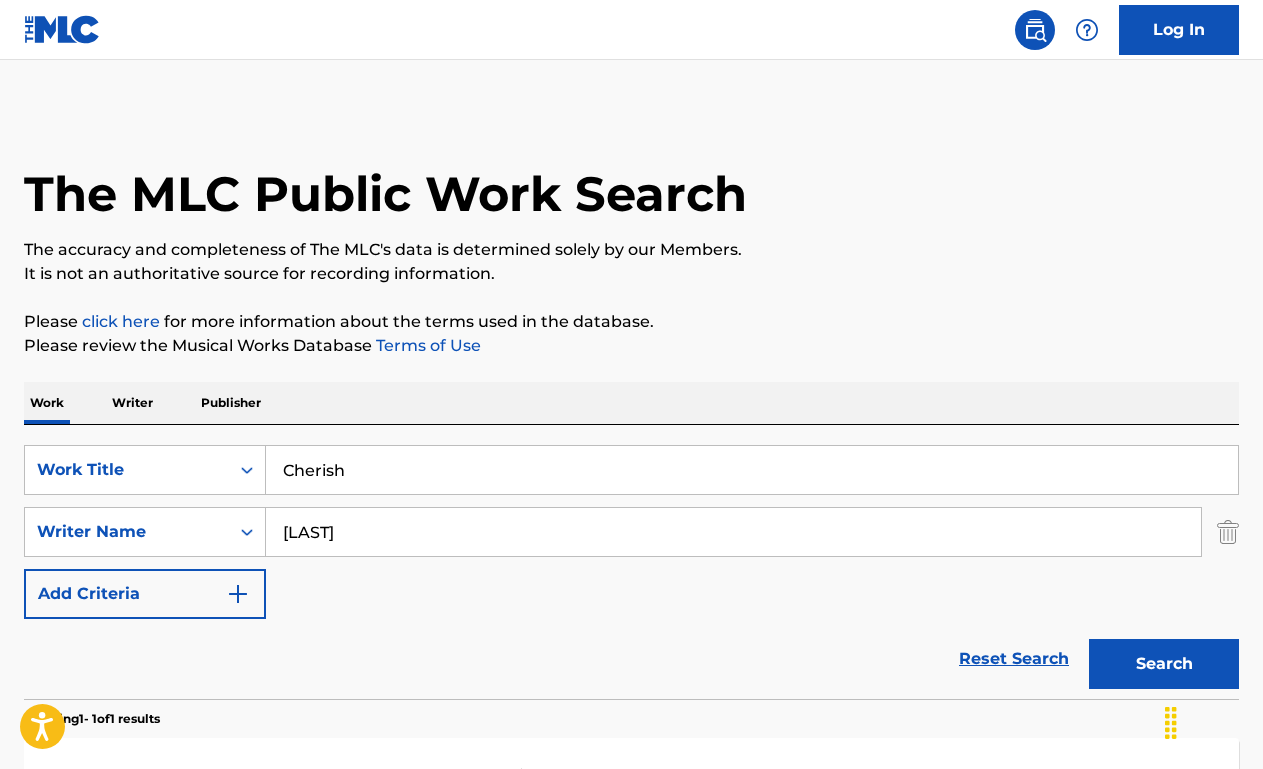 scroll, scrollTop: 200, scrollLeft: 0, axis: vertical 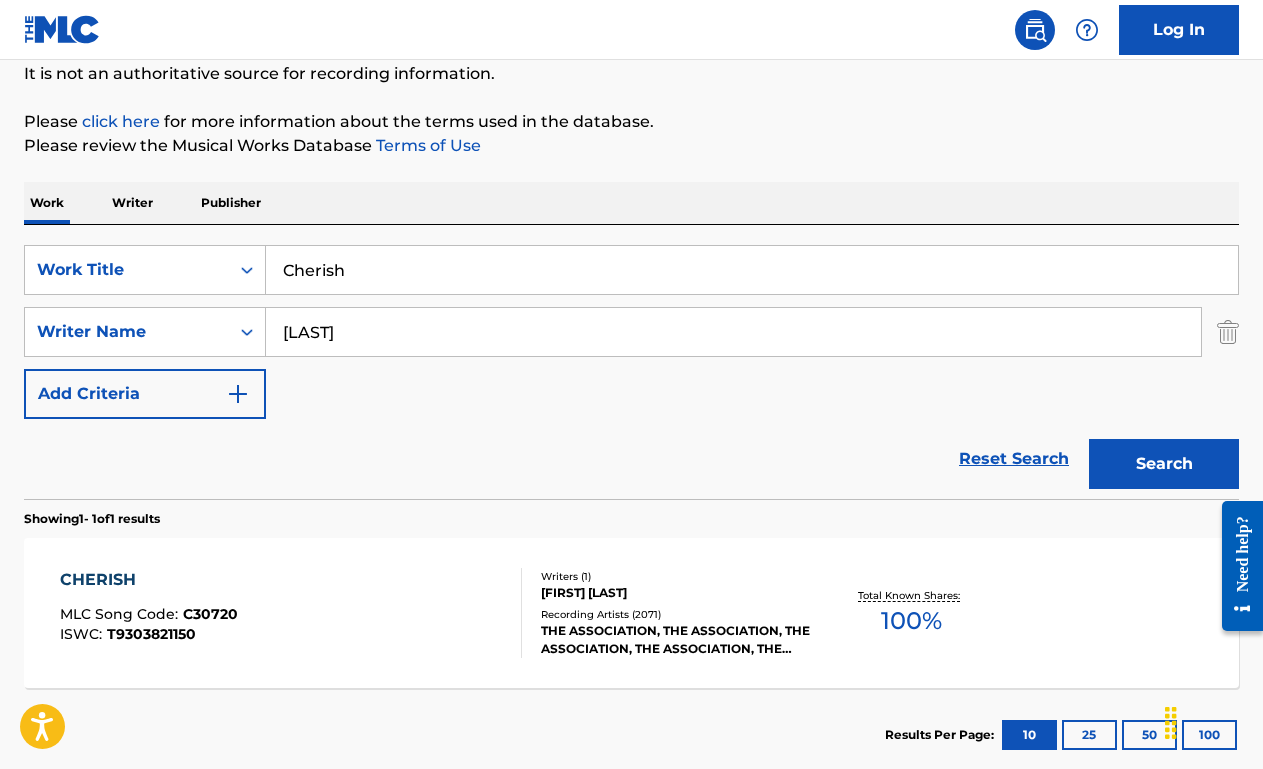 click on "Cherish" at bounding box center (752, 270) 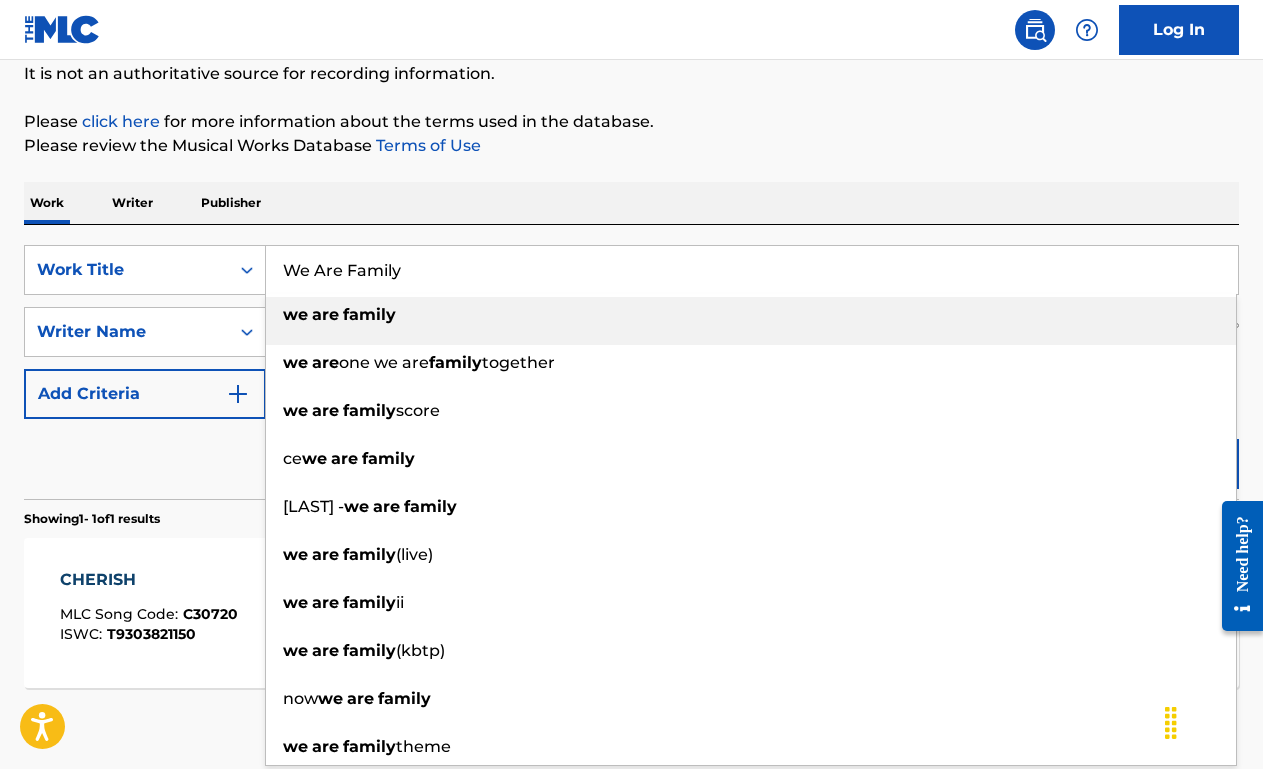 type on "We Are Family" 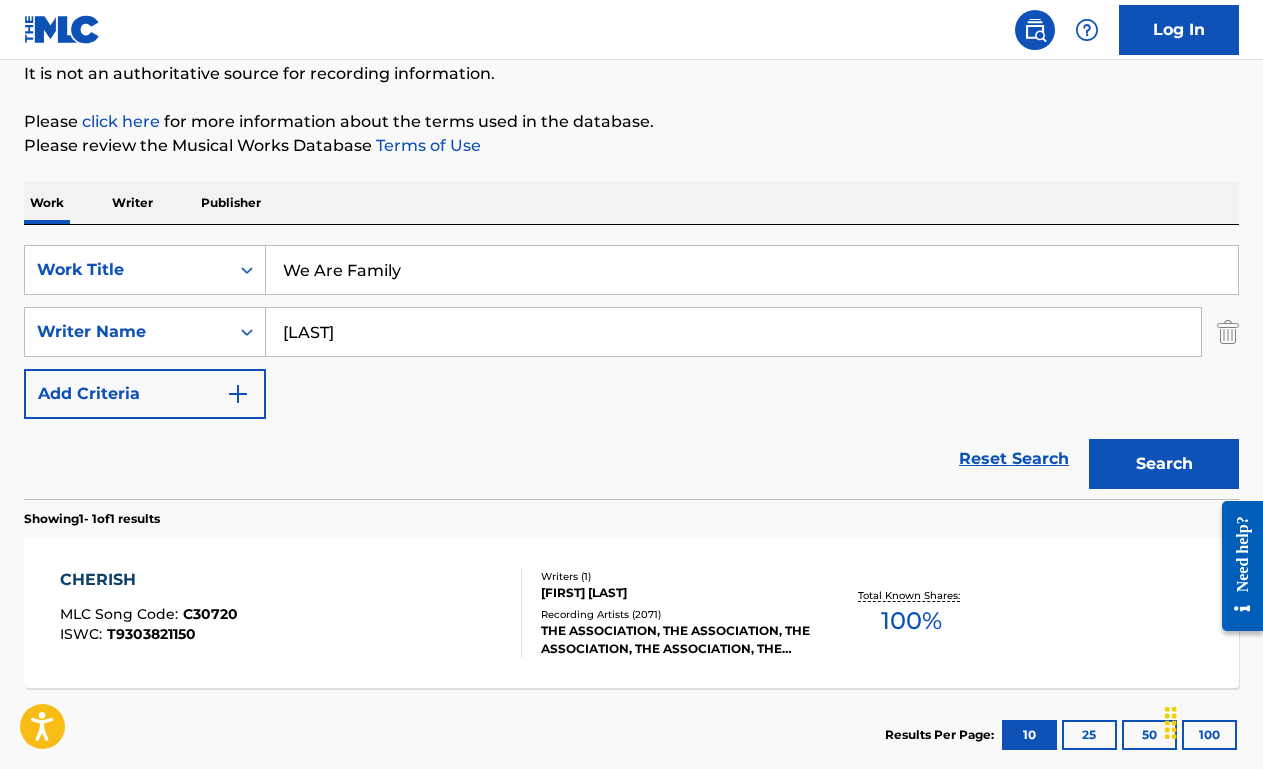 type on "[LAST]" 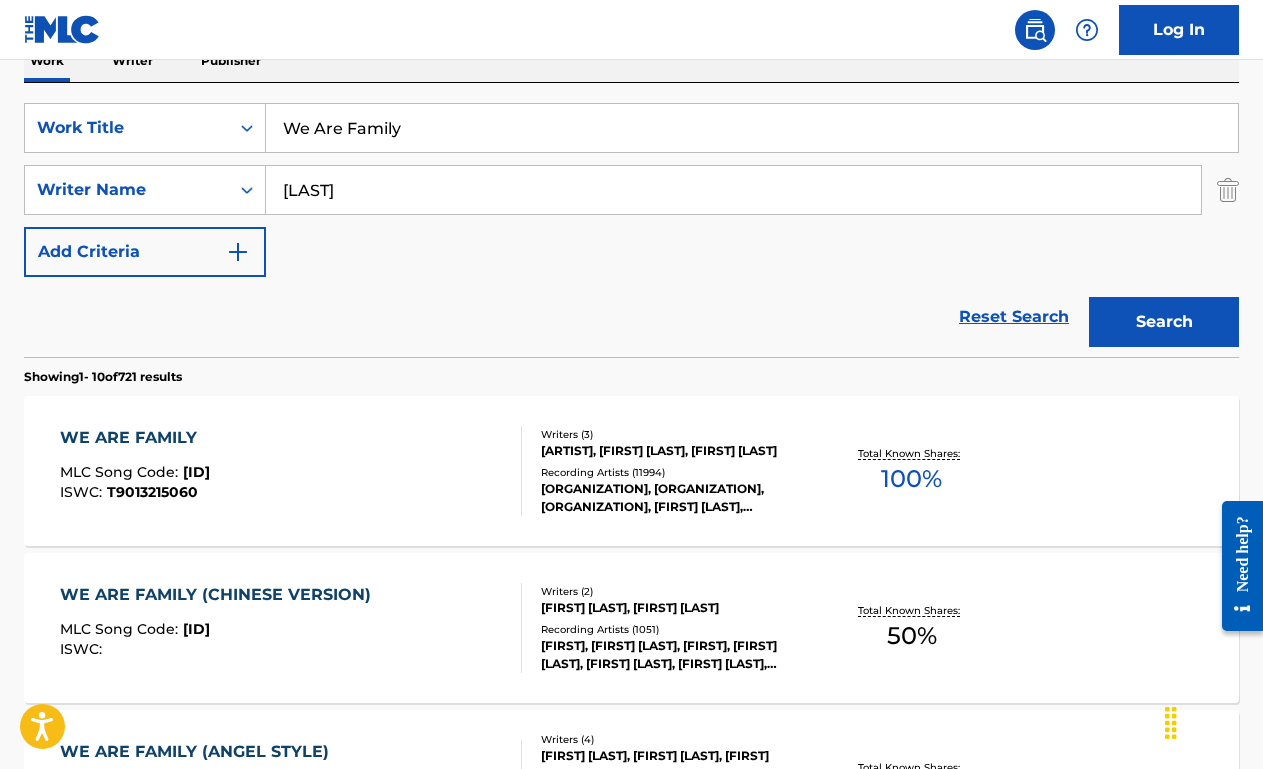 scroll, scrollTop: 344, scrollLeft: 0, axis: vertical 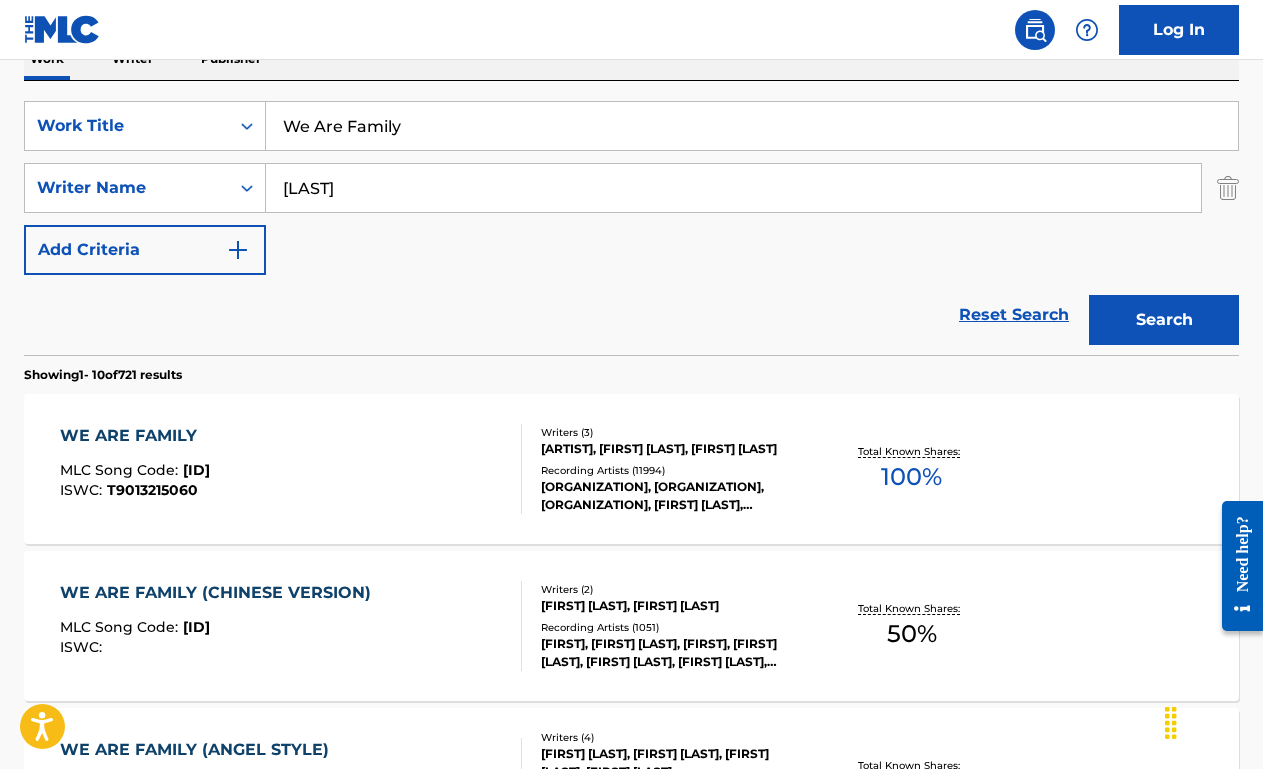 click on "WE ARE FAMILY MLC Song Code : W13248 ISWC : T9013215060" at bounding box center (291, 469) 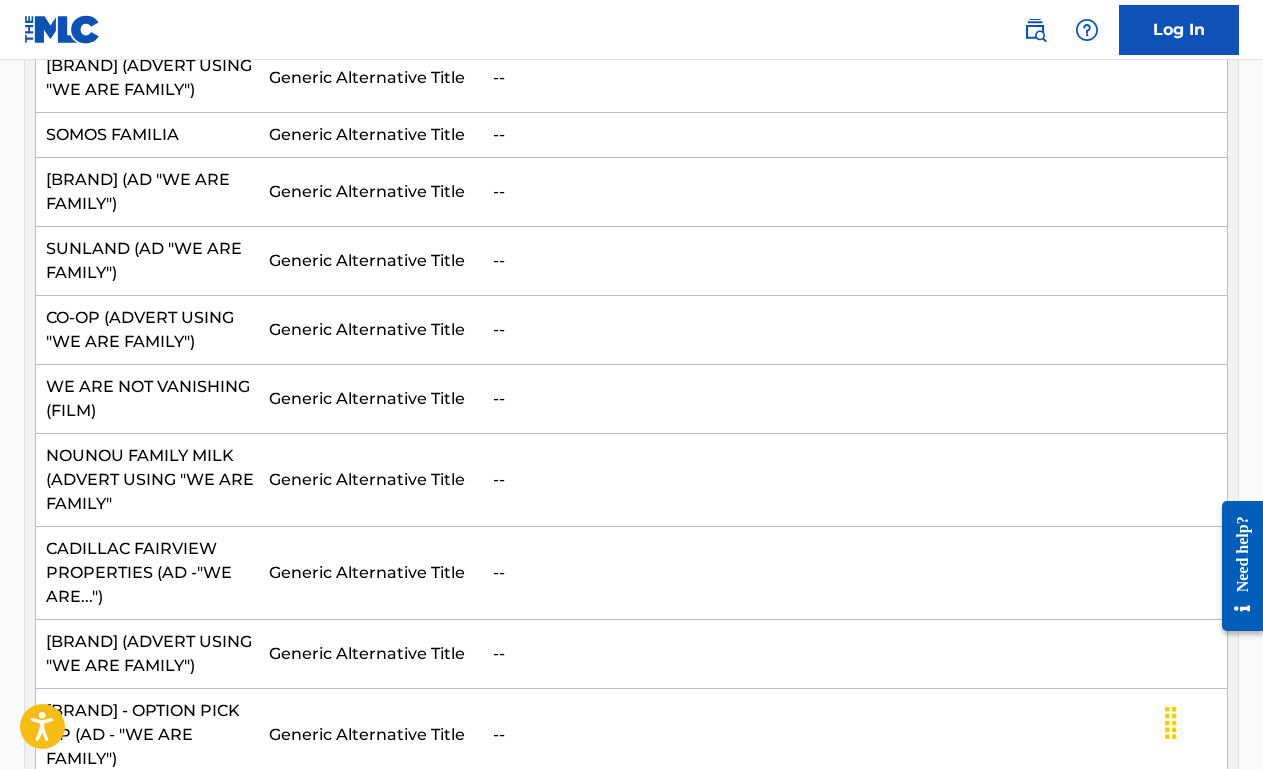 scroll, scrollTop: 258, scrollLeft: 0, axis: vertical 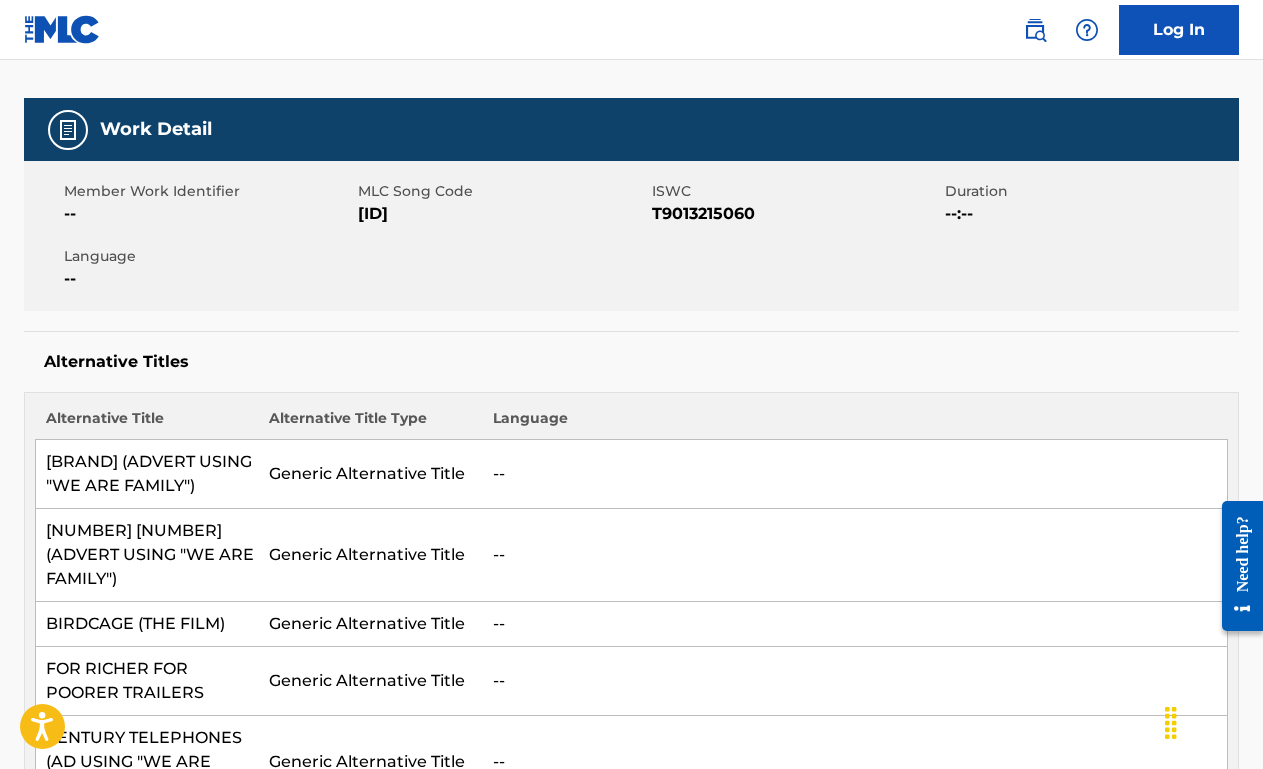 click on "Member Work Identifier -- MLC Song Code W13248 ISWC T9013215060 Duration --:-- Language --" at bounding box center (631, 236) 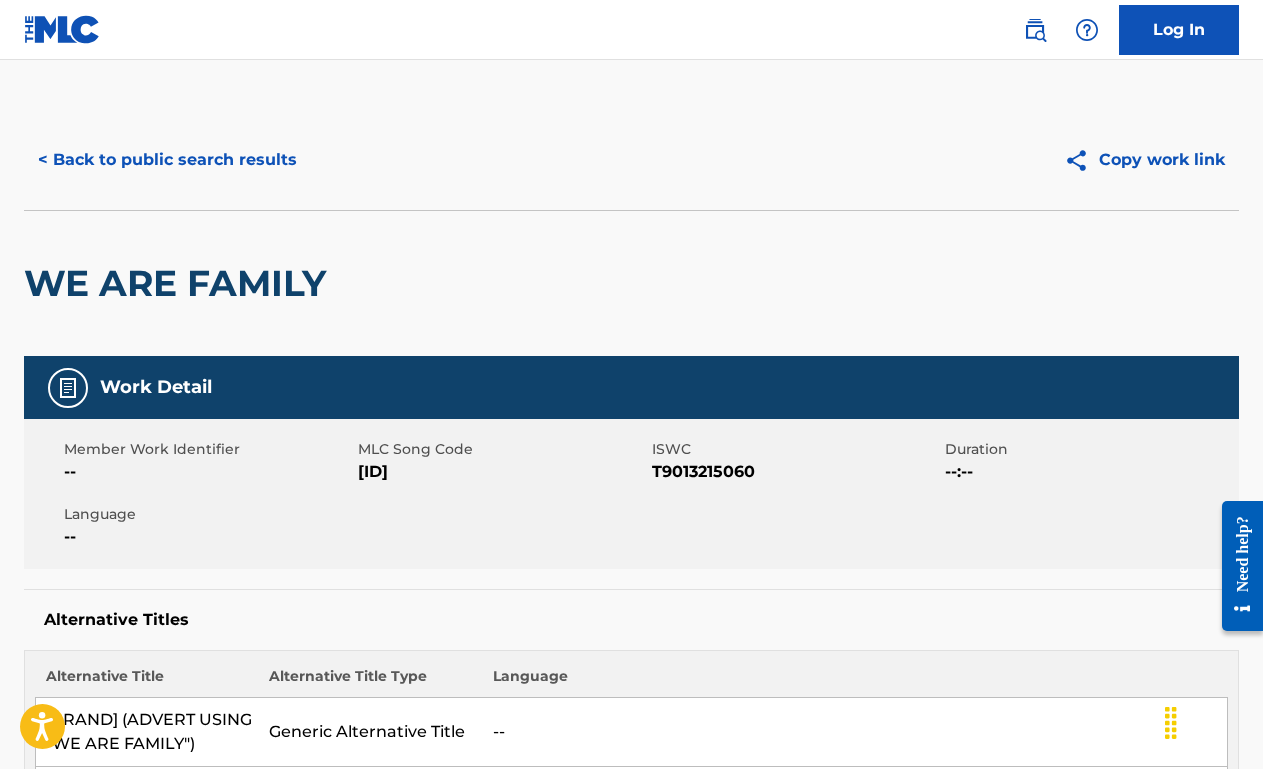 click on "< Back to public search results" at bounding box center (167, 160) 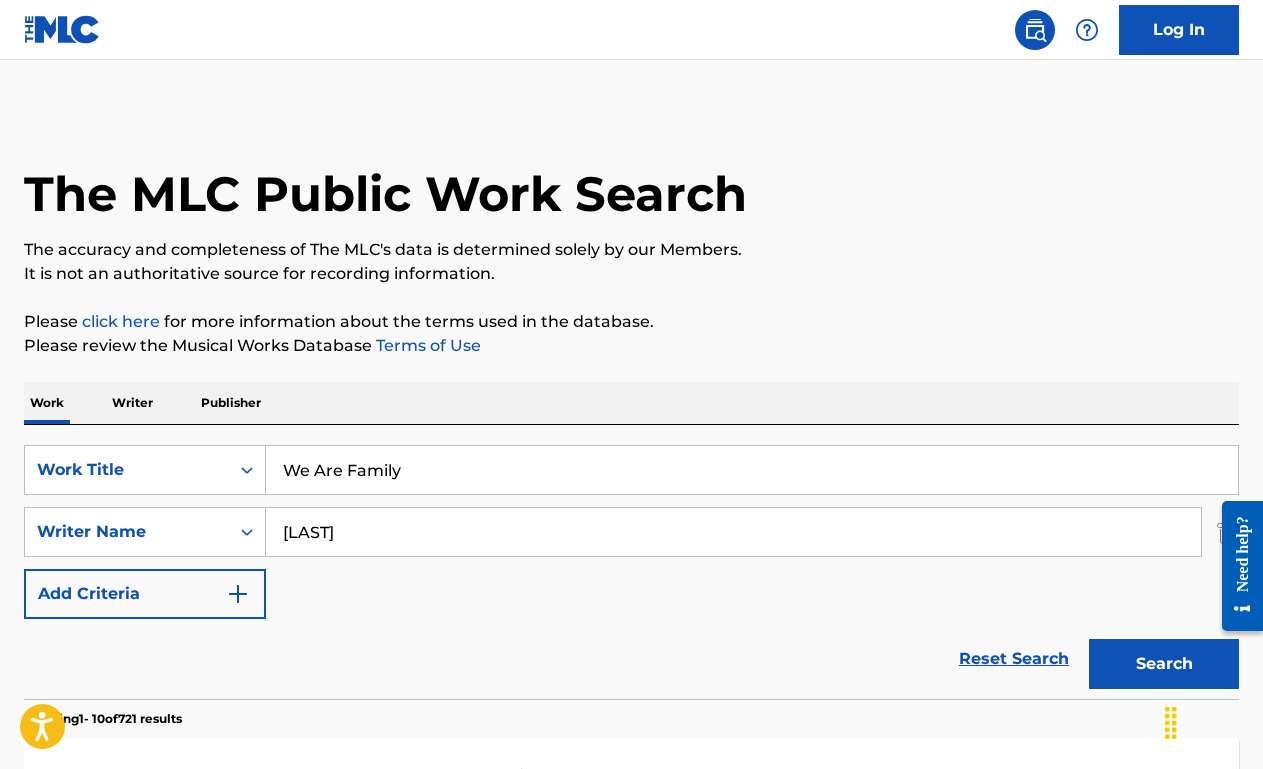 scroll, scrollTop: 342, scrollLeft: 0, axis: vertical 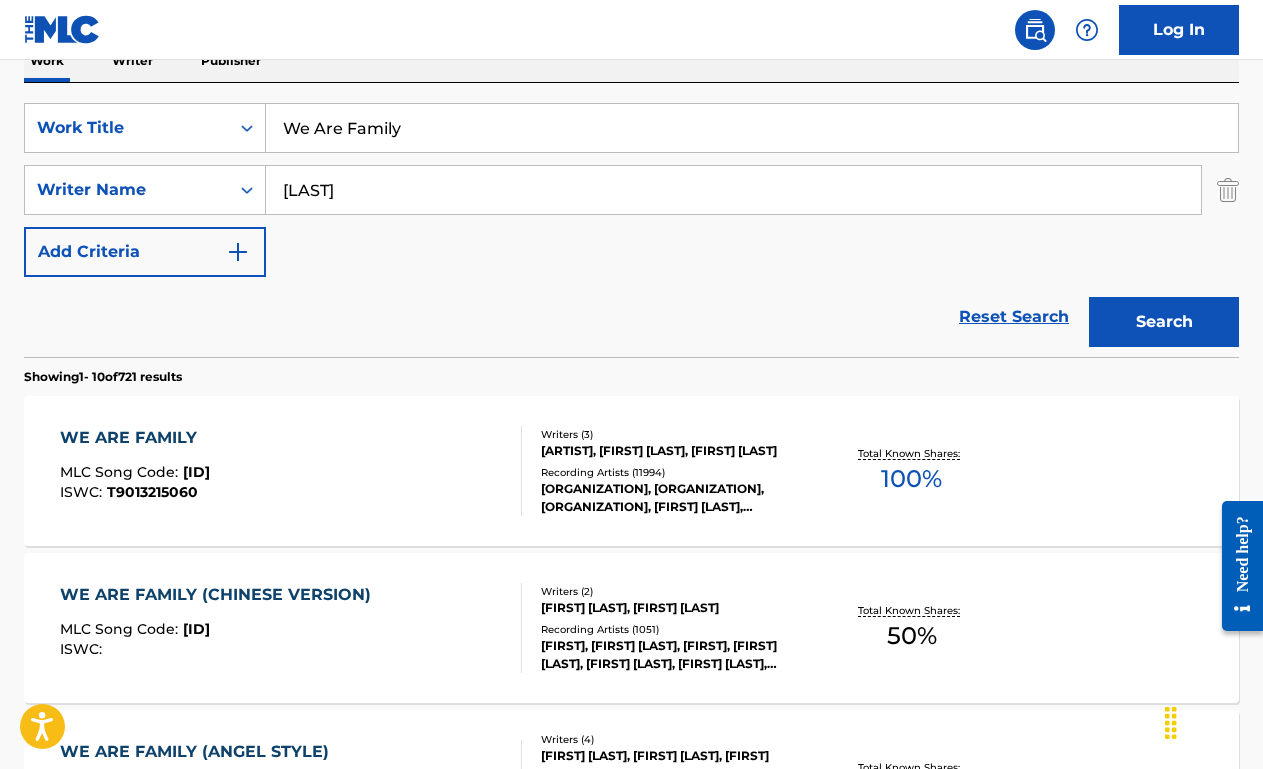 click on "We Are Family" at bounding box center (752, 128) 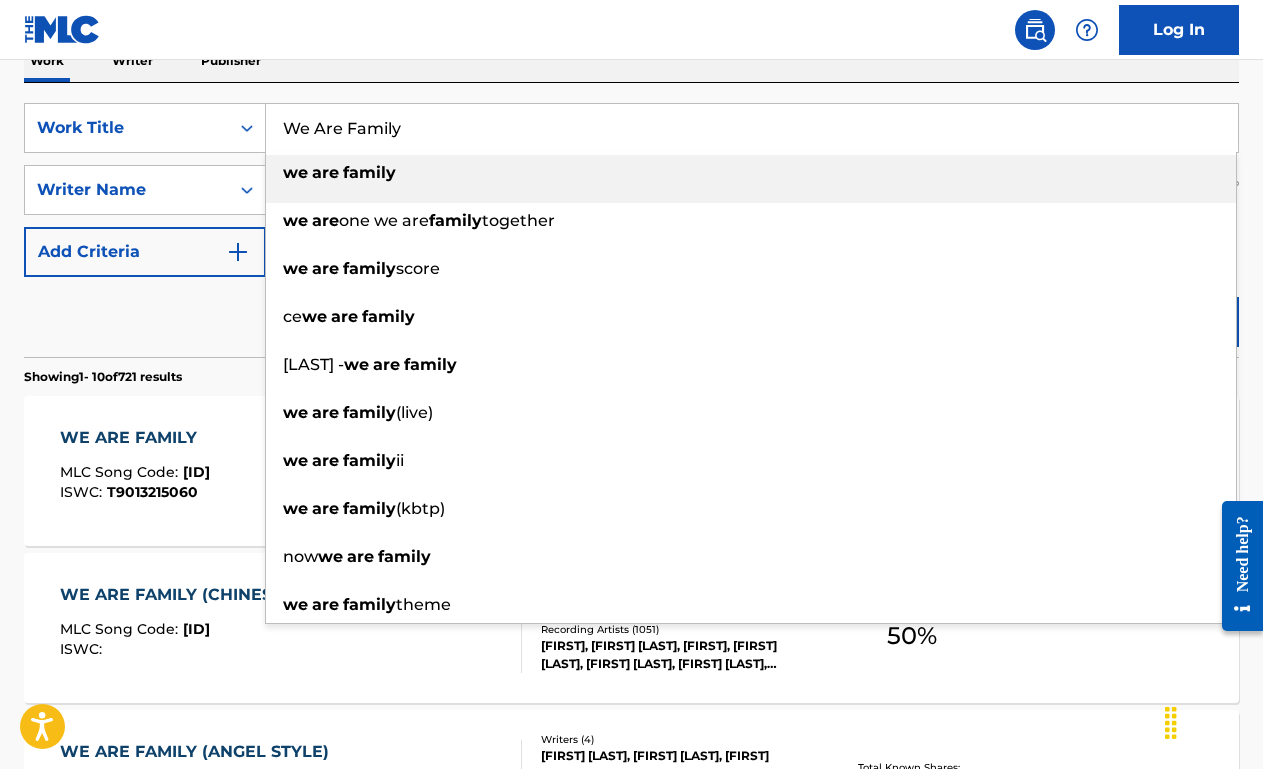 click on "We Are Family" at bounding box center [752, 128] 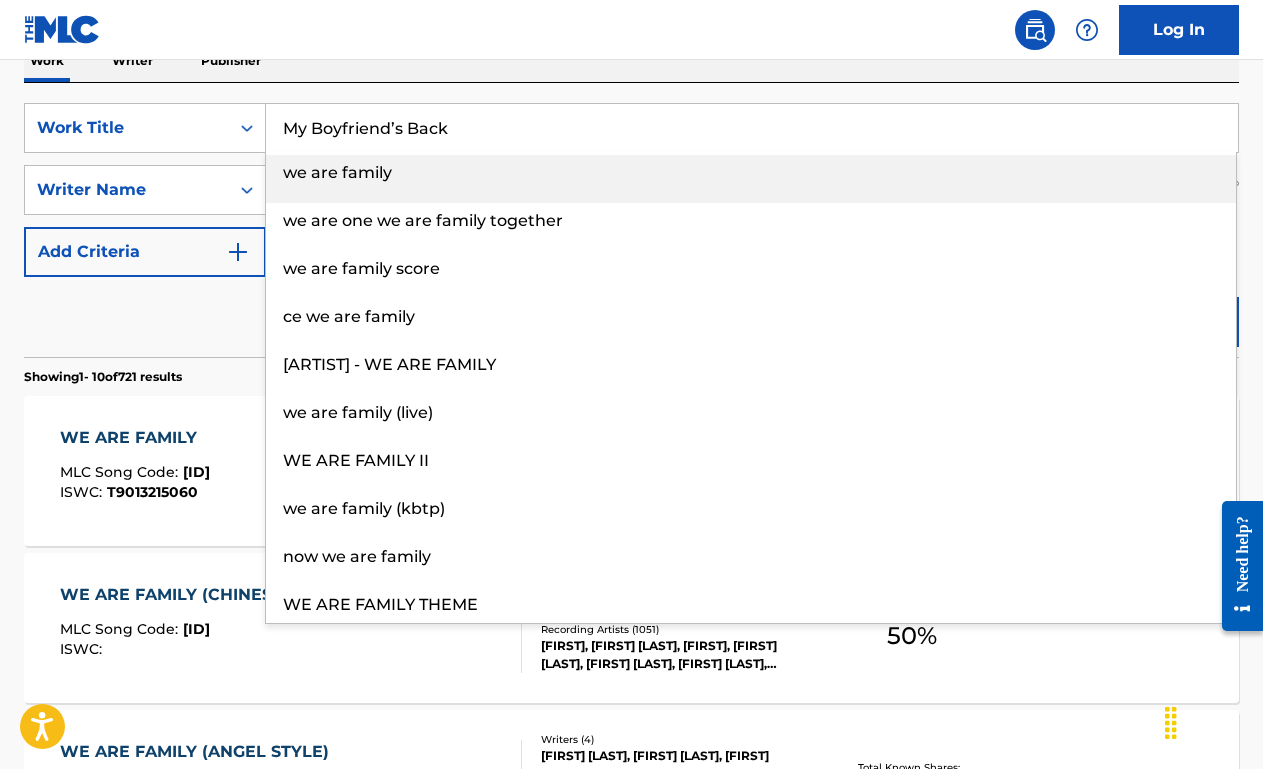 type on "My Boyfriend’s Back" 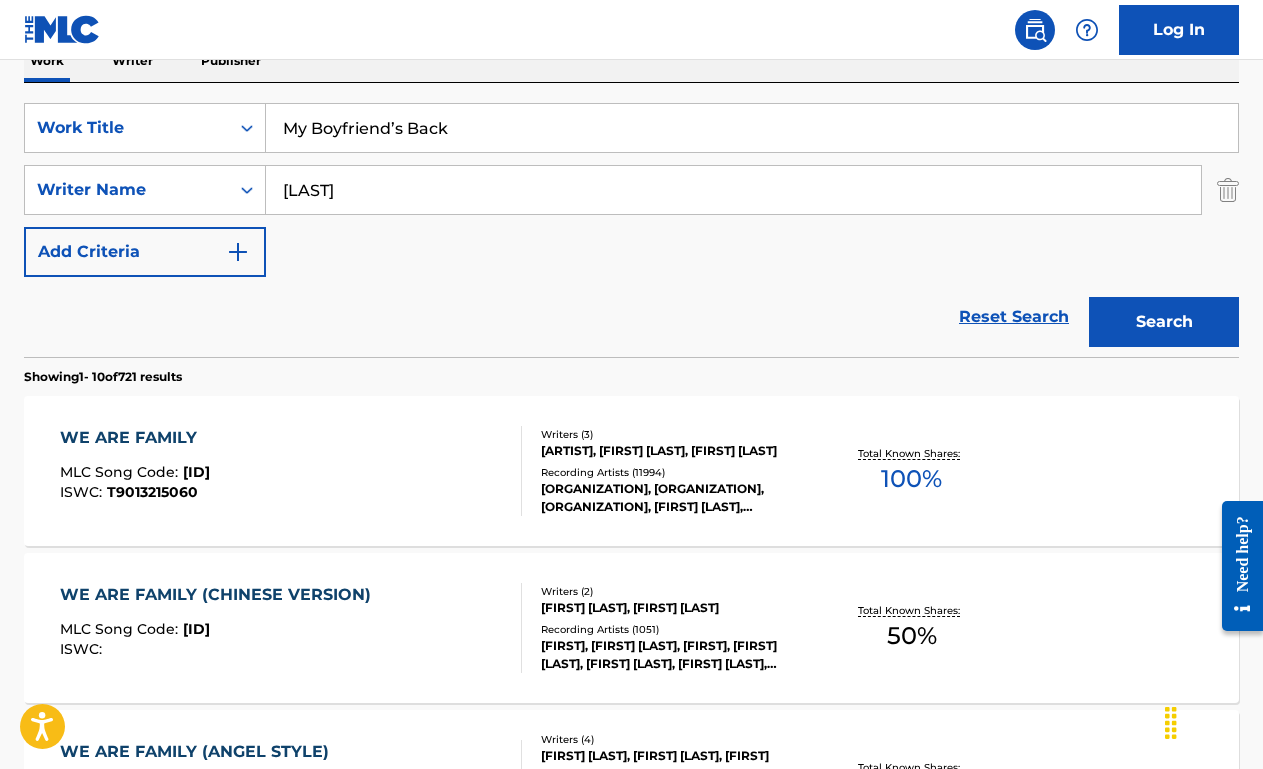 type on "goldstein" 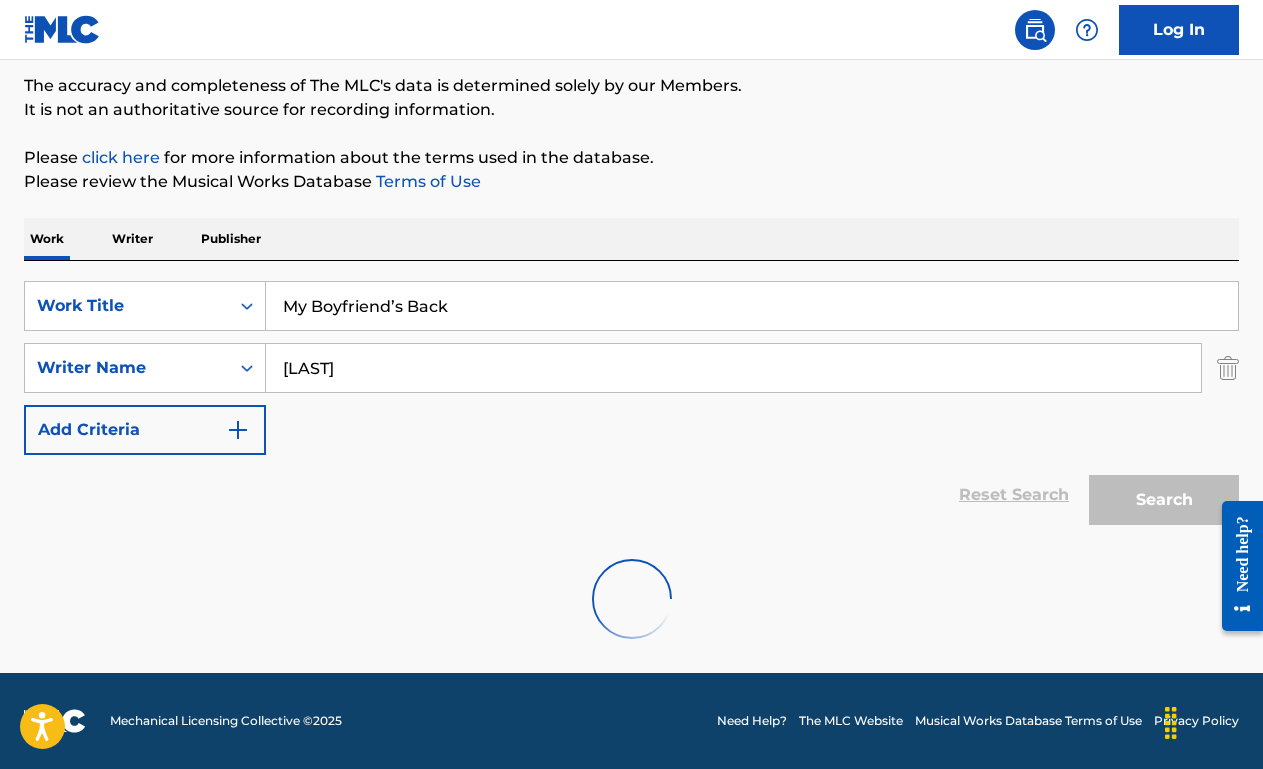 scroll, scrollTop: 342, scrollLeft: 0, axis: vertical 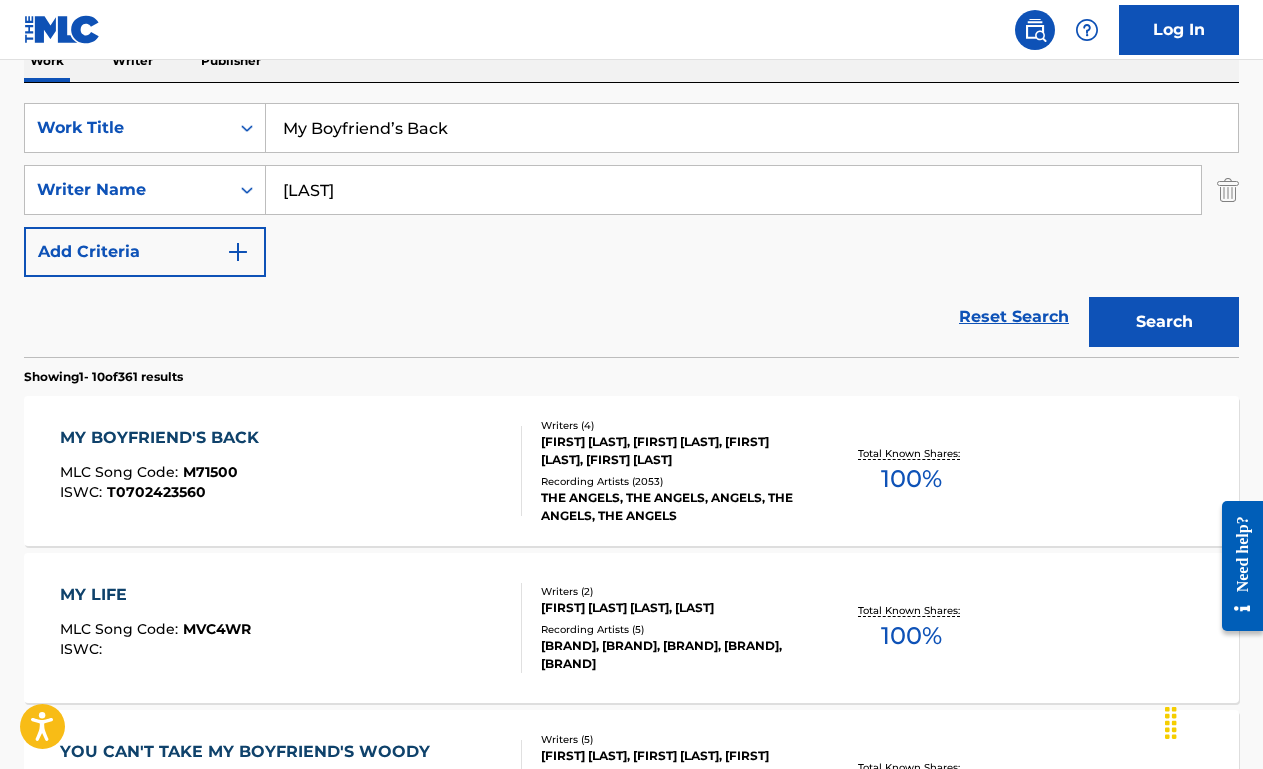 click on "MY BOYFRIEND'S BACK MLC Song Code : M71500 ISWC : T0702423560" at bounding box center (291, 471) 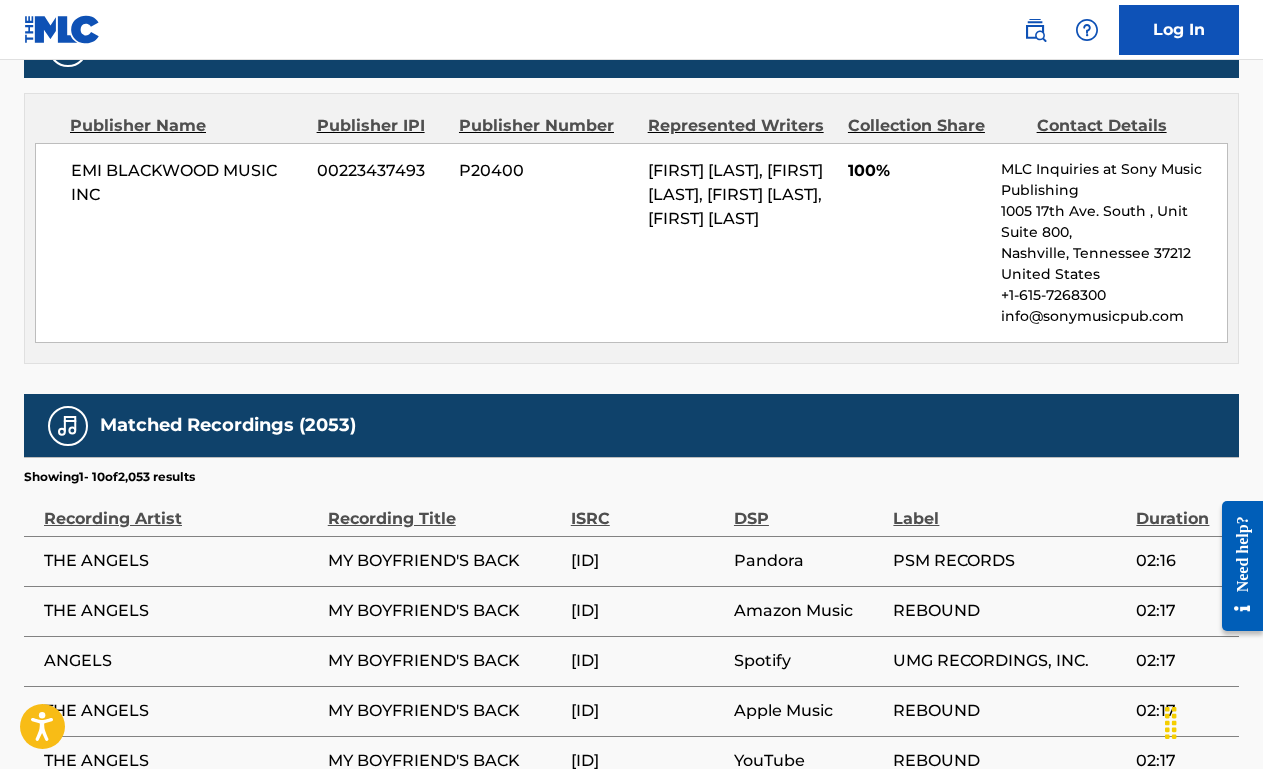 scroll, scrollTop: 0, scrollLeft: 0, axis: both 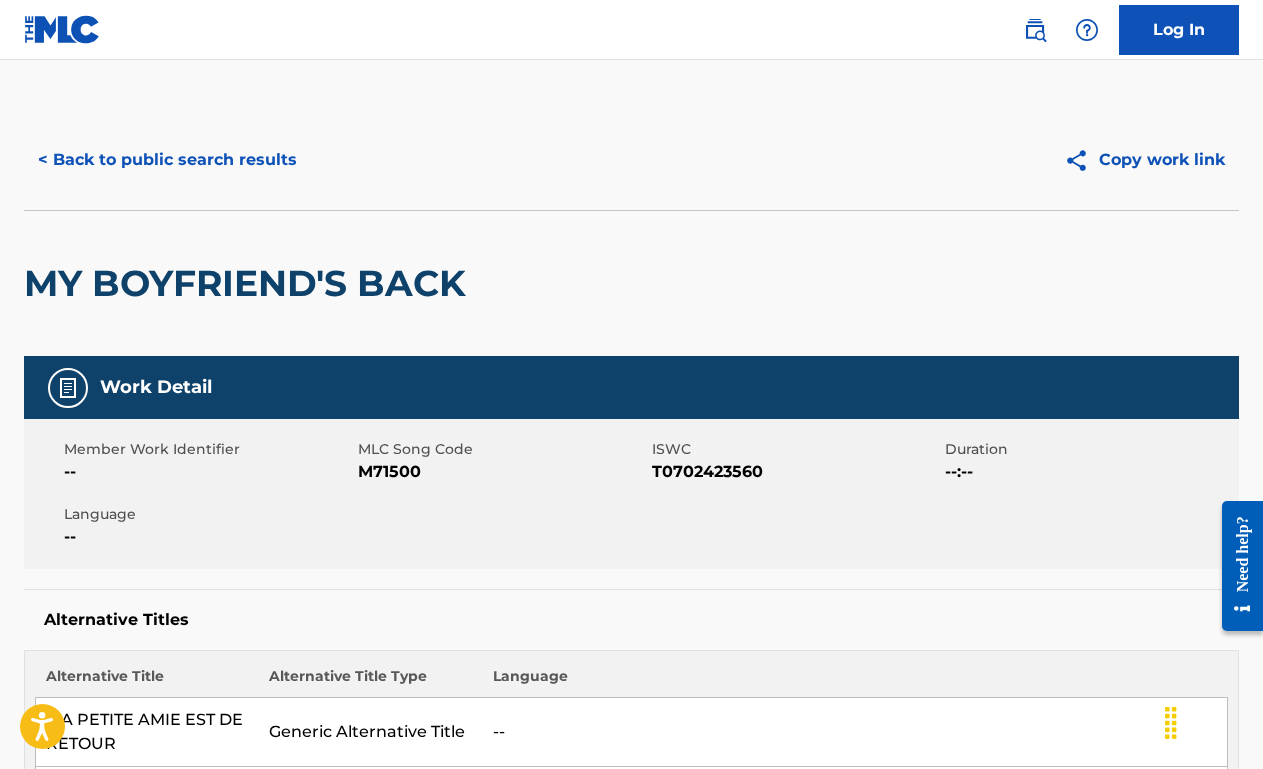 click on "< Back to public search results" at bounding box center [167, 160] 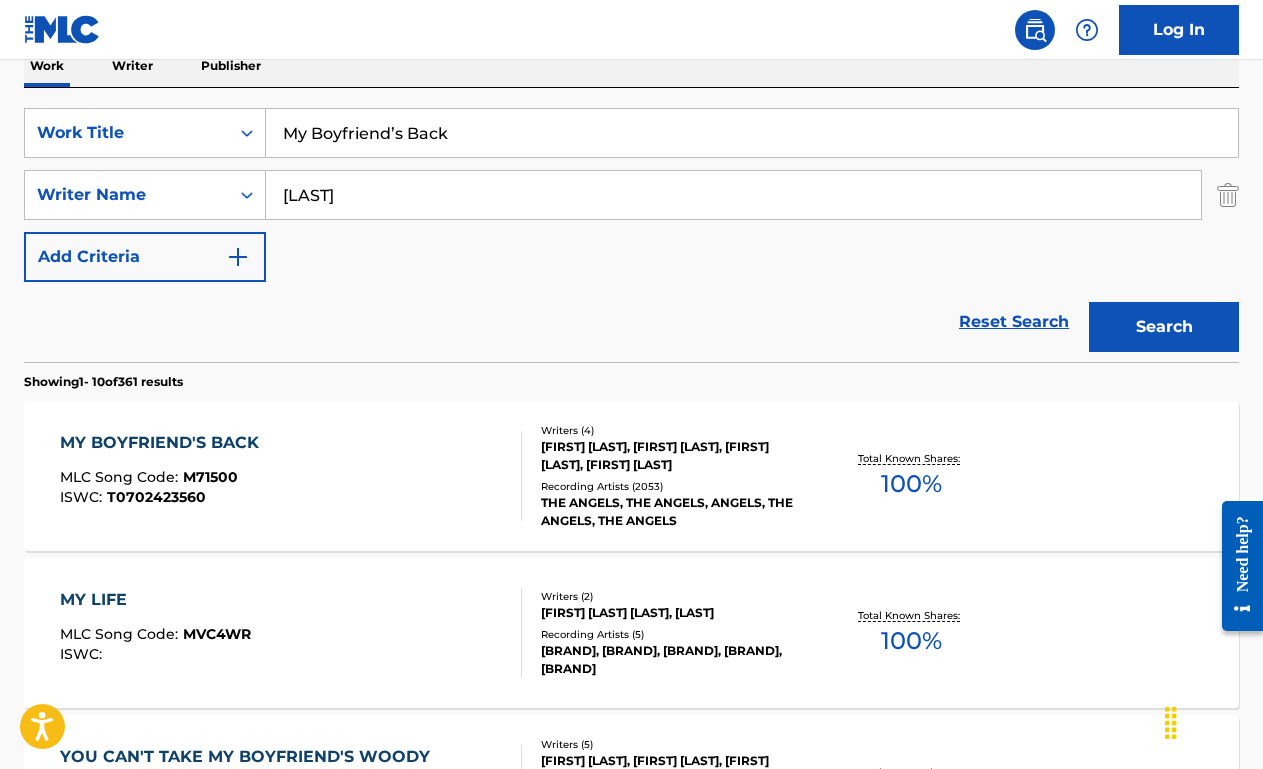 scroll, scrollTop: 336, scrollLeft: 0, axis: vertical 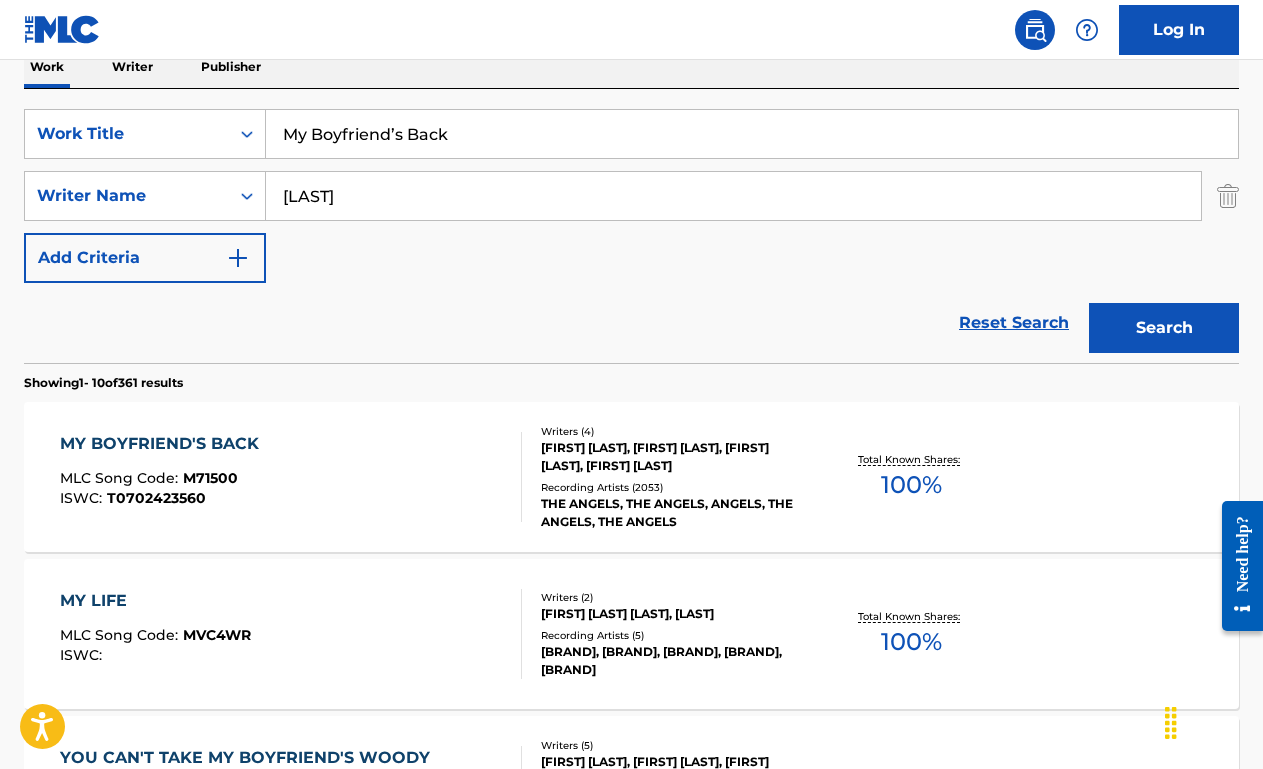 click on "My Boyfriend’s Back" at bounding box center [752, 134] 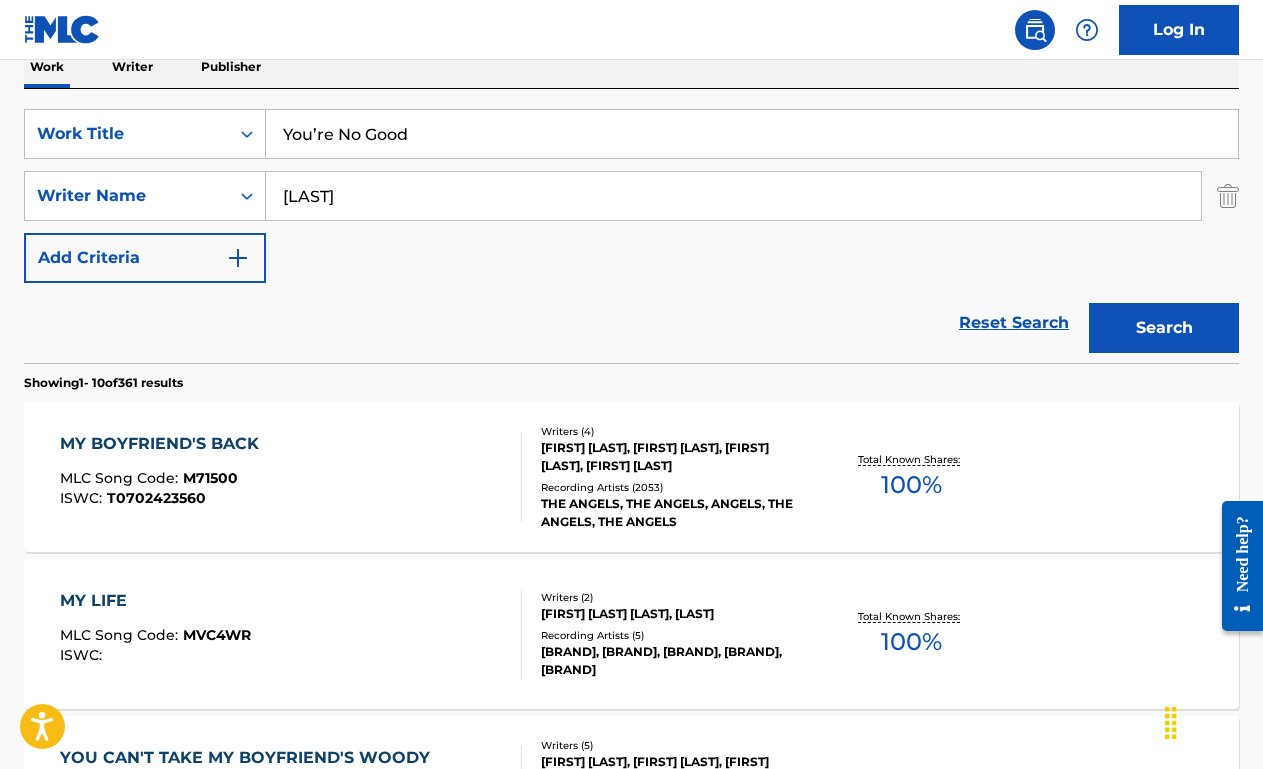type on "You’re No Good" 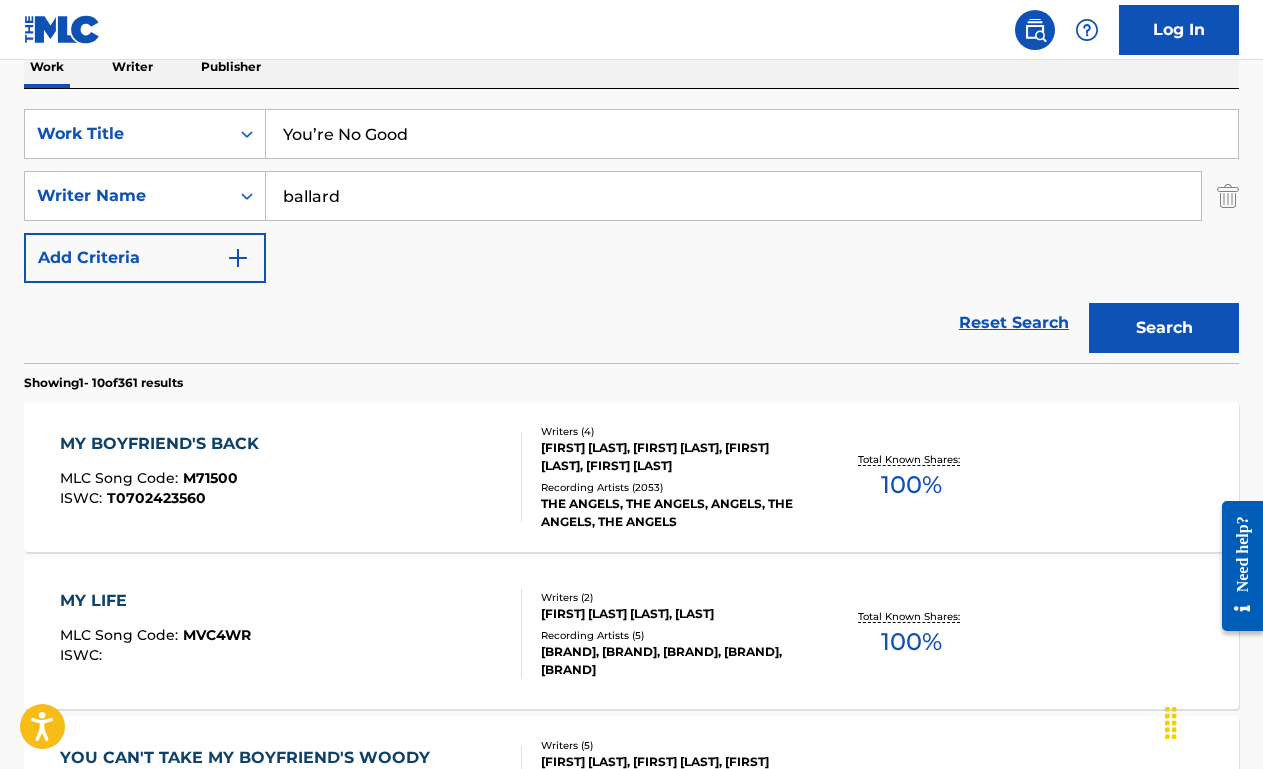 type on "ballard" 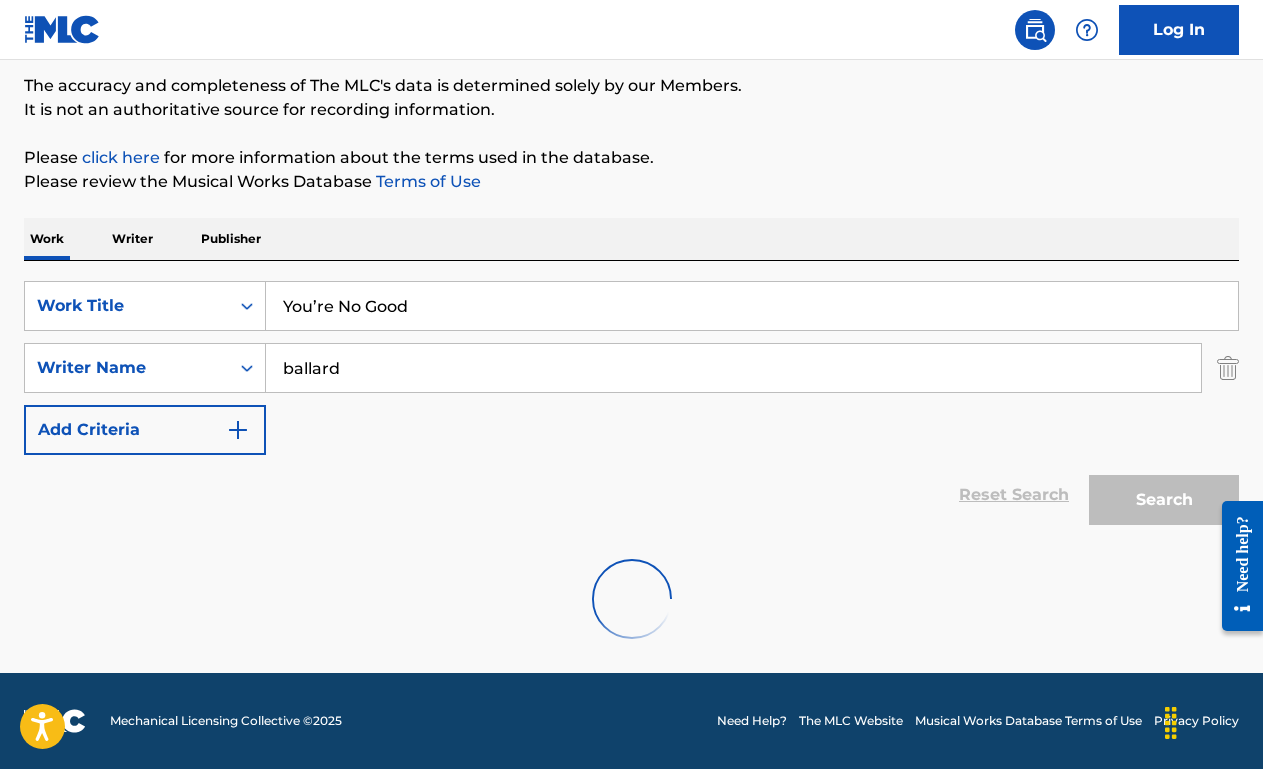 scroll, scrollTop: 336, scrollLeft: 0, axis: vertical 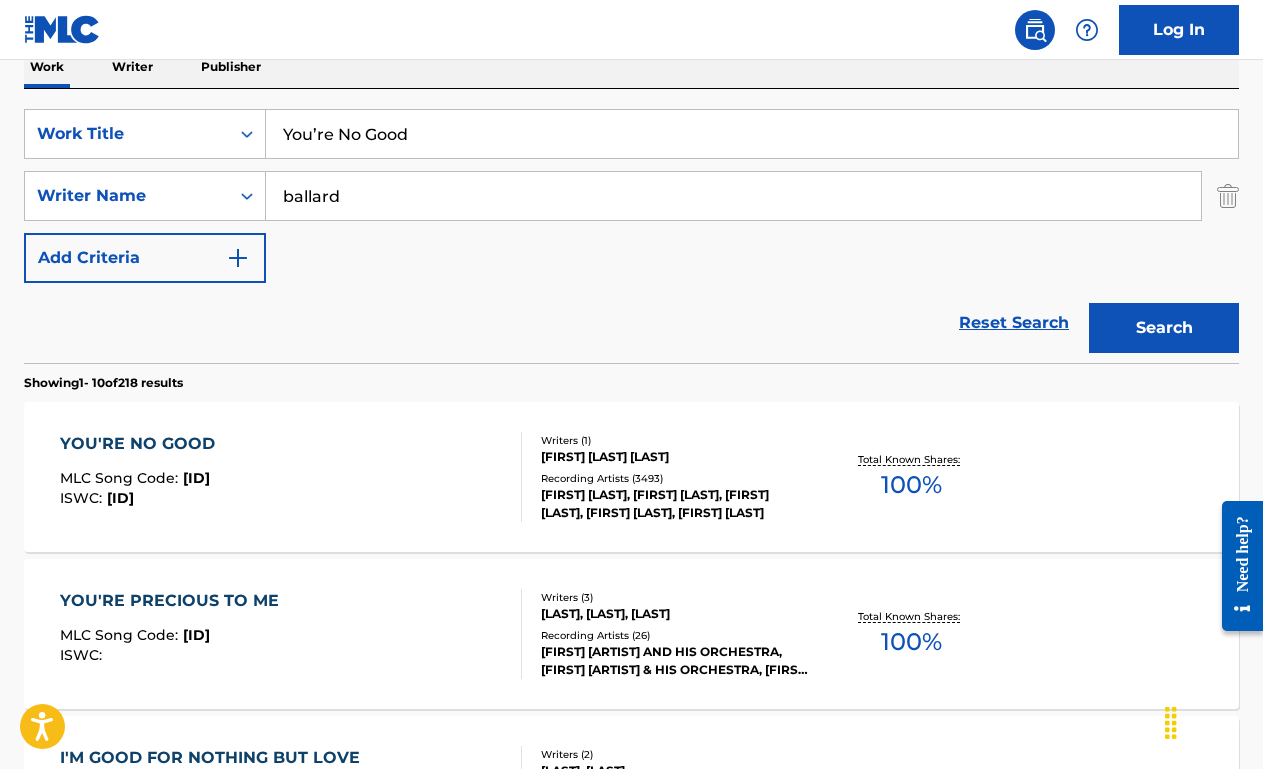click on "YOU'RE NO GOOD MLC Song Code : Y62640 ISWC : T0702115829" at bounding box center (291, 477) 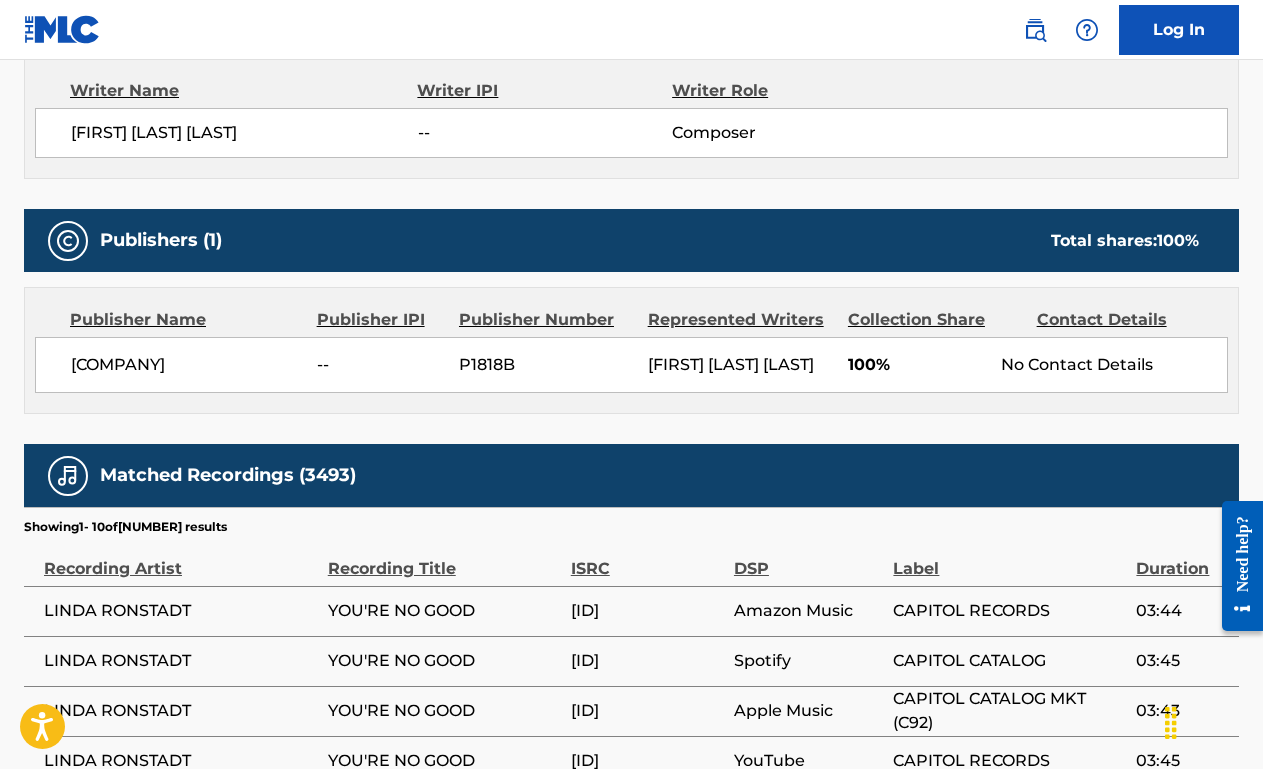 scroll, scrollTop: 0, scrollLeft: 0, axis: both 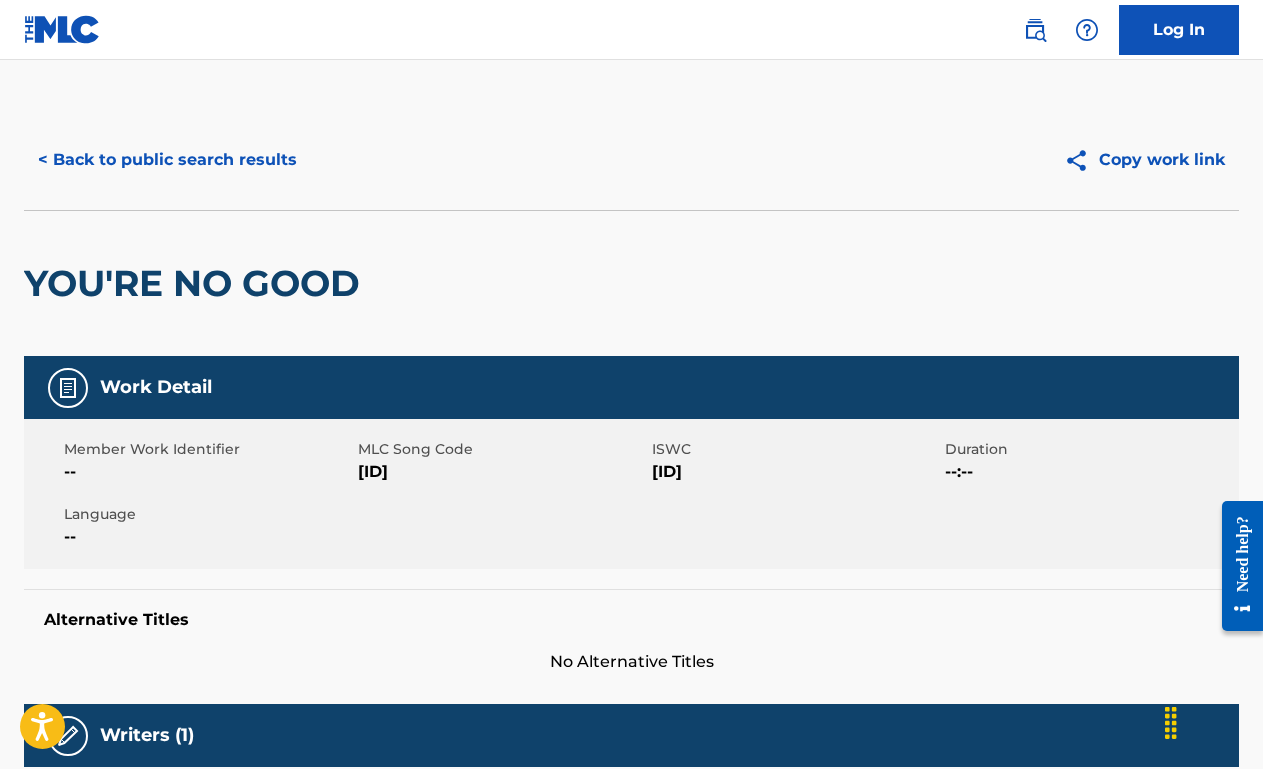 click on "< Back to public search results" at bounding box center [167, 160] 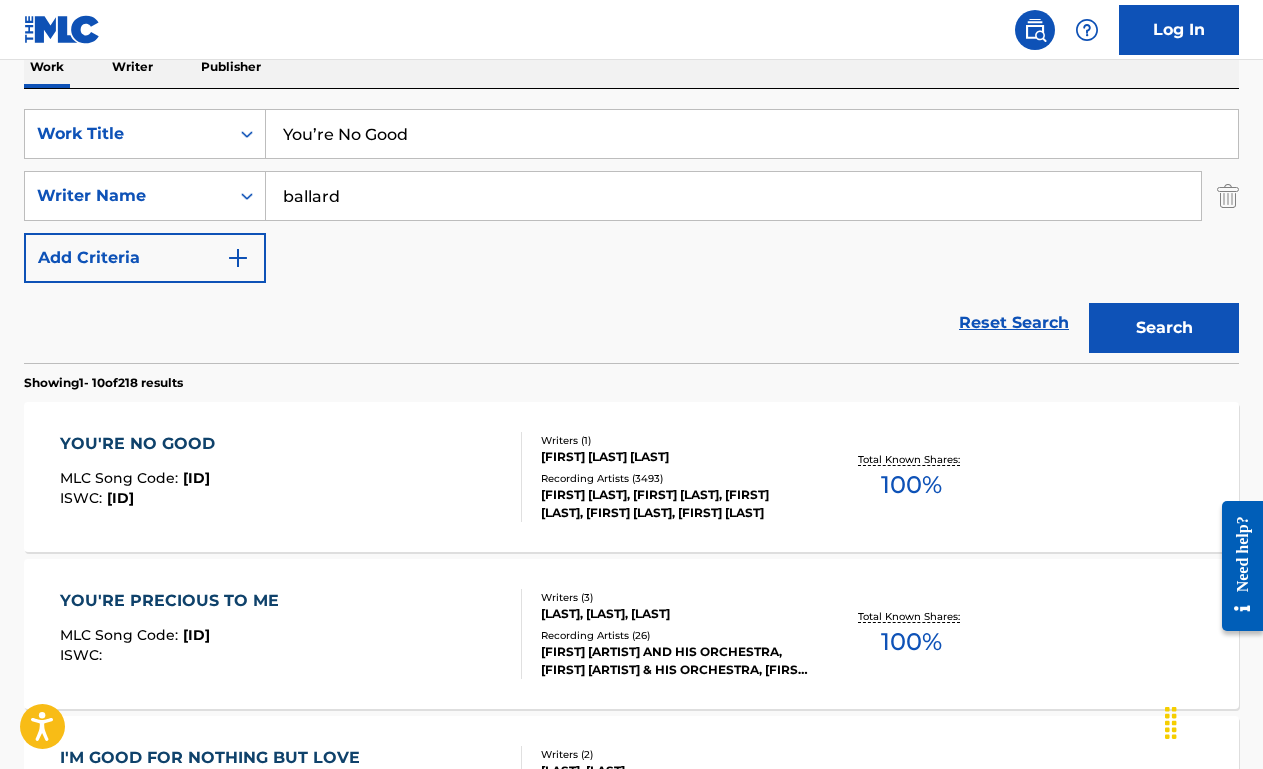scroll, scrollTop: 376, scrollLeft: 0, axis: vertical 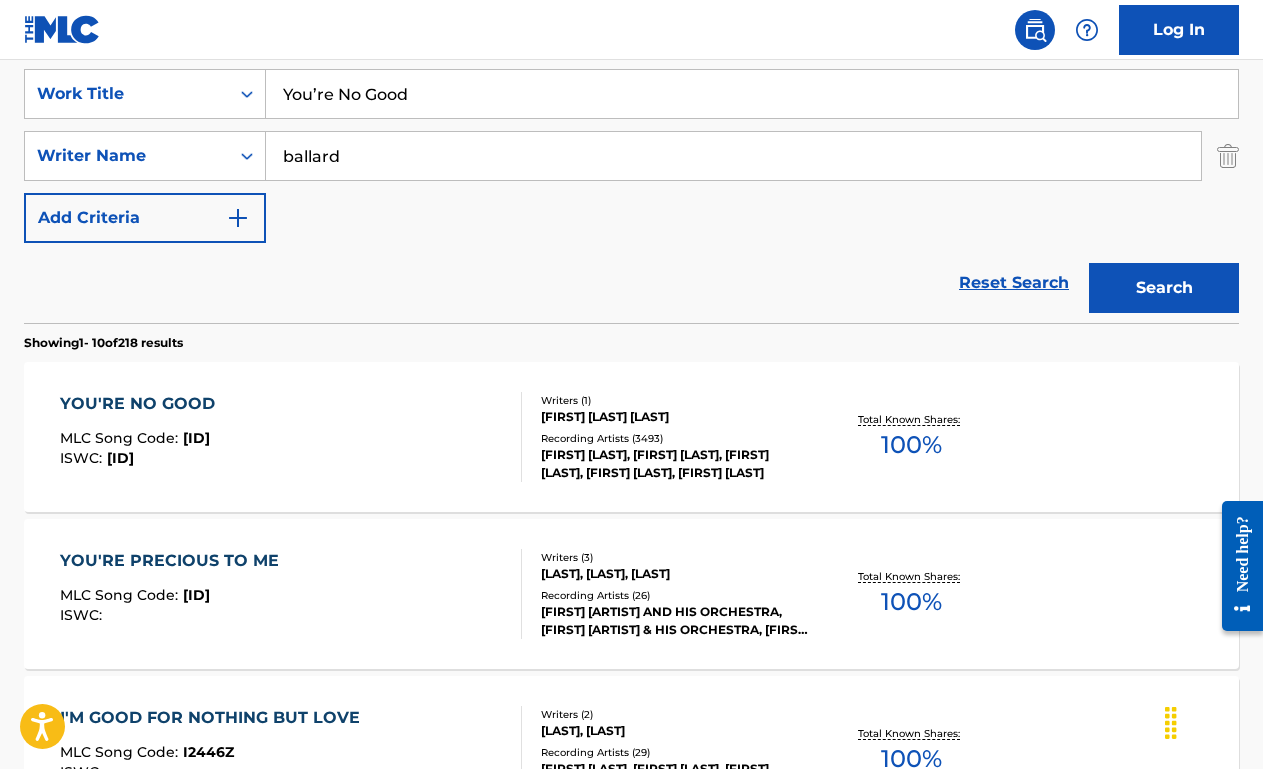 click on "YOU'RE NO GOOD MLC Song Code : Y62640 ISWC : T0702115829" at bounding box center (291, 437) 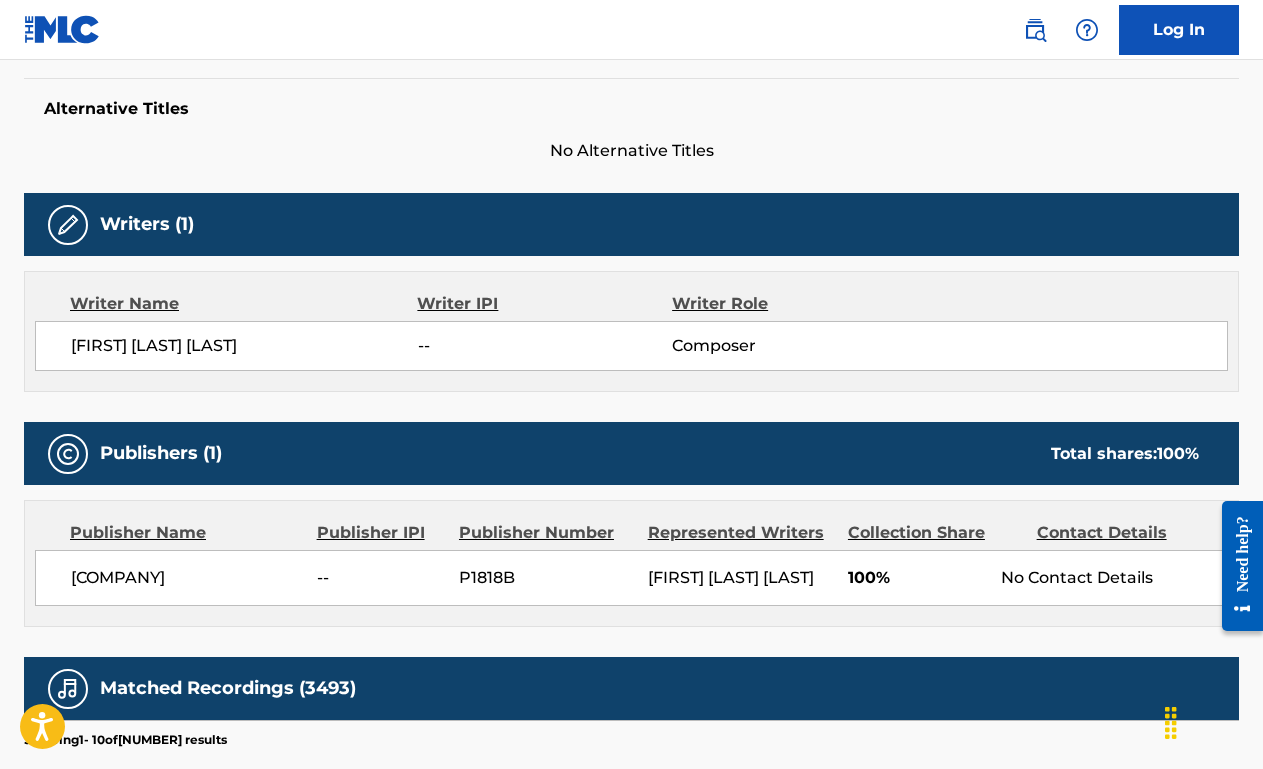 scroll, scrollTop: 0, scrollLeft: 0, axis: both 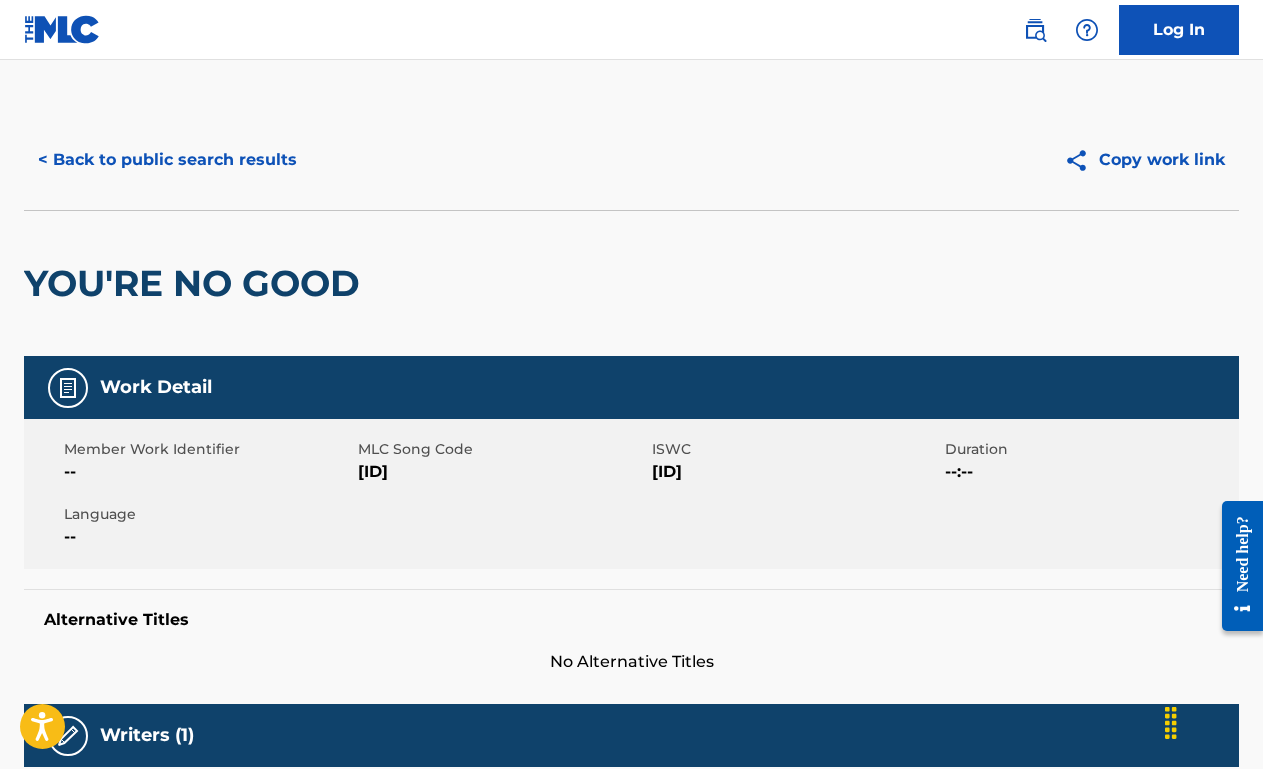 click on "< Back to public search results" at bounding box center (167, 160) 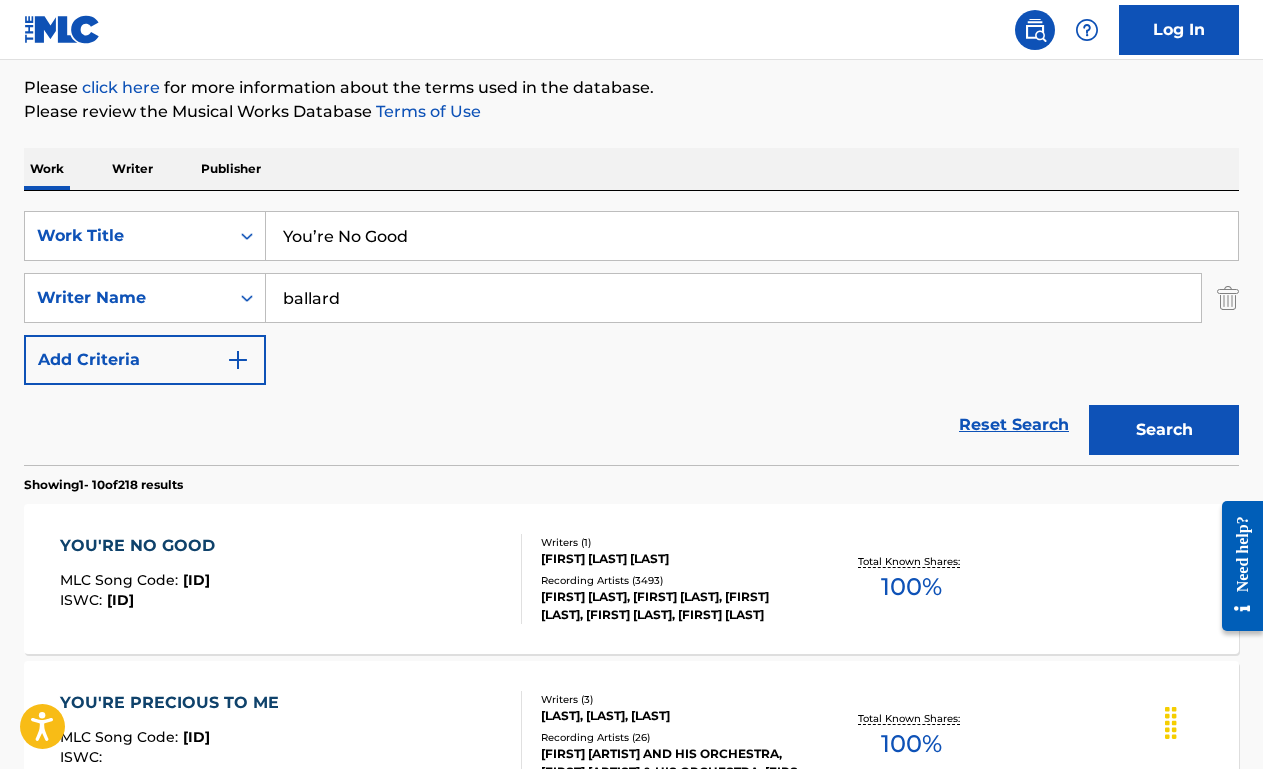 scroll, scrollTop: 220, scrollLeft: 0, axis: vertical 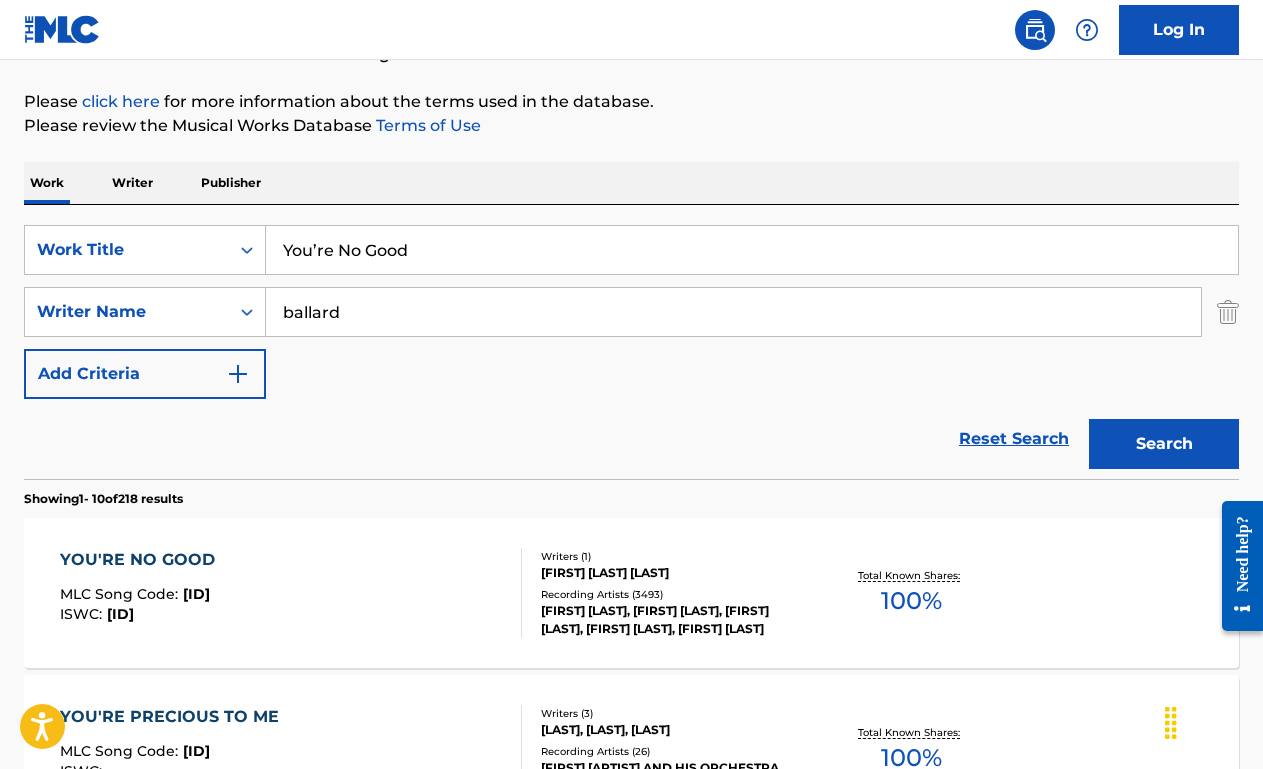 click on "Writer" at bounding box center (132, 183) 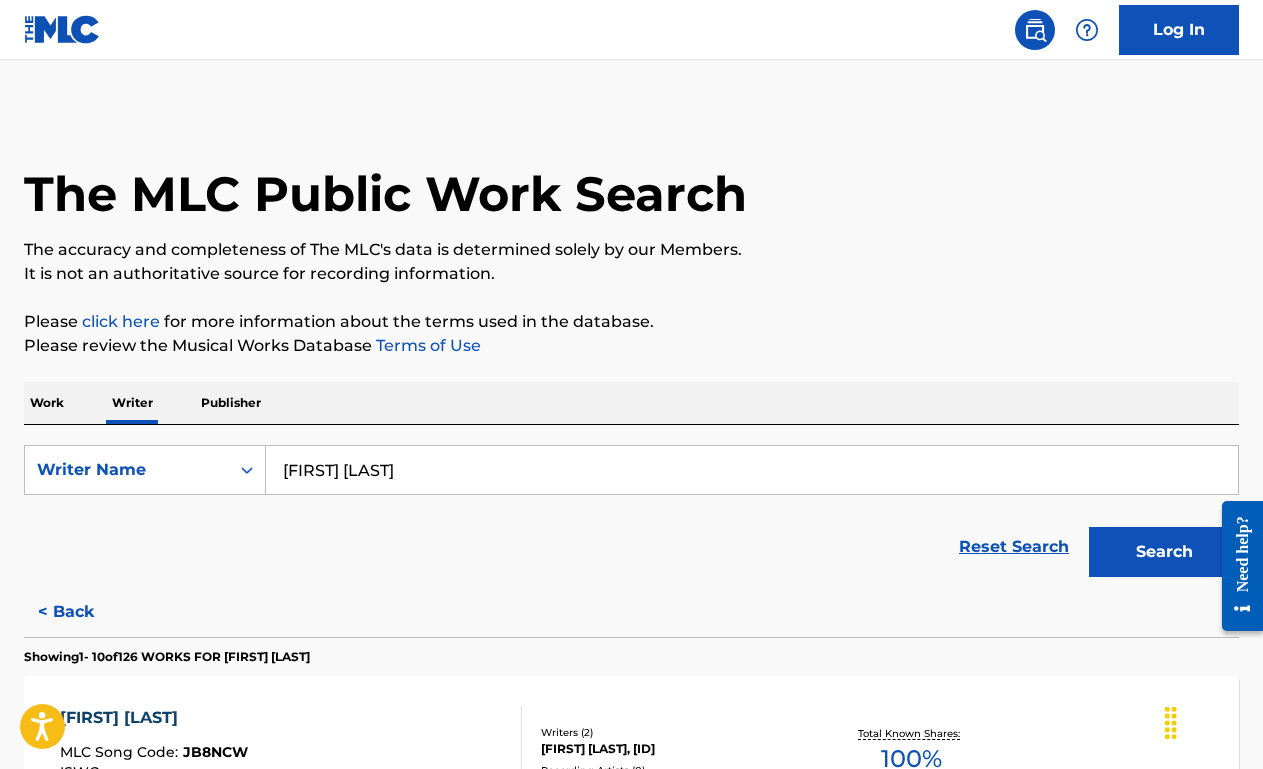 click on "JIMMY DEKNIGHT" at bounding box center [752, 470] 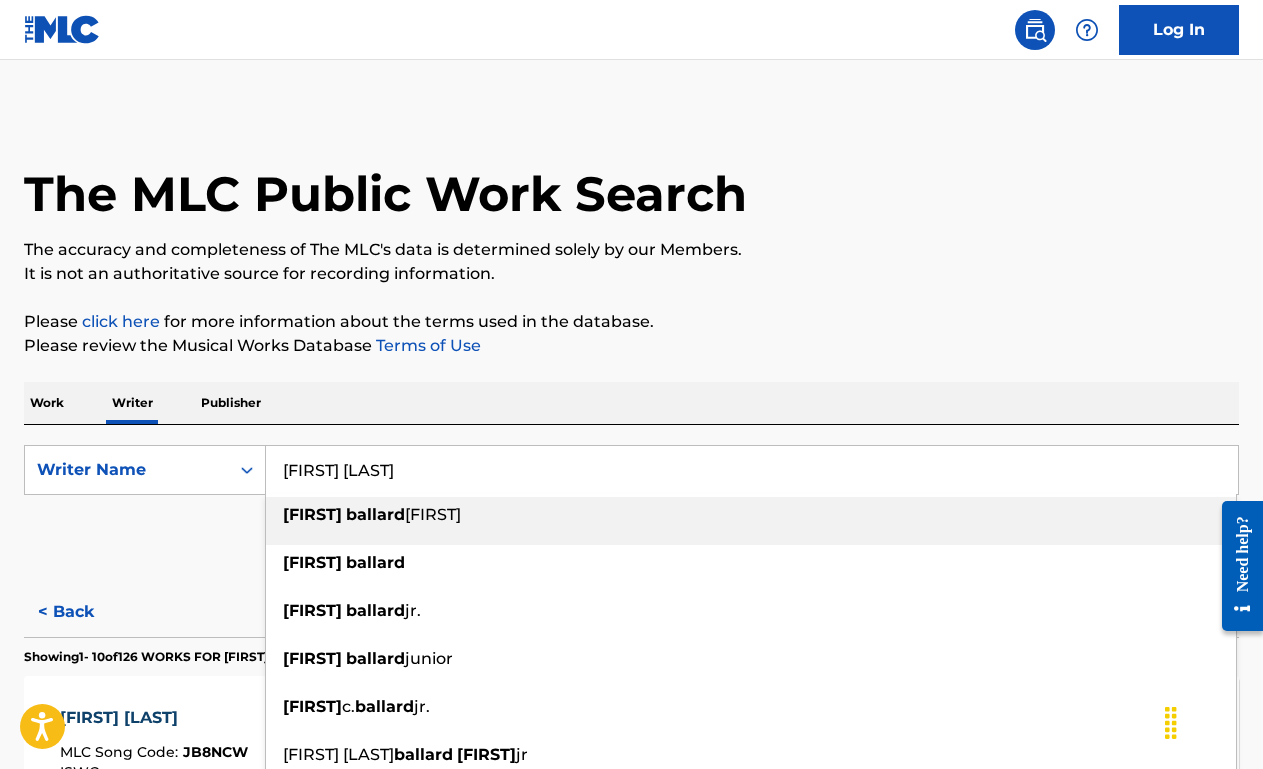 type on "clint ballard" 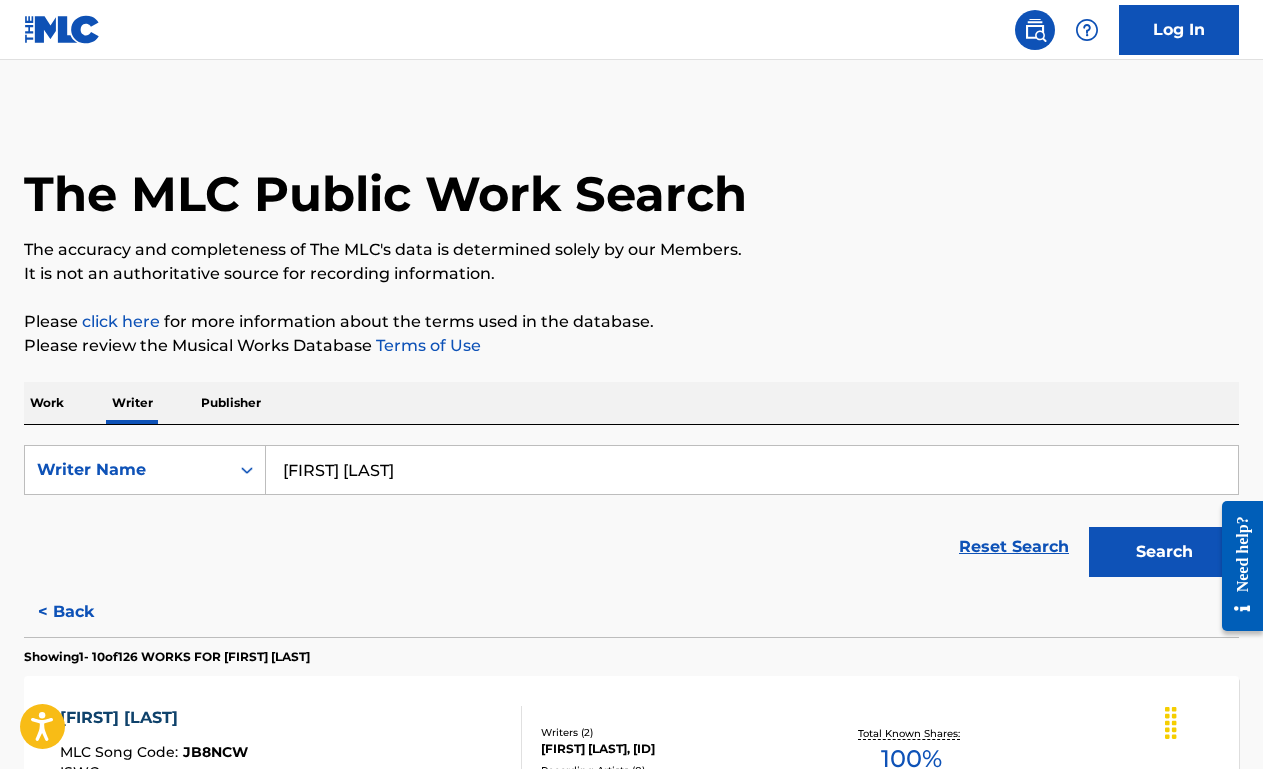 click on "Search" at bounding box center (1164, 552) 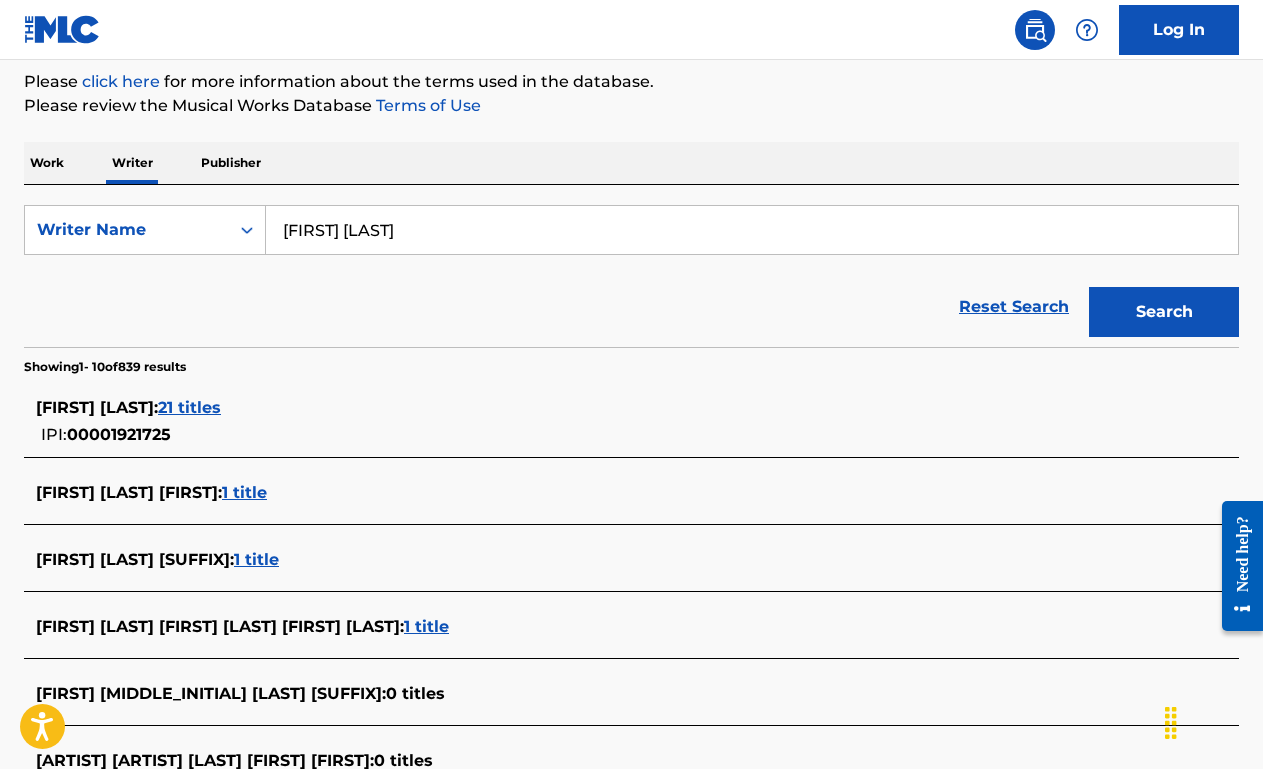 scroll, scrollTop: 244, scrollLeft: 0, axis: vertical 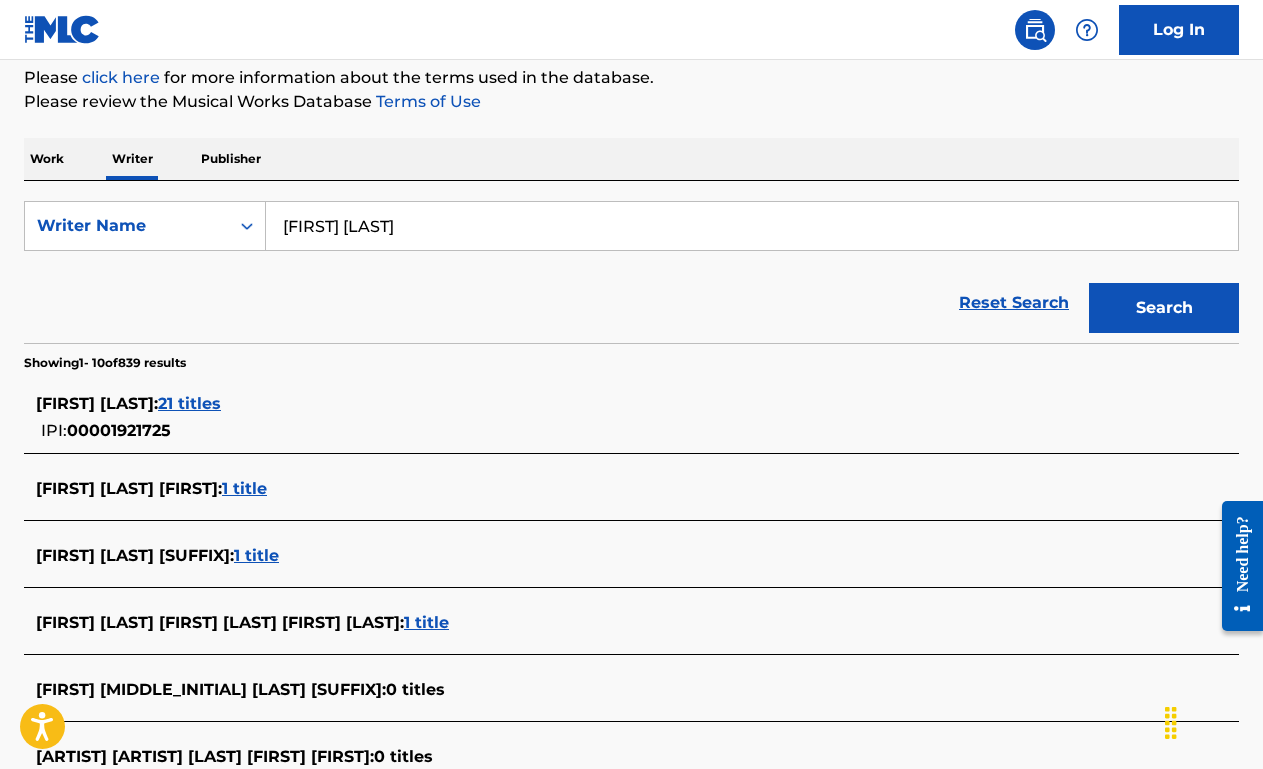 click on "21 titles" at bounding box center [189, 403] 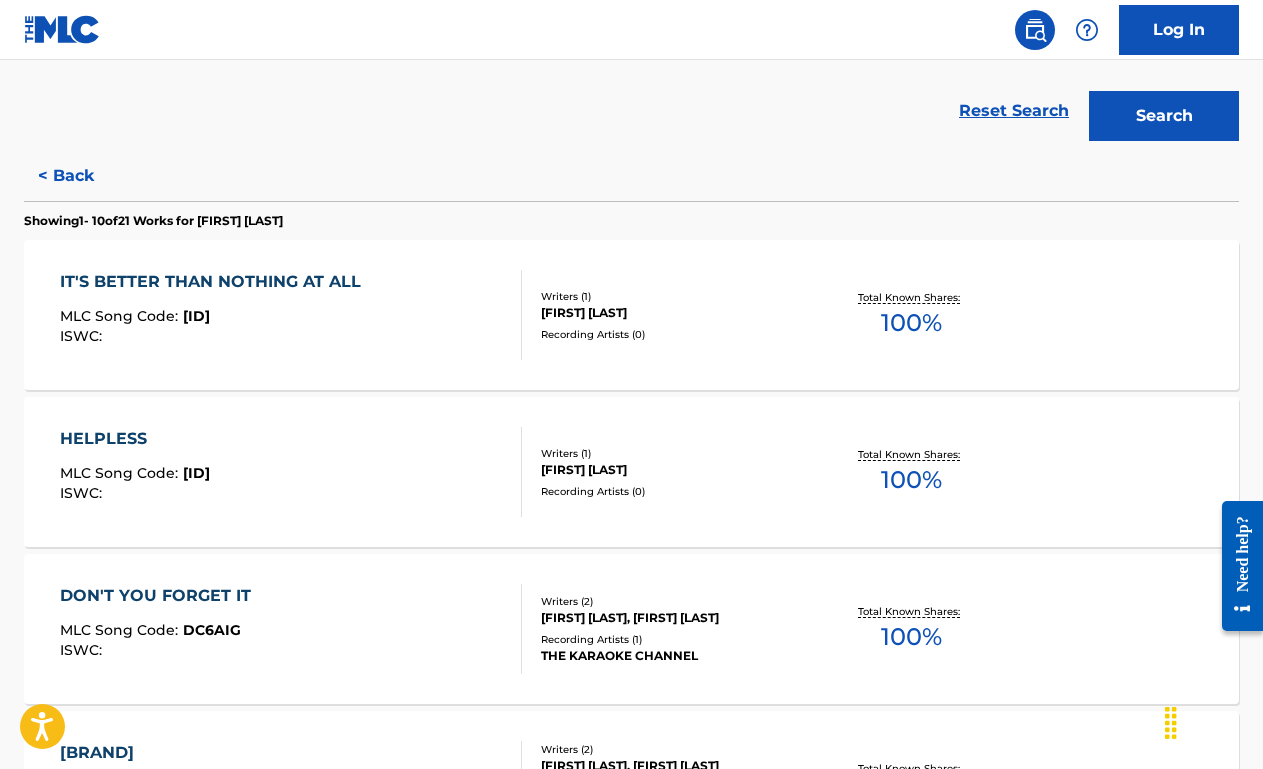 scroll, scrollTop: 446, scrollLeft: 0, axis: vertical 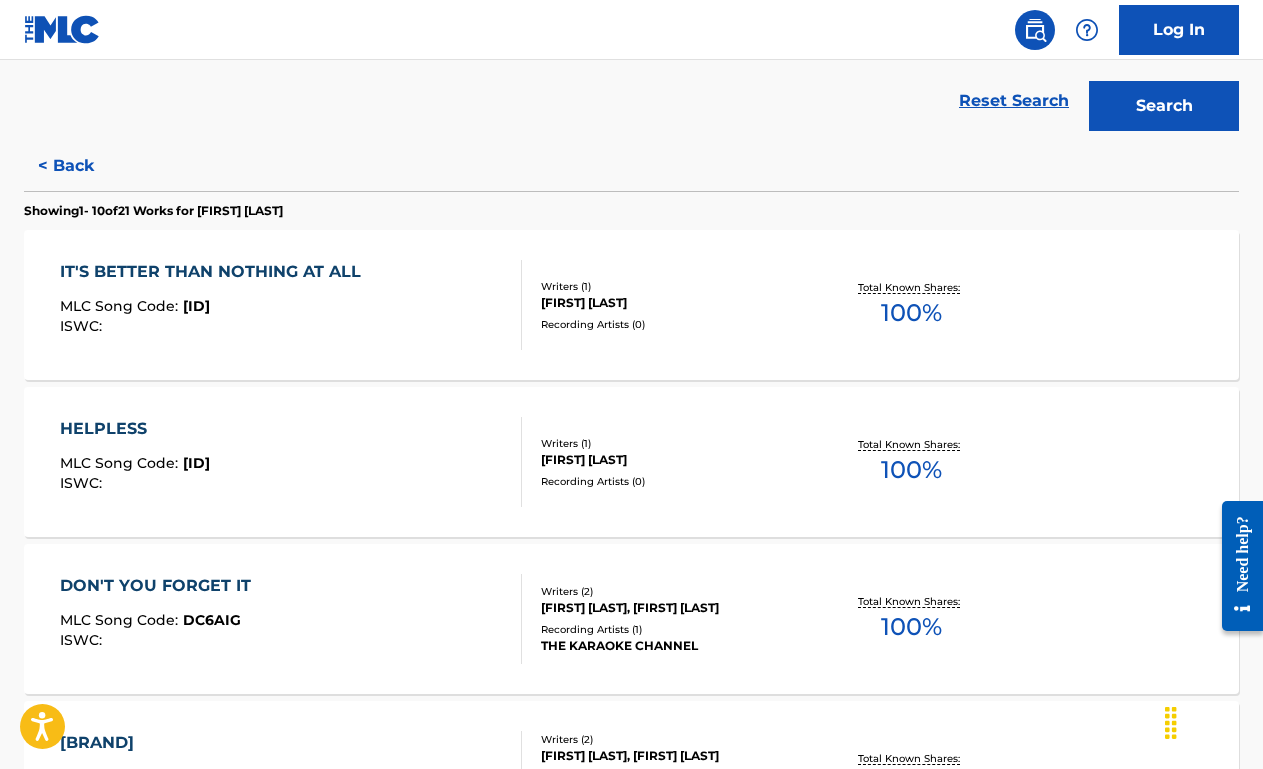 click on "IT'S BETTER THAN NOTHING AT ALL MLC Song Code : I36SS8 ISWC :" at bounding box center [291, 305] 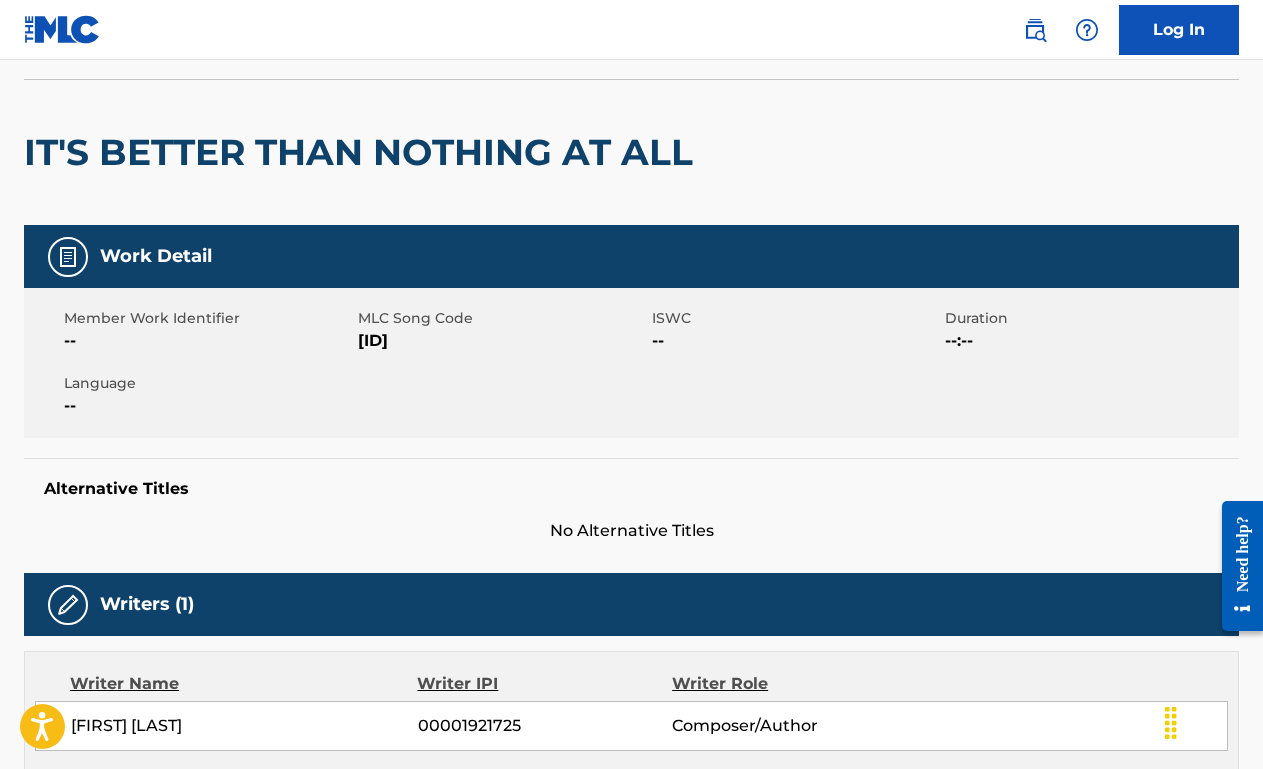 scroll, scrollTop: 0, scrollLeft: 0, axis: both 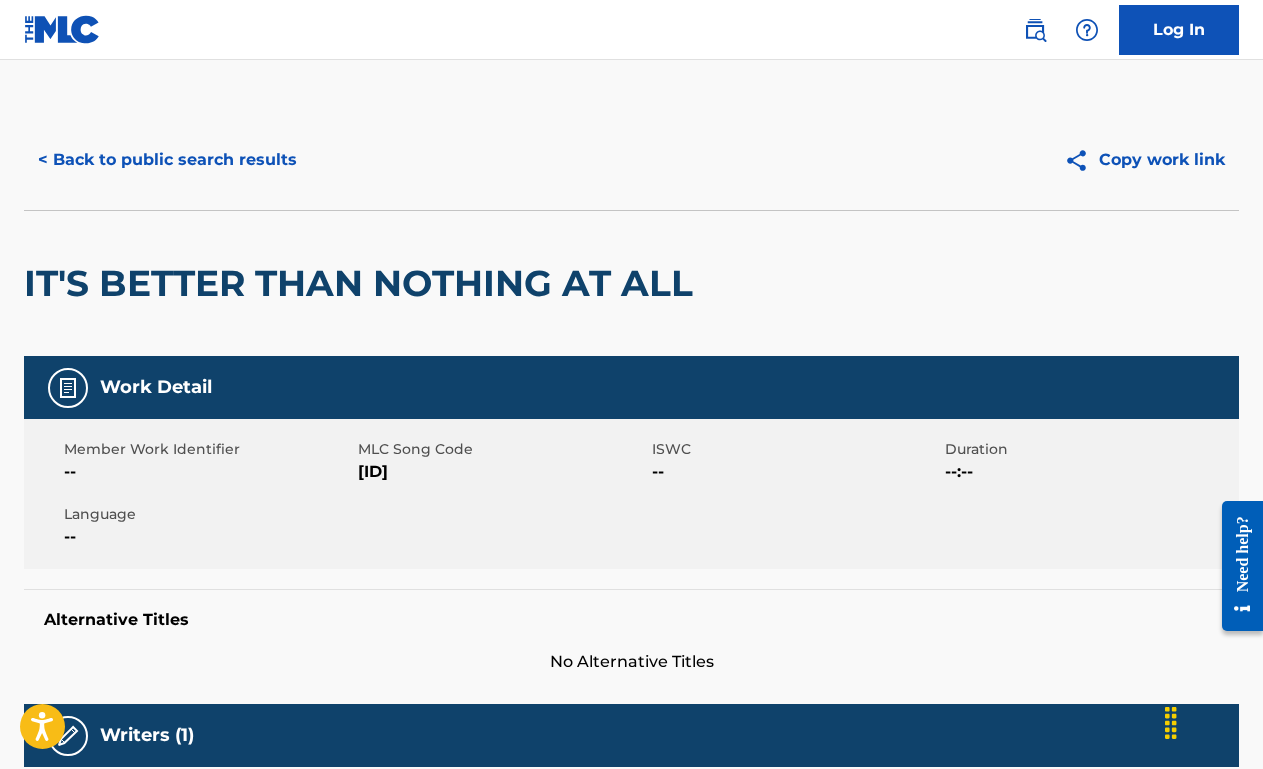 click on "< Back to public search results" at bounding box center [167, 160] 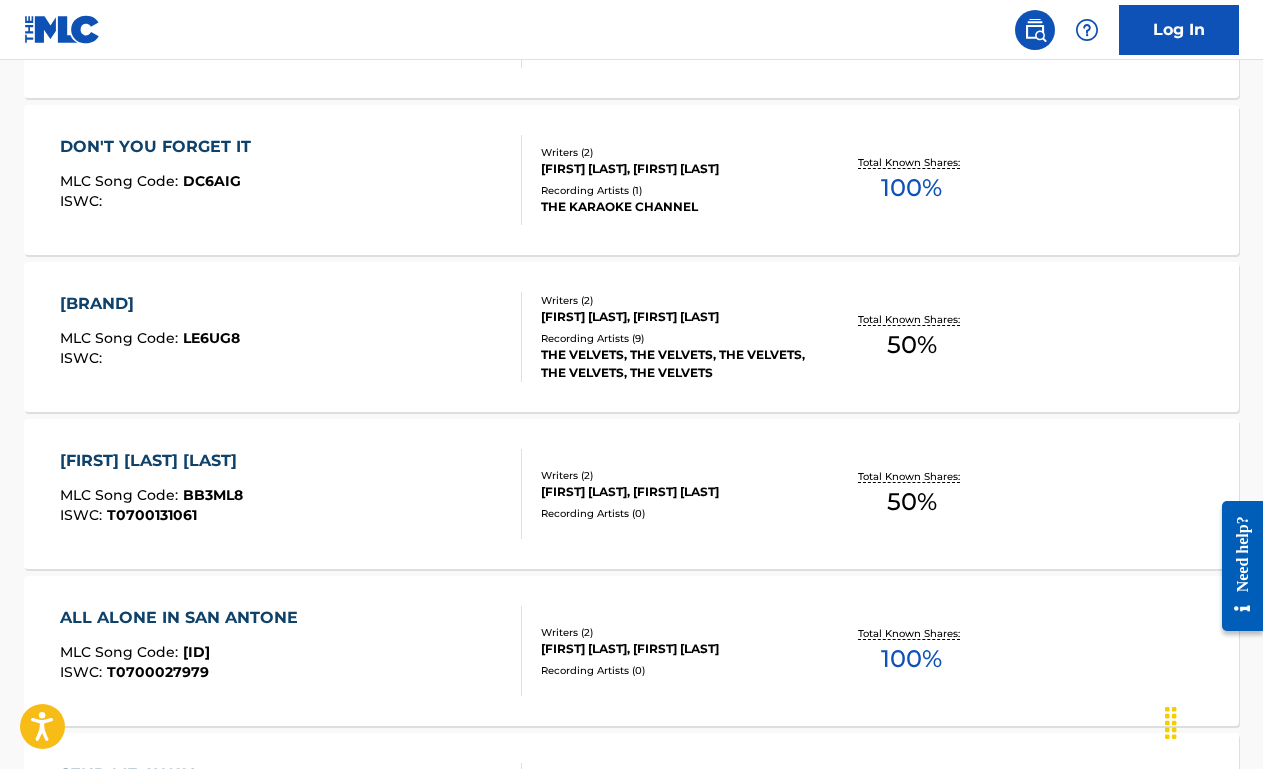 scroll, scrollTop: 894, scrollLeft: 0, axis: vertical 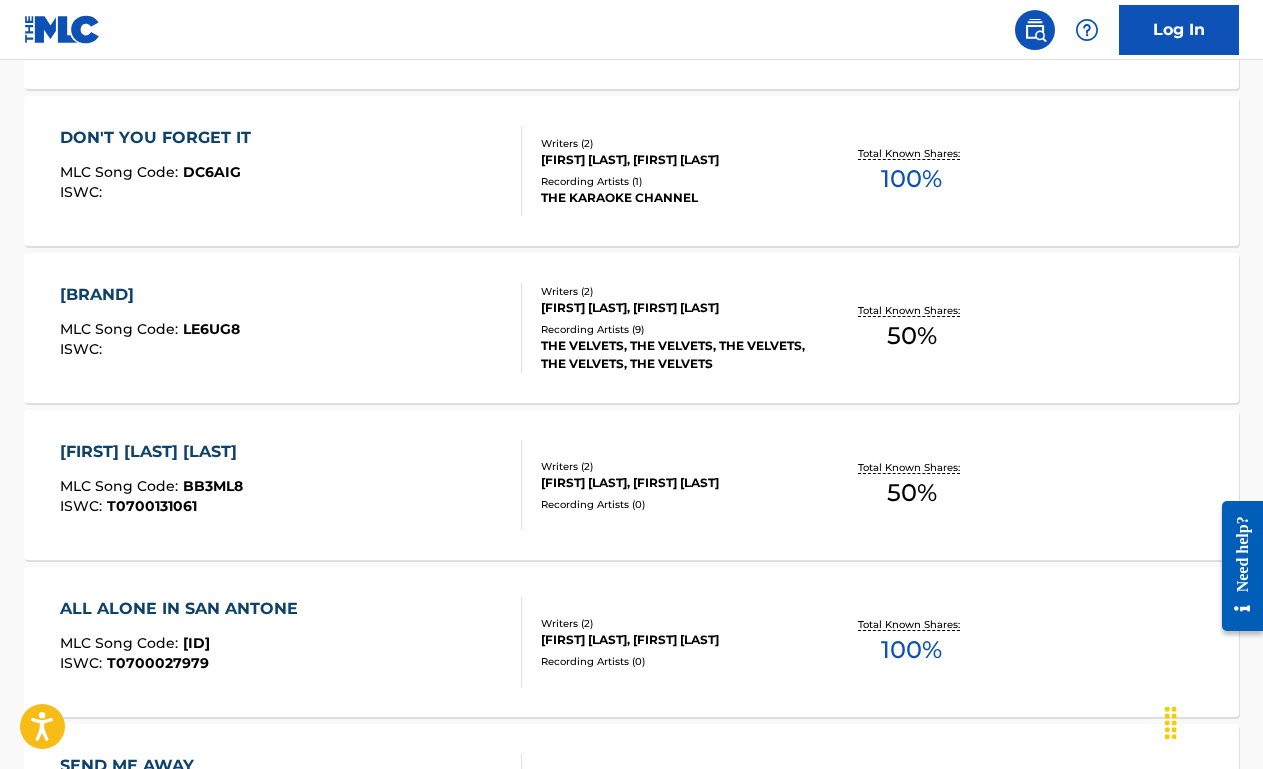 click on "ALL ALONE IN SAN ANTONE MLC Song Code : AC7HY0 ISWC : T0700027979" at bounding box center [291, 642] 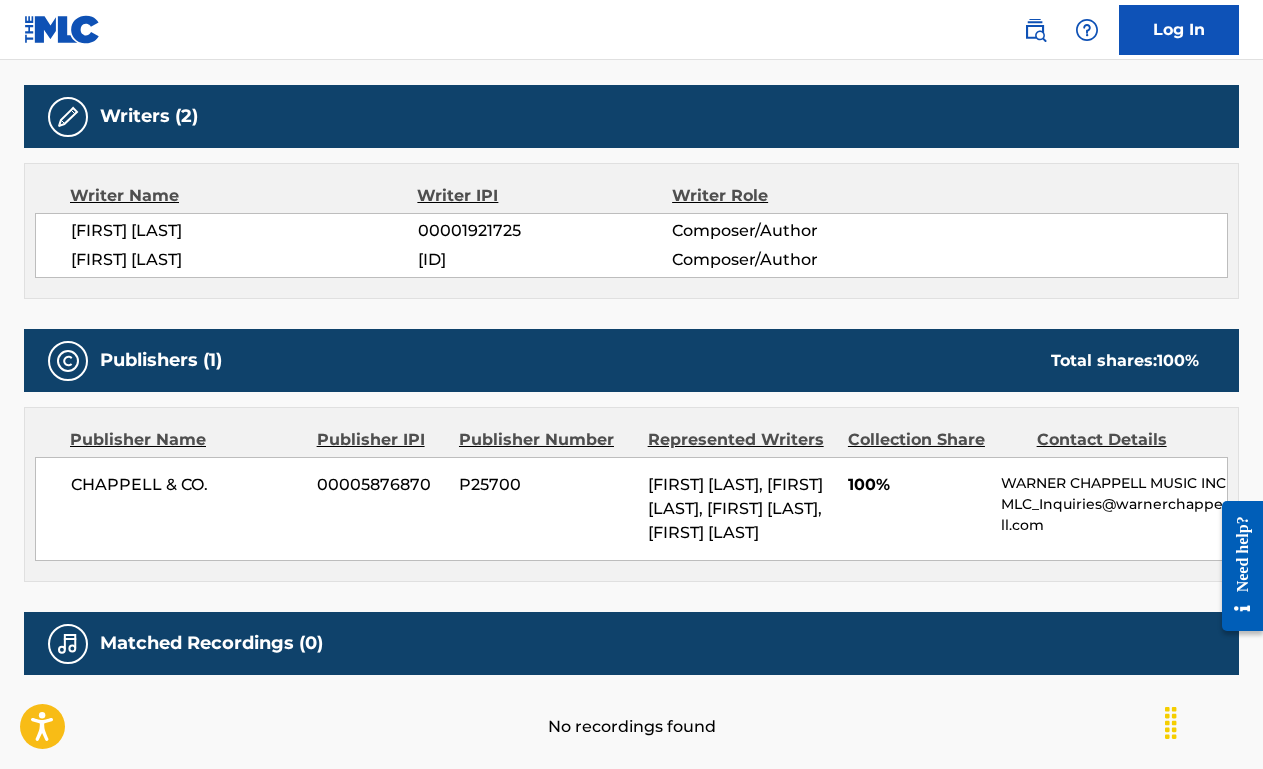 scroll, scrollTop: 0, scrollLeft: 0, axis: both 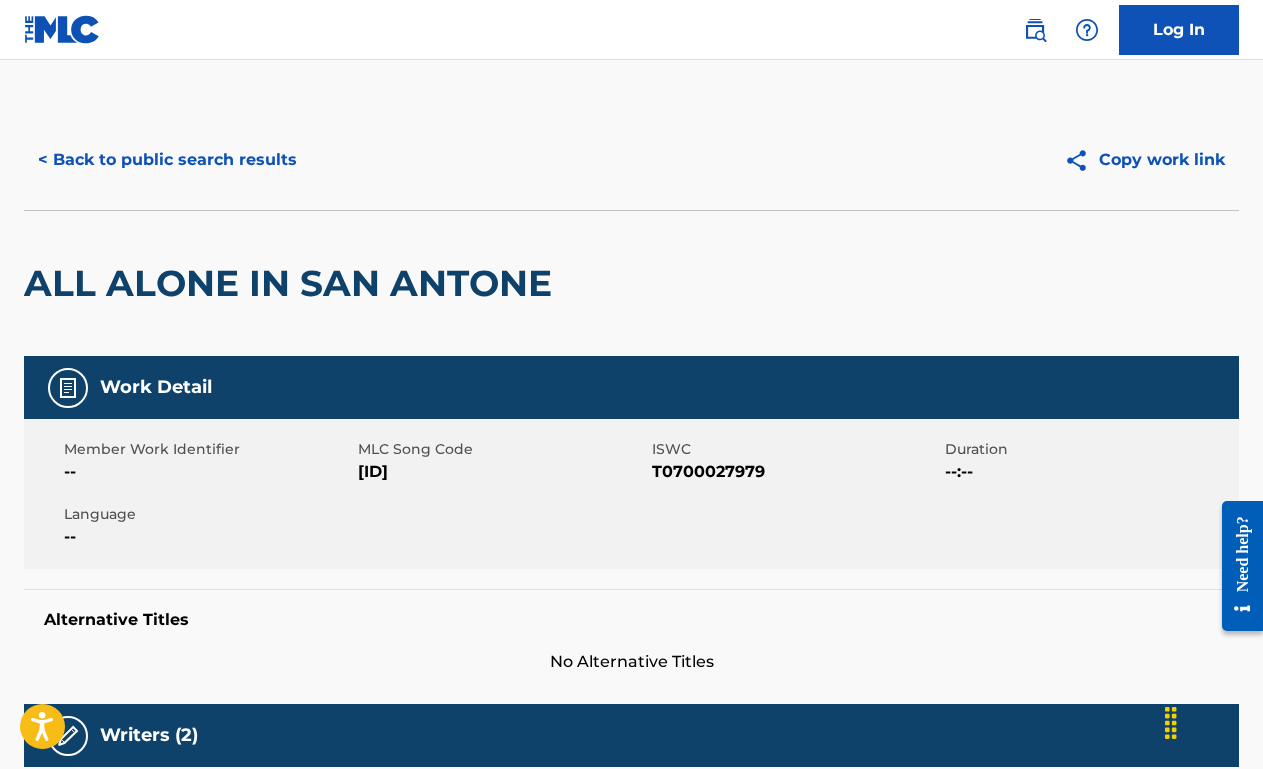 click on "< Back to public search results" at bounding box center (167, 160) 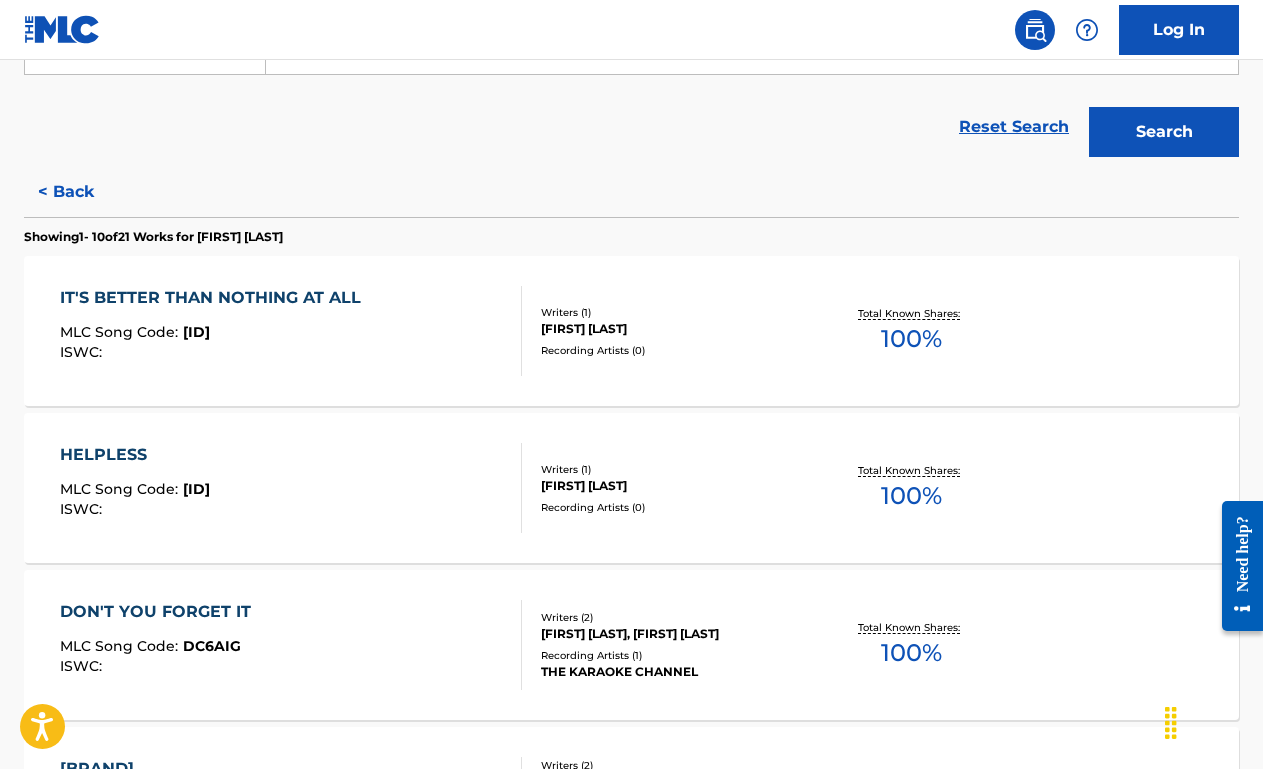 scroll, scrollTop: 436, scrollLeft: 0, axis: vertical 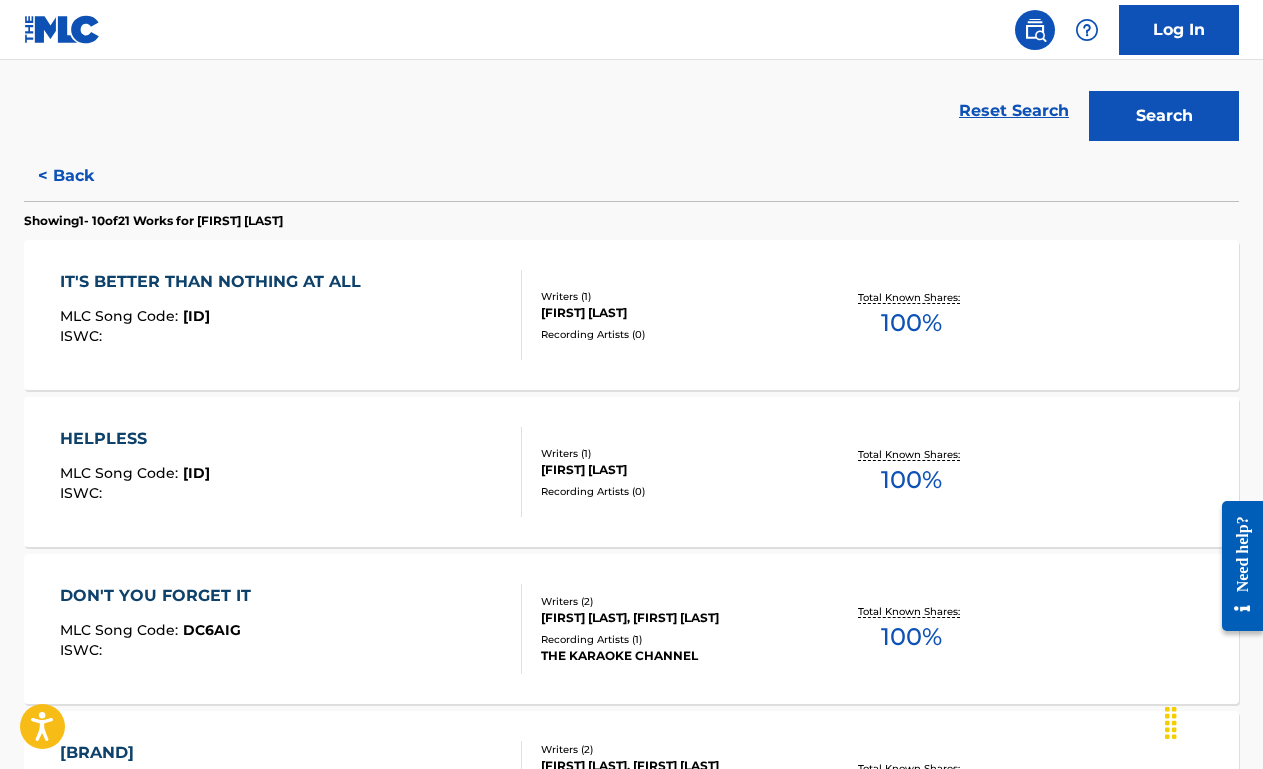 click on "HELPLESS MLC Song Code : HP5DNR ISWC :" at bounding box center [291, 472] 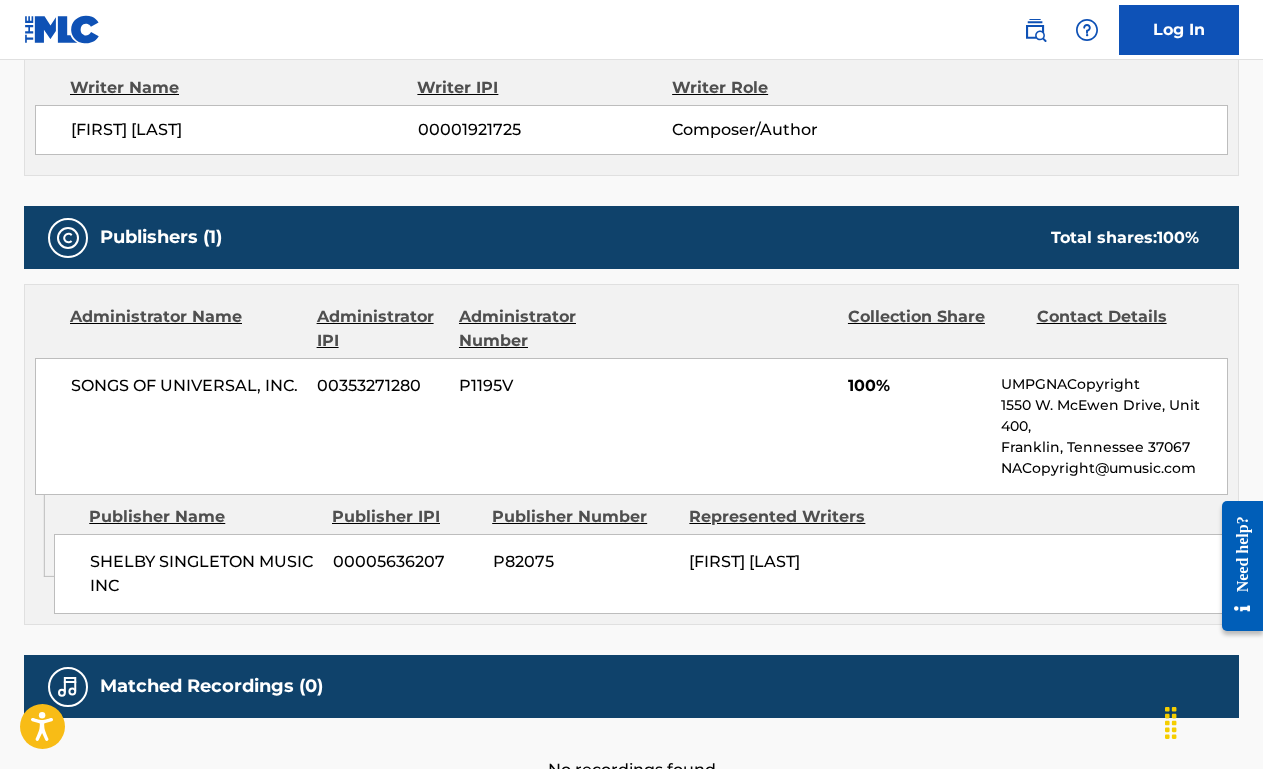 scroll, scrollTop: 0, scrollLeft: 0, axis: both 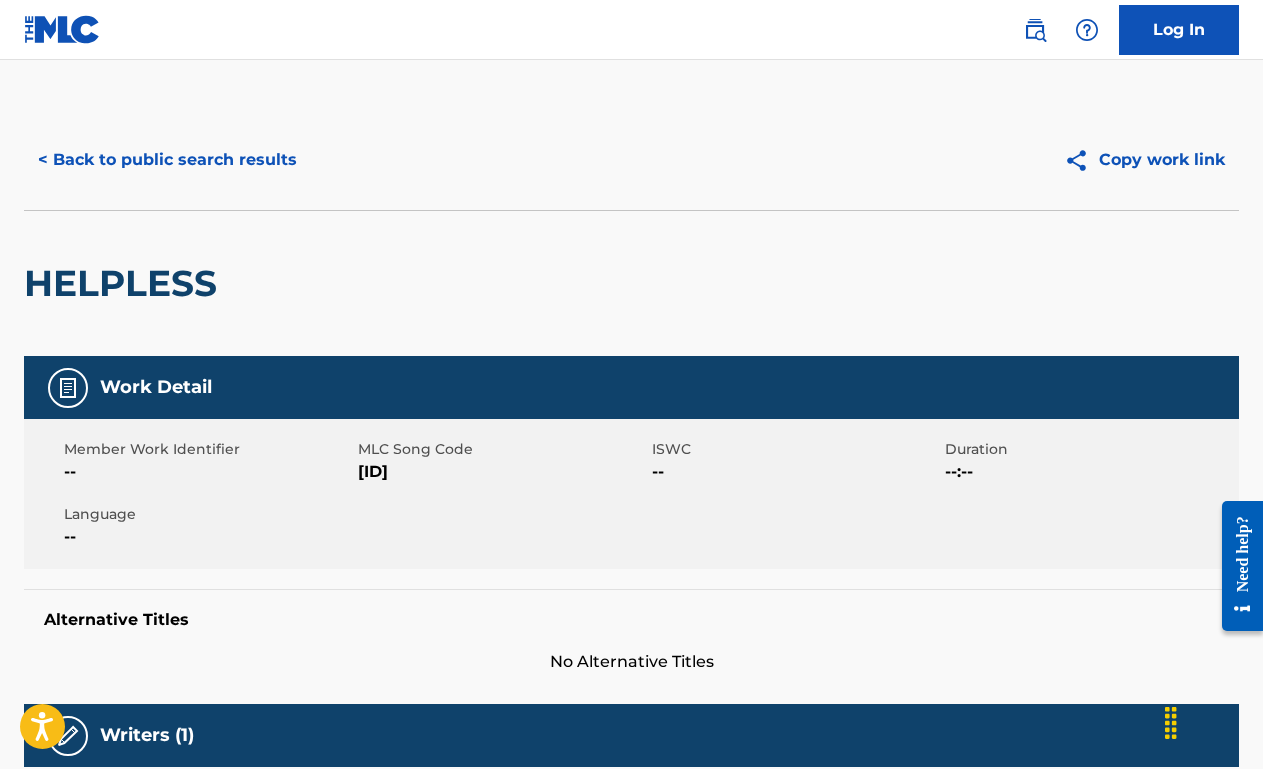 click on "< Back to public search results" at bounding box center (167, 160) 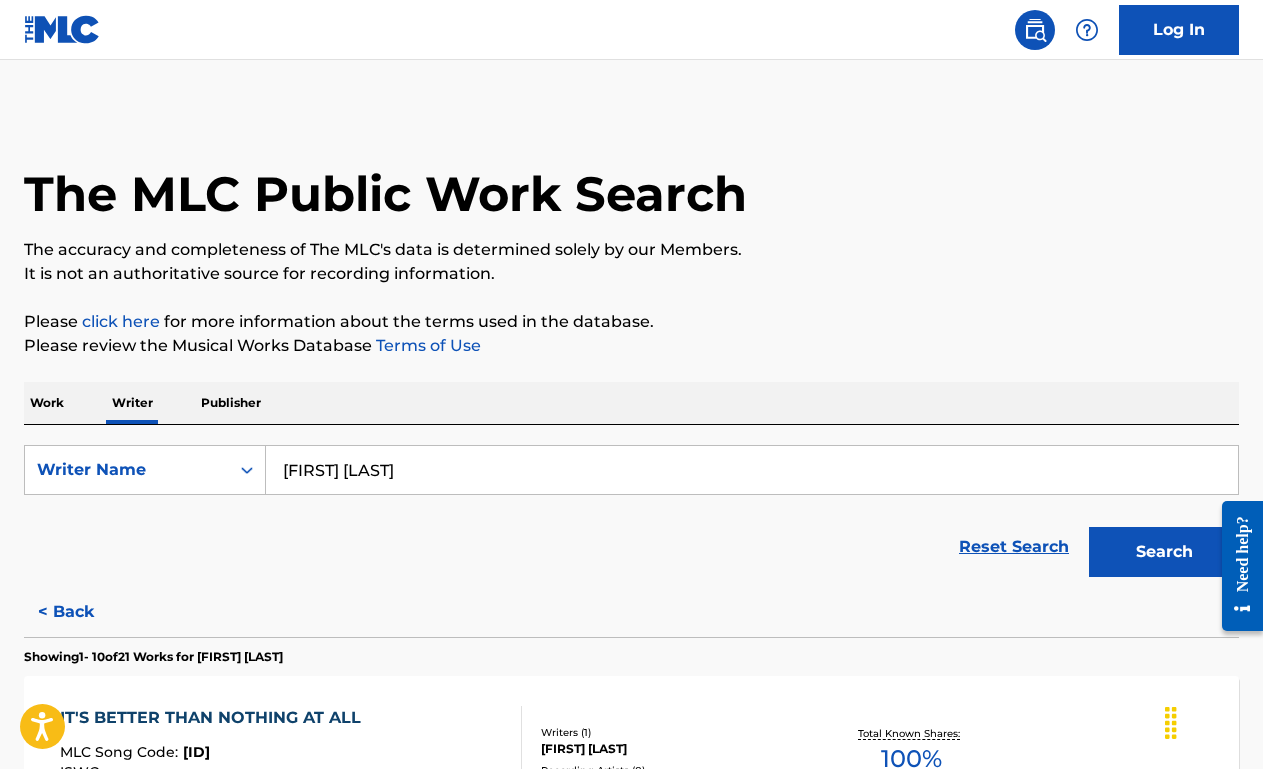 click on "Work" at bounding box center (47, 403) 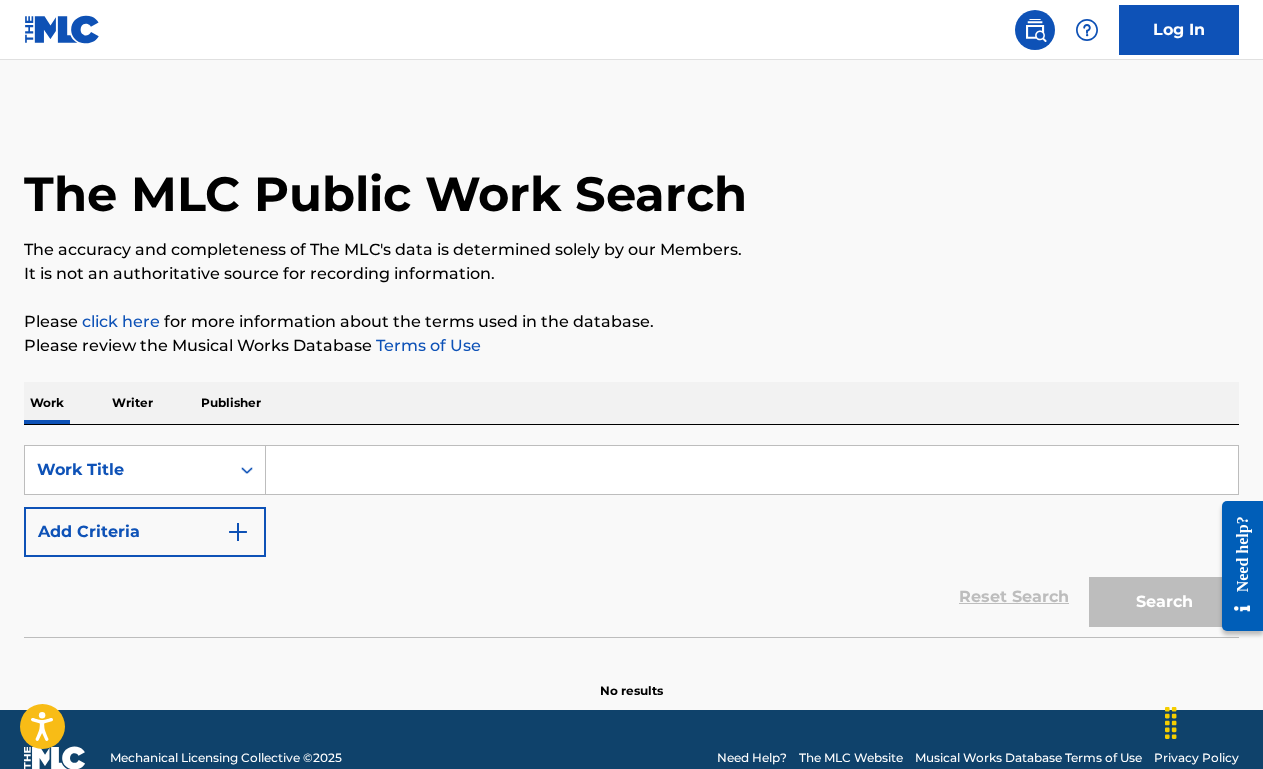click at bounding box center [752, 470] 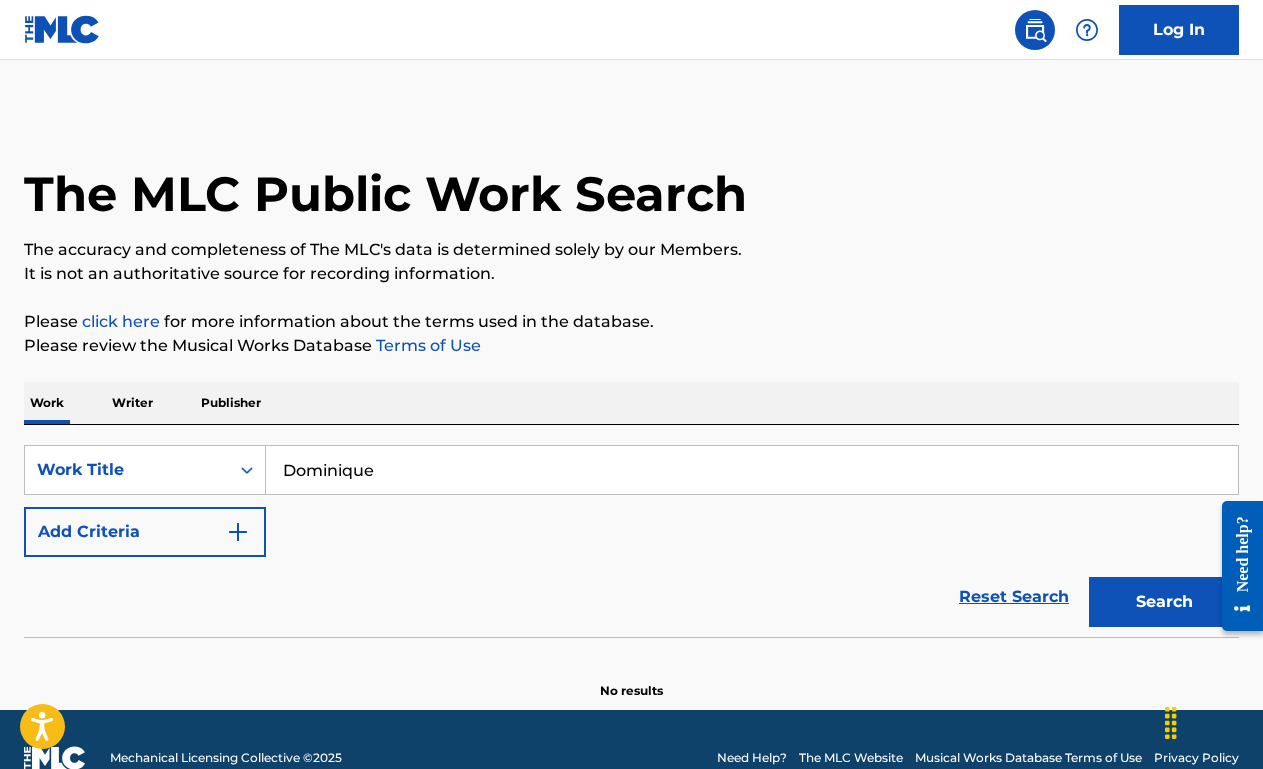 type on "Dominique" 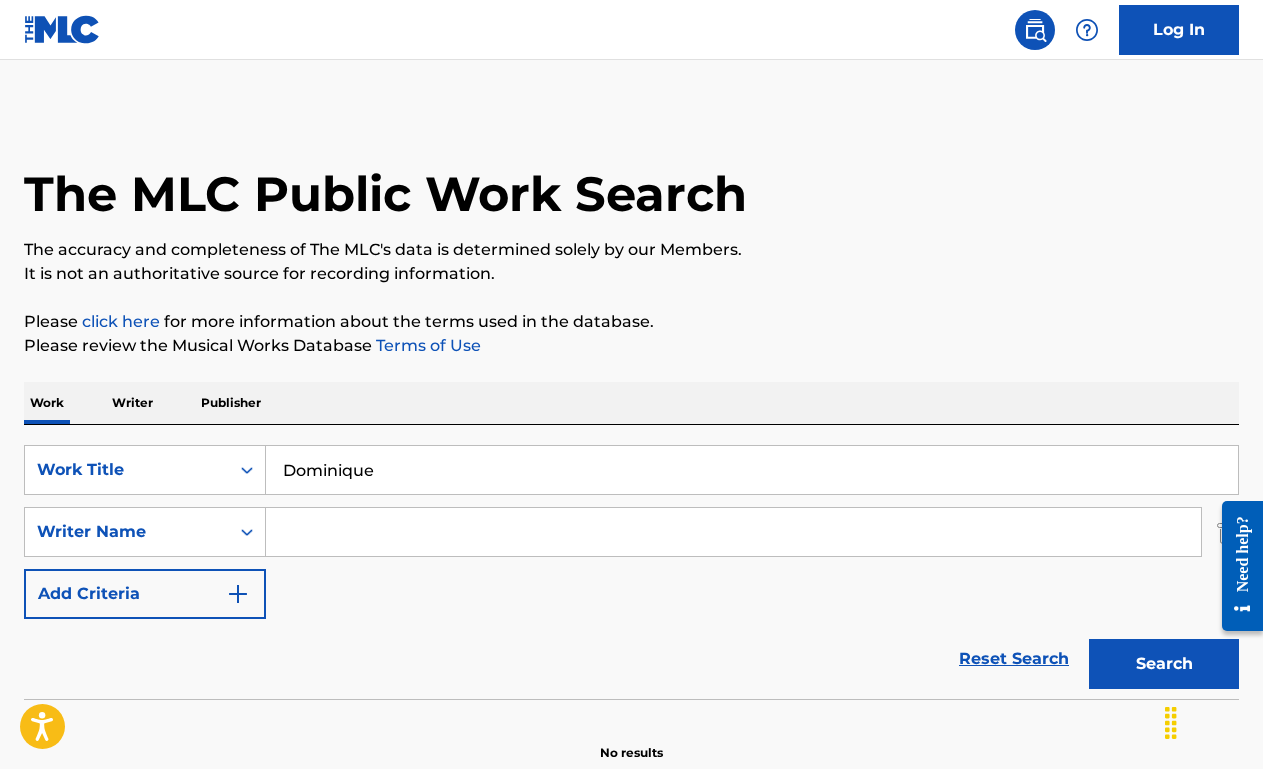 click at bounding box center (733, 532) 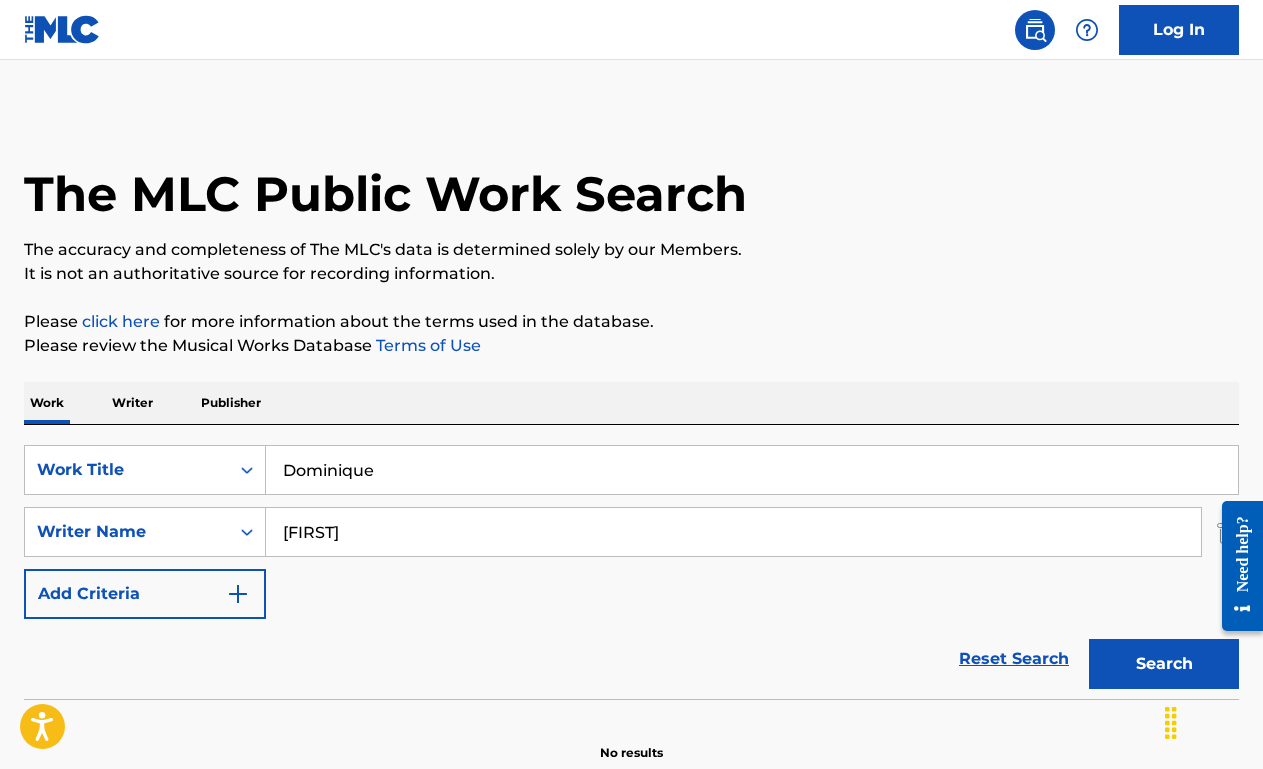 type on "regney" 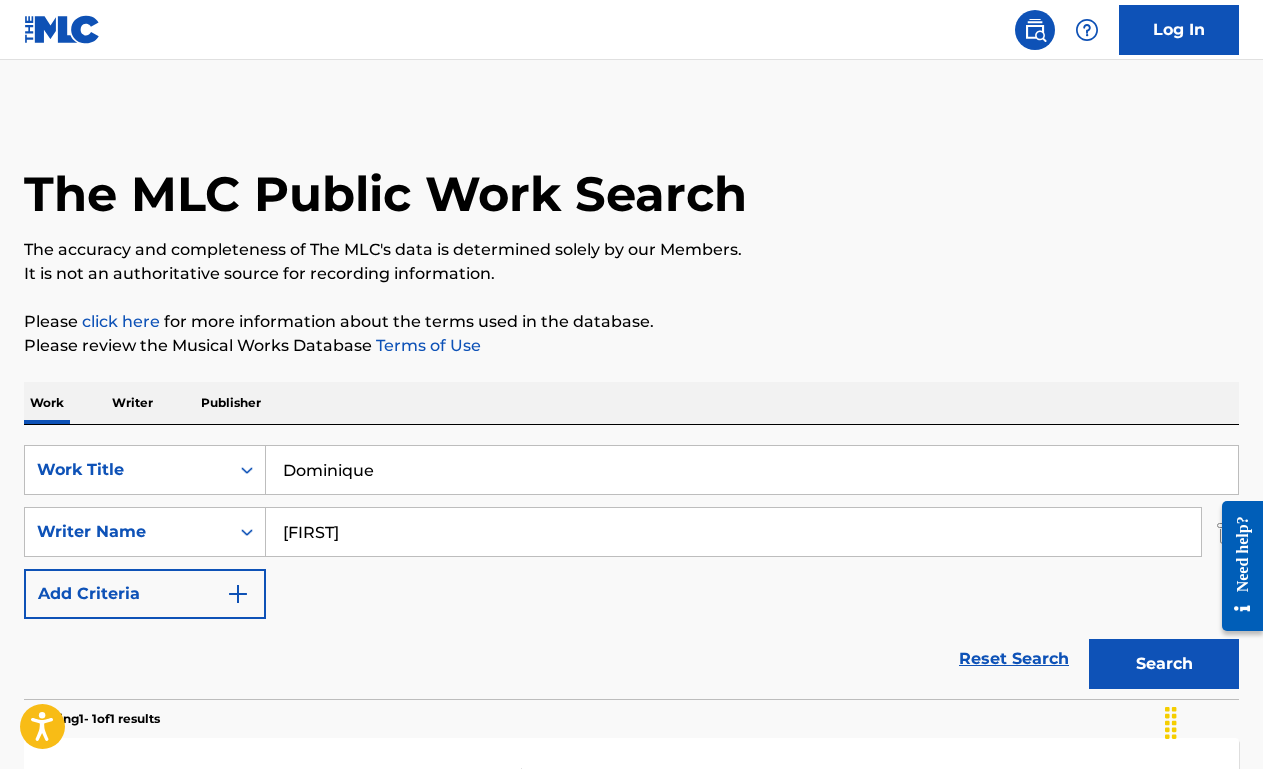 scroll, scrollTop: 319, scrollLeft: 0, axis: vertical 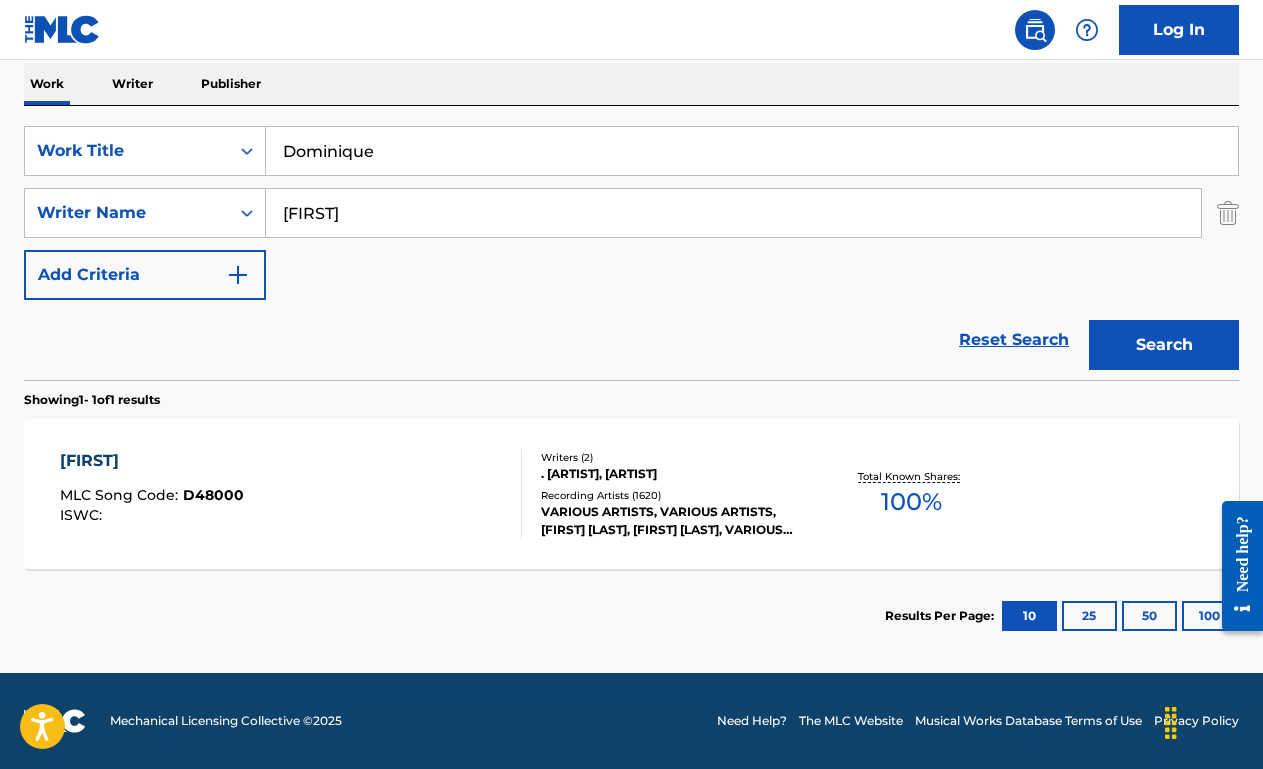 click on "DOMINIQUE MLC Song Code : D48000 ISWC :" at bounding box center (291, 494) 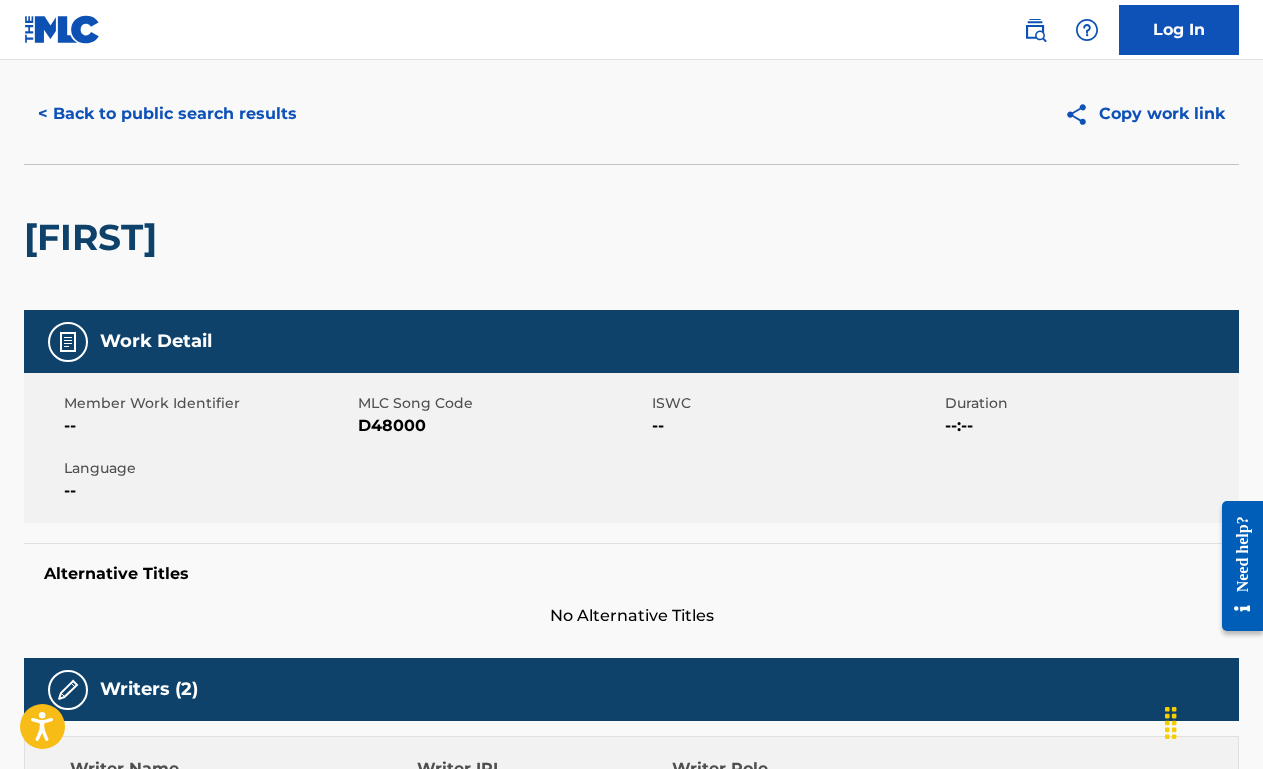 scroll, scrollTop: 0, scrollLeft: 0, axis: both 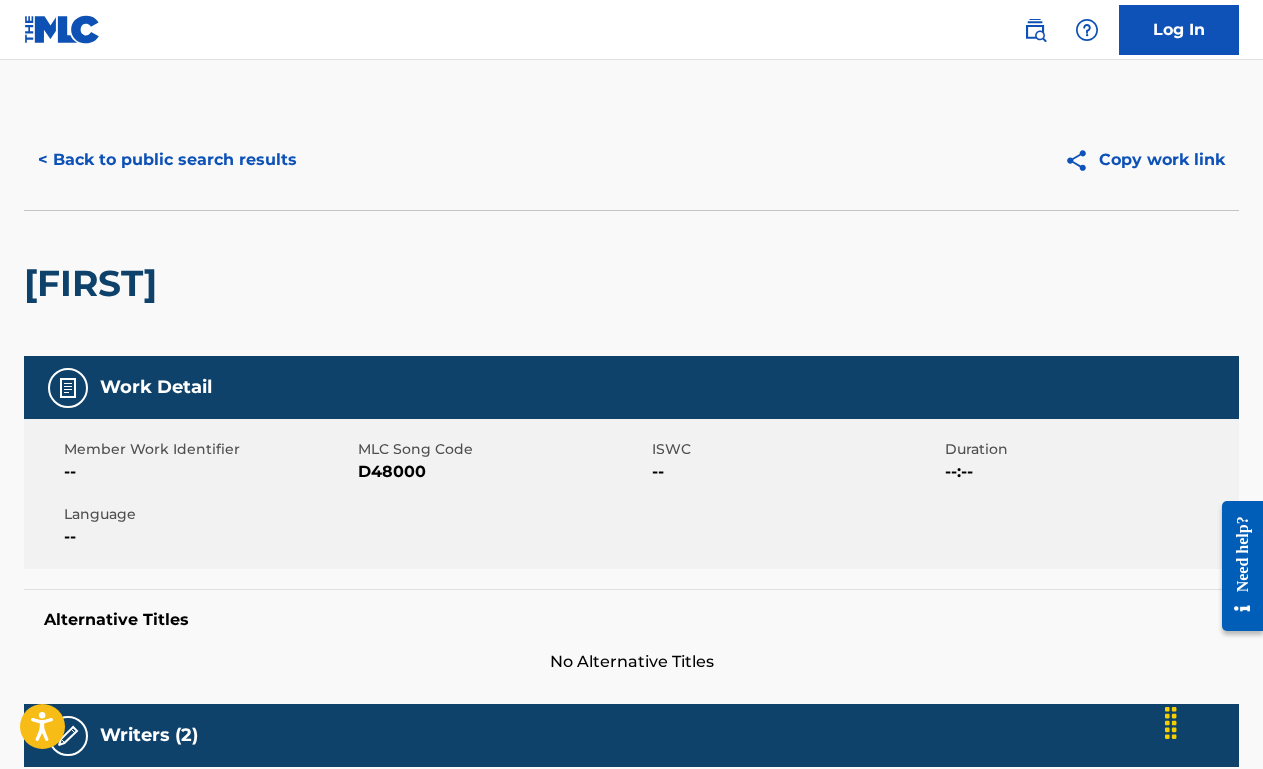 click on "< Back to public search results" at bounding box center (167, 160) 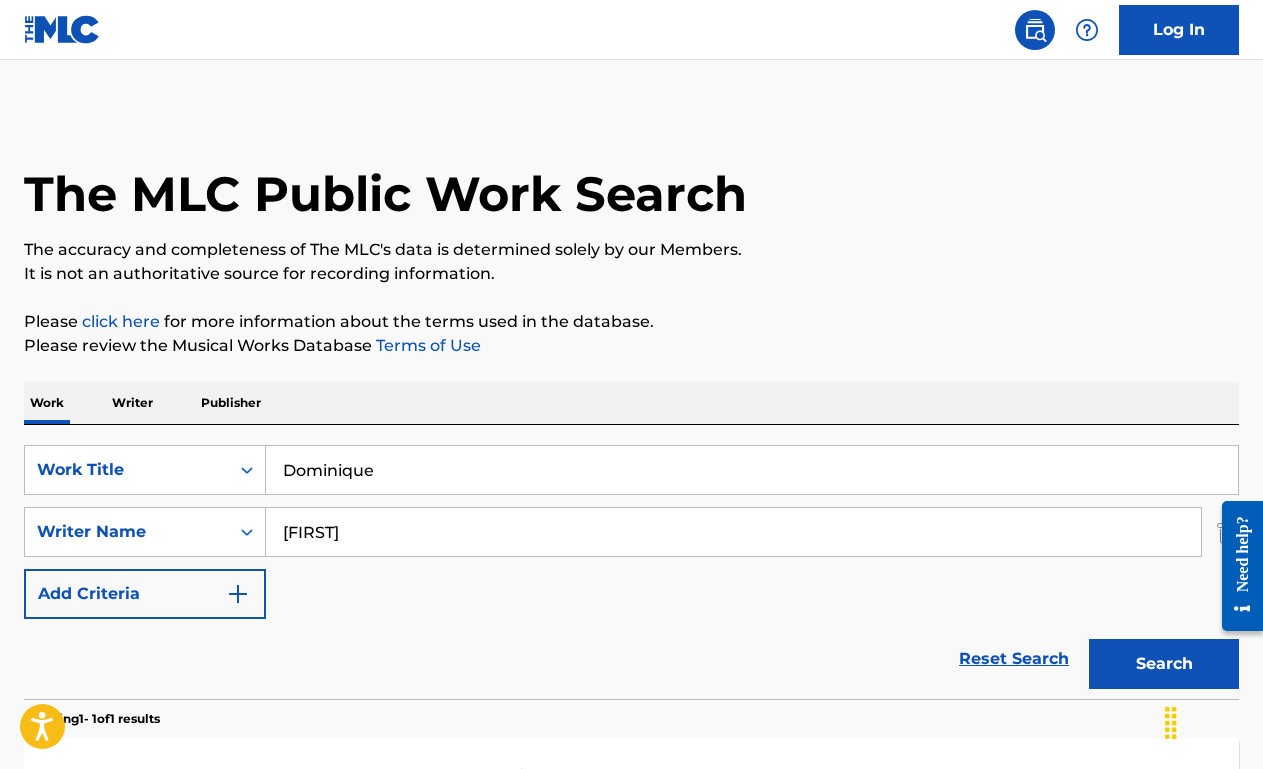 scroll, scrollTop: 197, scrollLeft: 0, axis: vertical 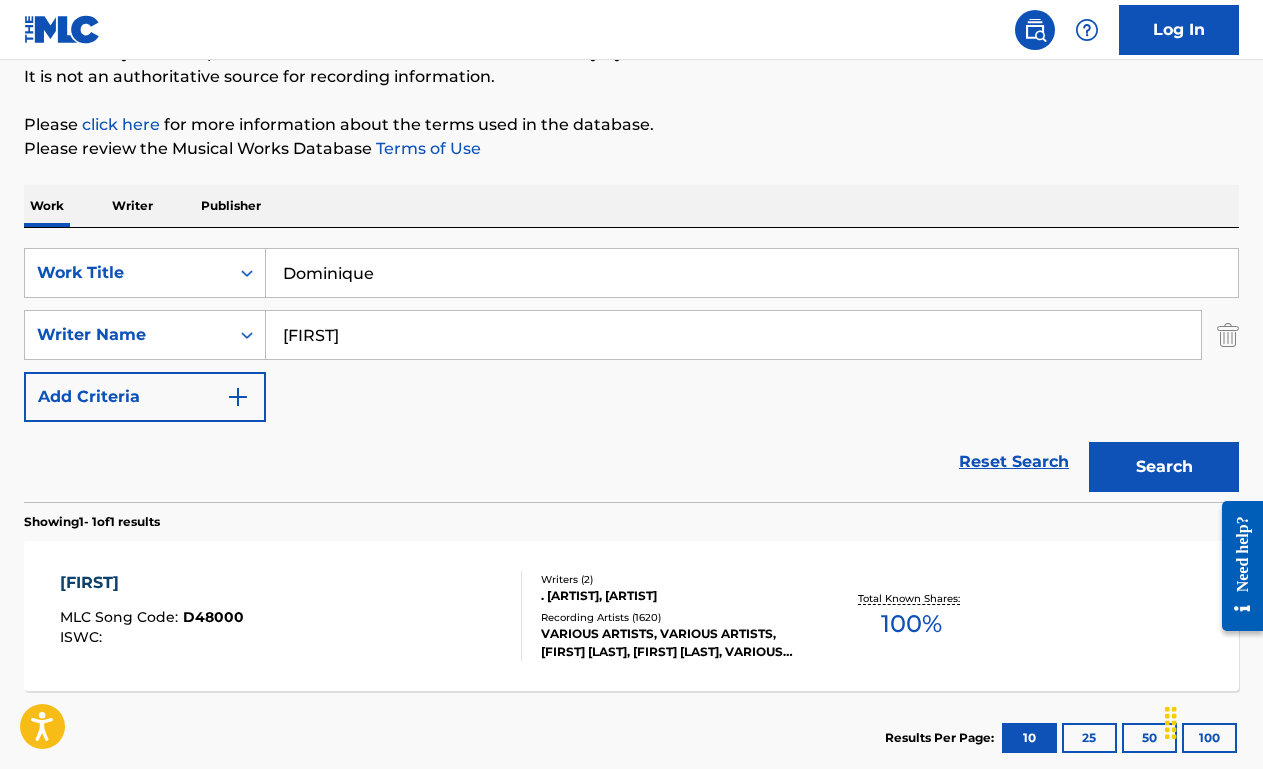 click on "Dominique" at bounding box center [752, 273] 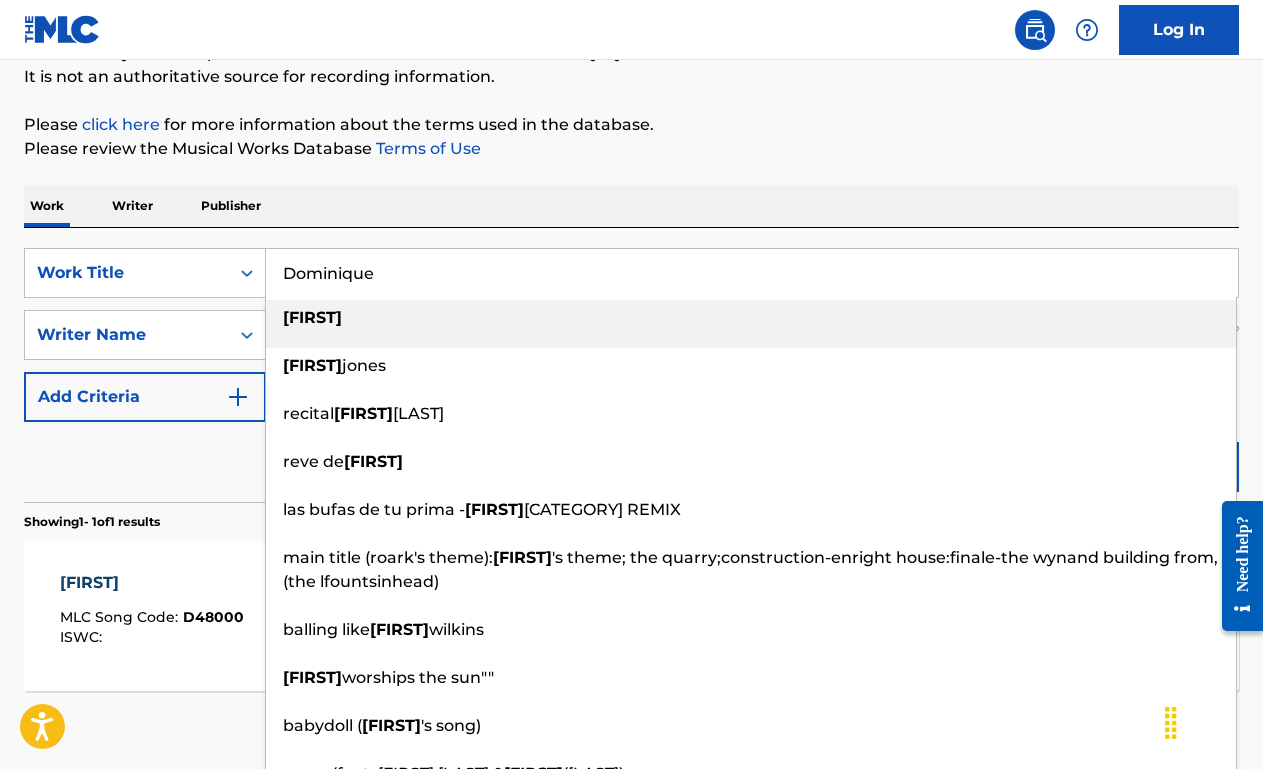 click on "Dominique" at bounding box center (752, 273) 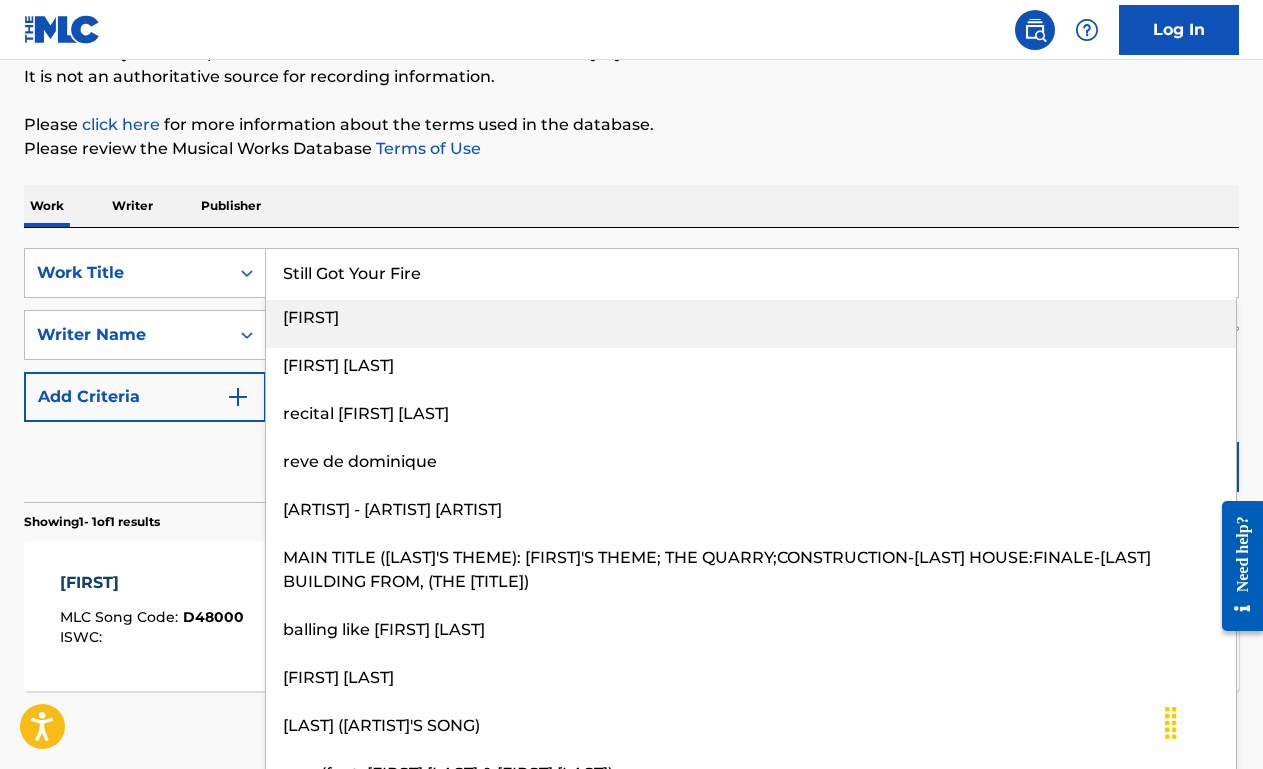 type on "Still Got Your Fire" 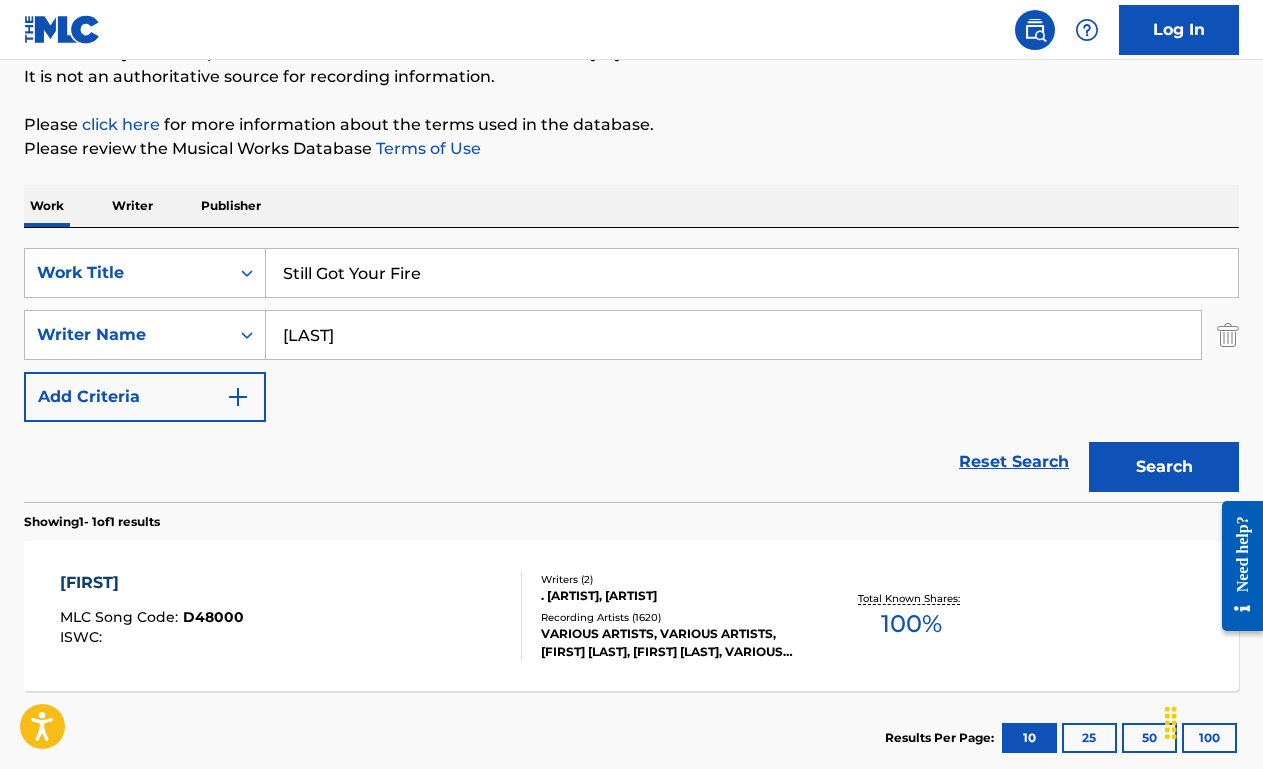 type on "dorff" 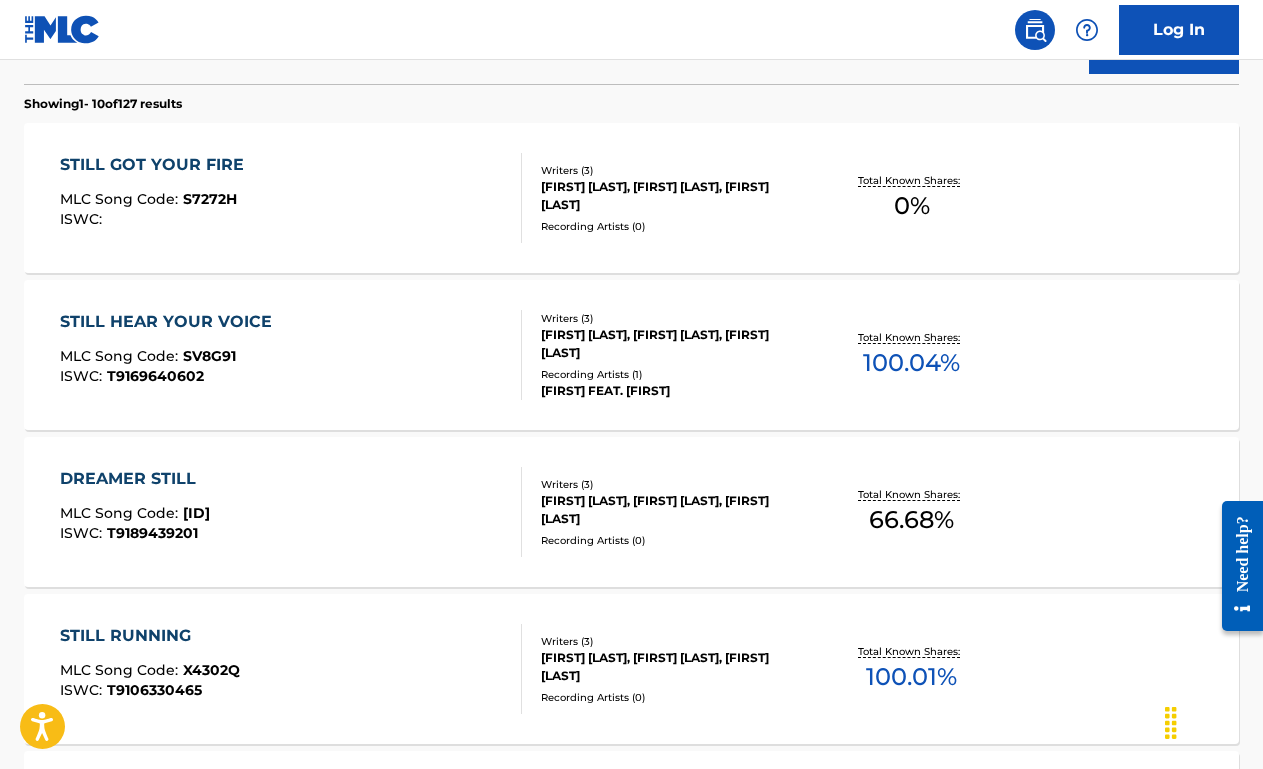 scroll, scrollTop: 627, scrollLeft: 0, axis: vertical 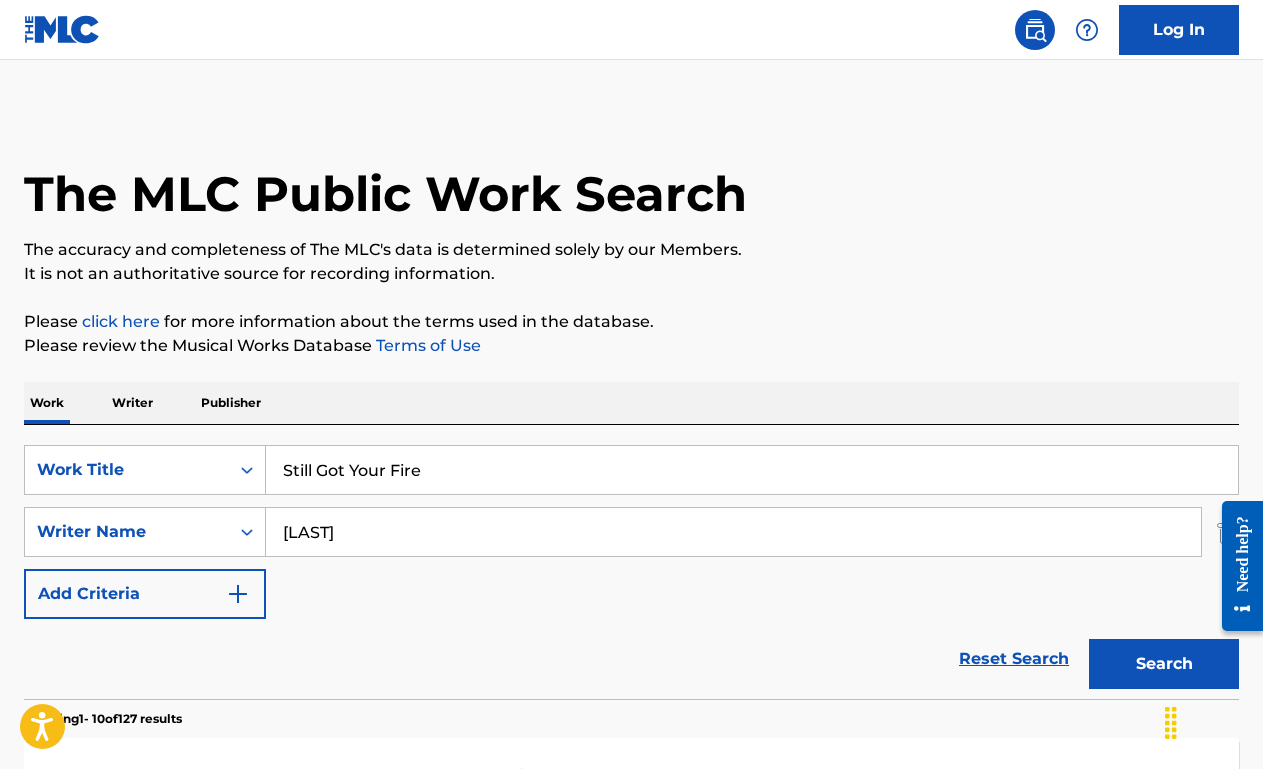 click on "Still Got Your Fire" at bounding box center [752, 470] 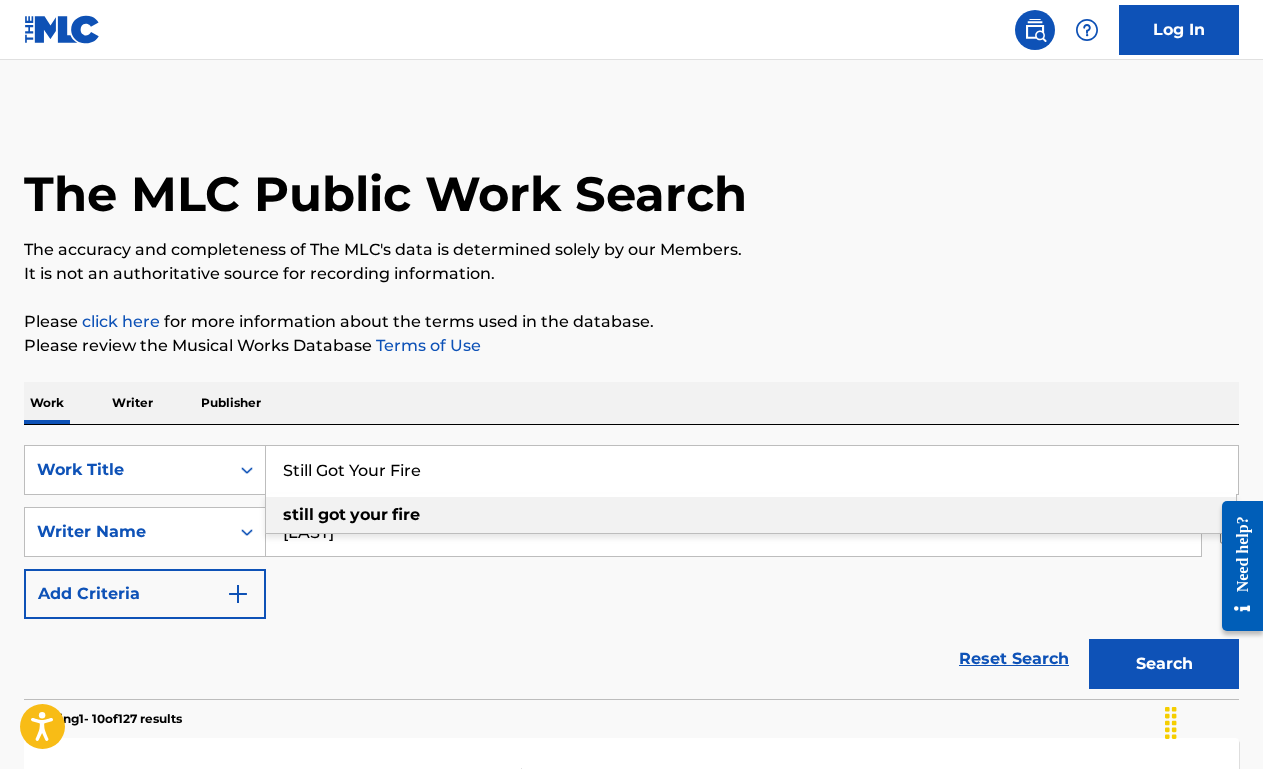 click on "Still Got Your Fire" at bounding box center (752, 470) 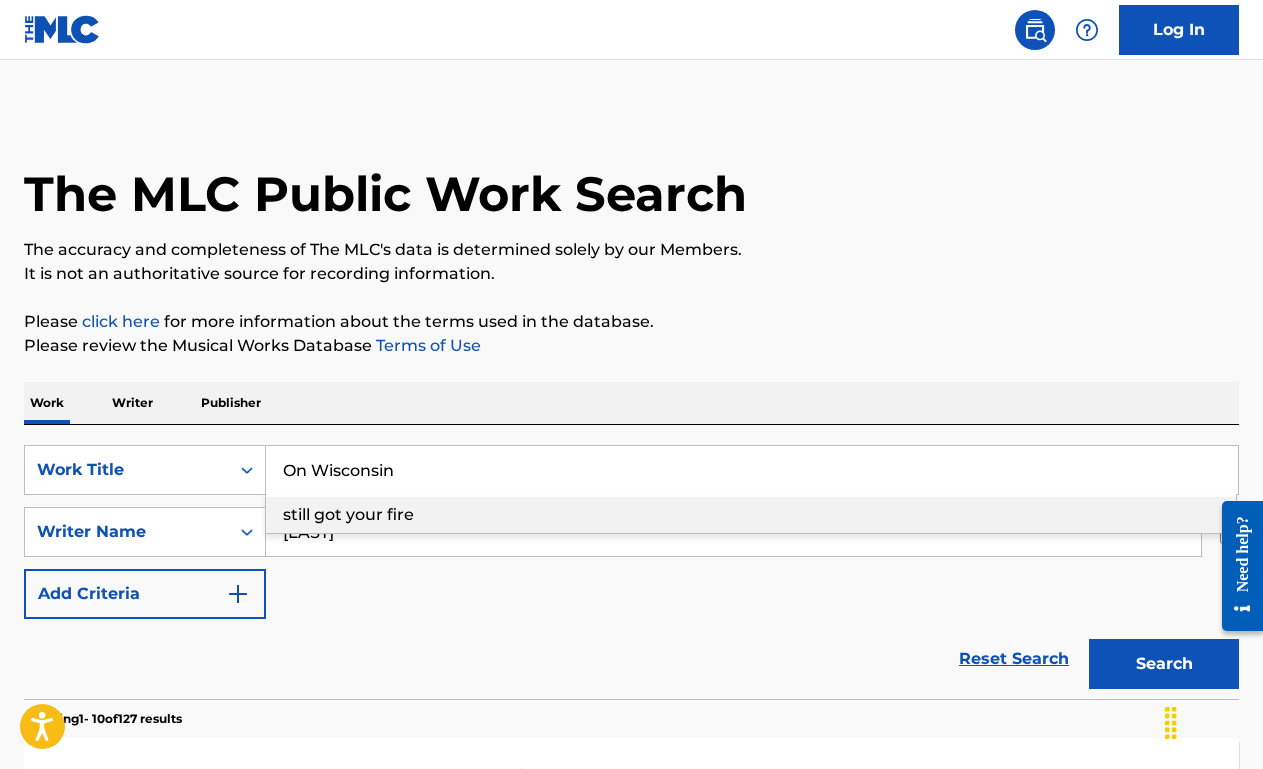type on "On Wisconsin" 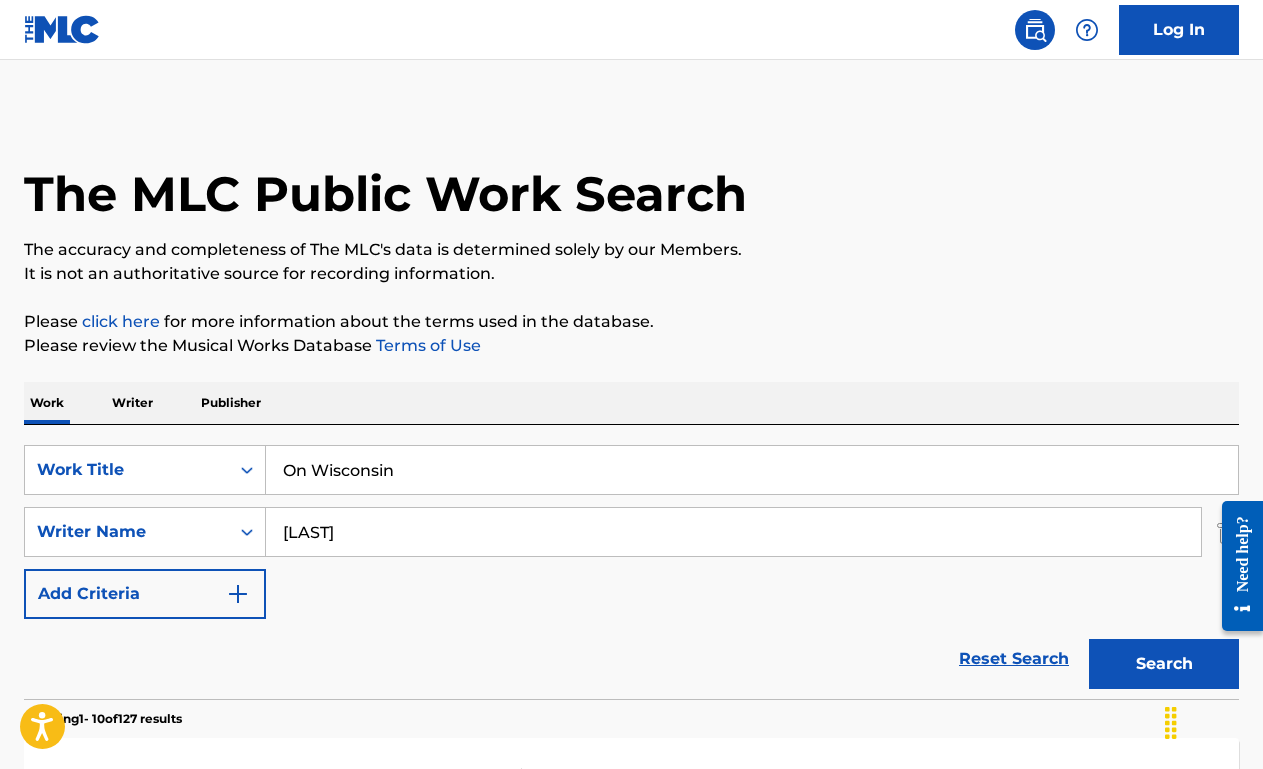 type on "[ARTIST]" 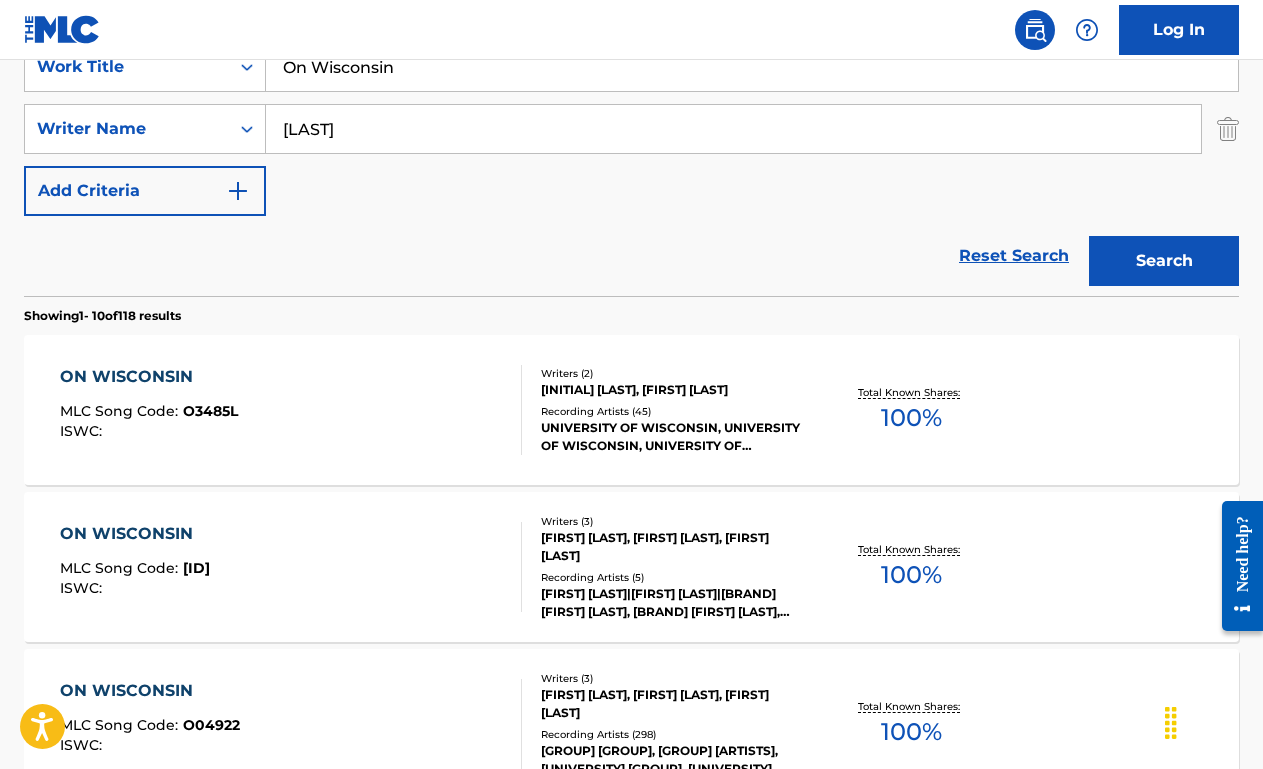 scroll, scrollTop: 406, scrollLeft: 0, axis: vertical 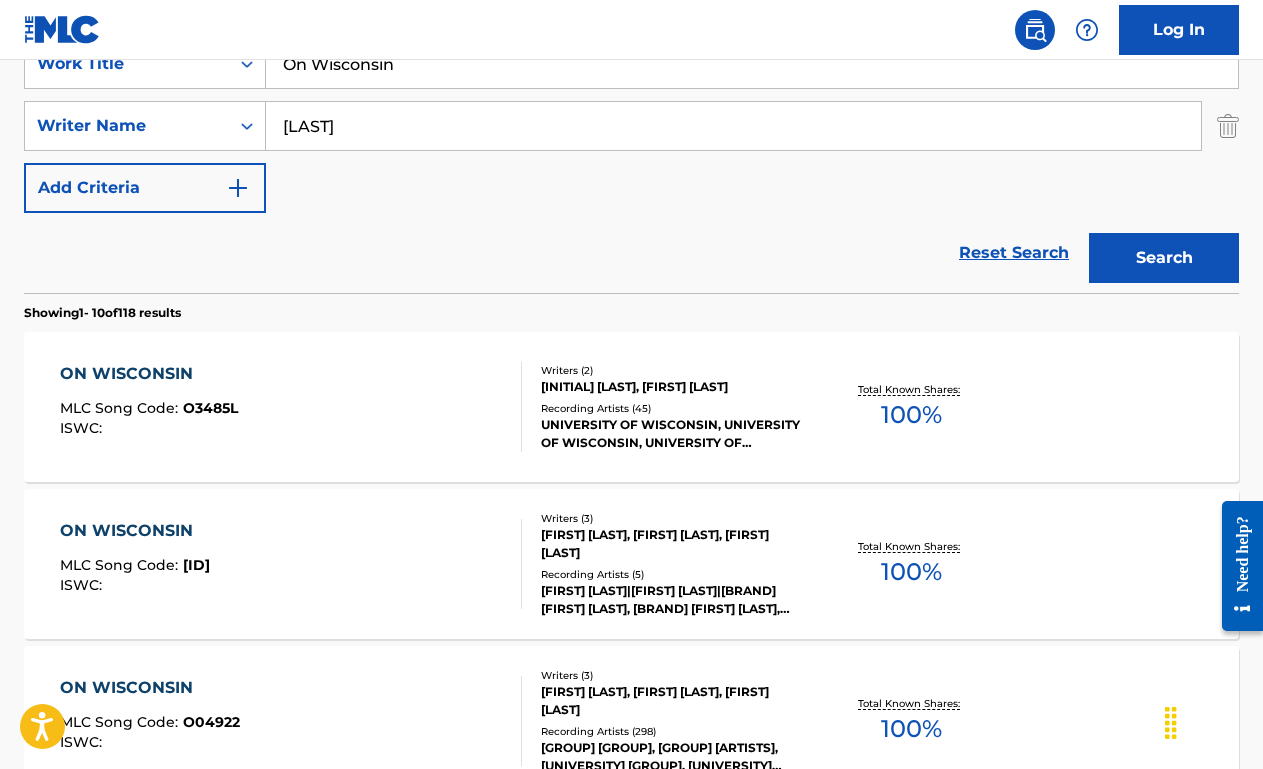 click on "ON WISCONSIN MLC Song Code : O3485L ISWC :" at bounding box center (291, 407) 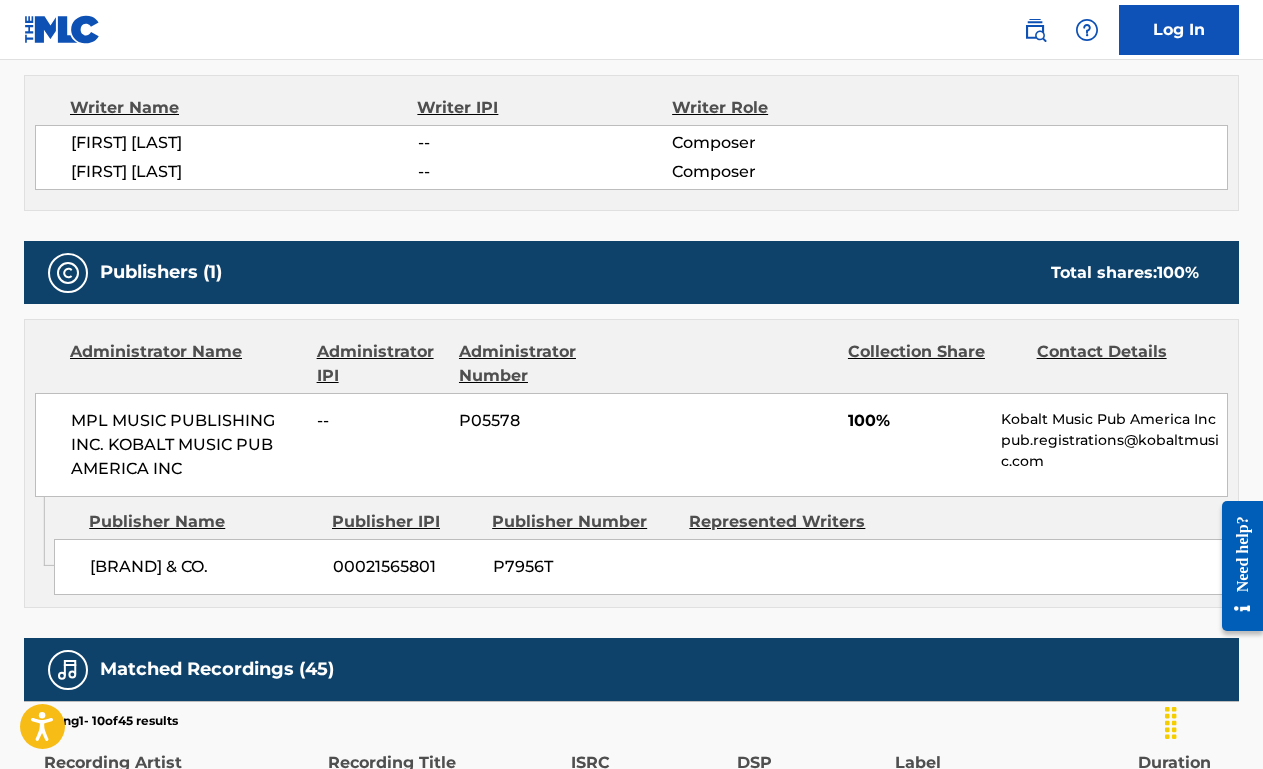 scroll, scrollTop: 0, scrollLeft: 0, axis: both 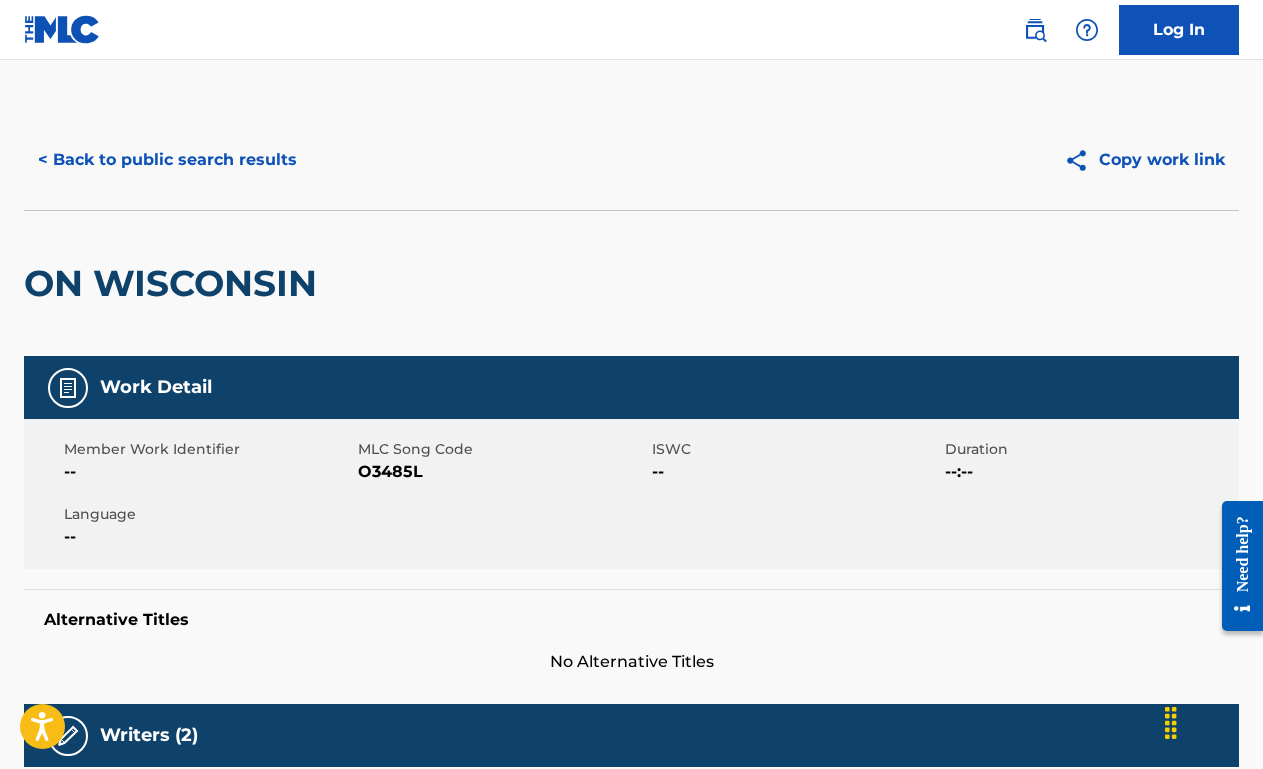 click on "< Back to public search results" at bounding box center [167, 160] 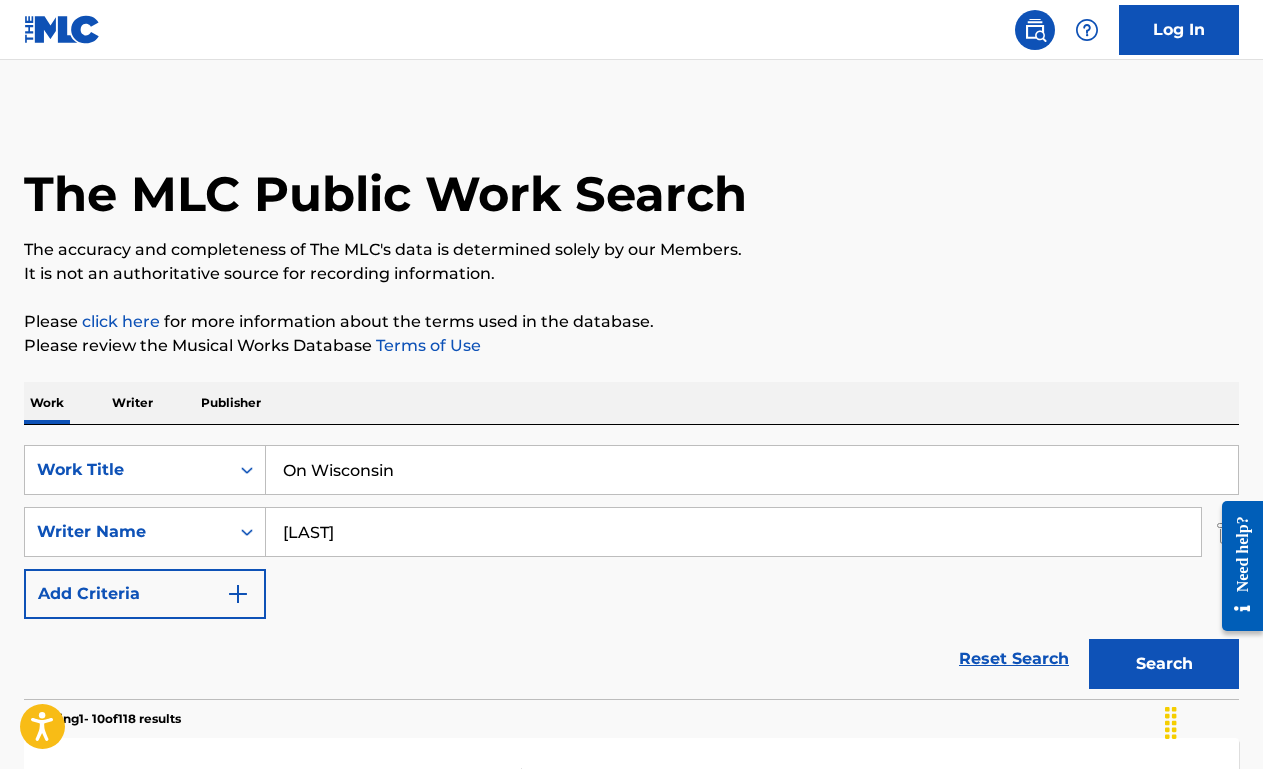 scroll, scrollTop: 404, scrollLeft: 0, axis: vertical 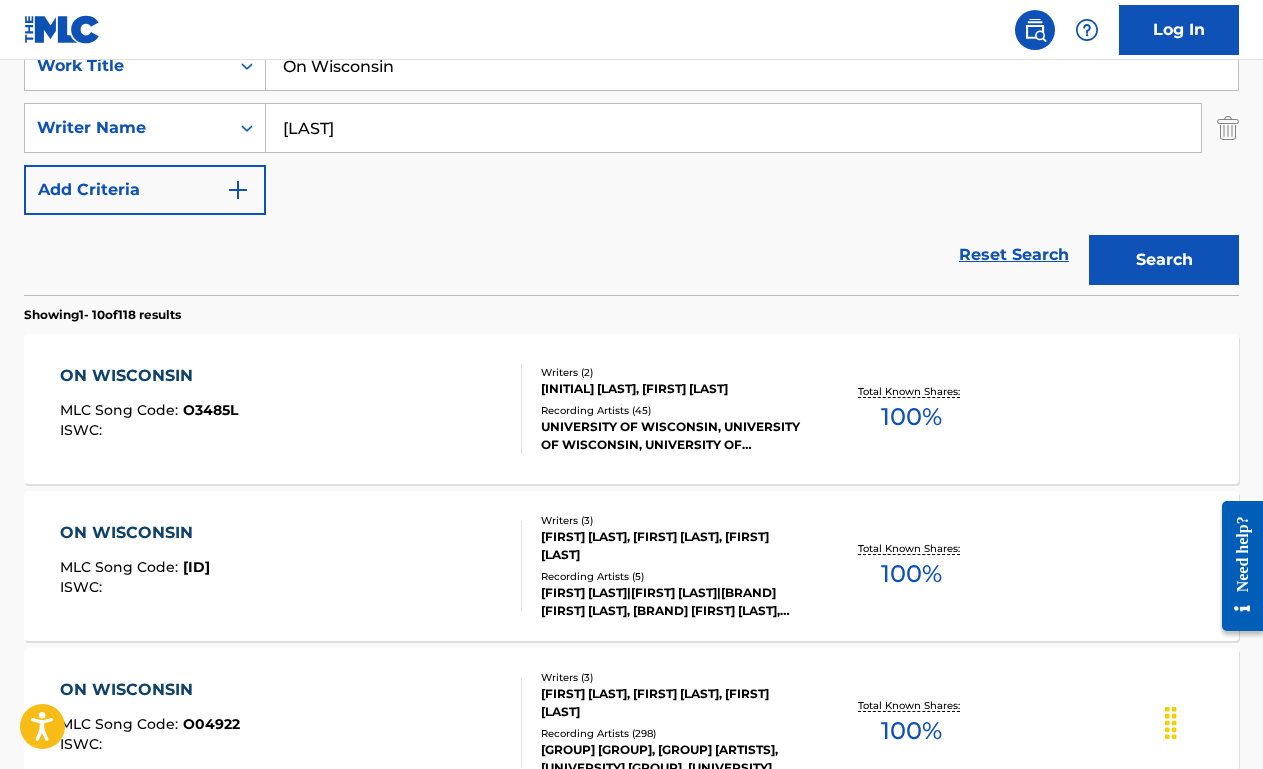 click on "On Wisconsin" at bounding box center [752, 66] 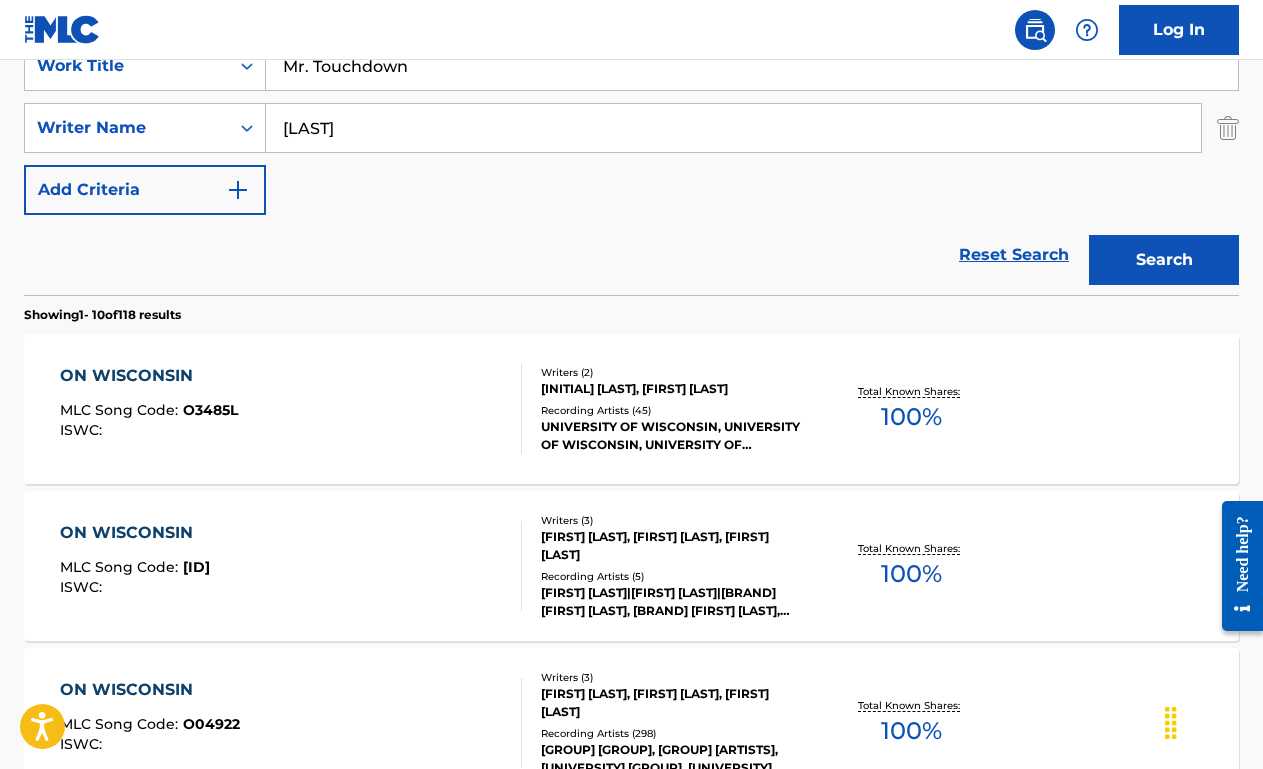 type on "Mr. Touchdown" 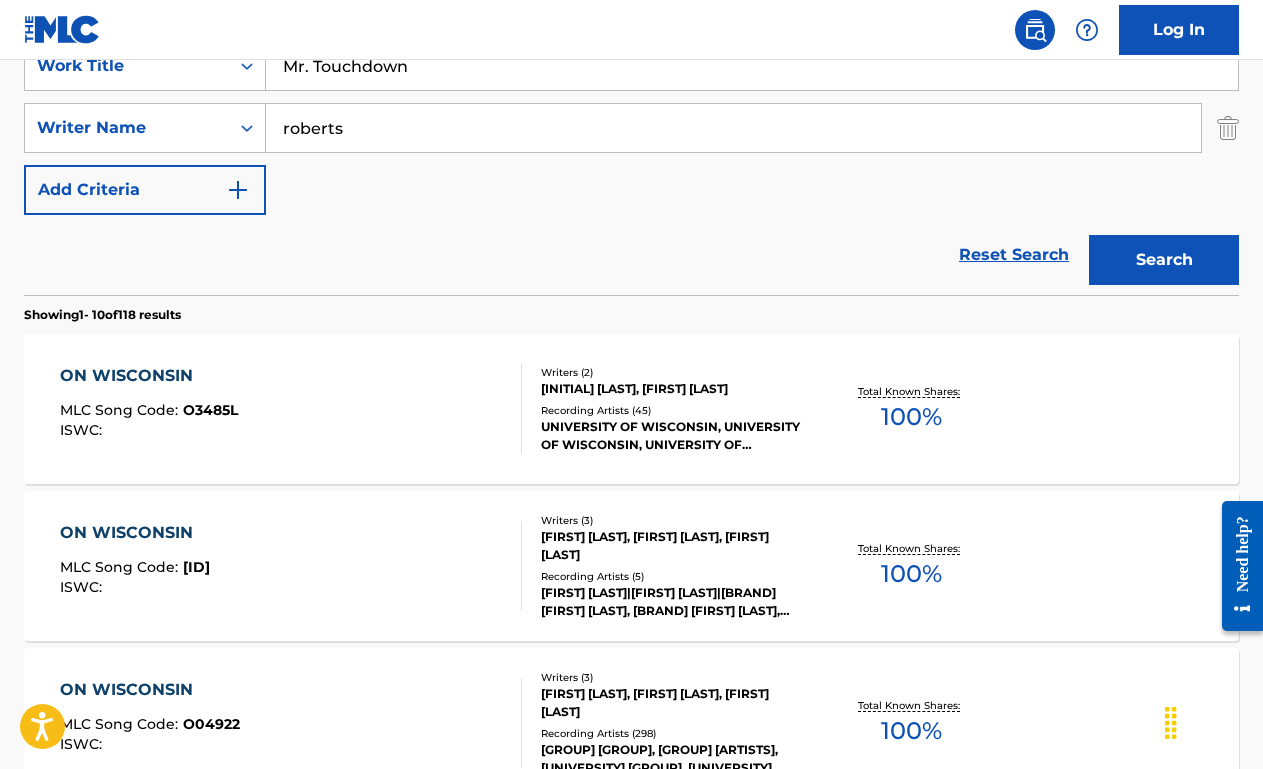 type on "roberts" 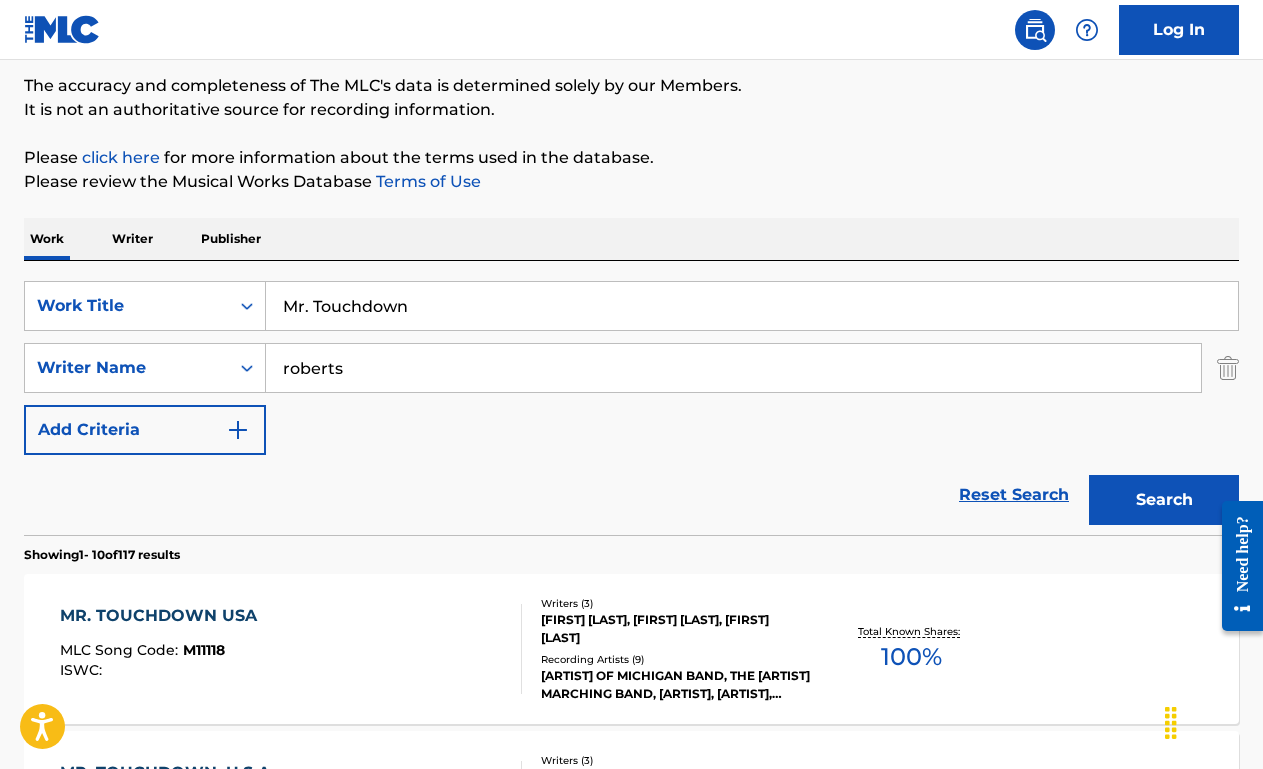scroll, scrollTop: 404, scrollLeft: 0, axis: vertical 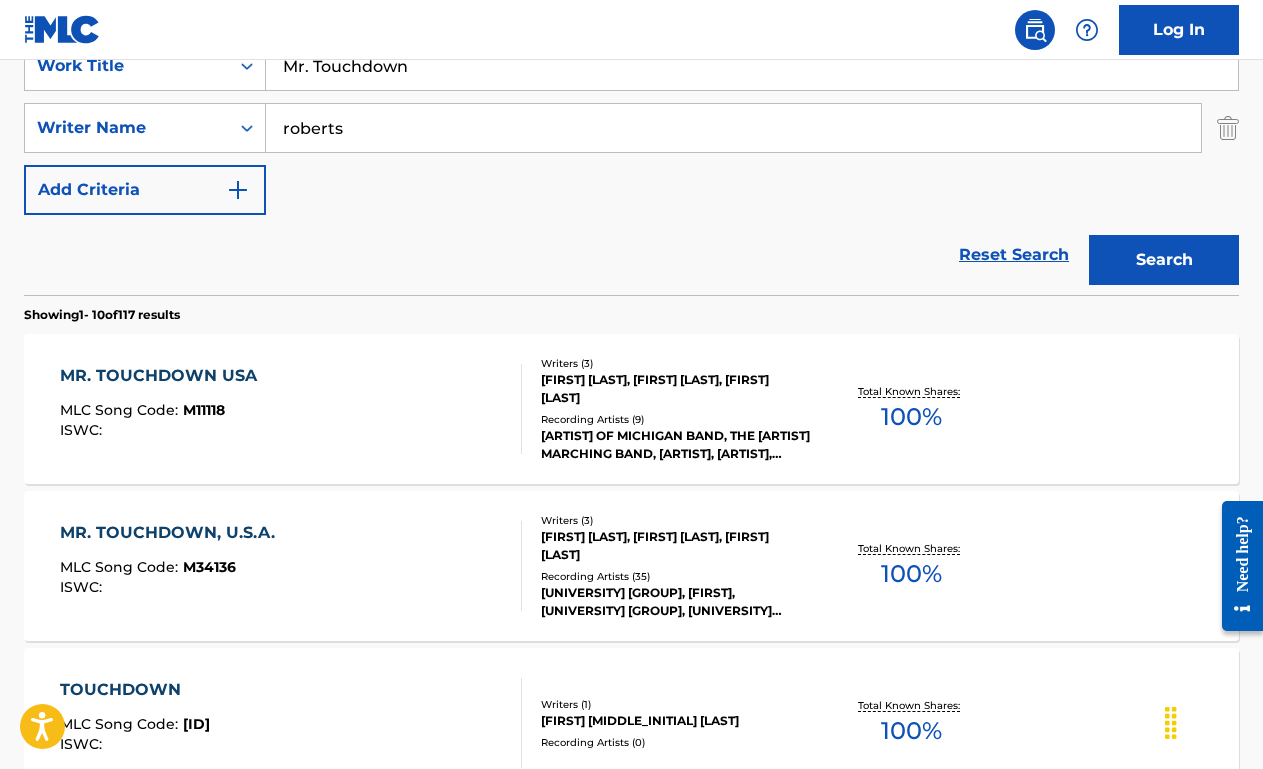 click on "MR. TOUCHDOWN USA MLC Song Code : M11118 ISWC :" at bounding box center [291, 409] 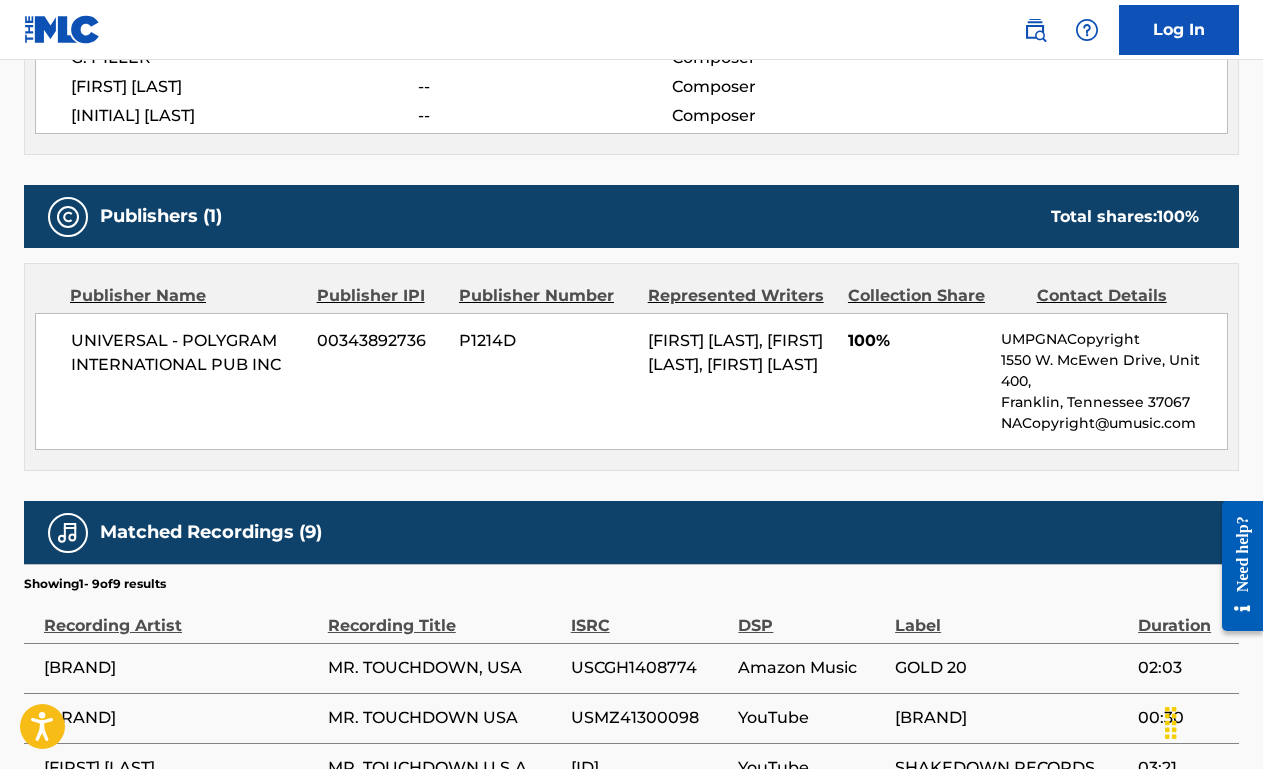 scroll, scrollTop: 0, scrollLeft: 0, axis: both 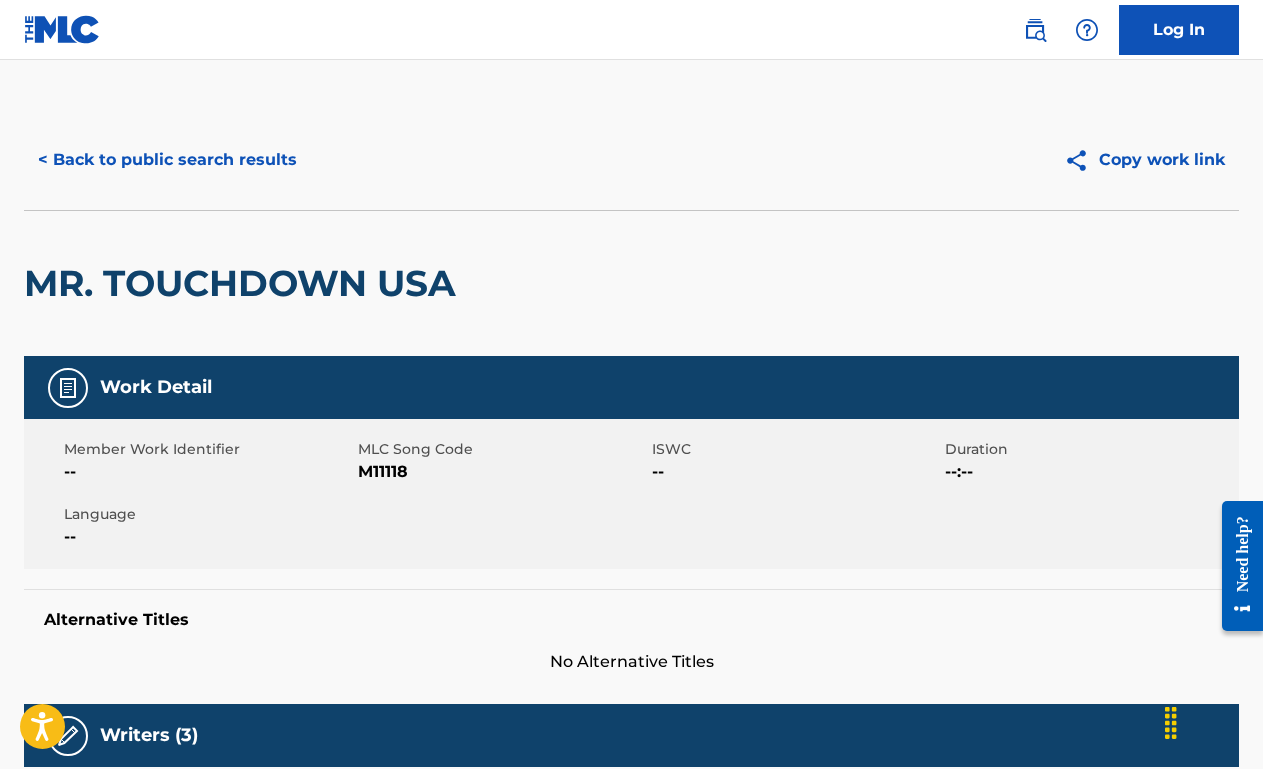 click on "< Back to public search results" at bounding box center [167, 160] 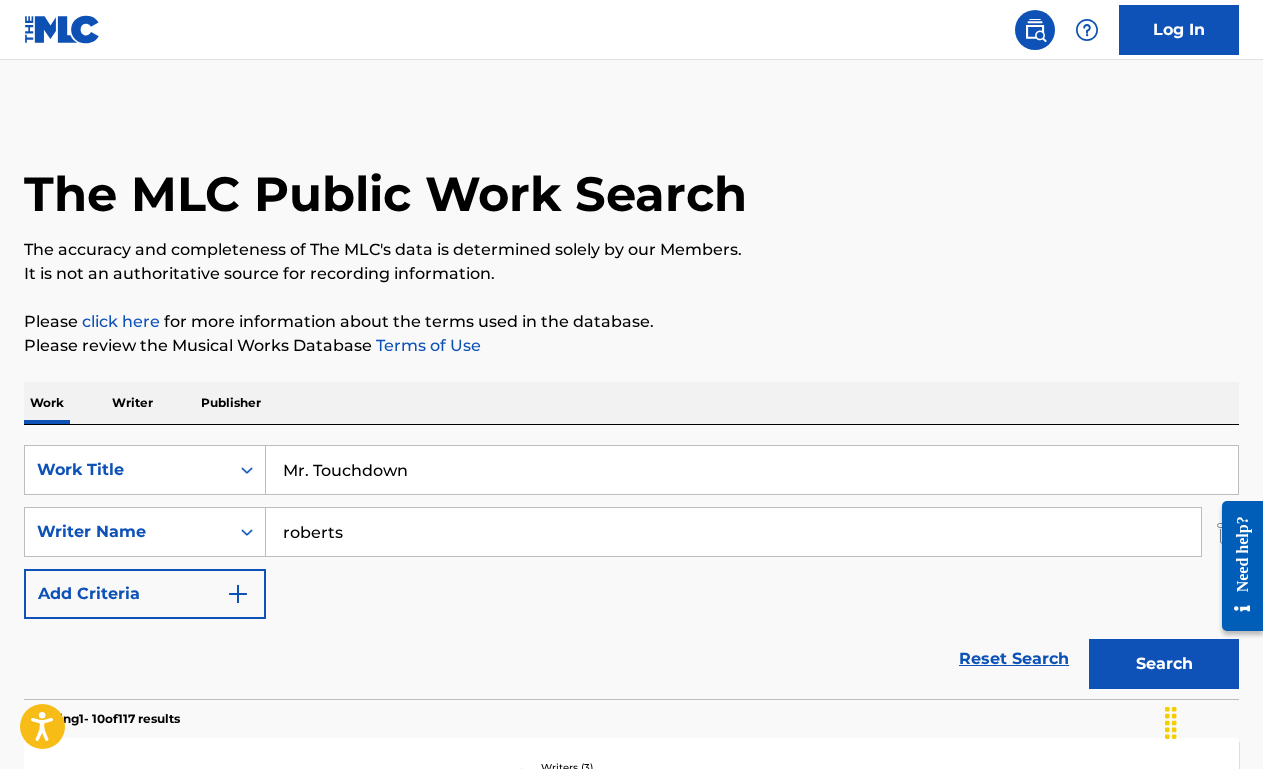 scroll, scrollTop: 393, scrollLeft: 0, axis: vertical 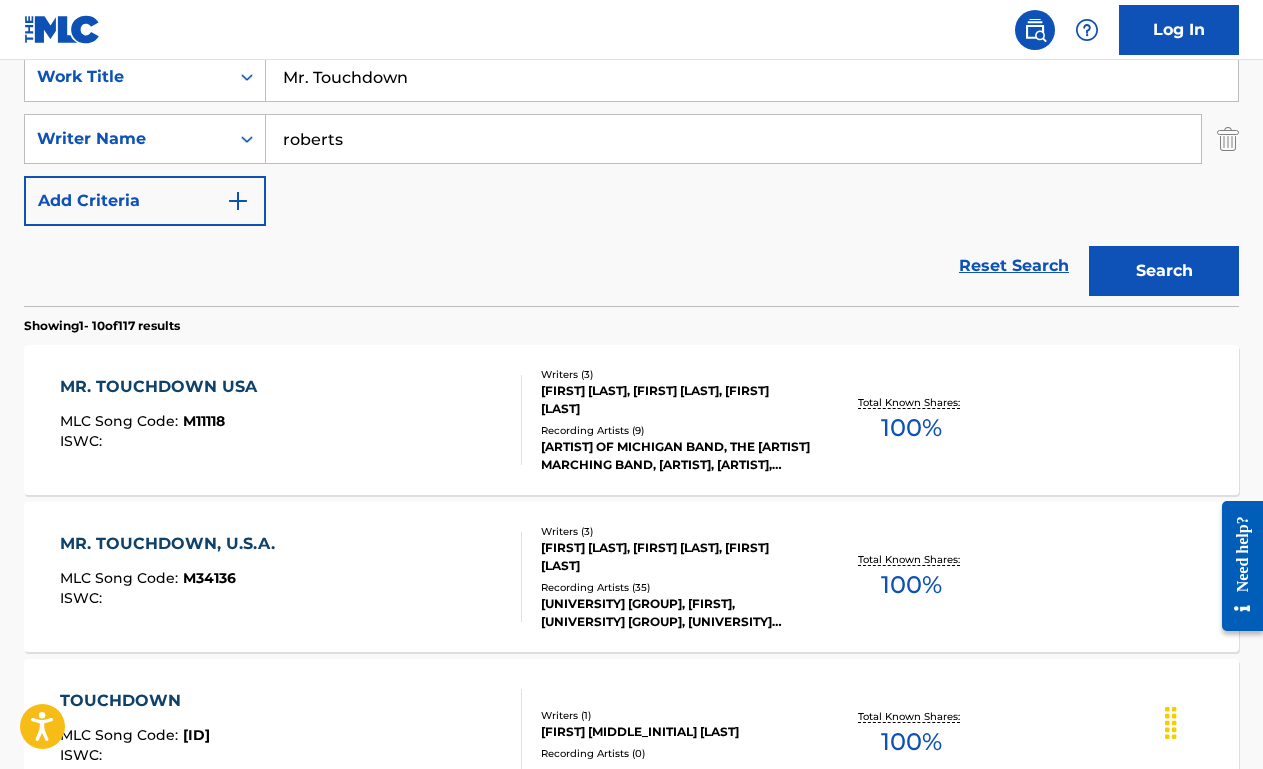 click on "Mr. Touchdown" at bounding box center (752, 77) 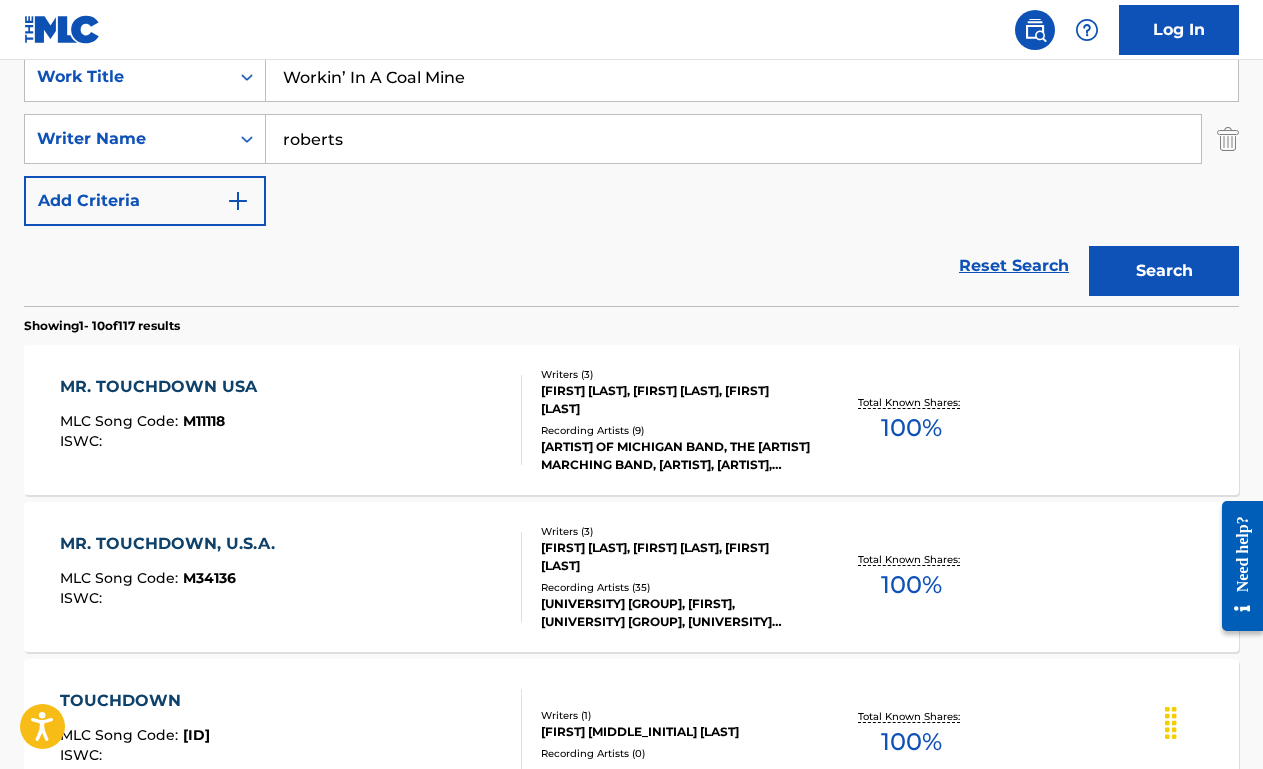 type on "Workin’ In A Coal Mine" 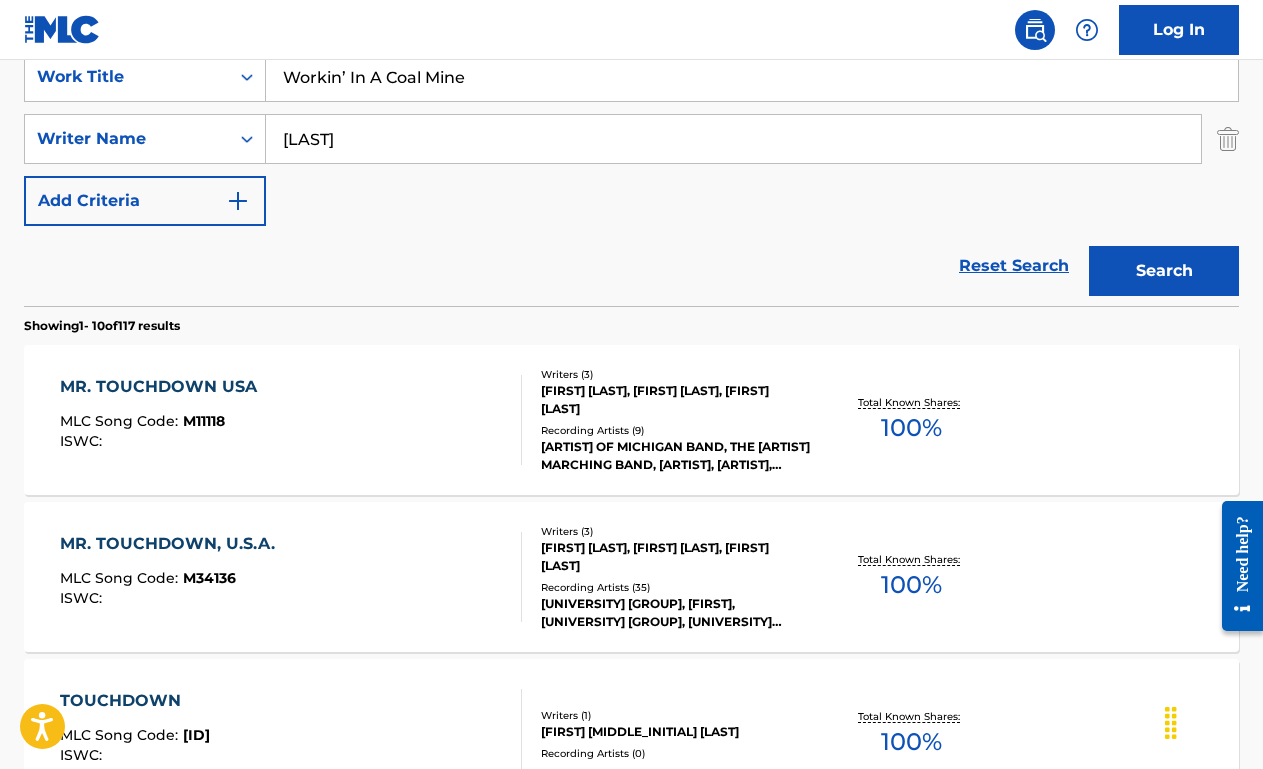 type on "toussaint" 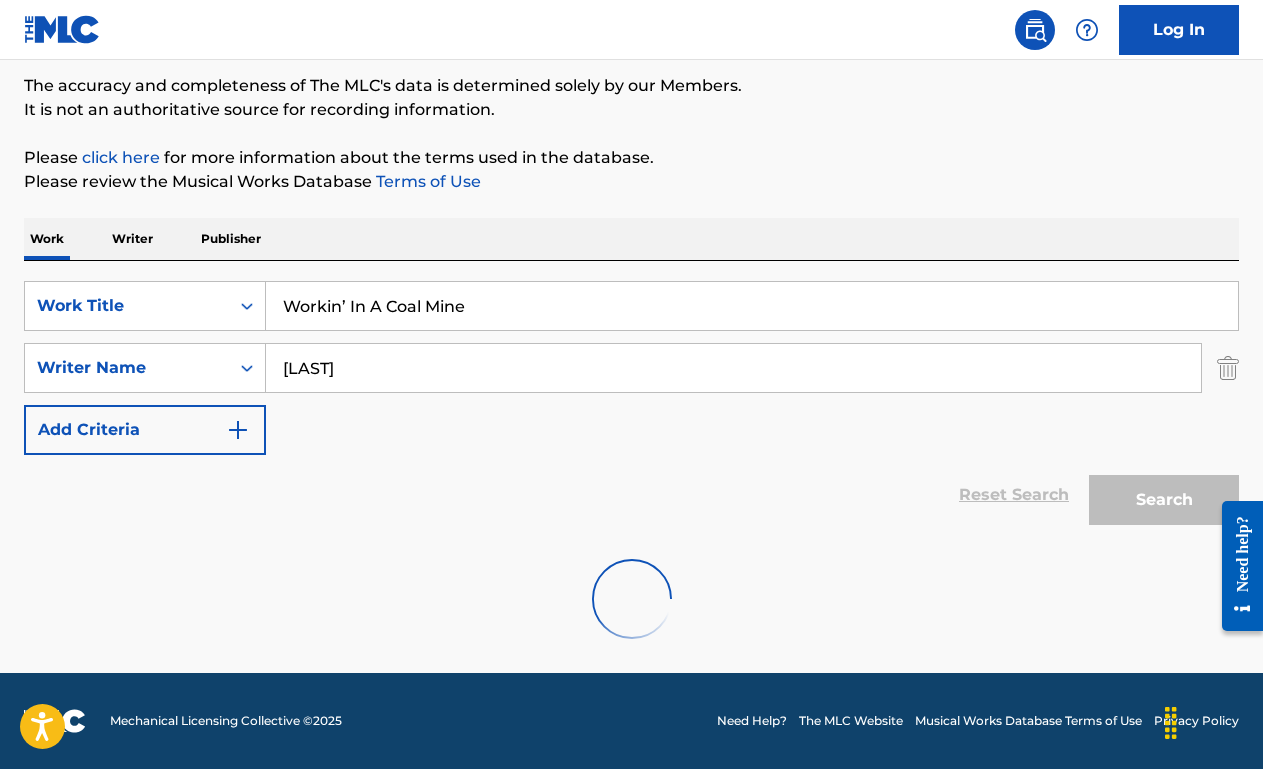scroll, scrollTop: 393, scrollLeft: 0, axis: vertical 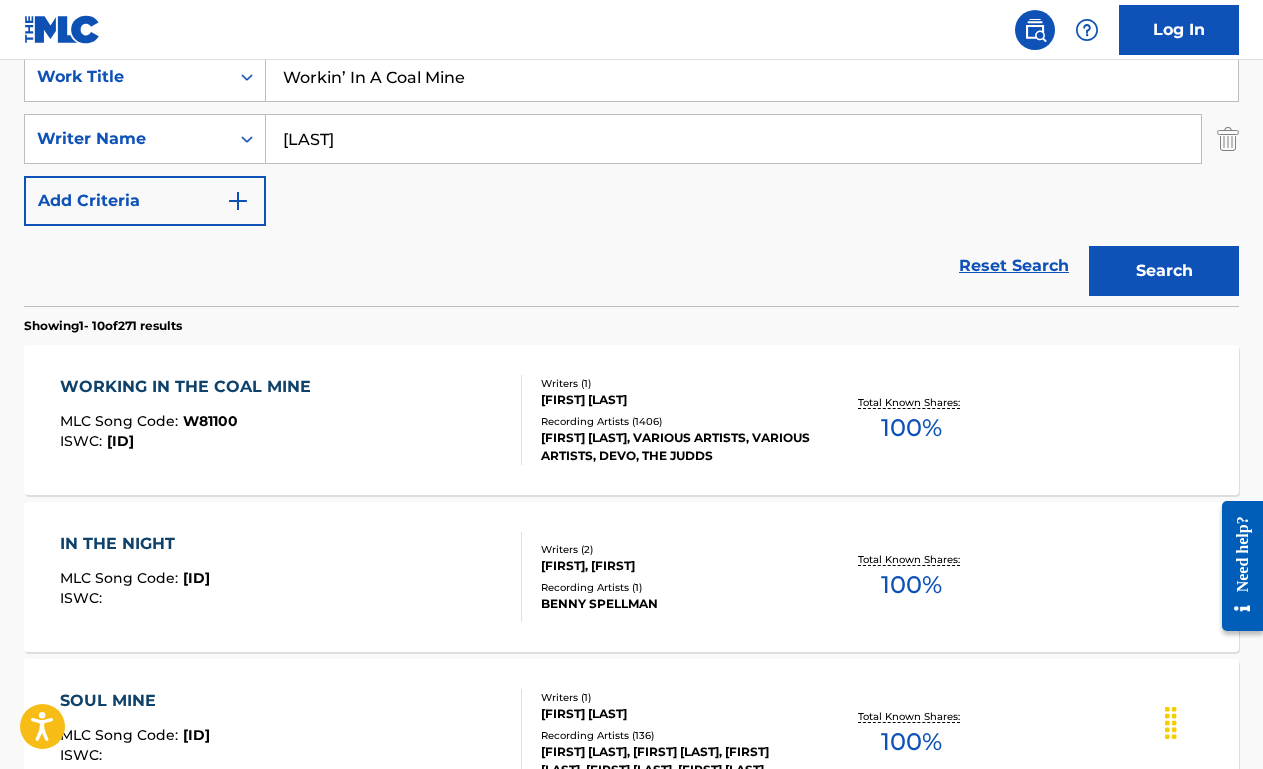 click on "WORKING IN THE COAL MINE MLC Song Code : W81100 ISWC : T0702481320" at bounding box center (291, 420) 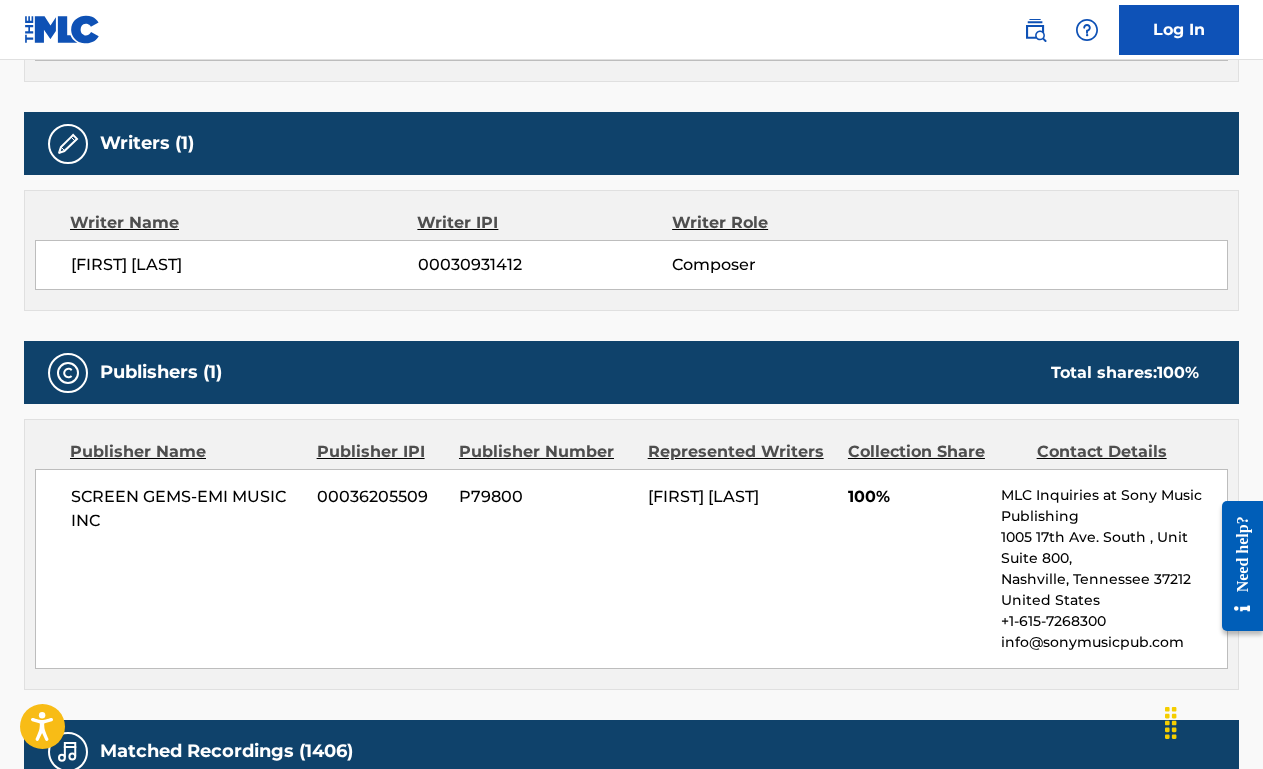 scroll, scrollTop: 0, scrollLeft: 0, axis: both 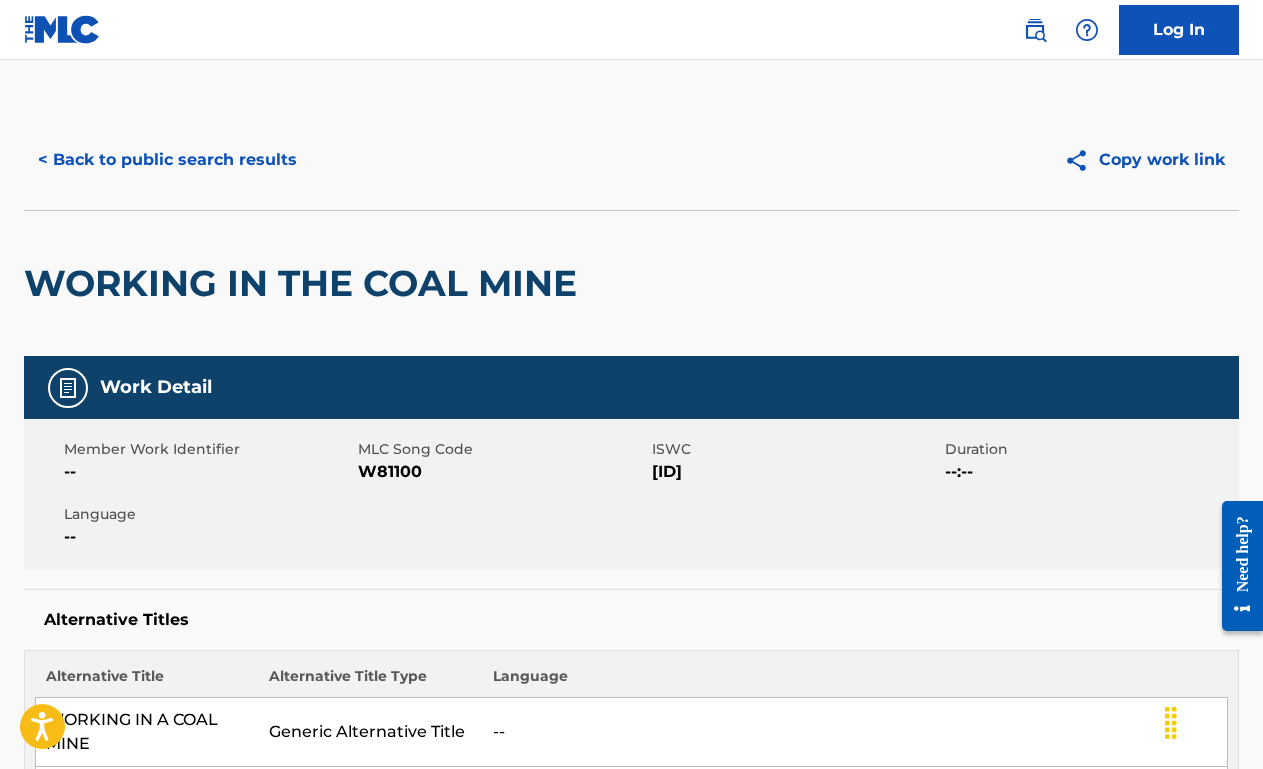 click on "< Back to public search results" at bounding box center [167, 160] 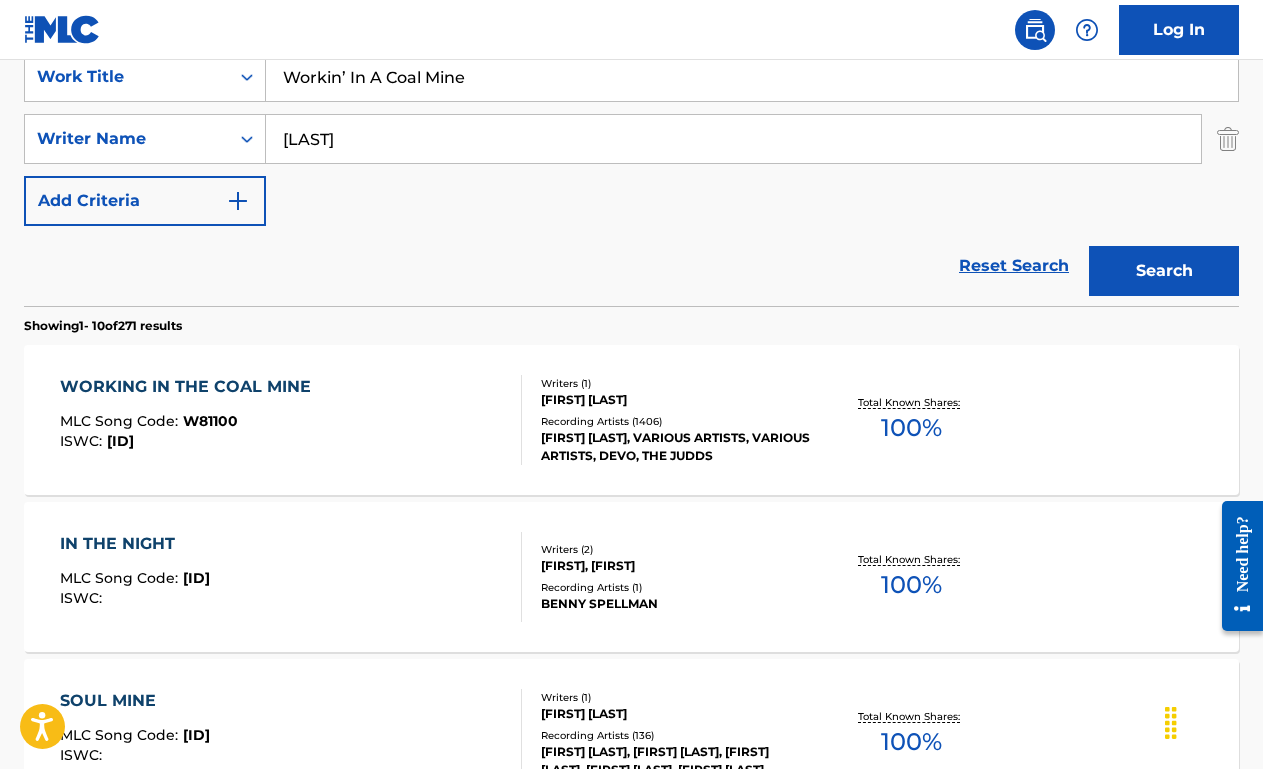 click on "Workin’ In A Coal Mine" at bounding box center [752, 77] 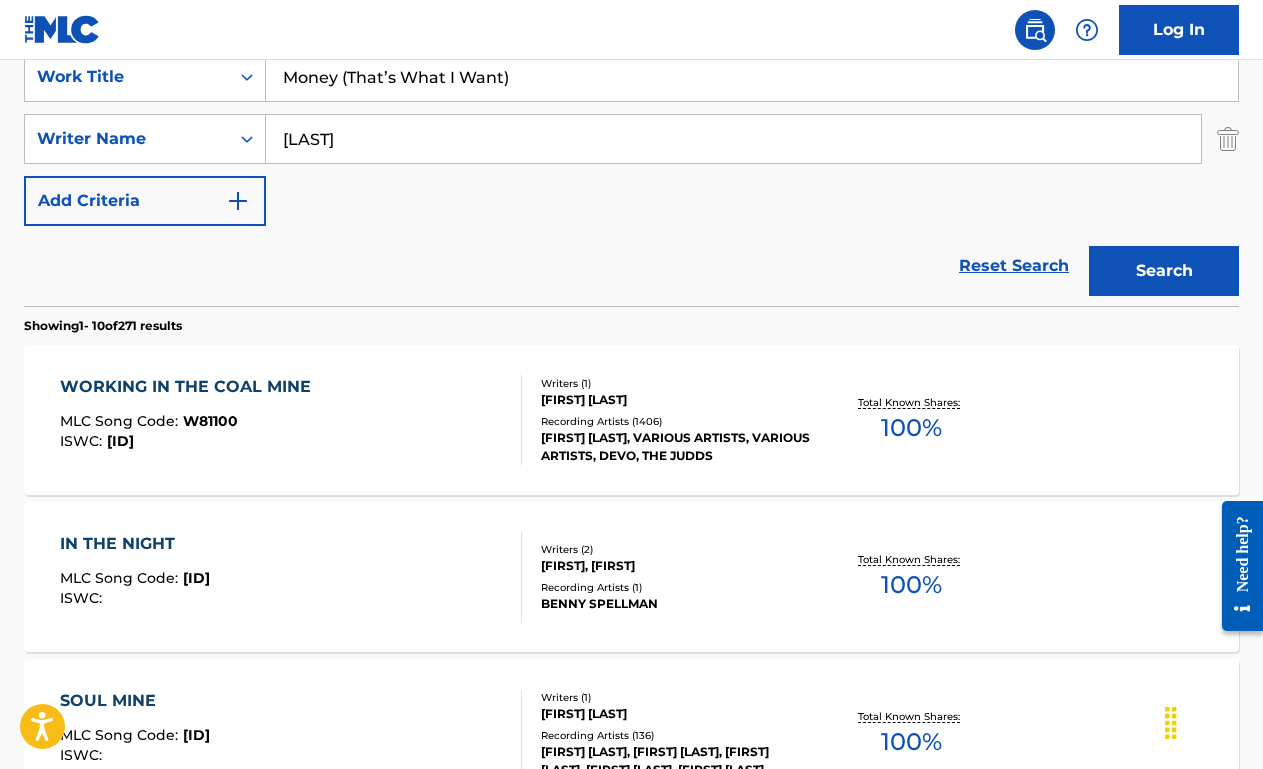type on "Money (That’s What I Want)" 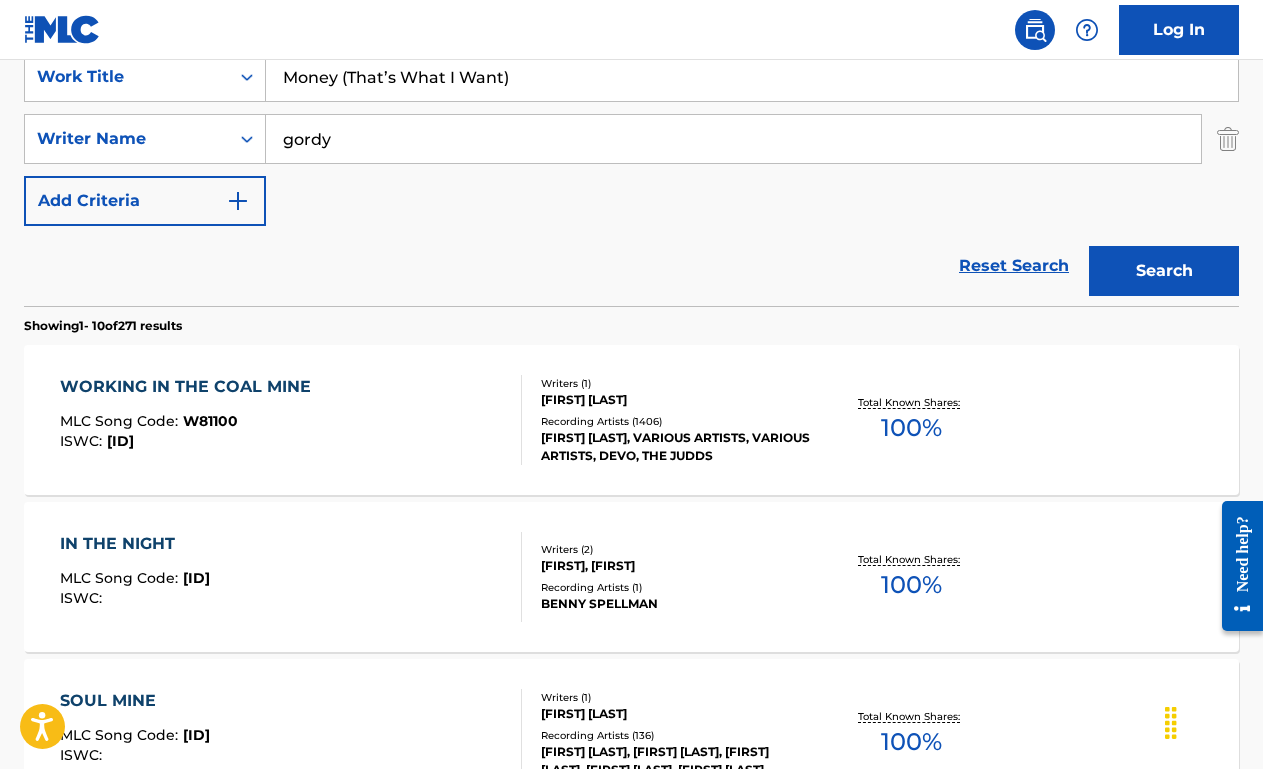 type on "gordy" 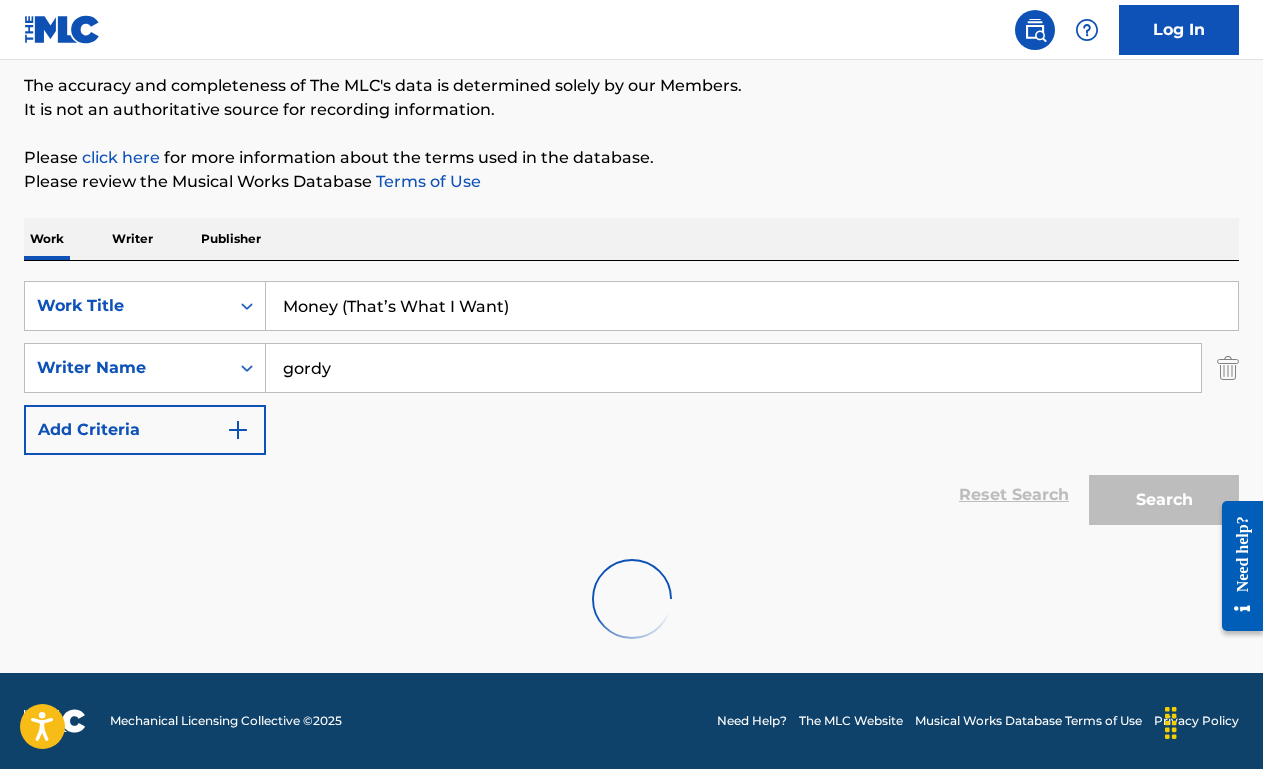 scroll, scrollTop: 393, scrollLeft: 0, axis: vertical 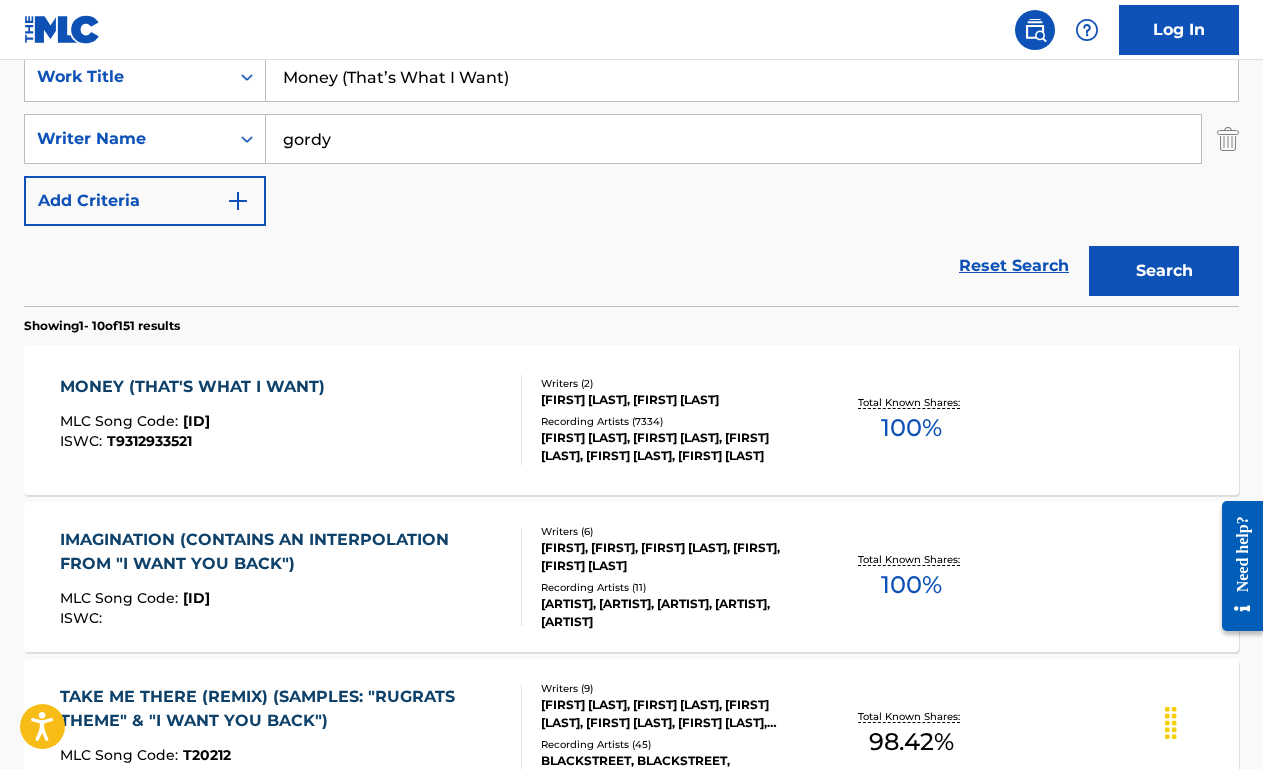 click on "MONEY (THAT'S WHAT I WANT) MLC Song Code : M50600 ISWC : T9312933521" at bounding box center (291, 420) 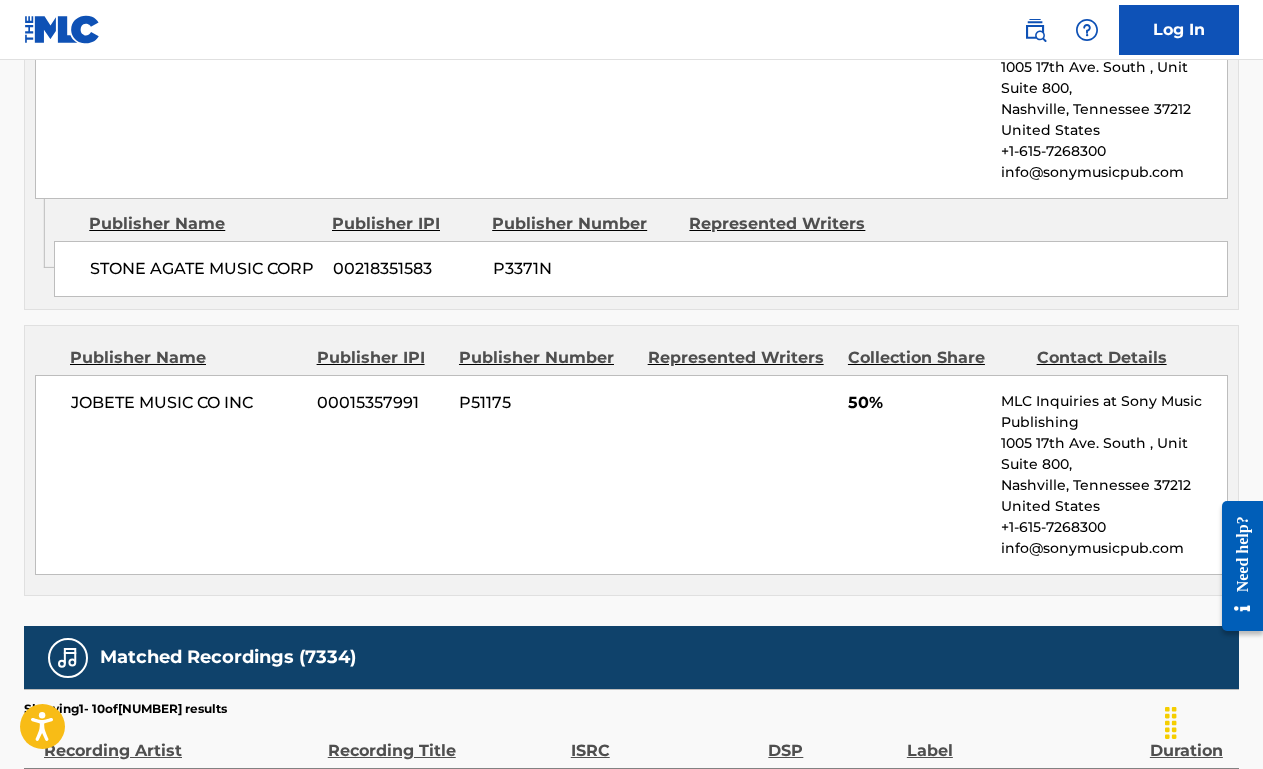 scroll, scrollTop: 0, scrollLeft: 0, axis: both 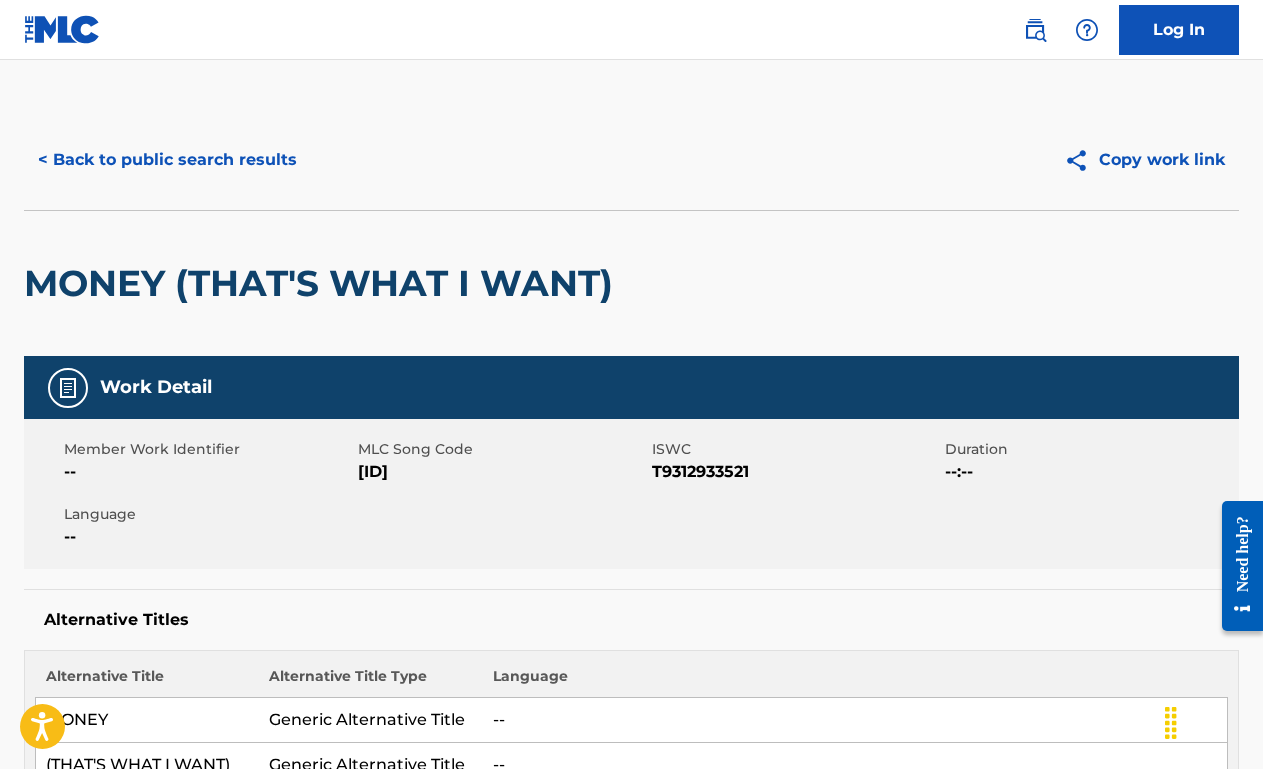 click on "< Back to public search results Copy work link" at bounding box center (631, 160) 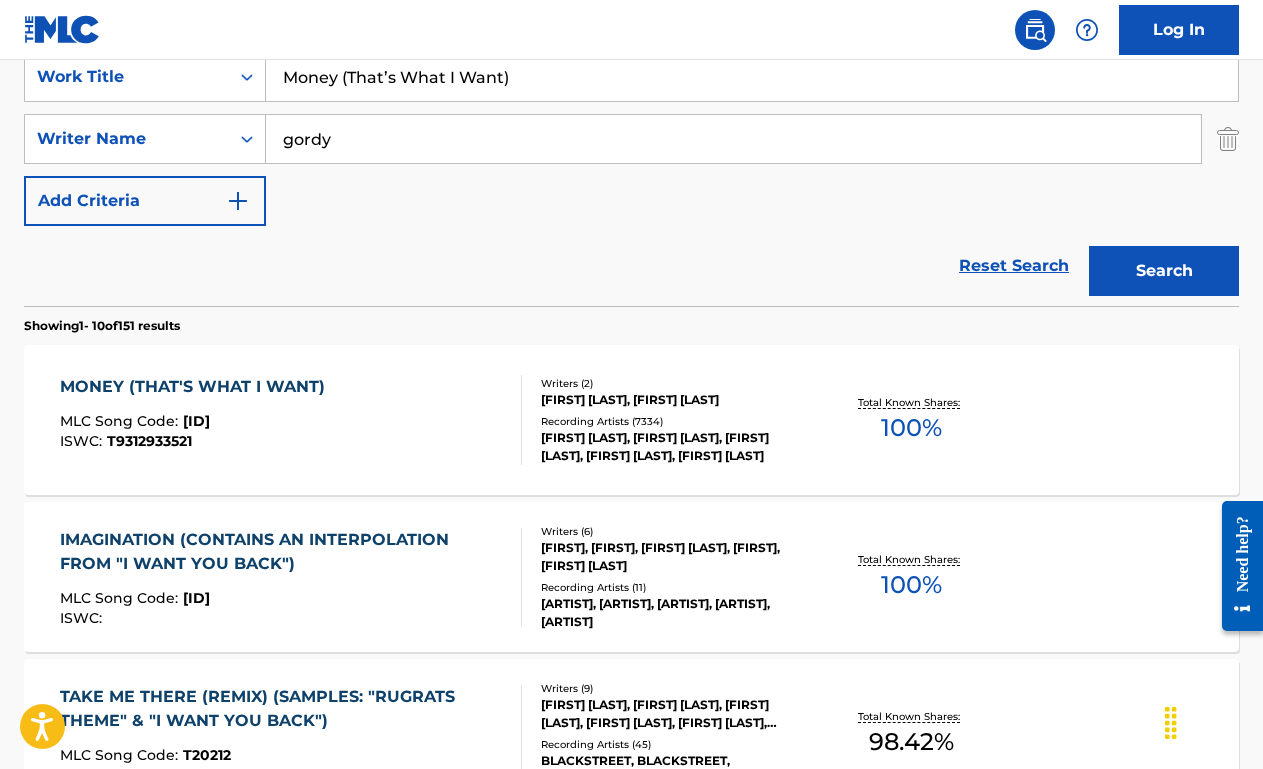 click on "Money (That’s What I Want)" at bounding box center (752, 77) 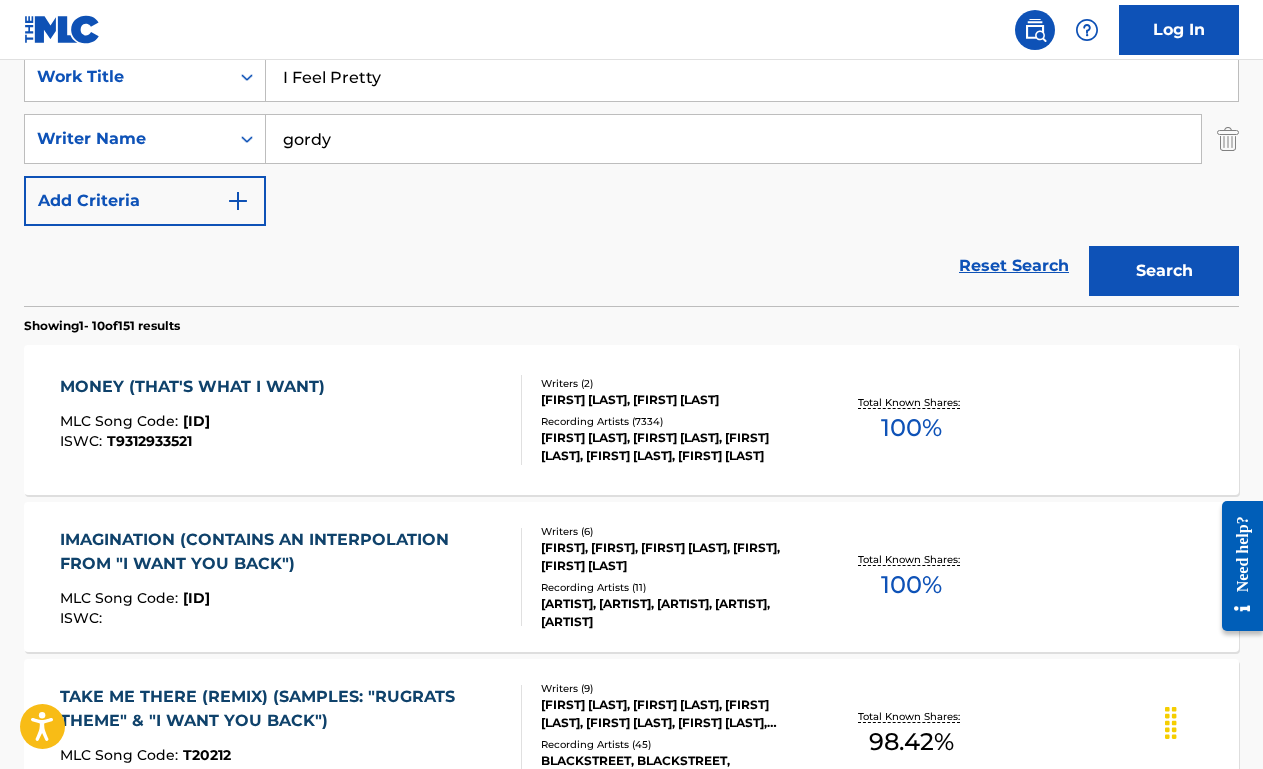 type on "I Feel Pretty" 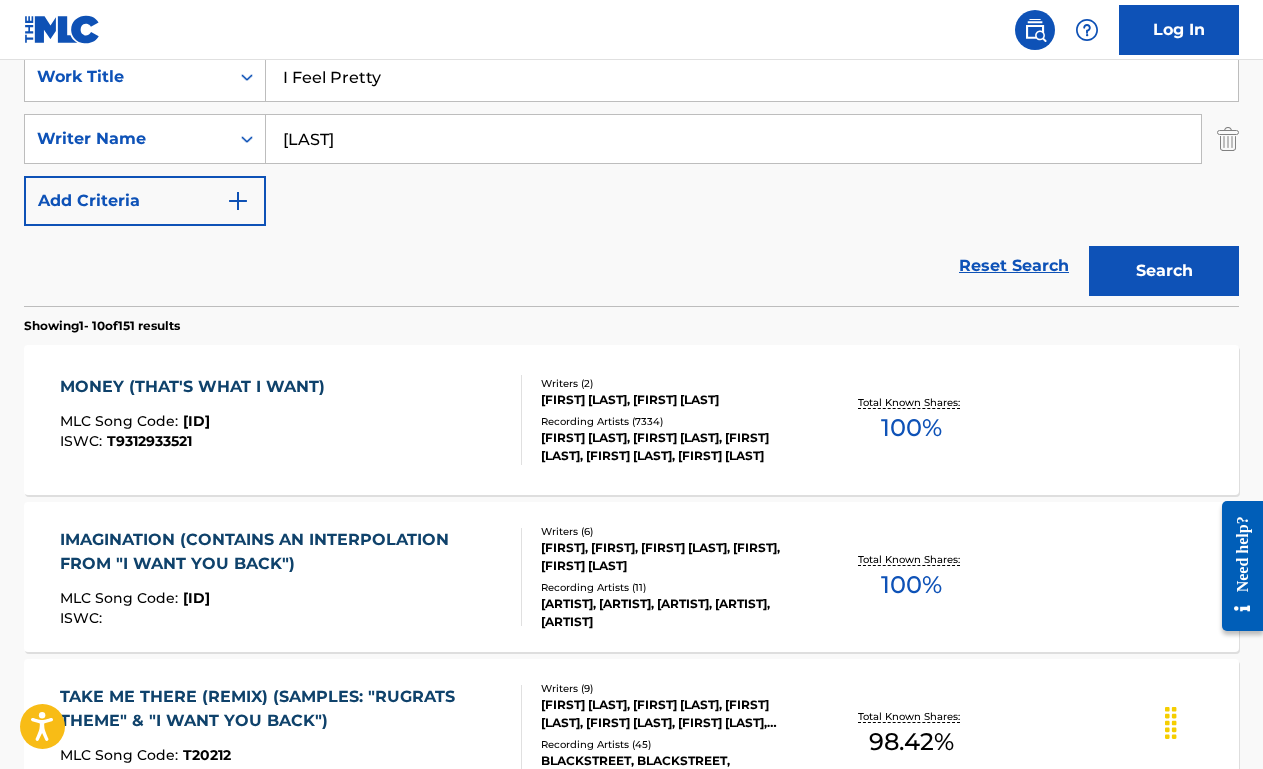 type on "sondheim" 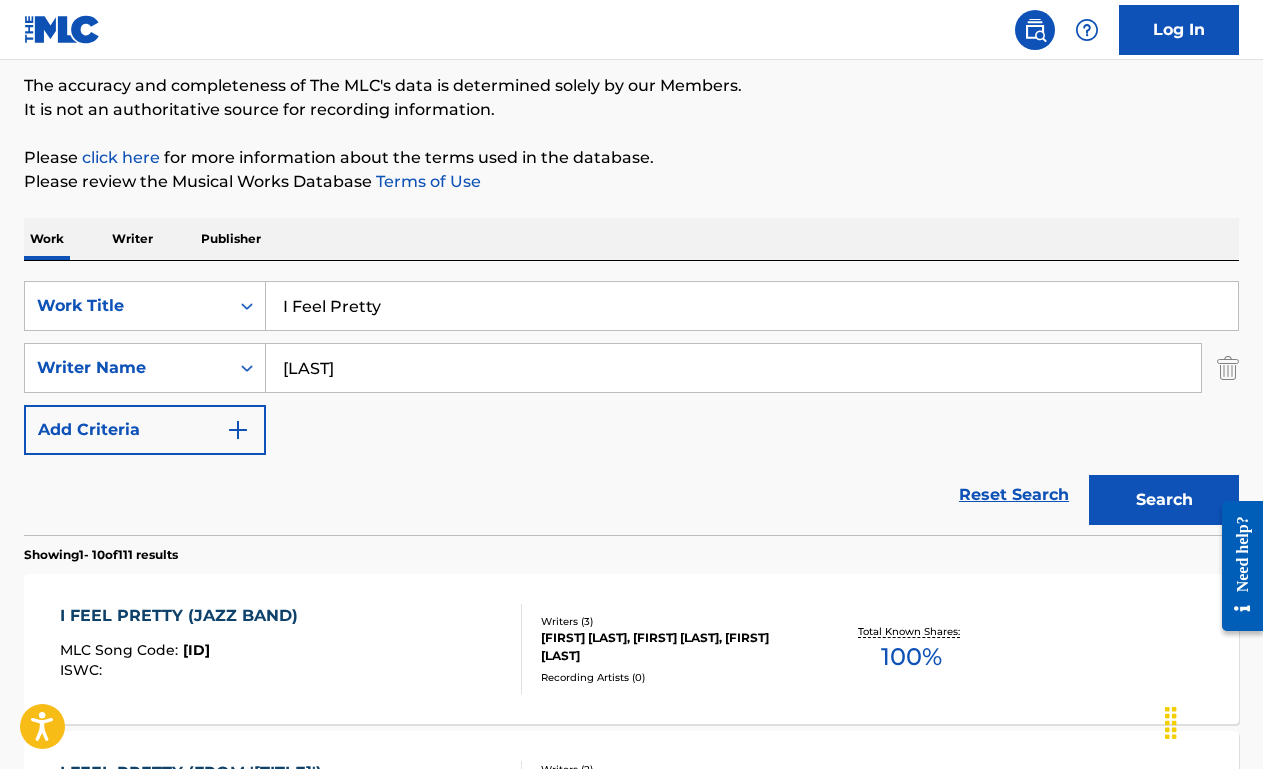 scroll, scrollTop: 393, scrollLeft: 0, axis: vertical 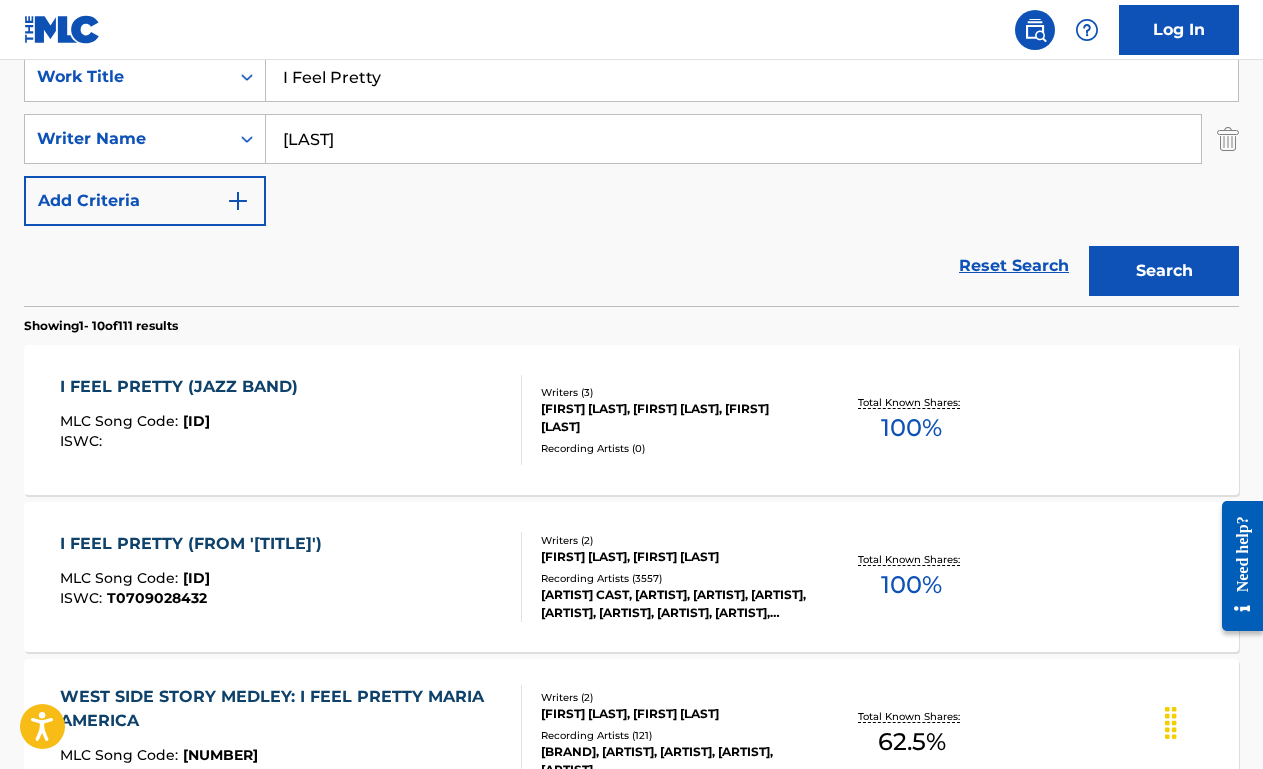 click on "ISWC : T0709028432" at bounding box center [196, 598] 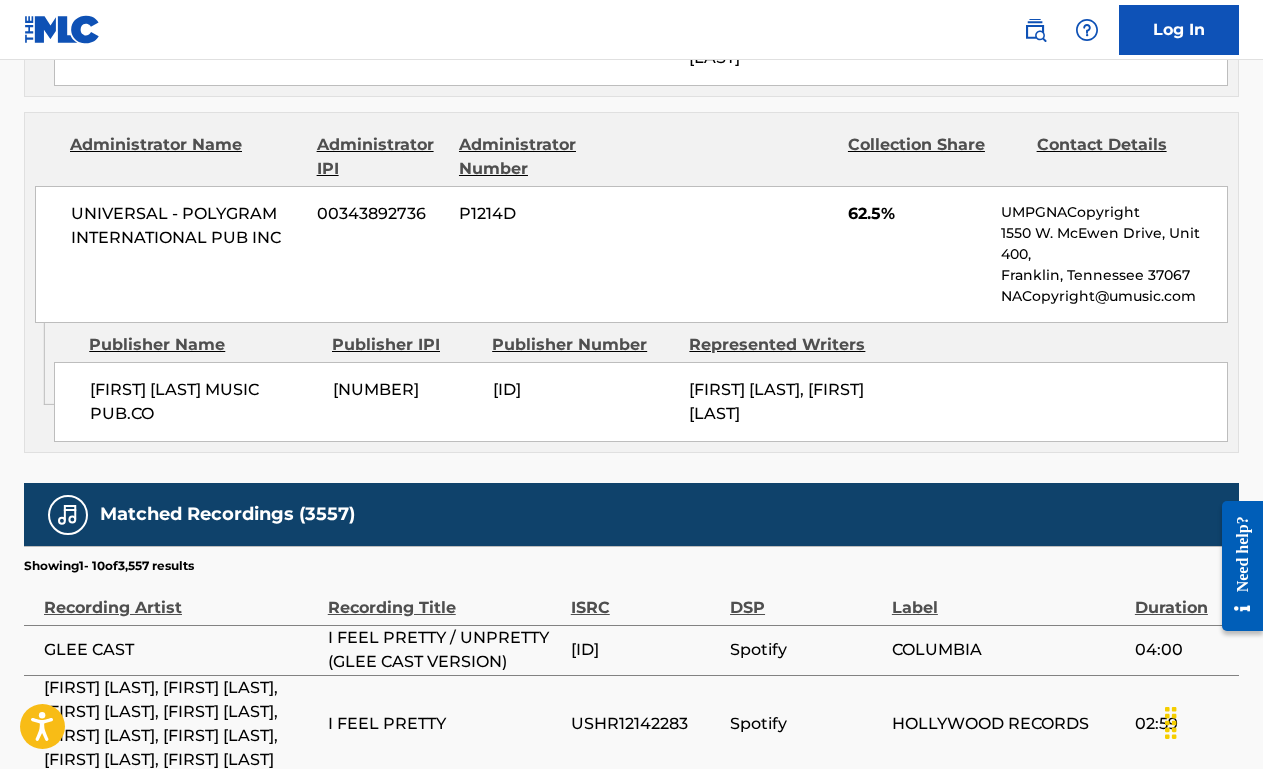 scroll, scrollTop: 0, scrollLeft: 0, axis: both 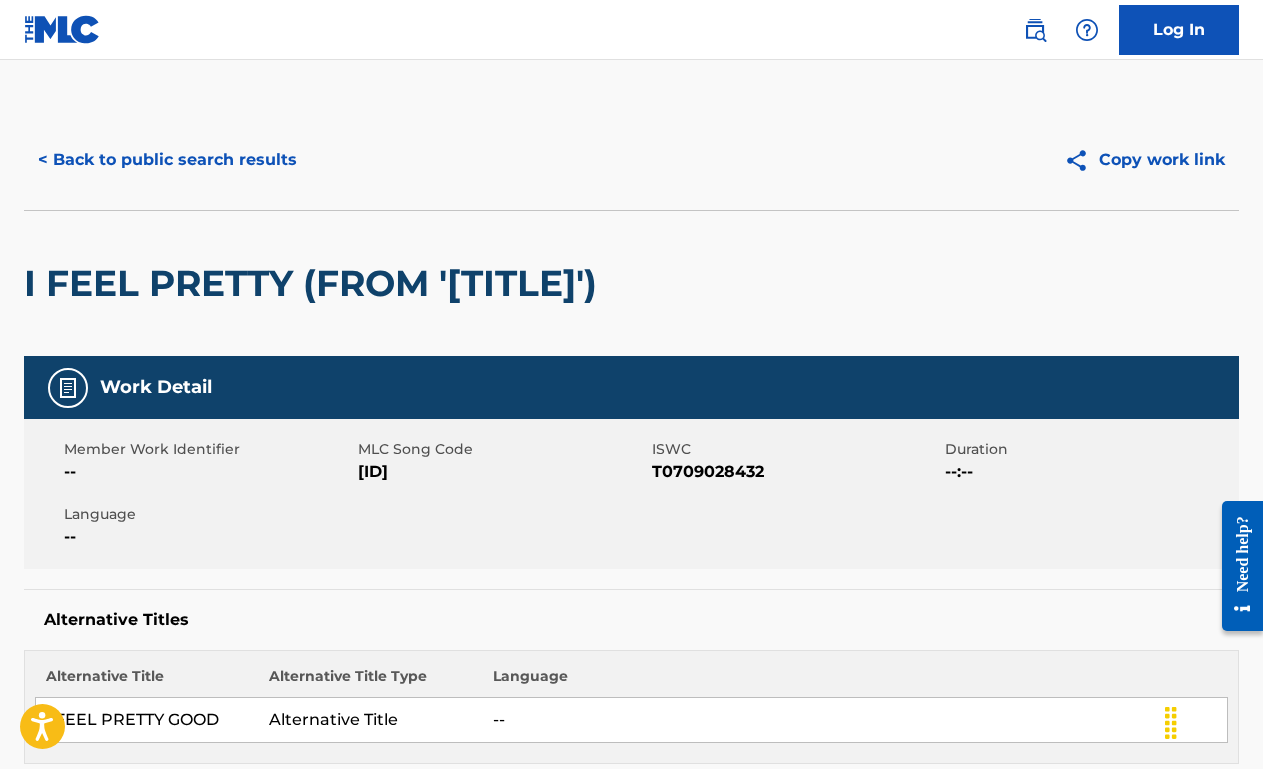 click on "< Back to public search results" at bounding box center [167, 160] 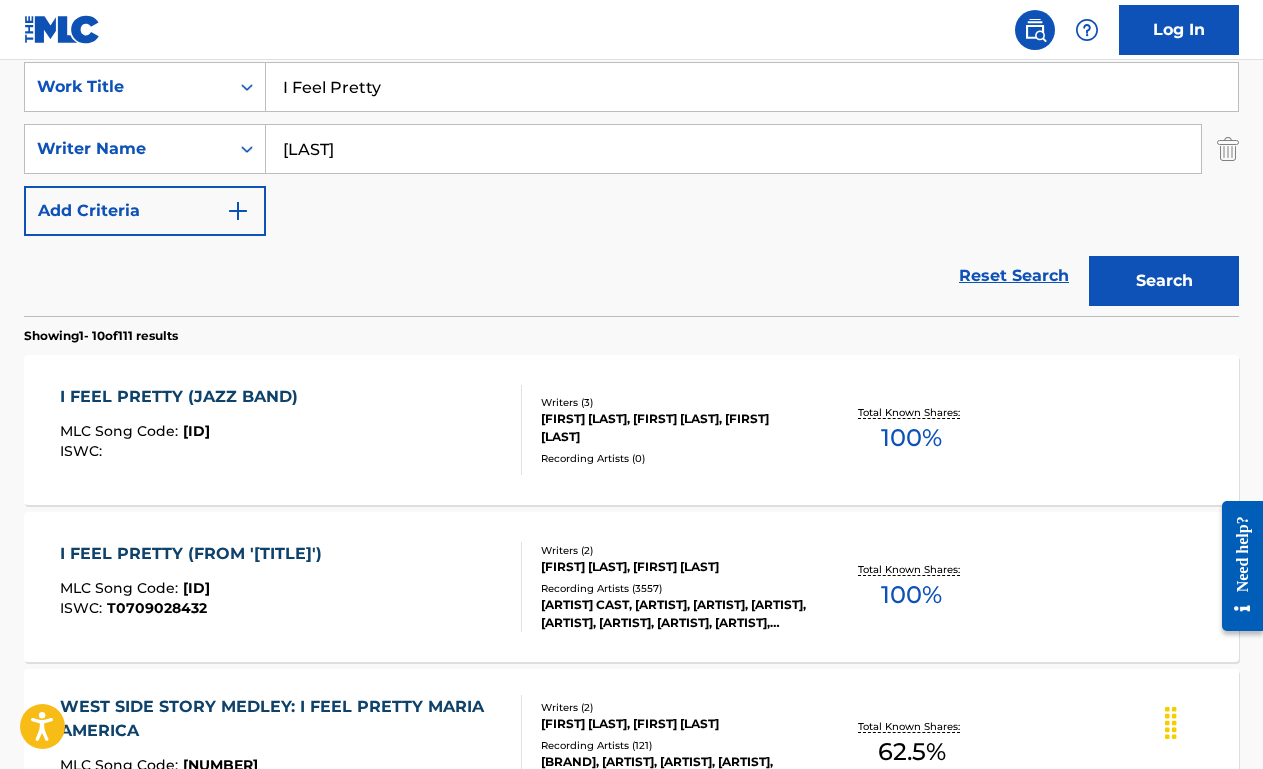 scroll, scrollTop: 379, scrollLeft: 0, axis: vertical 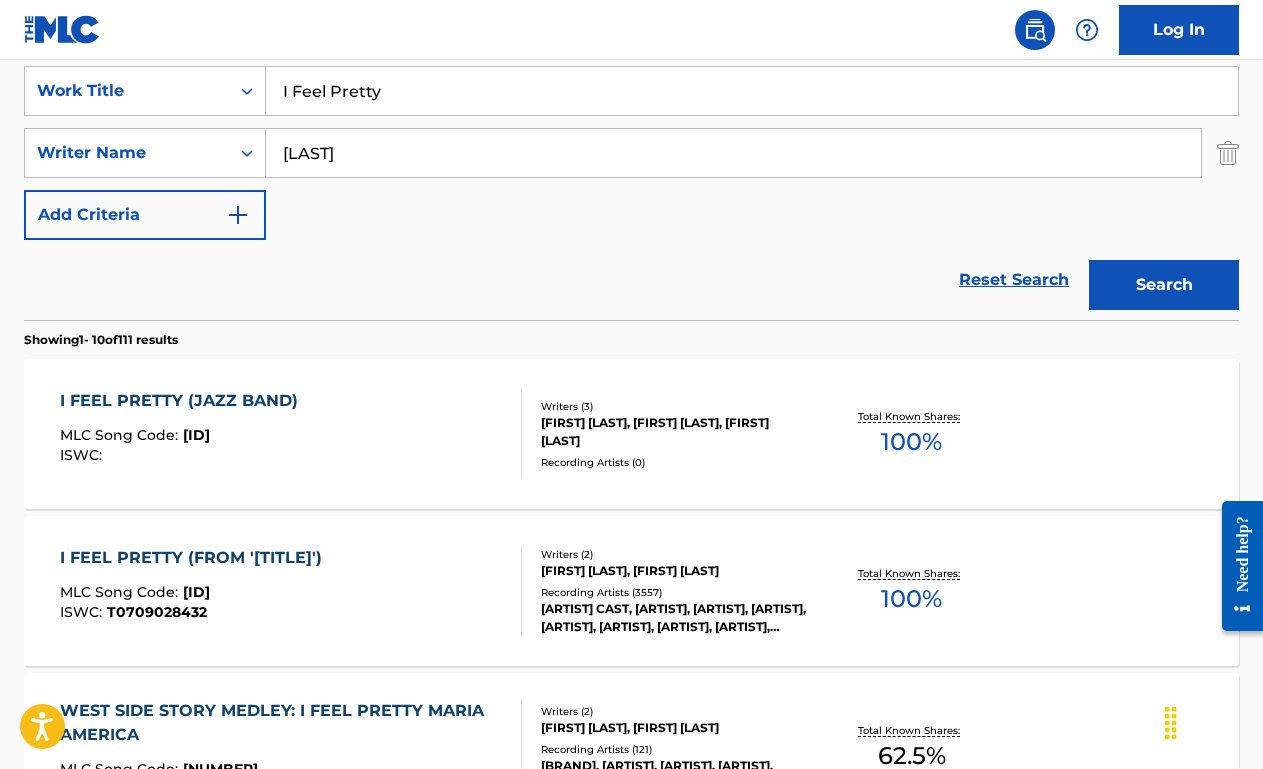 click on "I Feel Pretty" at bounding box center (752, 91) 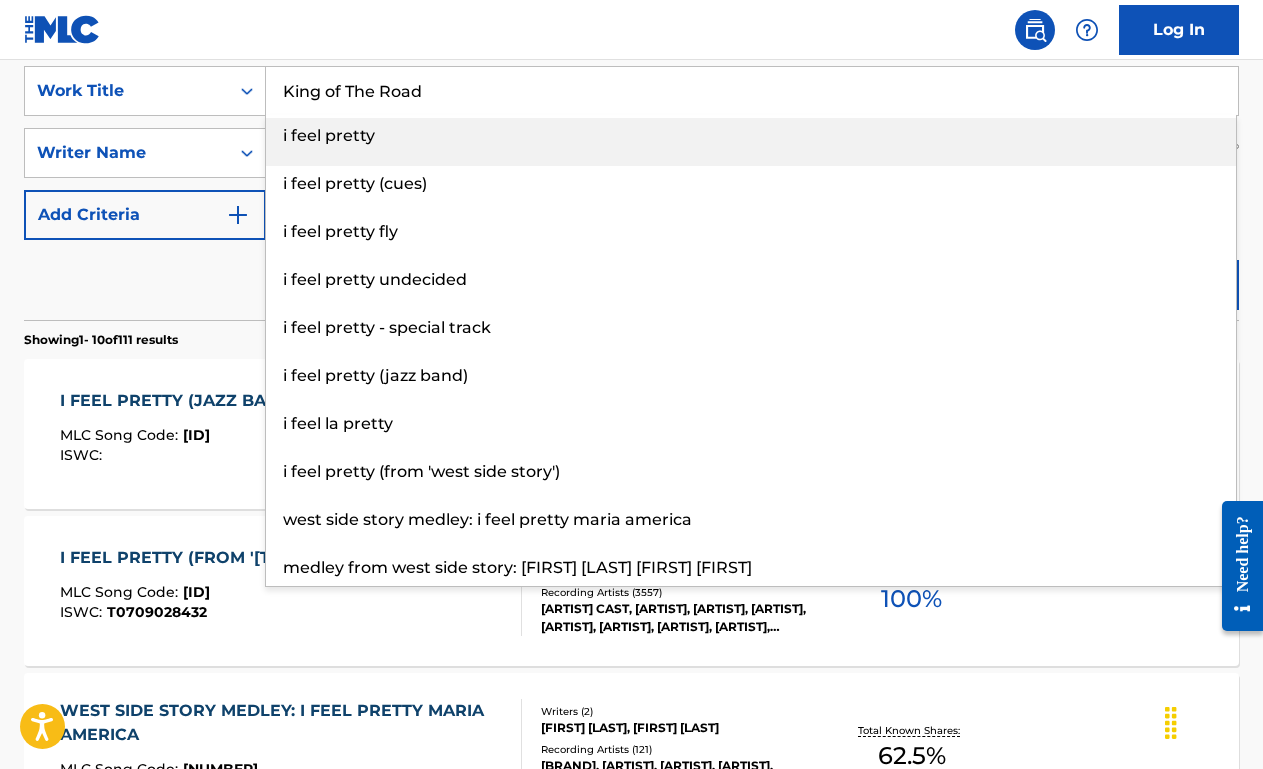 type on "King of The Road" 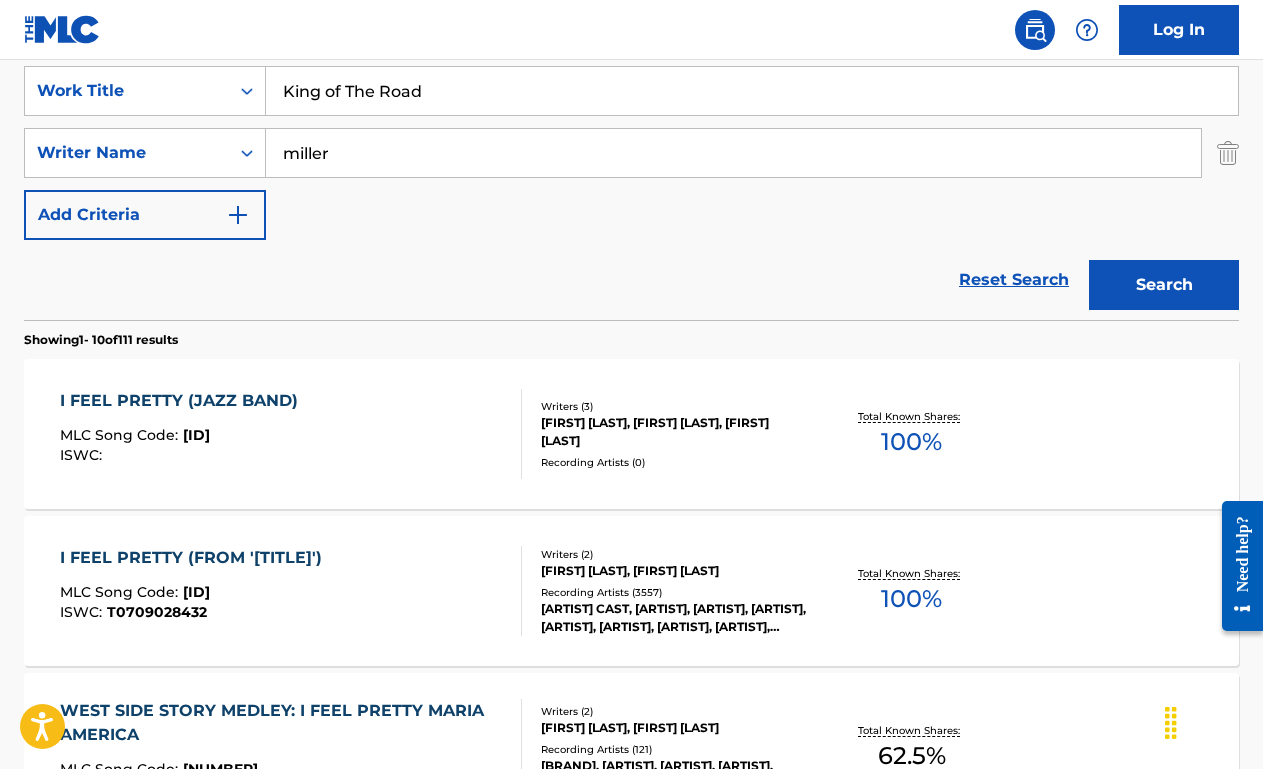 type on "miller" 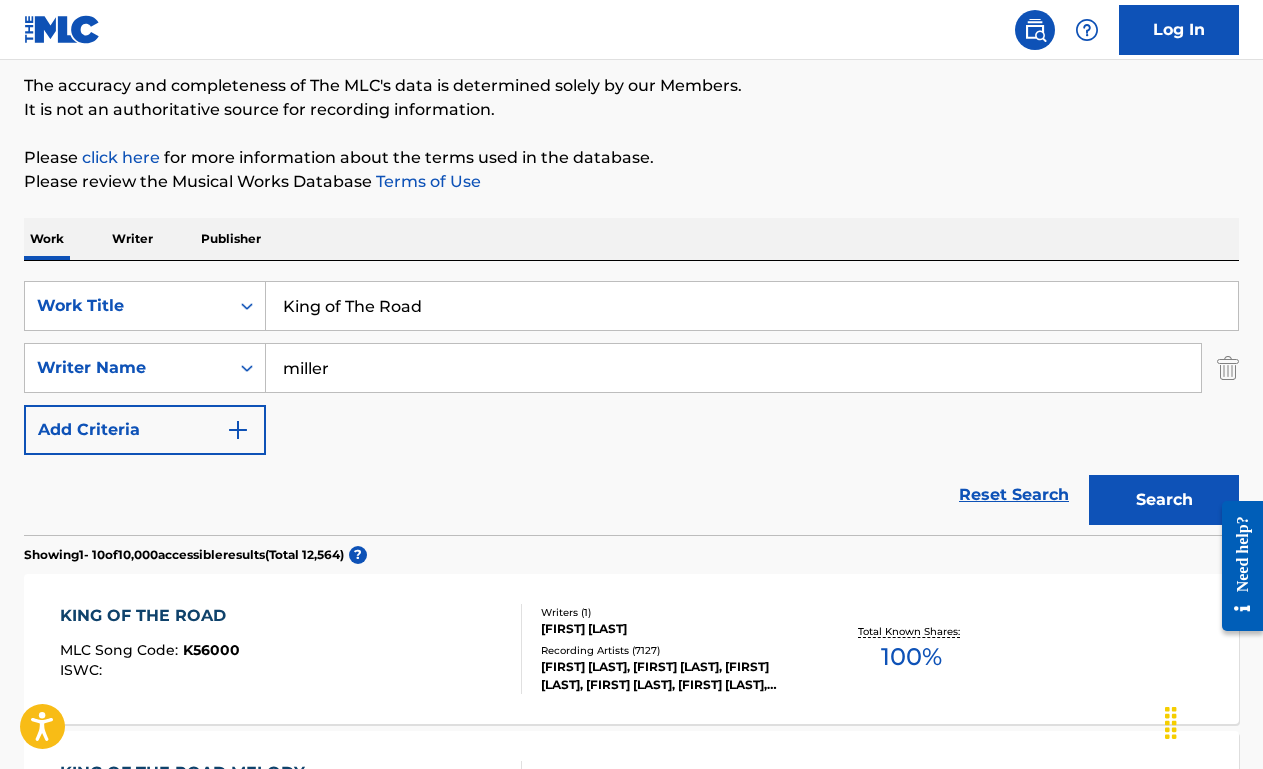 scroll, scrollTop: 379, scrollLeft: 0, axis: vertical 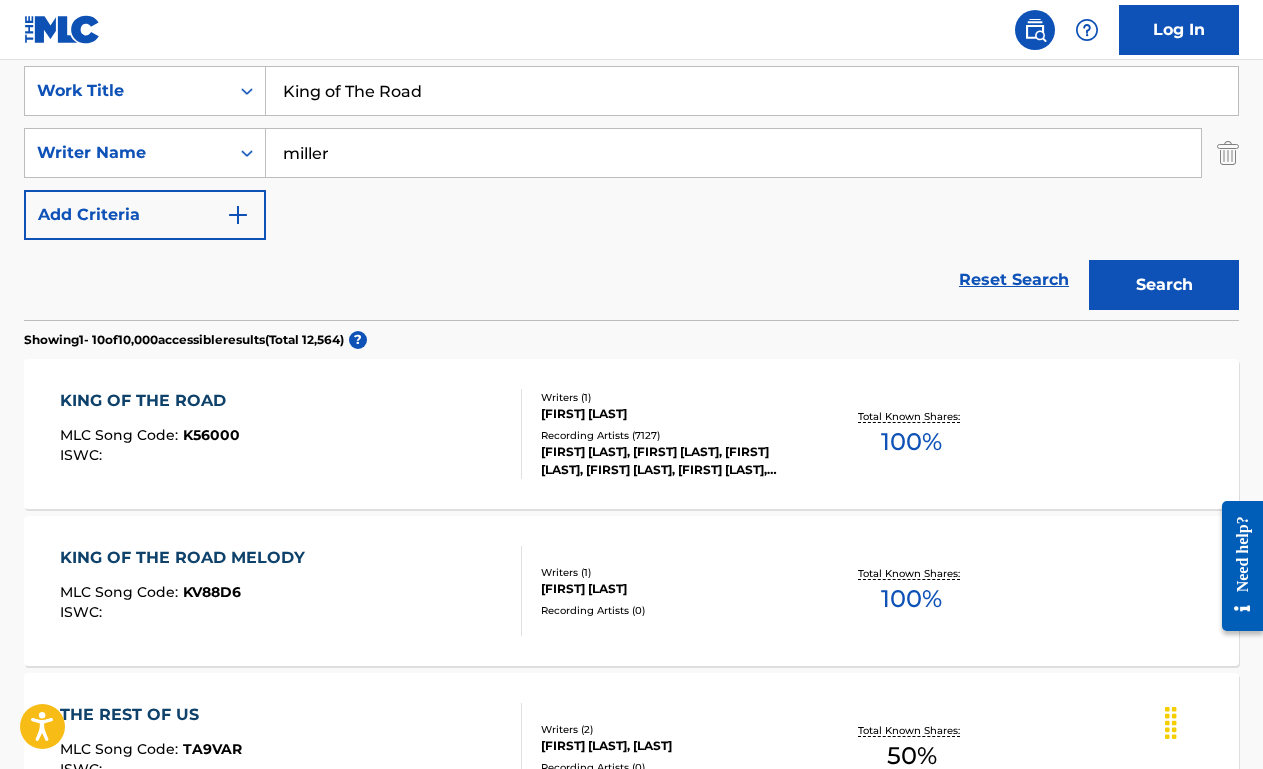 click on "KING OF THE ROAD MLC Song Code : K56000 ISWC :" at bounding box center (291, 434) 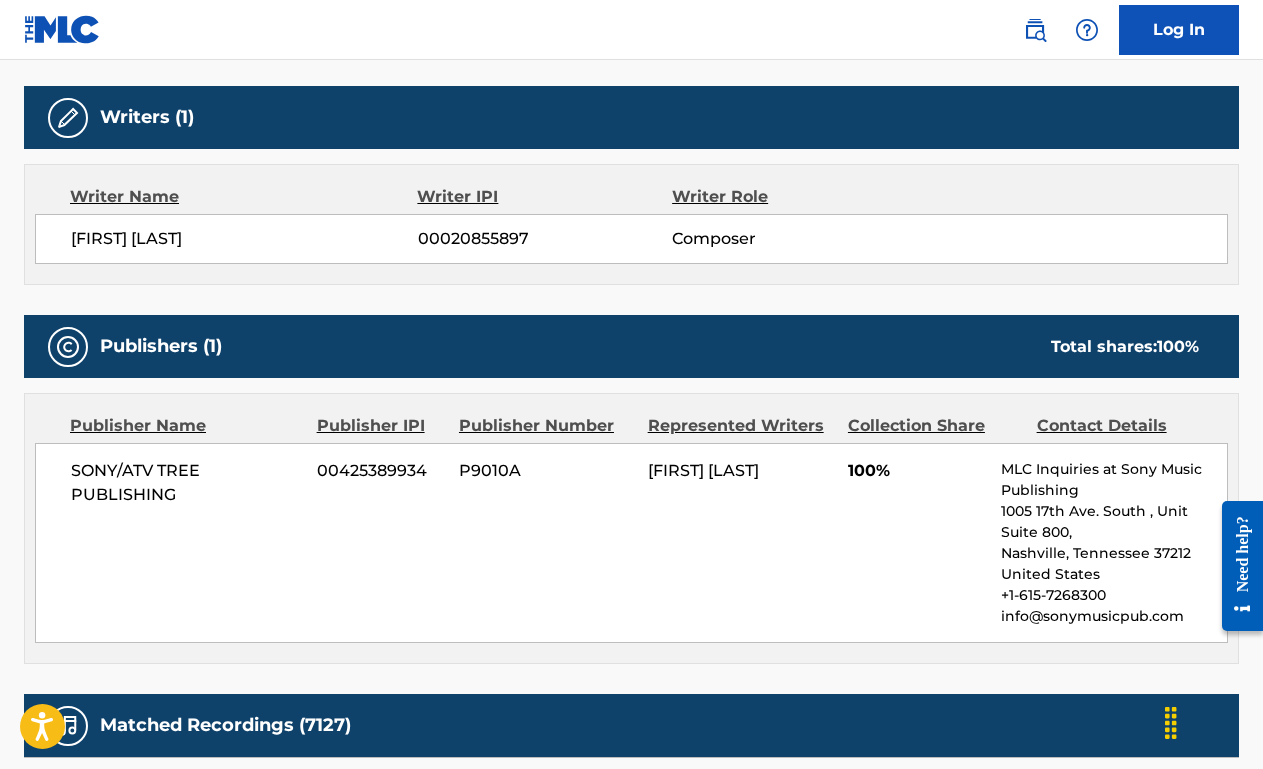 scroll, scrollTop: 0, scrollLeft: 0, axis: both 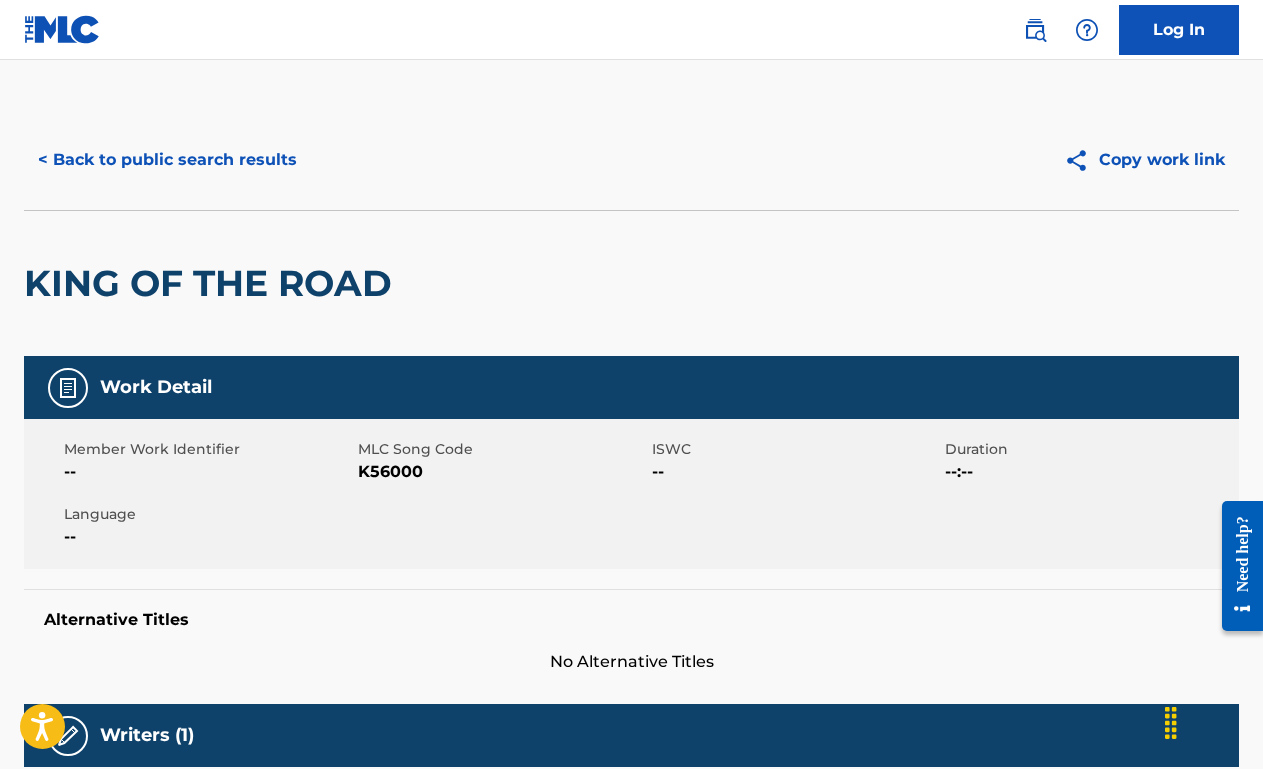 click on "< Back to public search results" at bounding box center [167, 160] 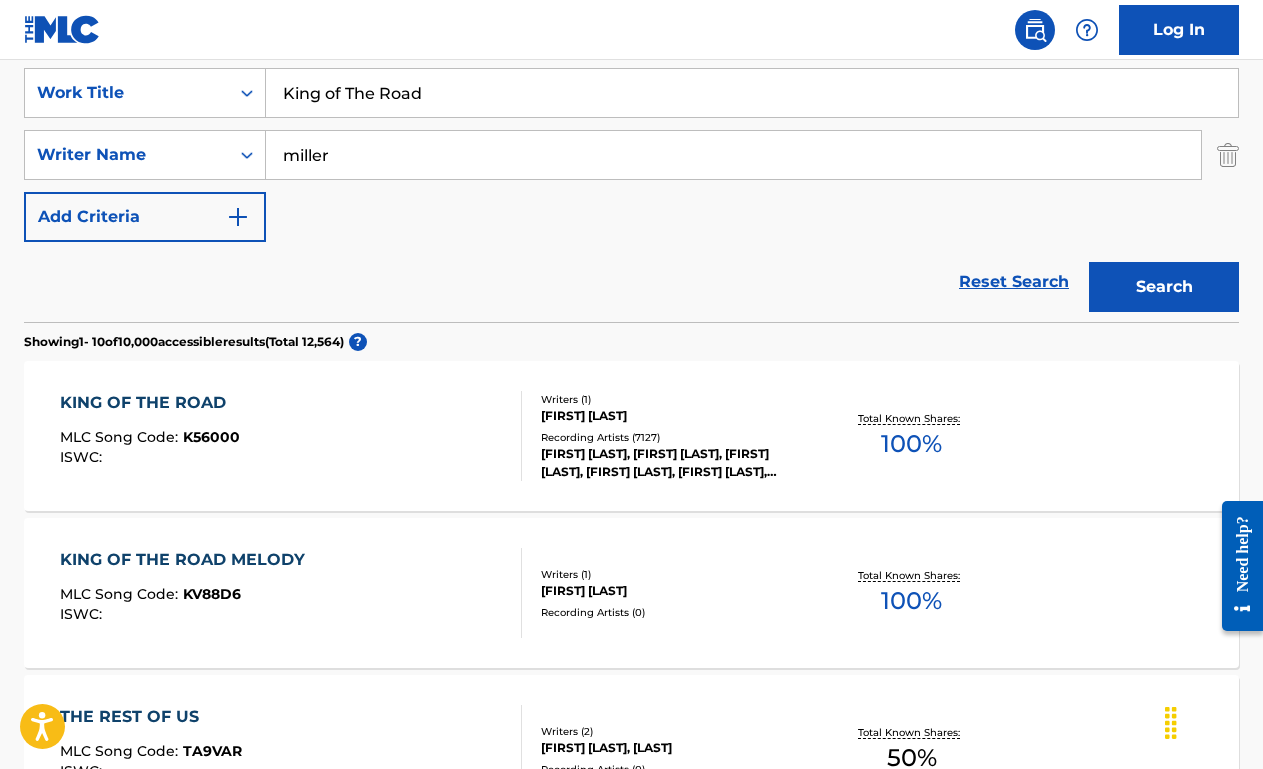 click on "King of The Road" at bounding box center (752, 93) 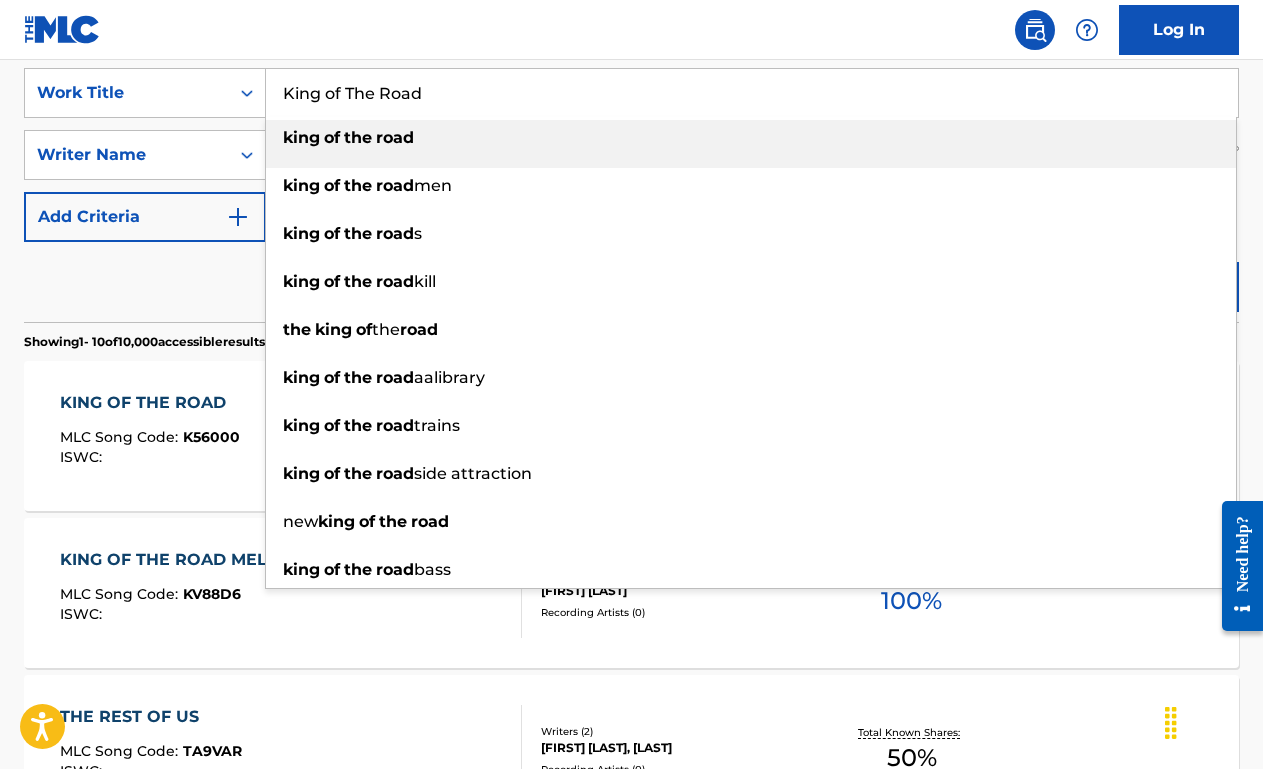 paste on "Mack The Knife" 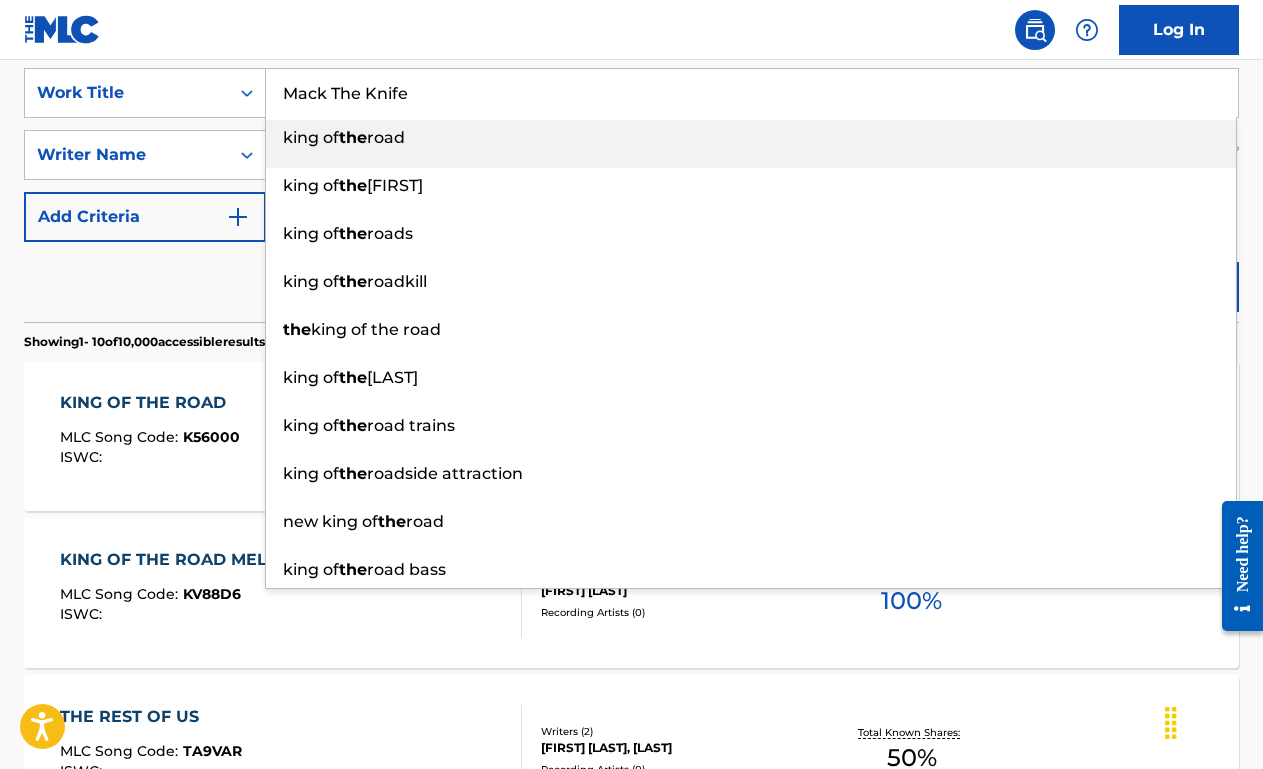 type on "Mack The Knife" 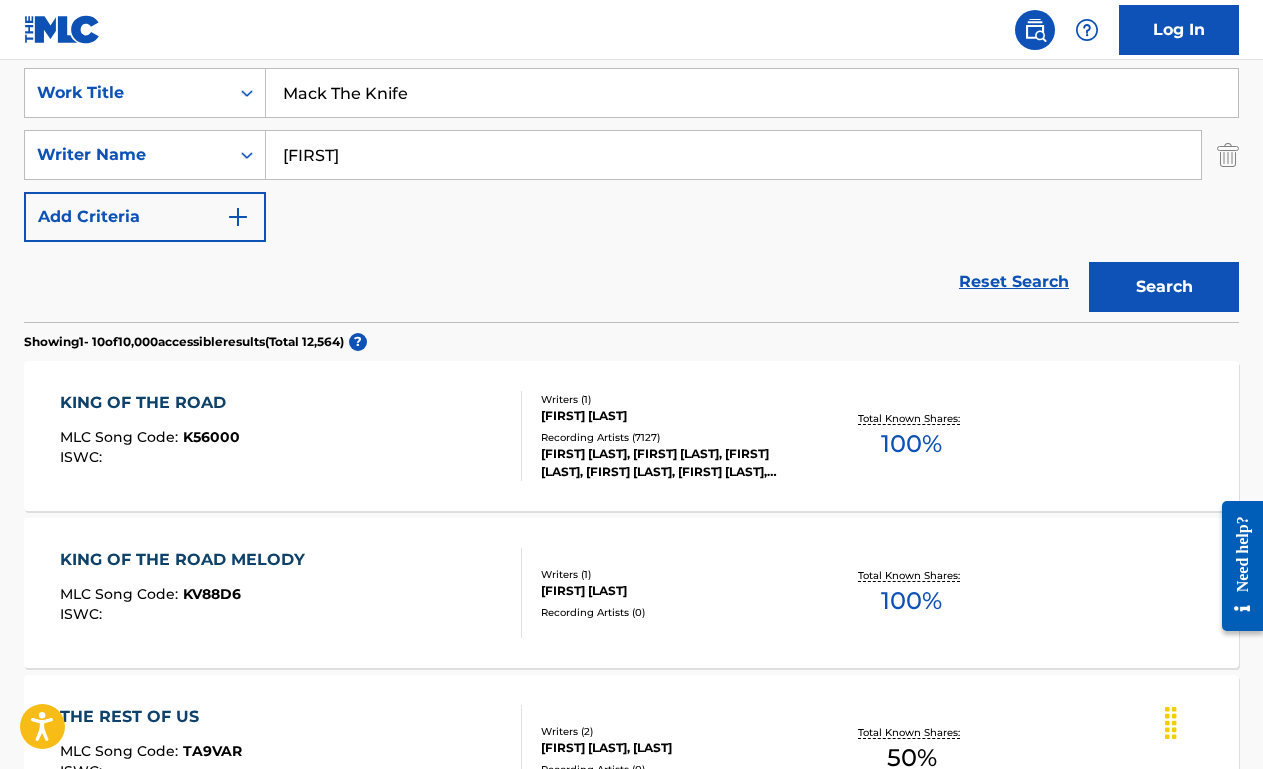type on "brecht" 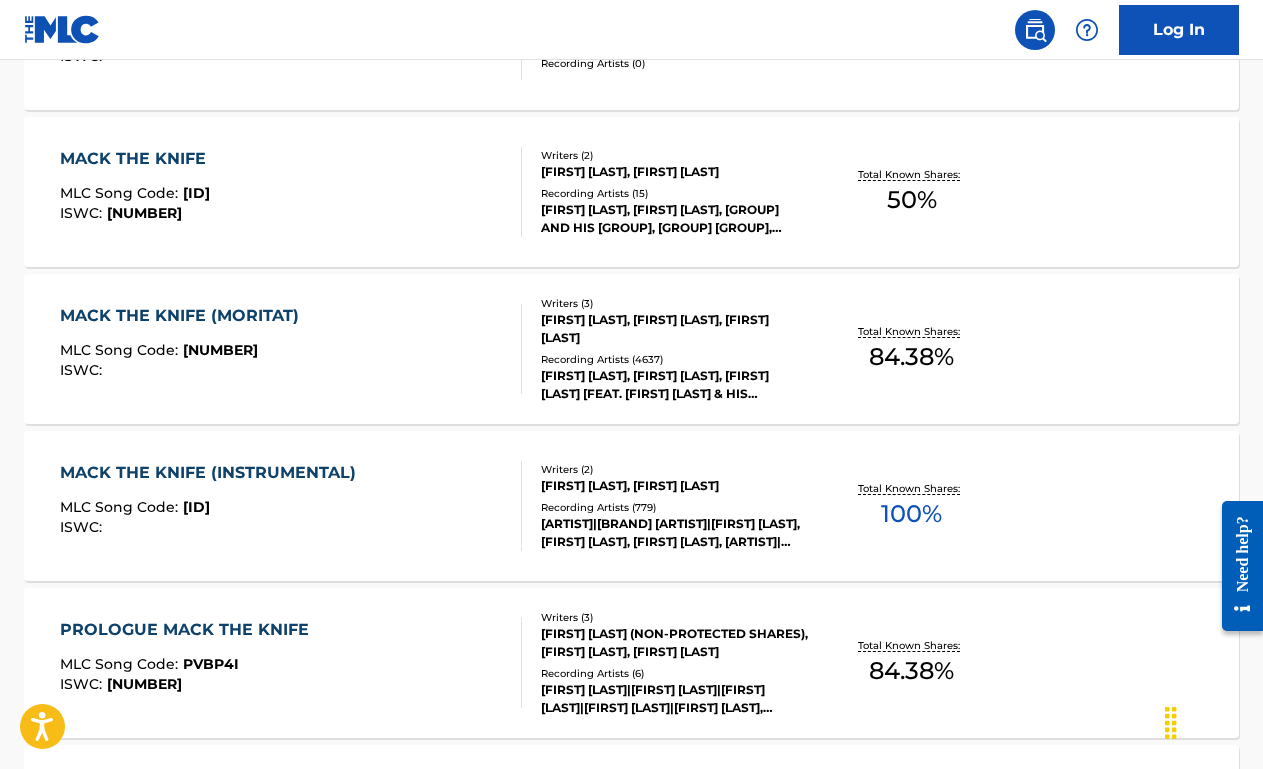 scroll, scrollTop: 1167, scrollLeft: 0, axis: vertical 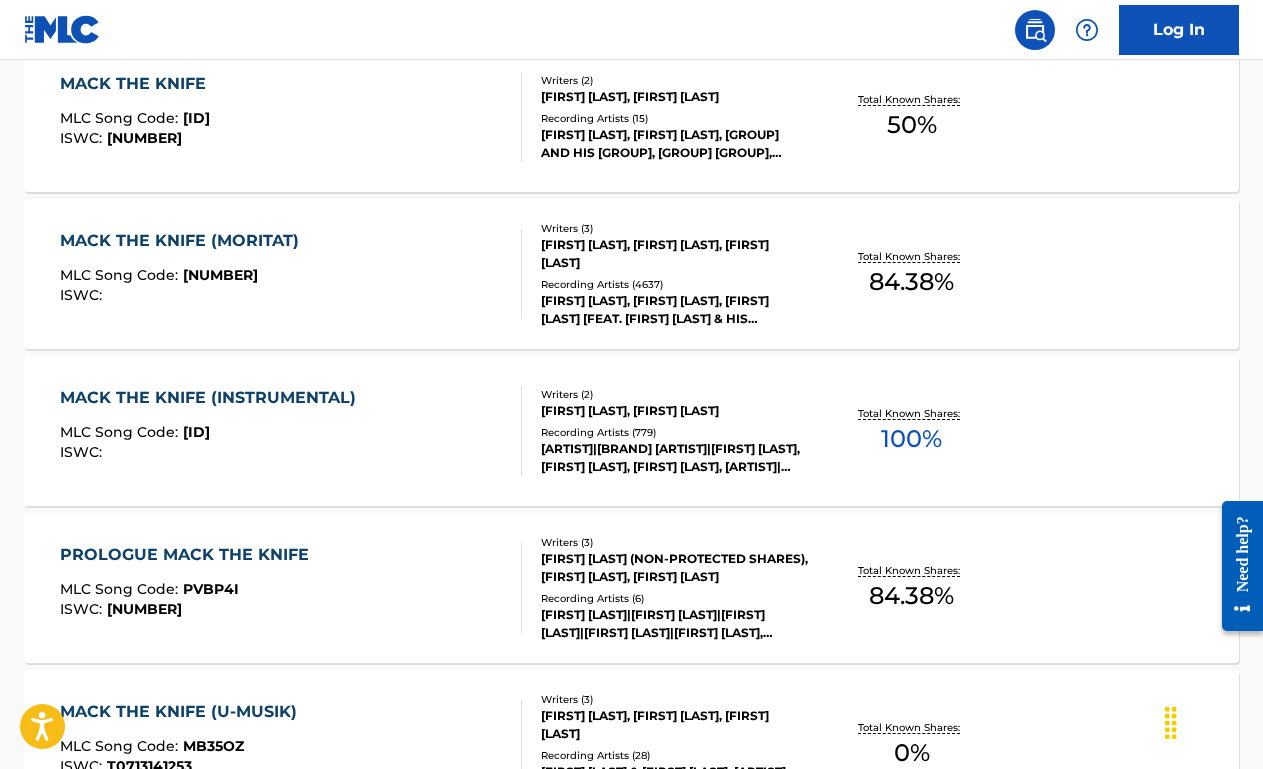 click on "MACK THE KNIFE (INSTRUMENTAL) MLC Song Code : M01686 ISWC :" at bounding box center [291, 431] 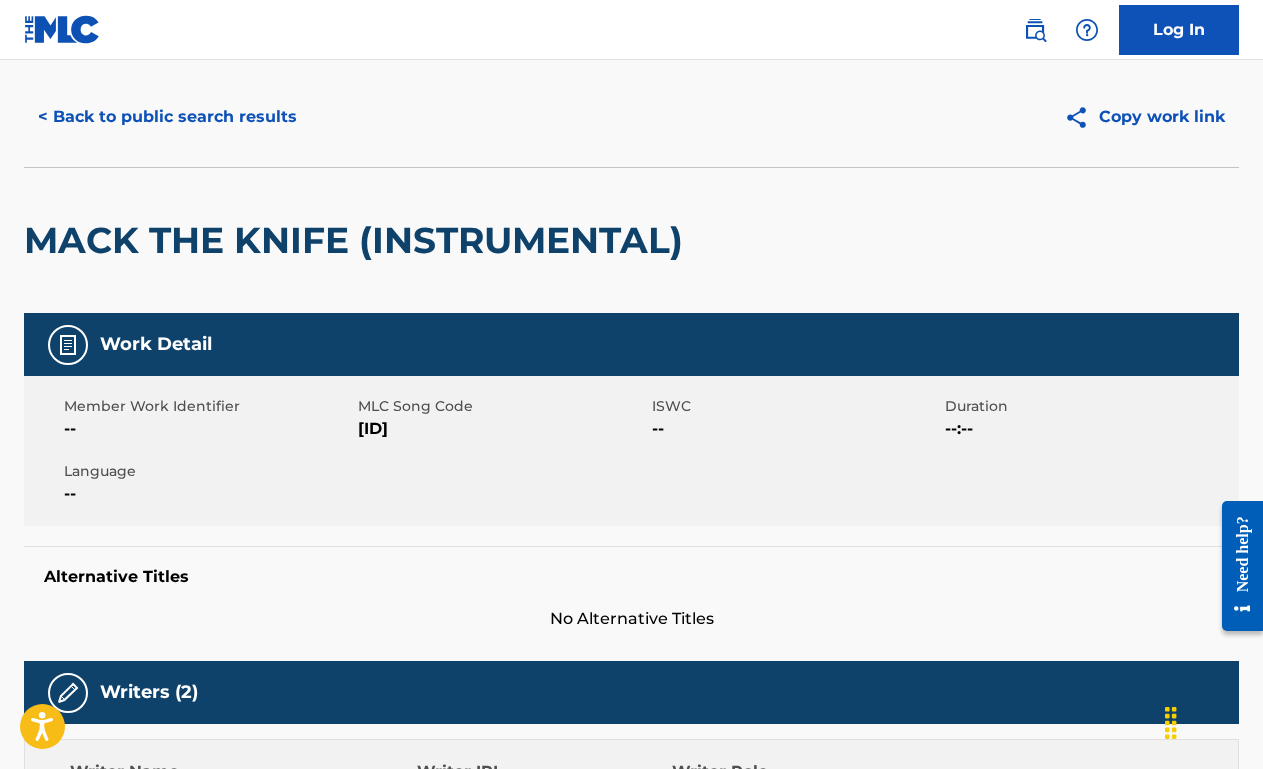 scroll, scrollTop: 0, scrollLeft: 0, axis: both 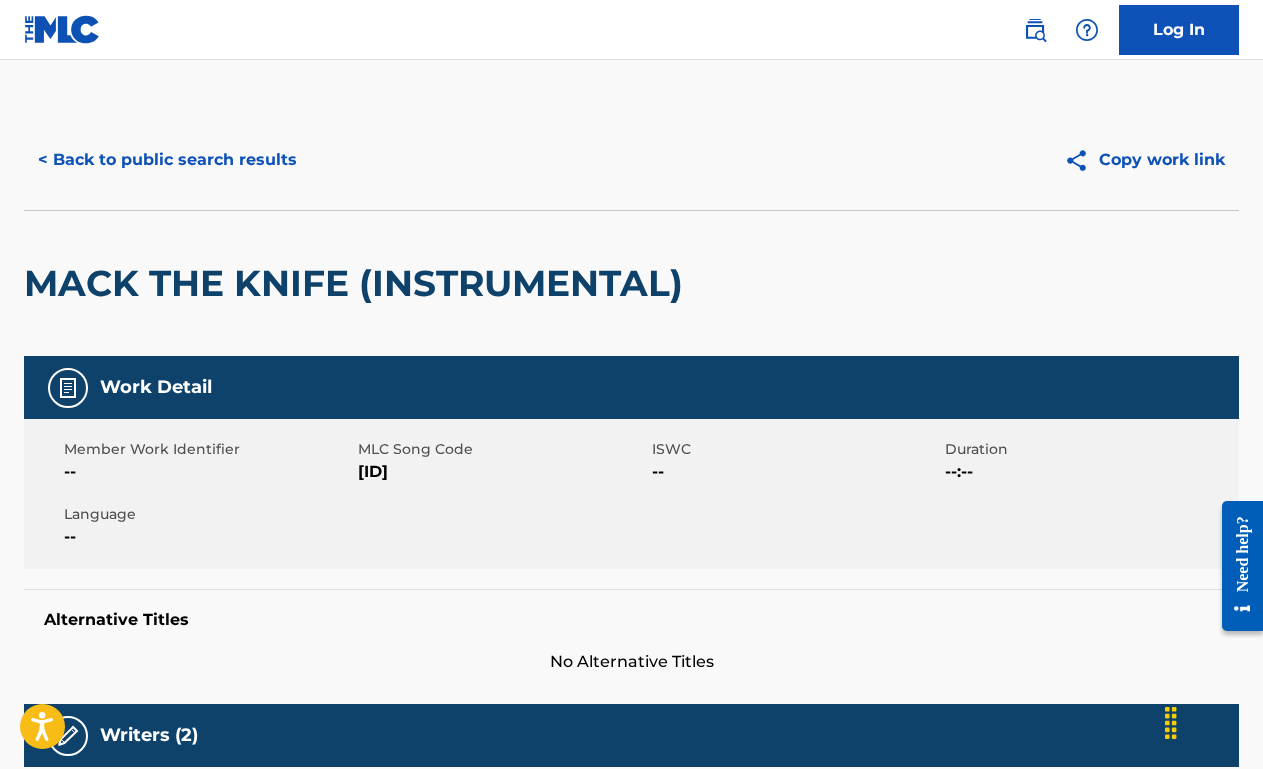 click on "< Back to public search results" at bounding box center (167, 160) 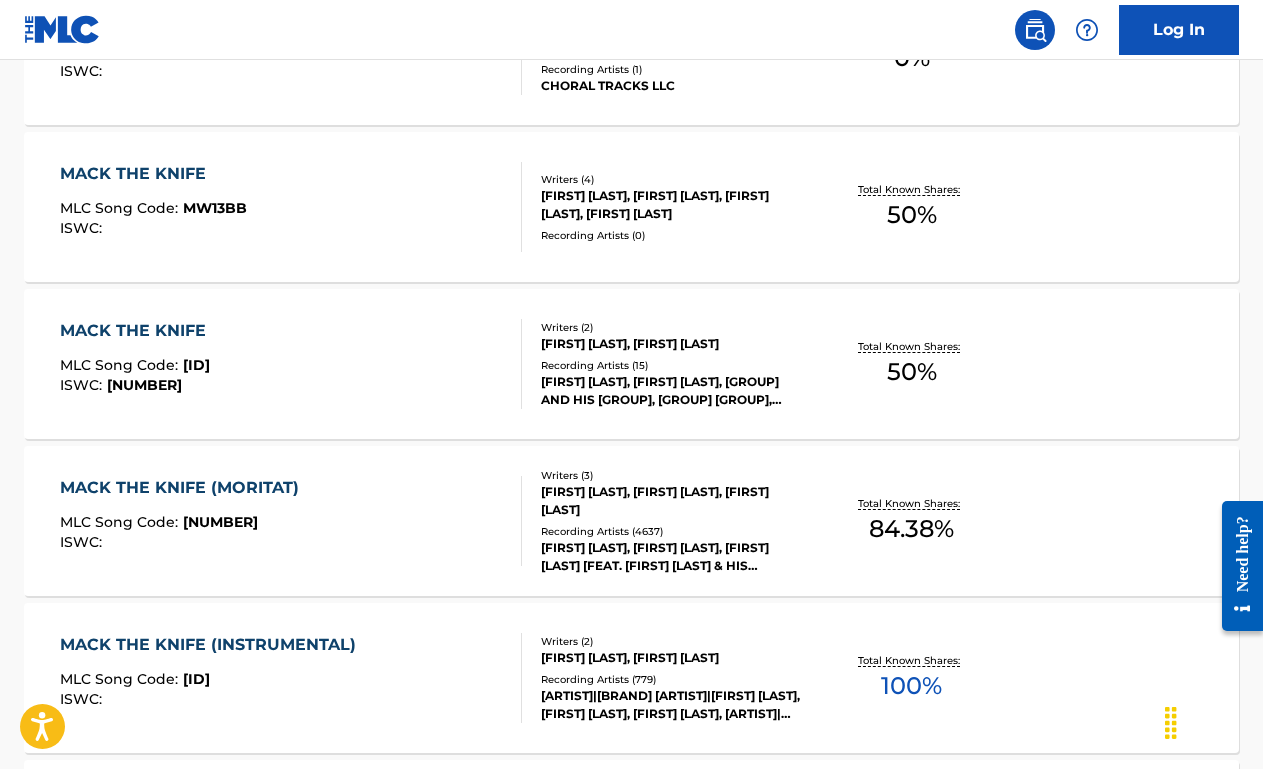 scroll, scrollTop: 0, scrollLeft: 0, axis: both 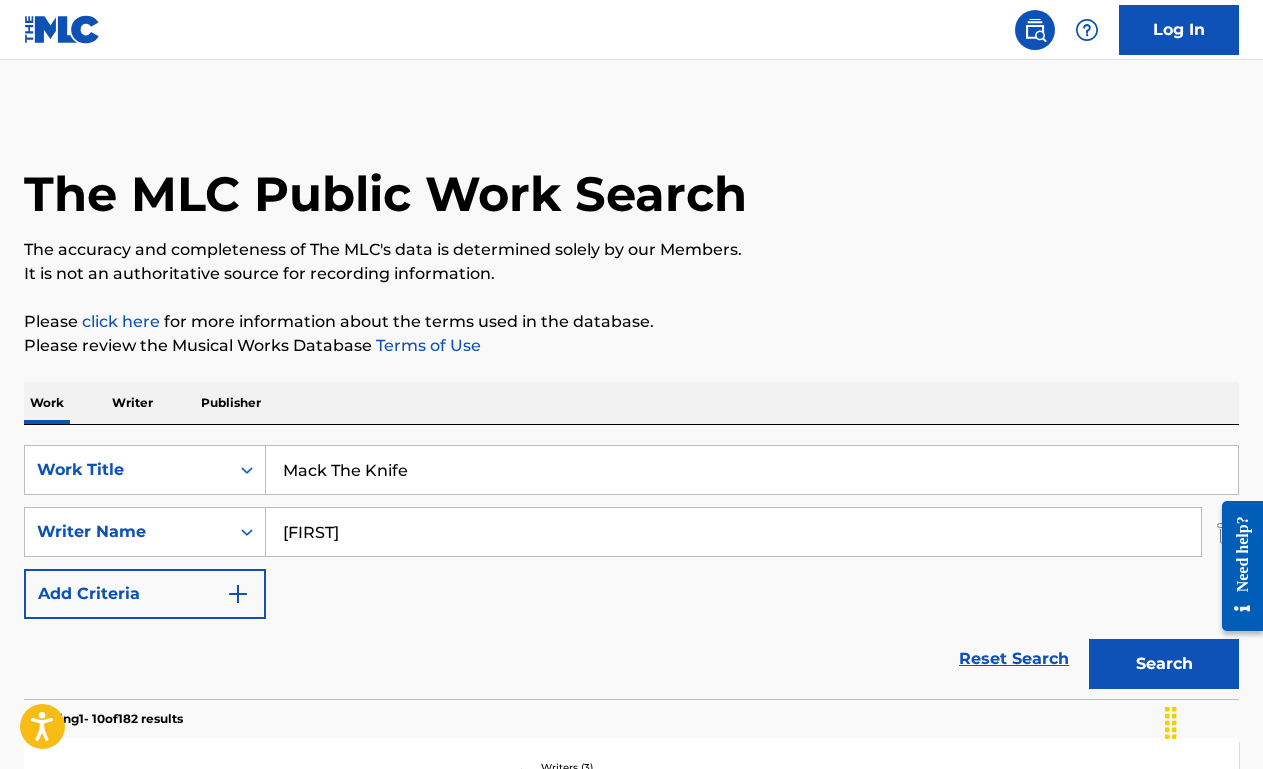 click on "Mack The Knife" at bounding box center (752, 470) 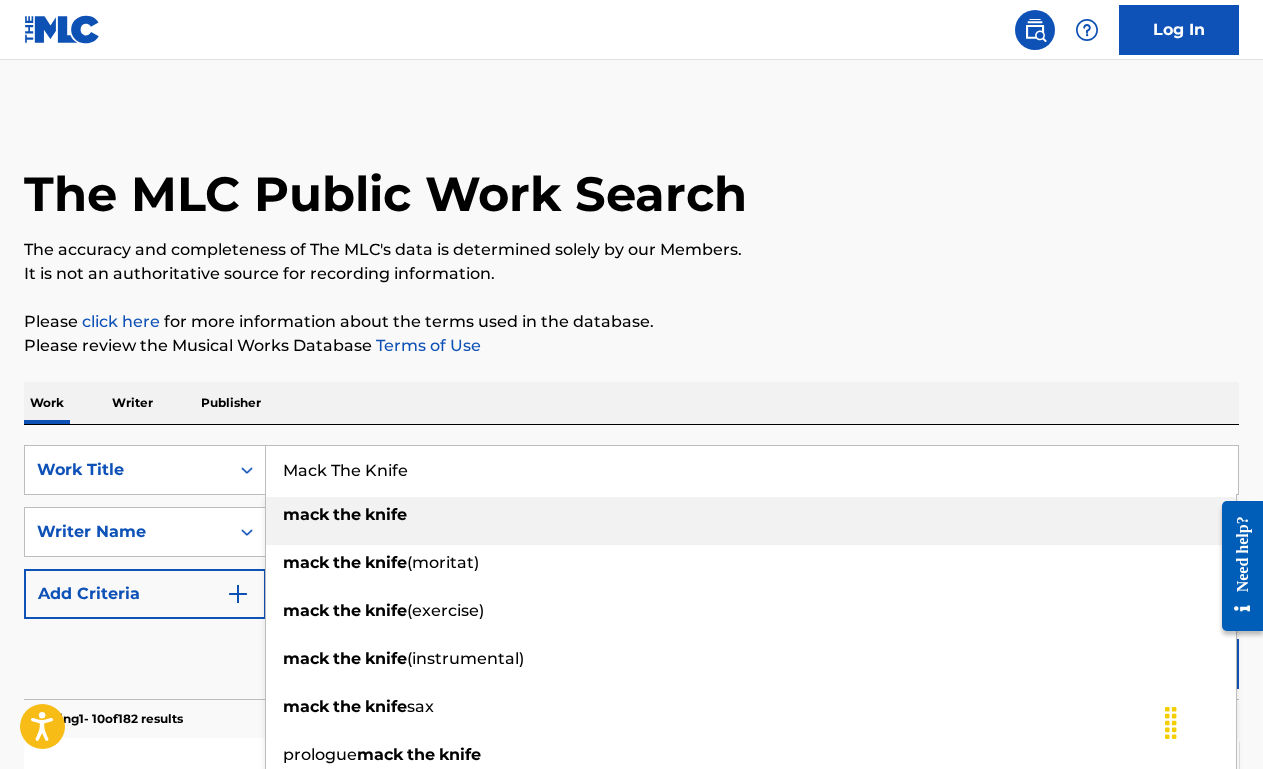 click on "Mack The Knife" at bounding box center (752, 470) 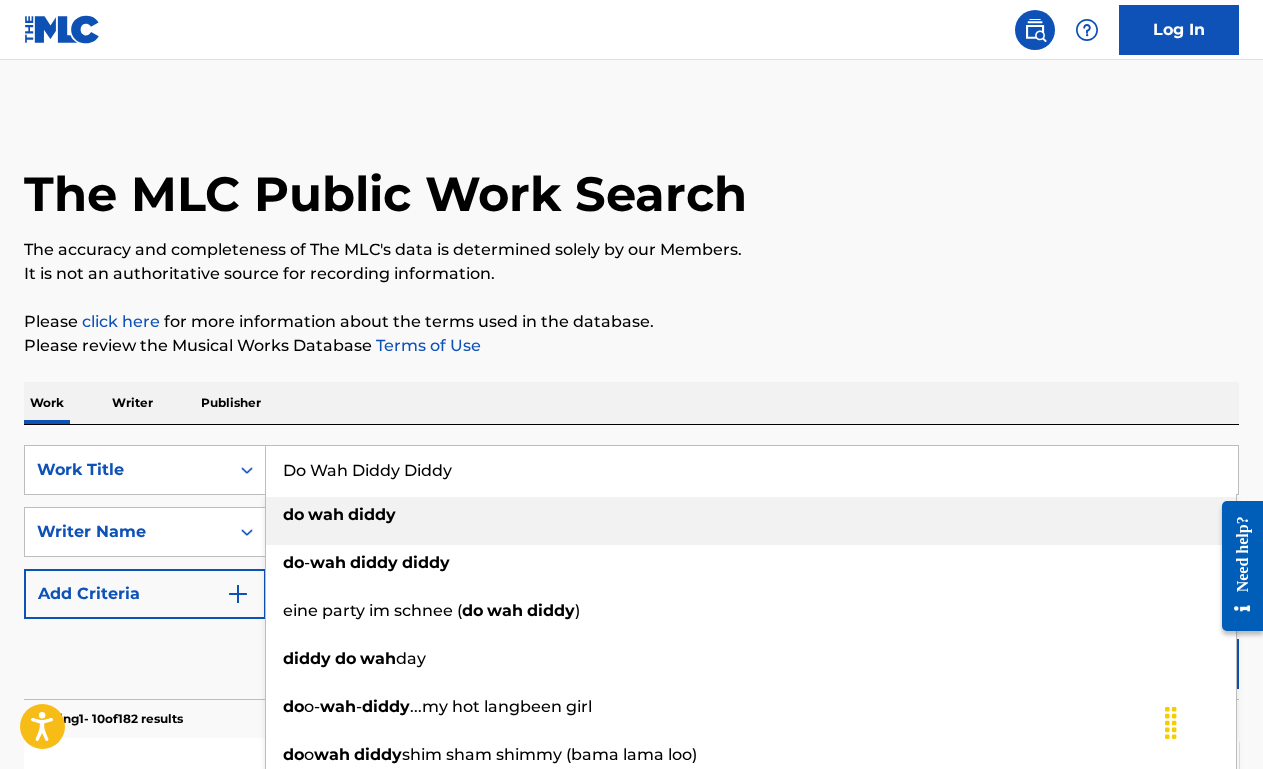 type on "Do Wah Diddy Diddy" 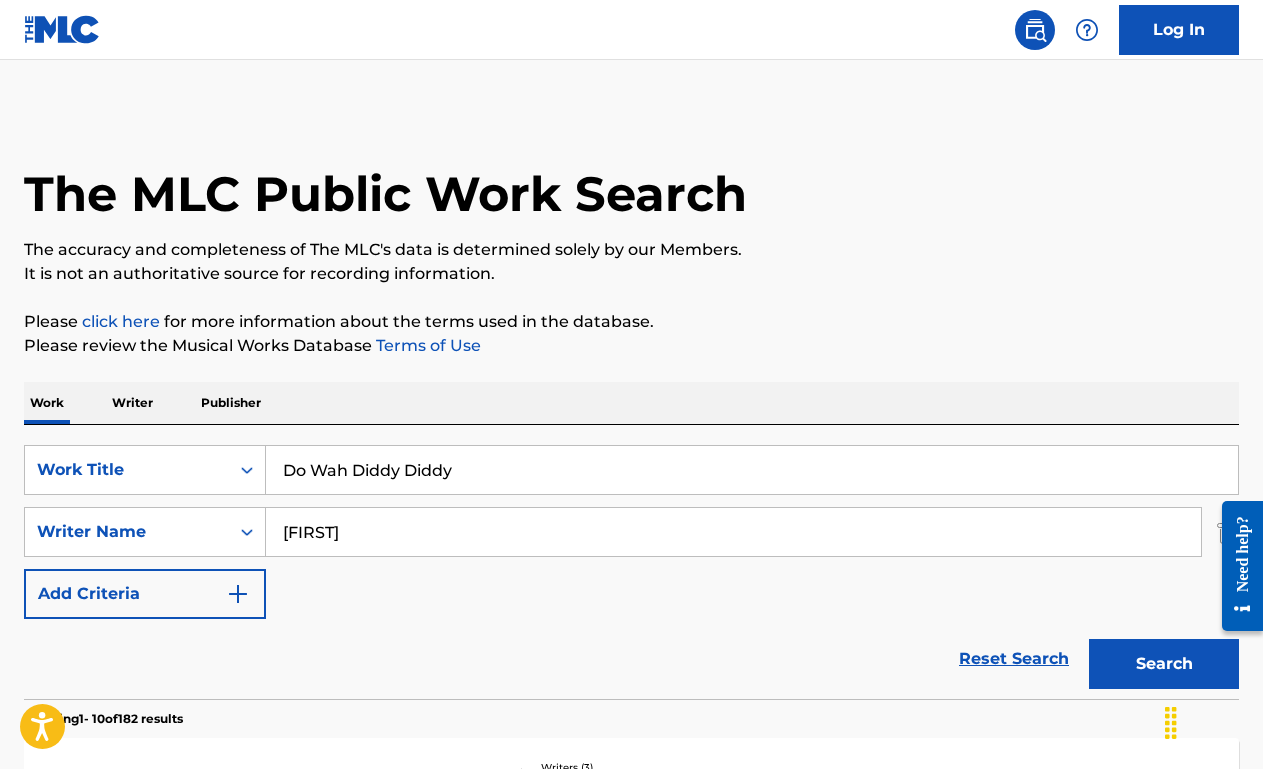type on "greenwich" 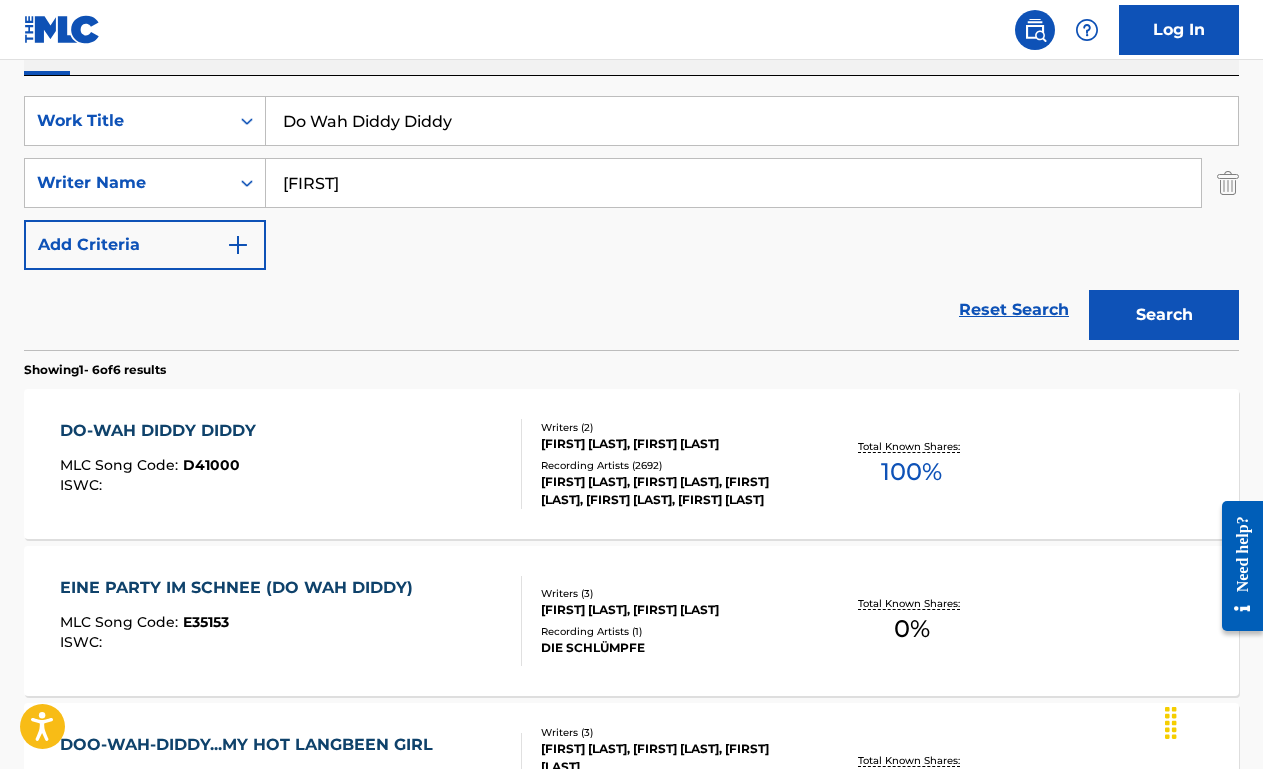 scroll, scrollTop: 379, scrollLeft: 0, axis: vertical 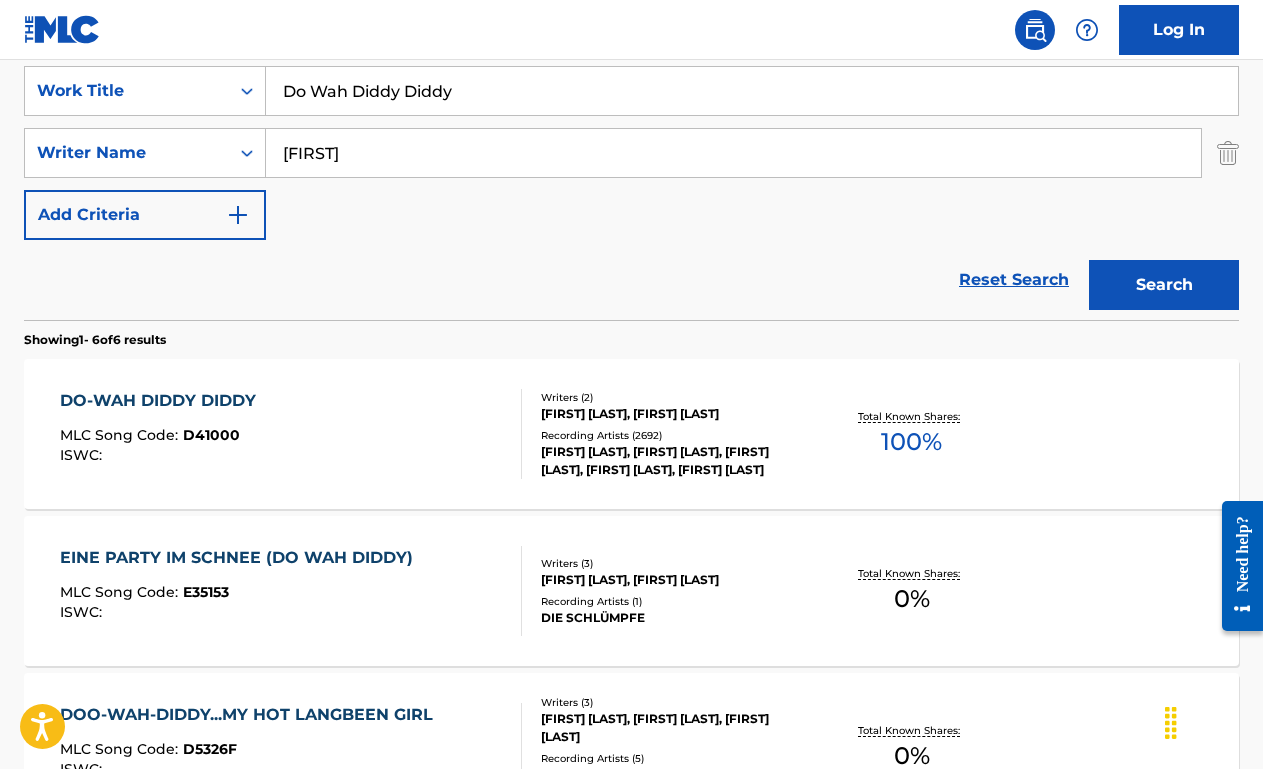 click on "DO-WAH DIDDY DIDDY MLC Song Code : D41000 ISWC :" at bounding box center [291, 434] 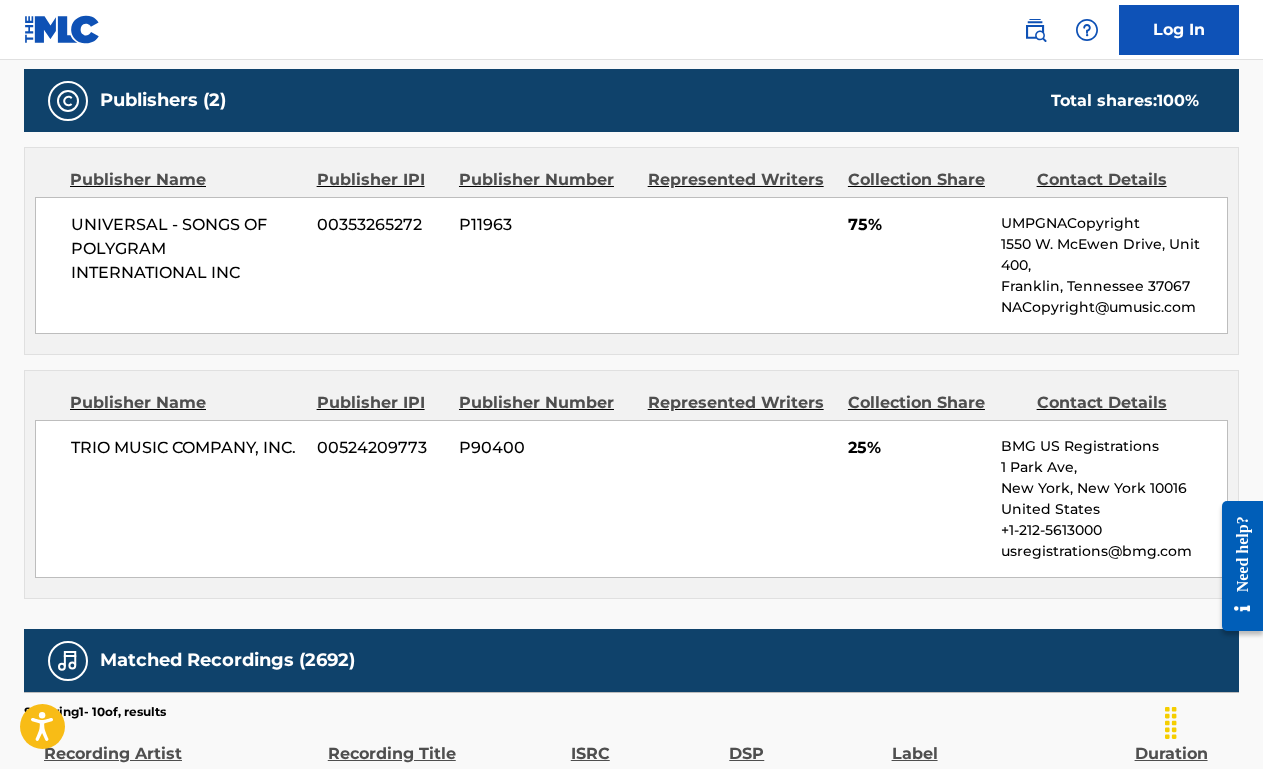 scroll, scrollTop: 0, scrollLeft: 0, axis: both 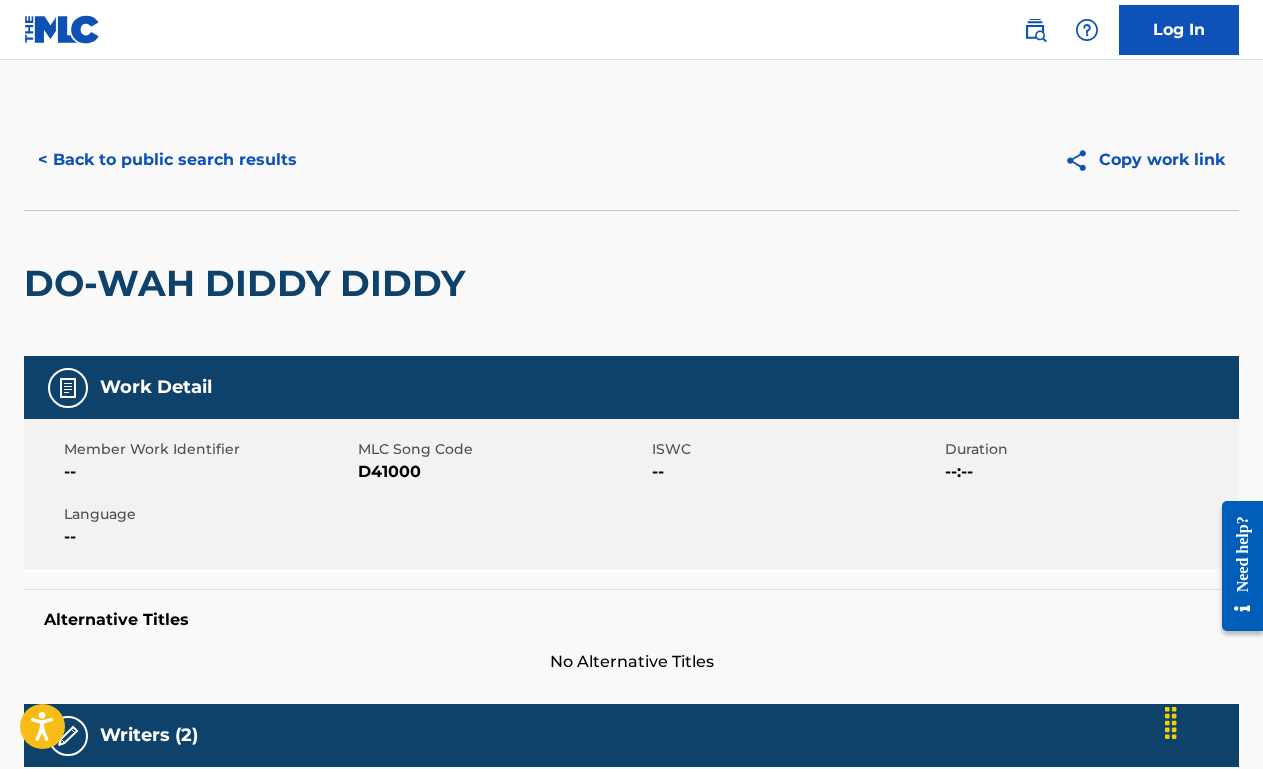 click on "< Back to public search results" at bounding box center [167, 160] 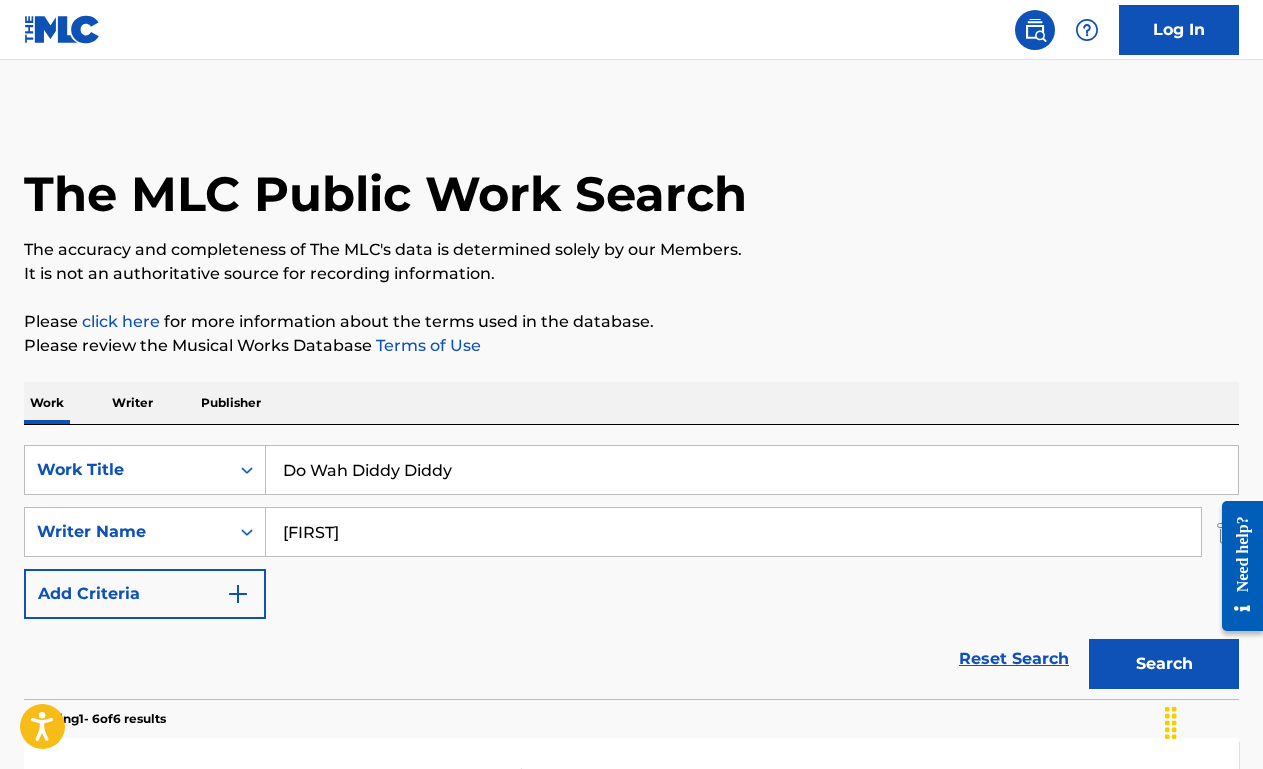 scroll, scrollTop: 372, scrollLeft: 0, axis: vertical 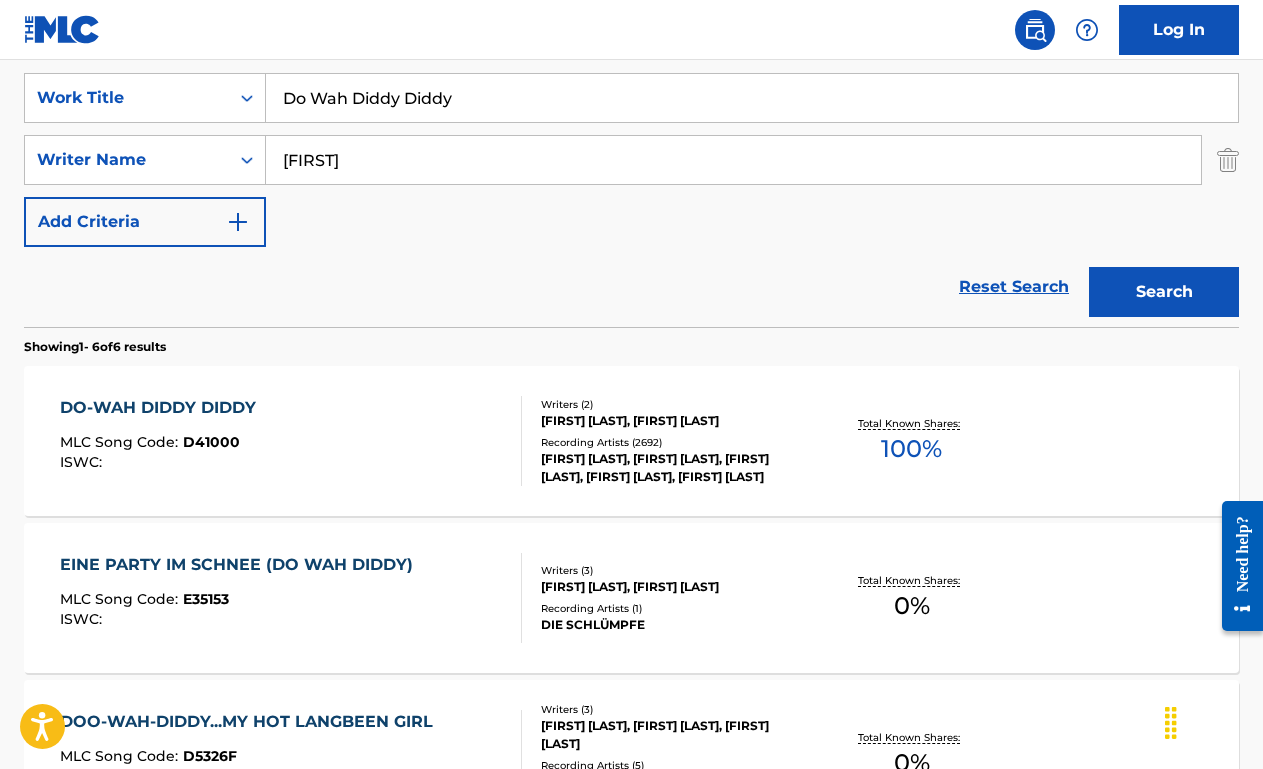 click on "Do Wah Diddy Diddy" at bounding box center [752, 98] 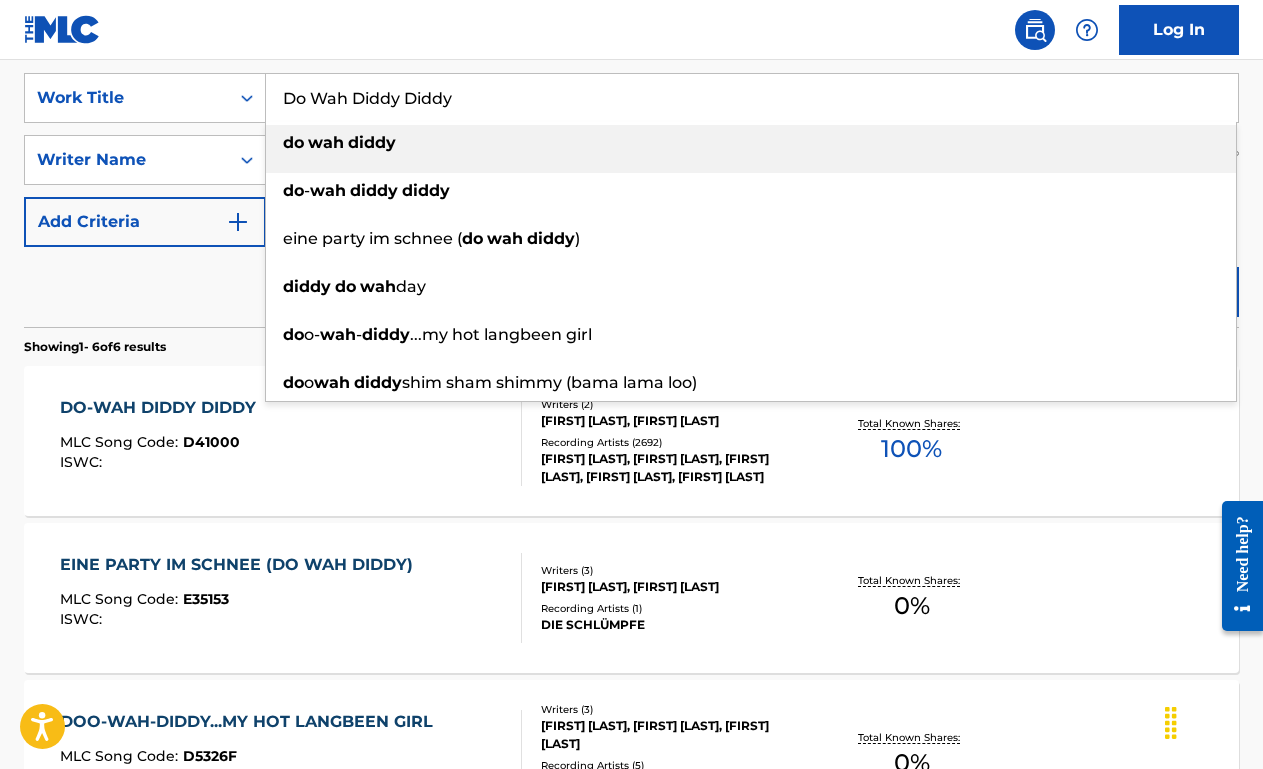 paste on "Chattanooga Choo-Choo" 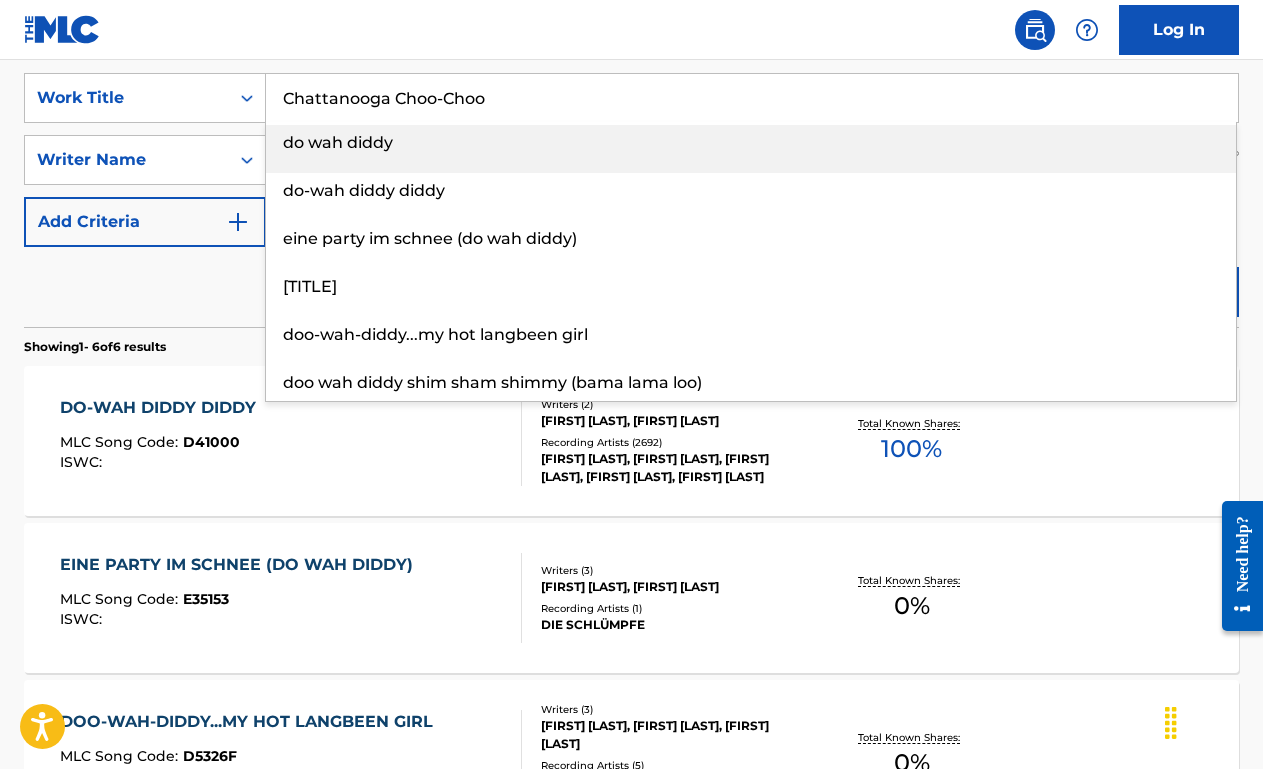 type on "Chattanooga Choo-Choo" 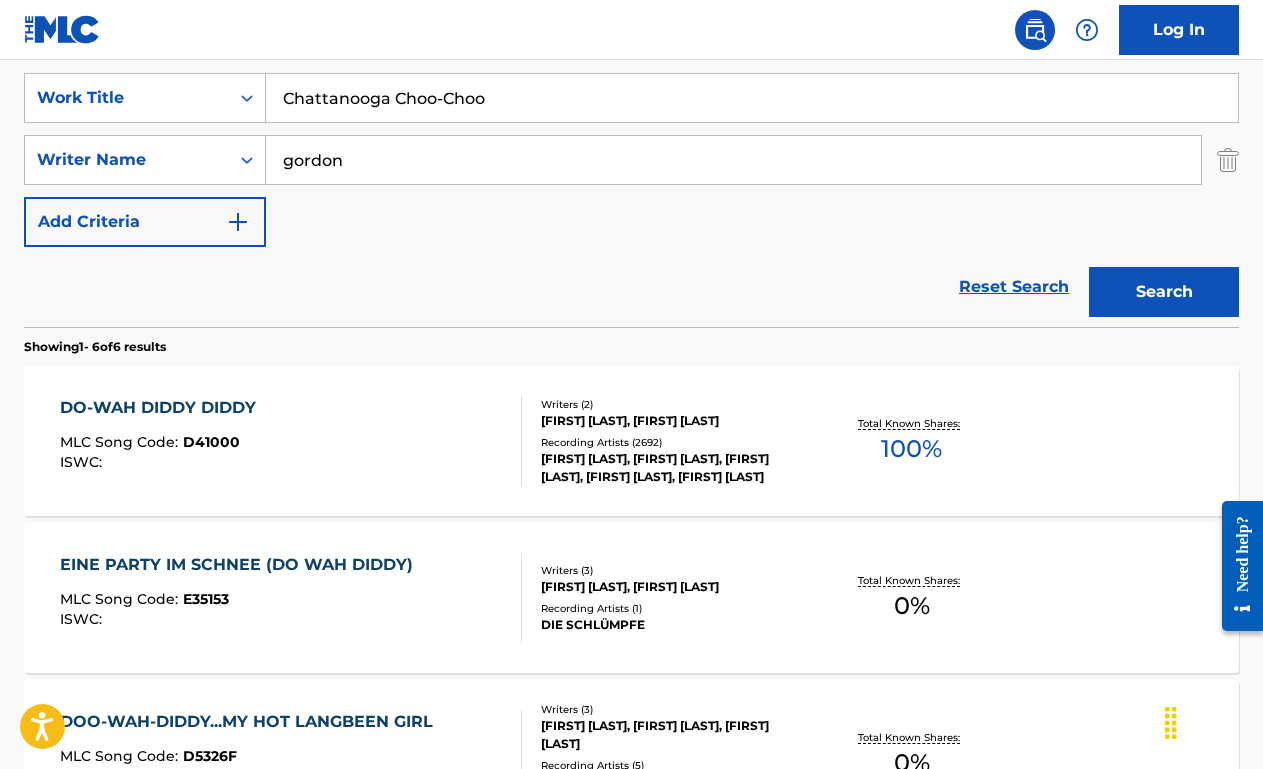 type on "gordon" 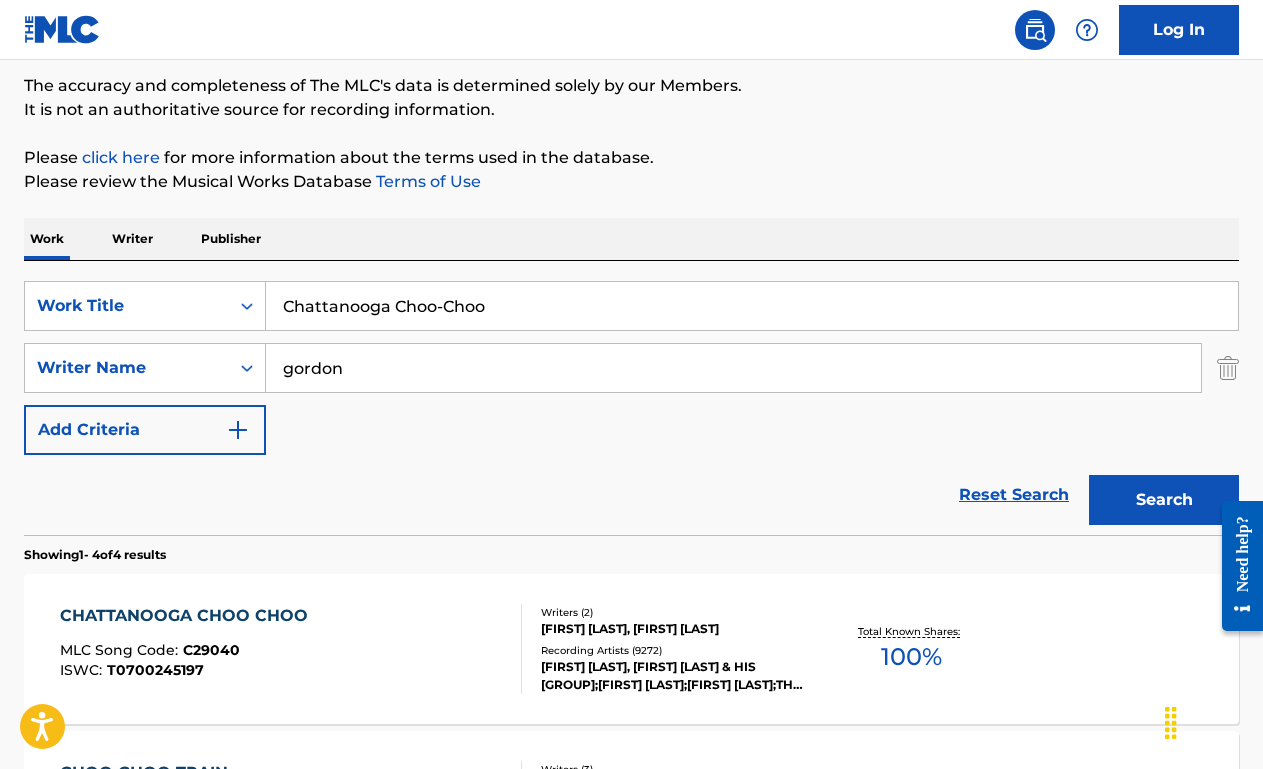 scroll, scrollTop: 372, scrollLeft: 0, axis: vertical 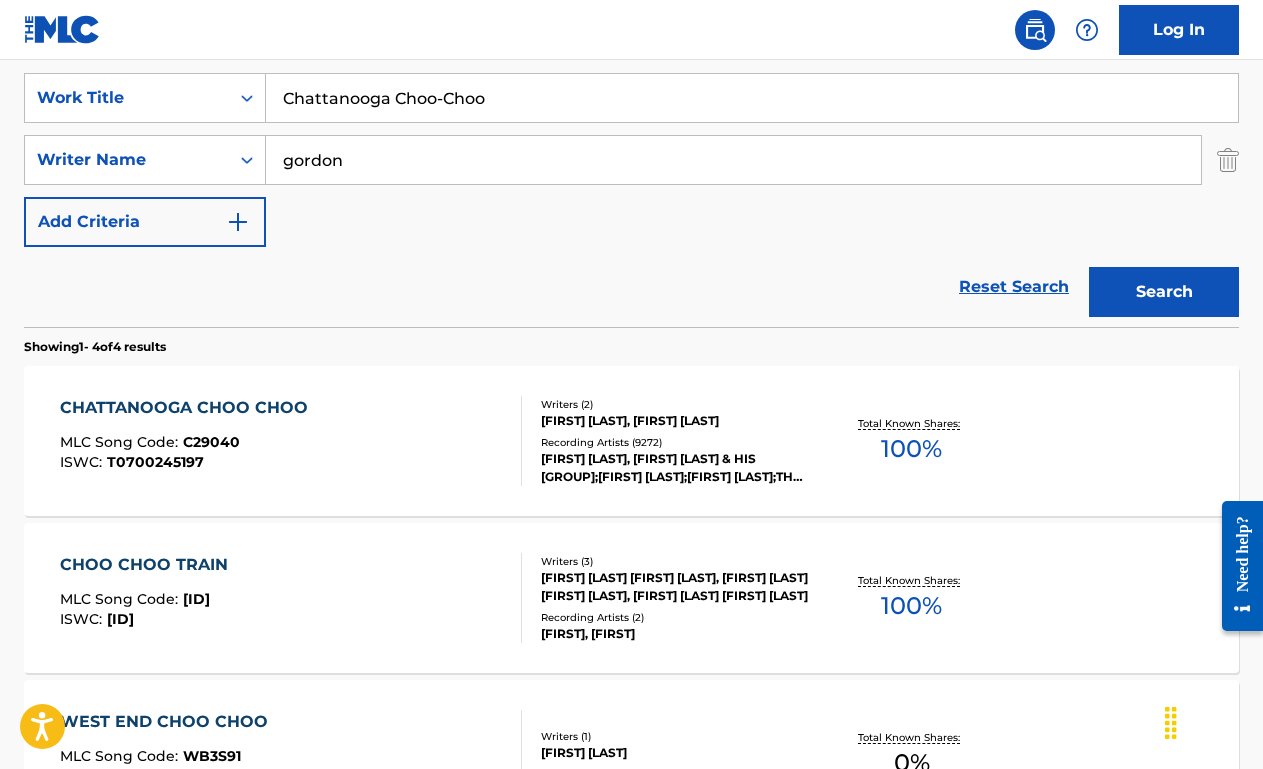 click on "CHATTANOOGA CHOO CHOO MLC Song Code : C29040 ISWC : T0700245197" at bounding box center (291, 441) 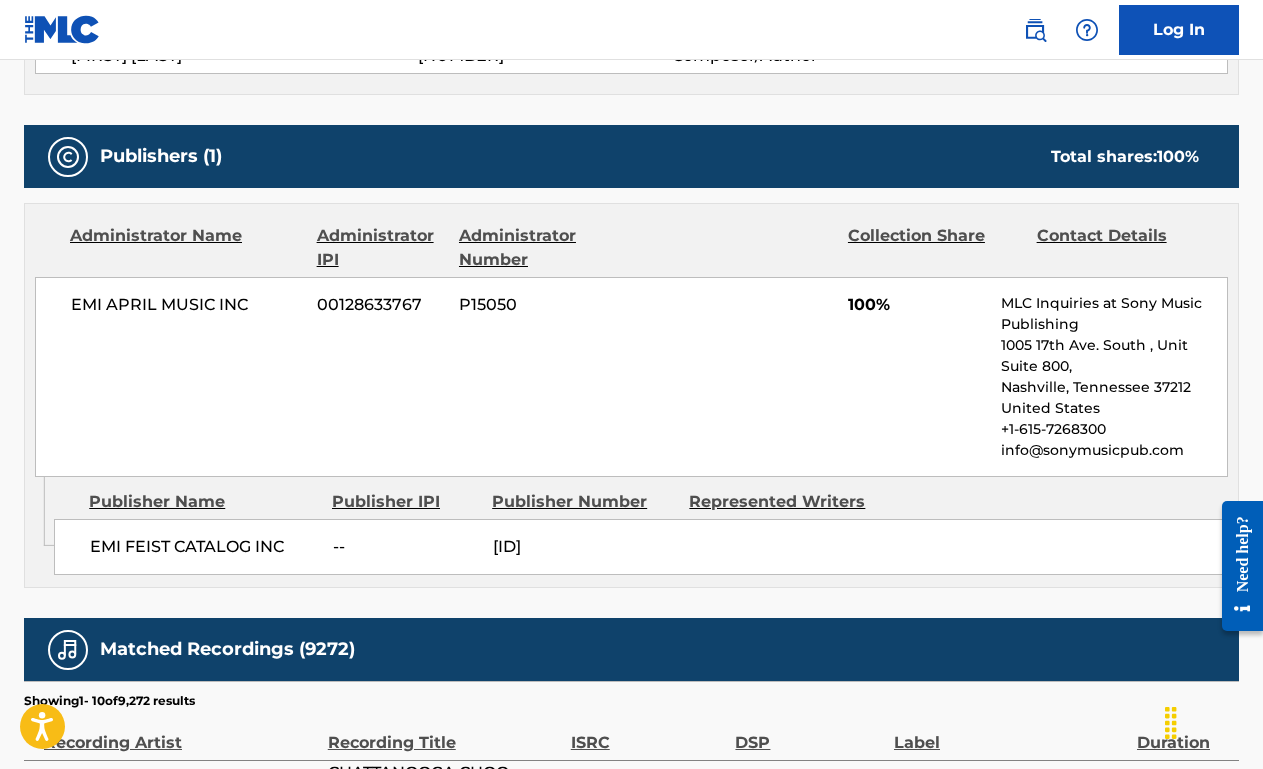 scroll, scrollTop: 0, scrollLeft: 0, axis: both 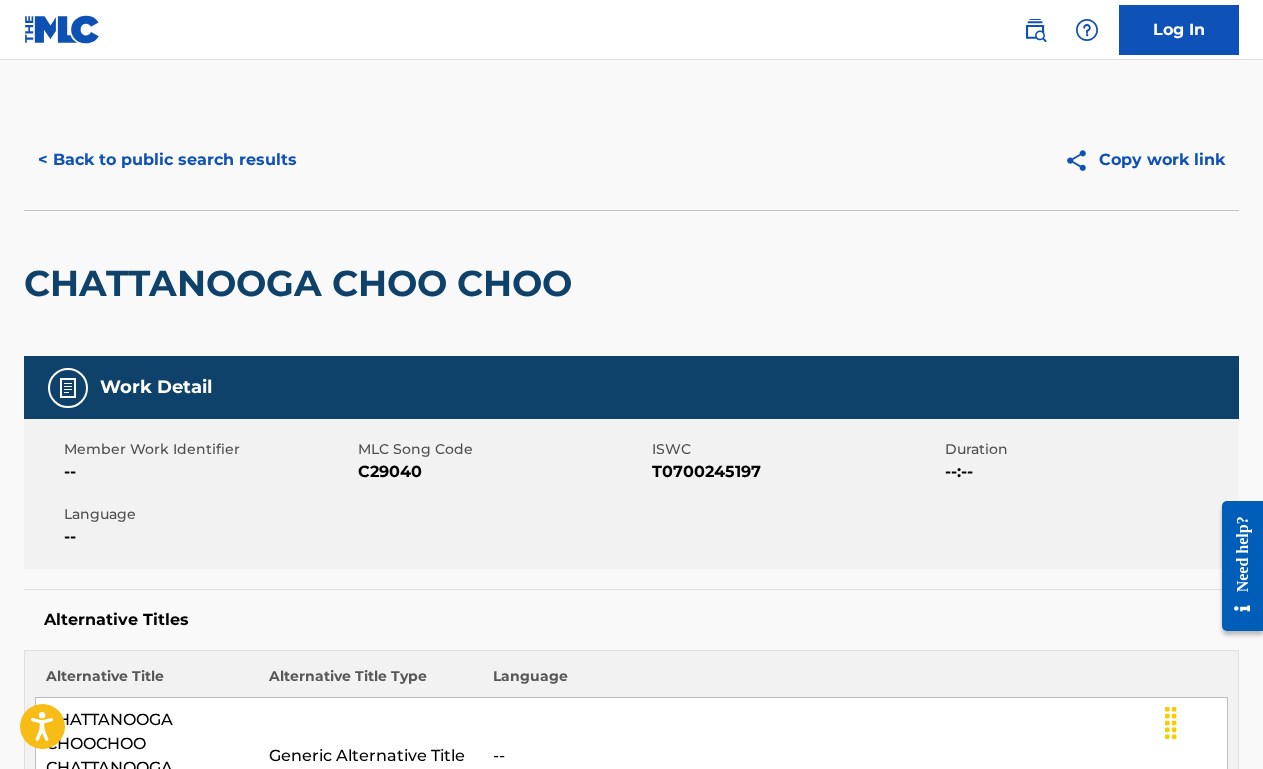 click on "< Back to public search results Copy work link" at bounding box center (631, 160) 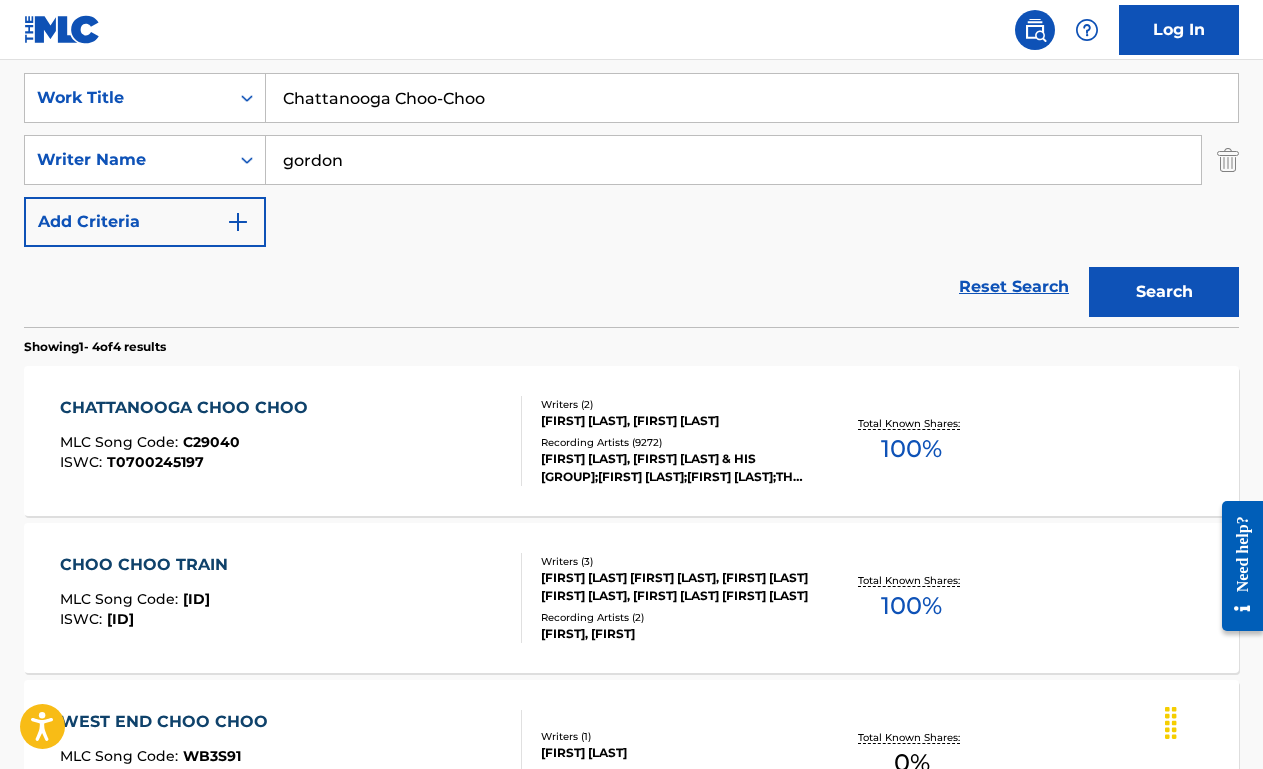 click on "Chattanooga Choo-Choo" at bounding box center [752, 98] 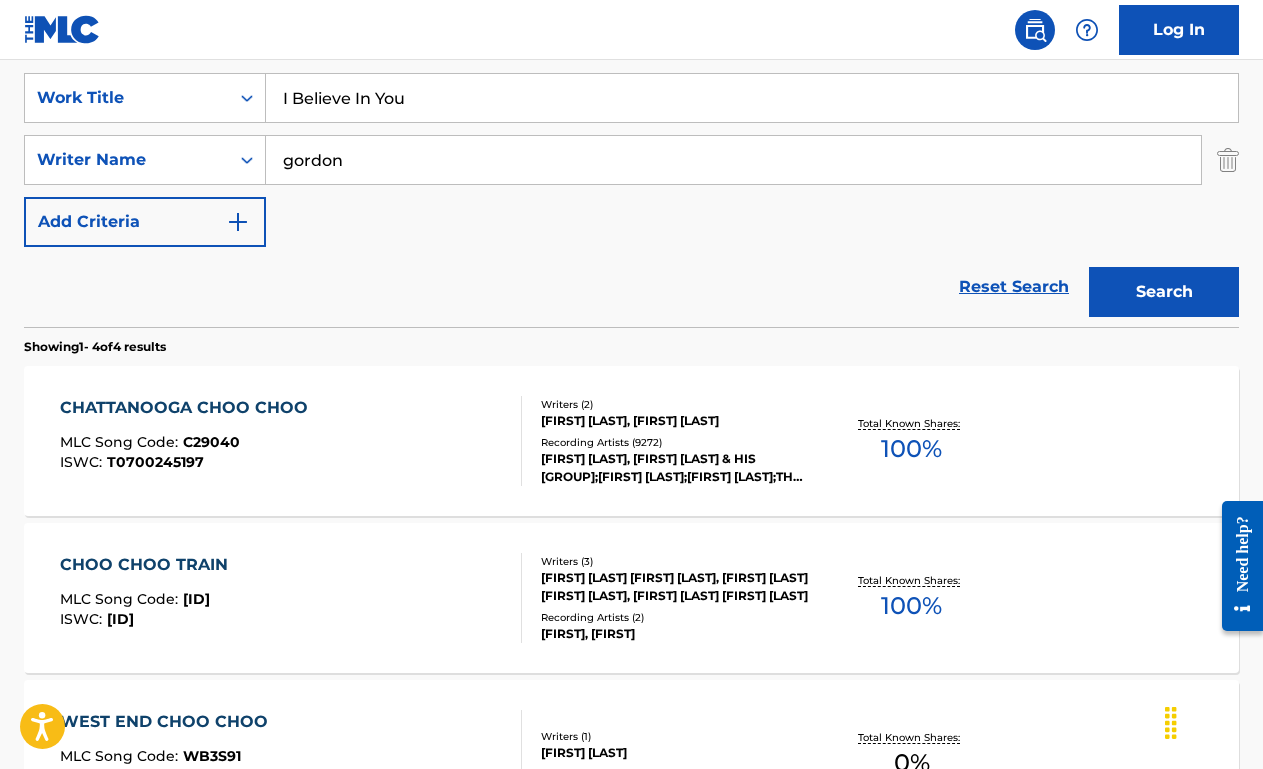 type on "I Believe In You" 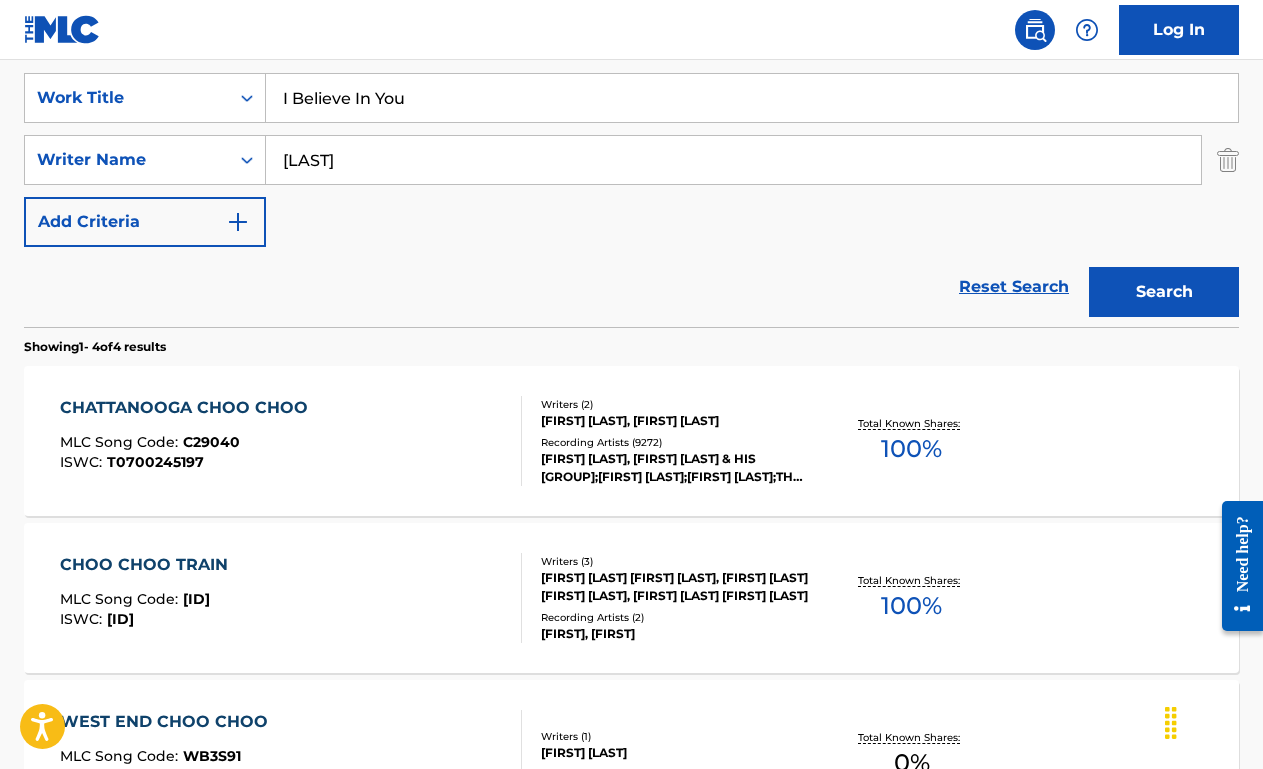 type on "LOESSER" 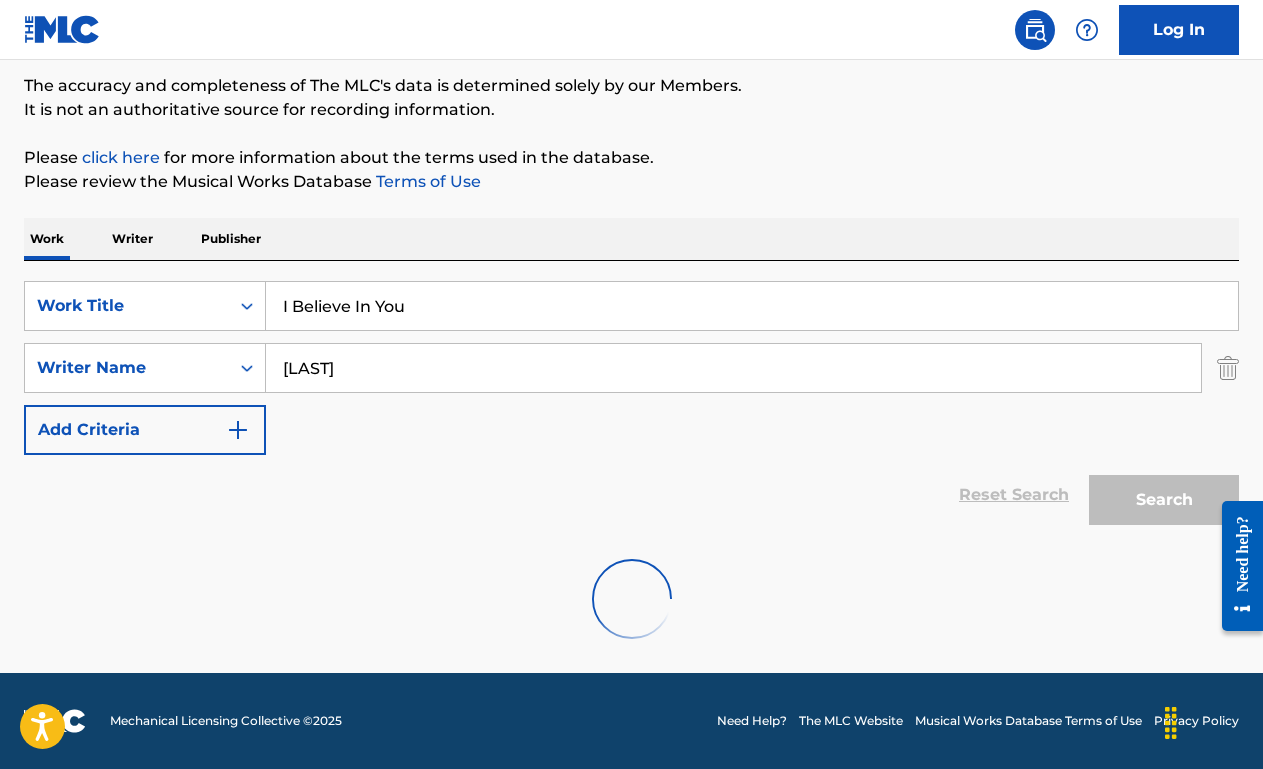 scroll, scrollTop: 372, scrollLeft: 0, axis: vertical 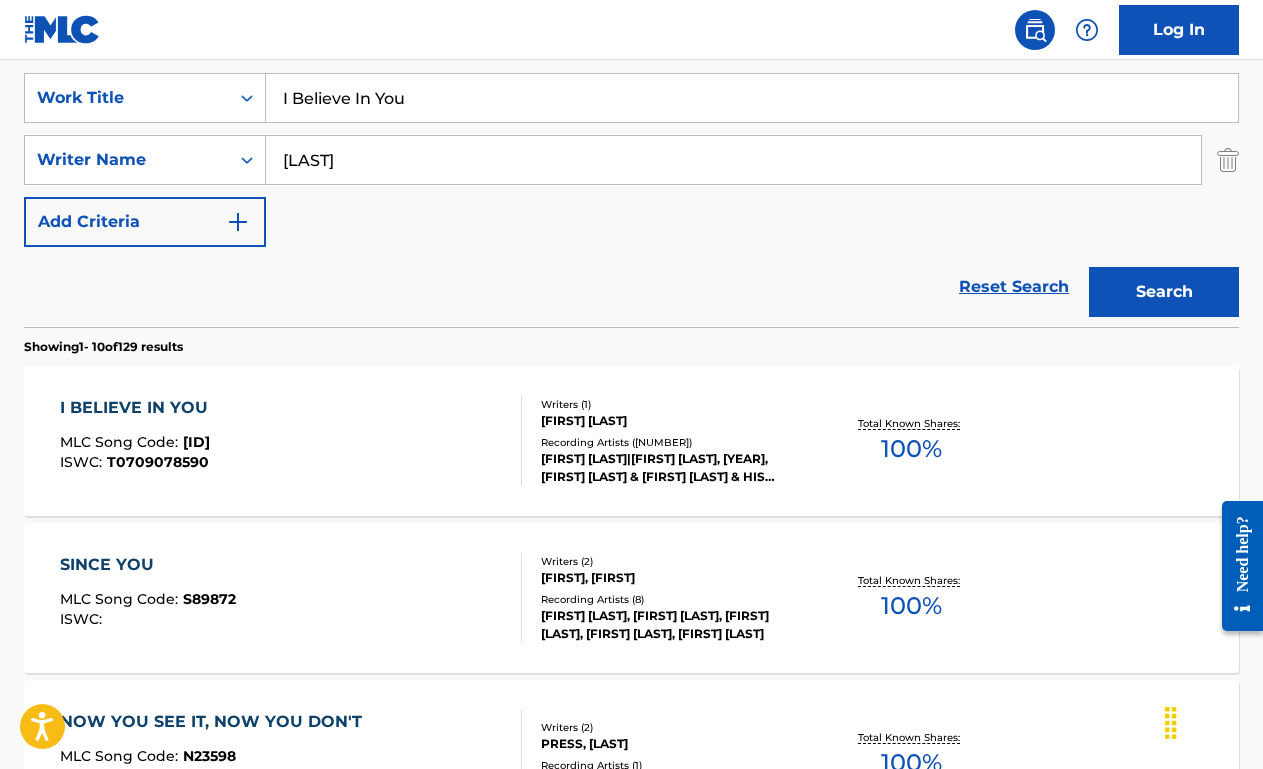 click on "I BELIEVE IN YOU MLC Song Code : I02240 ISWC : T0709078590" at bounding box center [291, 441] 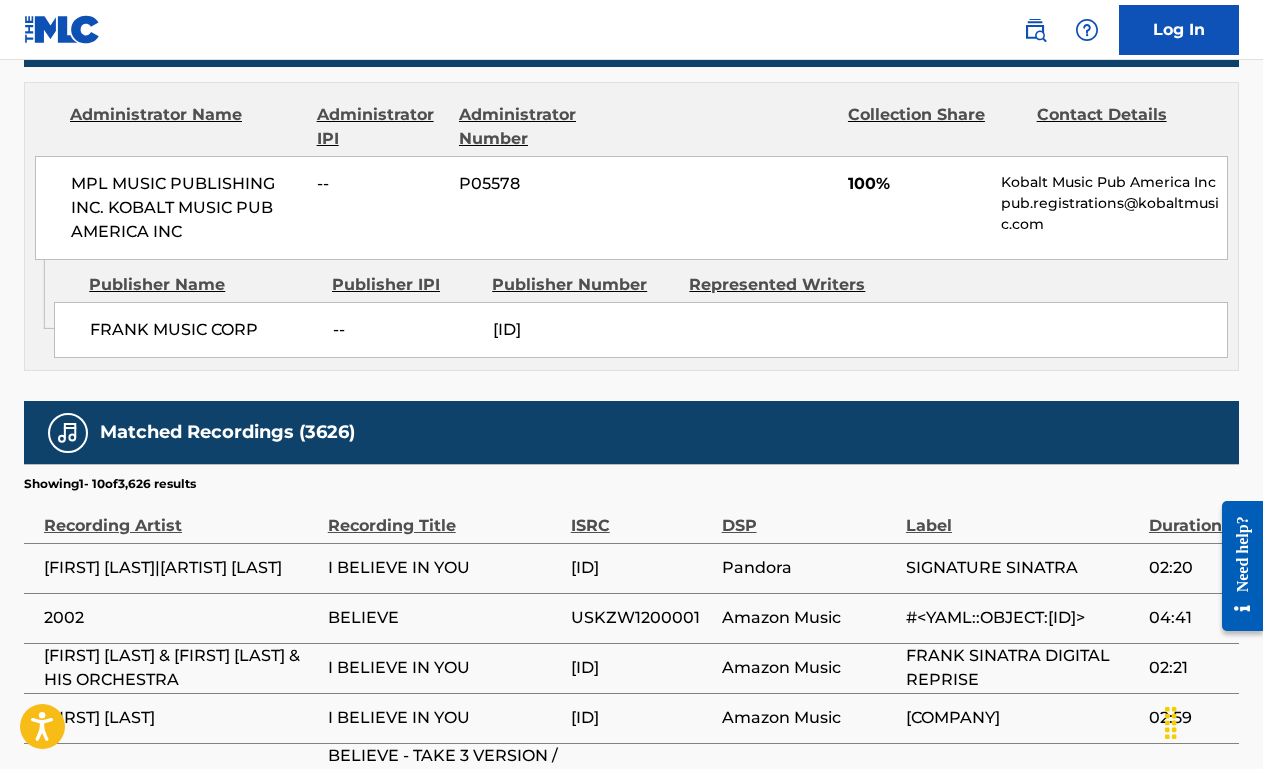 scroll, scrollTop: 0, scrollLeft: 0, axis: both 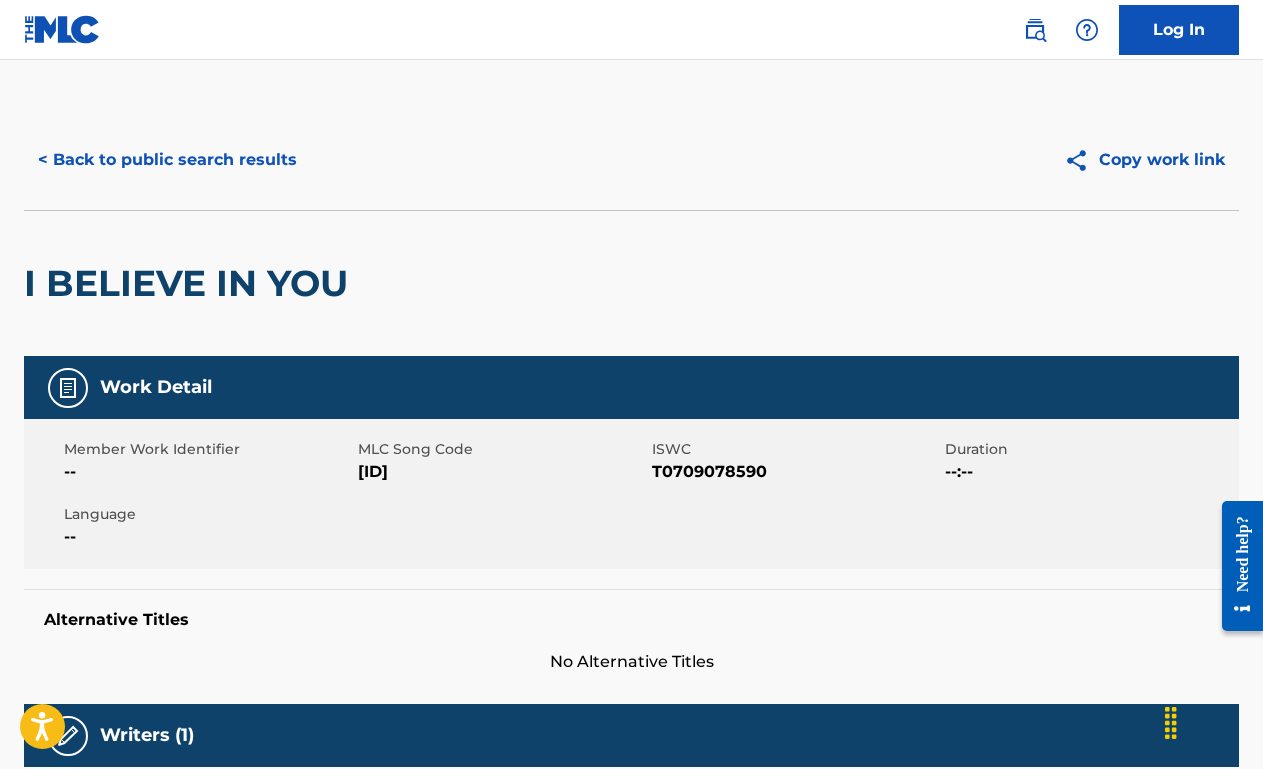 click on "< Back to public search results" at bounding box center [167, 160] 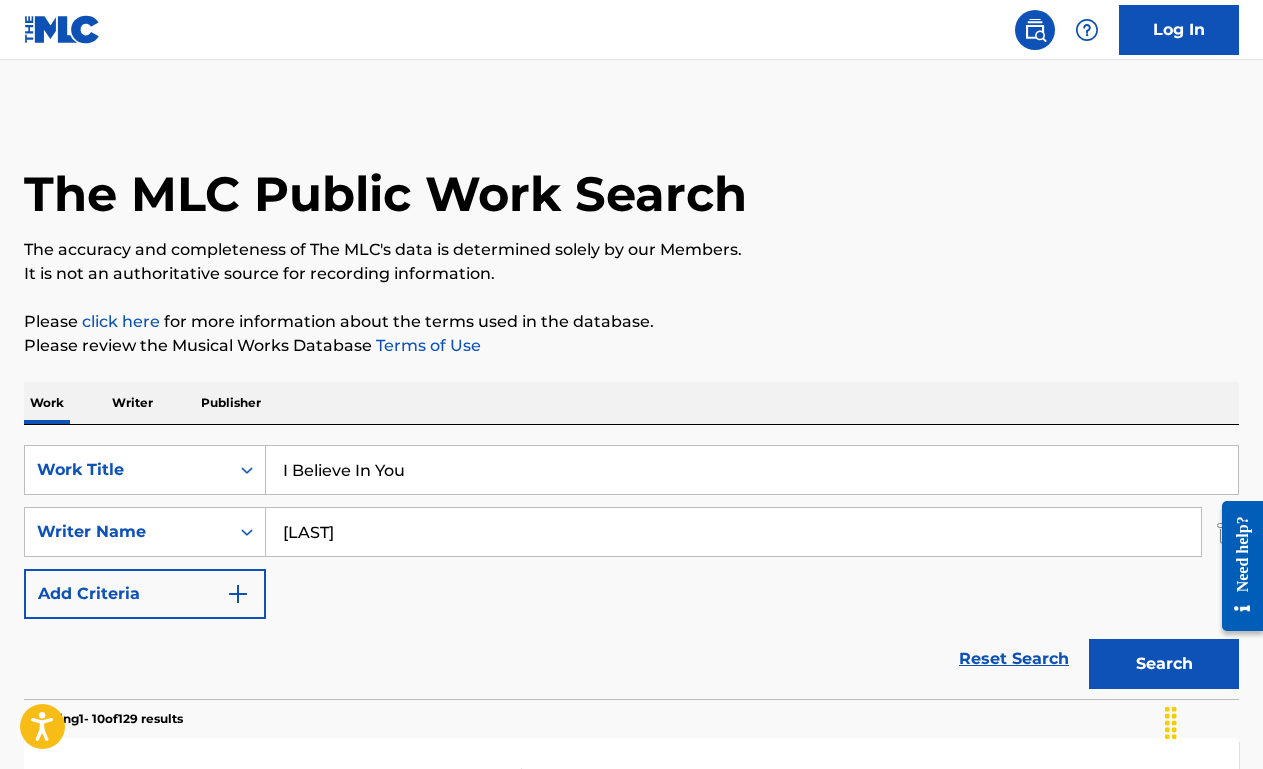 scroll, scrollTop: 361, scrollLeft: 0, axis: vertical 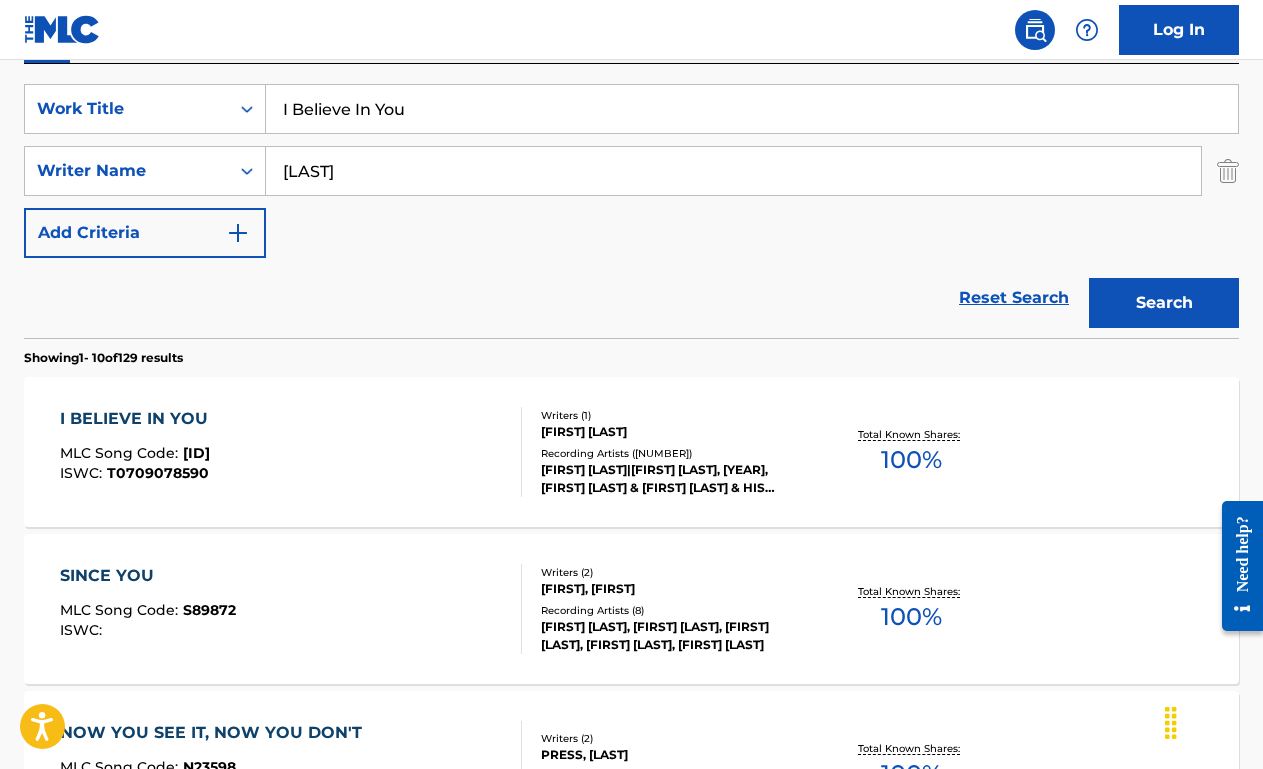 click on "I Believe In You" at bounding box center [752, 109] 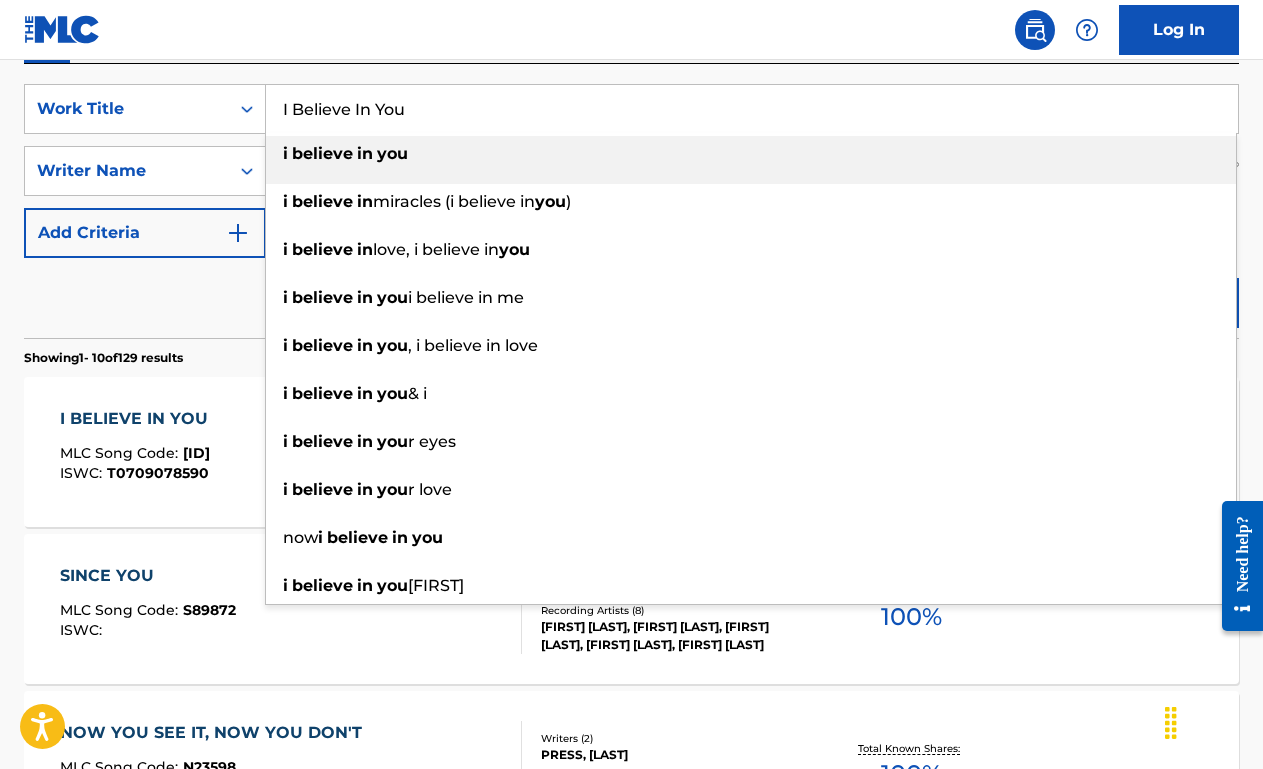click on "I Believe In You" at bounding box center [752, 109] 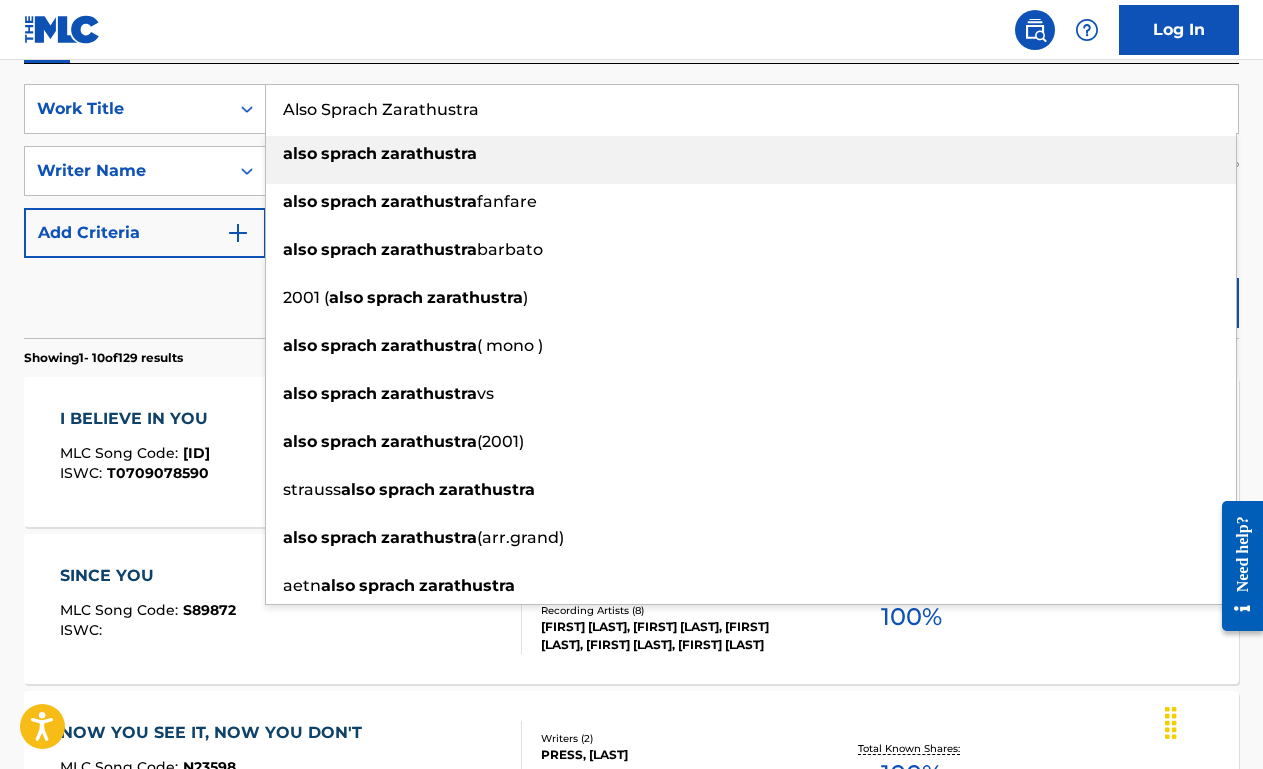 type on "Also Sprach Zarathustra" 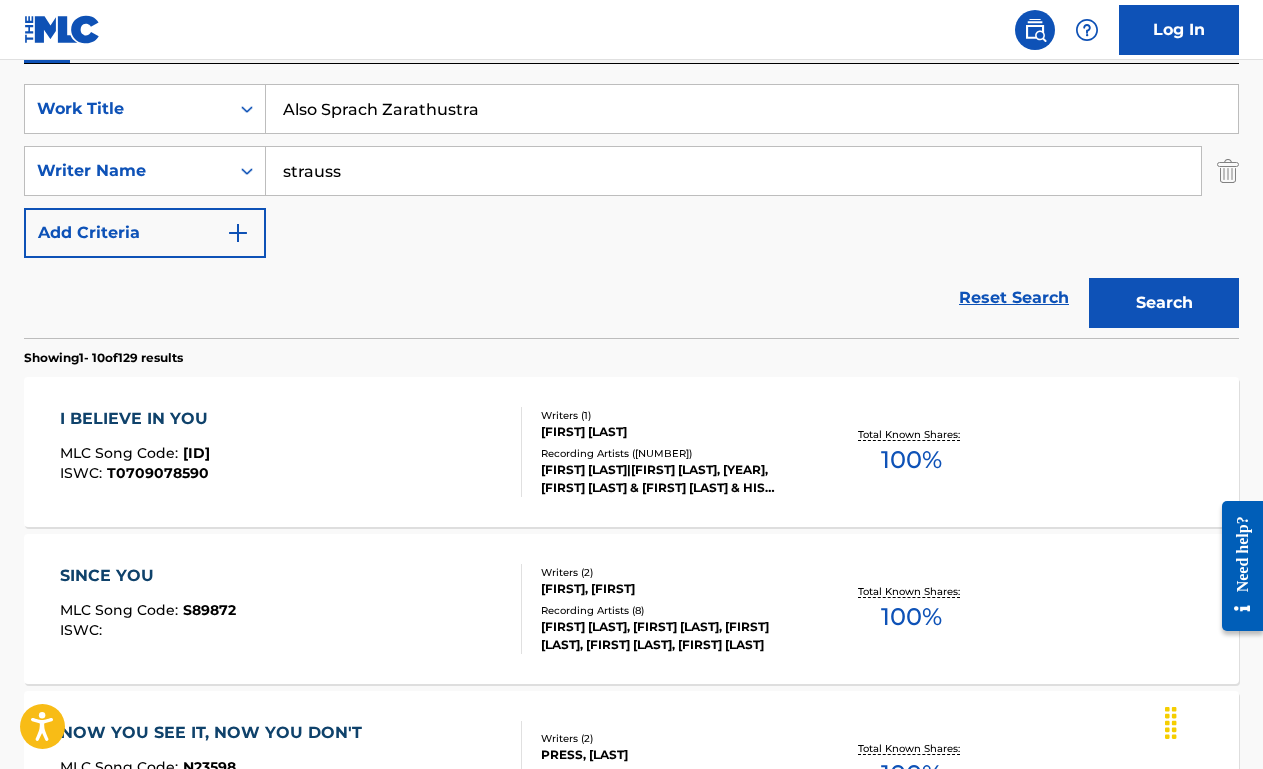 type on "strauss" 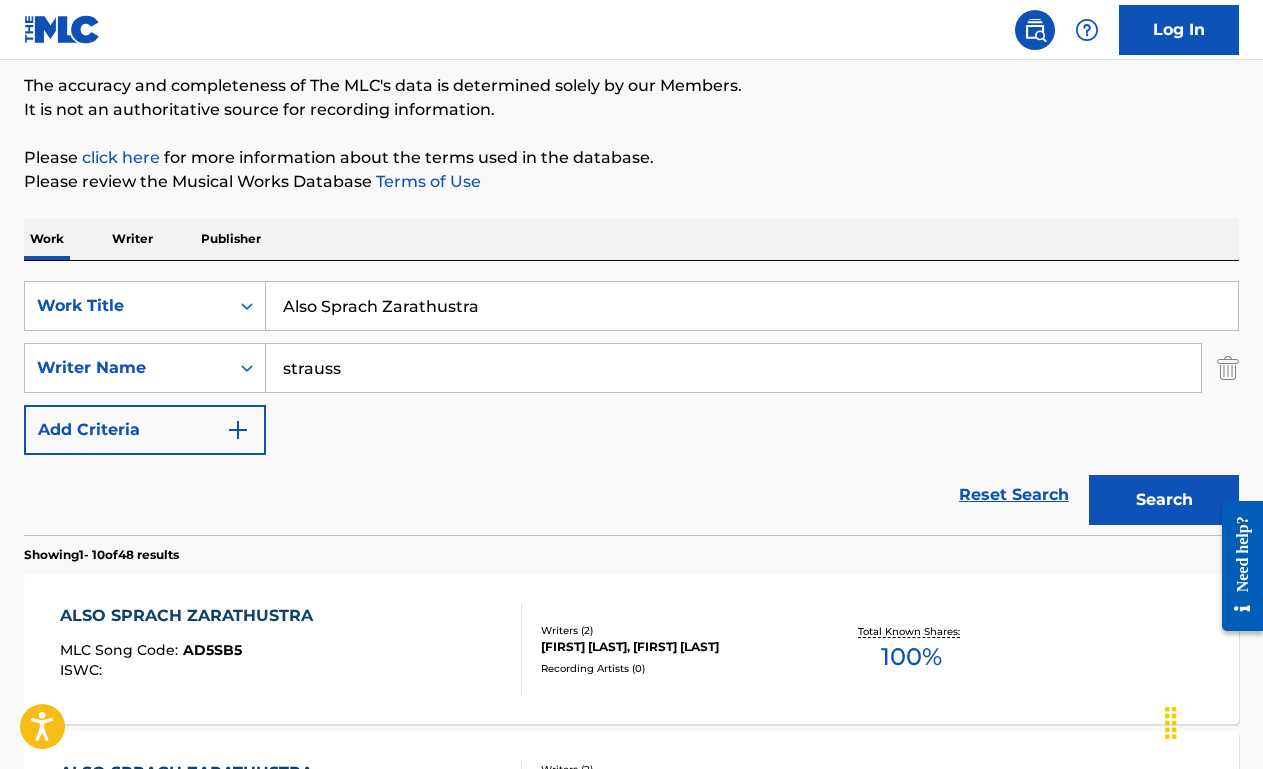 scroll, scrollTop: 361, scrollLeft: 0, axis: vertical 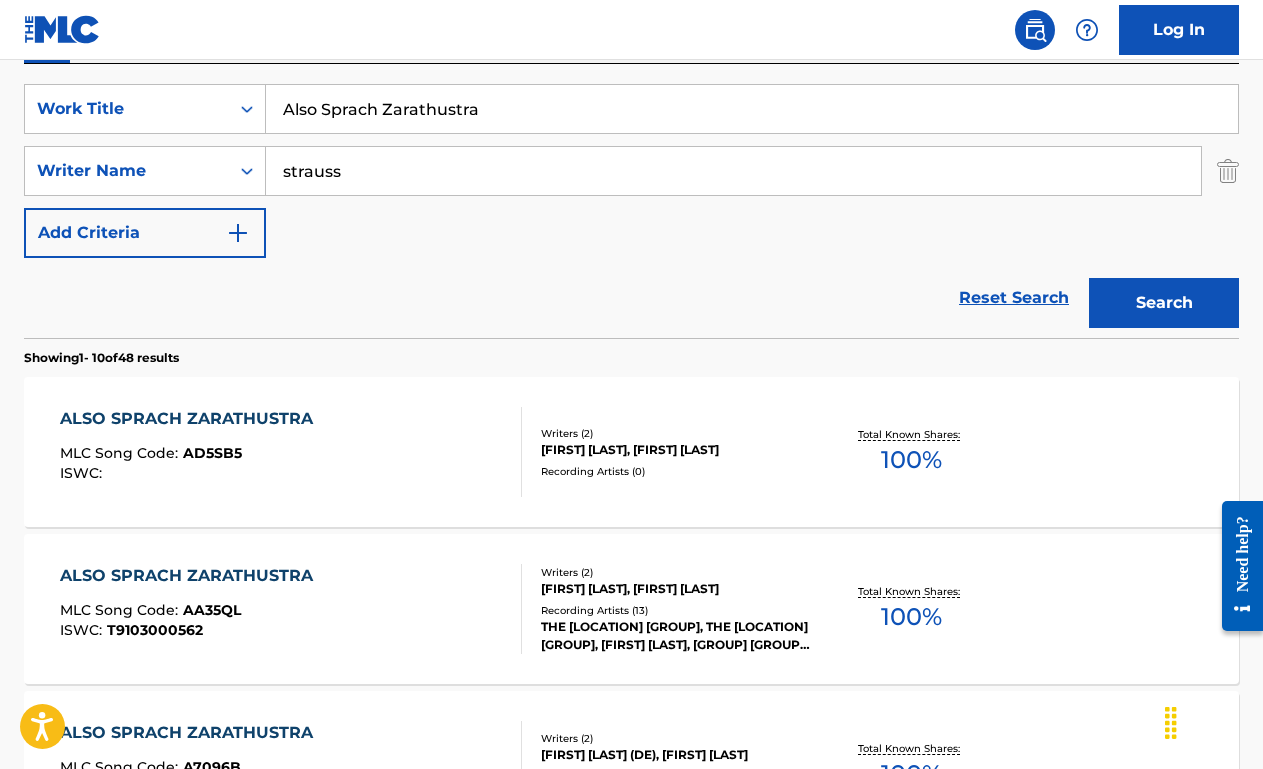 click on "ALSO SPRACH ZARATHUSTRA MLC Song Code : AD5SB5 ISWC :" at bounding box center (291, 452) 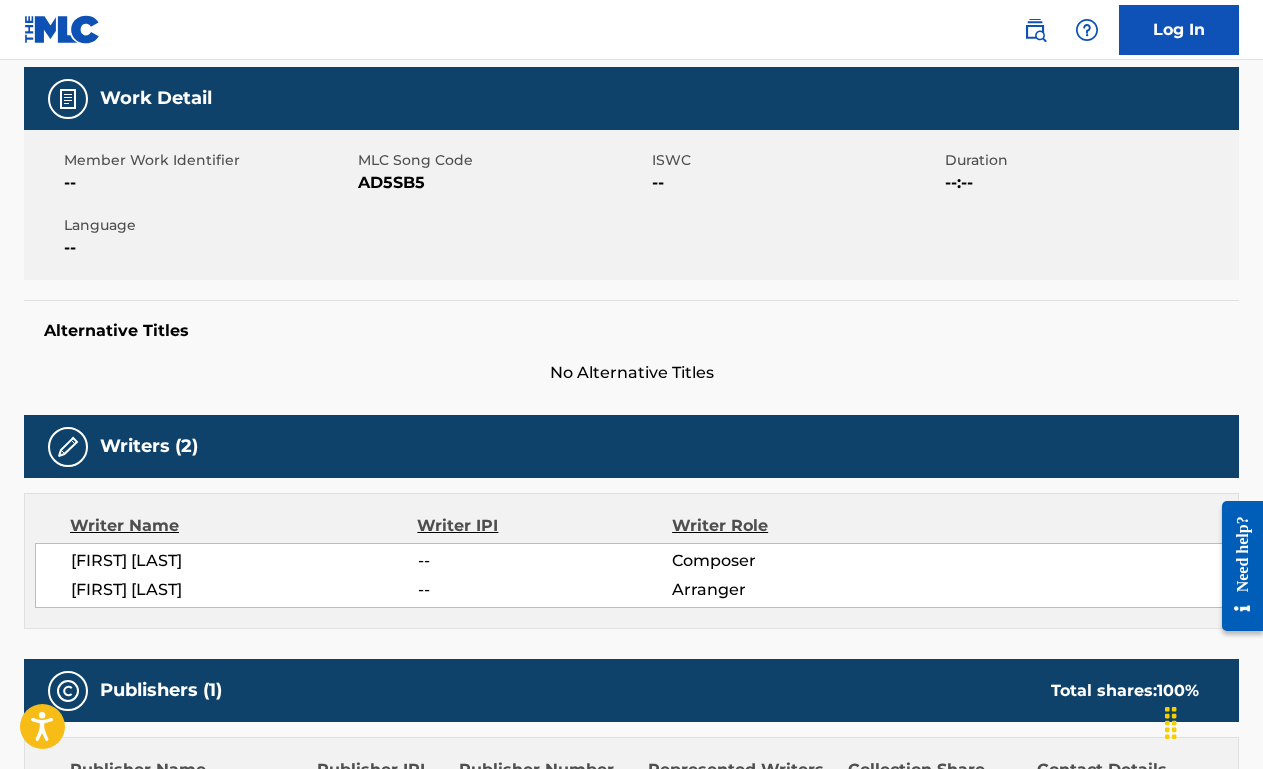 scroll, scrollTop: 0, scrollLeft: 0, axis: both 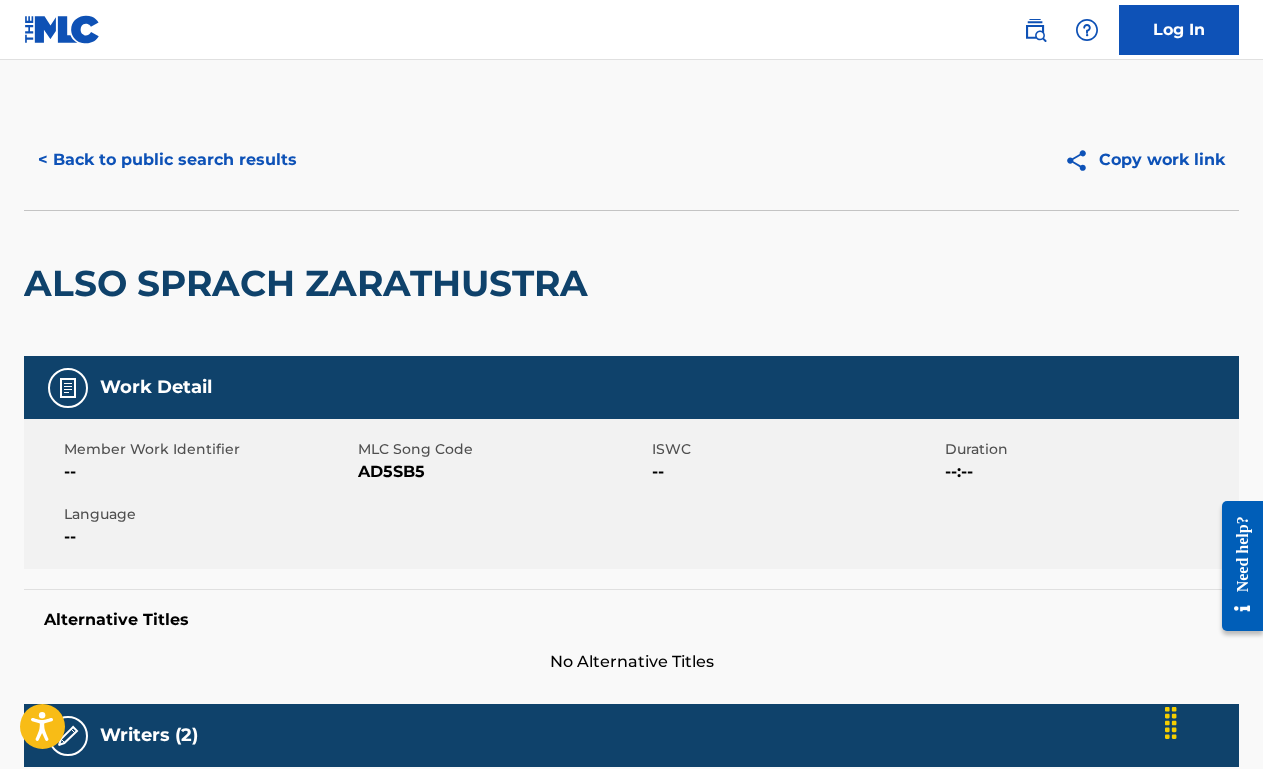 click on "< Back to public search results" at bounding box center [167, 160] 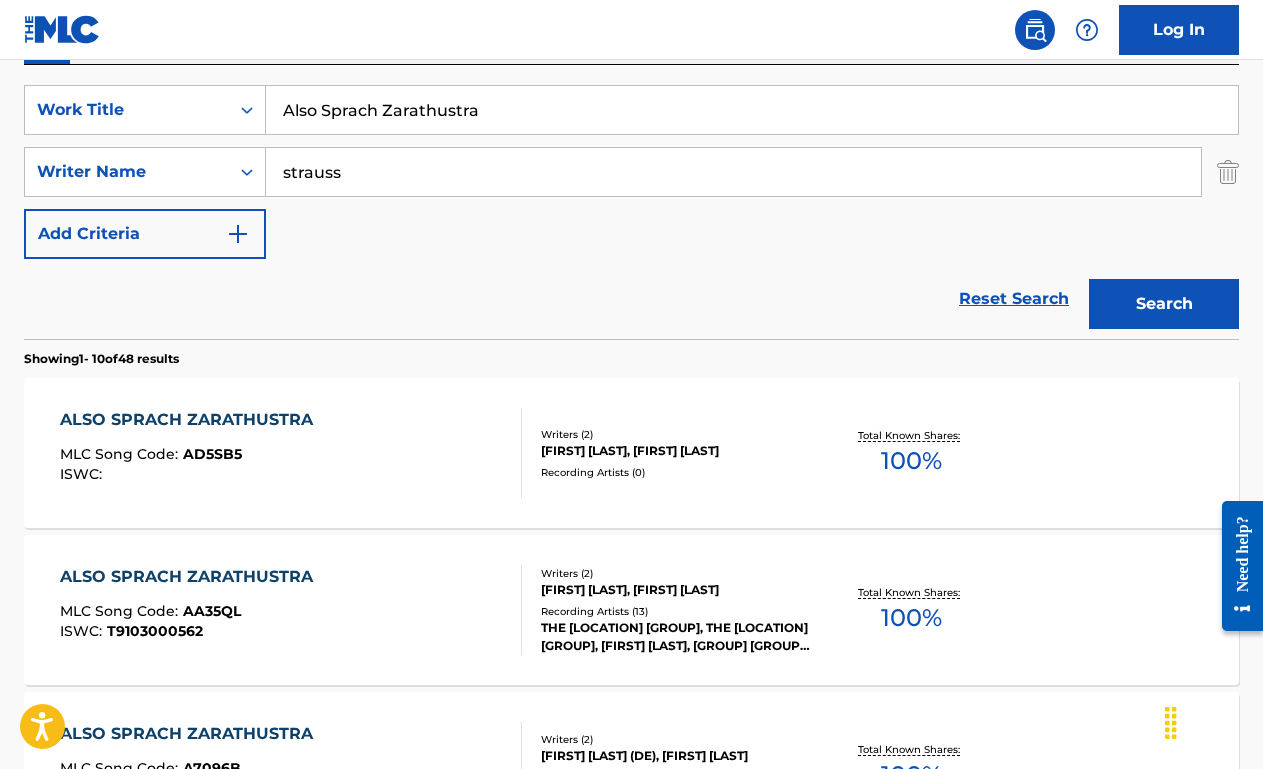 click on "ALSO SPRACH ZARATHUSTRA MLC Song Code : AA35QL ISWC : T9103000562" at bounding box center (291, 610) 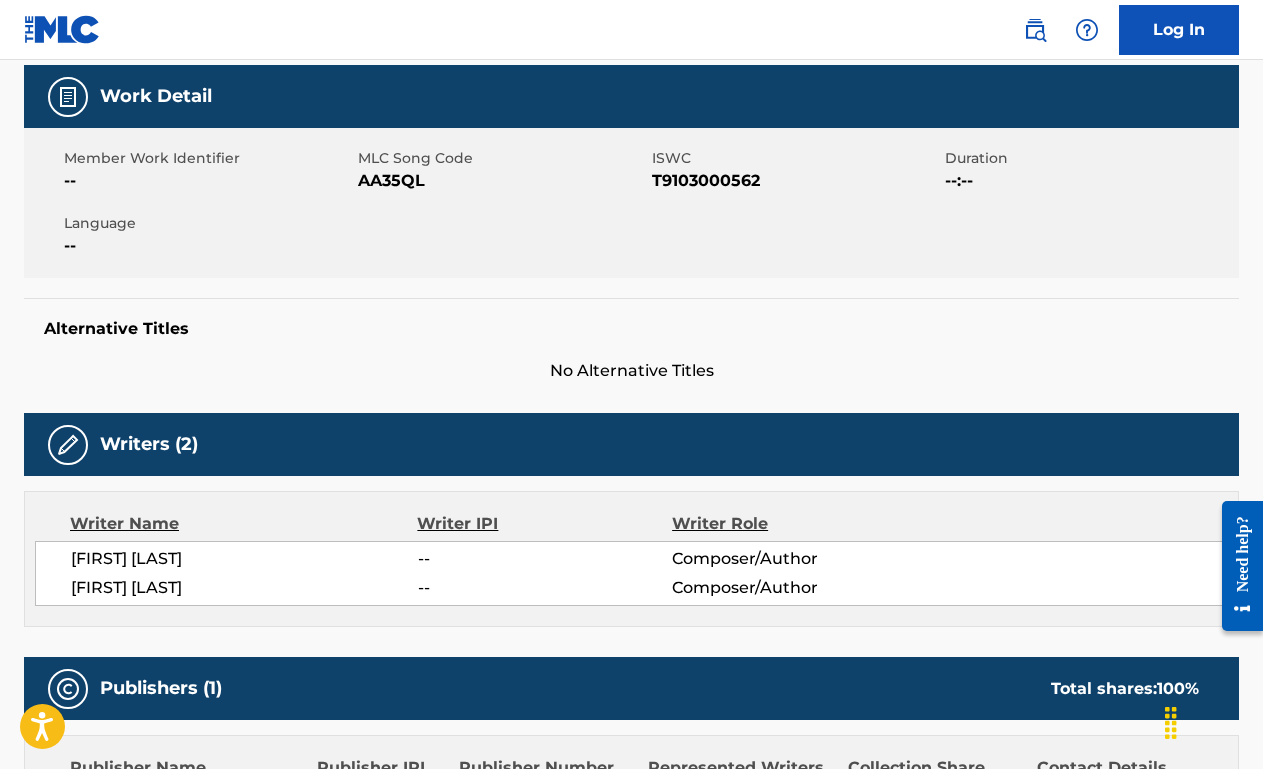 scroll, scrollTop: 0, scrollLeft: 0, axis: both 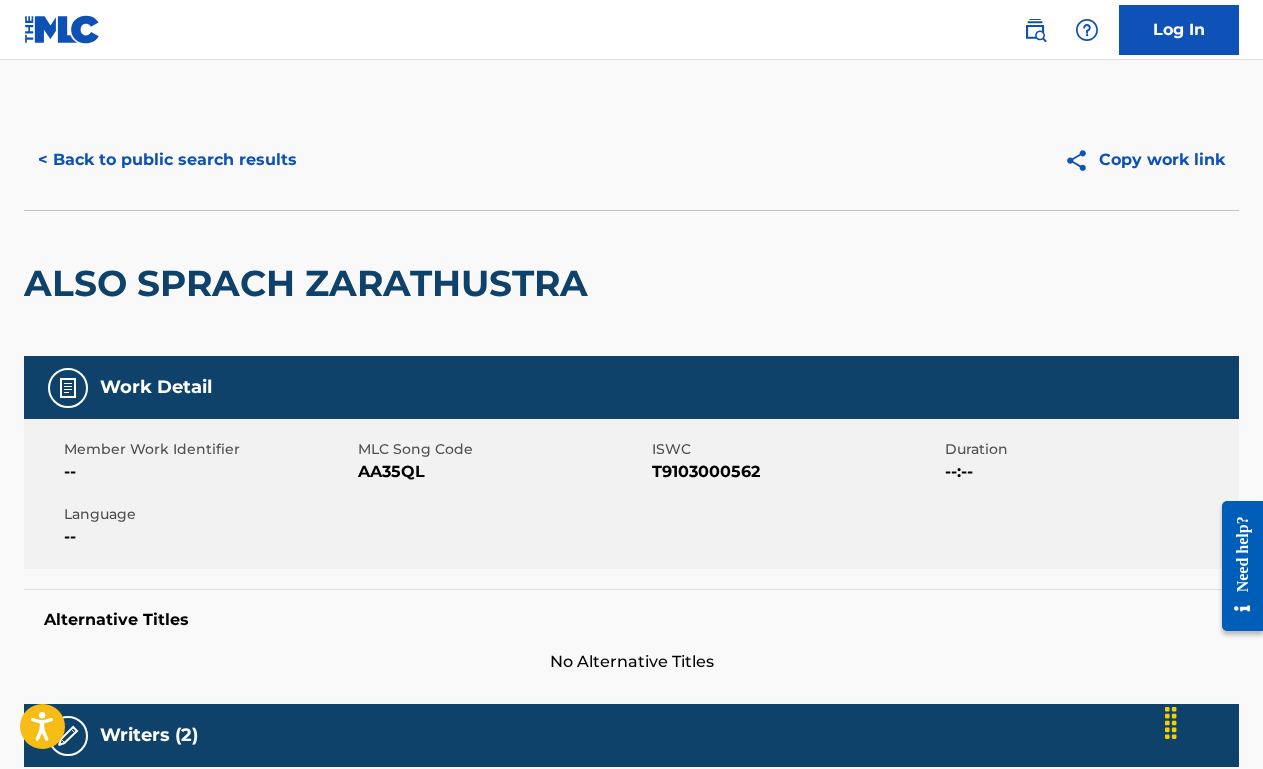 click on "< Back to public search results" at bounding box center (167, 160) 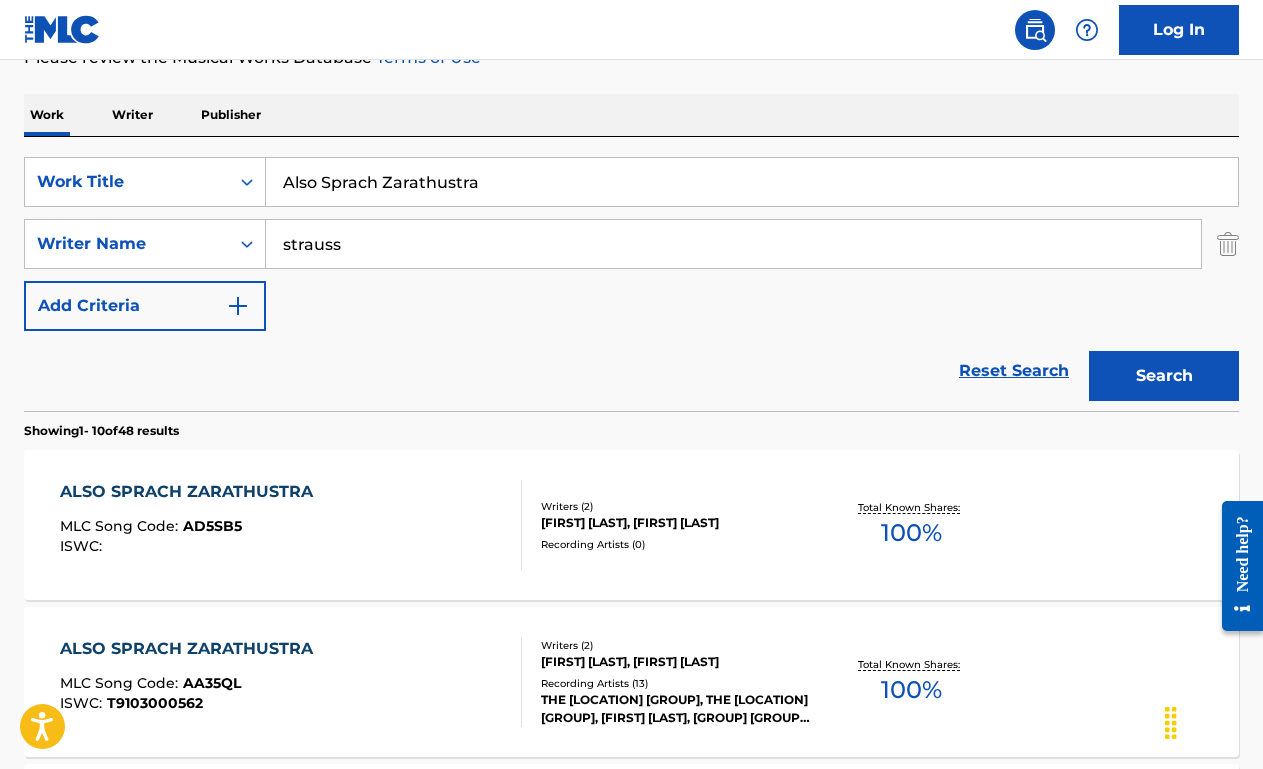 scroll, scrollTop: 283, scrollLeft: 0, axis: vertical 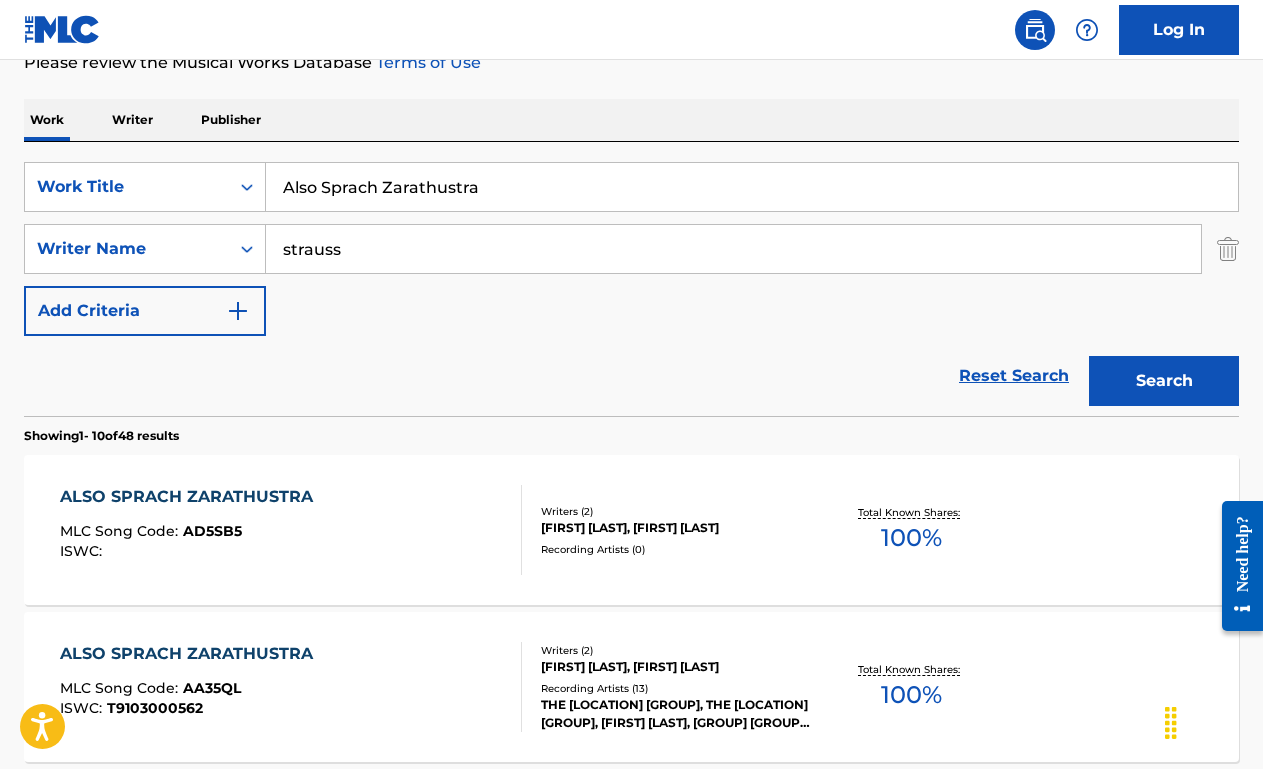 click on "Writer" at bounding box center [132, 120] 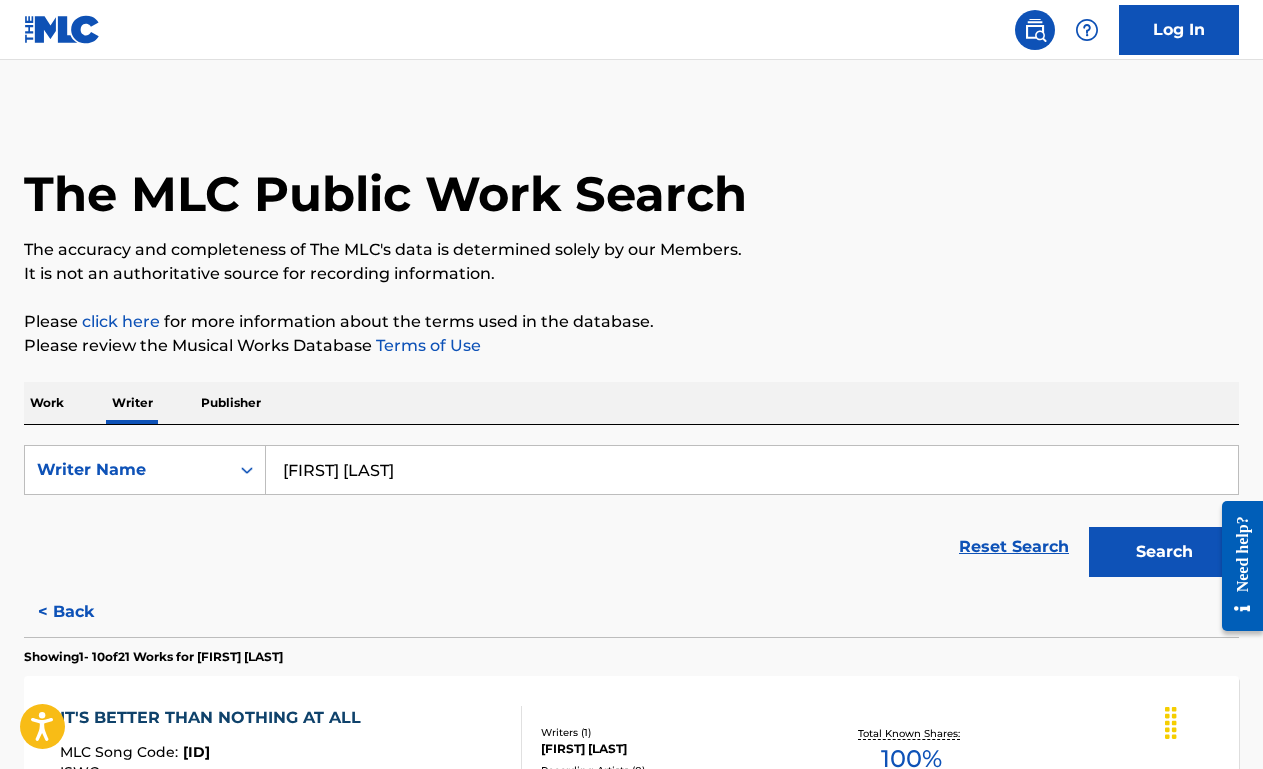 click on "clint ballard" at bounding box center (752, 470) 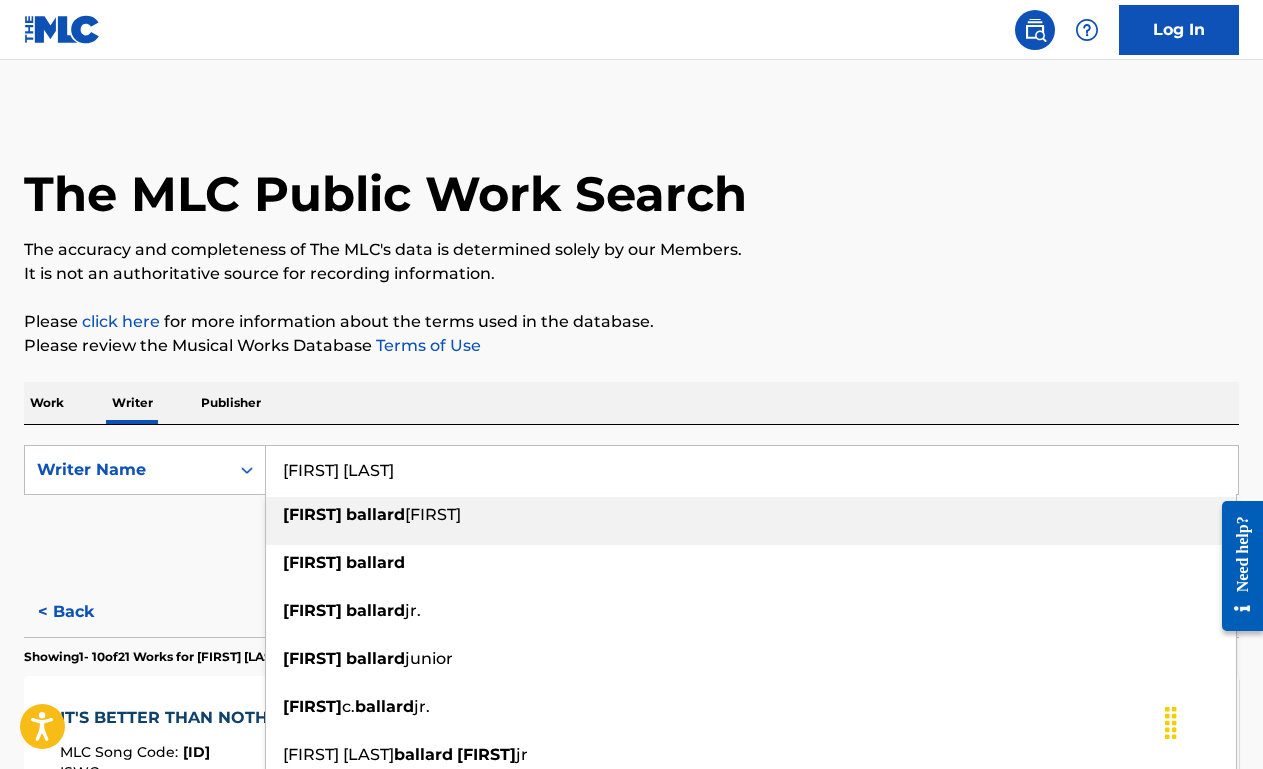 click on "clint ballard" at bounding box center [752, 470] 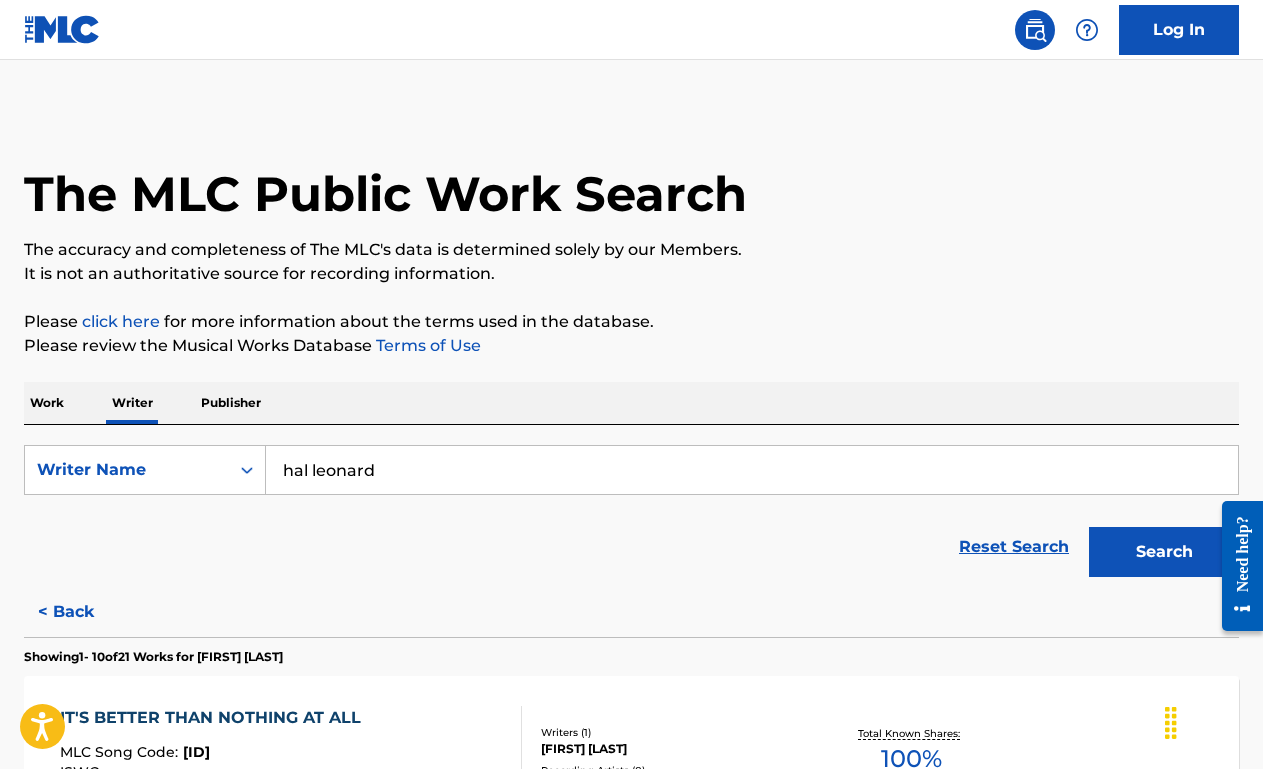 type on "hal leonard" 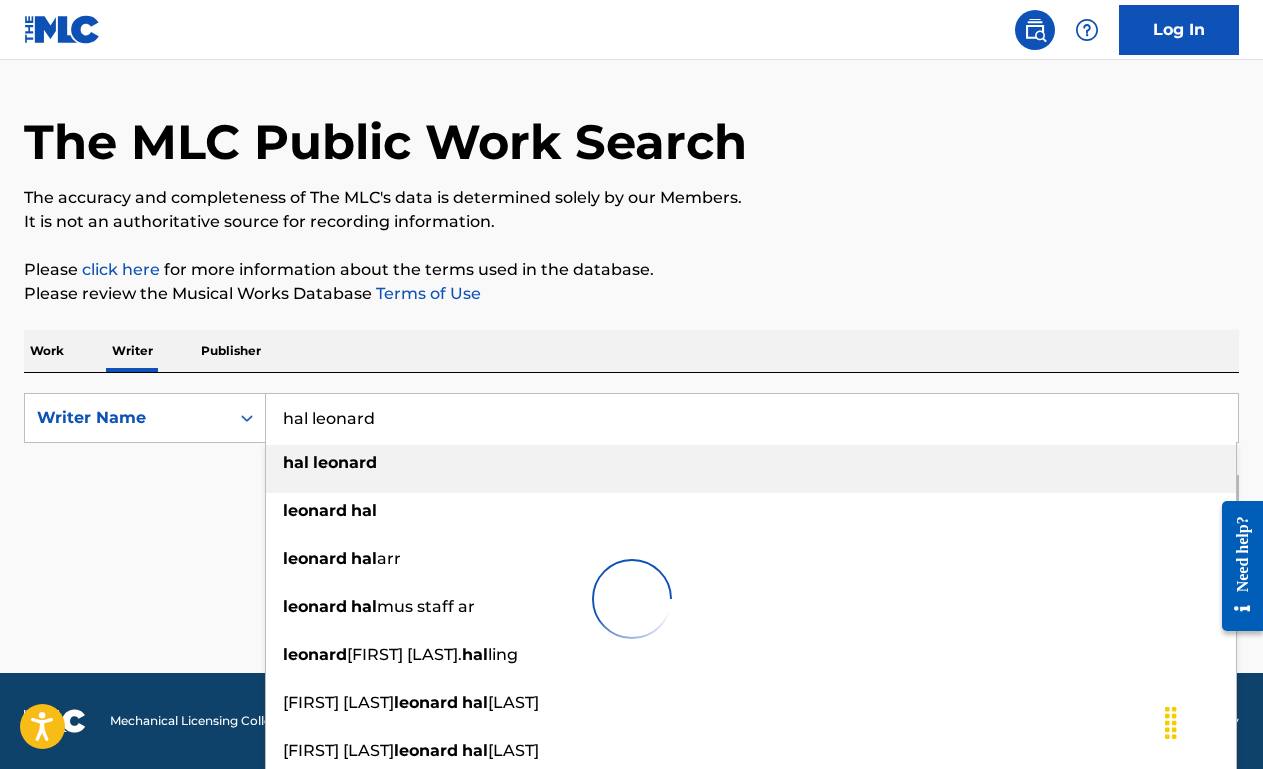 scroll, scrollTop: 63, scrollLeft: 0, axis: vertical 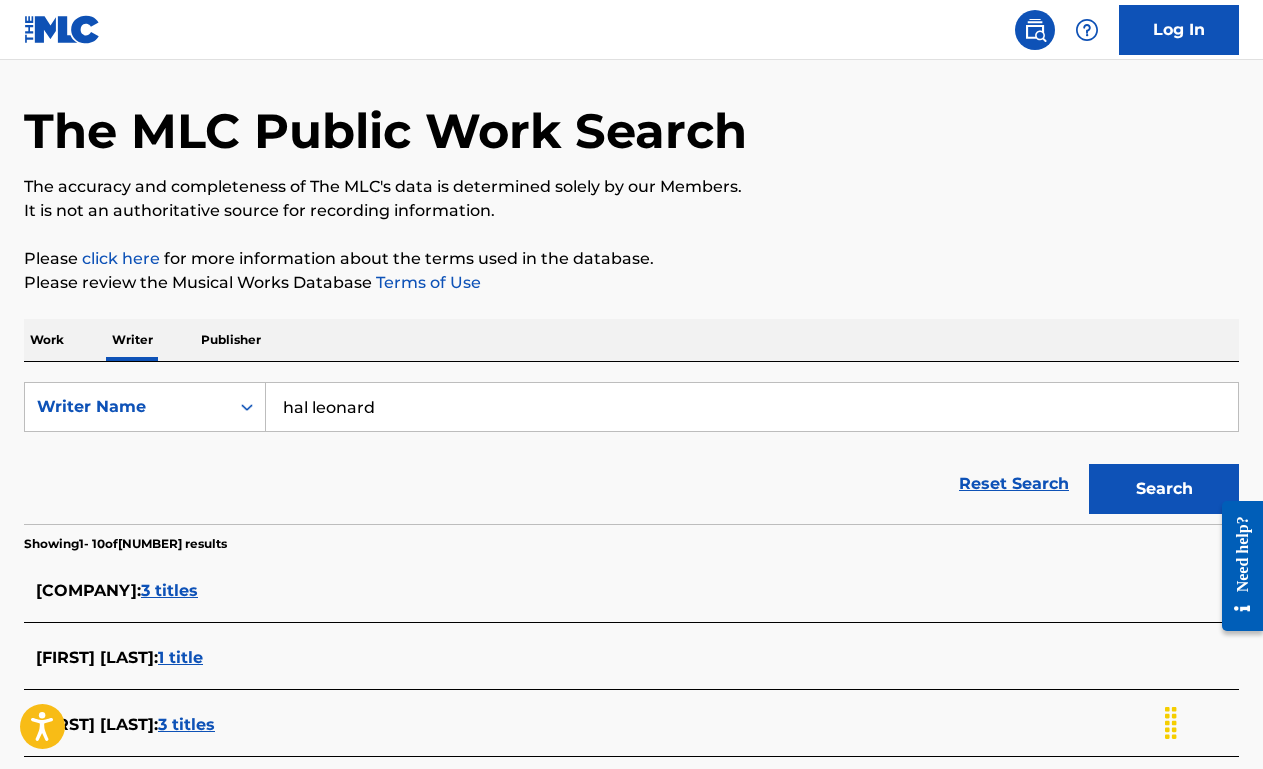 click on "Work Writer Publisher" at bounding box center (631, 340) 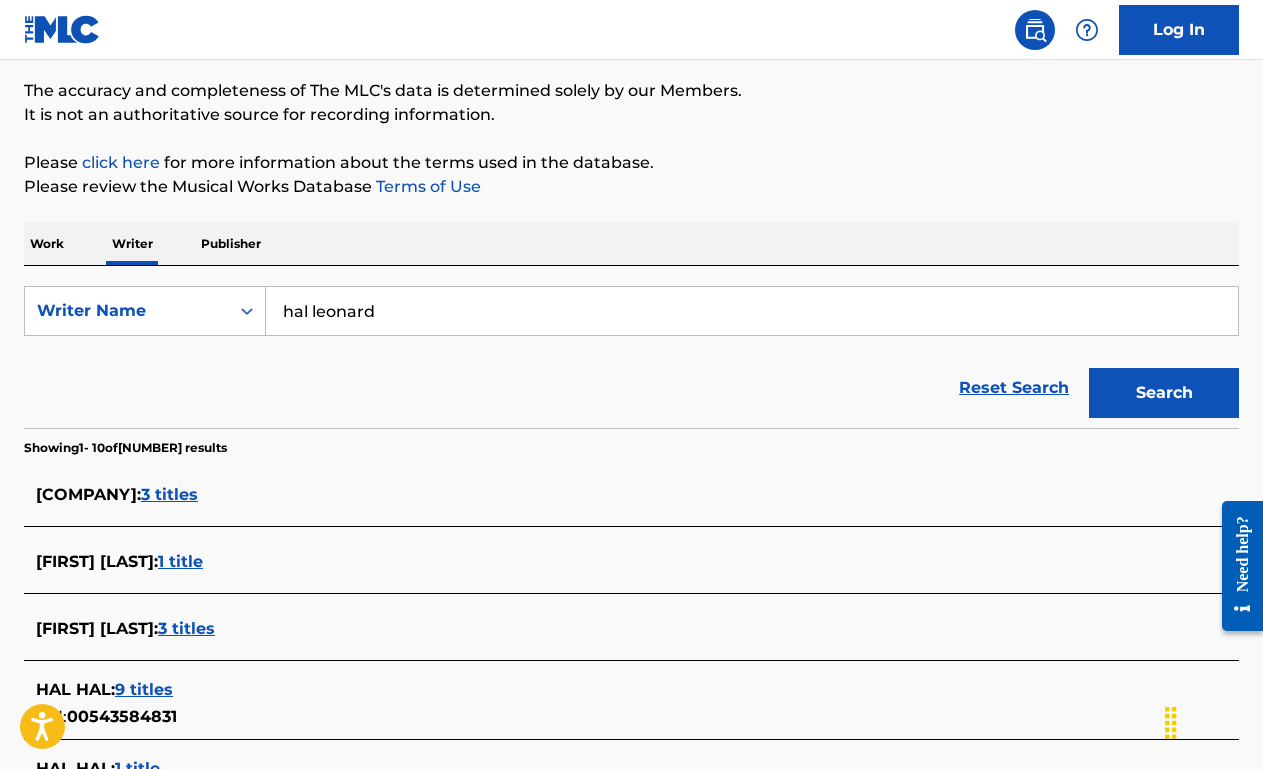 scroll, scrollTop: 0, scrollLeft: 0, axis: both 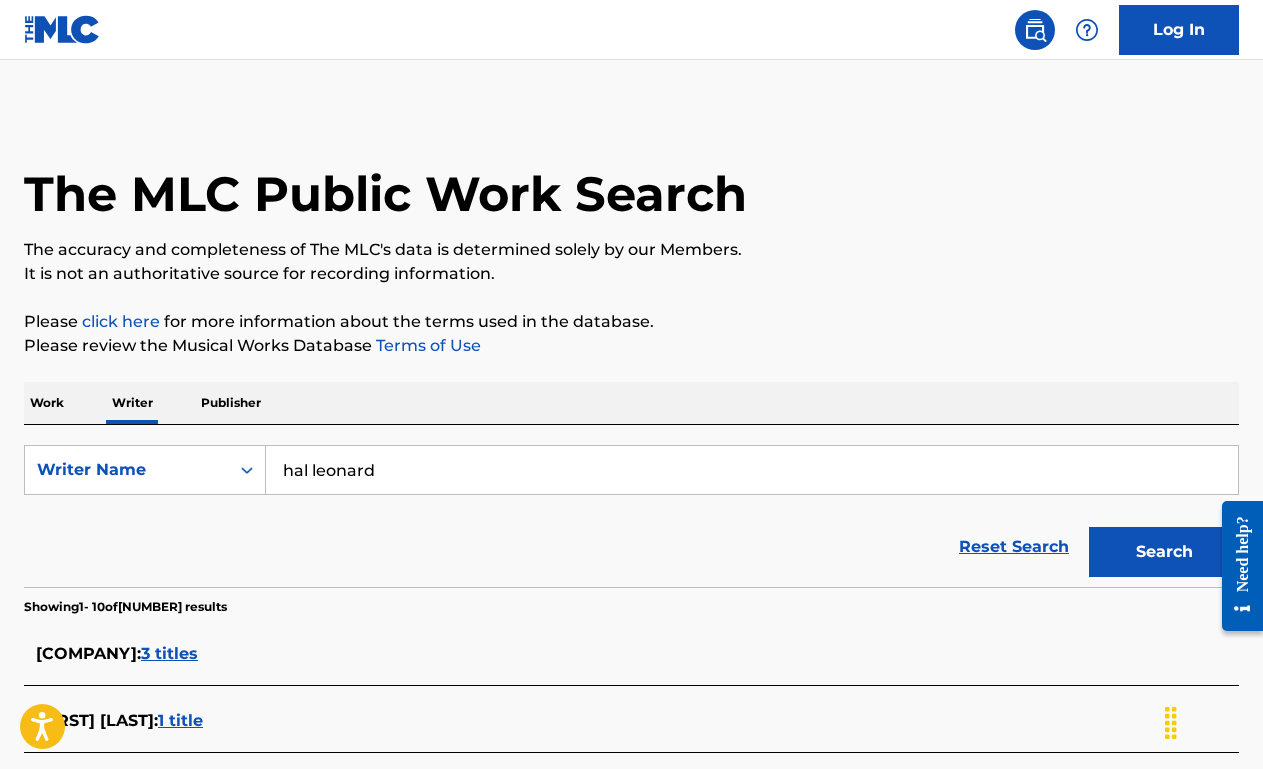 click on "3 titles" at bounding box center (169, 653) 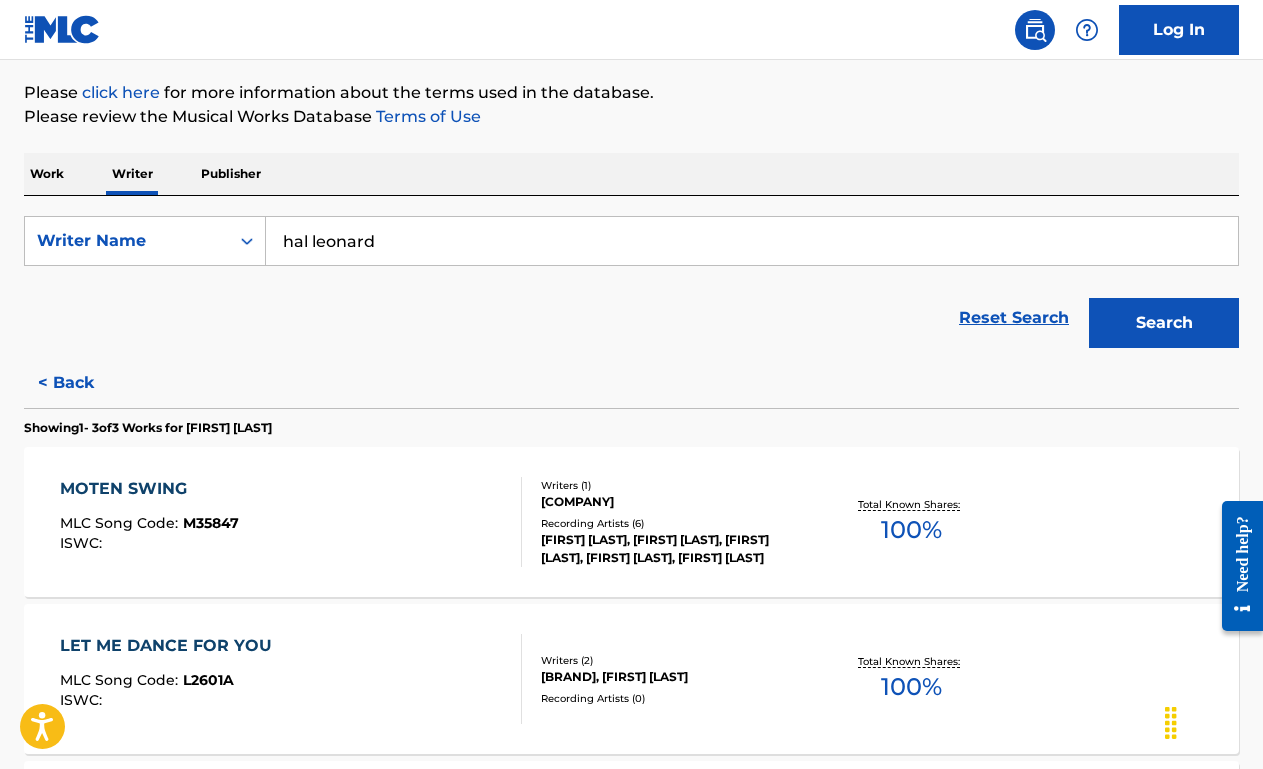 scroll, scrollTop: 232, scrollLeft: 0, axis: vertical 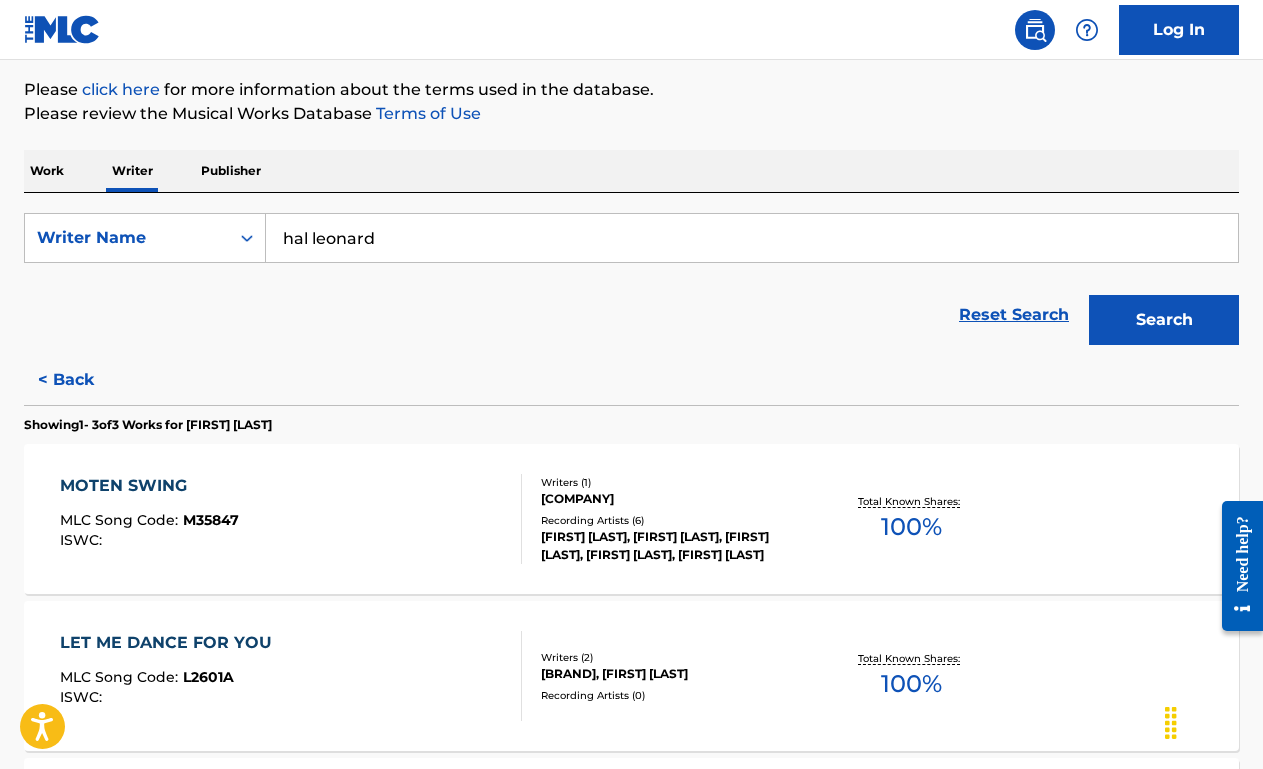 click on "MOTEN SWING MLC Song Code : M35847 ISWC :" at bounding box center (291, 519) 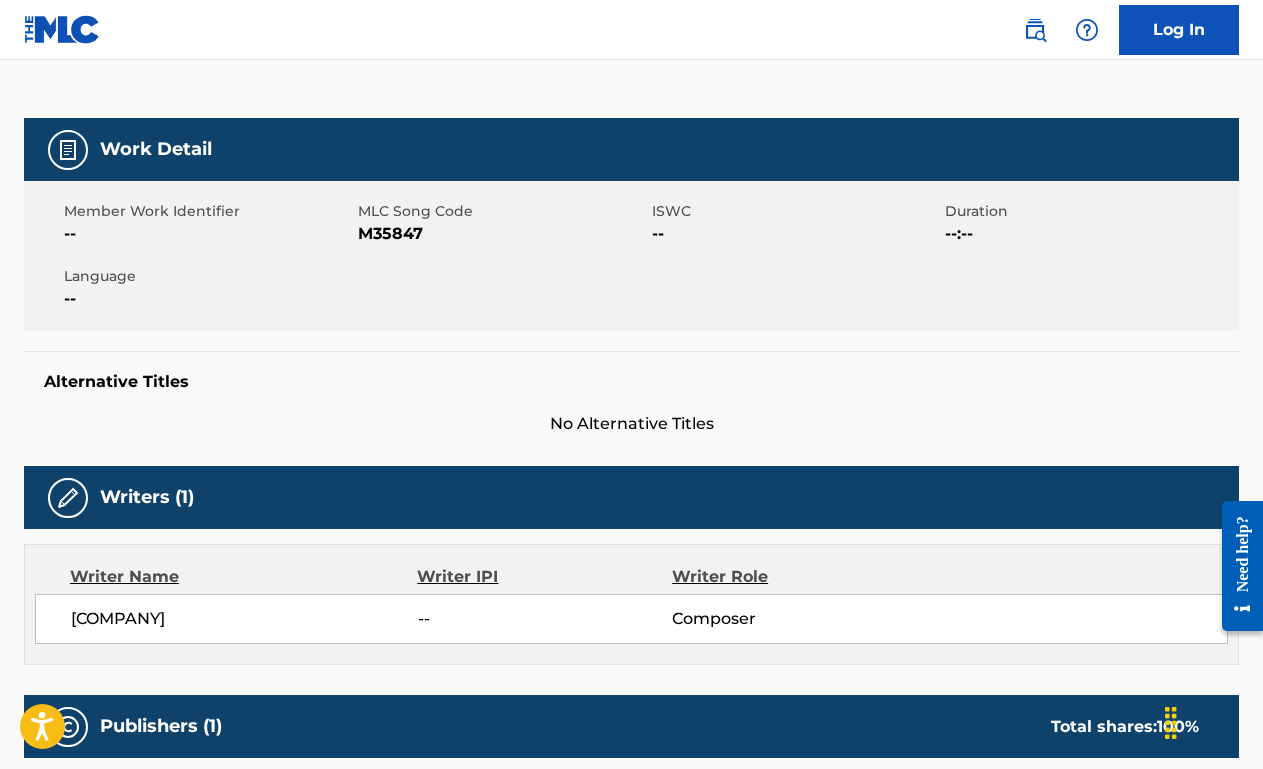 scroll, scrollTop: 0, scrollLeft: 0, axis: both 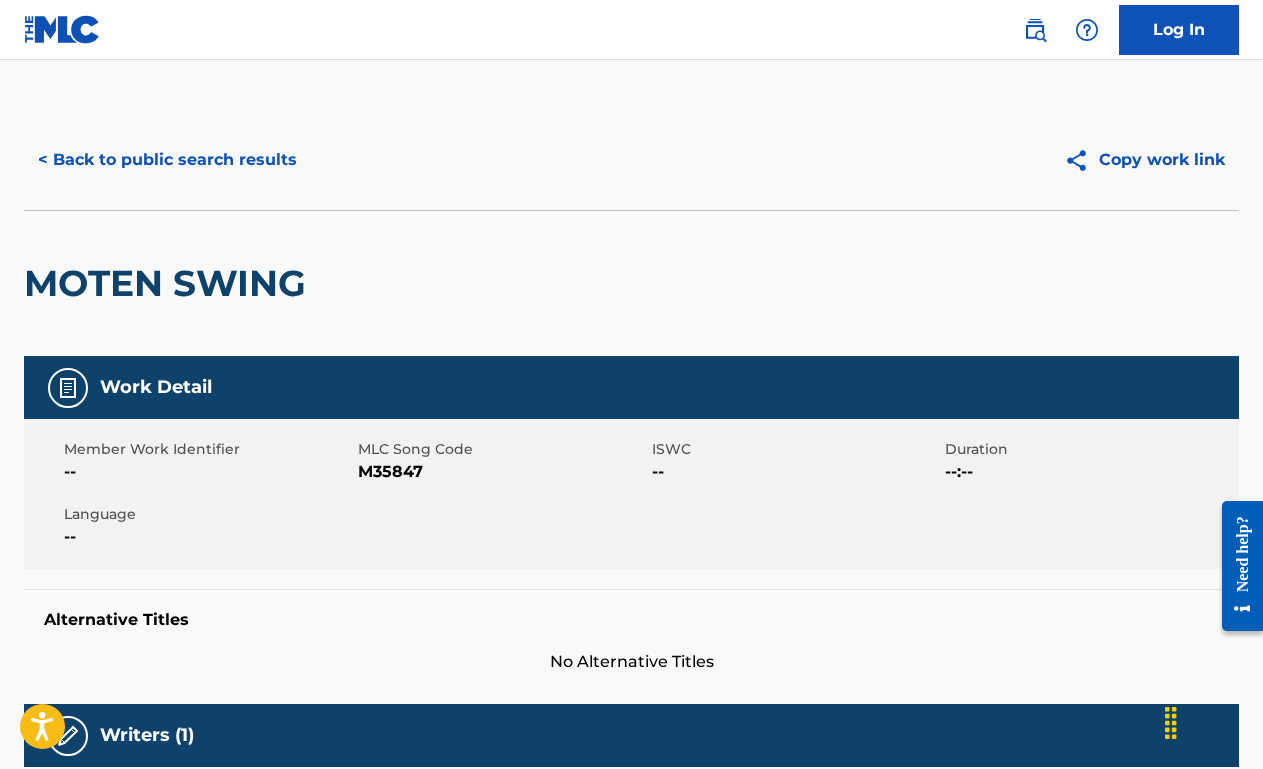 click on "< Back to public search results" at bounding box center [167, 160] 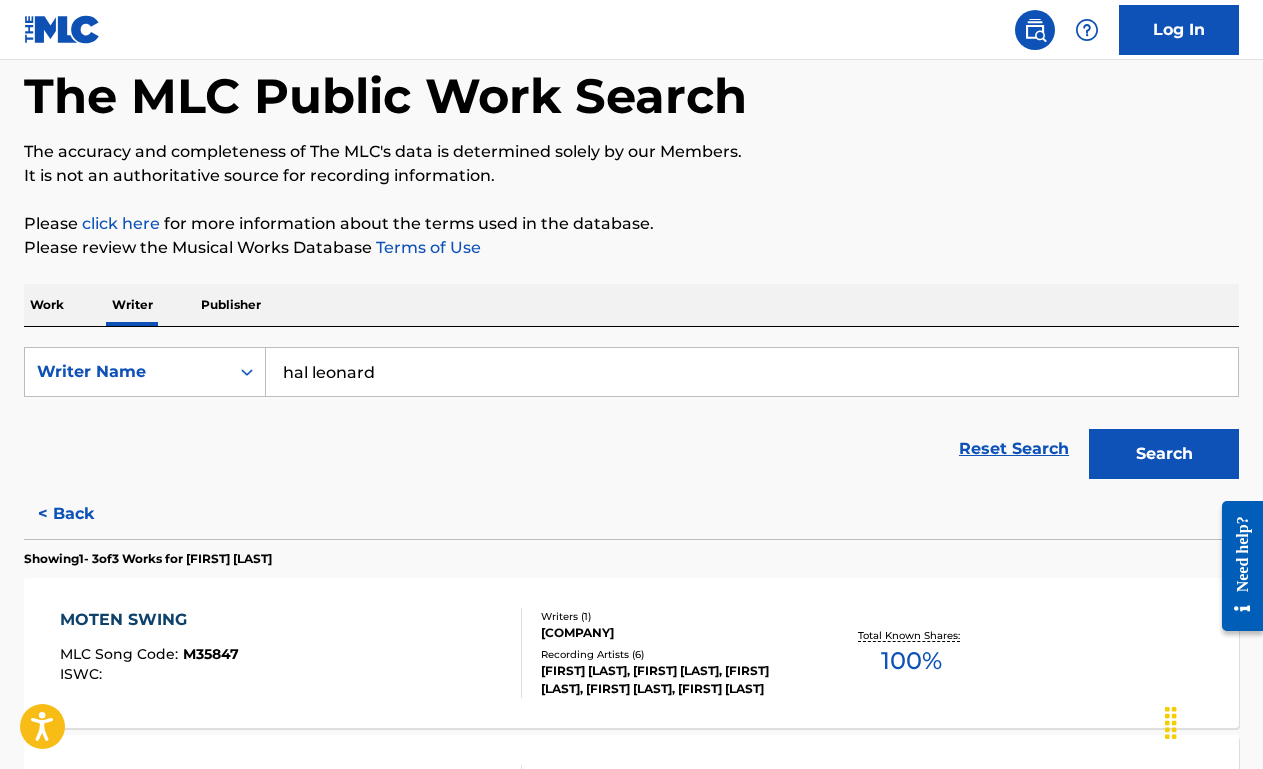scroll, scrollTop: 107, scrollLeft: 0, axis: vertical 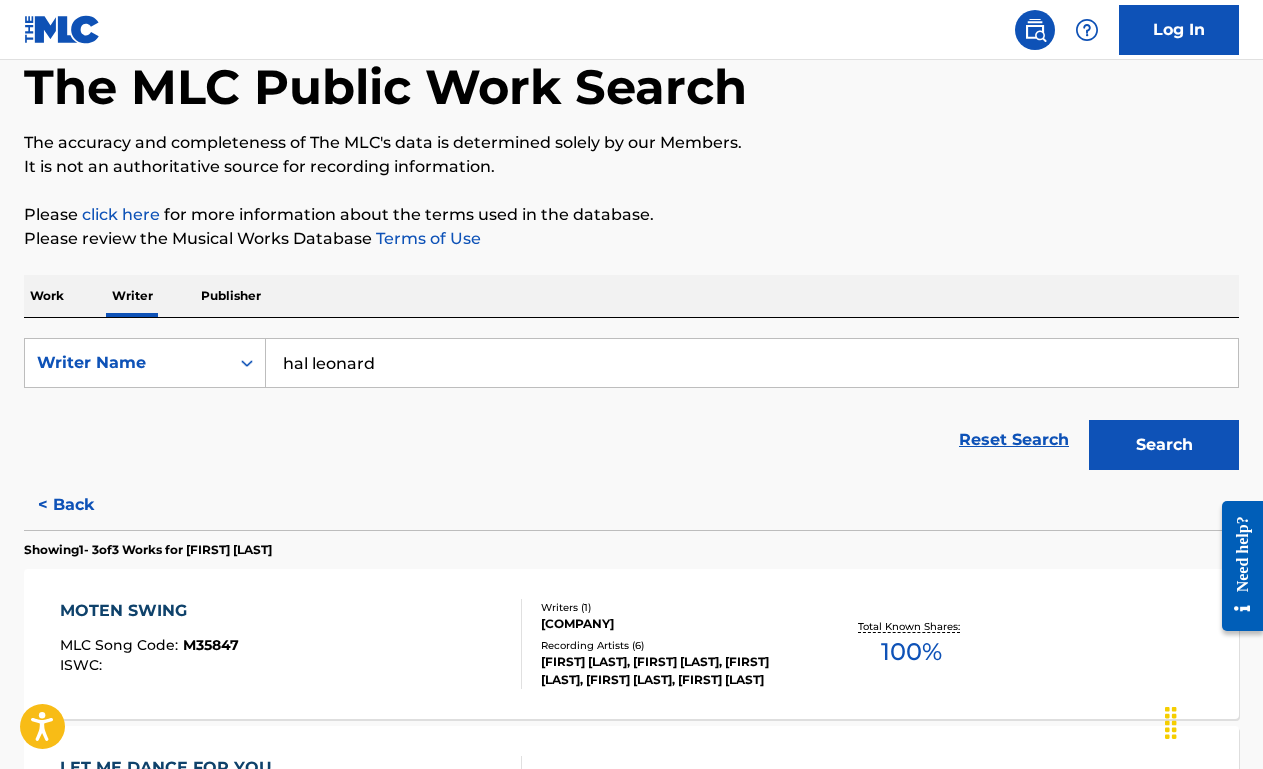 click on "Publisher" at bounding box center (231, 296) 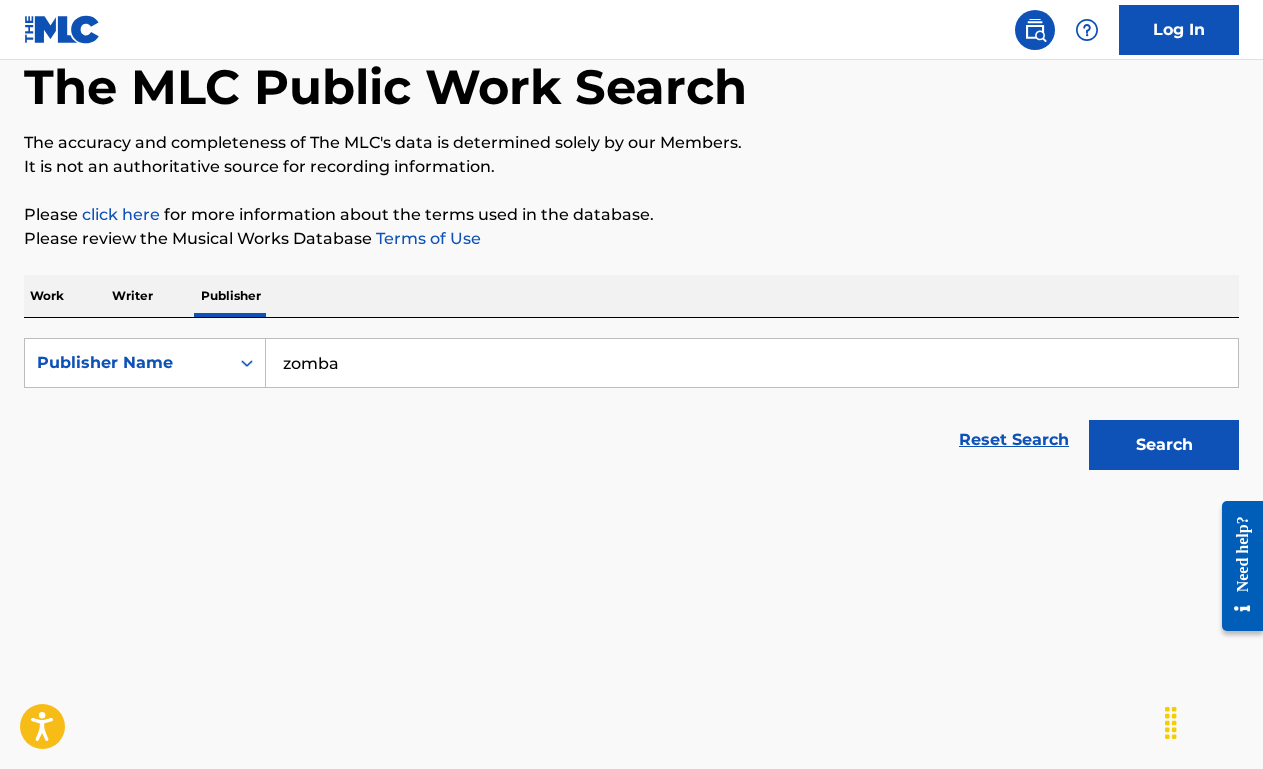 scroll, scrollTop: 0, scrollLeft: 0, axis: both 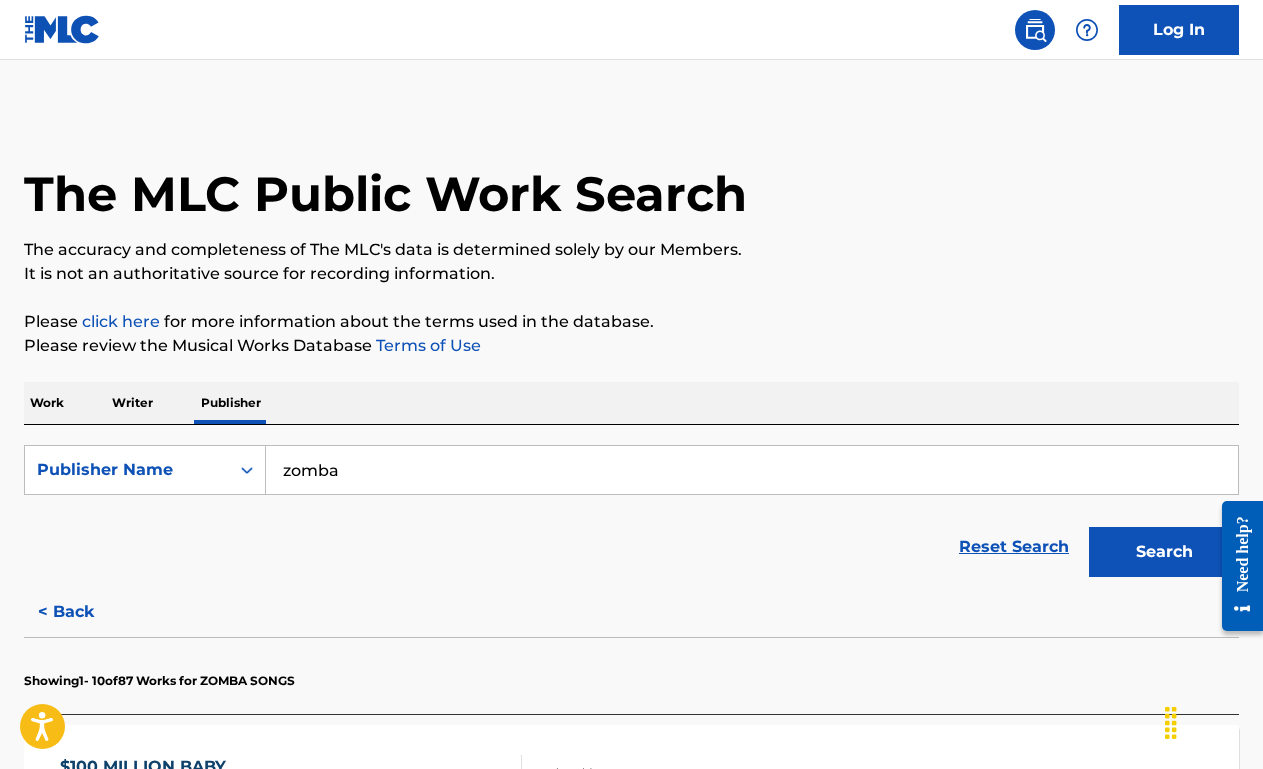click on "zomba" at bounding box center (752, 470) 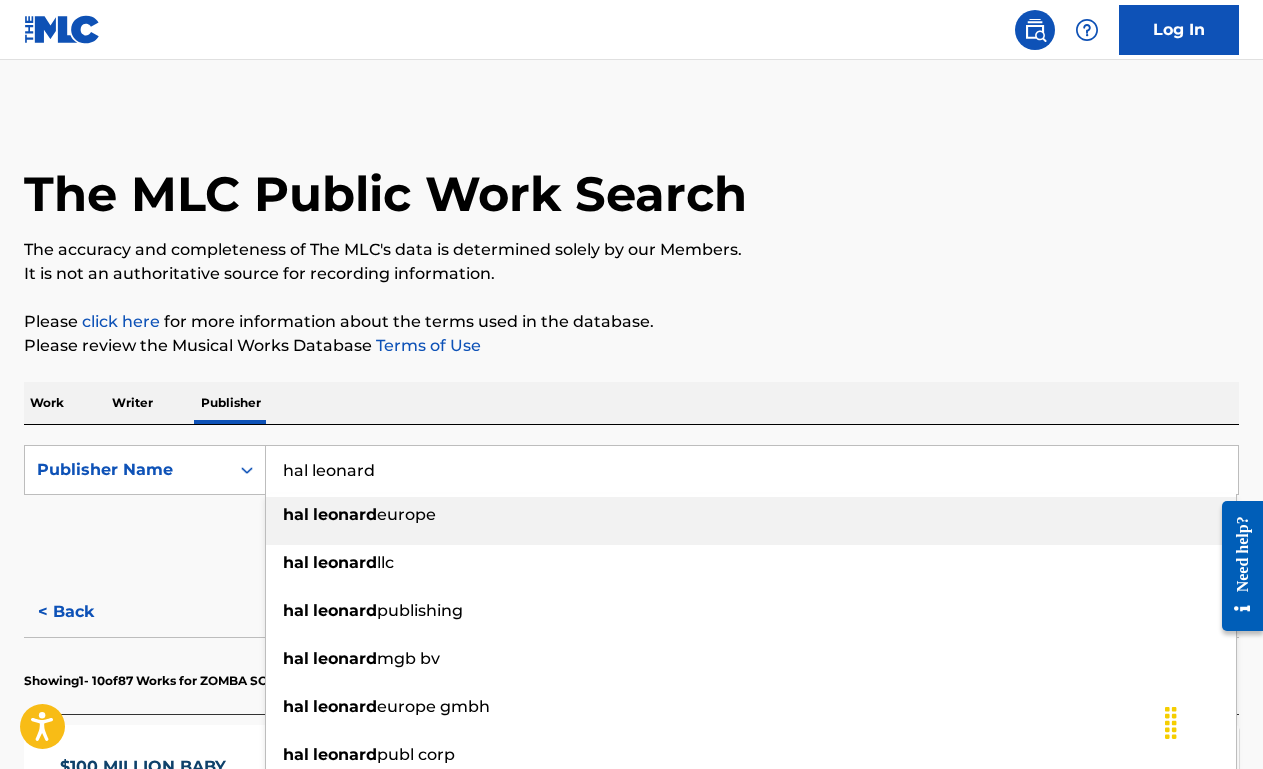 type on "hal leonard" 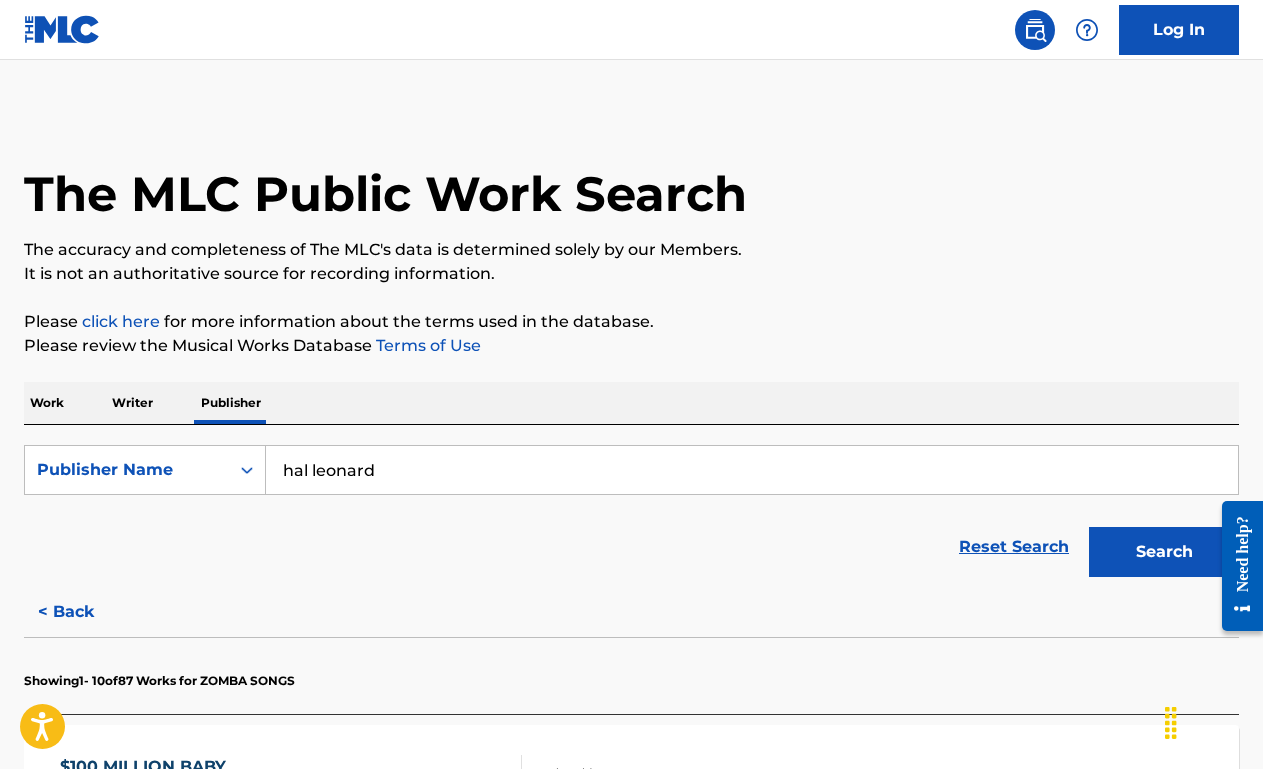 click on "Search" at bounding box center (1164, 552) 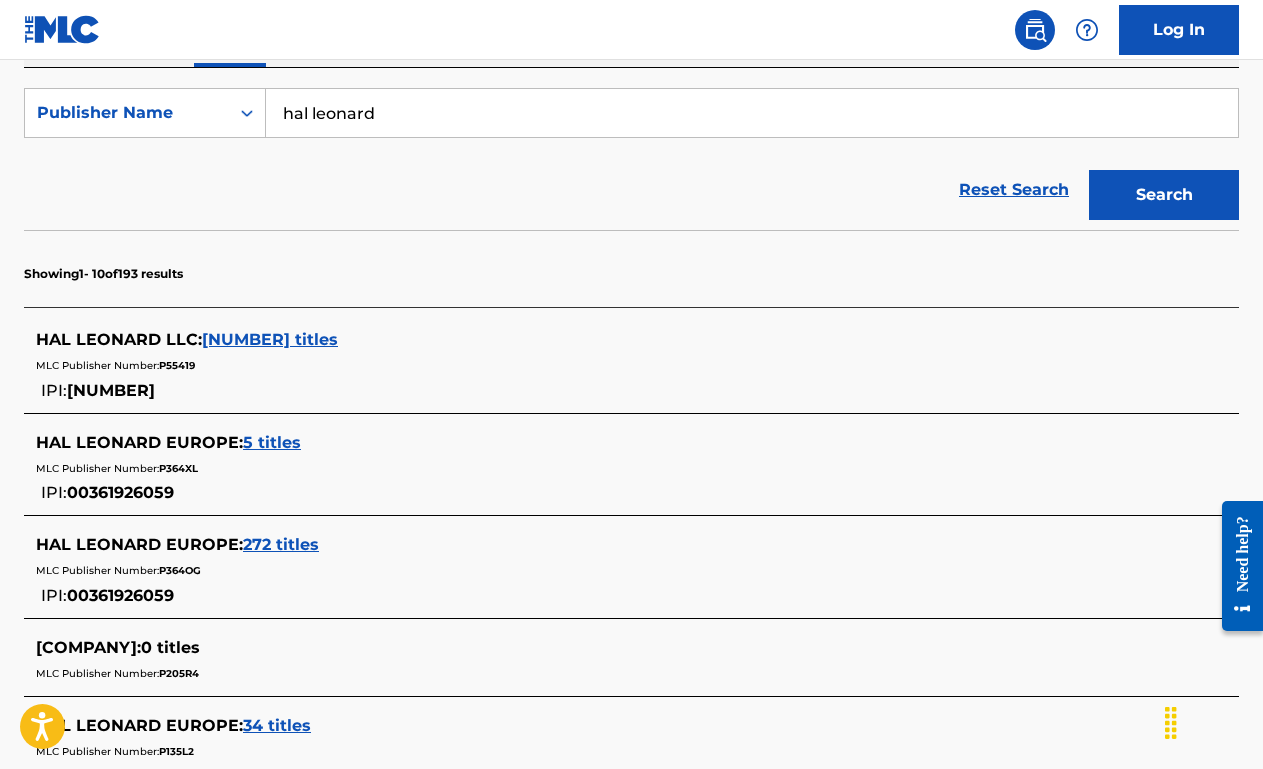scroll, scrollTop: 370, scrollLeft: 0, axis: vertical 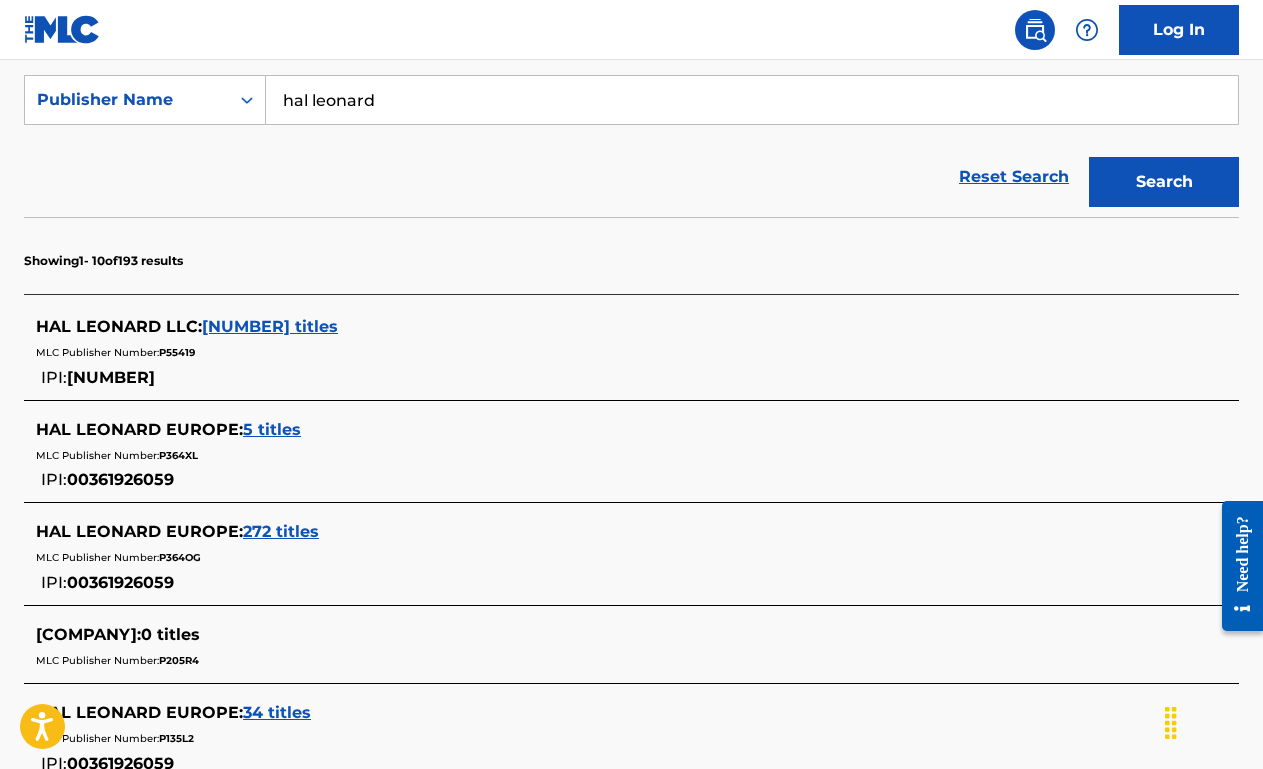 click on "16465 titles" at bounding box center [270, 326] 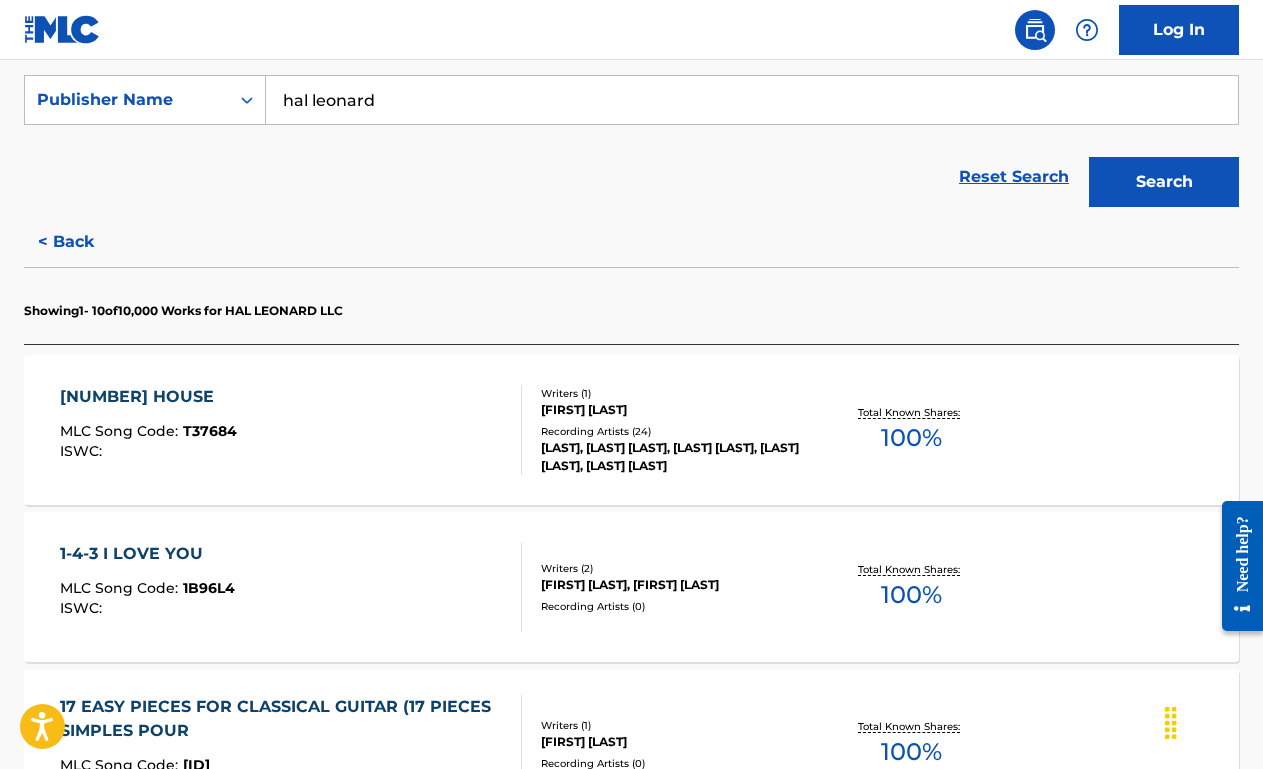 click on "13TH HOUSE MLC Song Code : T37684 ISWC :" at bounding box center (291, 430) 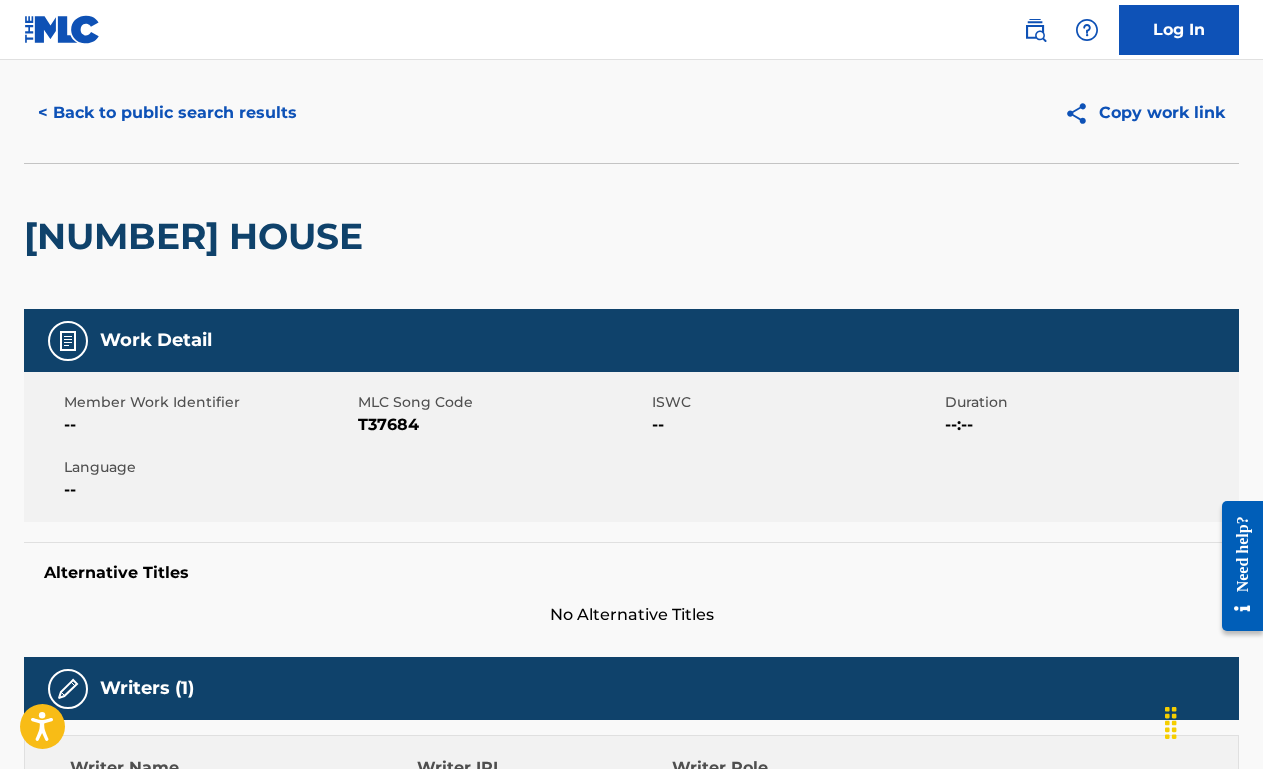 scroll, scrollTop: 0, scrollLeft: 0, axis: both 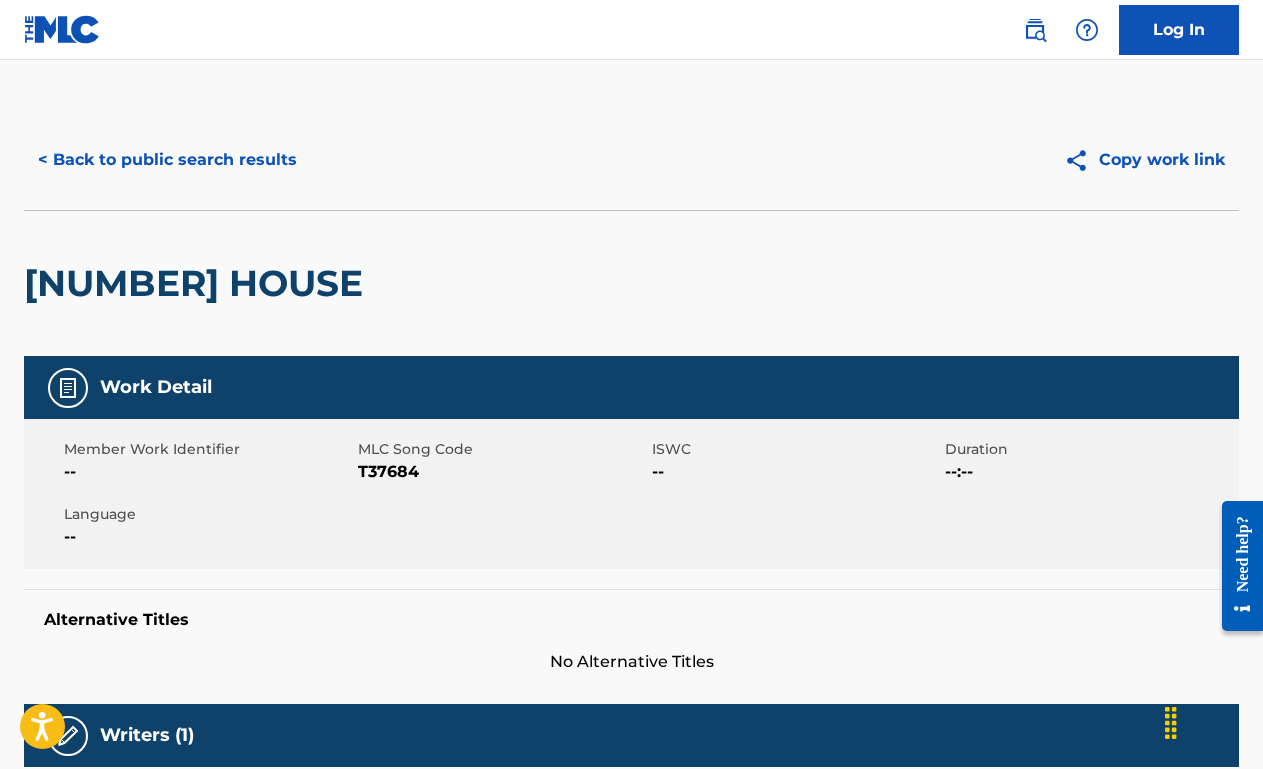 click on "< Back to public search results" at bounding box center (167, 160) 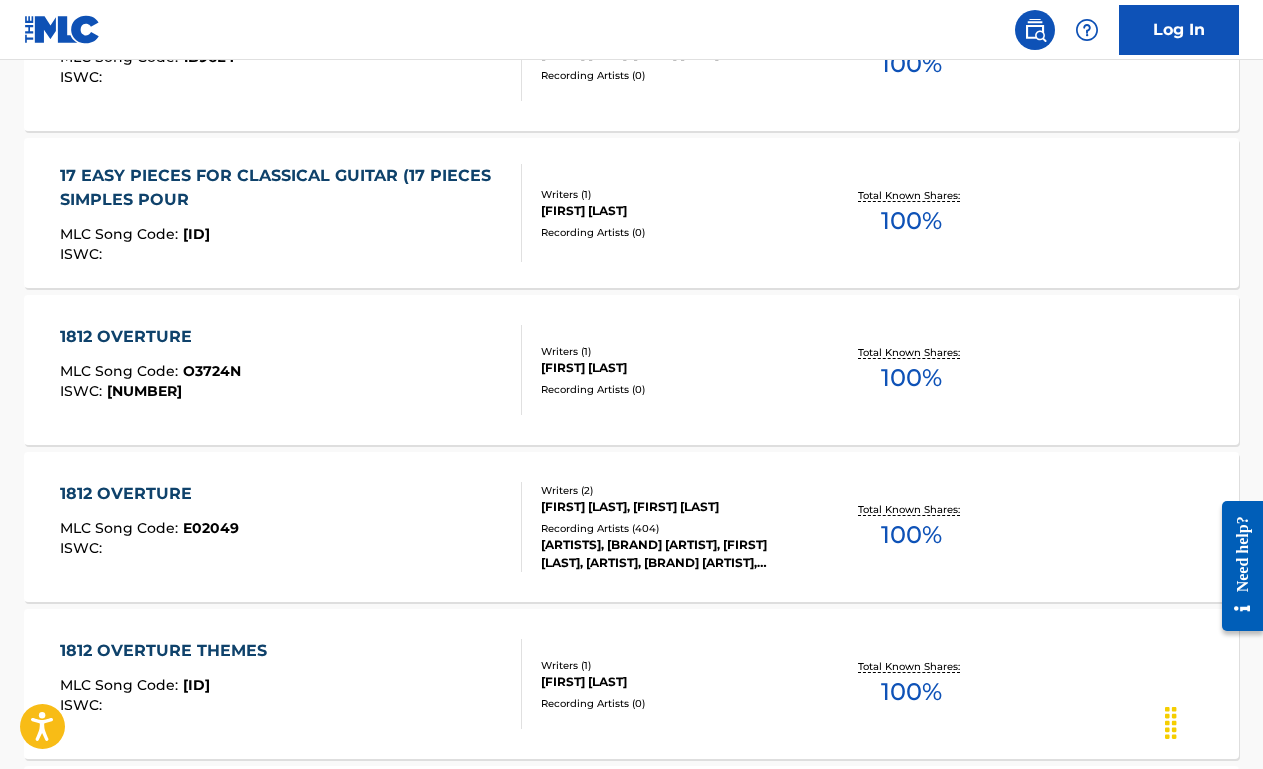 scroll, scrollTop: 914, scrollLeft: 0, axis: vertical 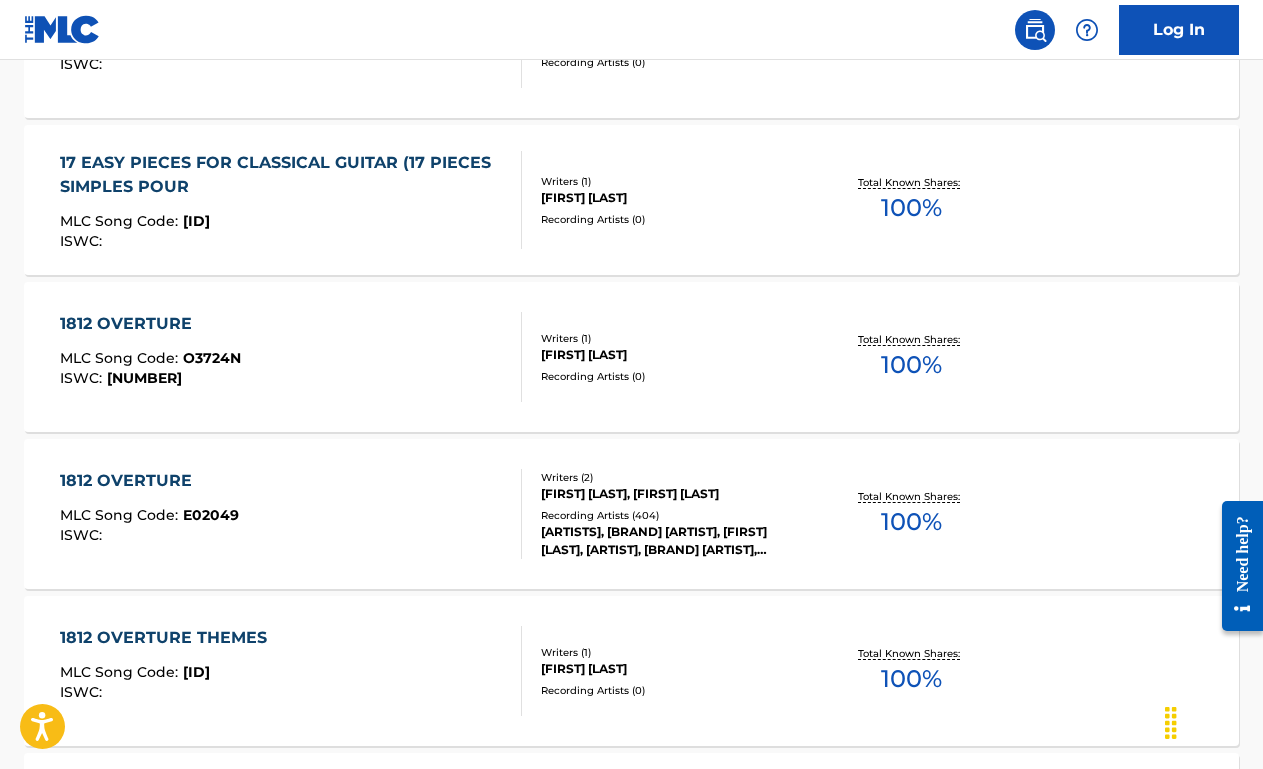 click on "1812 OVERTURE MLC Song Code : E02049 ISWC :" at bounding box center [291, 514] 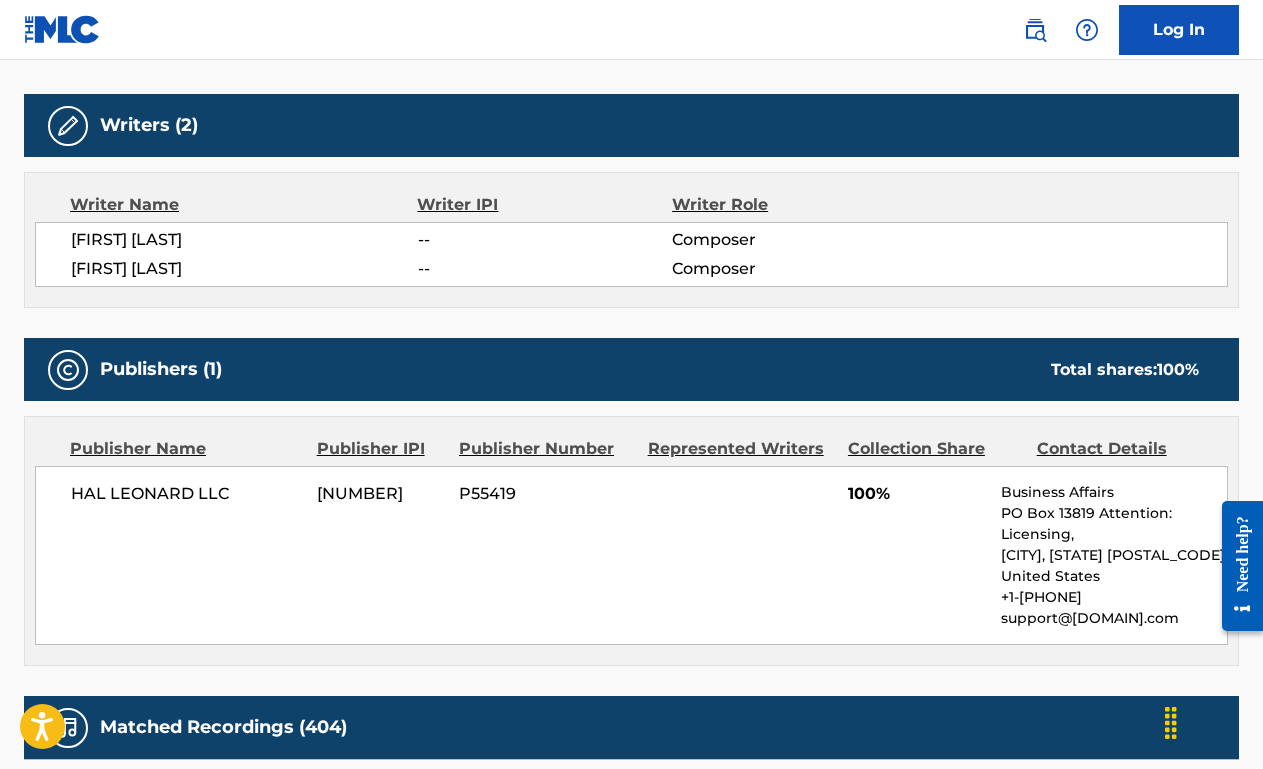scroll, scrollTop: 0, scrollLeft: 0, axis: both 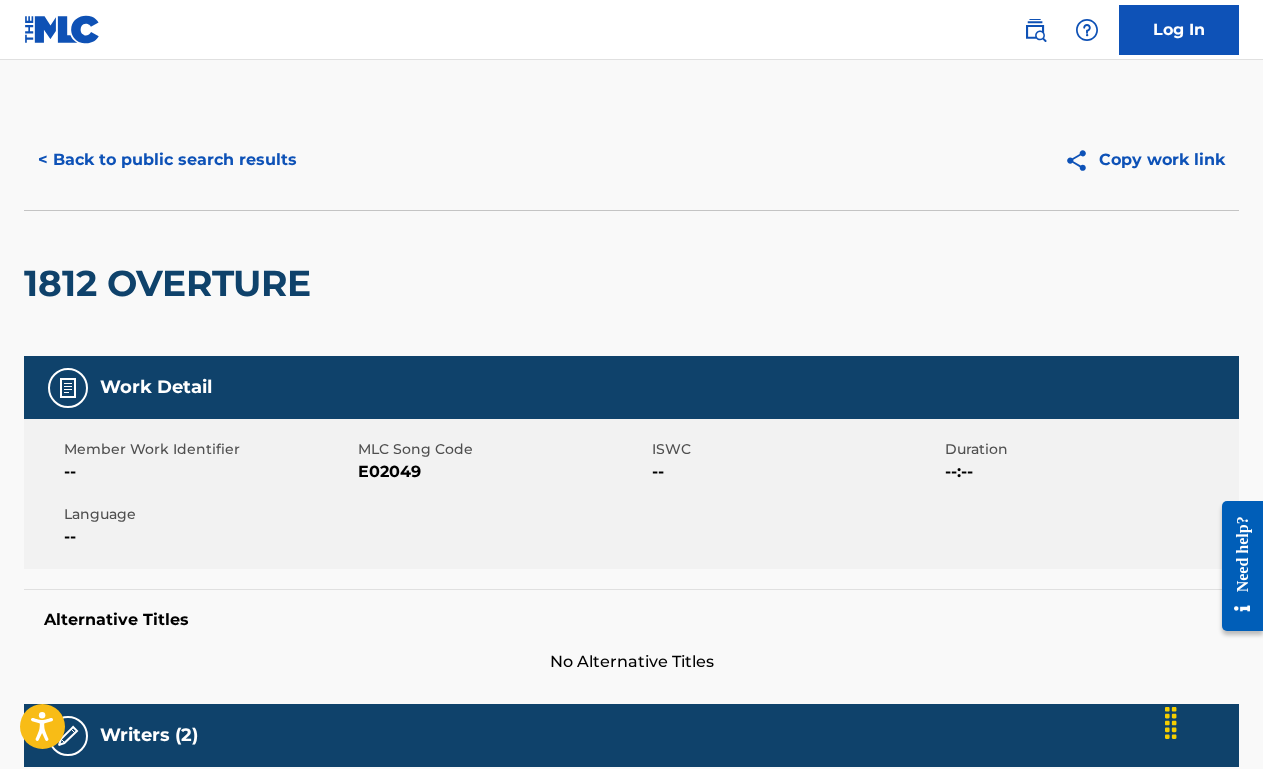 click on "< Back to public search results Copy work link" at bounding box center (631, 160) 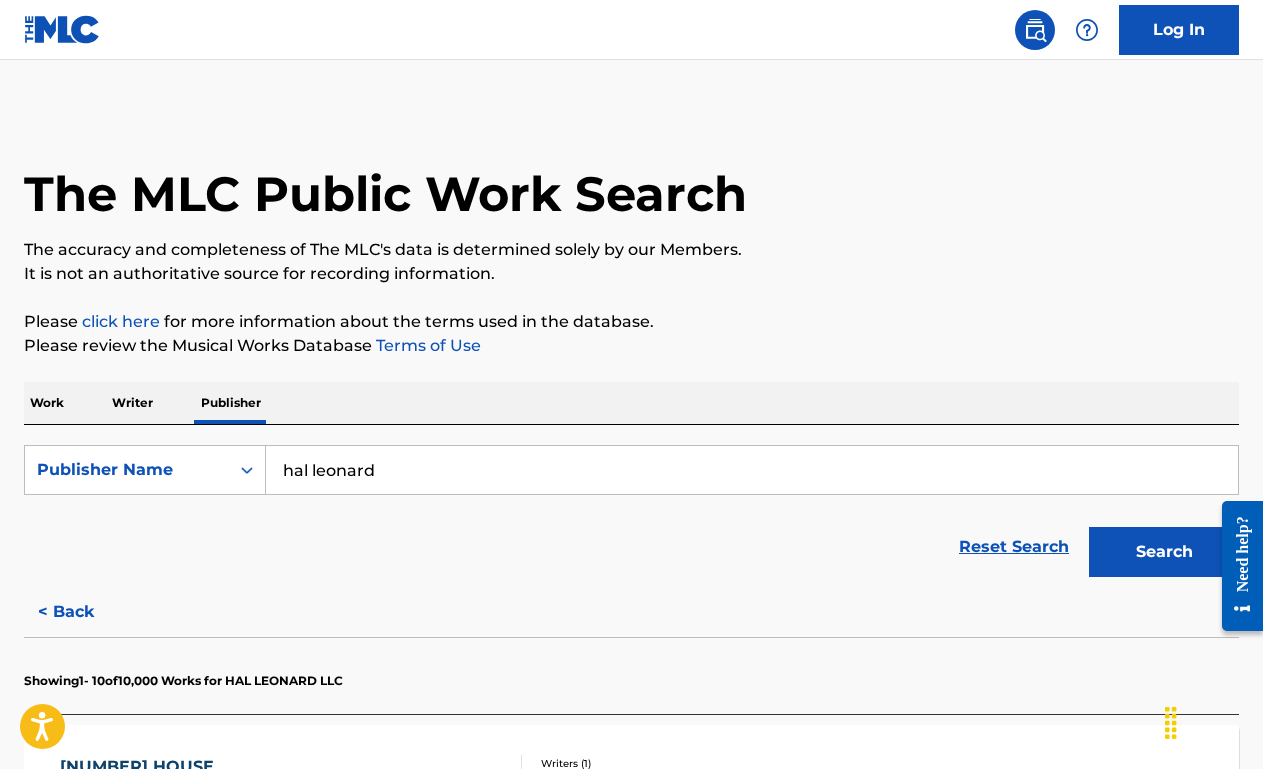 click on "Writer" at bounding box center (132, 403) 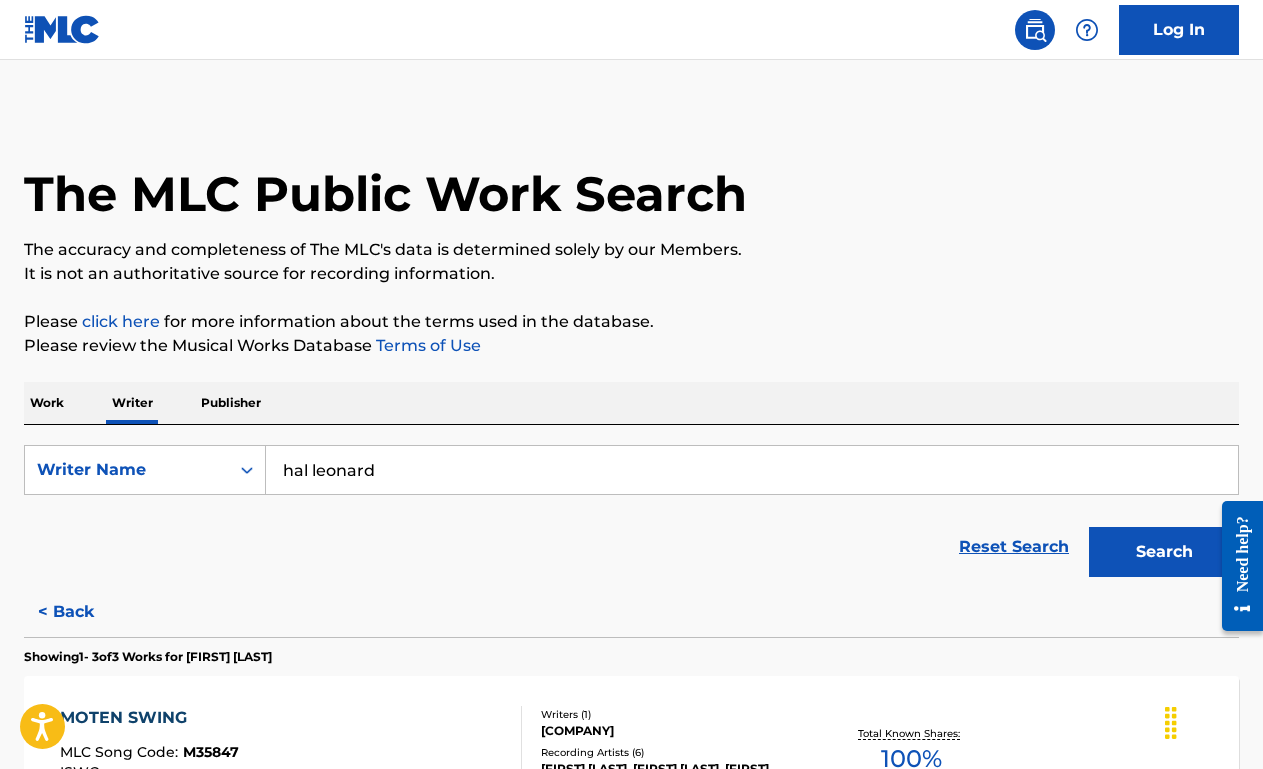 click on "hal leonard" at bounding box center [752, 470] 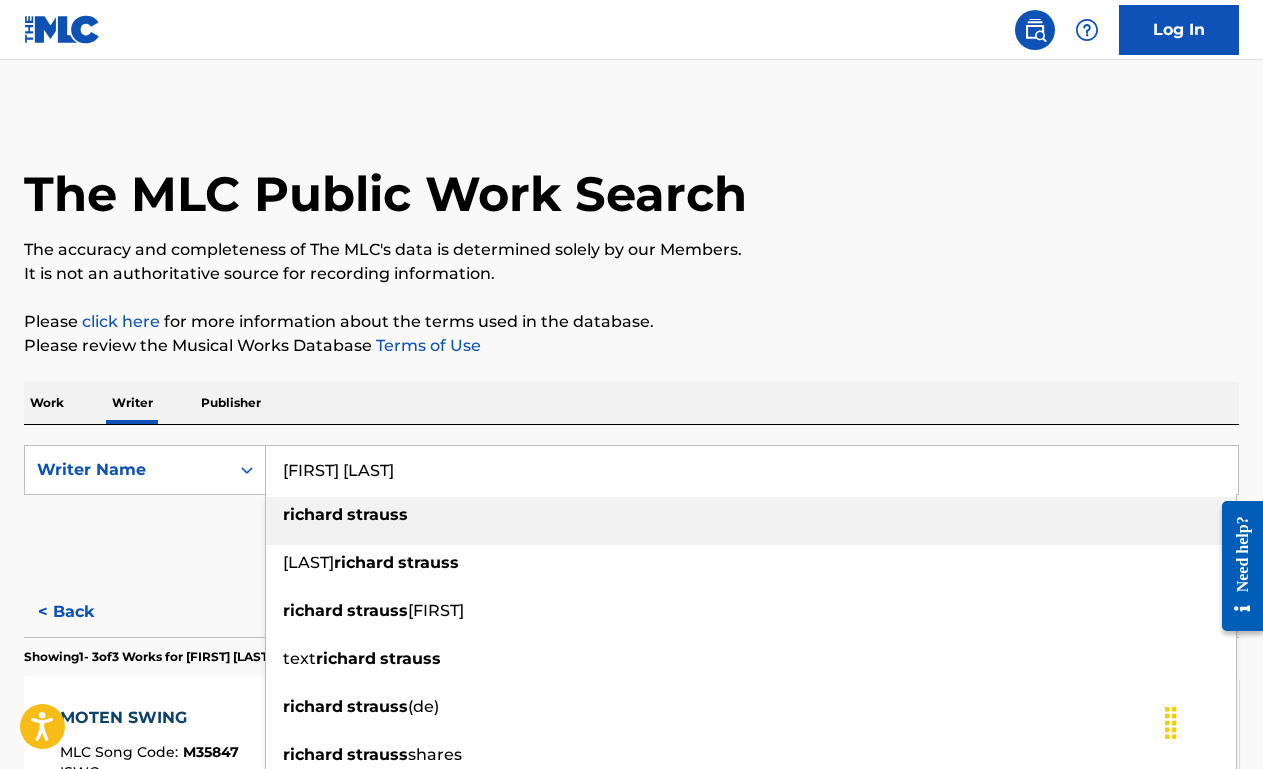 type on "richard strauss" 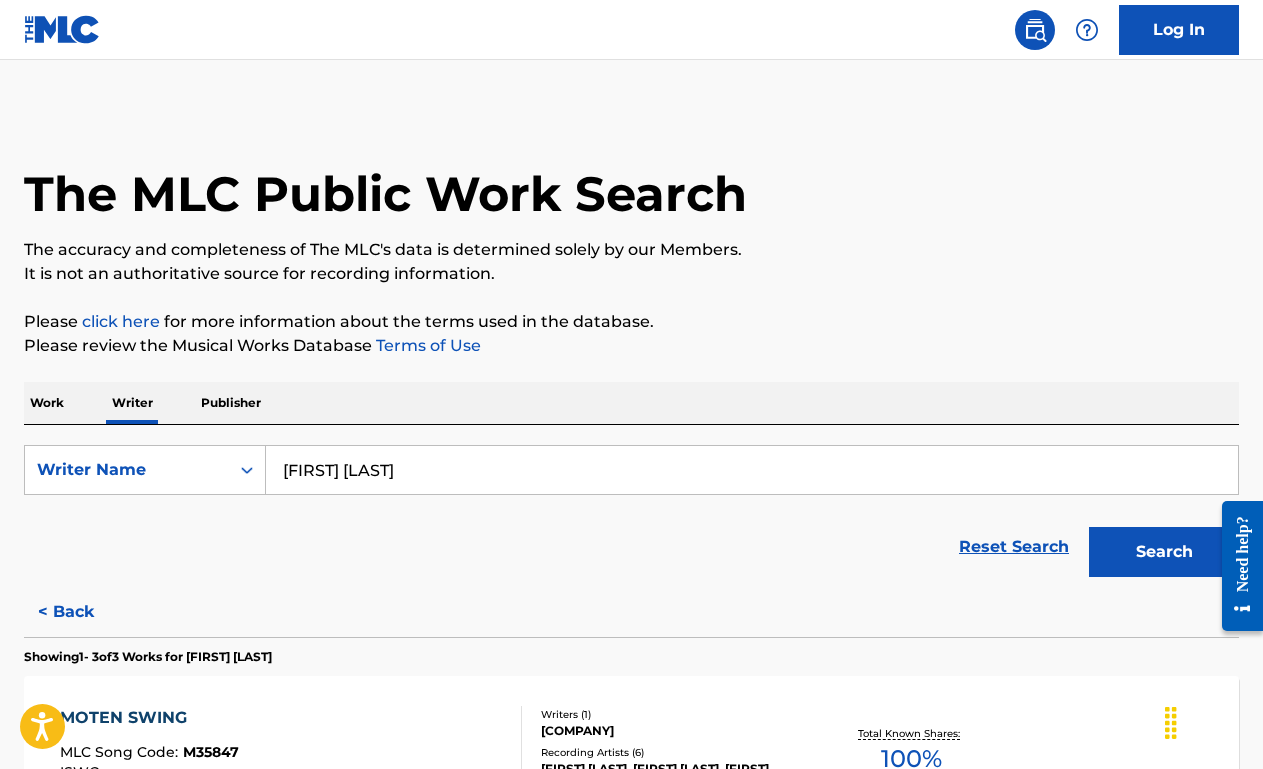 click on "Search" at bounding box center [1164, 552] 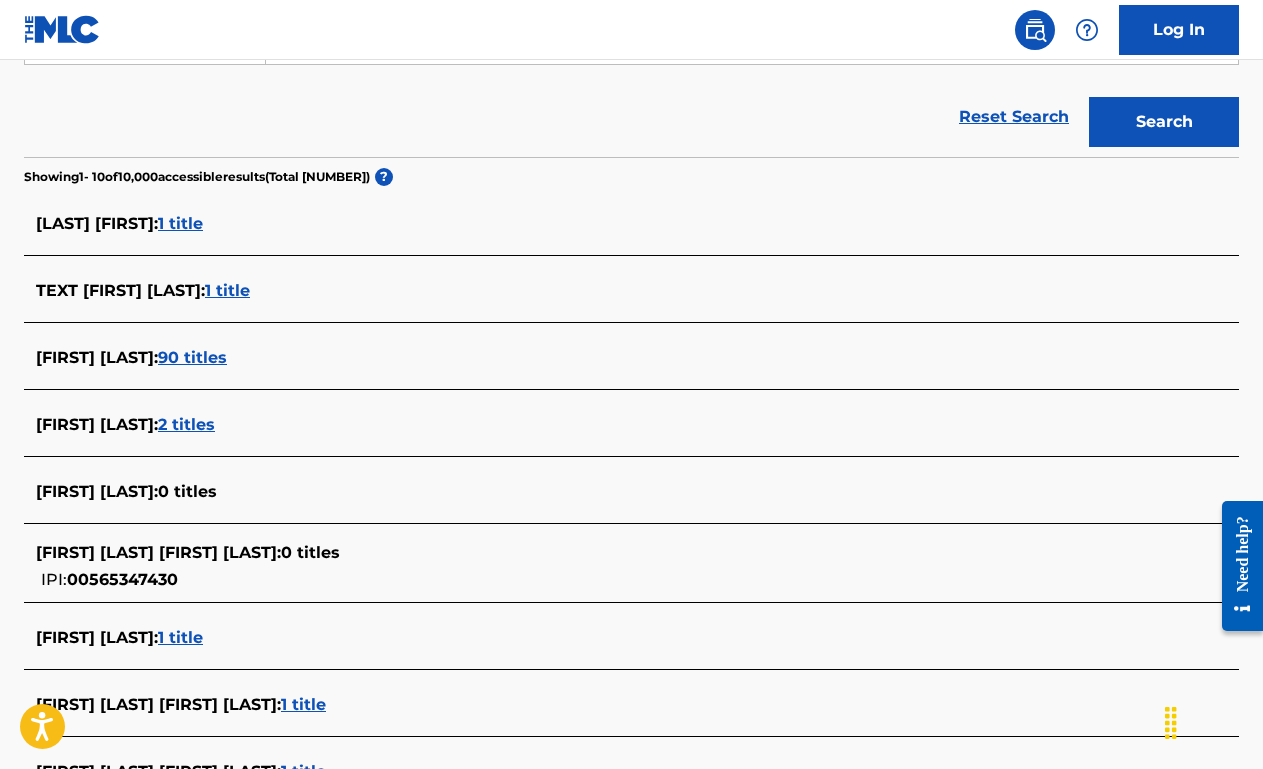 scroll, scrollTop: 0, scrollLeft: 0, axis: both 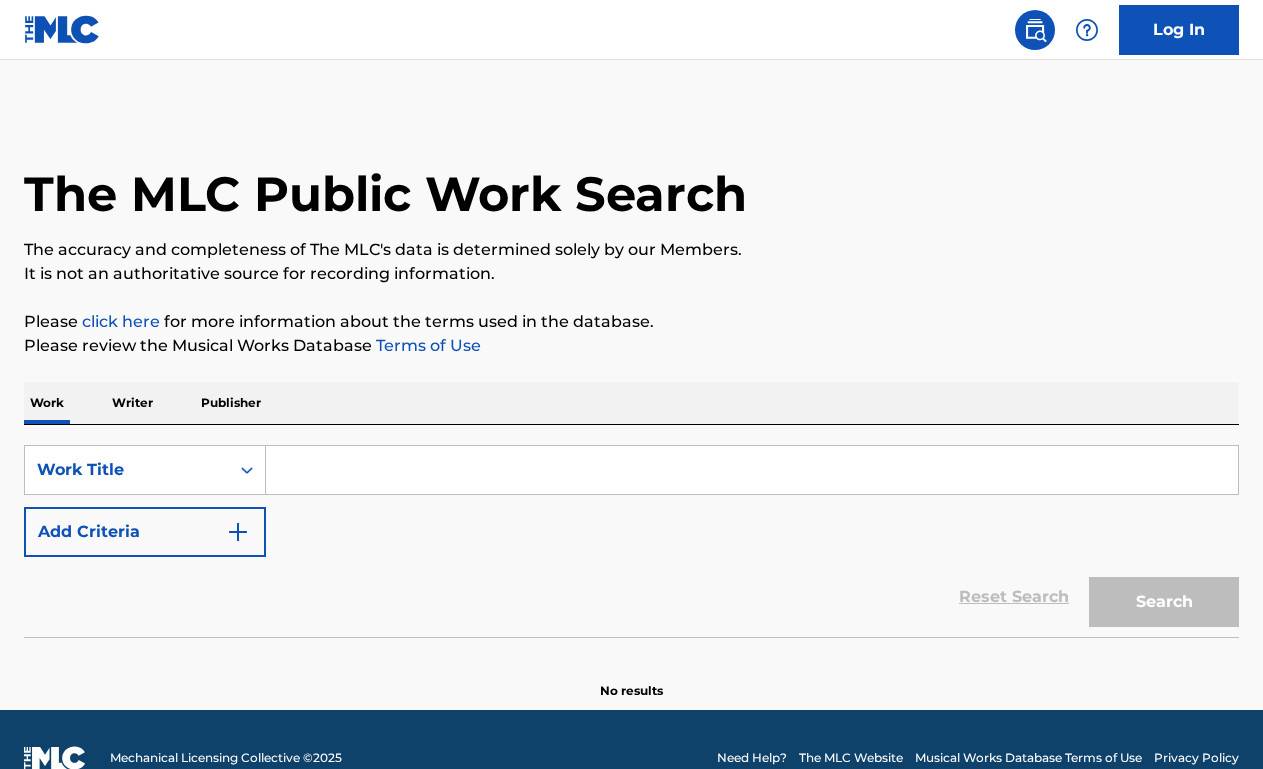 click at bounding box center [752, 470] 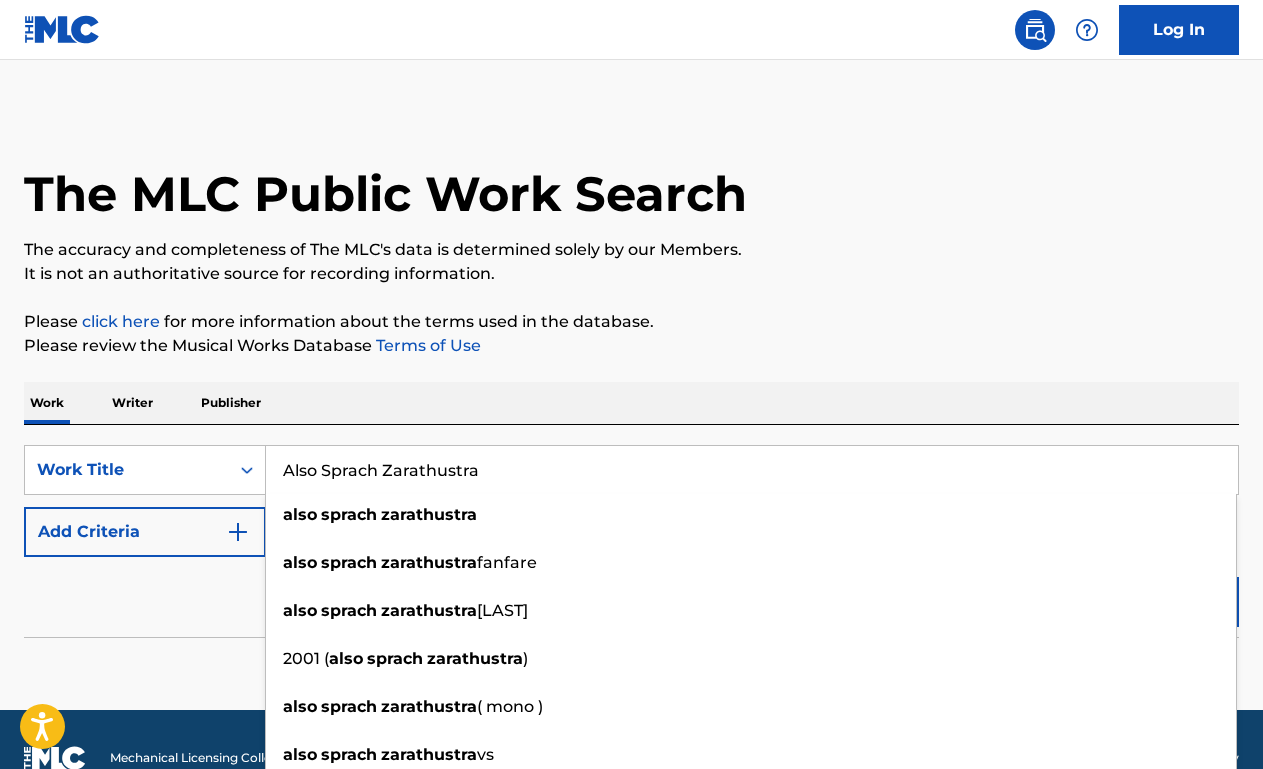 type on "Also Sprach Zarathustra" 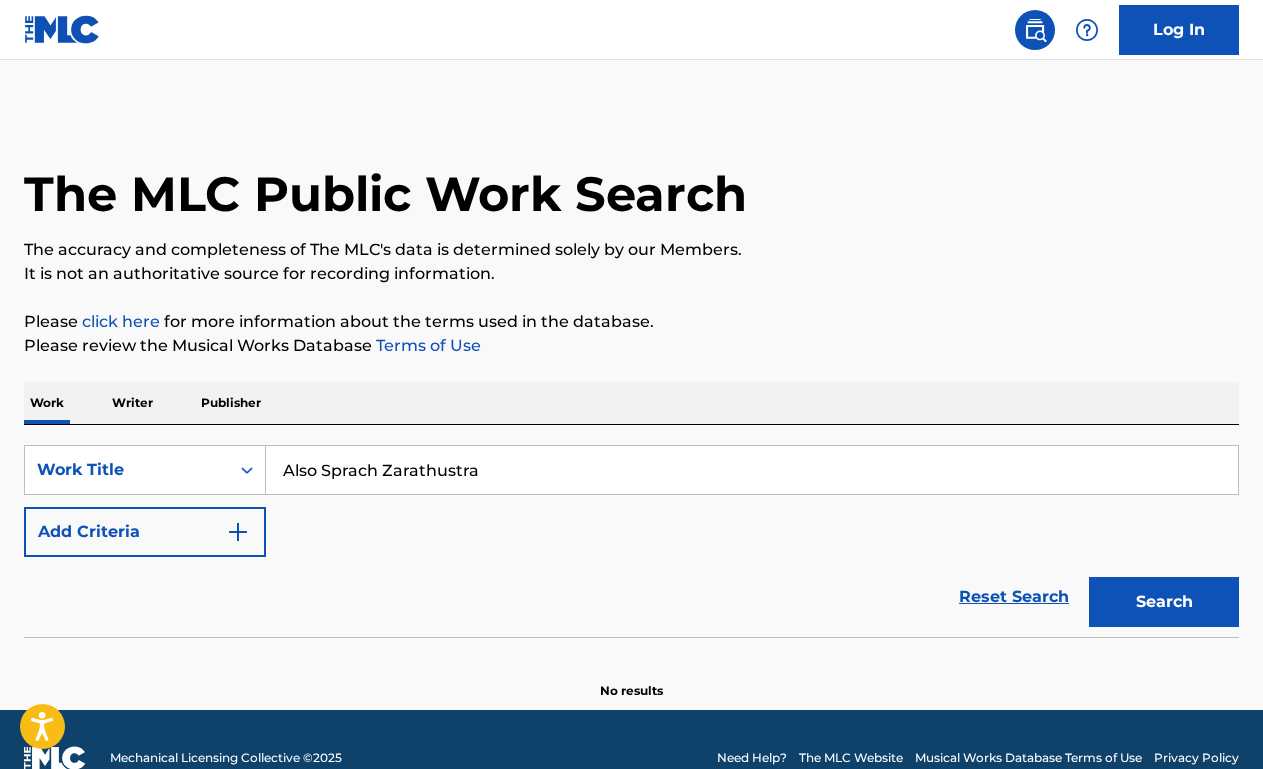 scroll, scrollTop: 0, scrollLeft: 0, axis: both 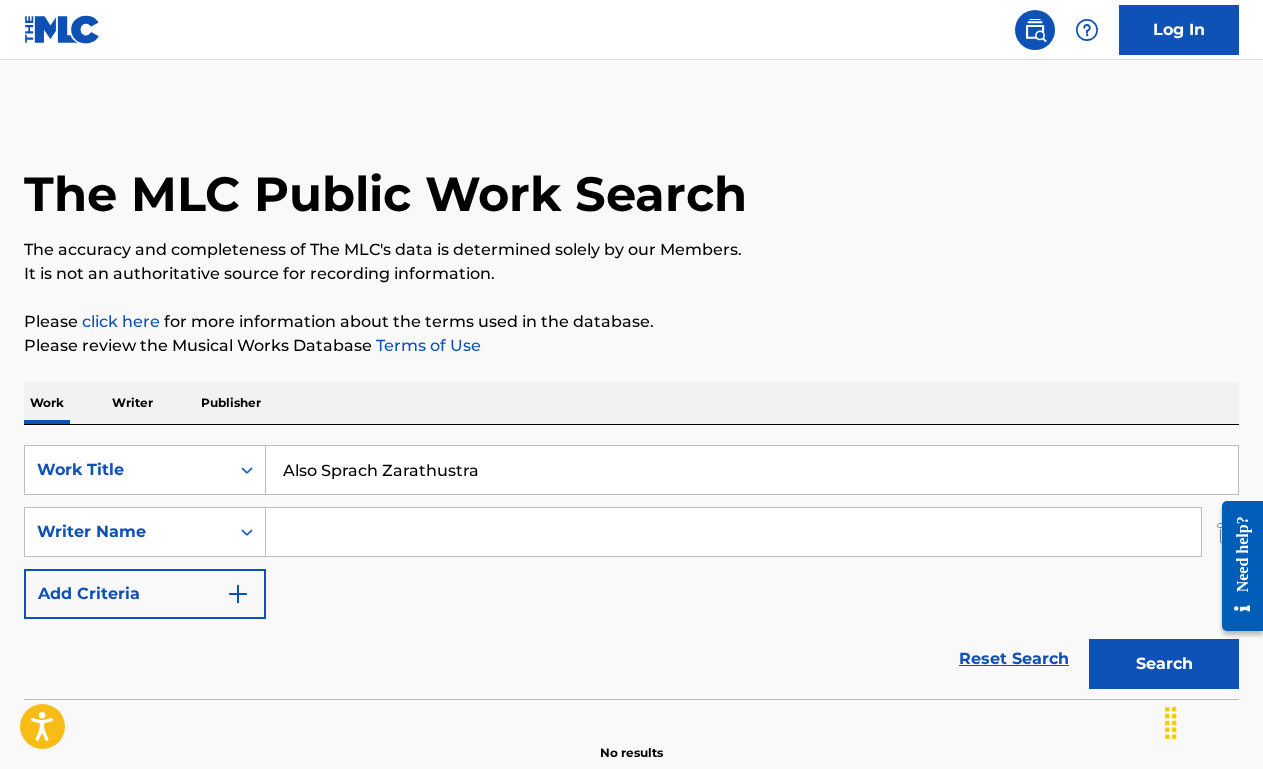 click at bounding box center (733, 532) 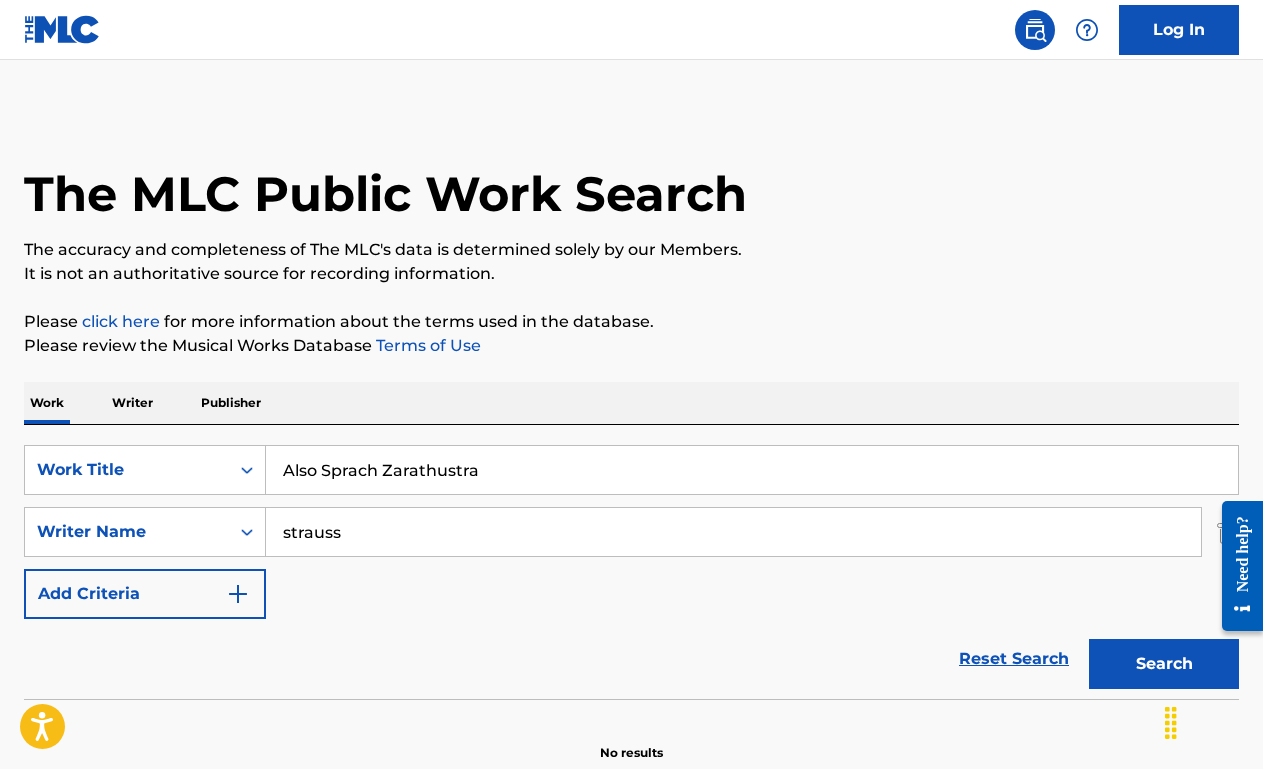type on "strauss" 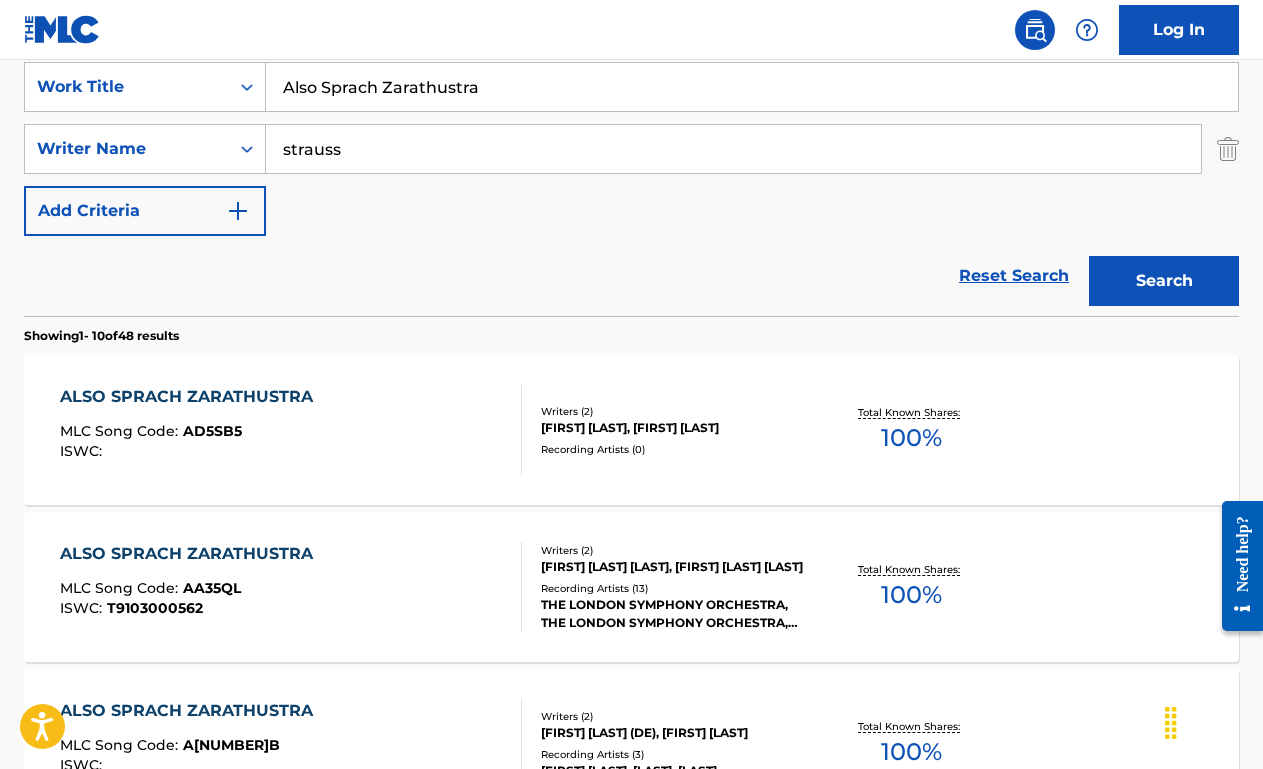 scroll, scrollTop: 394, scrollLeft: 0, axis: vertical 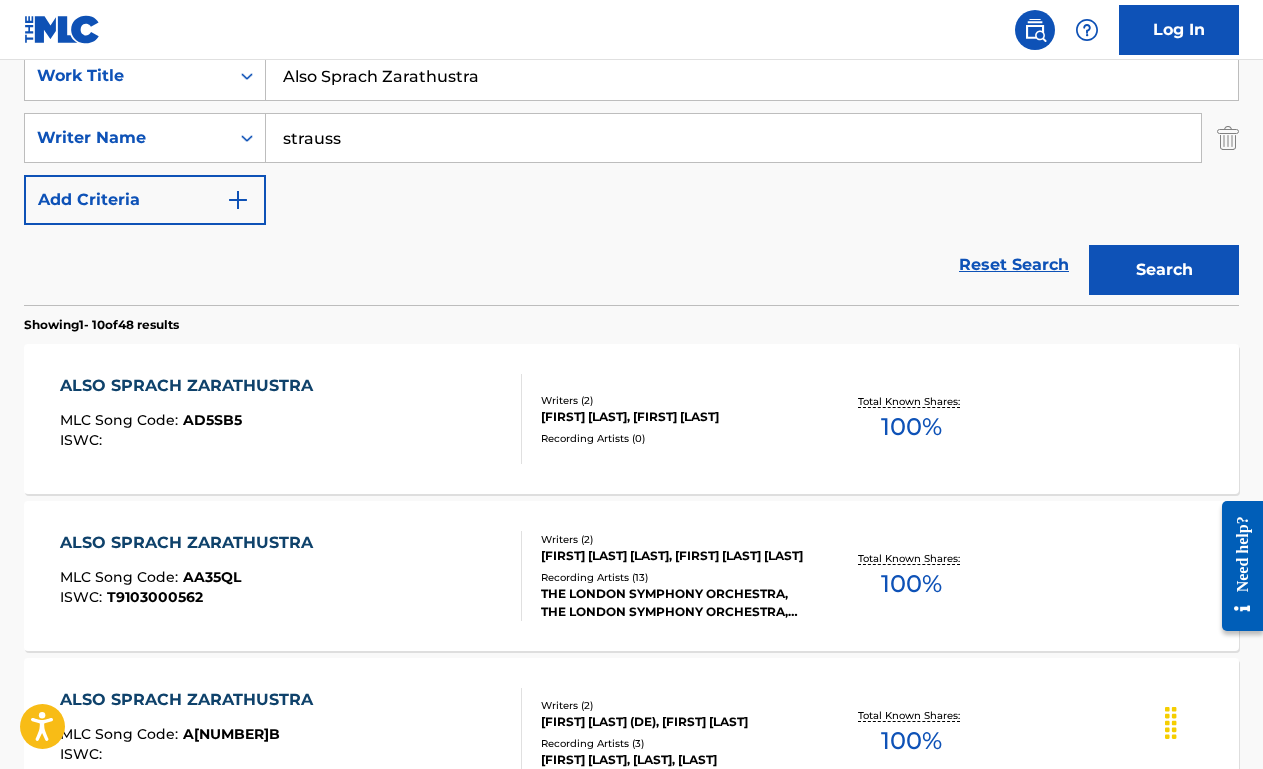 click on "ALSO SPRACH ZARATHUSTRA MLC Song Code : AD5SB5 ISWC :" at bounding box center [291, 419] 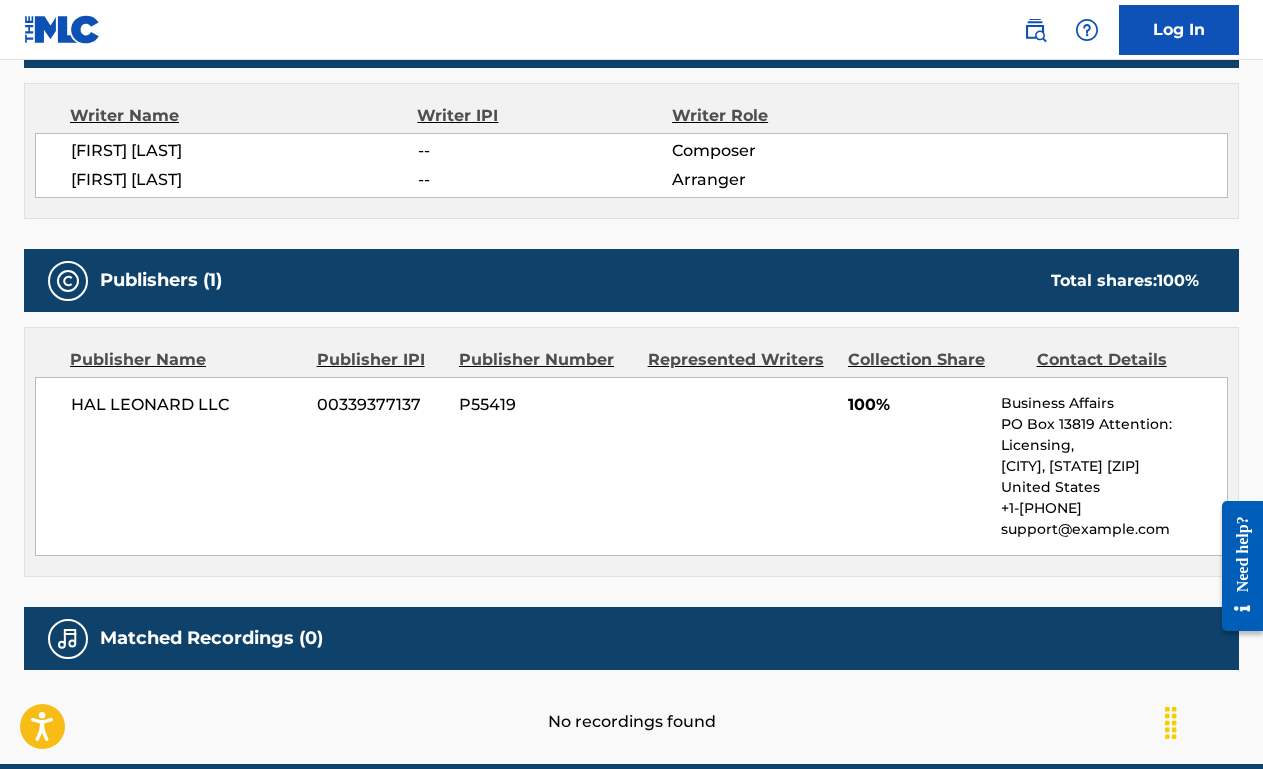 scroll, scrollTop: 0, scrollLeft: 0, axis: both 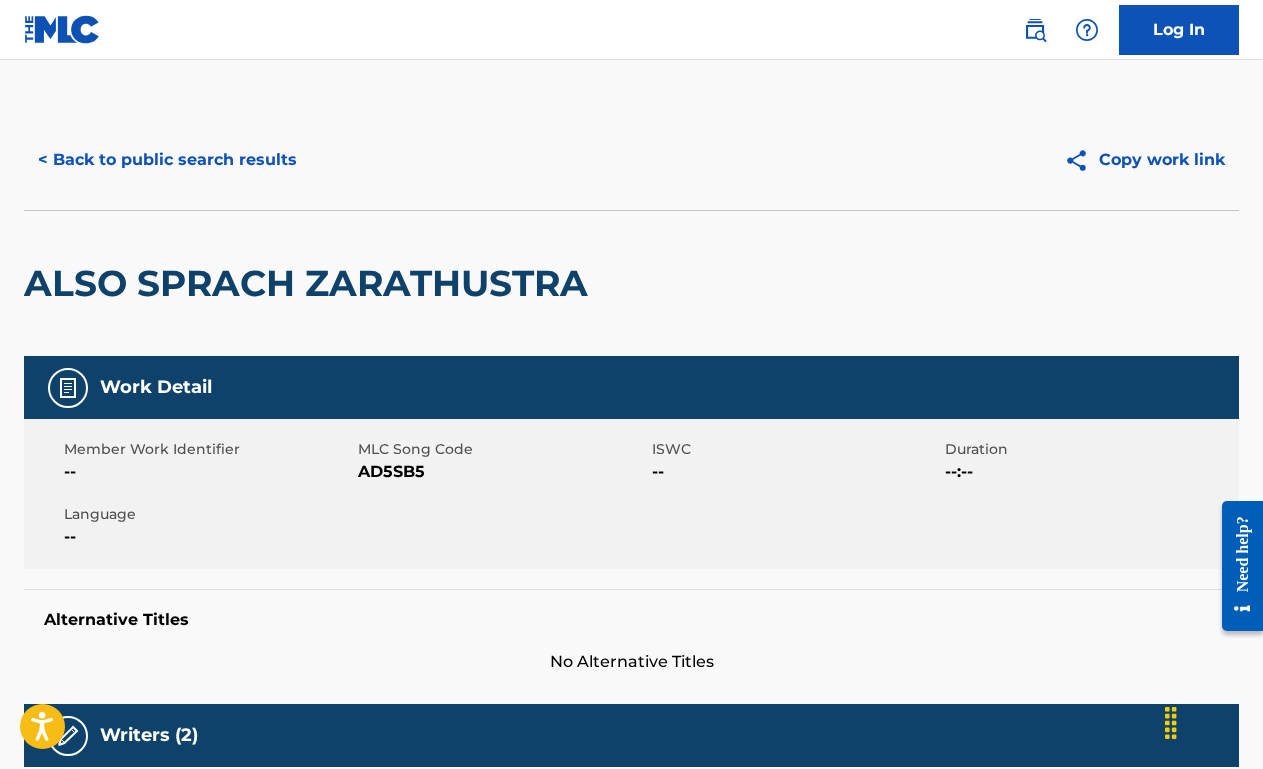 click on "< Back to public search results" at bounding box center [167, 160] 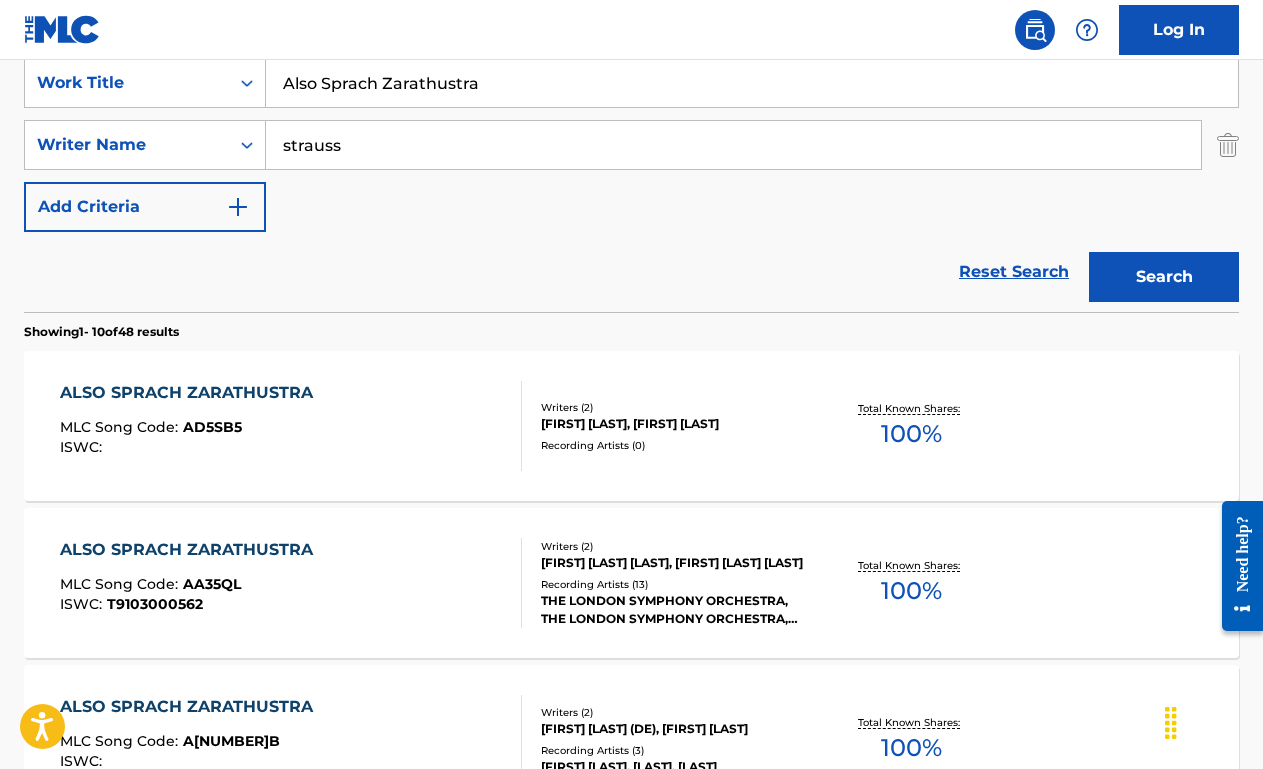 scroll, scrollTop: 385, scrollLeft: 0, axis: vertical 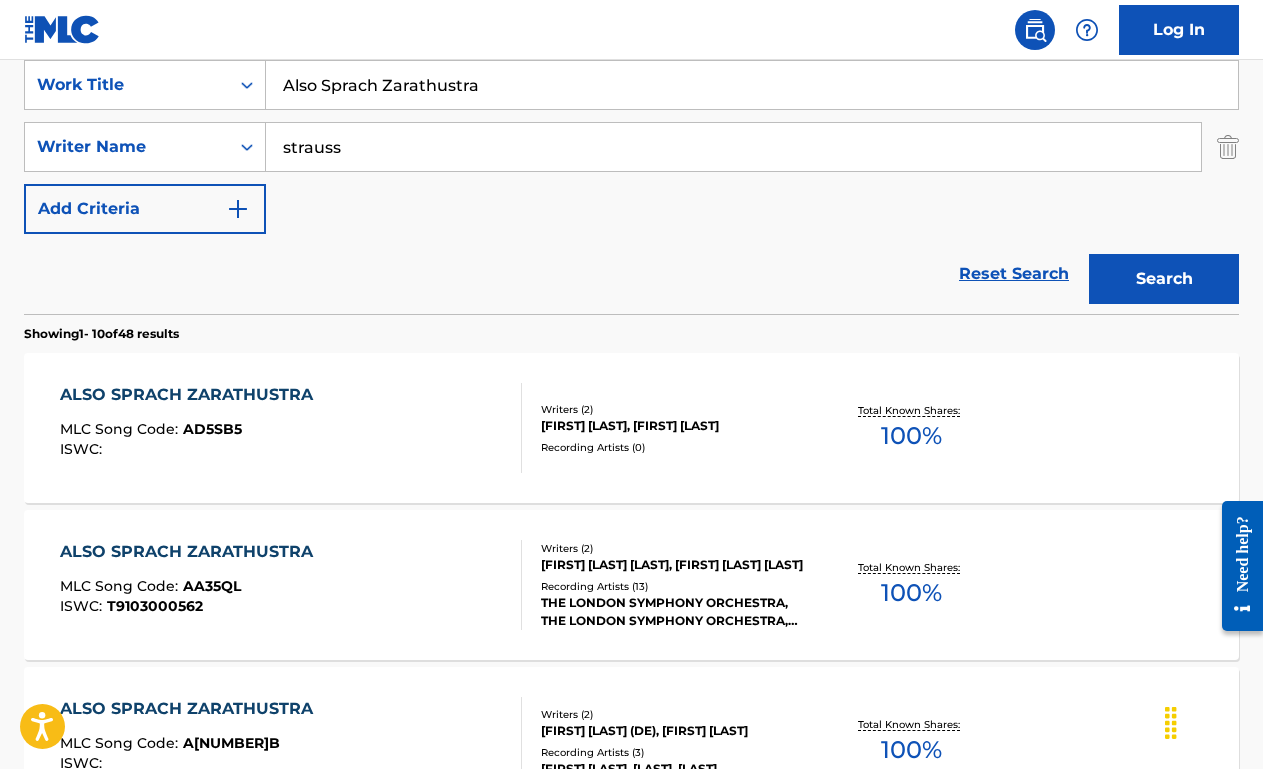 click on "Also Sprach Zarathustra" at bounding box center [752, 85] 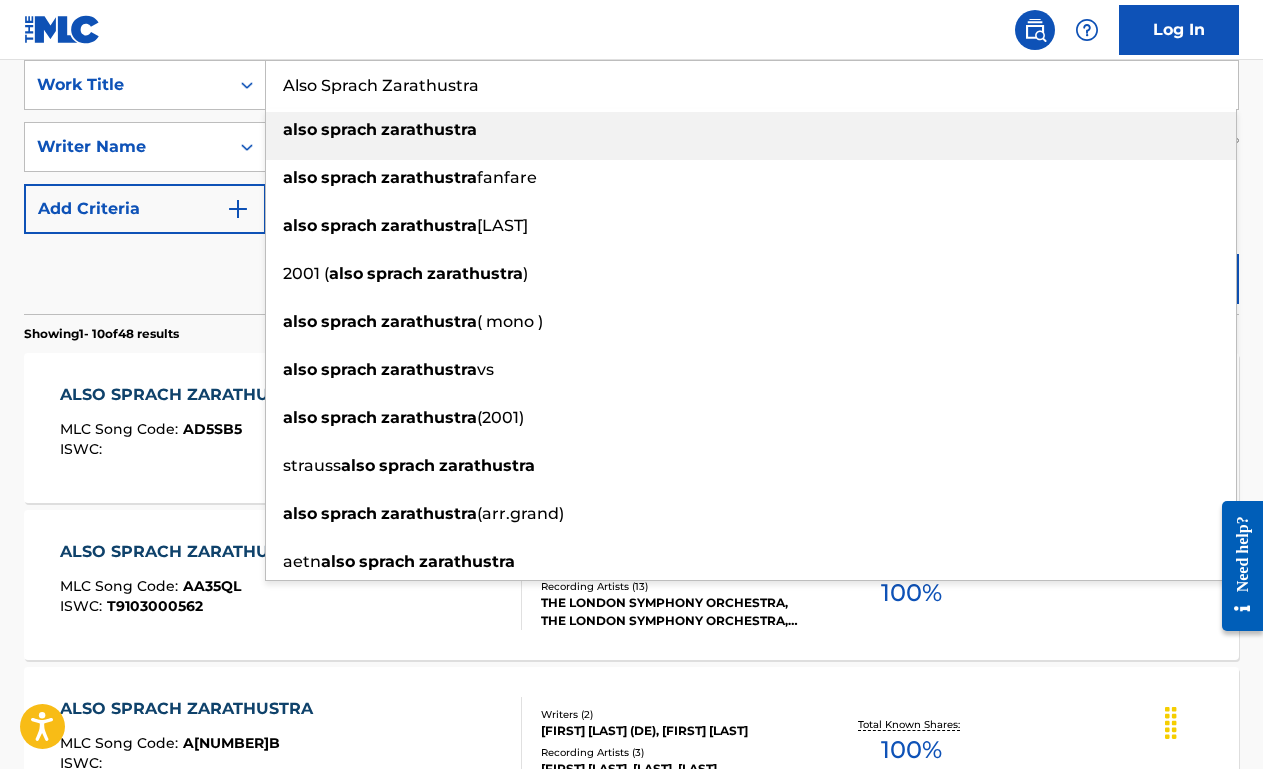 paste on "On Wisconsin" 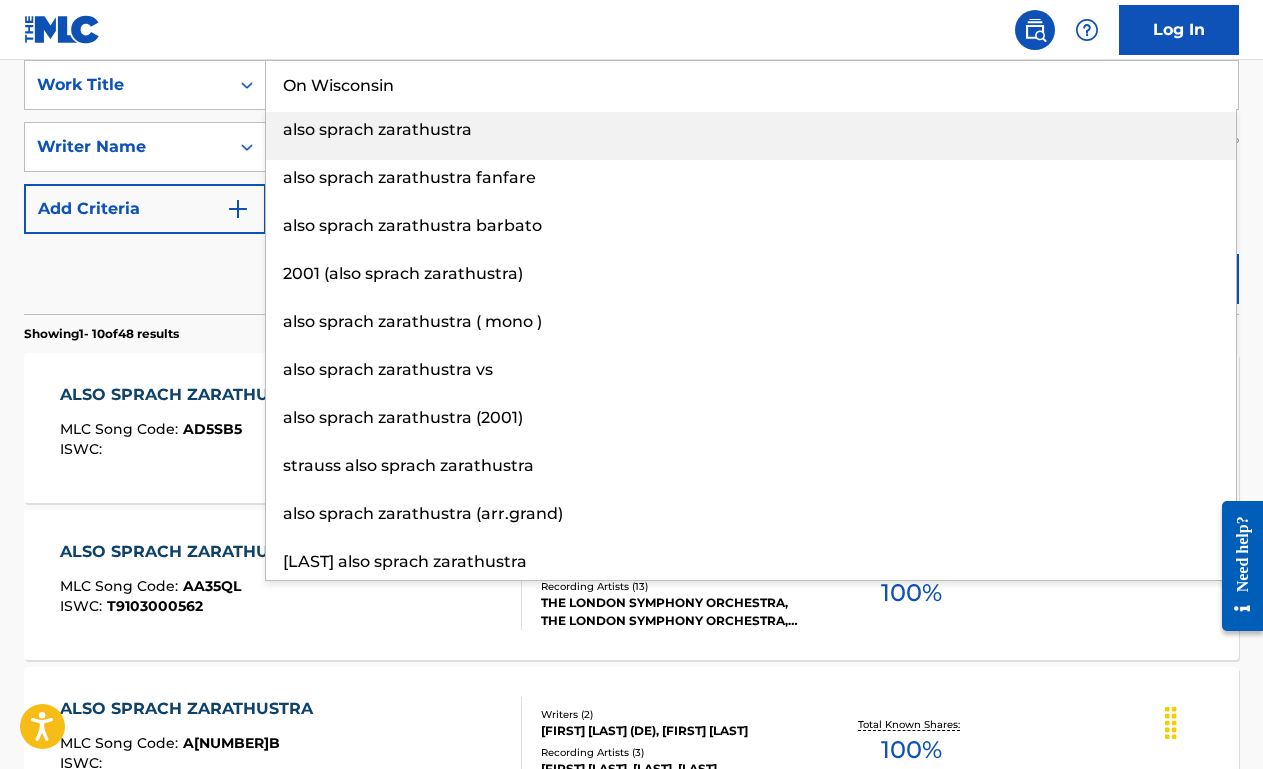 type on "On Wisconsin" 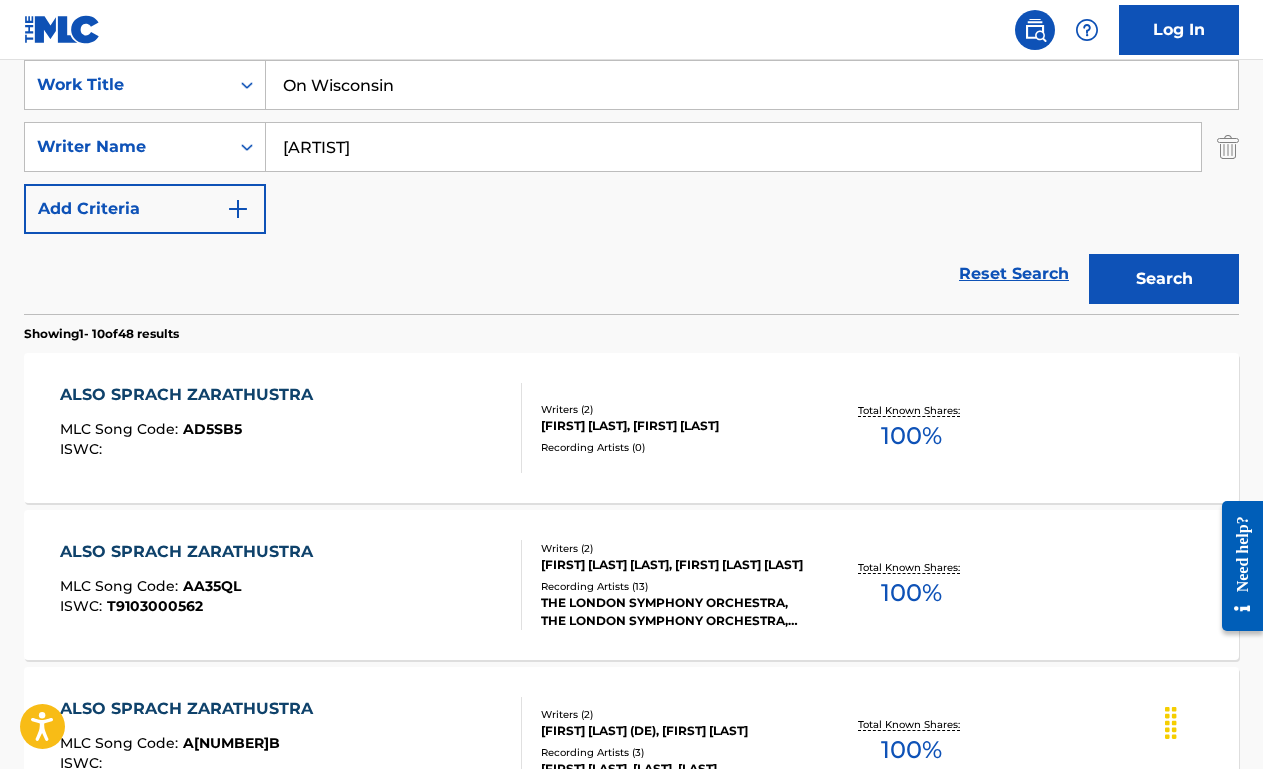 type on "[ARTIST]" 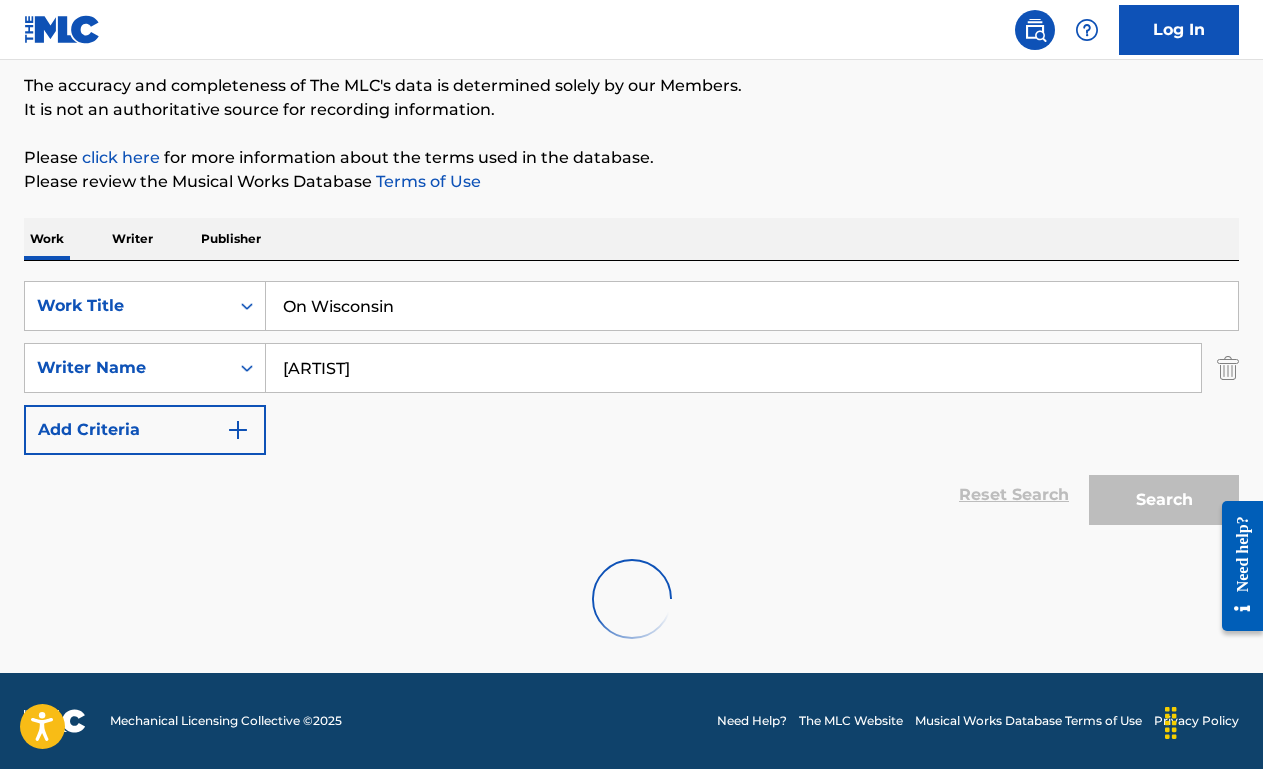 scroll, scrollTop: 385, scrollLeft: 0, axis: vertical 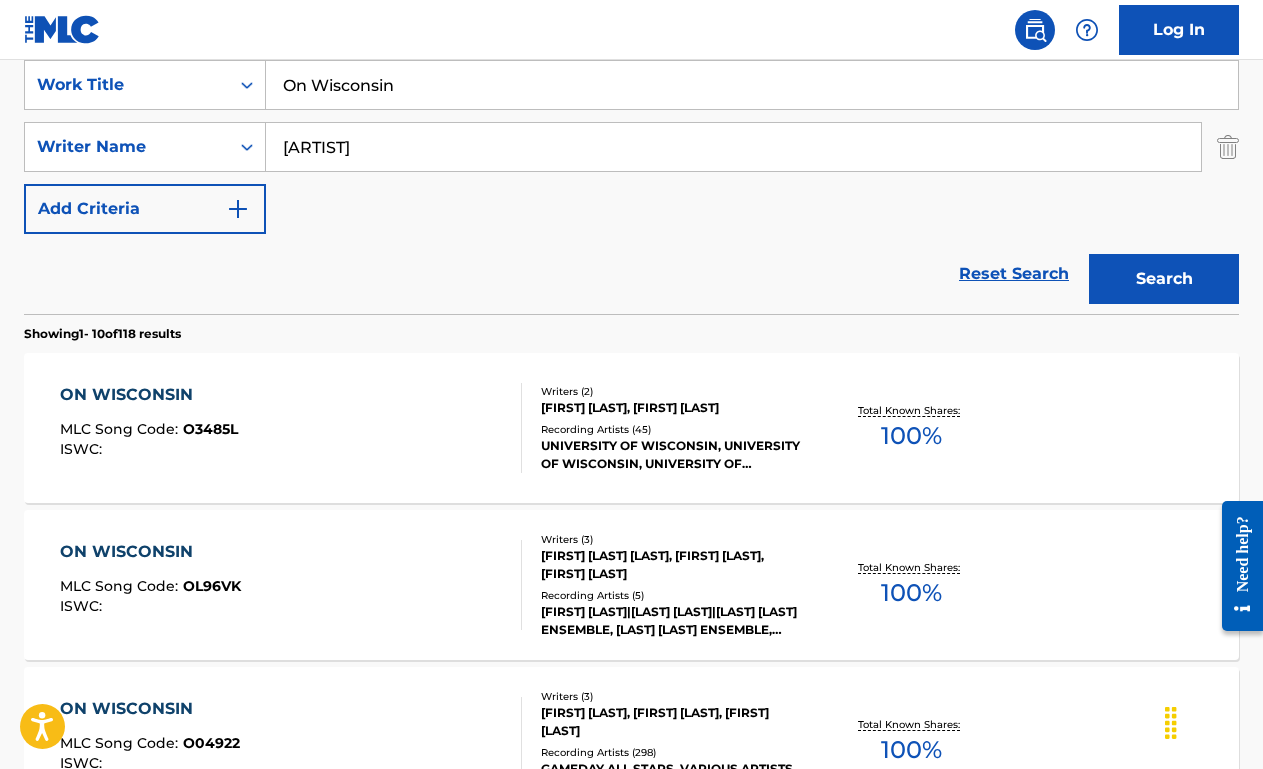 click on "ON WISCONSIN MLC Song Code : O3485L ISWC :" at bounding box center [291, 428] 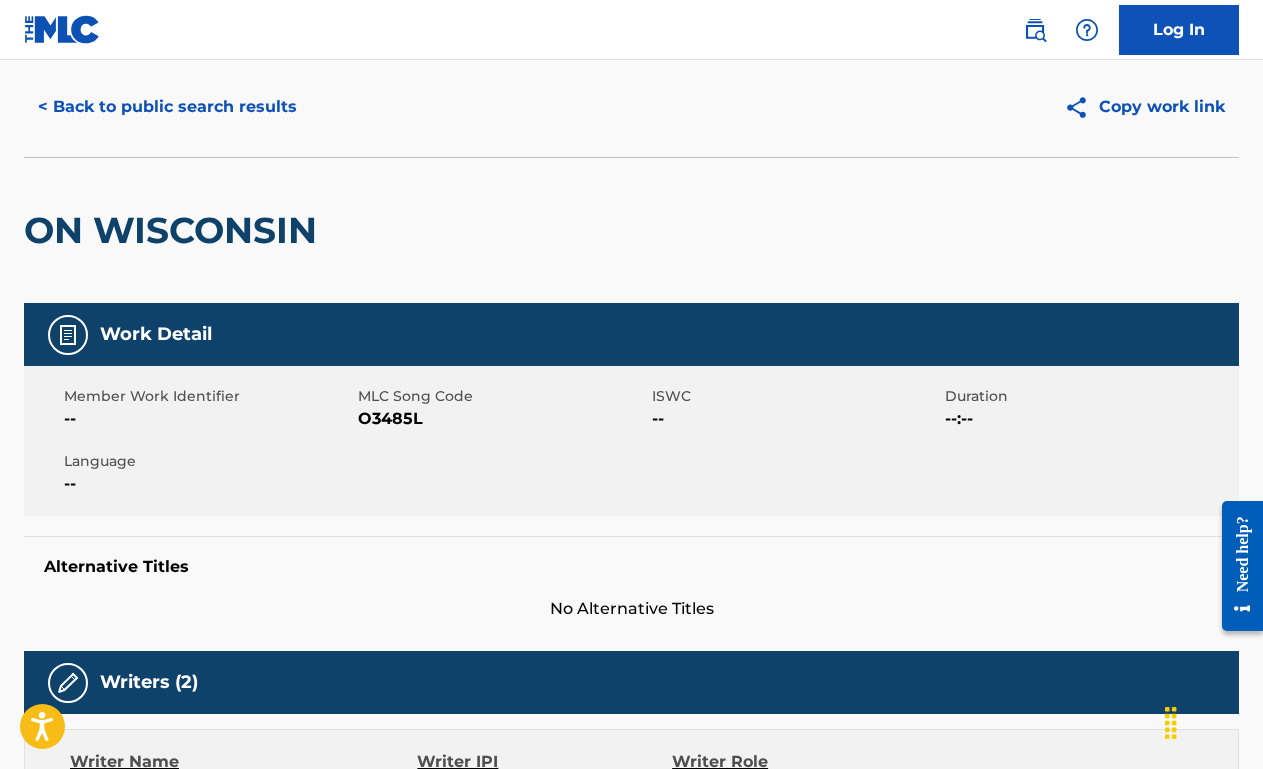 scroll, scrollTop: 0, scrollLeft: 0, axis: both 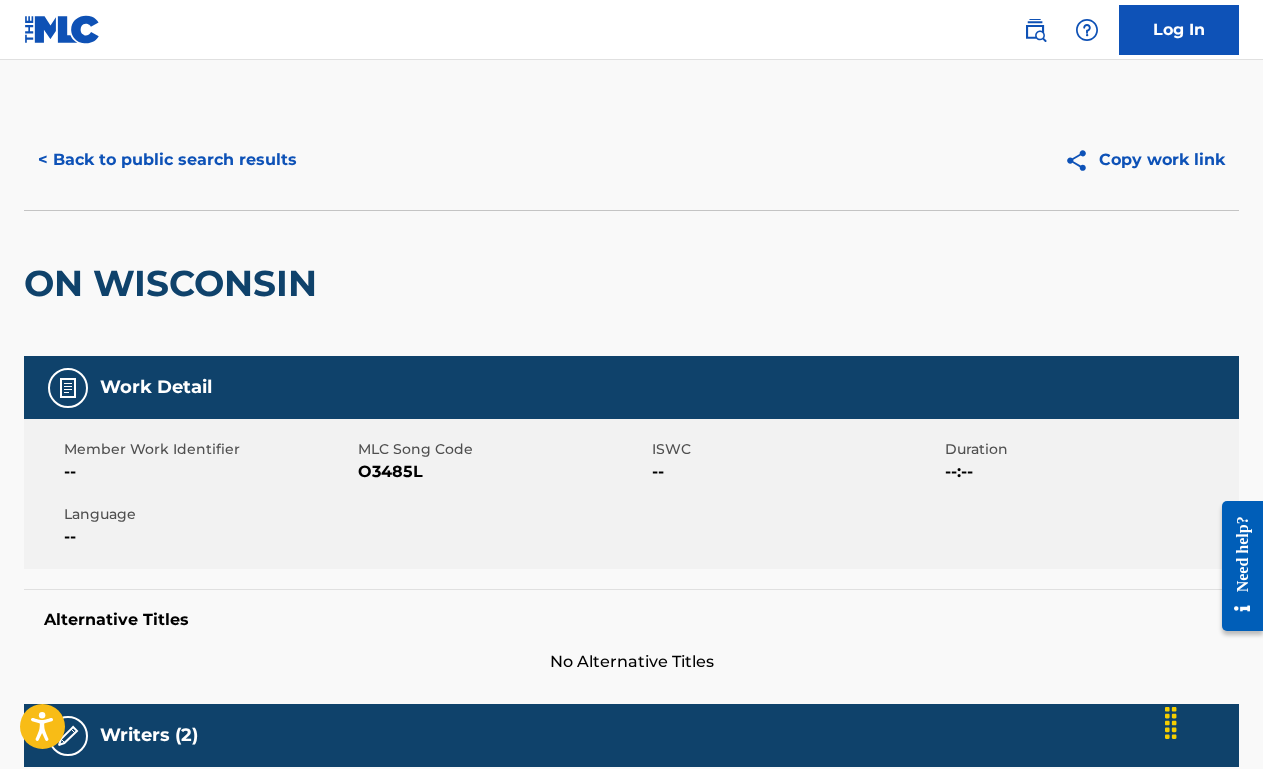 click on "< Back to public search results" at bounding box center [167, 160] 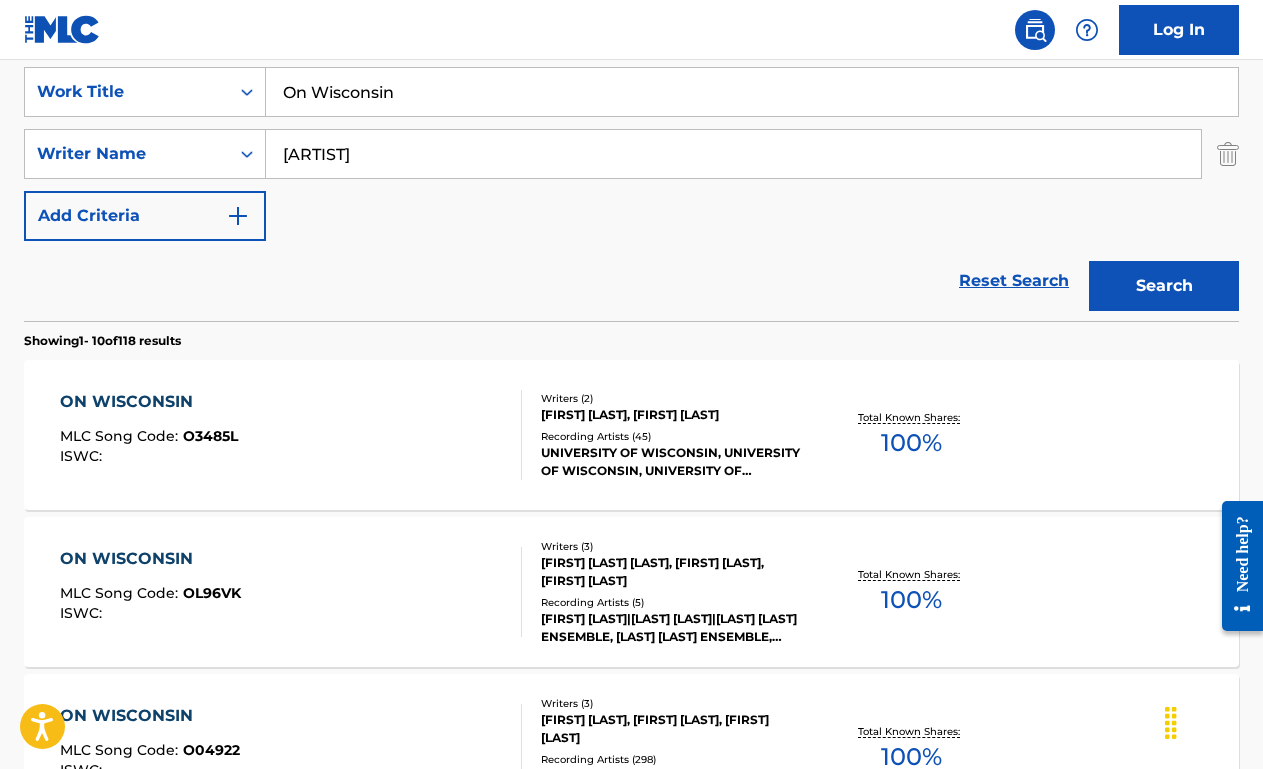 scroll, scrollTop: 375, scrollLeft: 0, axis: vertical 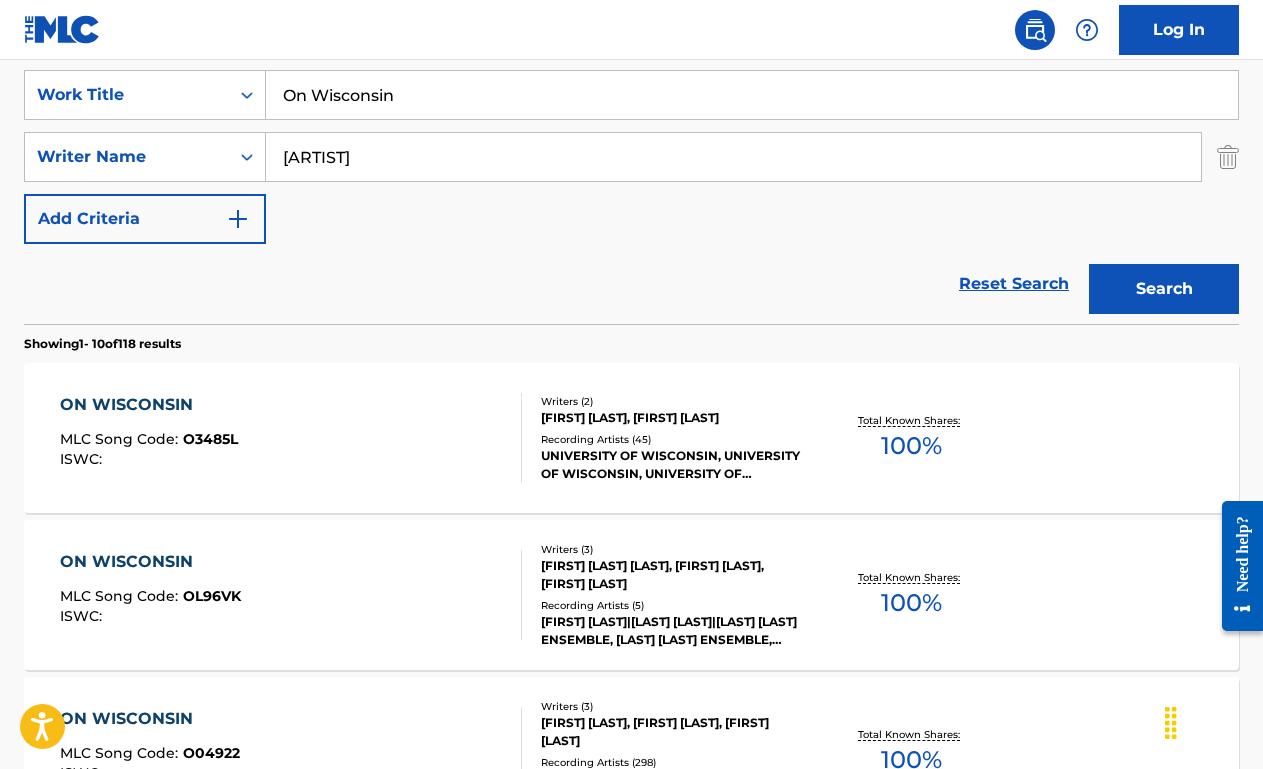 click on "On Wisconsin" at bounding box center (752, 95) 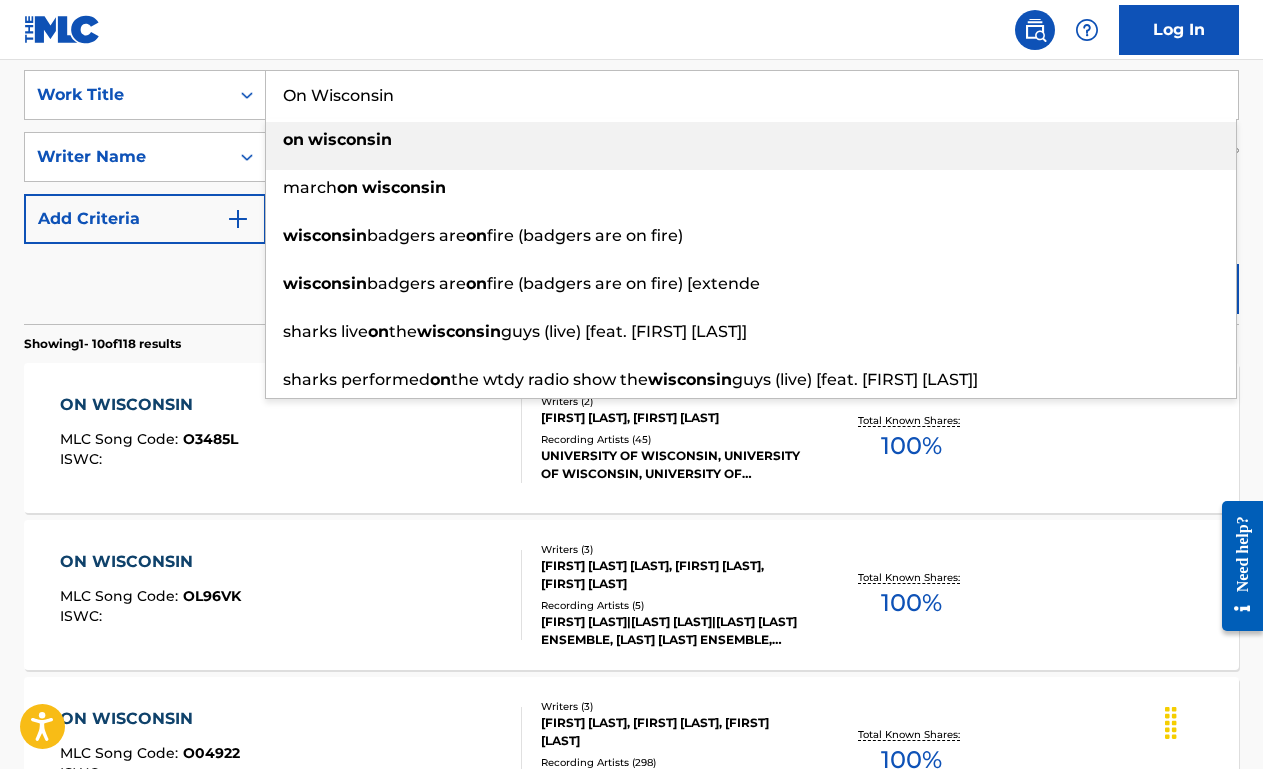 paste on "Do You Want To Make Something of It" 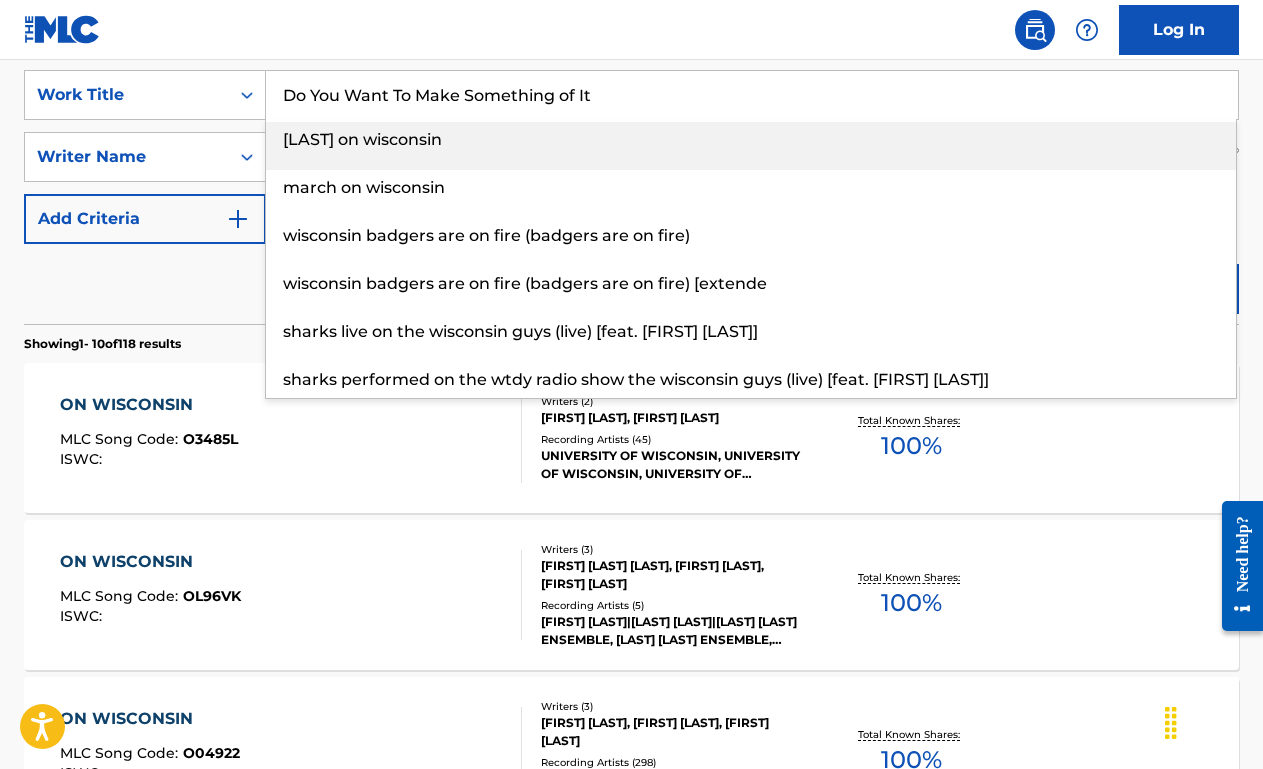 type on "Do You Want To Make Something of It" 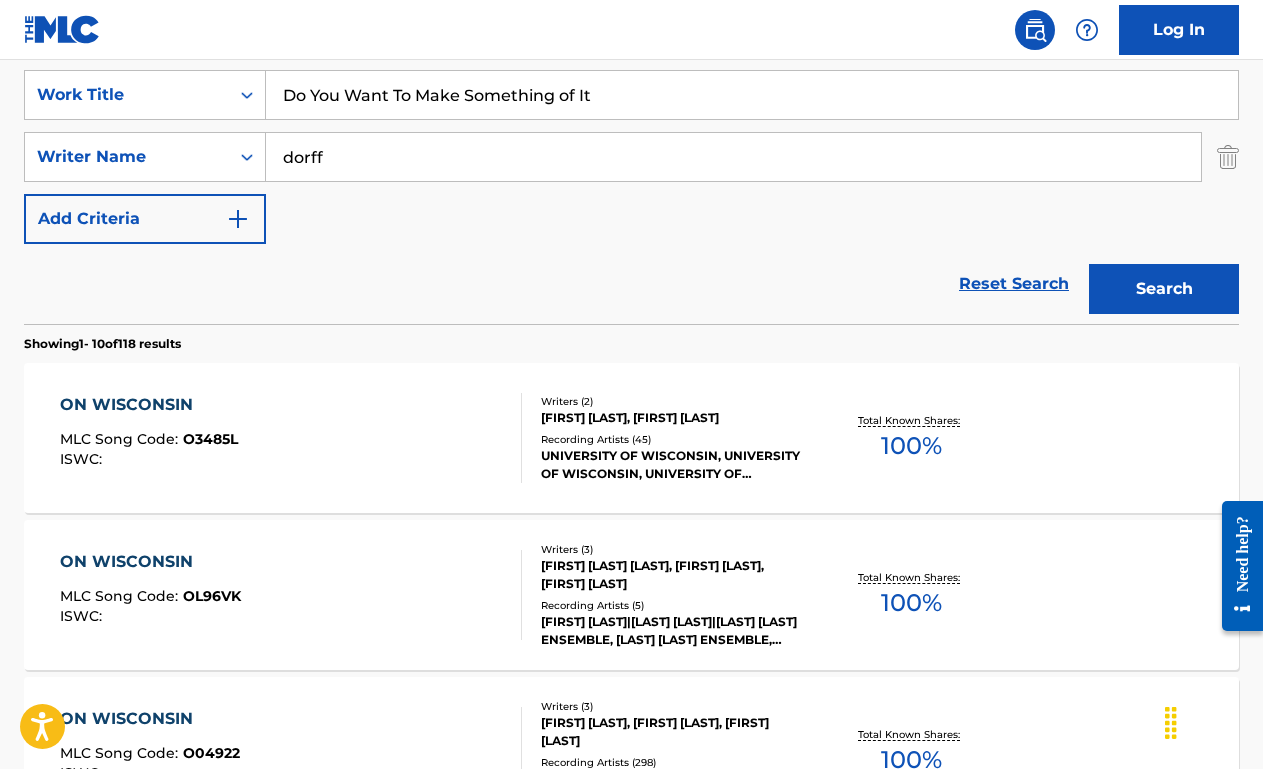 type on "dorff" 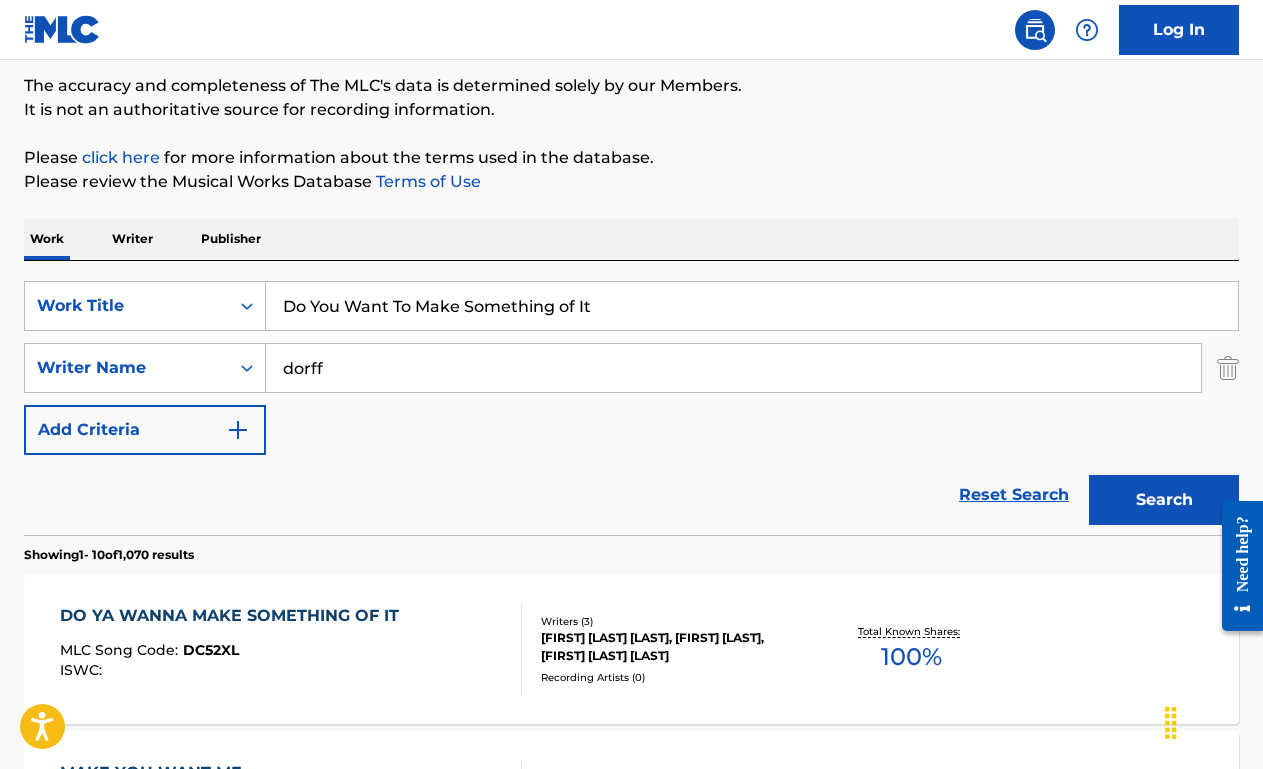 scroll, scrollTop: 375, scrollLeft: 0, axis: vertical 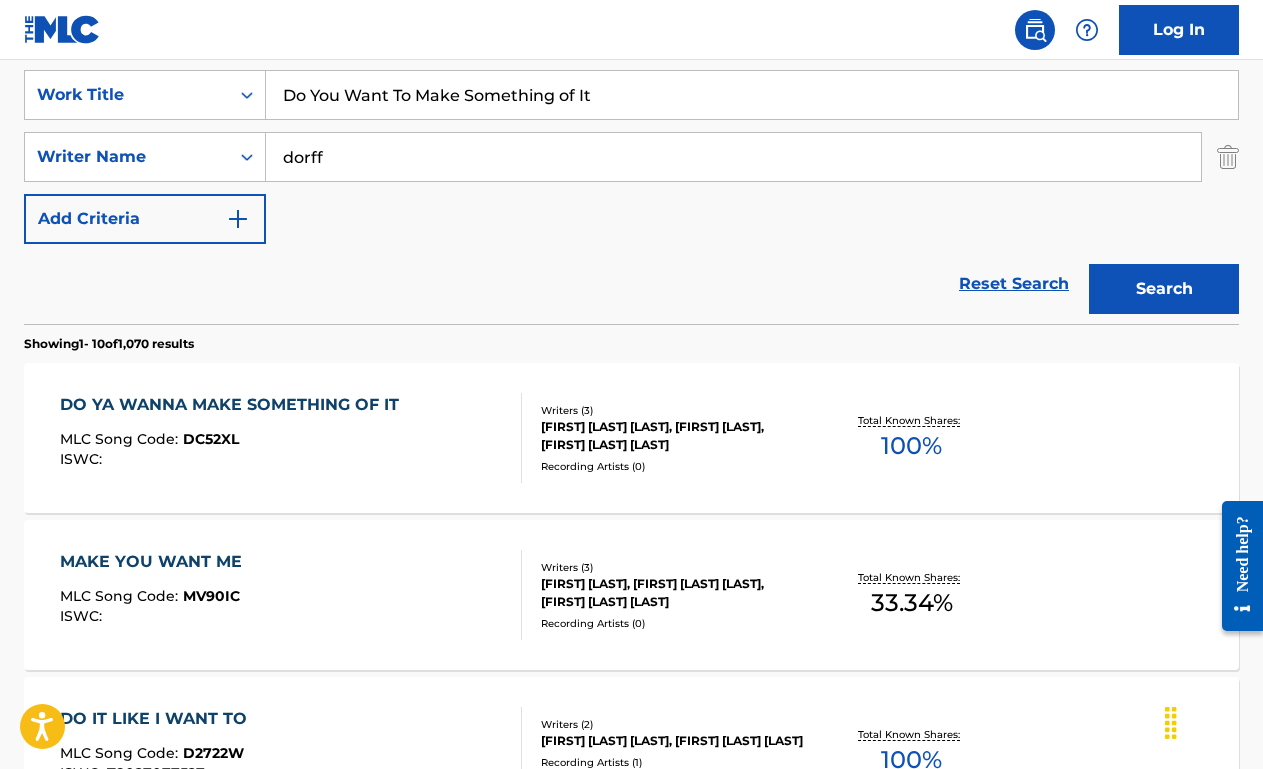 click on "DO YA WANNA MAKE SOMETHING OF IT" at bounding box center [234, 405] 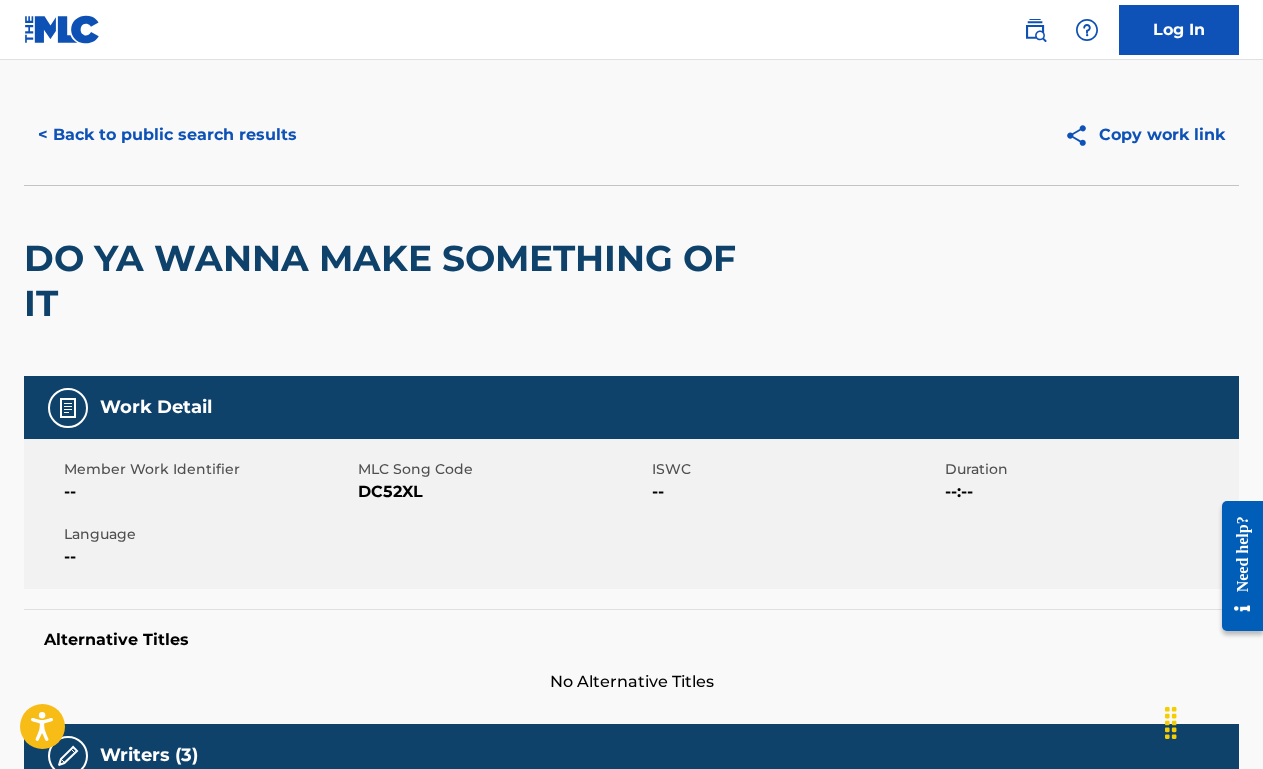scroll, scrollTop: 0, scrollLeft: 0, axis: both 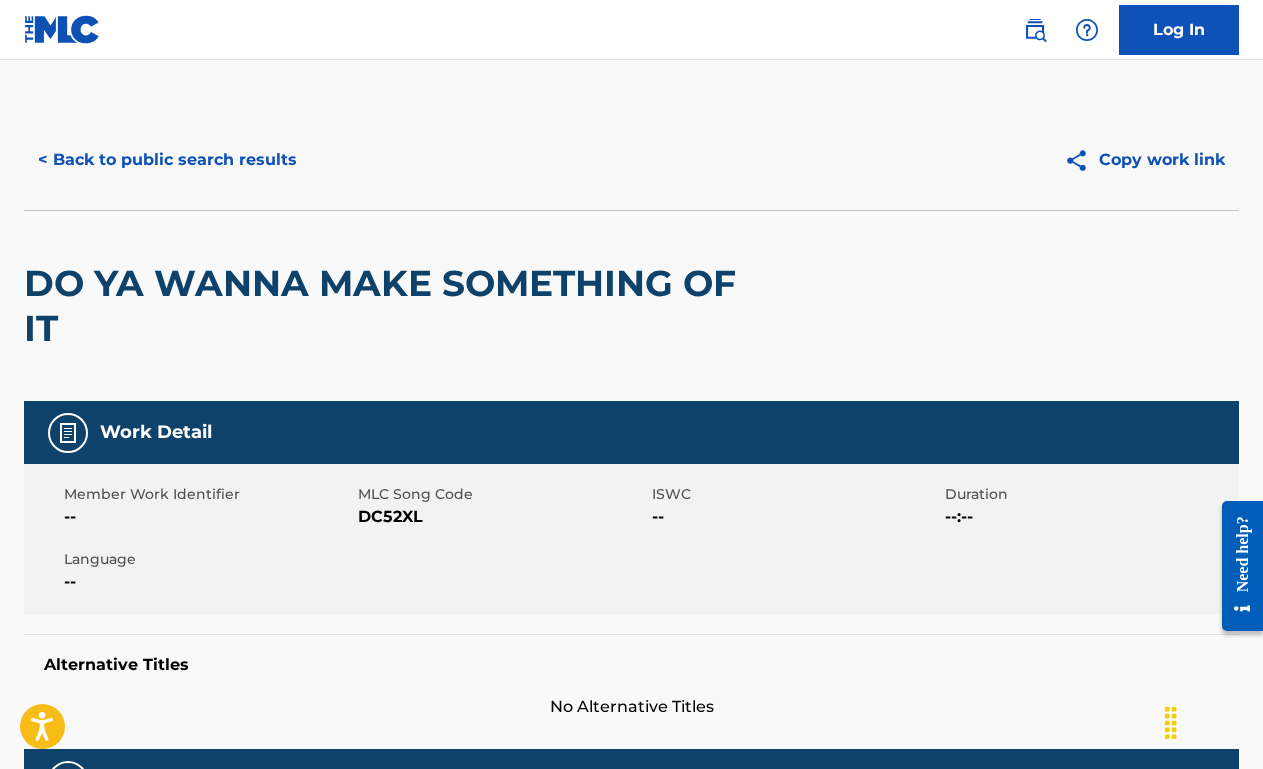 click on "< Back to public search results" at bounding box center (167, 160) 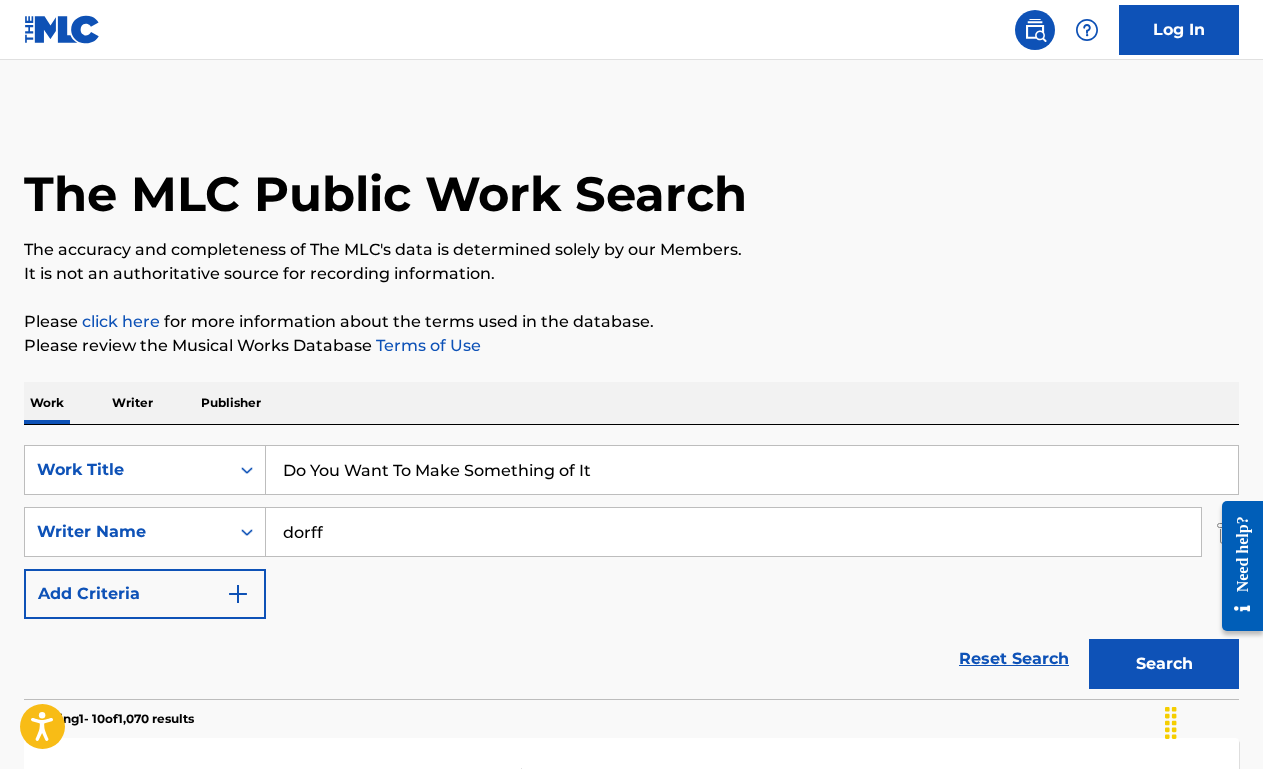 scroll, scrollTop: 361, scrollLeft: 0, axis: vertical 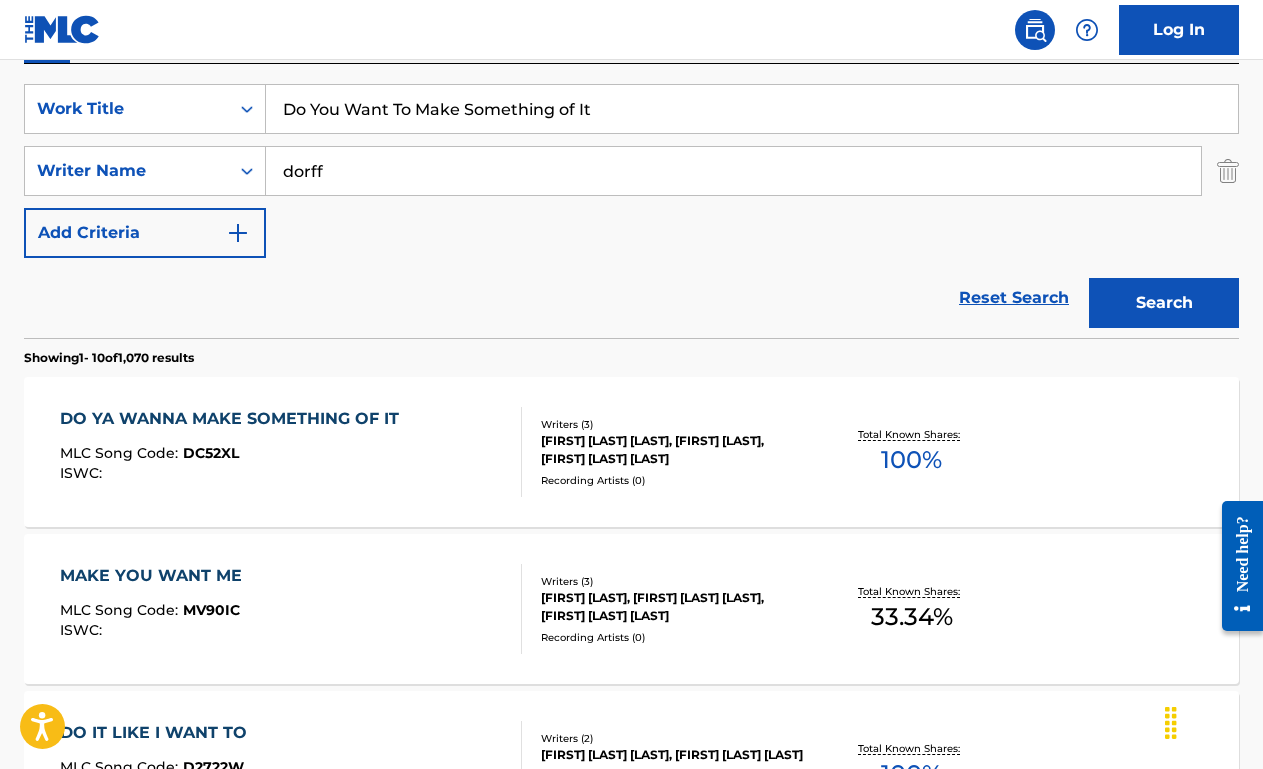 click on "Do You Want To Make Something of It" at bounding box center (752, 109) 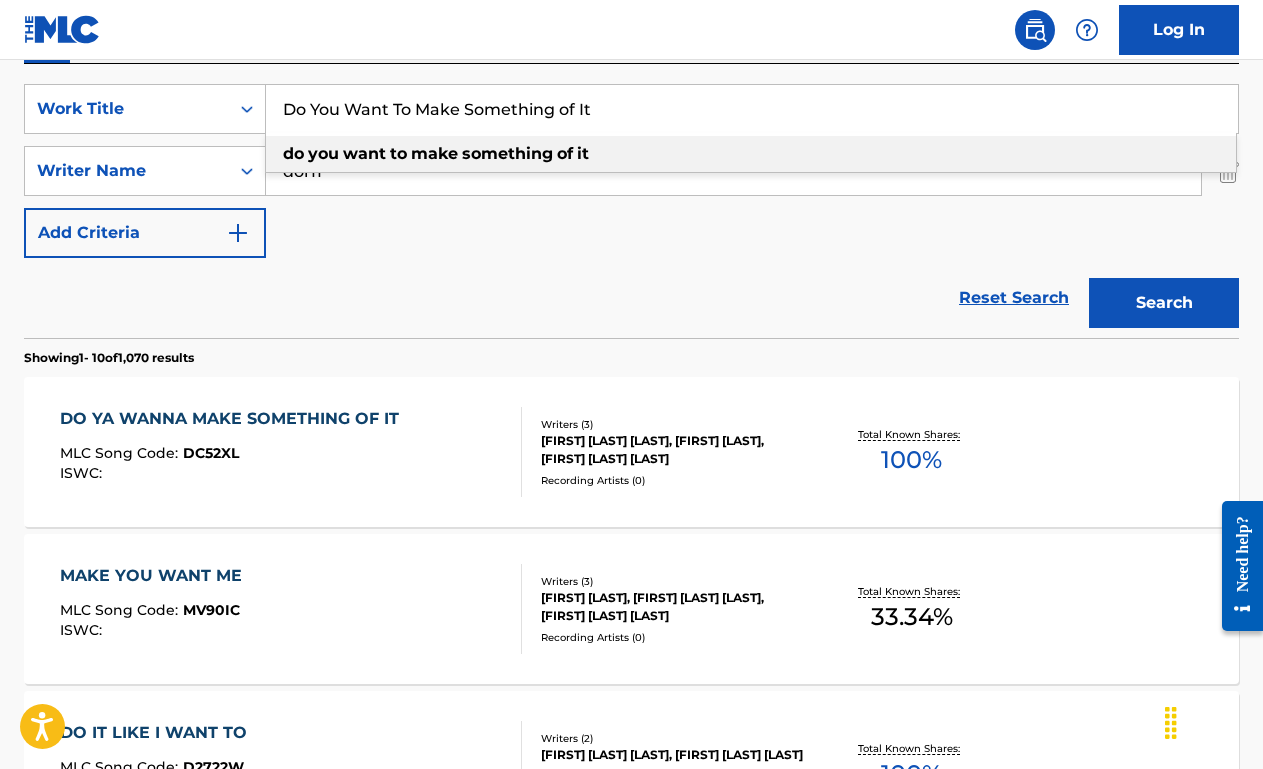 paste on "Tangled Up In You" 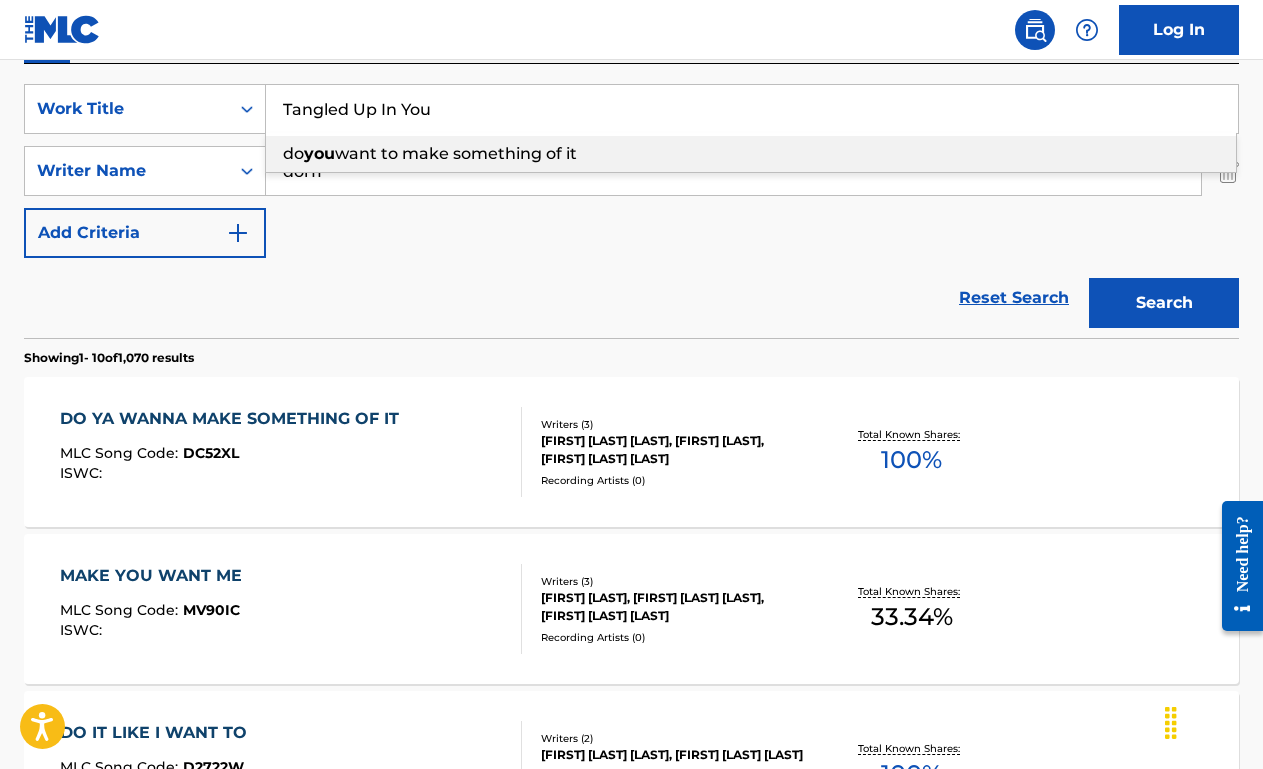 type on "Tangled Up In You" 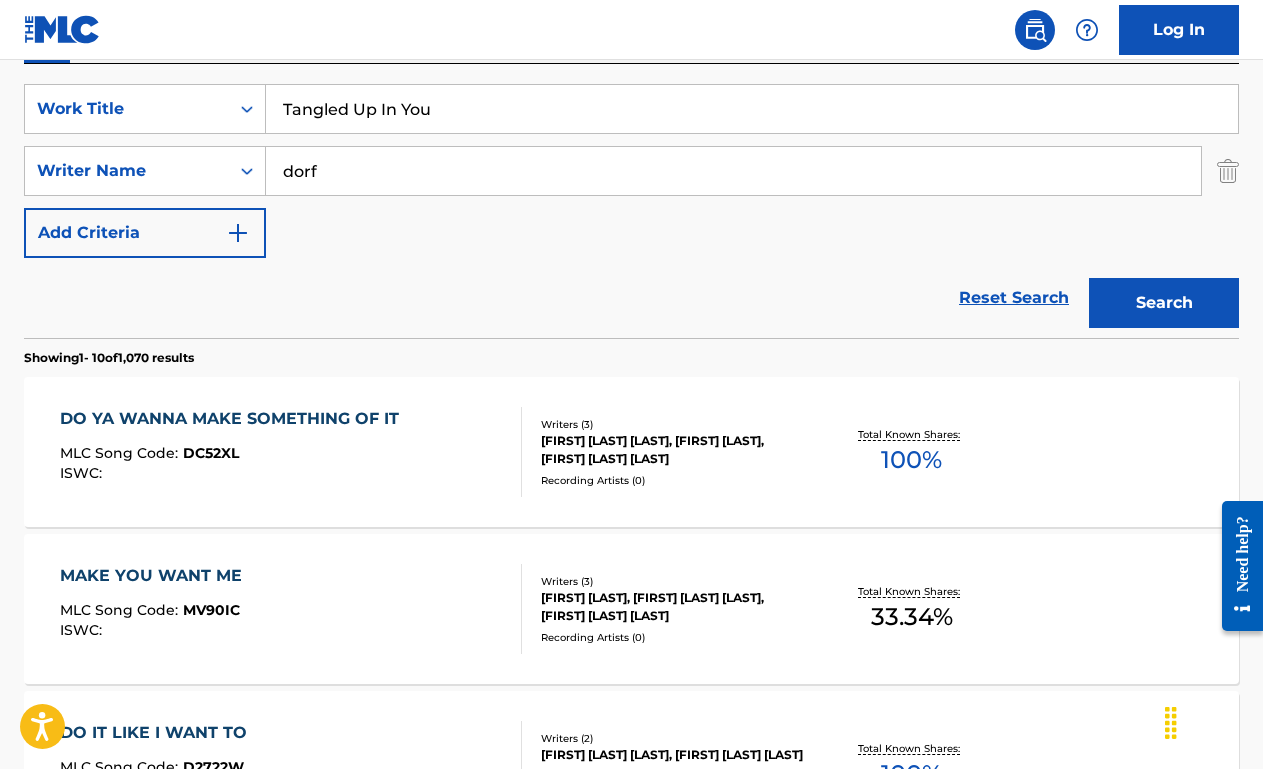 click on "Search" at bounding box center (1164, 303) 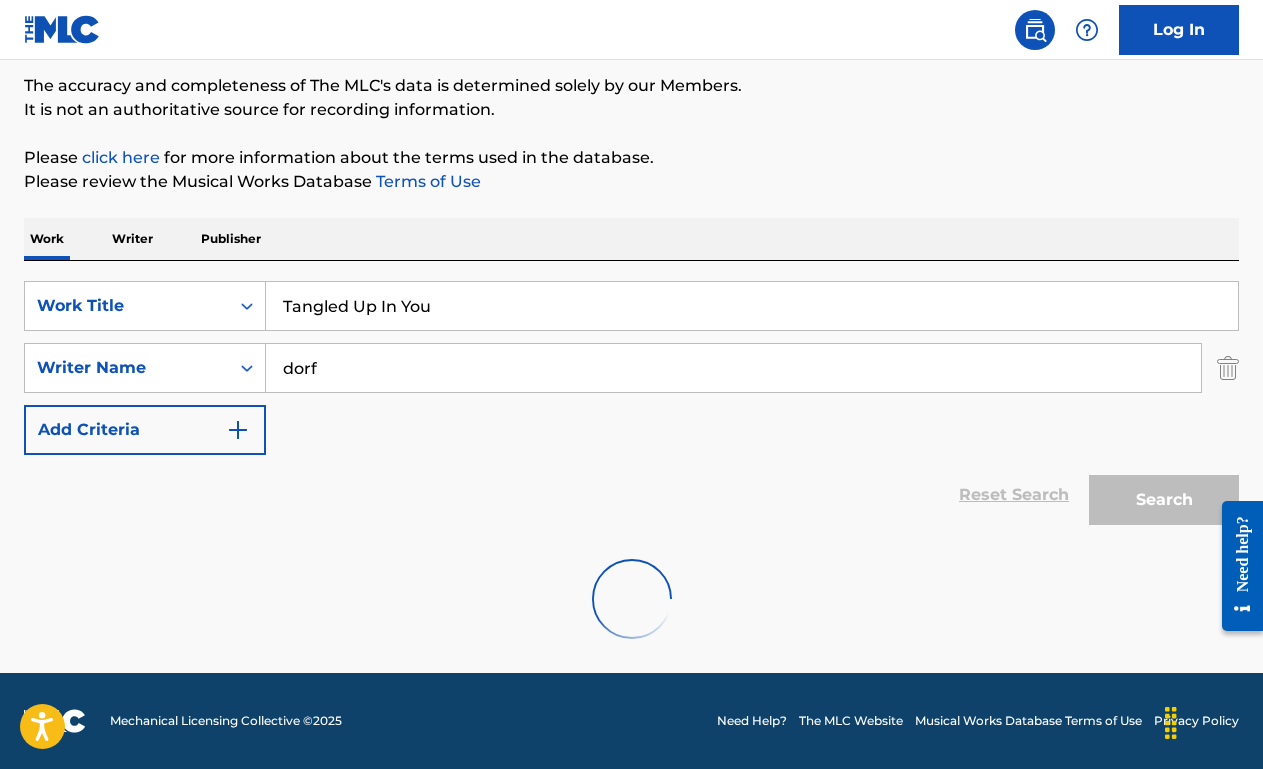 scroll, scrollTop: 361, scrollLeft: 0, axis: vertical 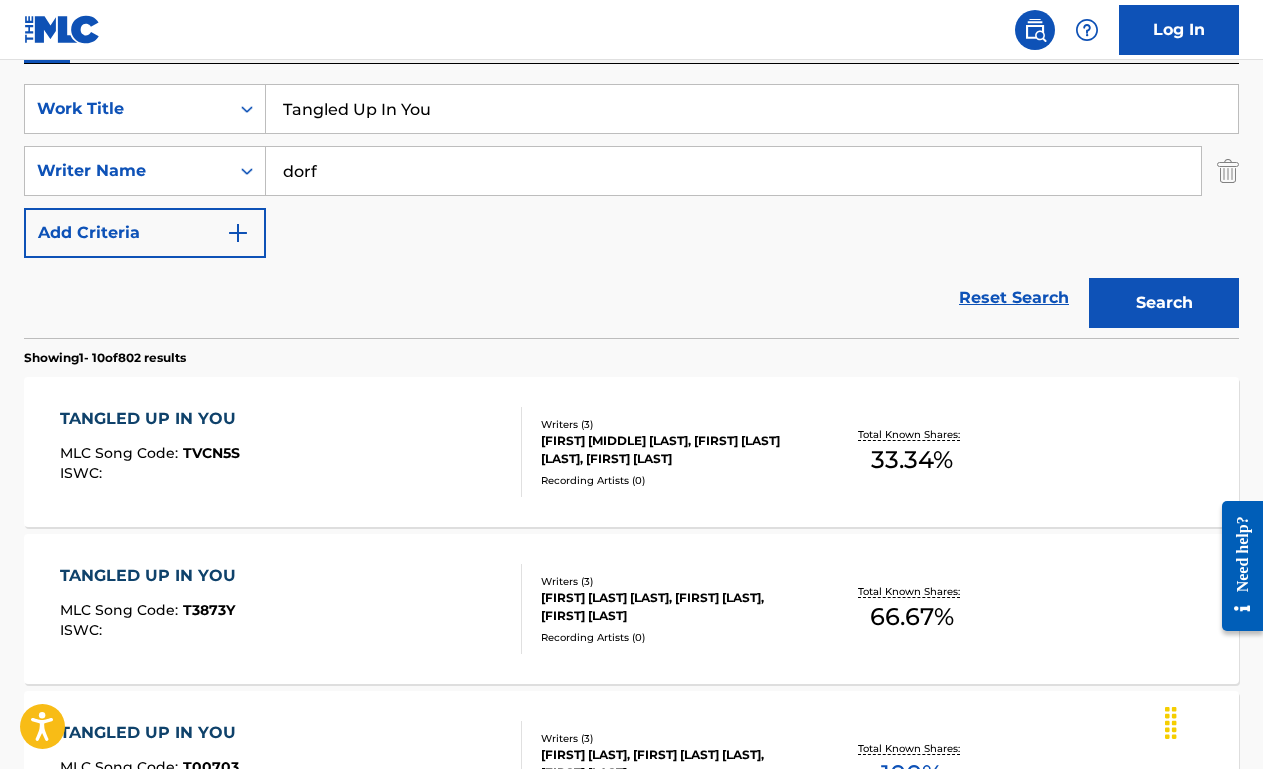 click on "TANGLED UP IN YOU MLC Song Code : TVCN5S ISWC : Writers ( 3 ) [FIRST] [LAST], [FIRST] [LAST], [FIRST] [LAST] Recording Artists ( 0 ) Total Known Shares: 33.34 % TANGLED UP IN YOU MLC Song Code : T3873Y ISWC : Writers ( 3 ) [FIRST] [LAST], [FIRST] [LAST], [FIRST] [LAST] Recording Artists ( 0 ) Total Known Shares: 66.67 % TANGLED UP IN YOU MLC Song Code : T00703 ISWC : T0701868758 Writers ( 3 ) [FIRST] [LAST], [FIRST] [LAST], [FIRST] [LAST] Recording Artists ( 0 ) Total Known Shares: 100 % WINE YOU UP MLC Song Code : WV81ZV ISWC : T9177404669 Writers ( 3 ) [FIRST] [LAST], [FIRST] [LAST], [FIRST] [LAST] Recording Artists ( 0 ) Total Known Shares: 33.34 % UP UP UP MLC Song Code : U1154W ISWC : Writers ( 3 ) [FIRST] [LAST], [FIRST] [LAST], [FIRST] [LAST] Recording Artists ( 0 ) Total Known Shares: 33.34 % CAN'T MAKE YOU UP MLC Song Code : Z35083 ISWC : T9162349282 Writers ( 2 ) [FIRST] [LAST], [FIRST] [LAST] Recording Artists ( 0 ) Total Known Shares: 100 % DRESSED UP IN BLUE : DV8HAU :" at bounding box center (631, 1153) 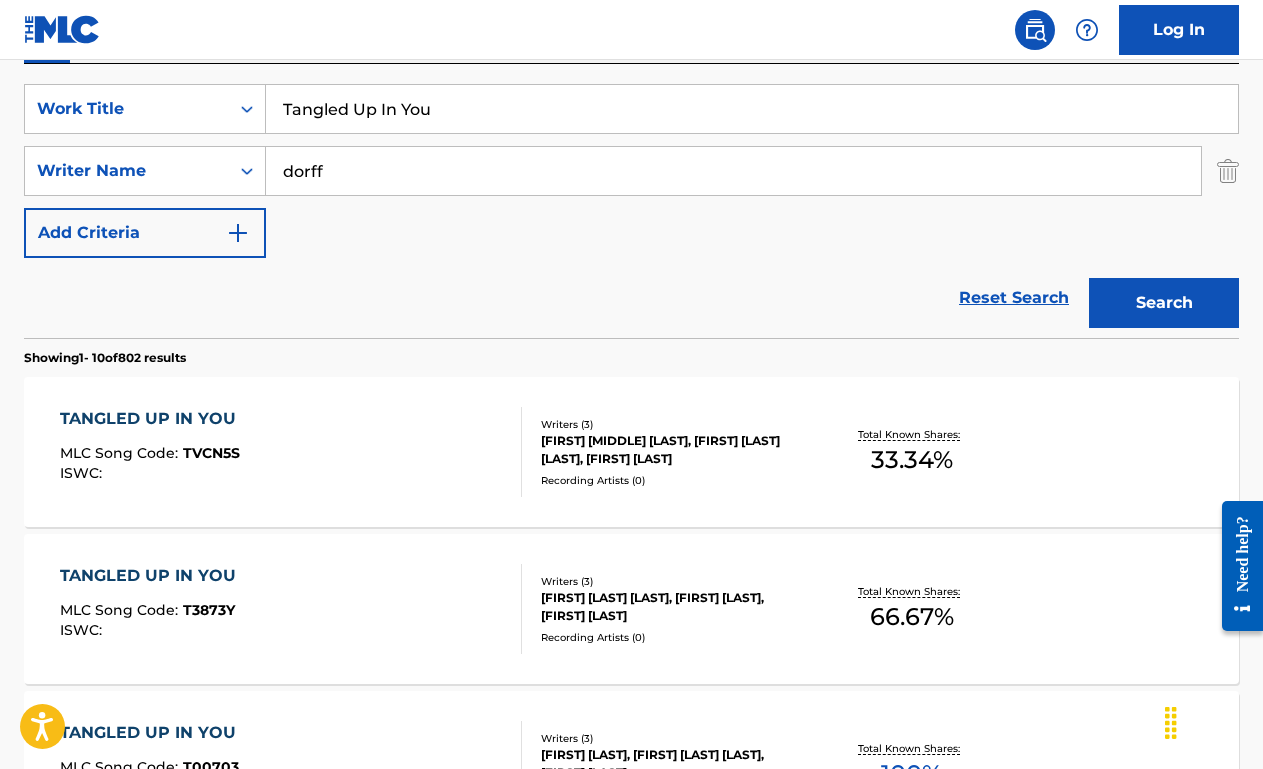 type on "dorff" 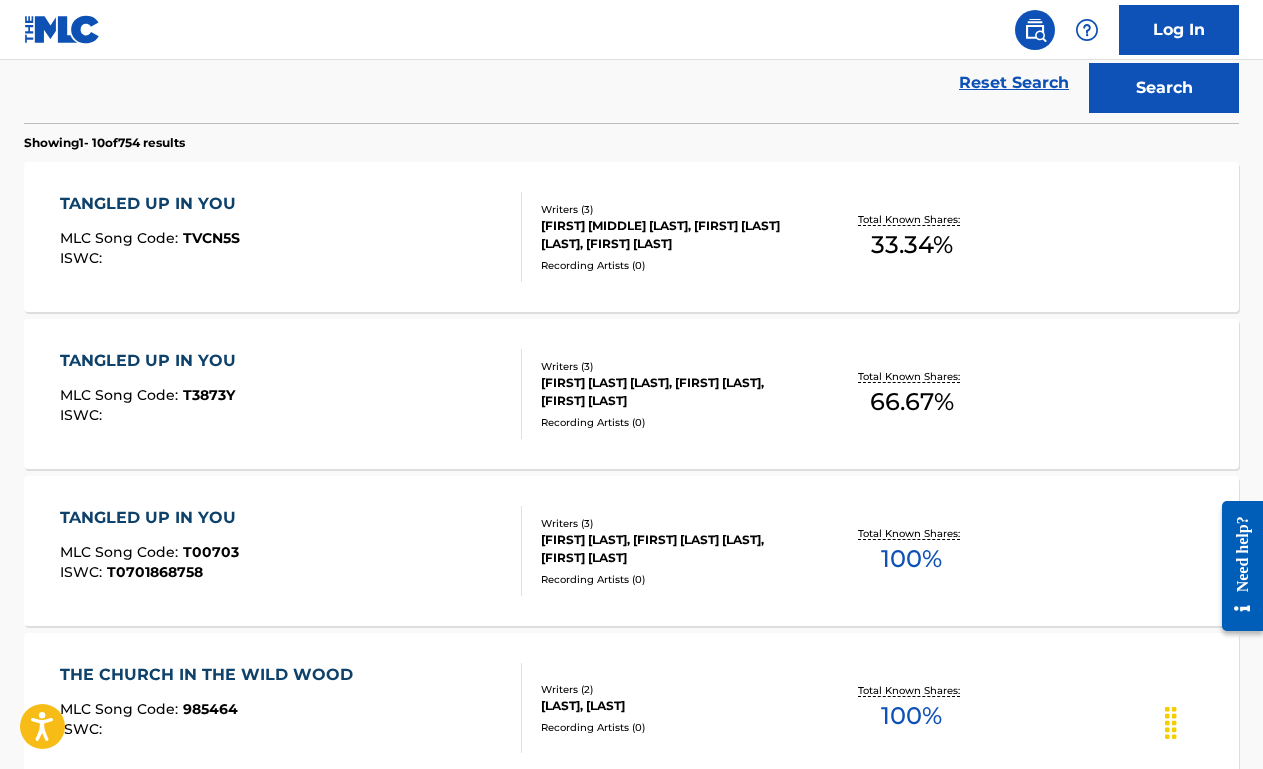 scroll, scrollTop: 577, scrollLeft: 0, axis: vertical 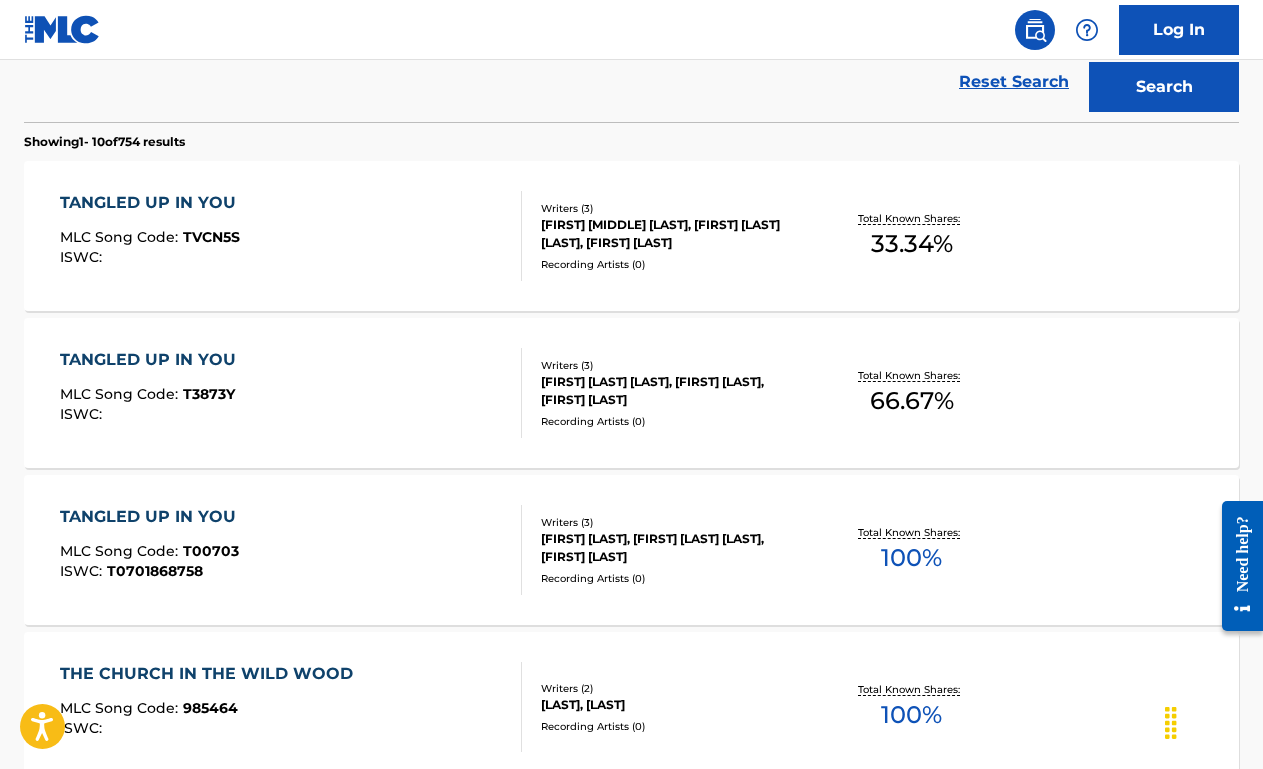click on "TANGLED UP IN YOU MLC Song Code : T00703 ISWC : T0701868758" at bounding box center (291, 550) 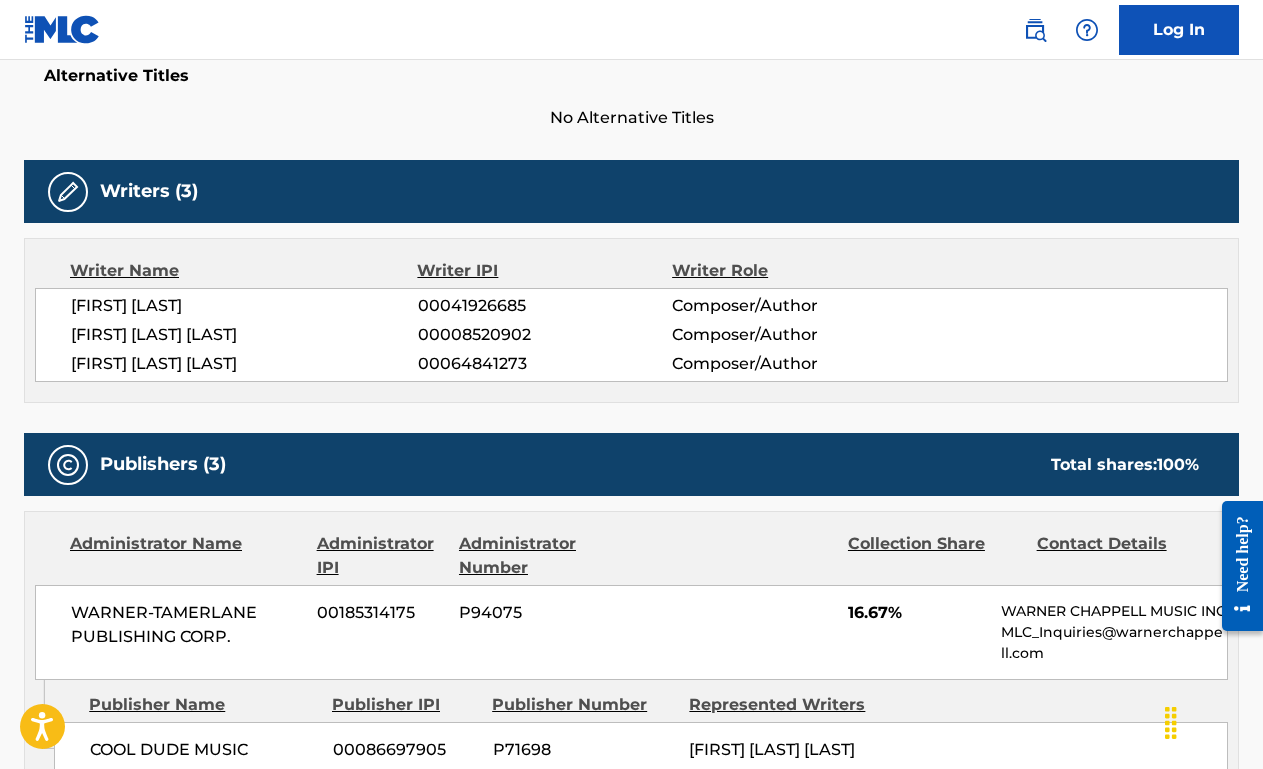 scroll, scrollTop: 0, scrollLeft: 0, axis: both 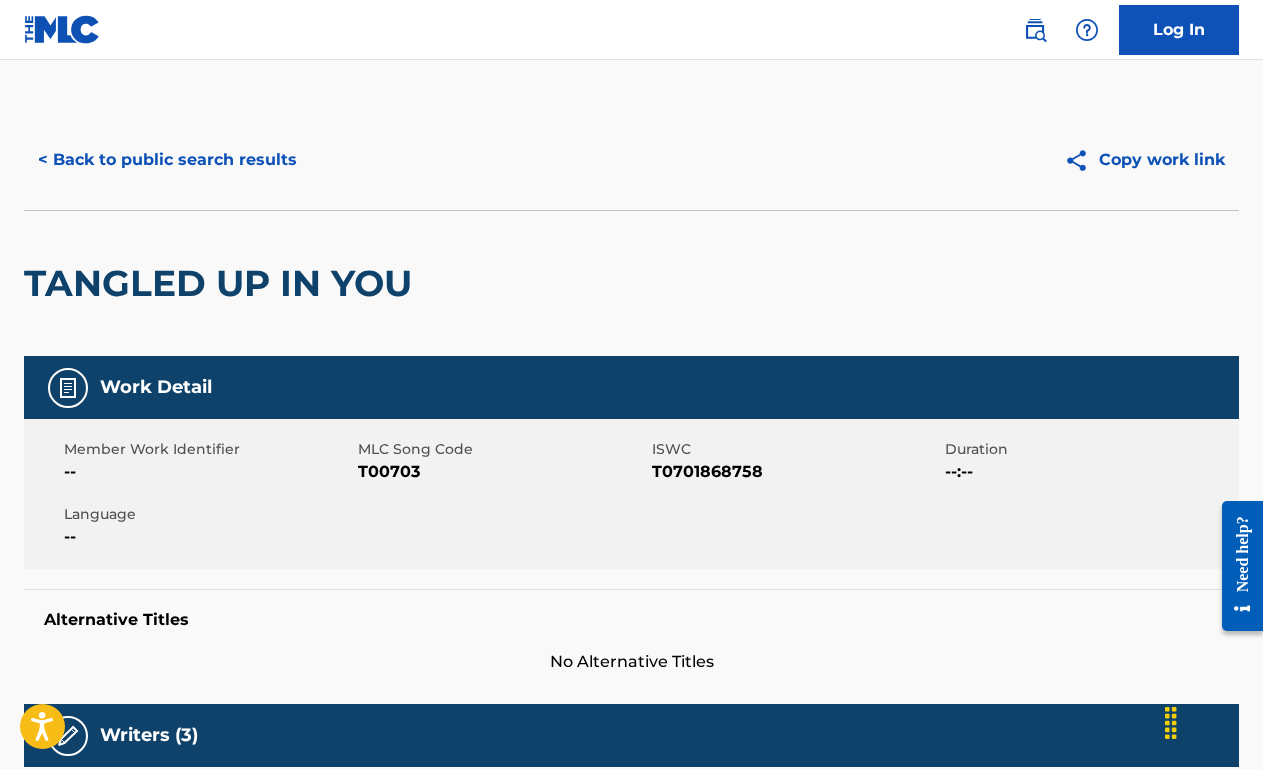 click on "< Back to public search results" at bounding box center (167, 160) 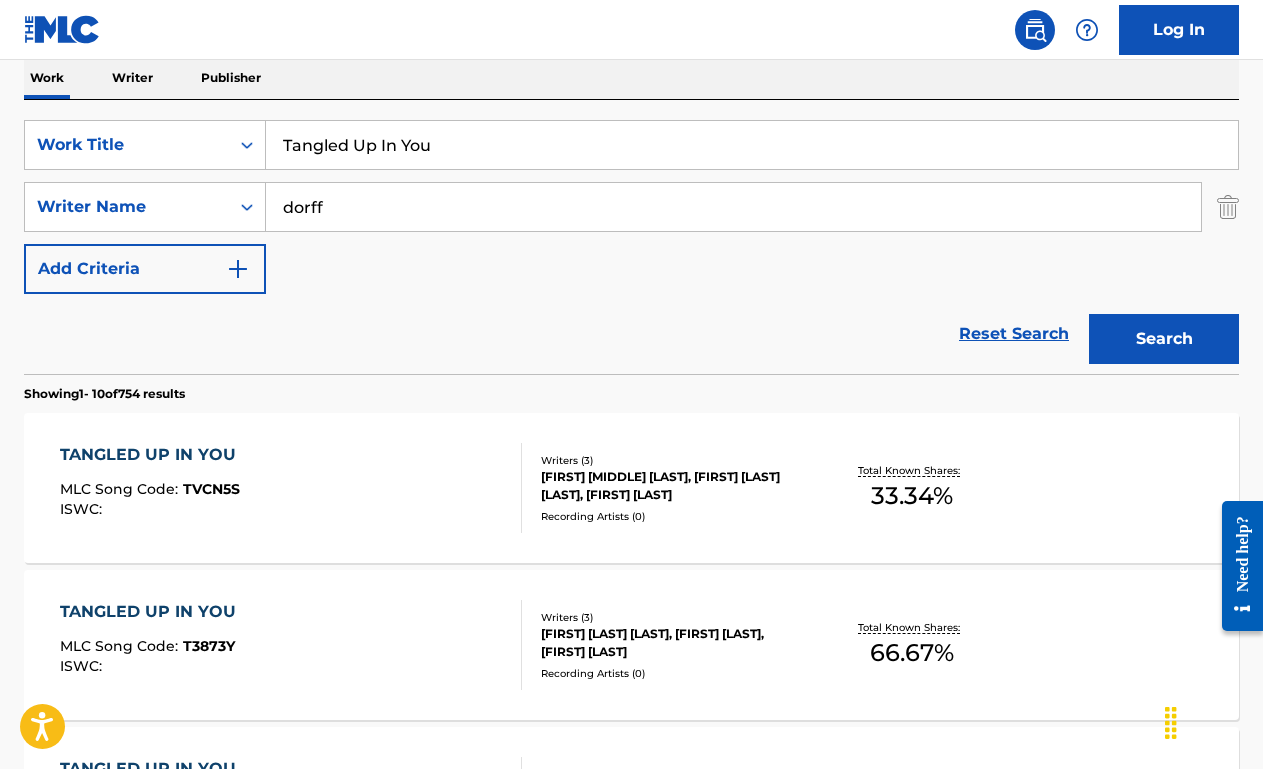 scroll, scrollTop: 322, scrollLeft: 0, axis: vertical 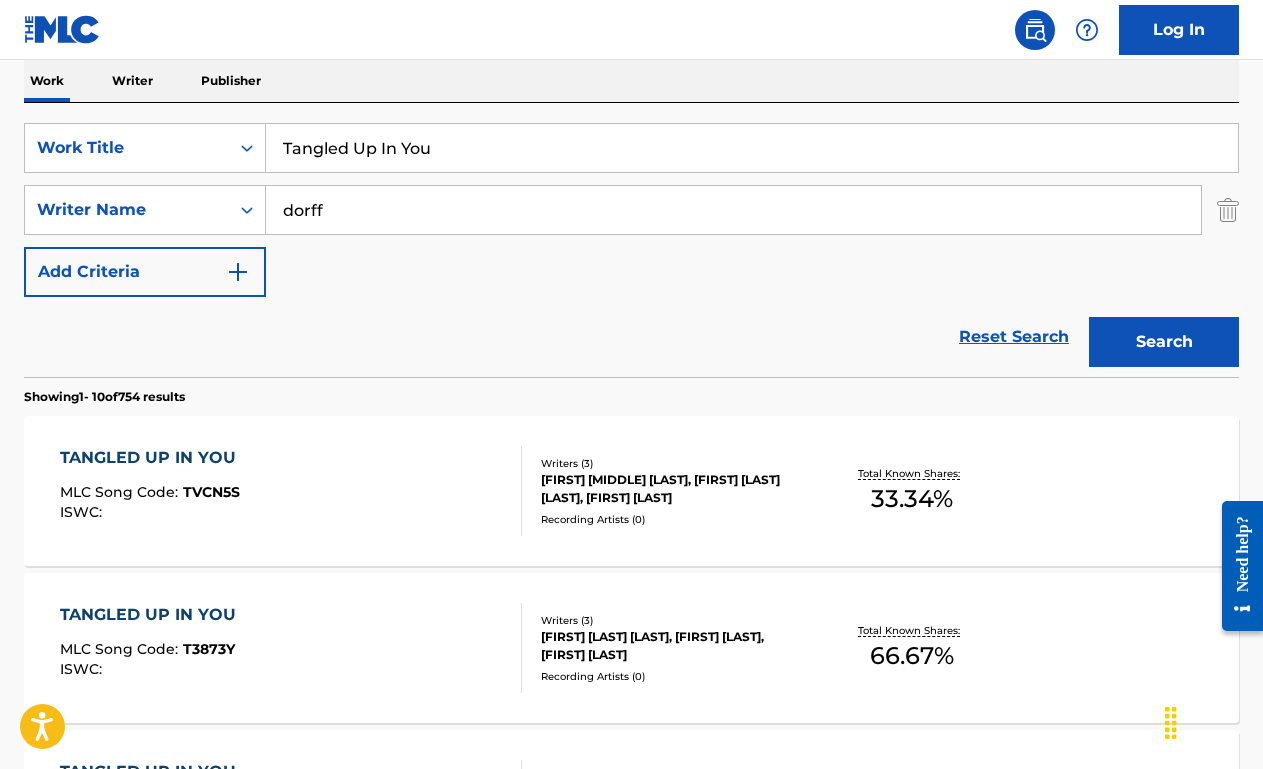 click on "Tangled Up In You" at bounding box center (752, 148) 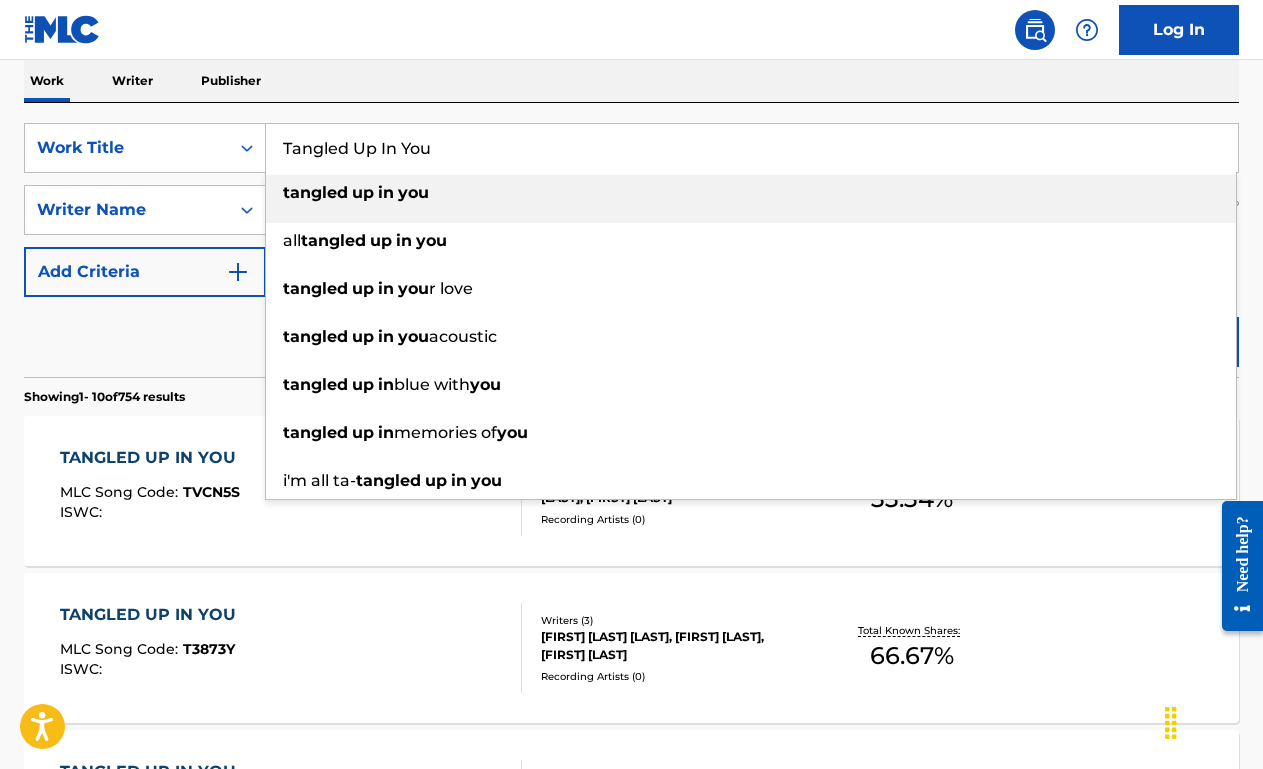 click on "Tangled Up In You" at bounding box center [752, 148] 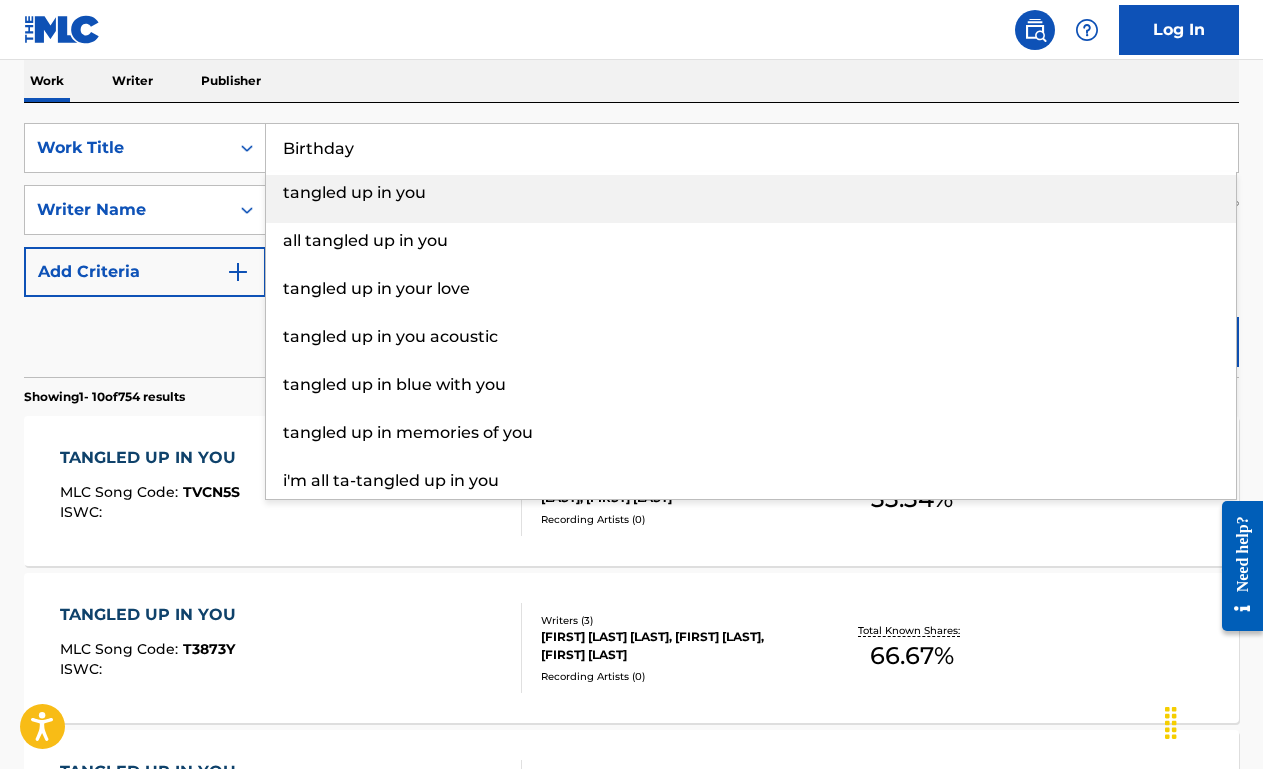 type on "Birthday" 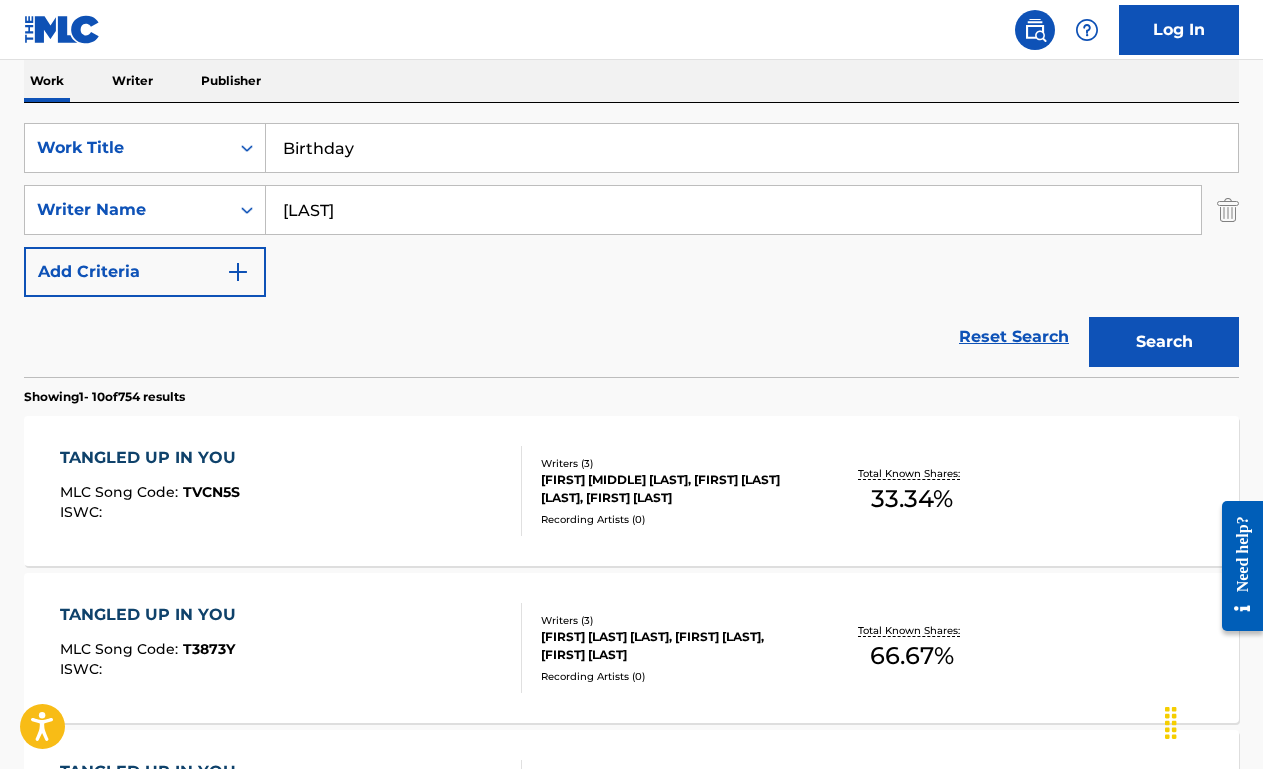 type on "[LAST]" 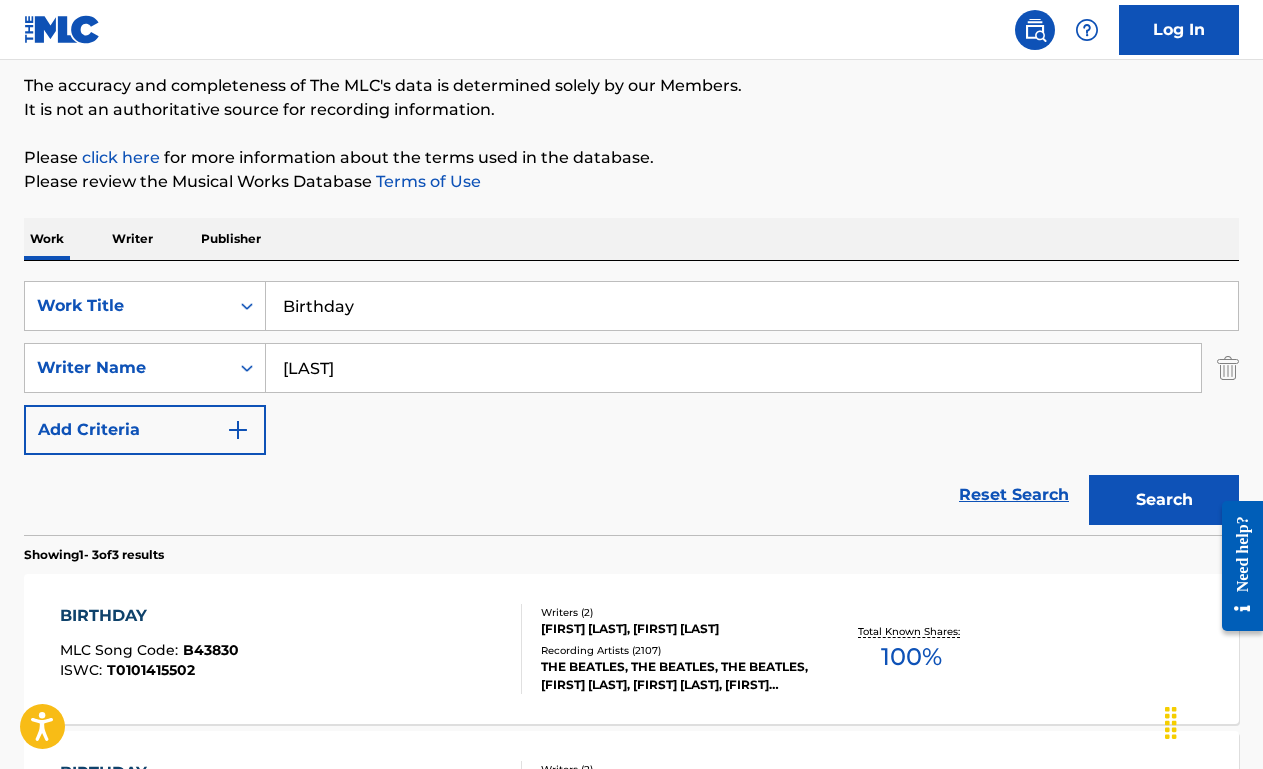 scroll, scrollTop: 322, scrollLeft: 0, axis: vertical 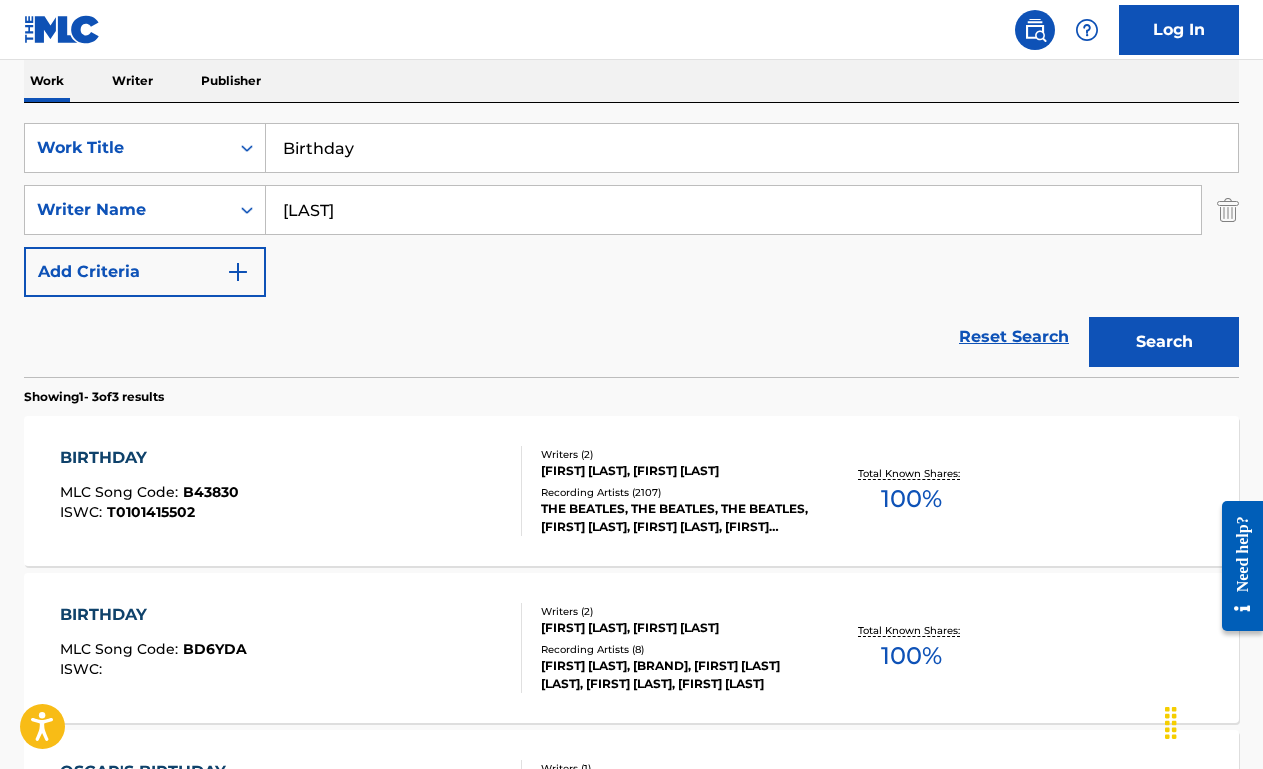 click on "[FIRST] [LAST] Song Code : [NUMBER] ISWC : T[NUMBER] Writers ( 2 ) [FIRST] [LAST], [FIRST] [LAST] Recording Artists ( 2107 ) [BRAND], [BRAND], [BRAND], [FIRST] [LAST], [FIRST] [LAST], [FIRST] [LAST], [BRAND] Total Known Shares: 100 %" at bounding box center [631, 491] 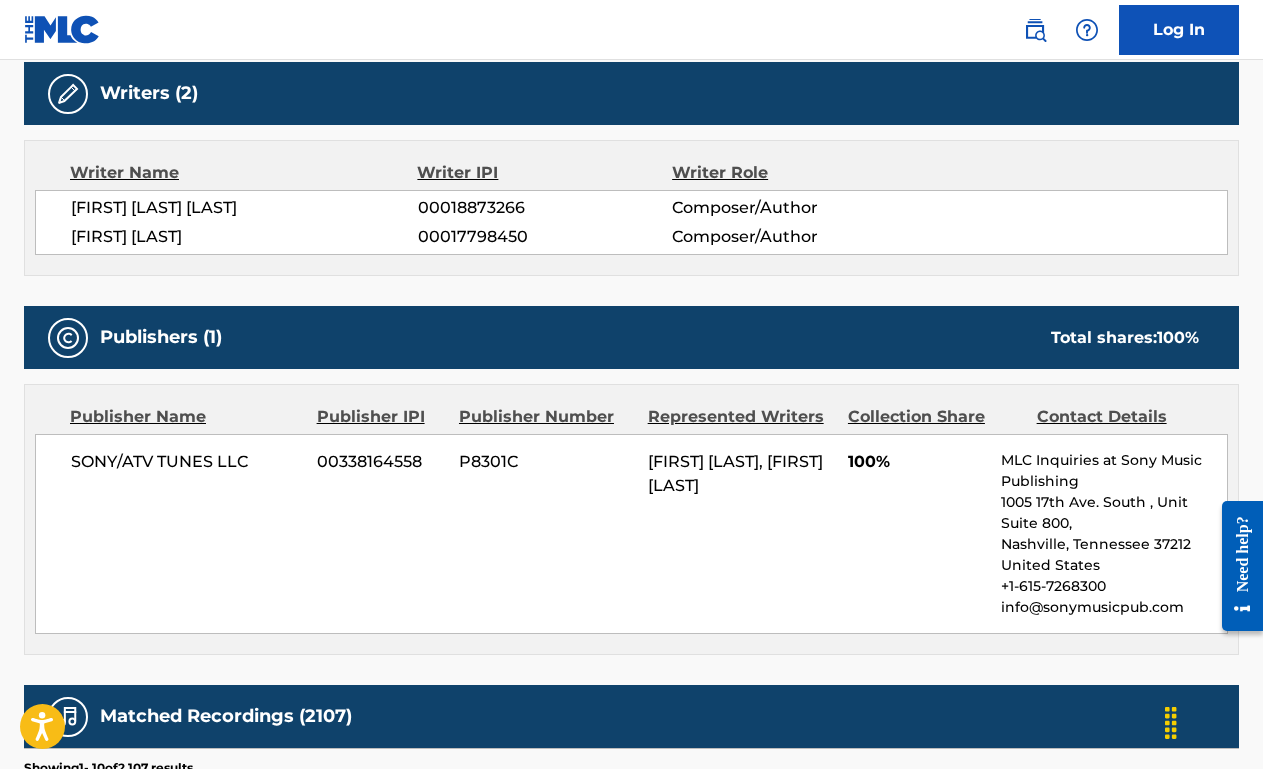 scroll, scrollTop: 0, scrollLeft: 0, axis: both 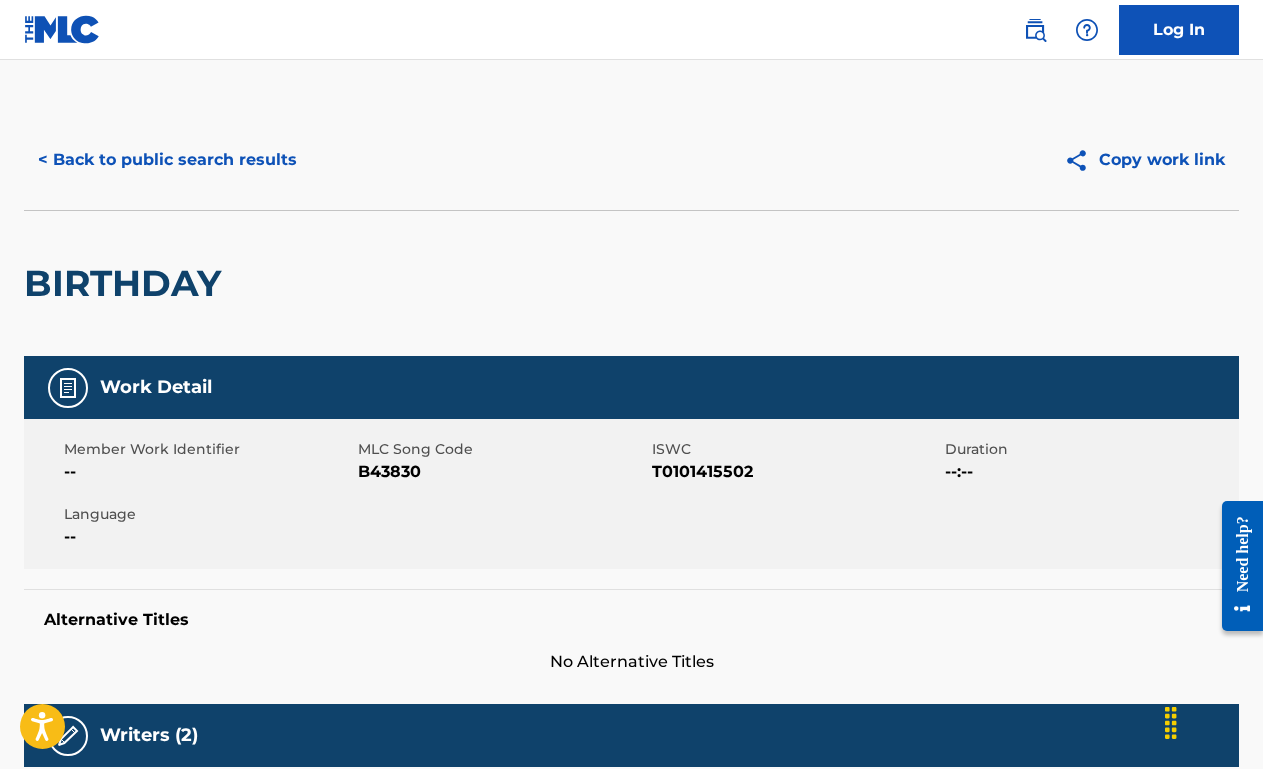 click on "< Back to public search results" at bounding box center [167, 160] 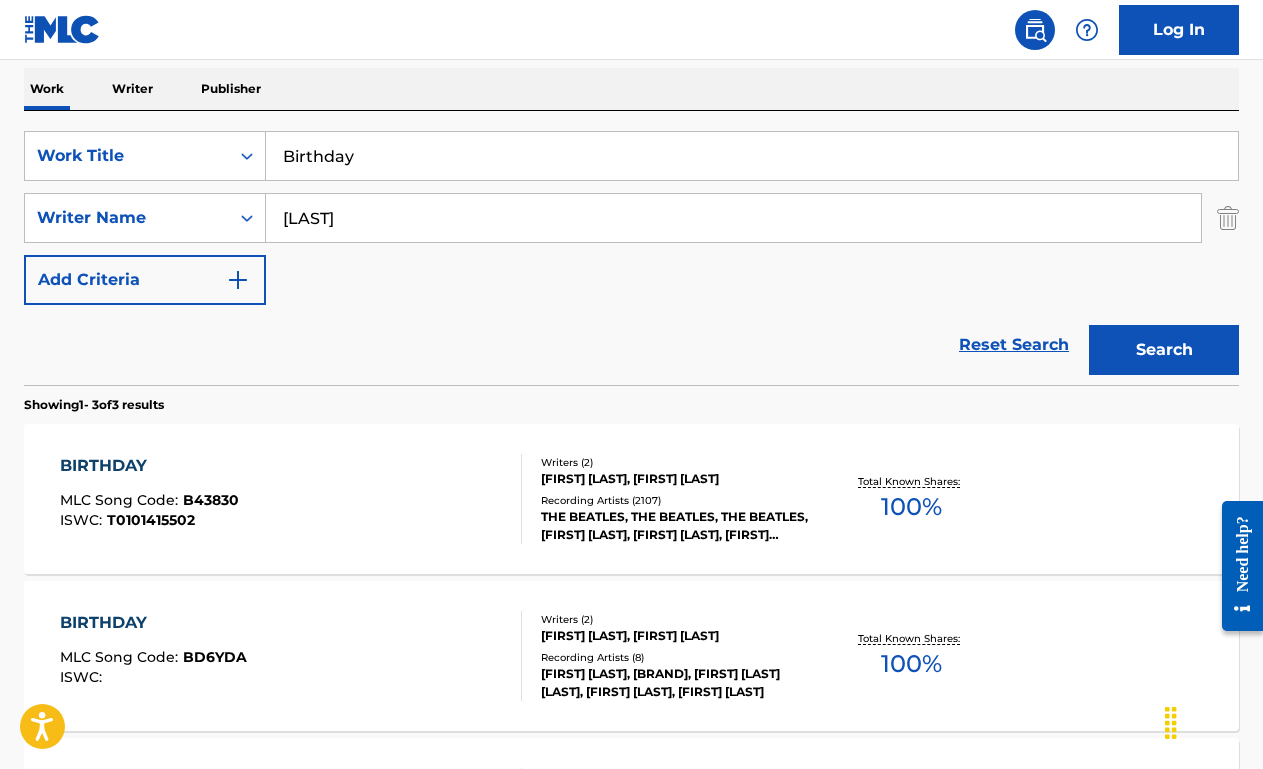 scroll, scrollTop: 311, scrollLeft: 0, axis: vertical 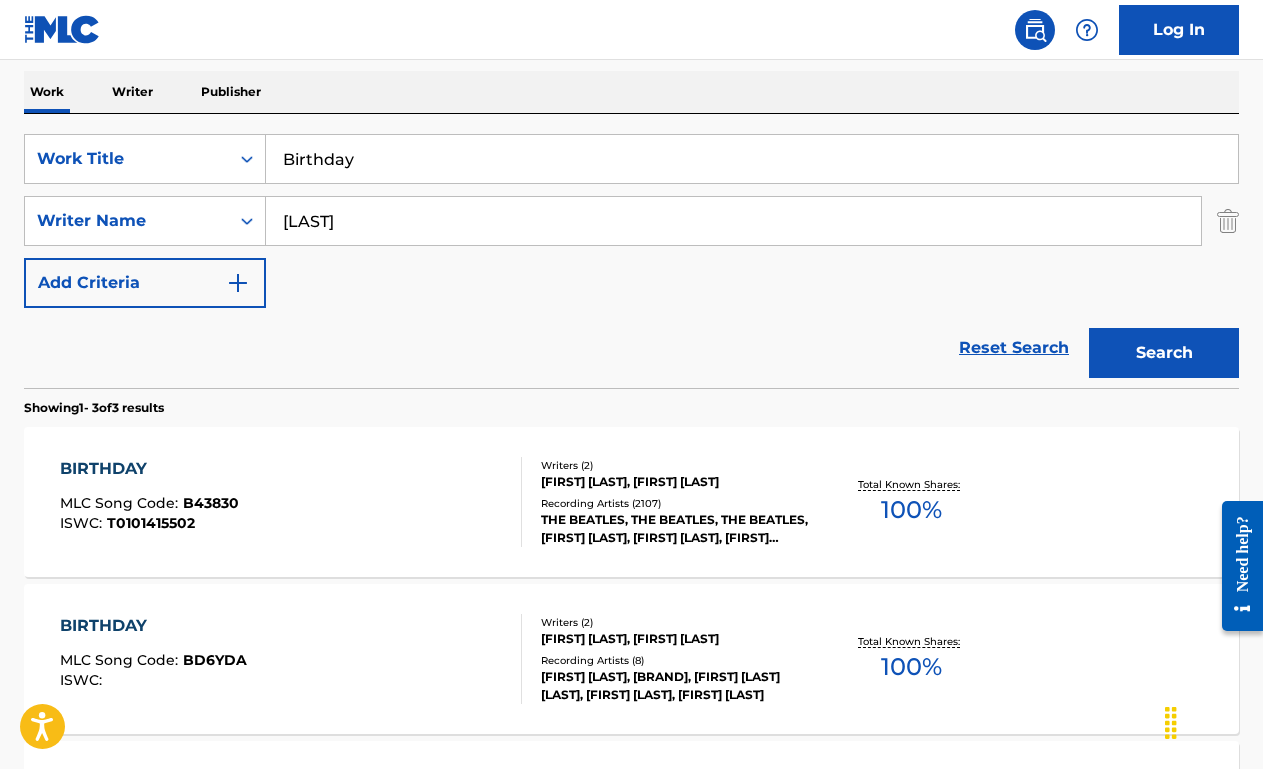click on "Birthday" at bounding box center (752, 159) 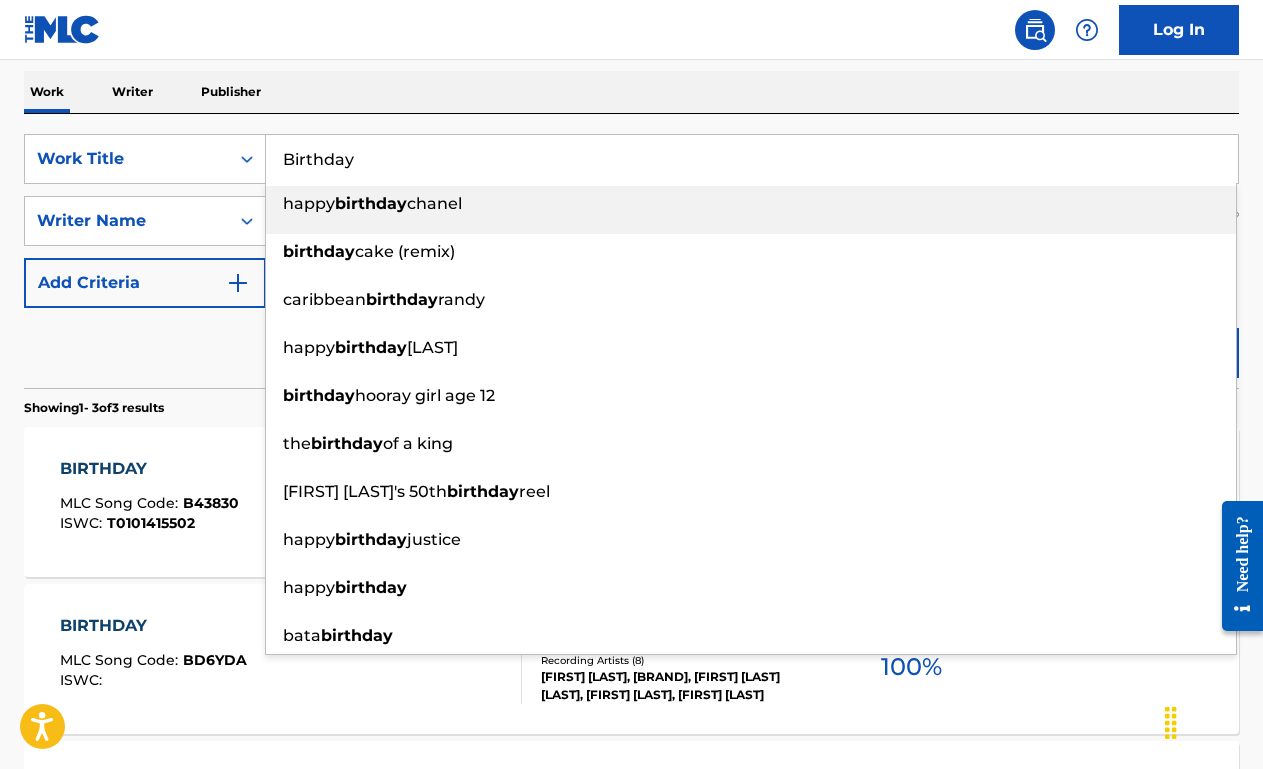 click on "Birthday" at bounding box center (752, 159) 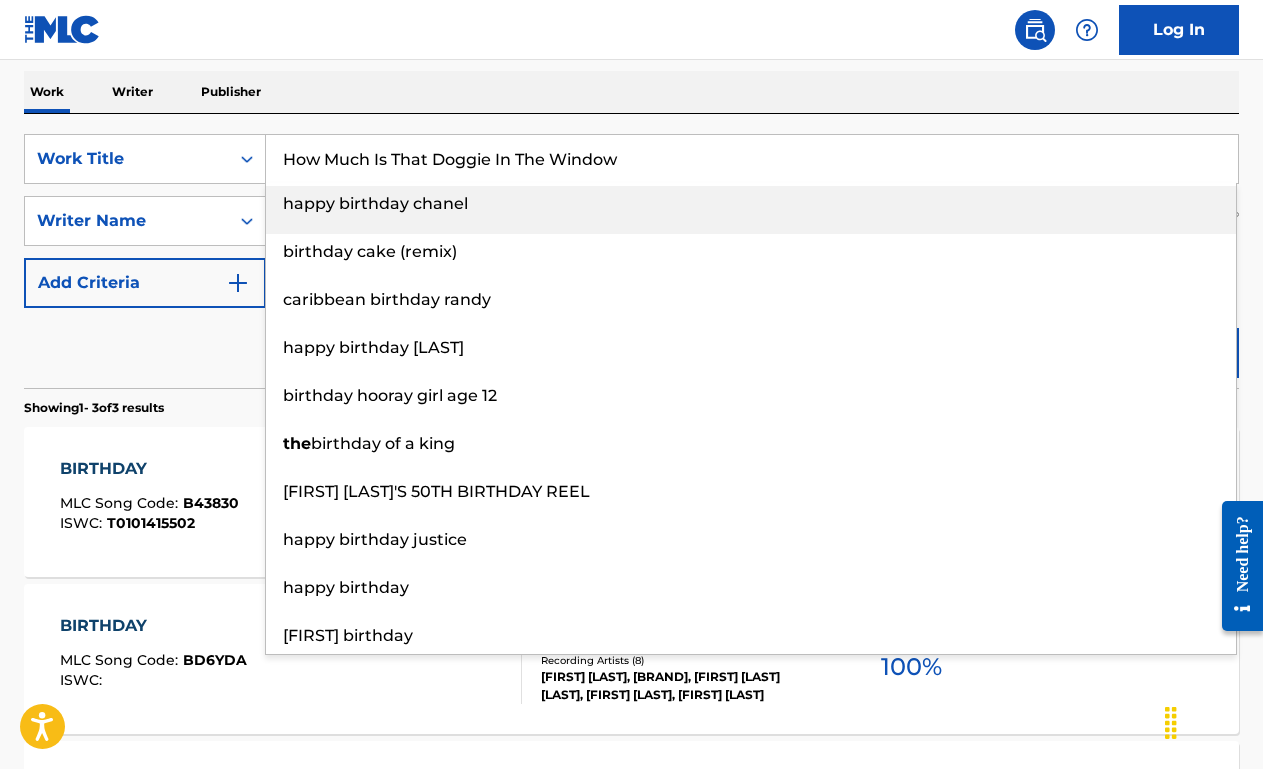 type on "How Much Is That Doggie In The Window" 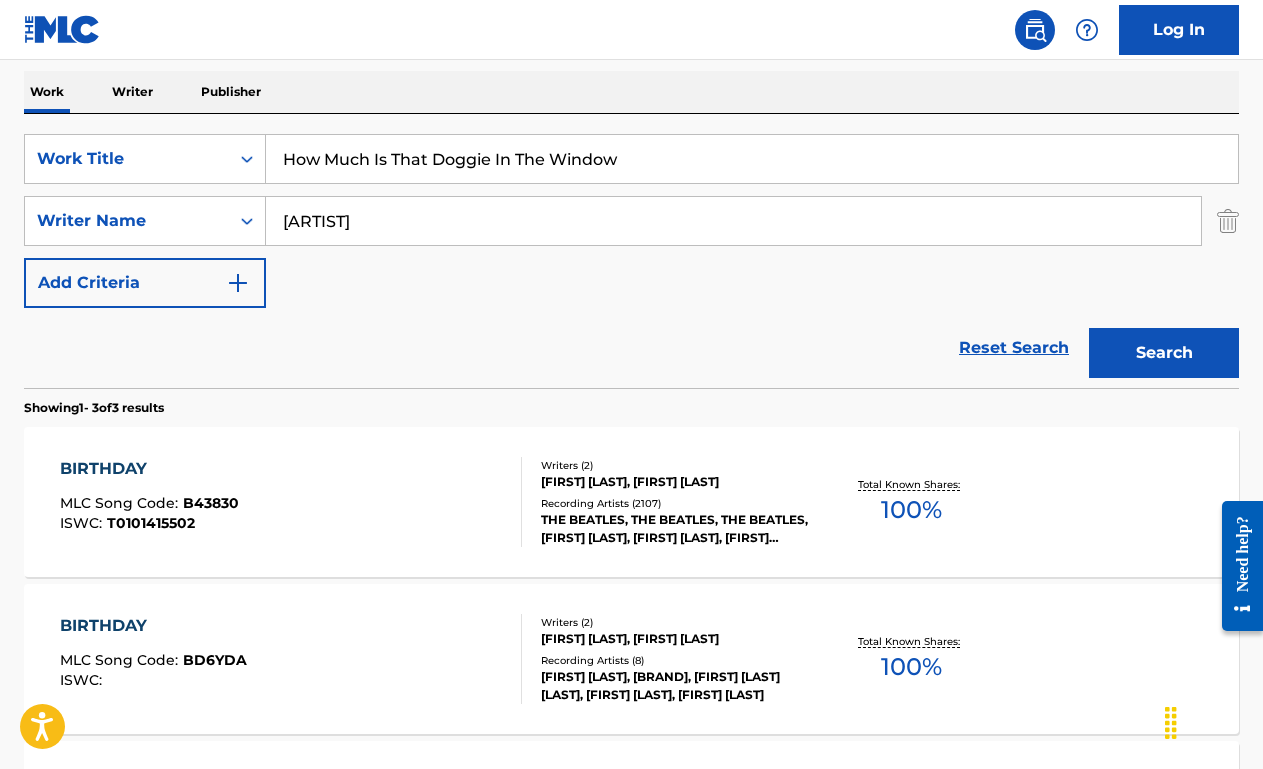 type on "[ARTIST]" 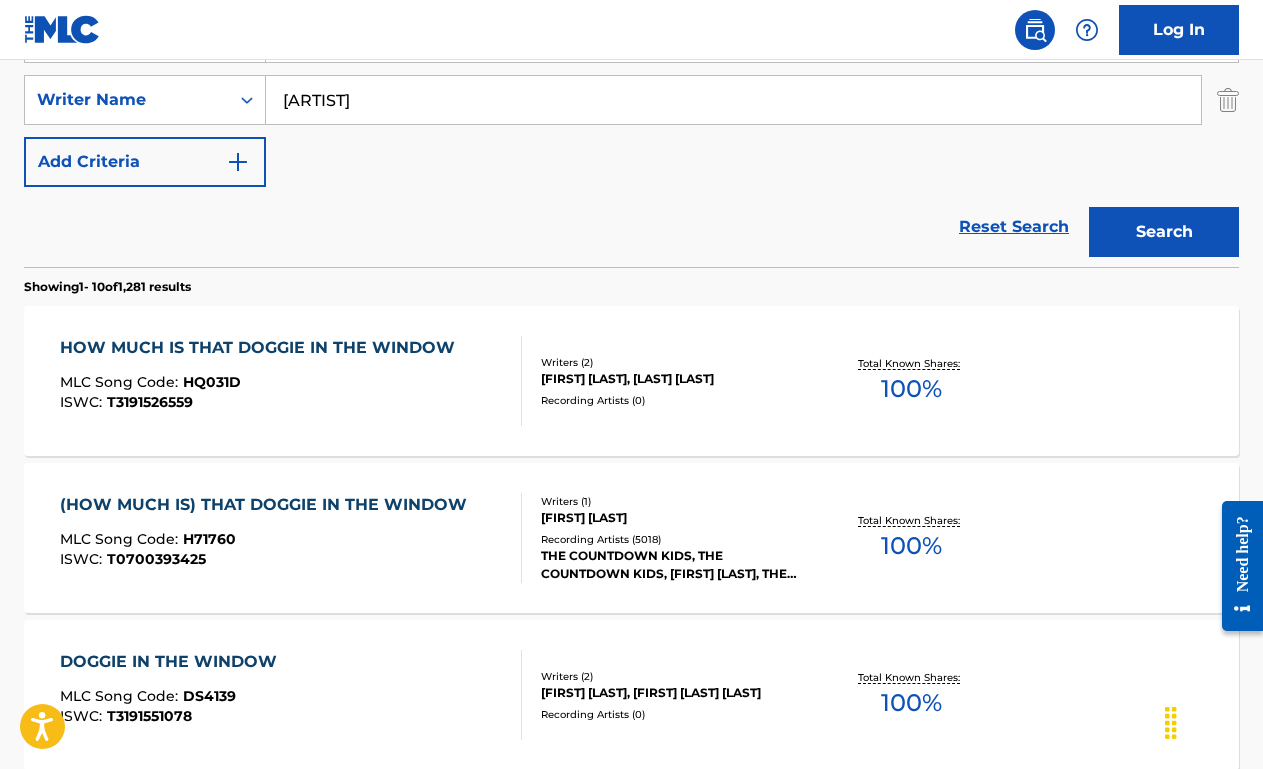 scroll, scrollTop: 433, scrollLeft: 0, axis: vertical 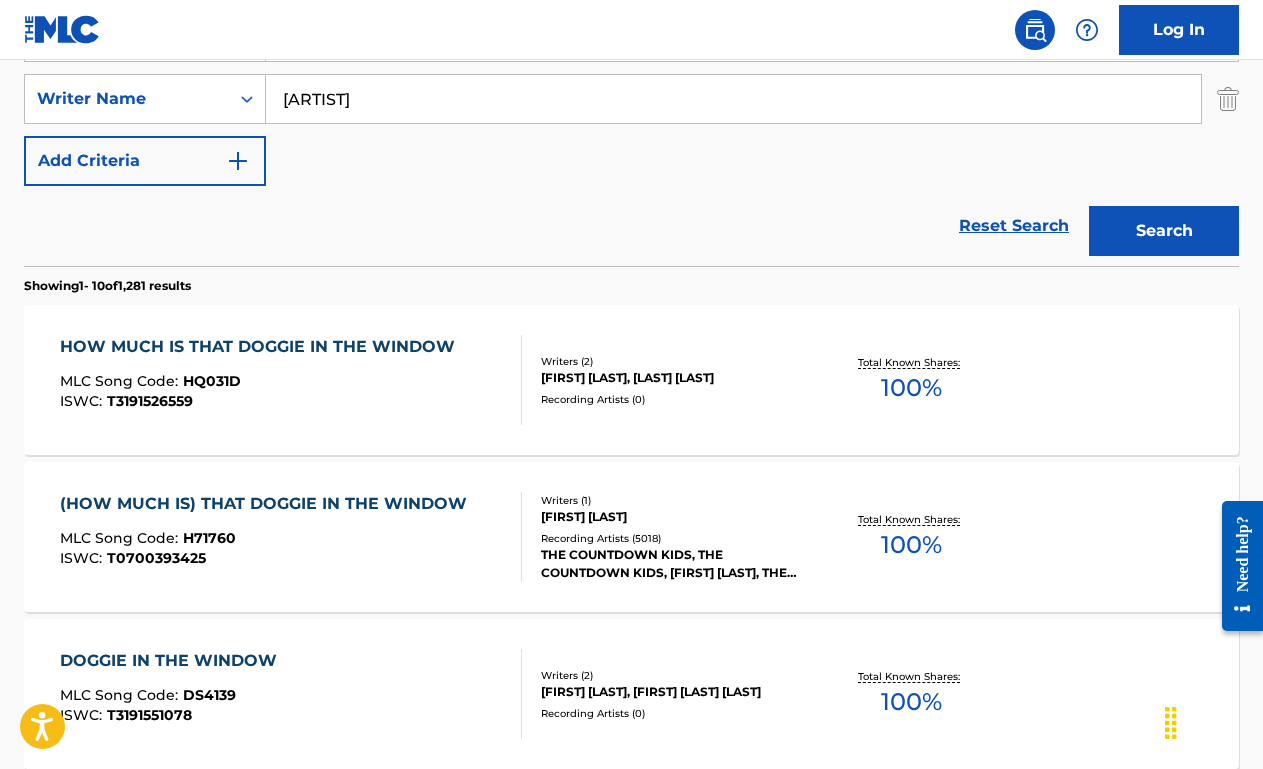 click on "(HOW MUCH IS) THAT DOGGIE IN THE WINDOW" at bounding box center [268, 504] 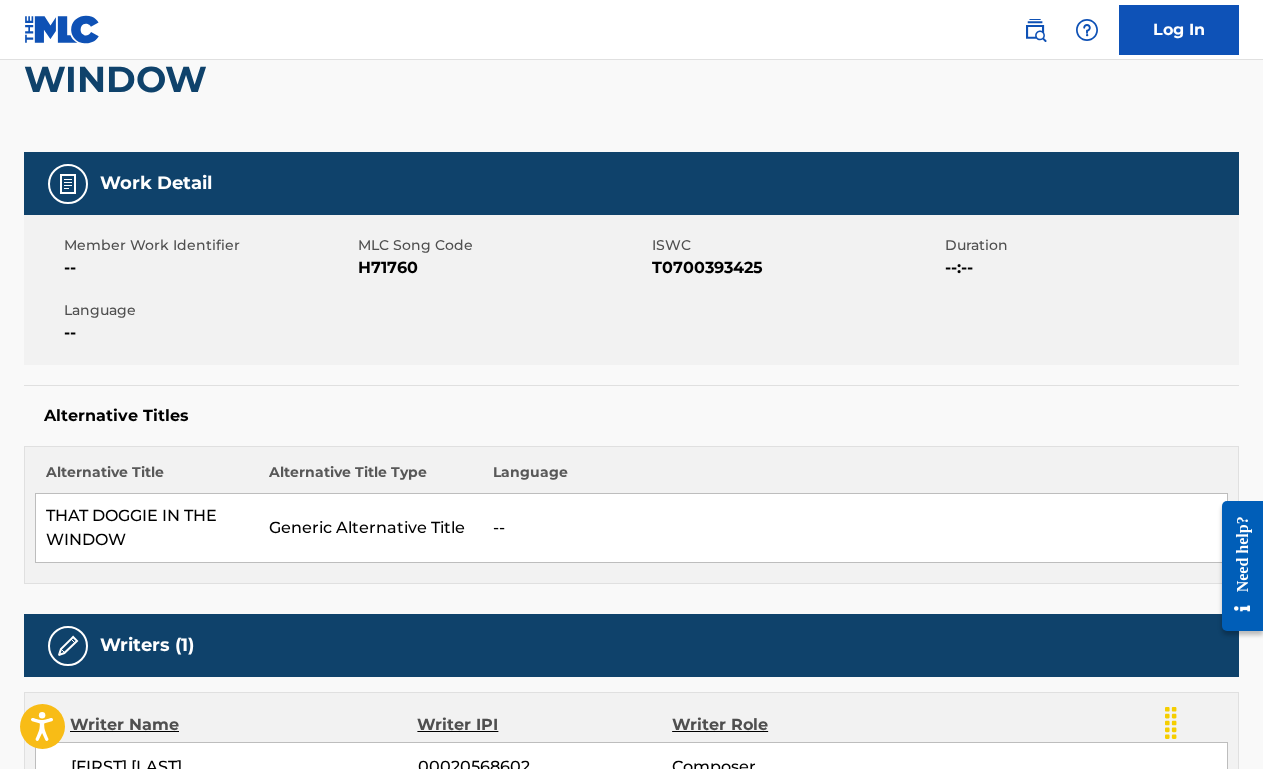 scroll, scrollTop: 0, scrollLeft: 0, axis: both 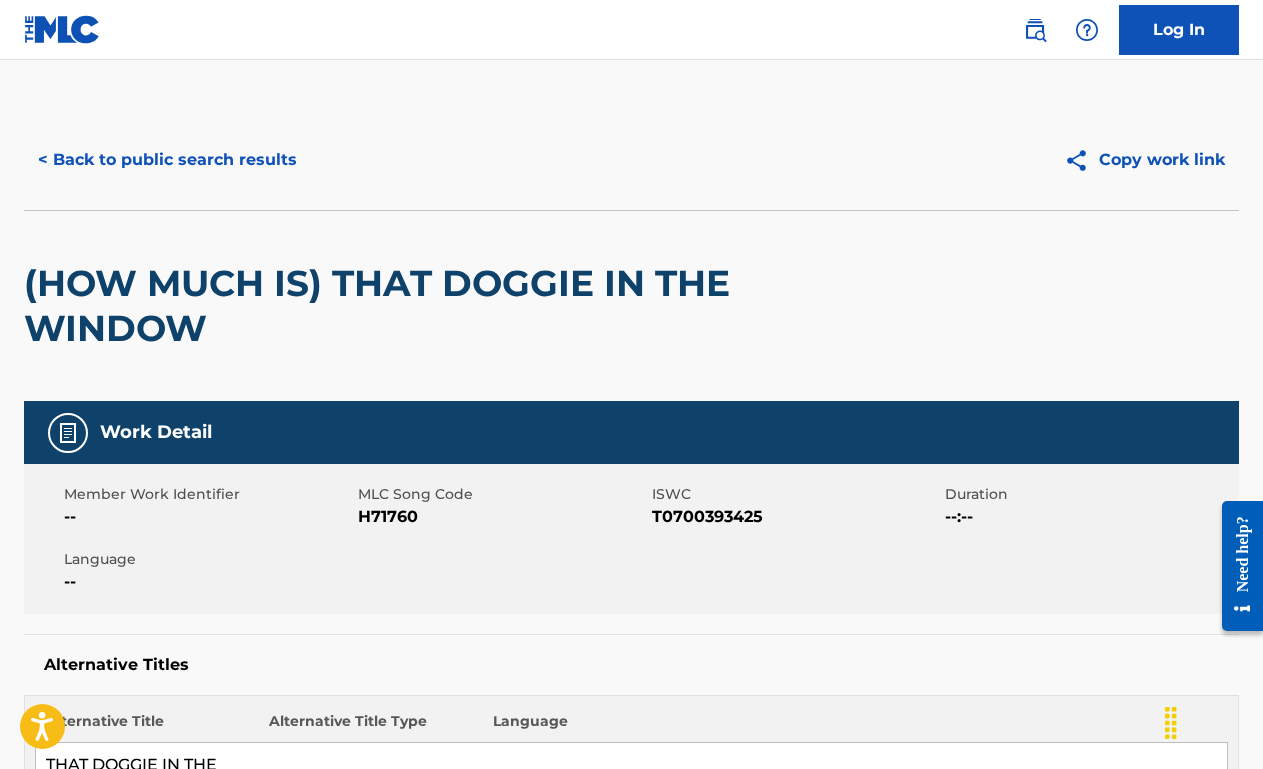 click on "< Back to public search results" at bounding box center [167, 160] 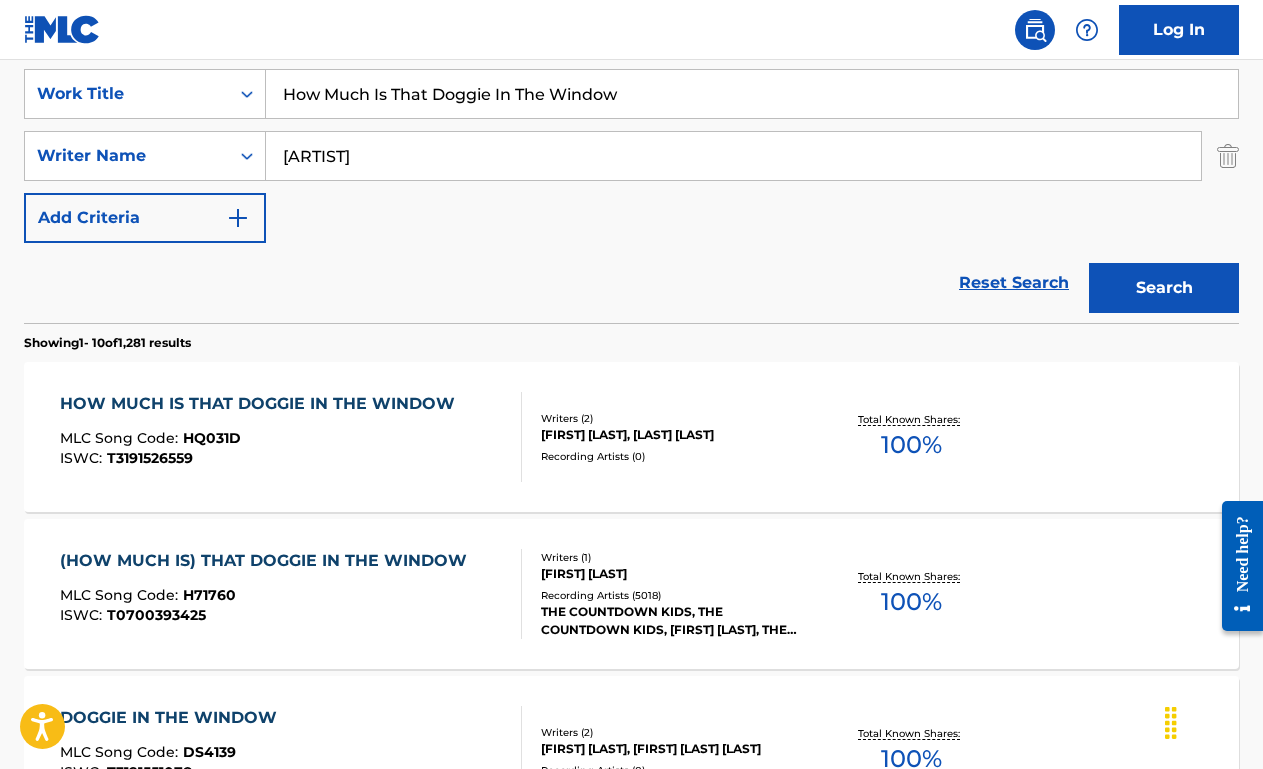 scroll, scrollTop: 356, scrollLeft: 0, axis: vertical 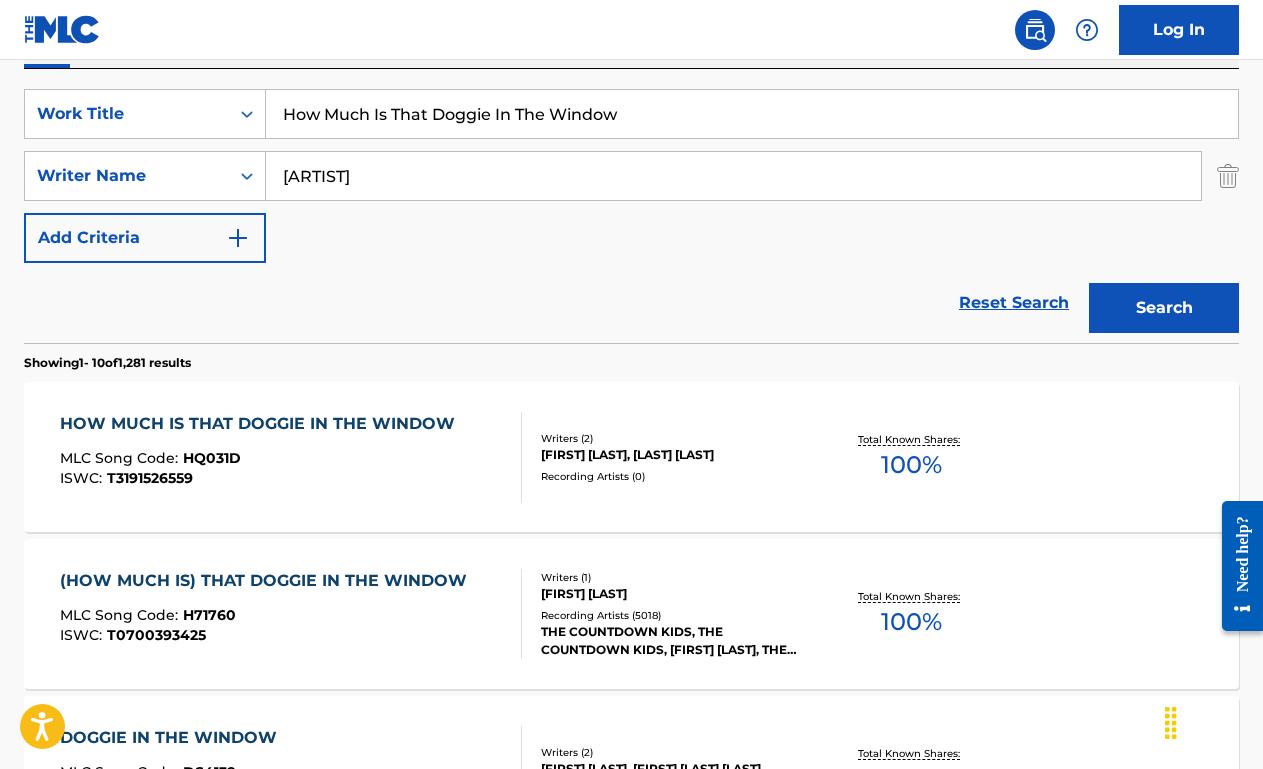 click on "How Much Is That Doggie In The Window" at bounding box center [752, 114] 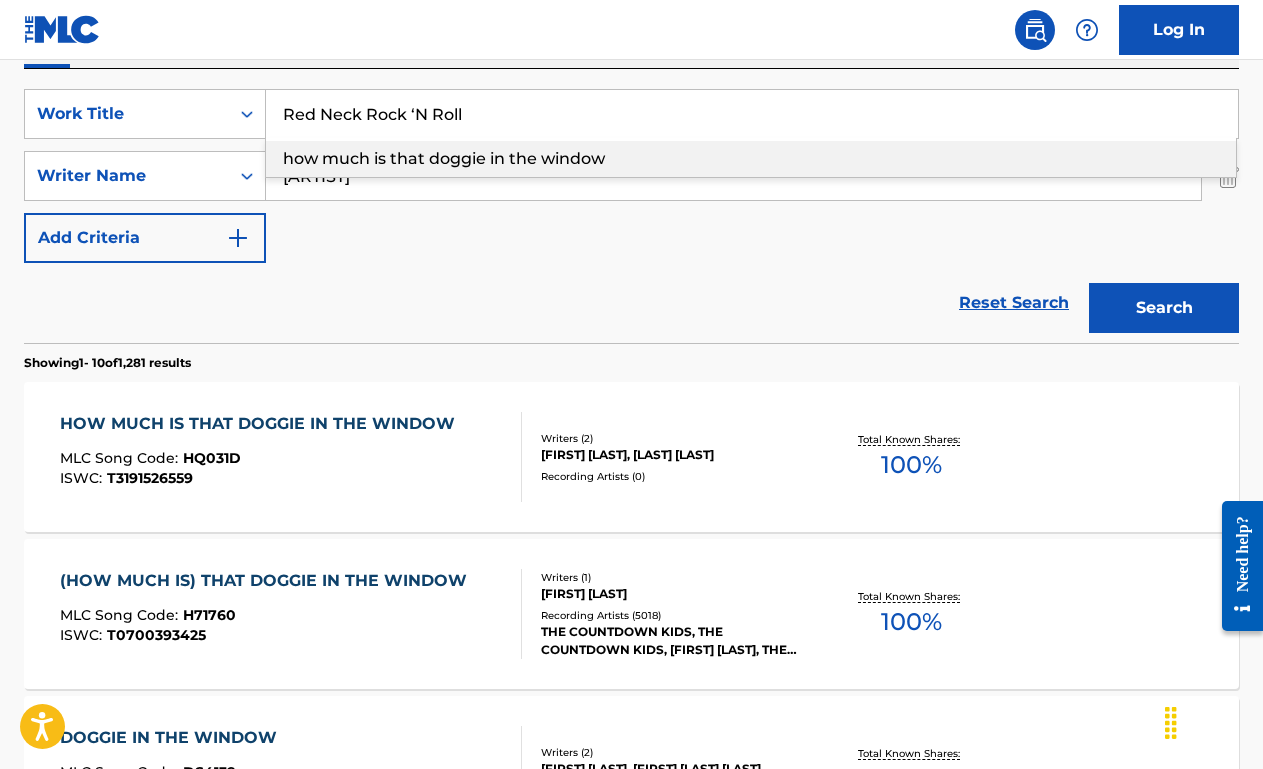 type on "Red Neck Rock ‘N Roll" 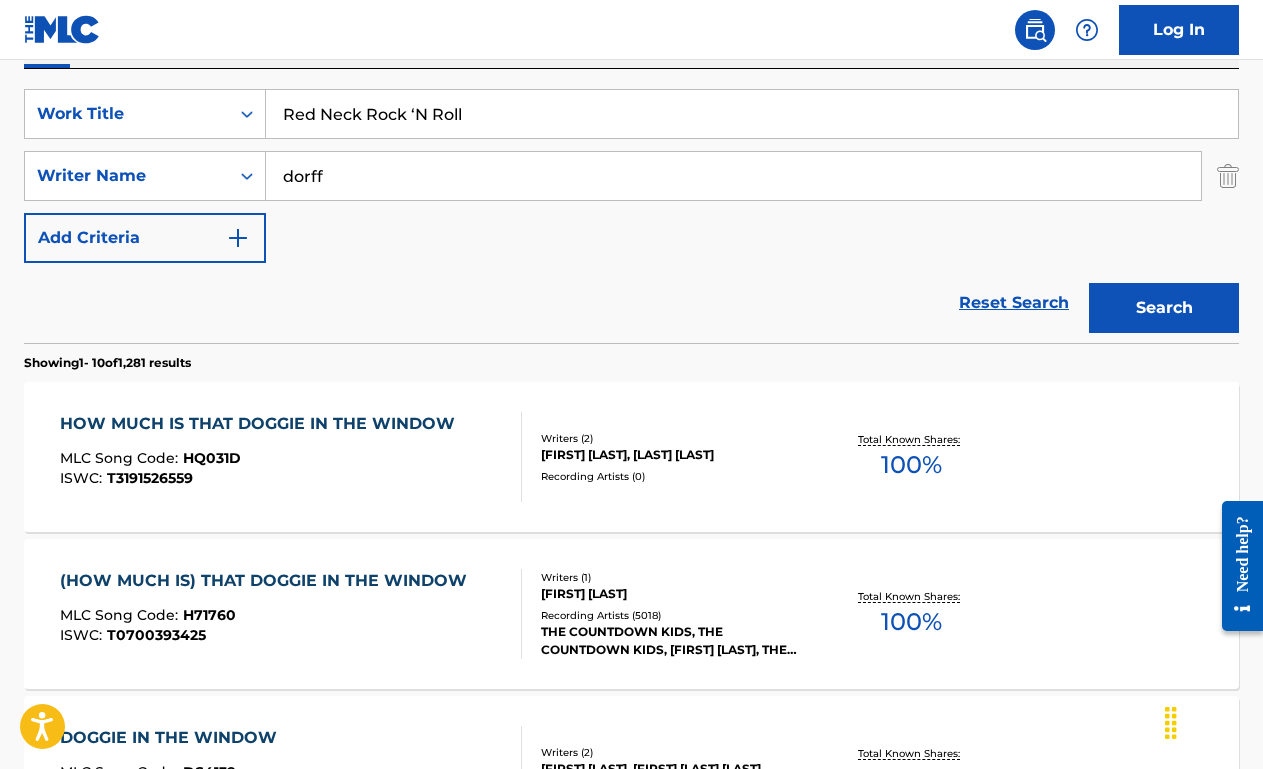 type on "dorff" 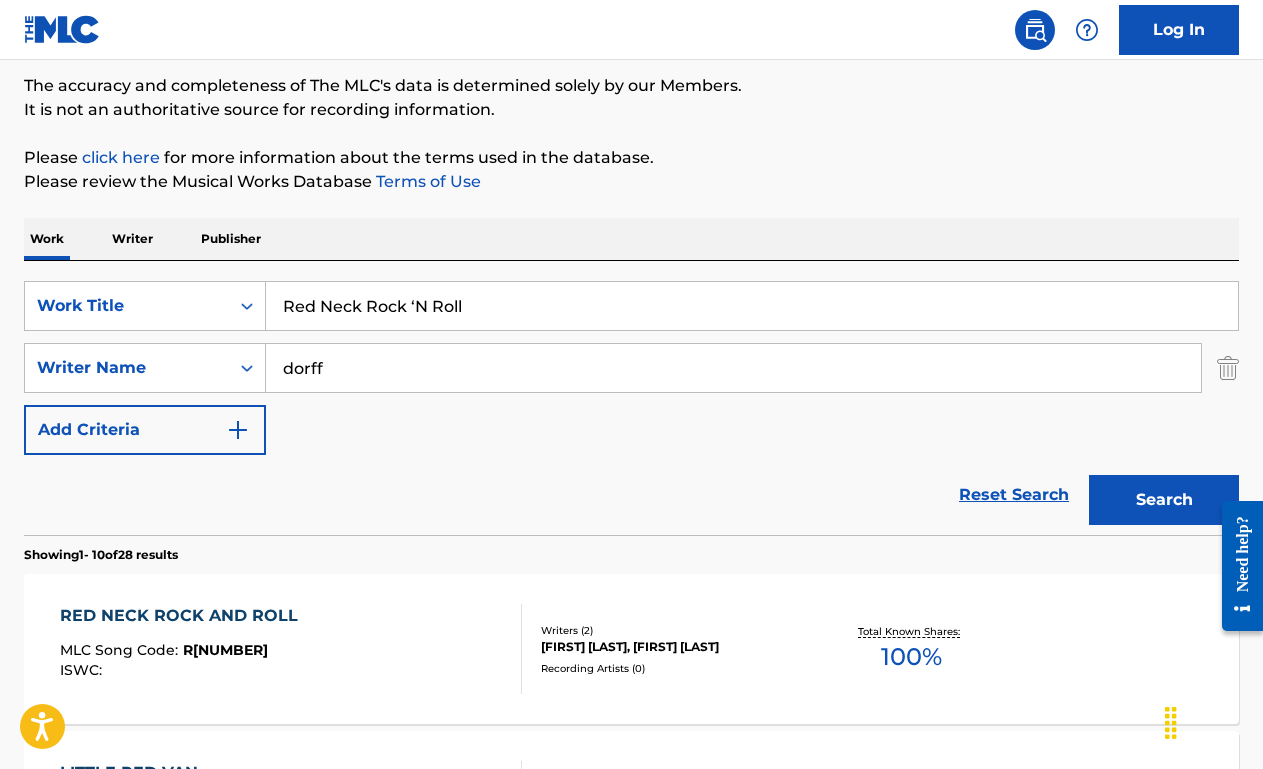 scroll, scrollTop: 356, scrollLeft: 0, axis: vertical 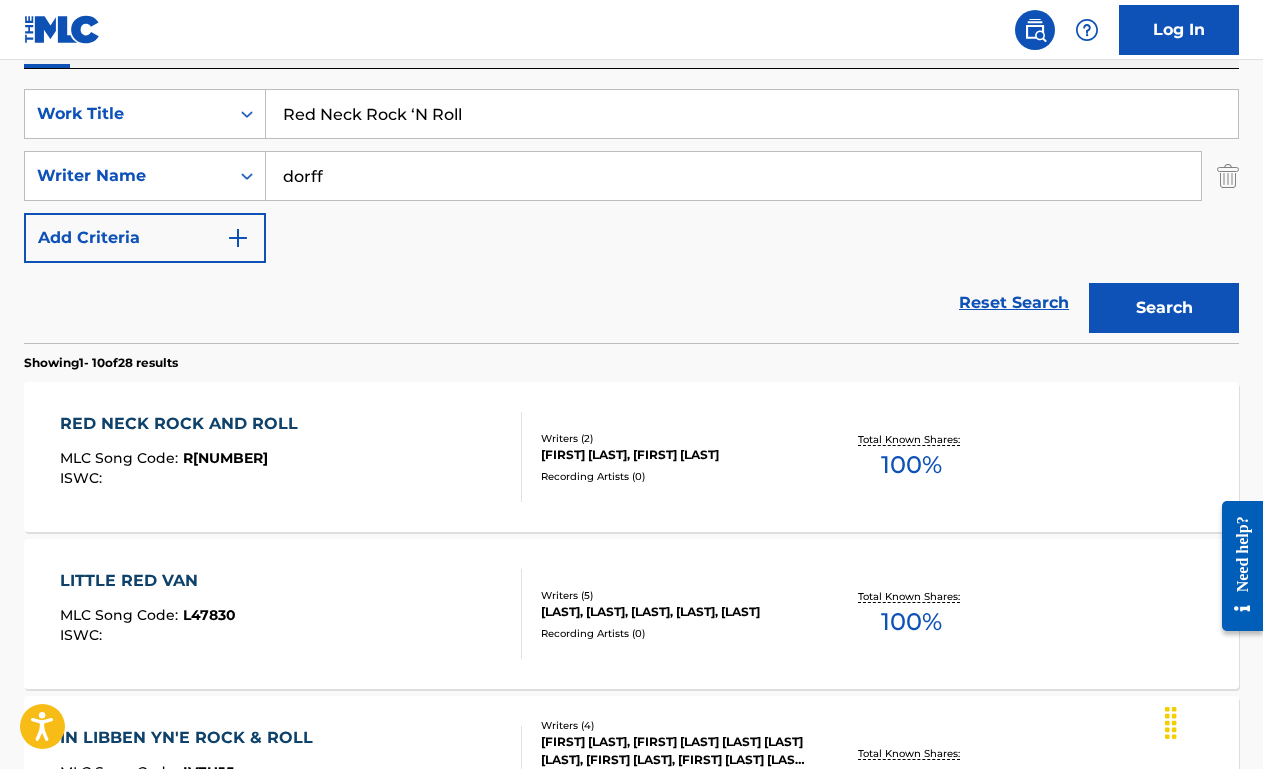 click on "MLC Song Code : R22438" at bounding box center [184, 461] 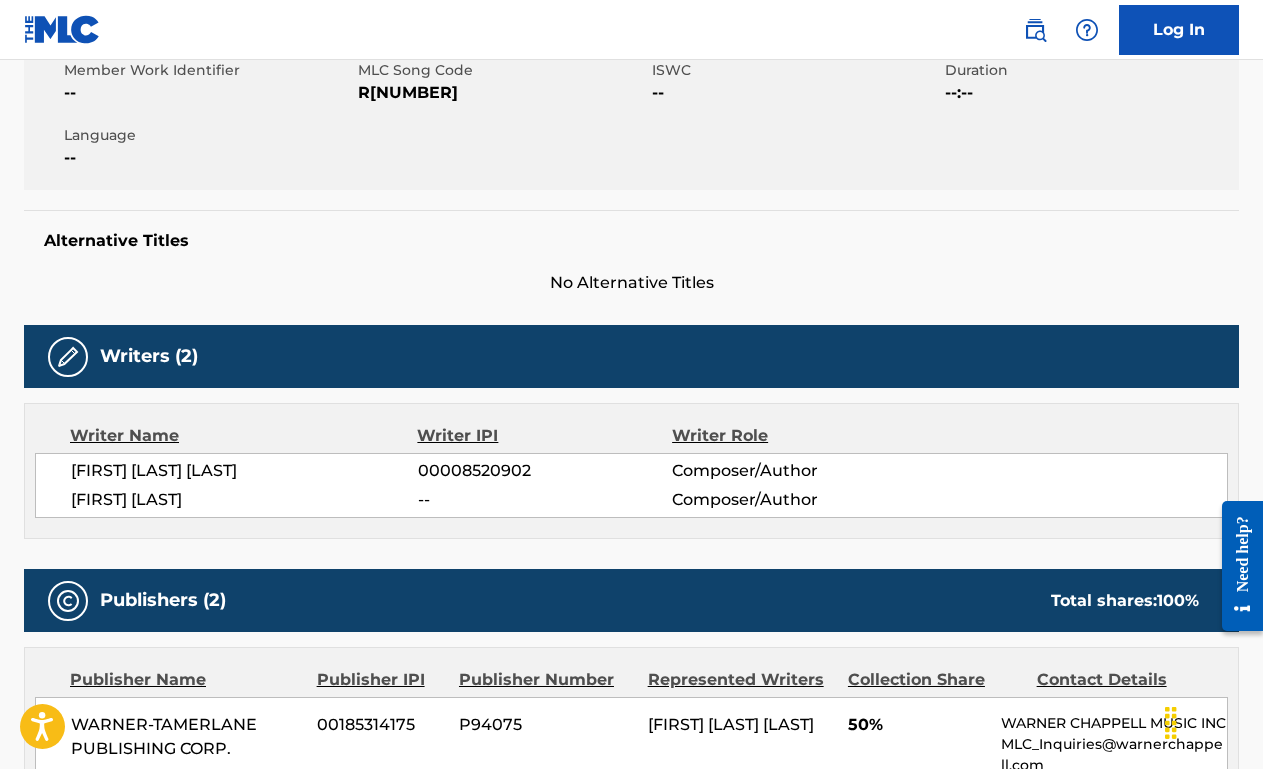 scroll, scrollTop: 0, scrollLeft: 0, axis: both 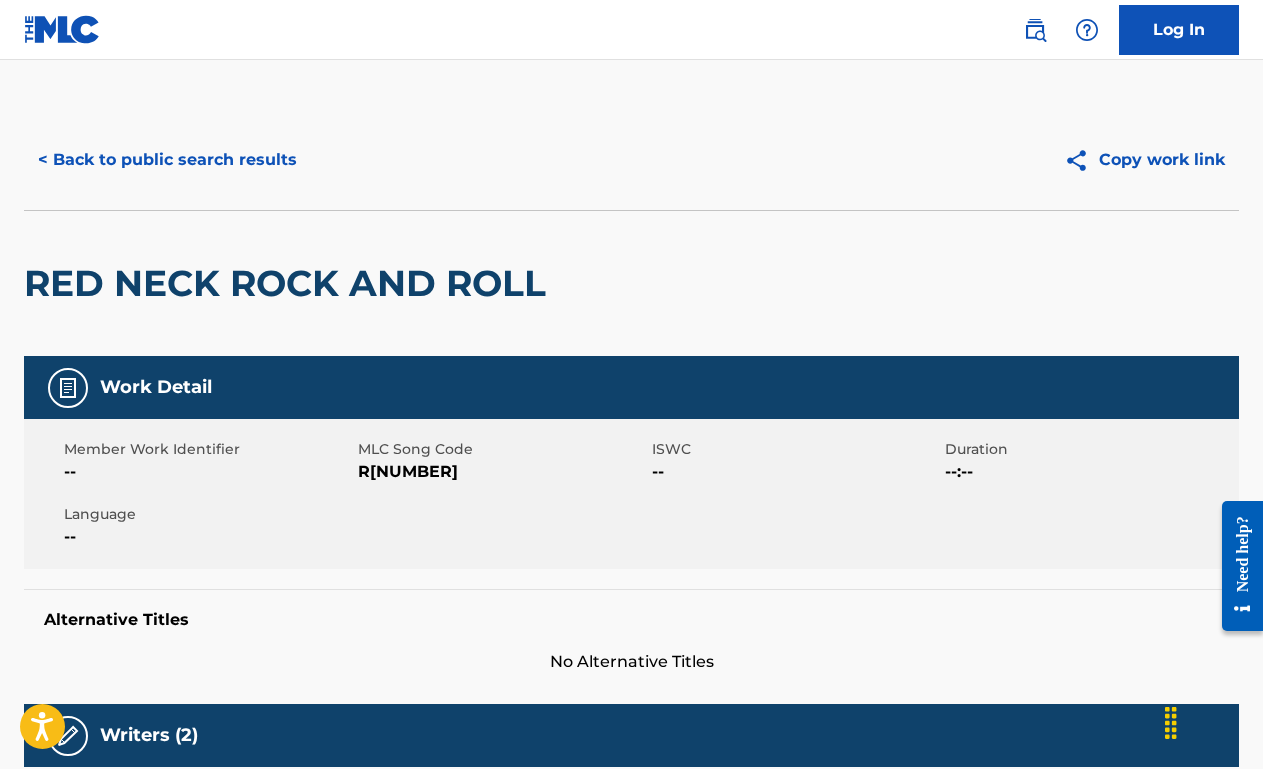 click on "< Back to public search results Copy work link" at bounding box center (631, 160) 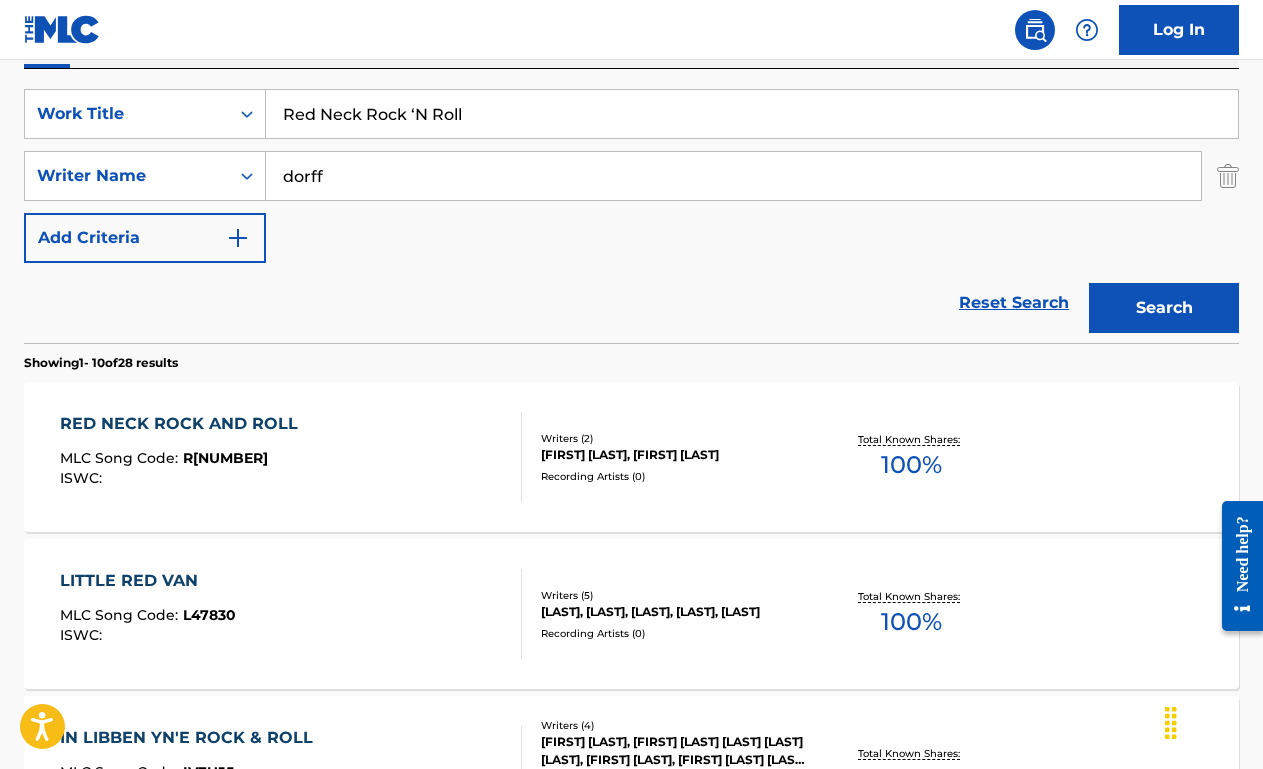 click on "Red Neck Rock ‘N Roll" at bounding box center (752, 114) 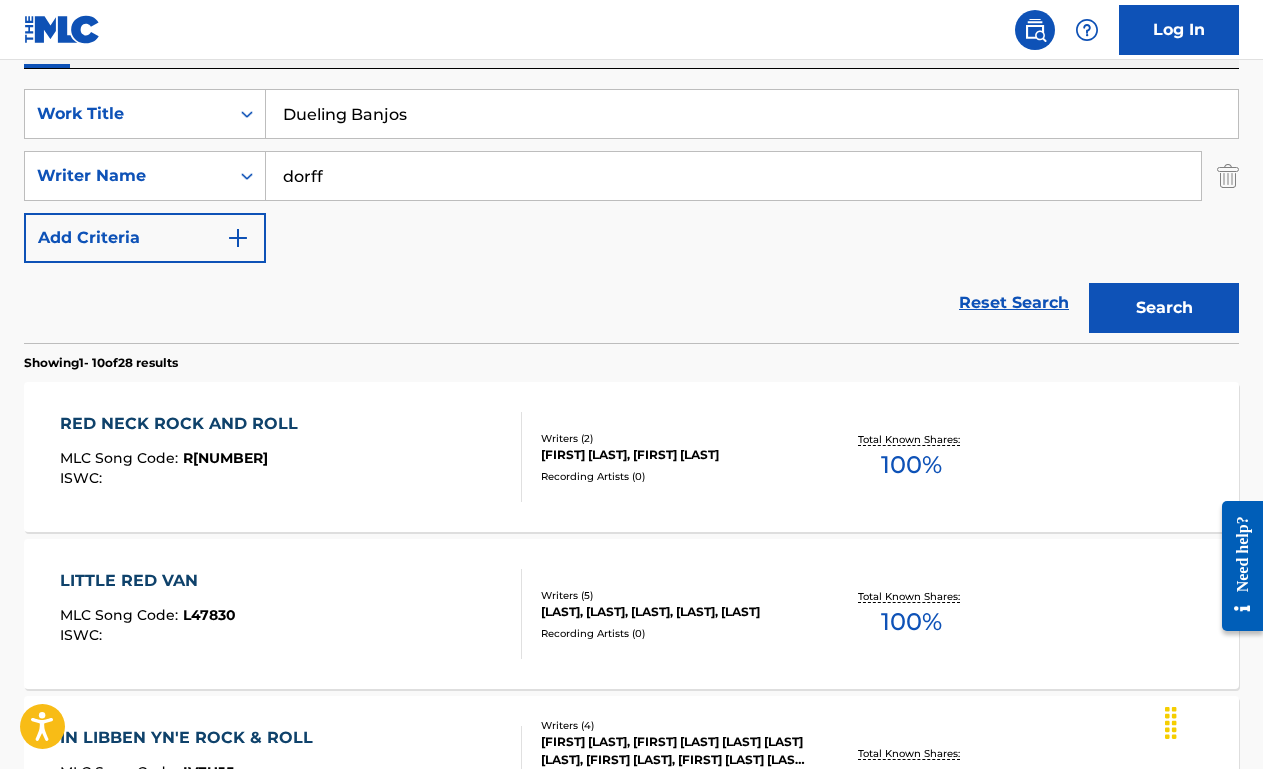 type on "Dueling Banjos" 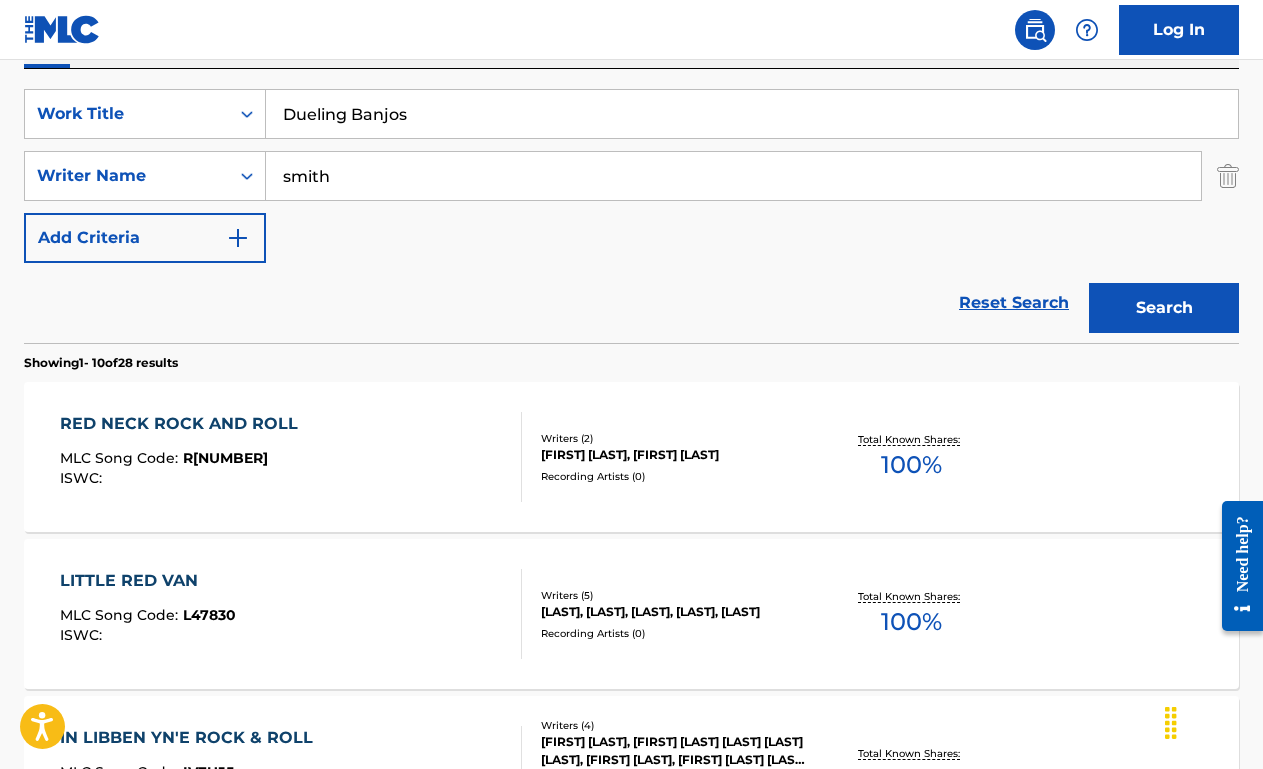 type on "smith" 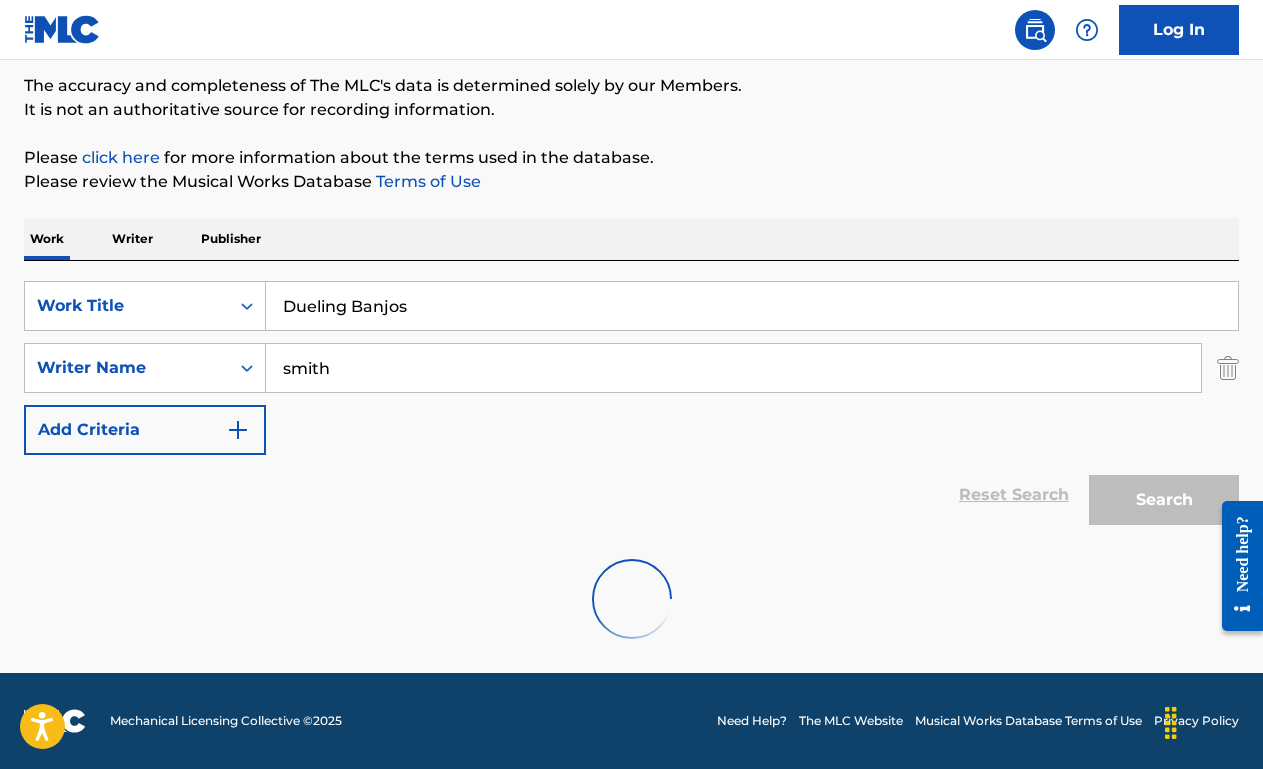 scroll, scrollTop: 356, scrollLeft: 0, axis: vertical 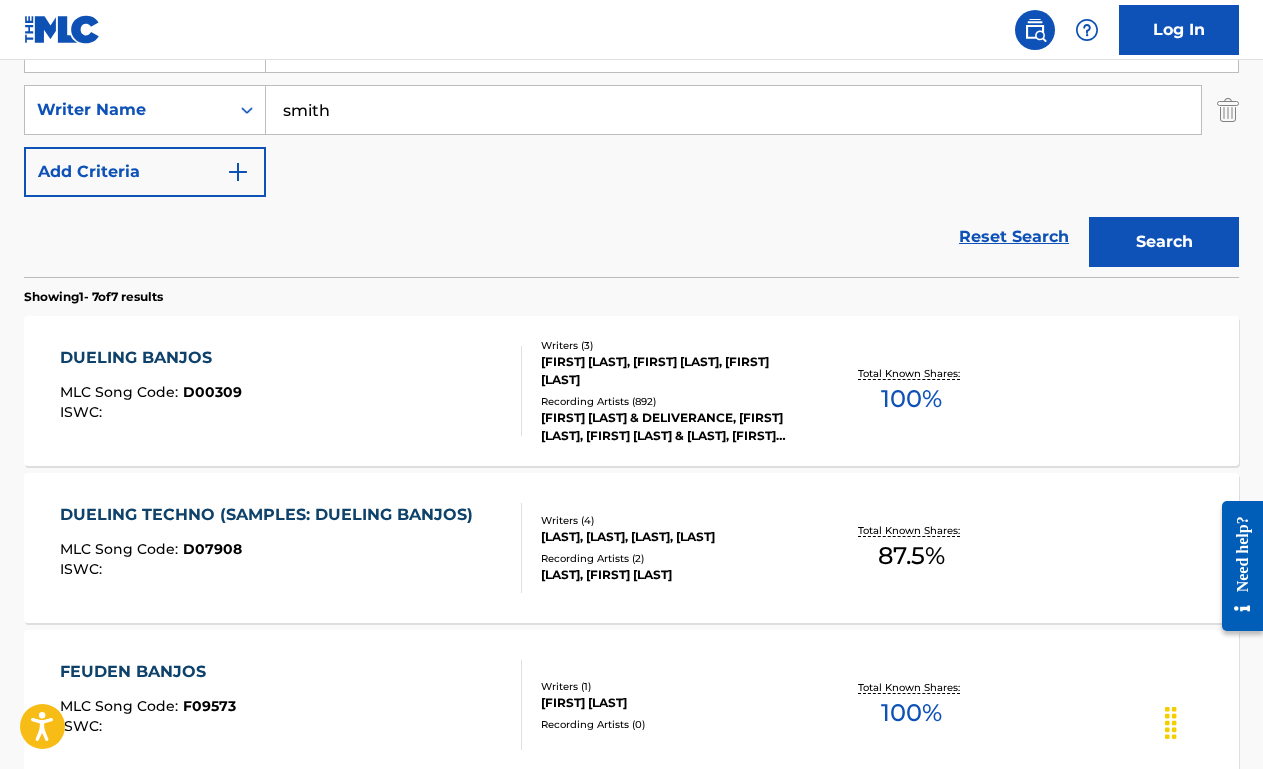 click on "DUELING BANJOS MLC Song Code : D00309 ISWC :" at bounding box center (291, 391) 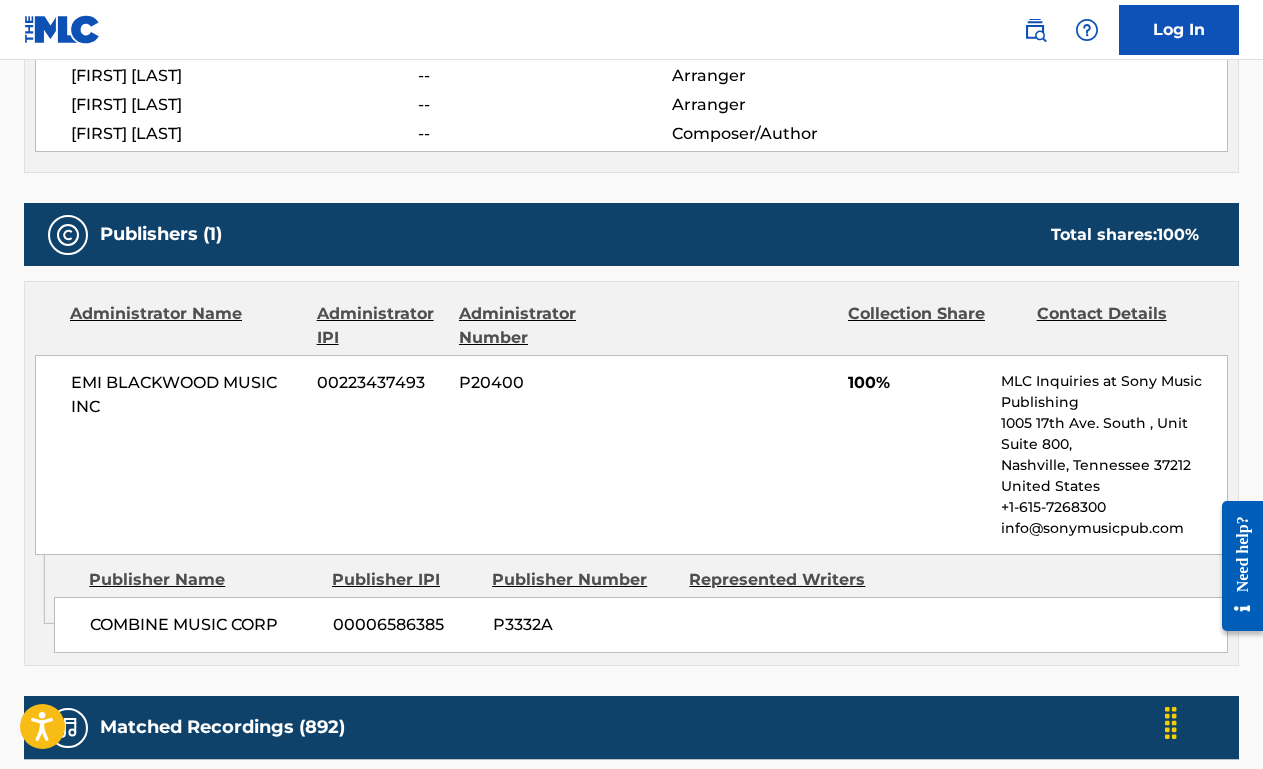 scroll, scrollTop: 0, scrollLeft: 0, axis: both 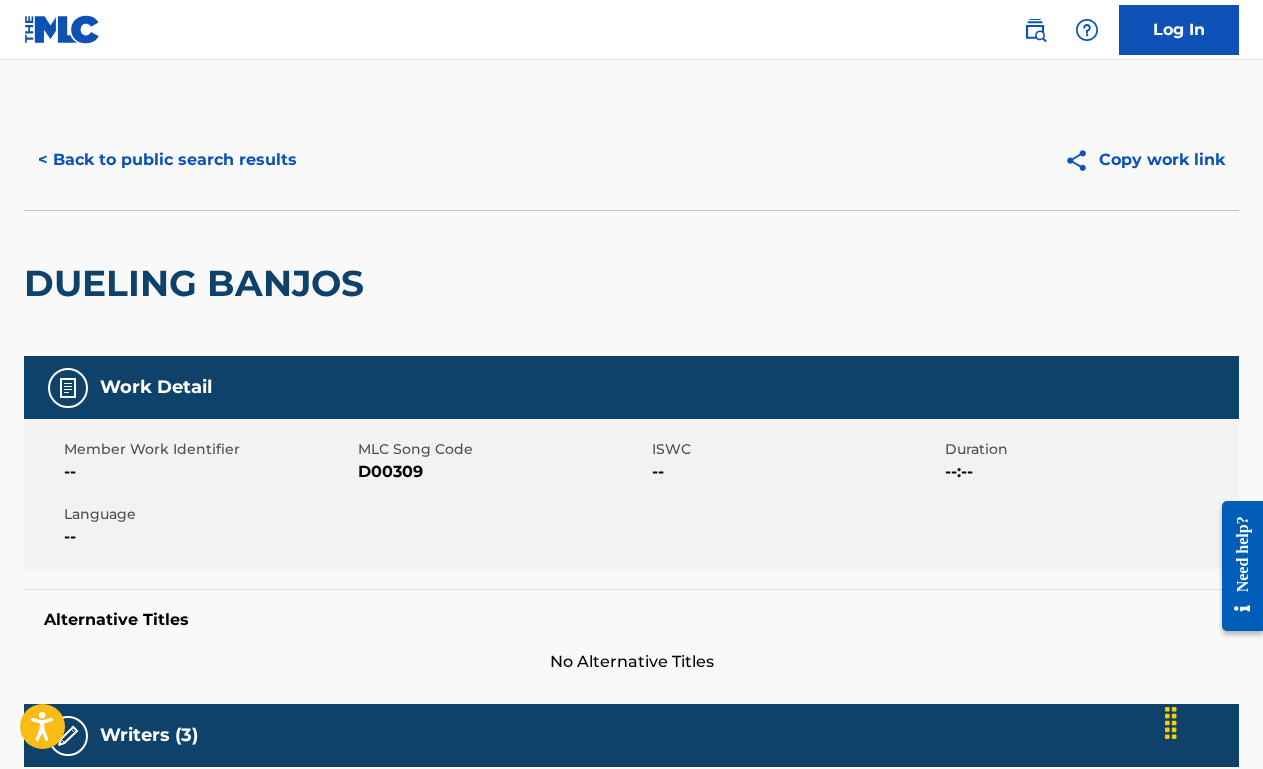 click on "< Back to public search results" at bounding box center (167, 160) 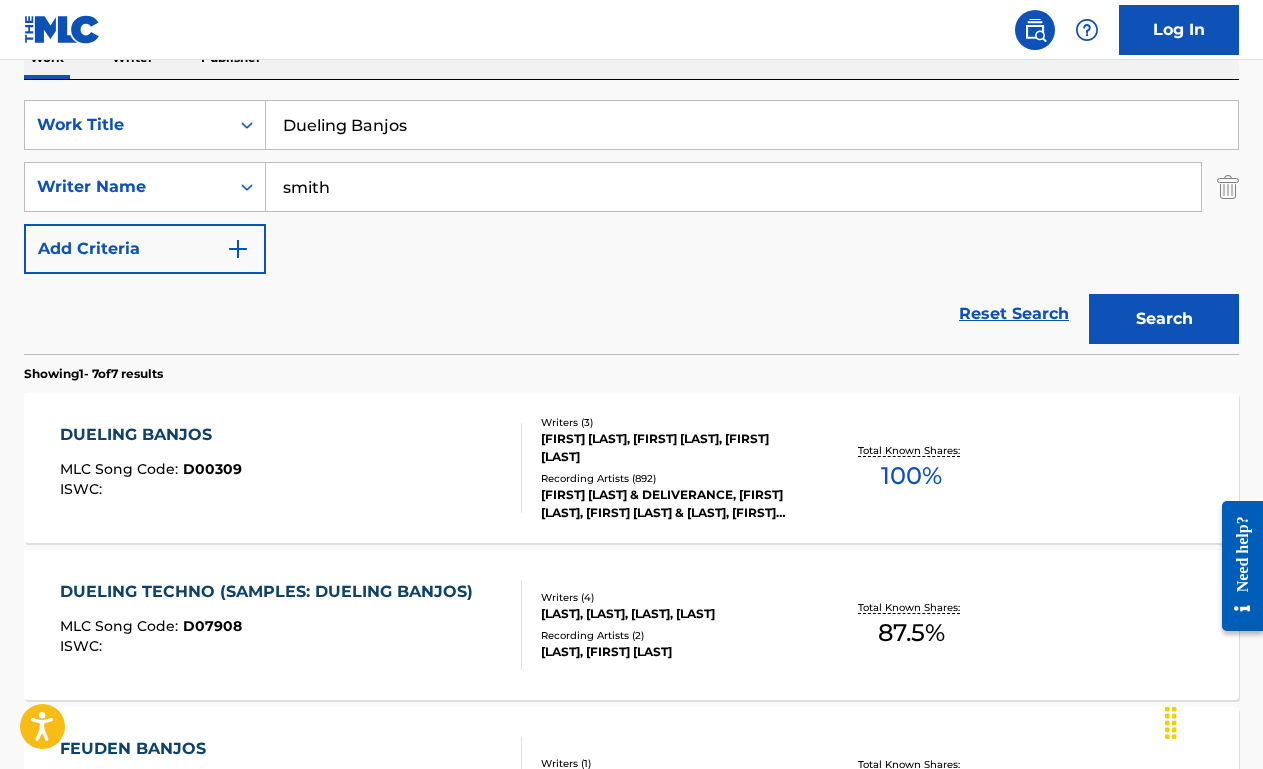 scroll, scrollTop: 340, scrollLeft: 0, axis: vertical 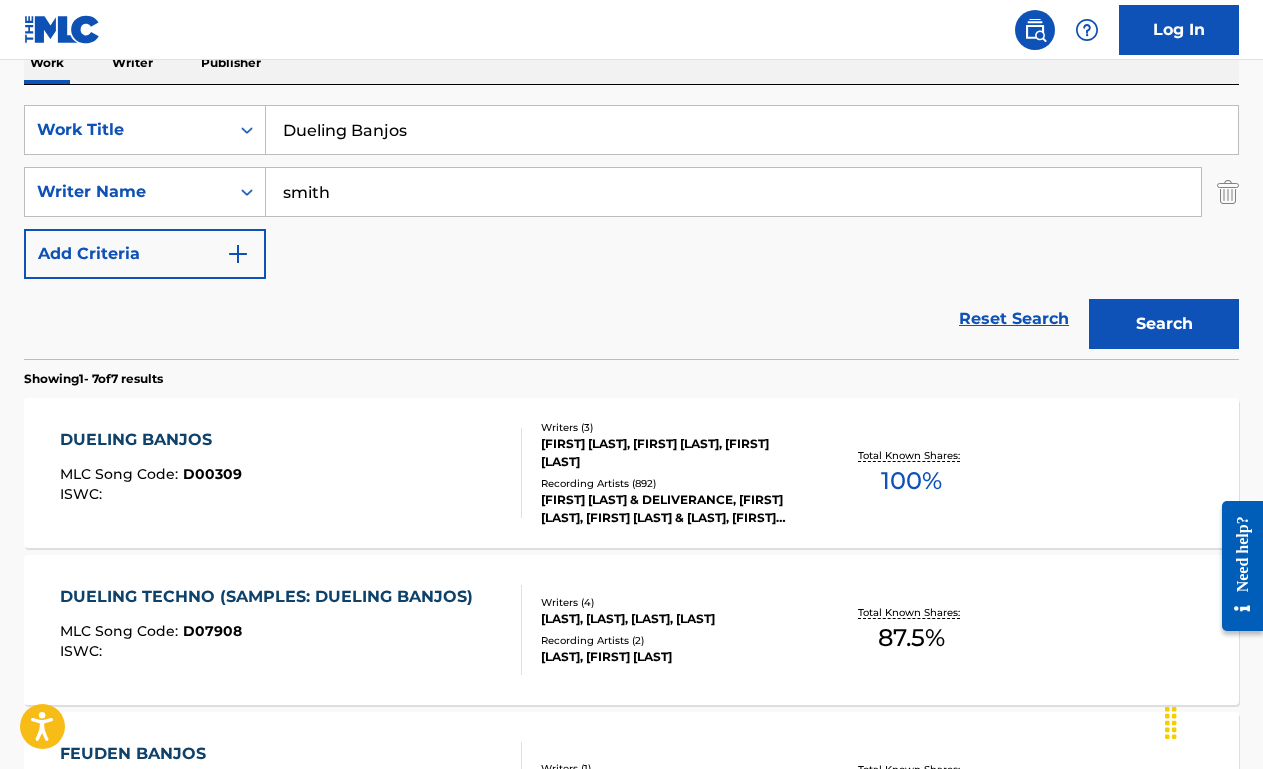click on "Dueling Banjos" at bounding box center [752, 130] 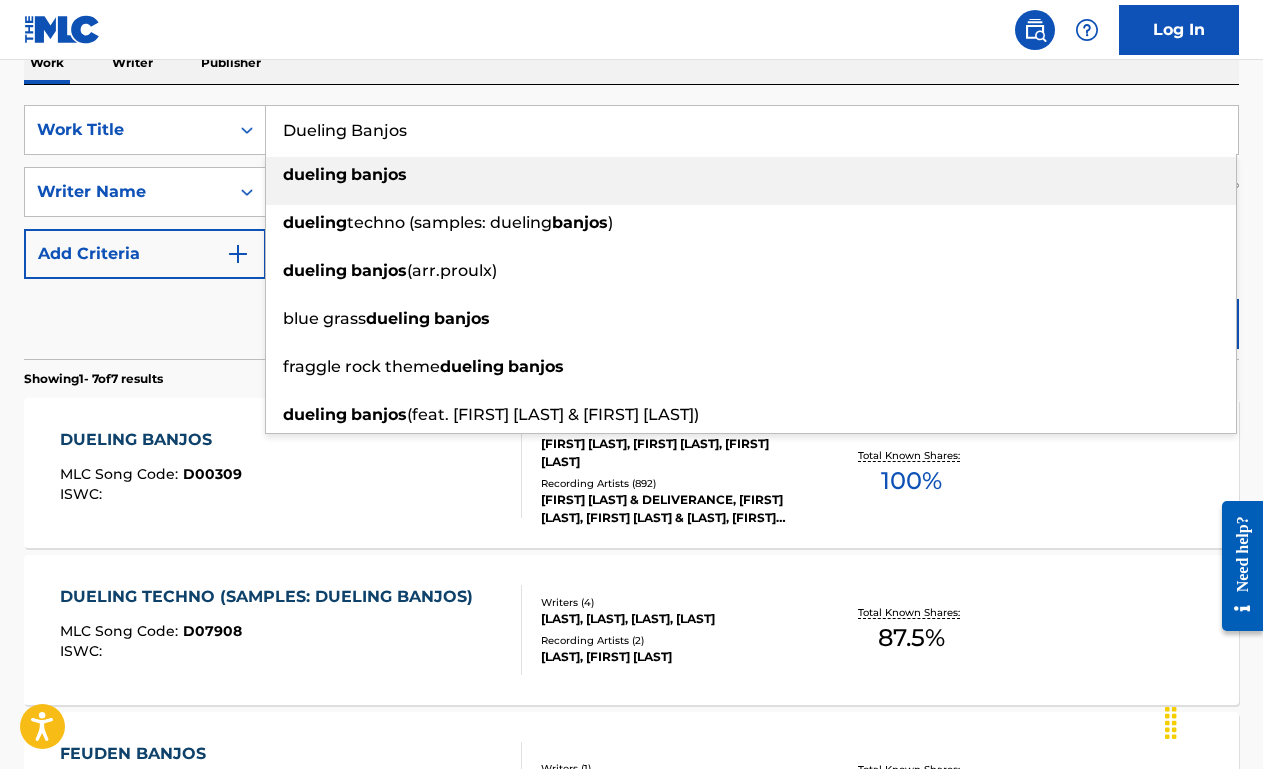 paste on "That’s Life" 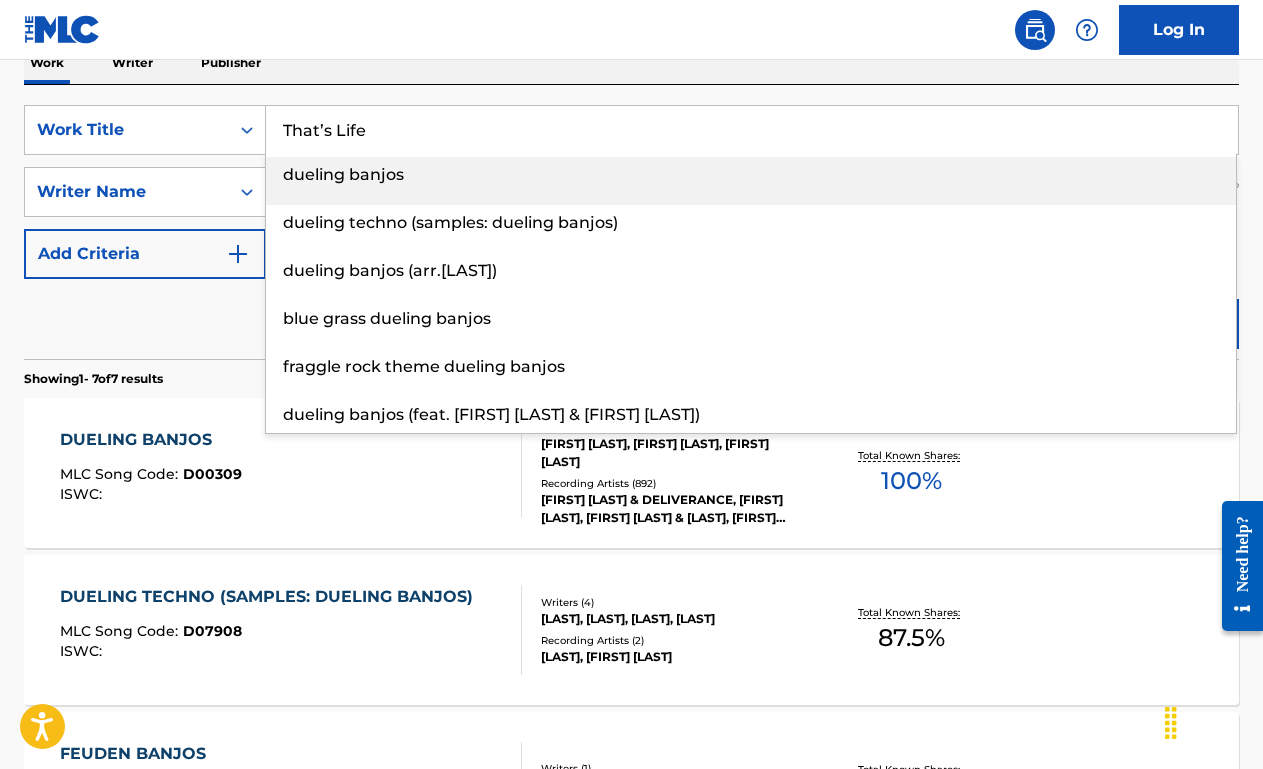 type on "That’s Life" 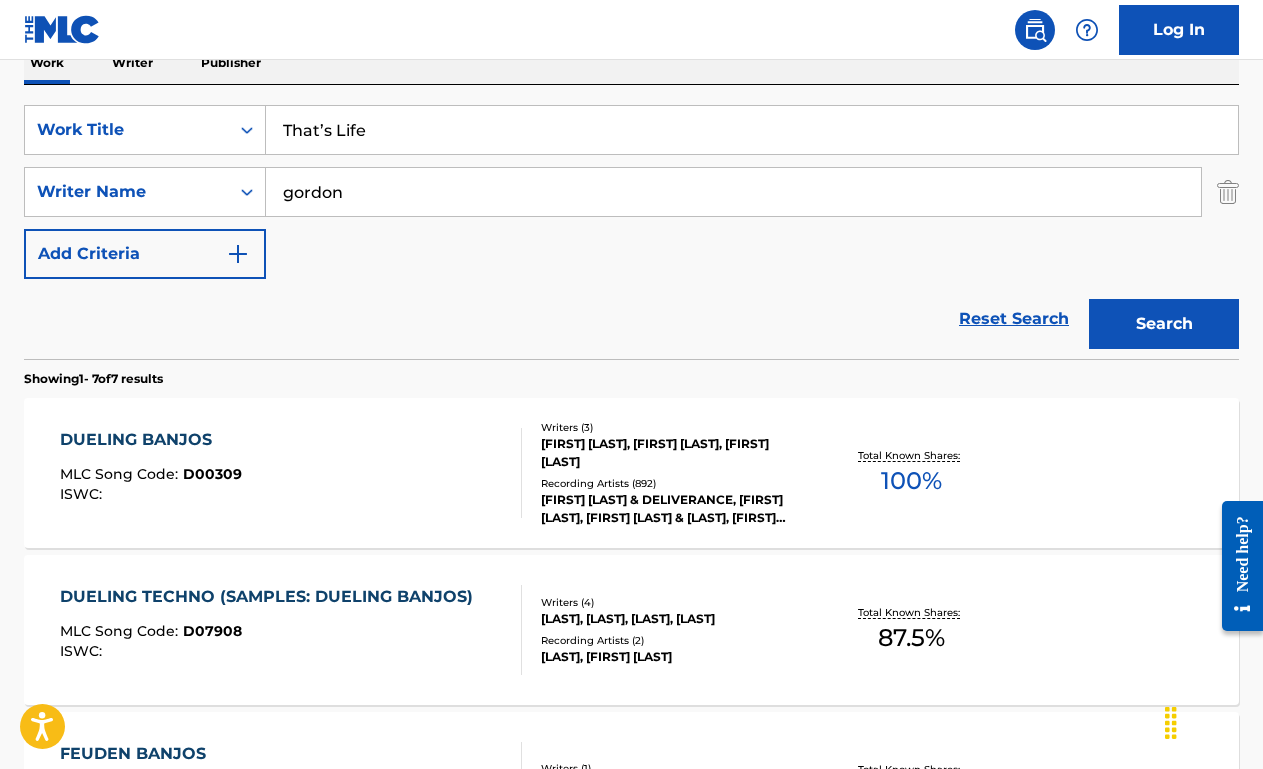 type on "gordon" 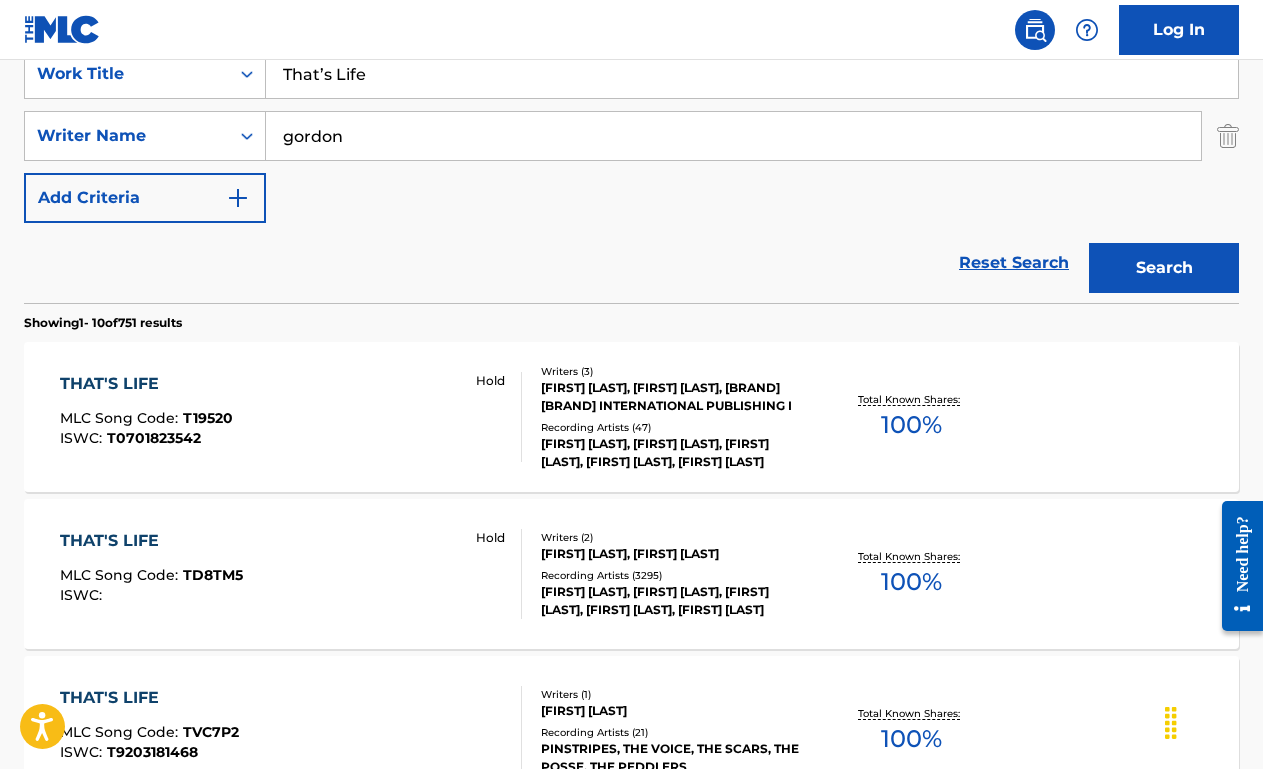 scroll, scrollTop: 399, scrollLeft: 0, axis: vertical 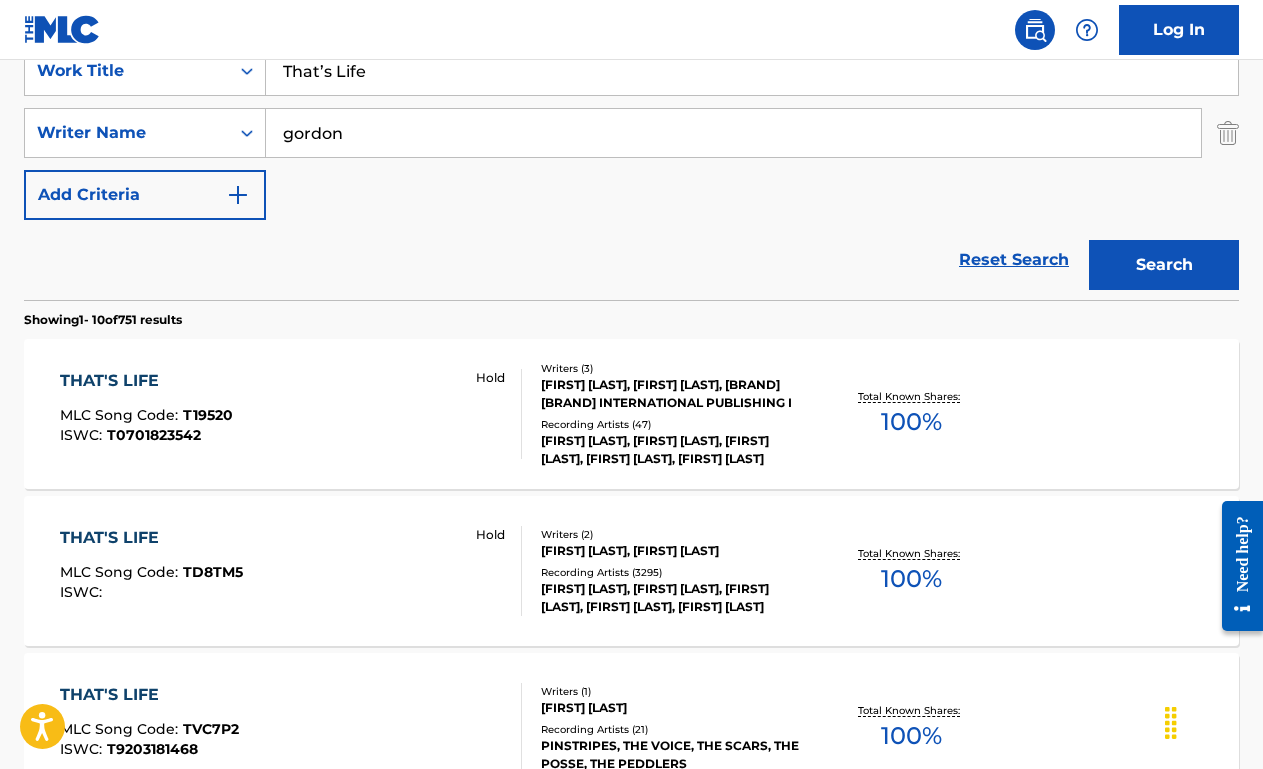 click on "THAT'S LIFE MLC Song Code : TD8TM5 ISWC :   Hold" at bounding box center [291, 571] 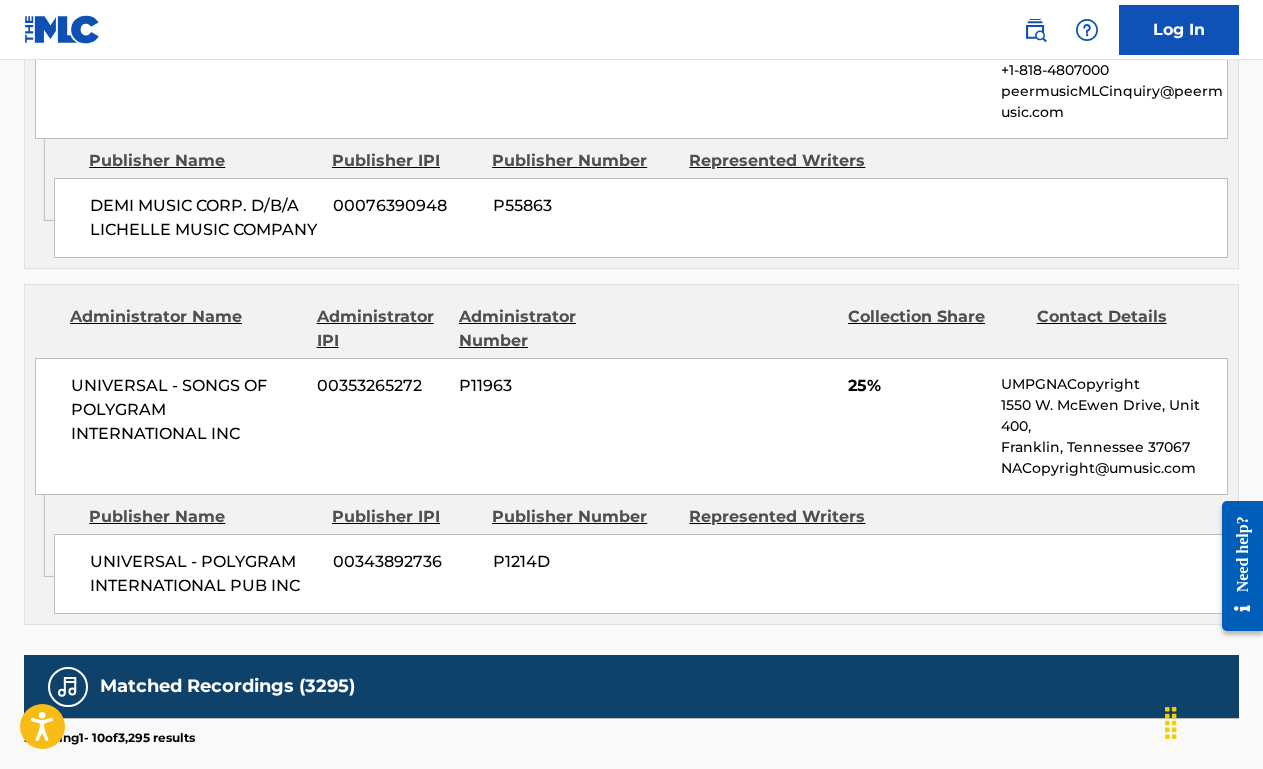 scroll, scrollTop: 0, scrollLeft: 0, axis: both 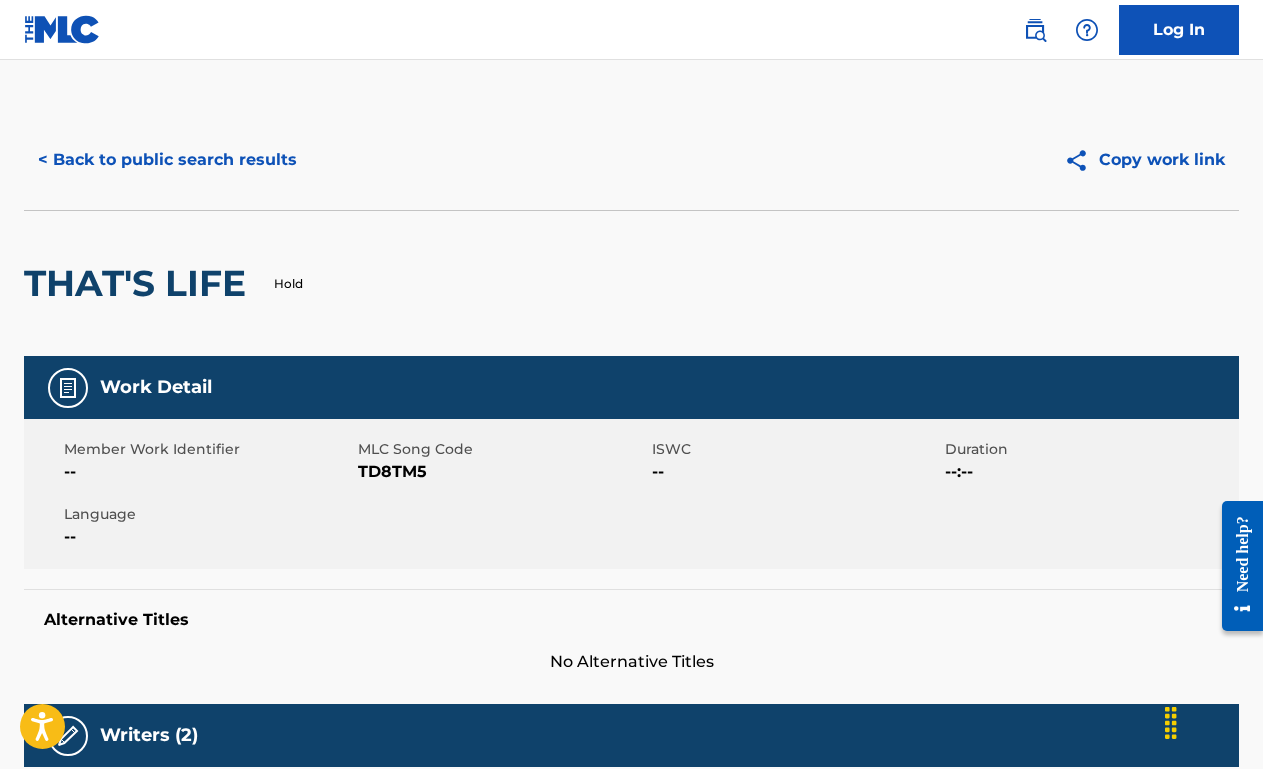 click on "< Back to public search results" at bounding box center [167, 160] 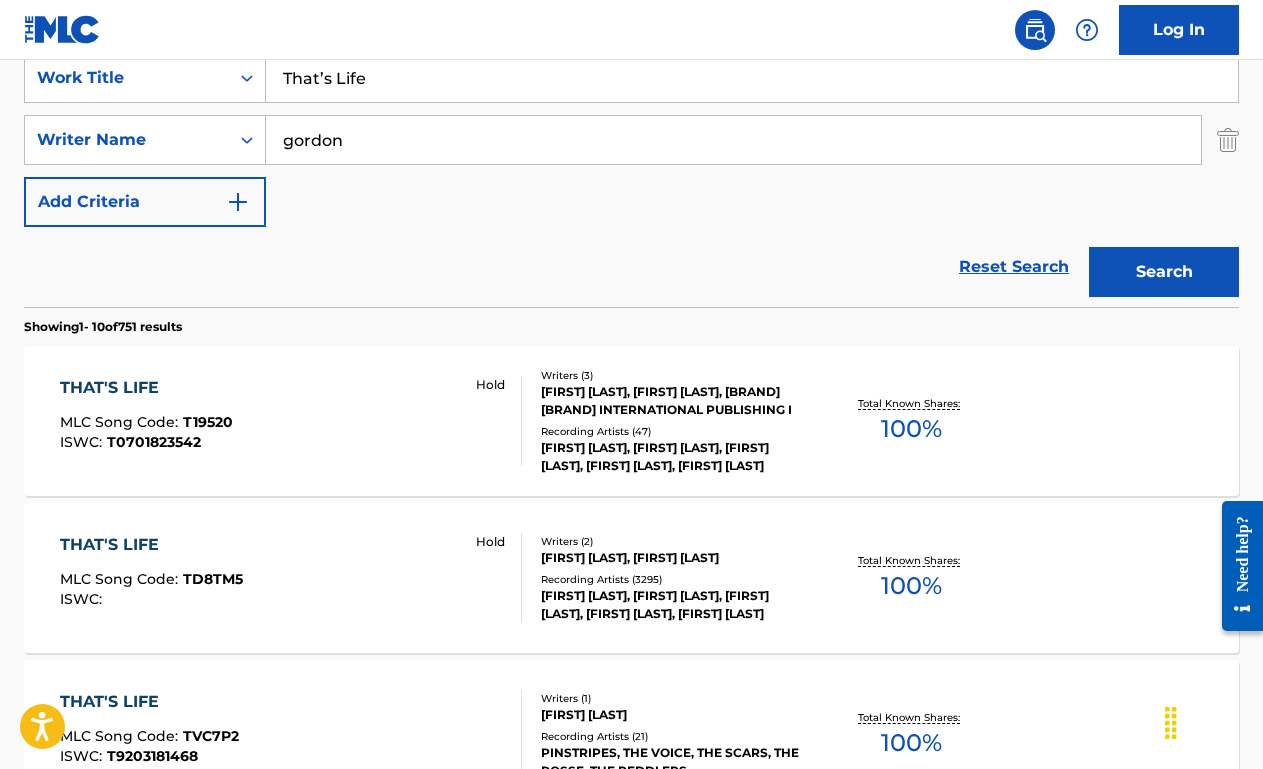 scroll, scrollTop: 389, scrollLeft: 0, axis: vertical 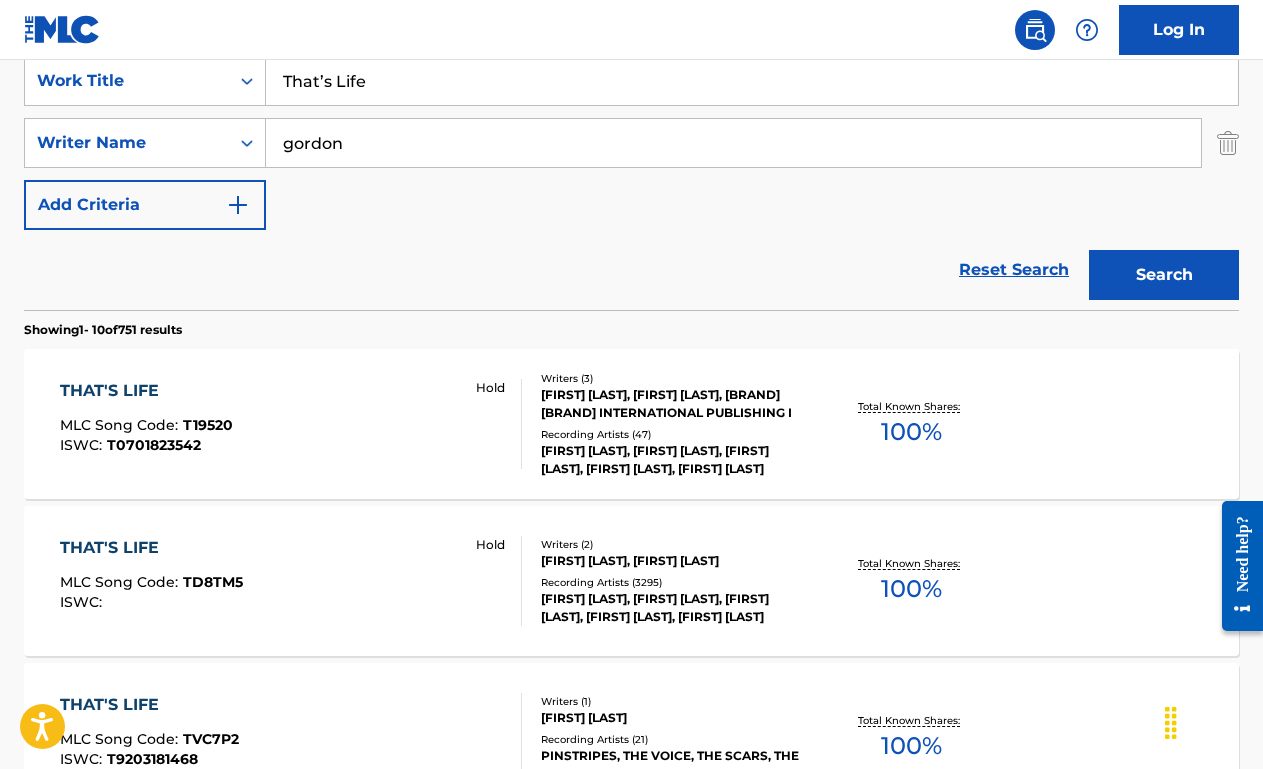 click on "That’s Life" at bounding box center (752, 81) 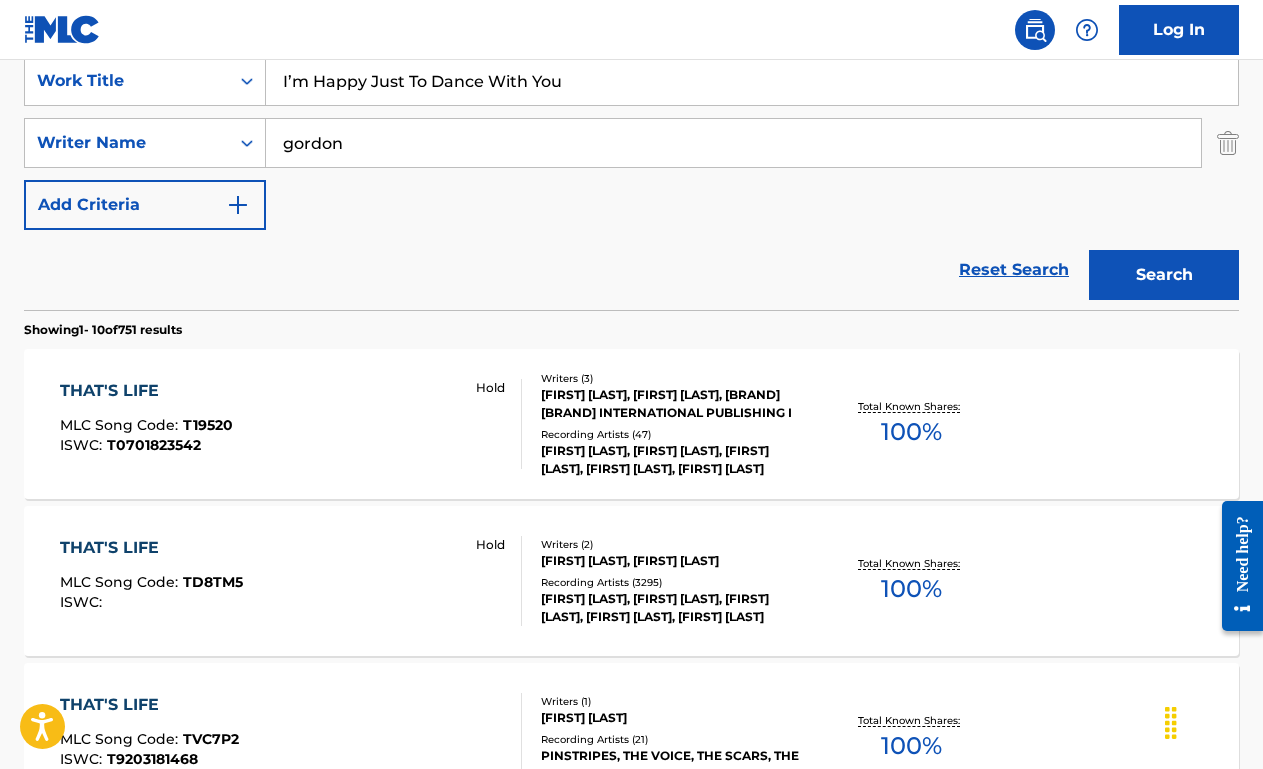 type on "I’m Happy Just To Dance With You" 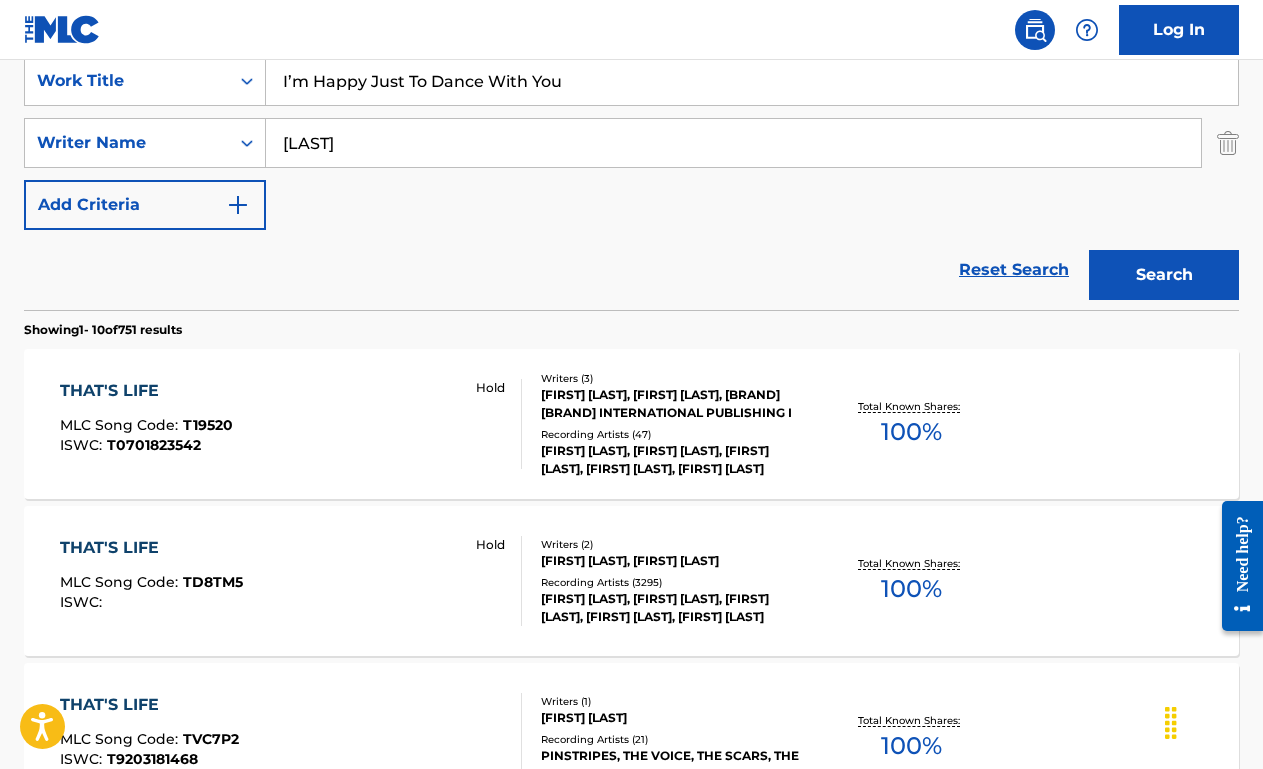 type on "[LAST]" 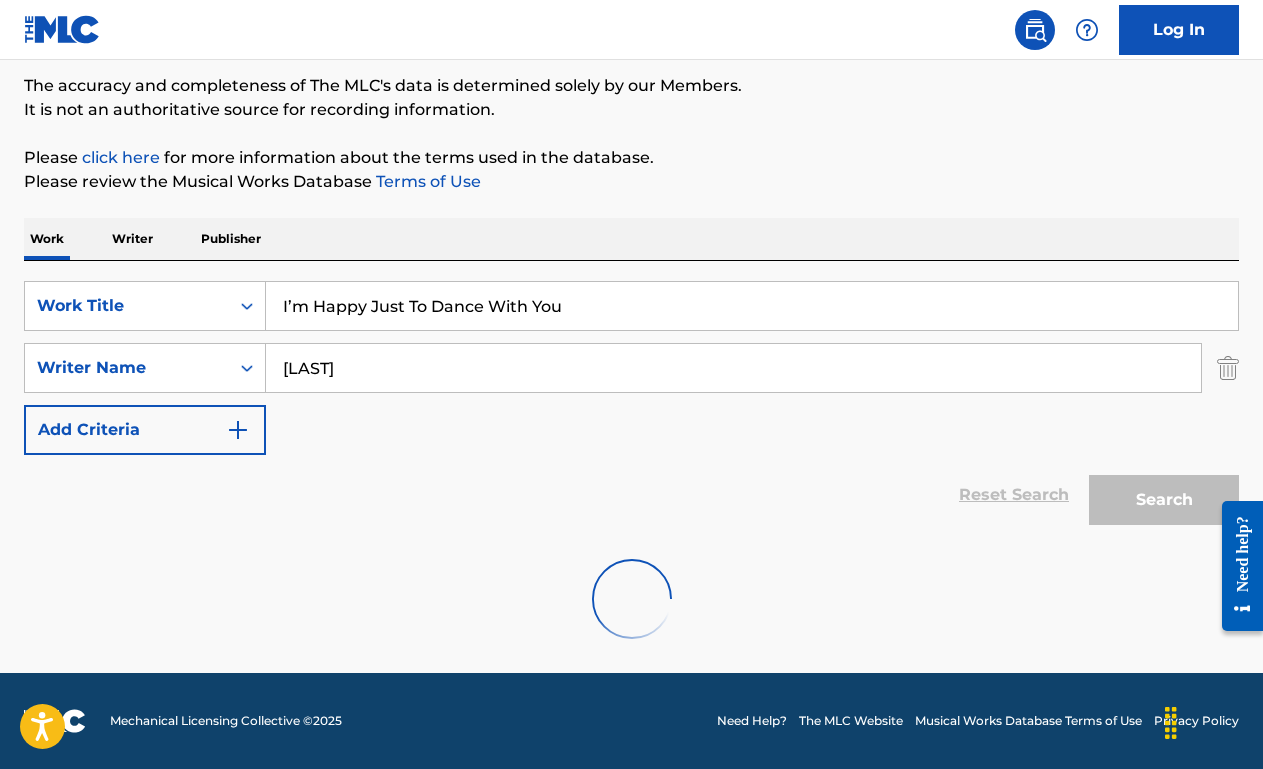 scroll, scrollTop: 389, scrollLeft: 0, axis: vertical 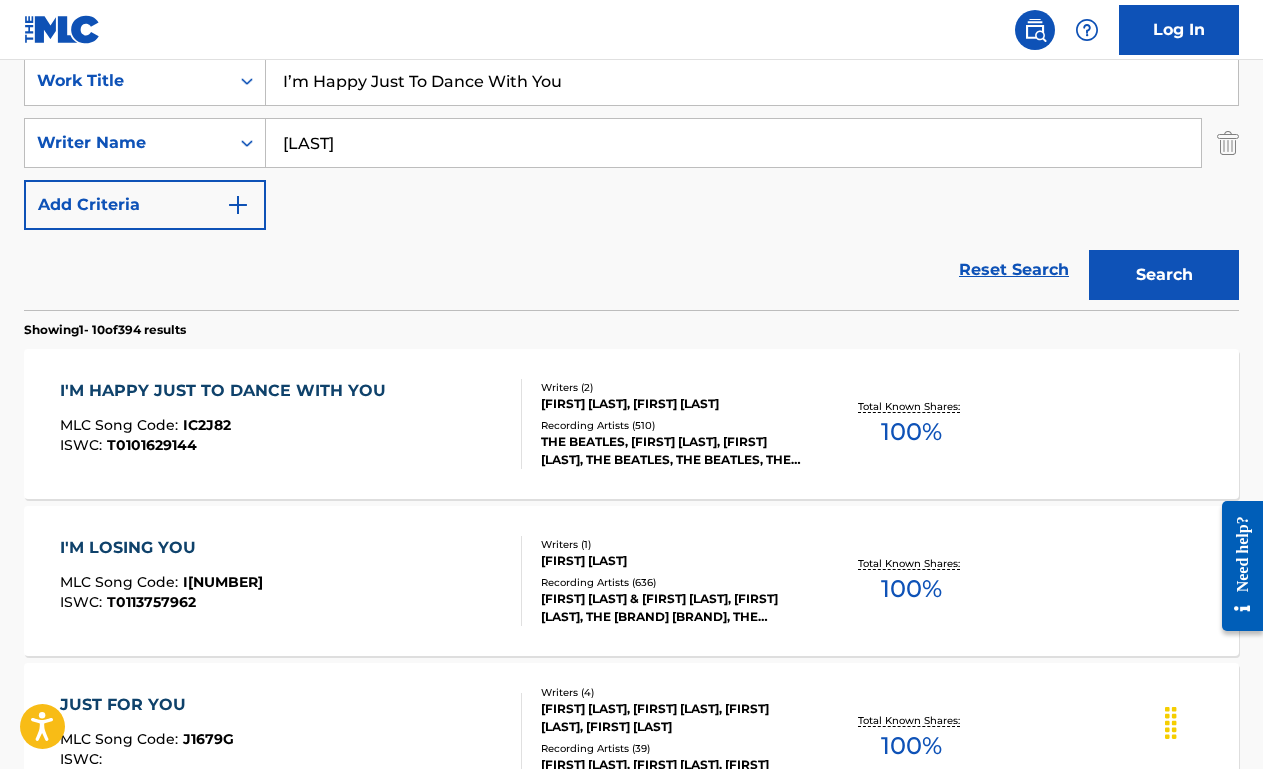 click on "I'M HAPPY JUST TO DANCE WITH YOU MLC Song Code : IC2J82 ISWC : T0101629144" at bounding box center (291, 424) 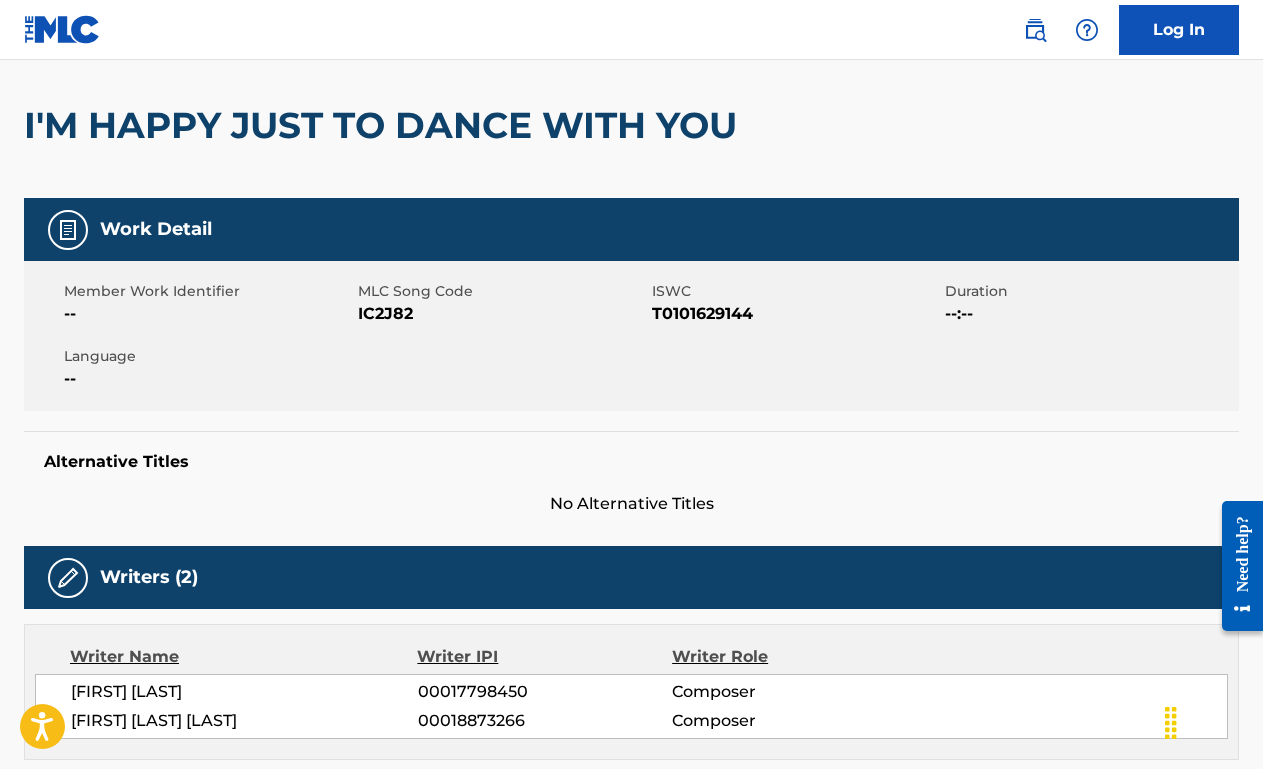 scroll, scrollTop: 0, scrollLeft: 0, axis: both 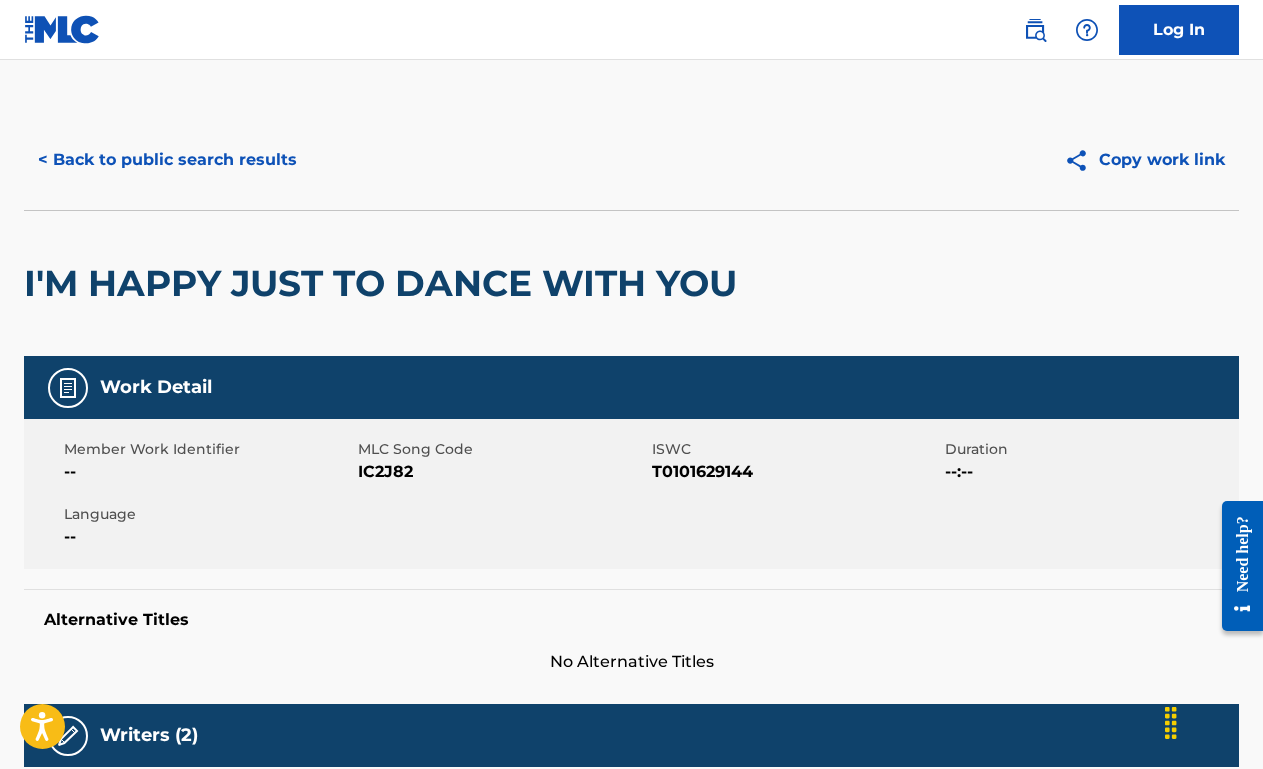 click on "< Back to public search results" at bounding box center [167, 160] 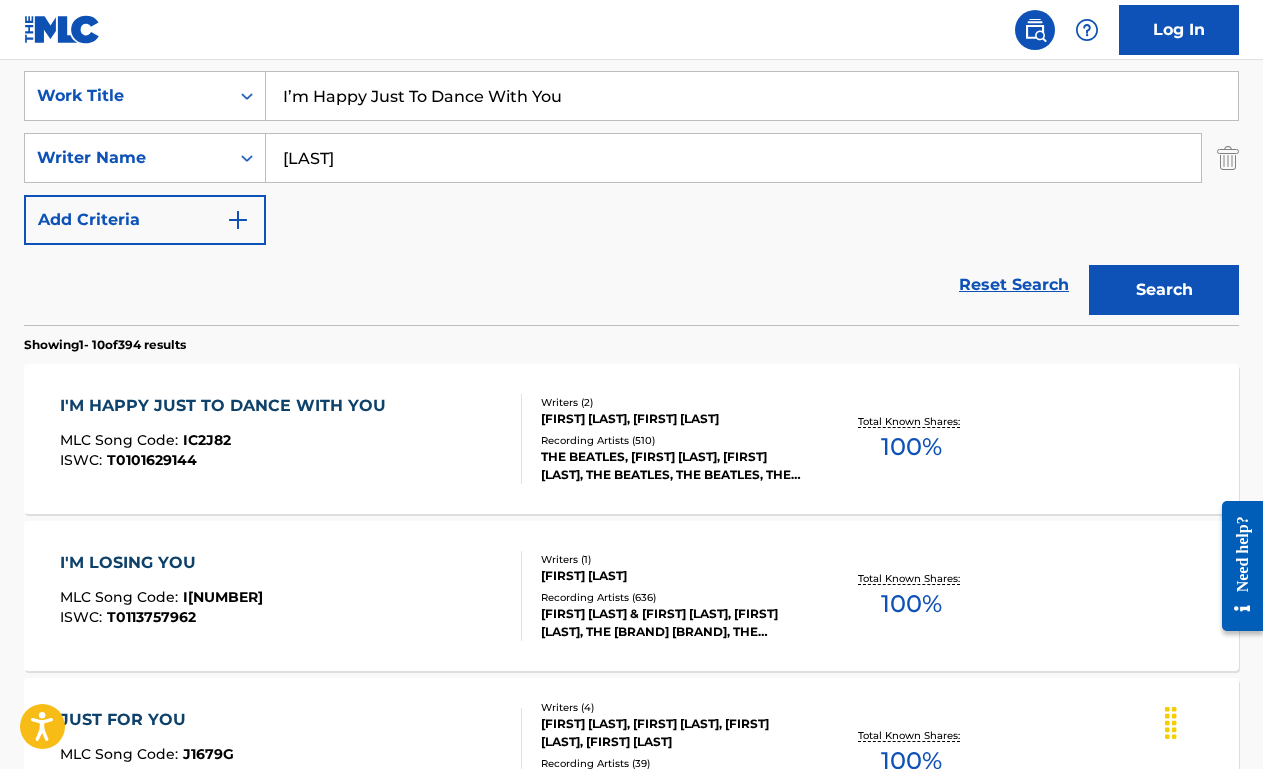 scroll, scrollTop: 373, scrollLeft: 0, axis: vertical 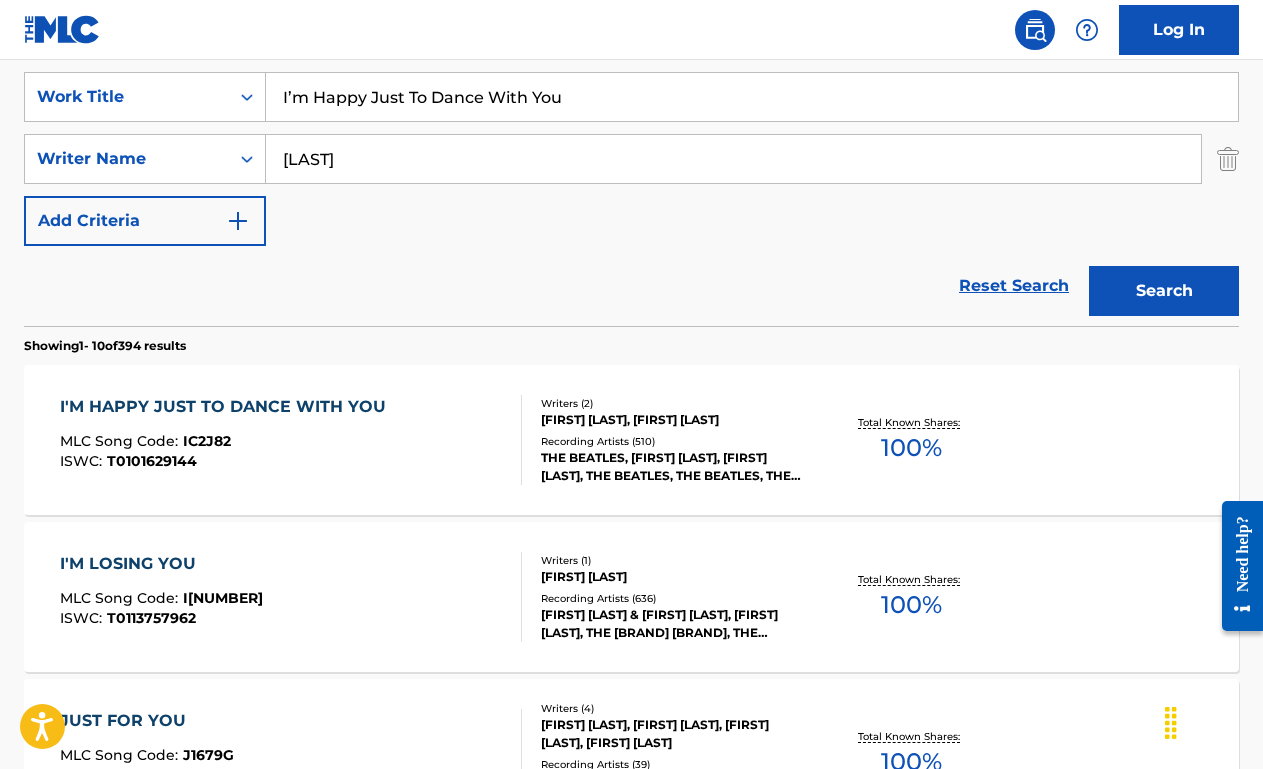 click on "I’m Happy Just To Dance With You" at bounding box center [752, 97] 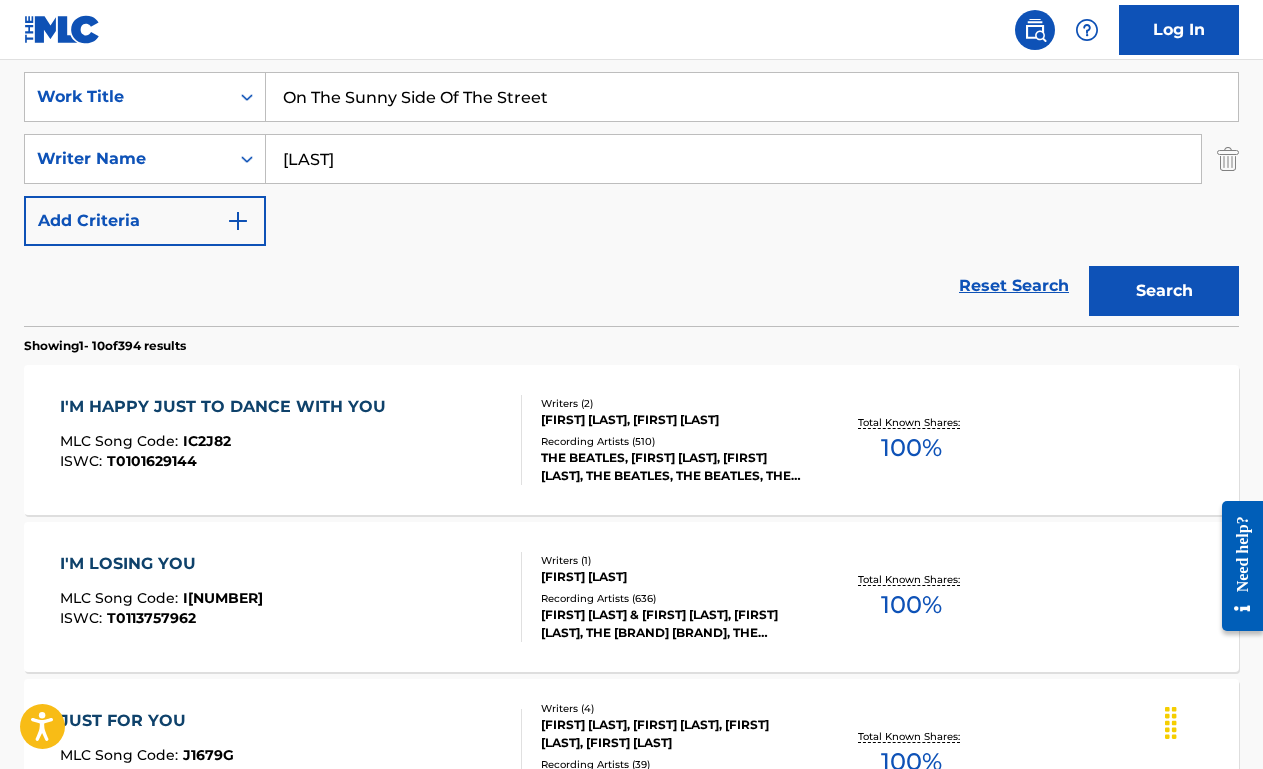 type on "On The Sunny Side Of The Street" 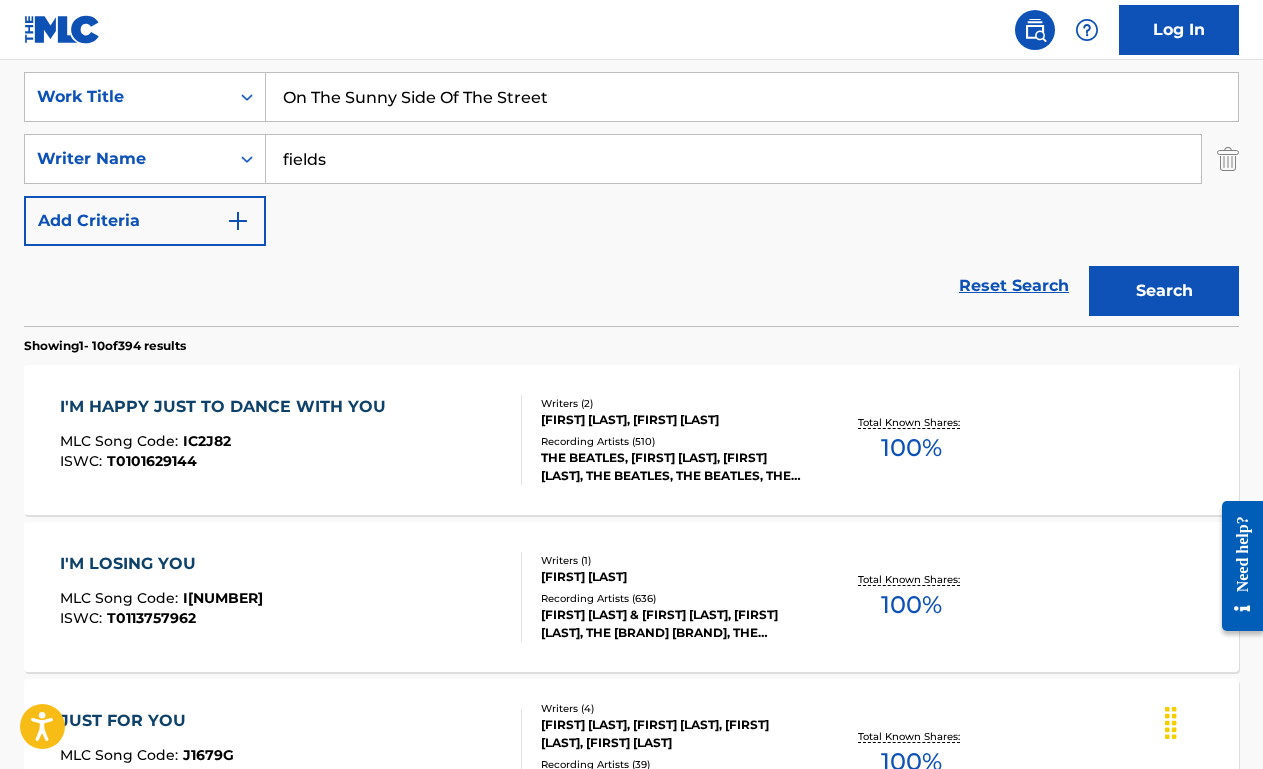 type on "fields" 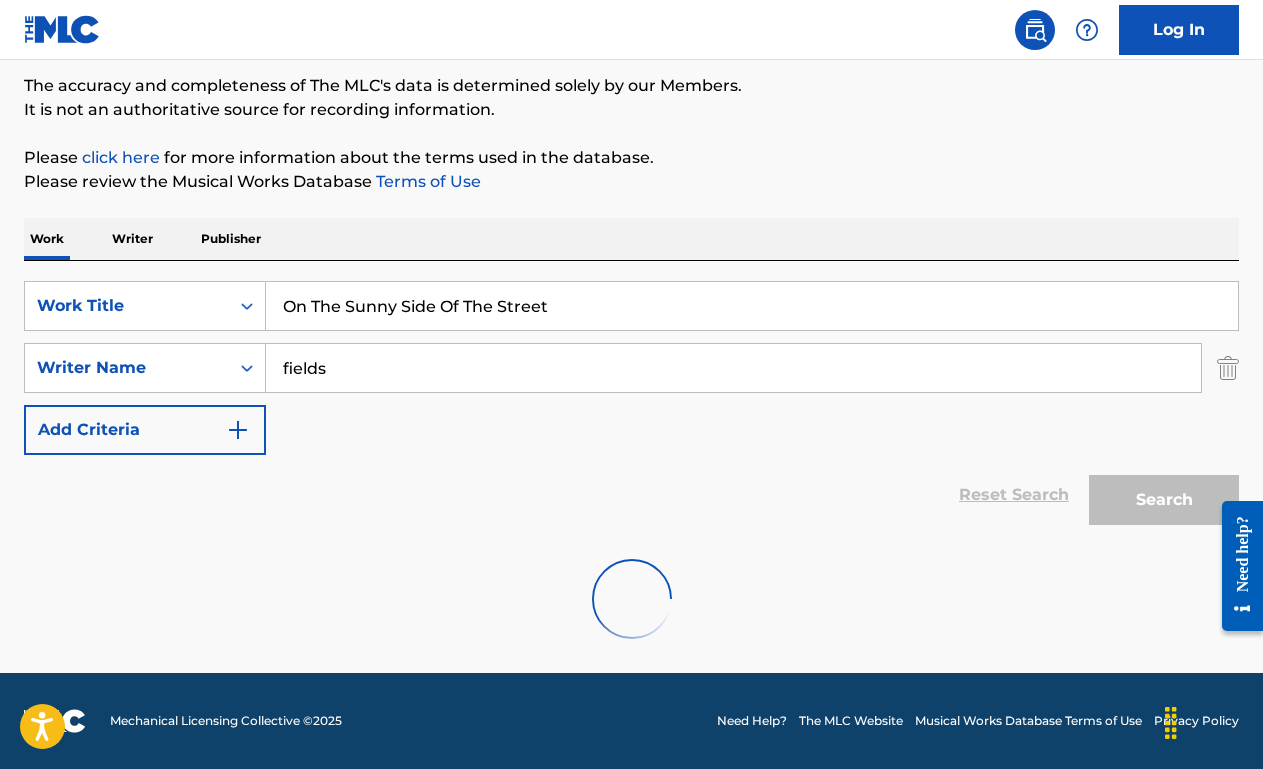 scroll, scrollTop: 373, scrollLeft: 0, axis: vertical 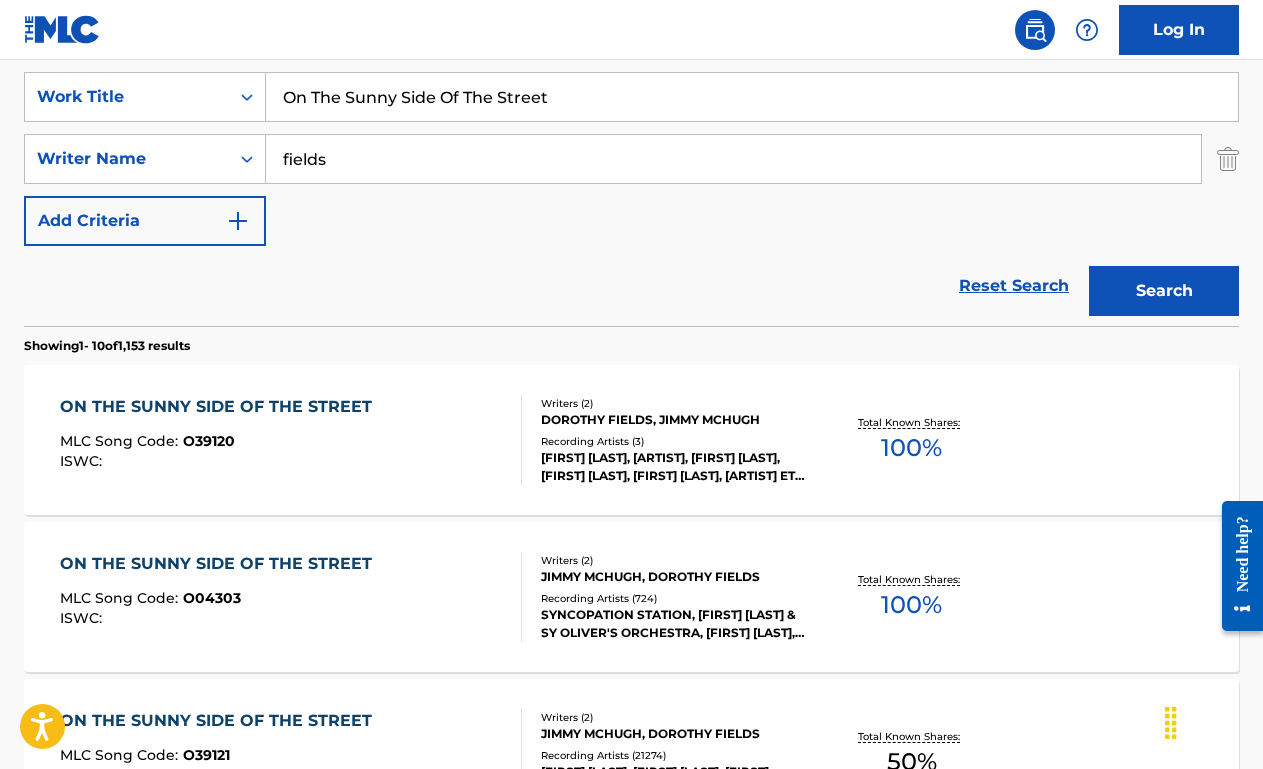 click on "ON THE SUNNY SIDE OF THE STREET MLC Song Code : O39120 ISWC :" at bounding box center (291, 440) 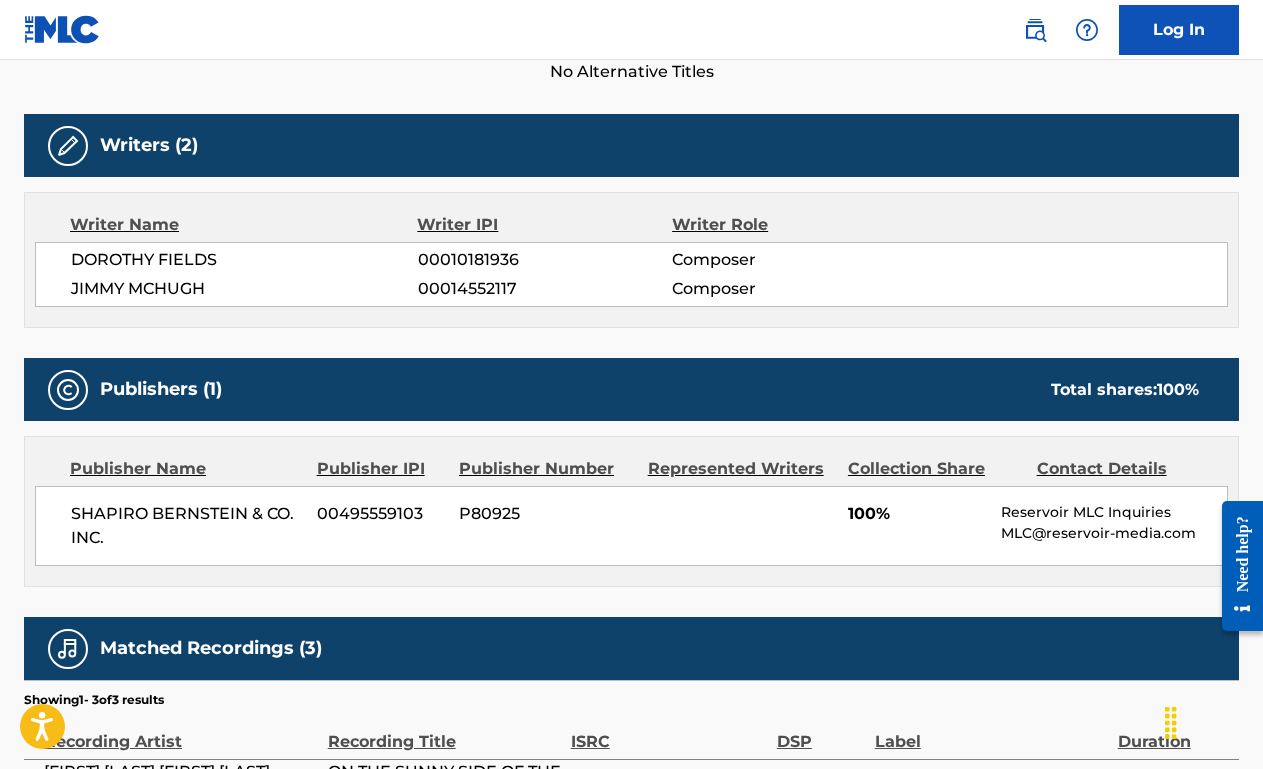 scroll, scrollTop: 0, scrollLeft: 0, axis: both 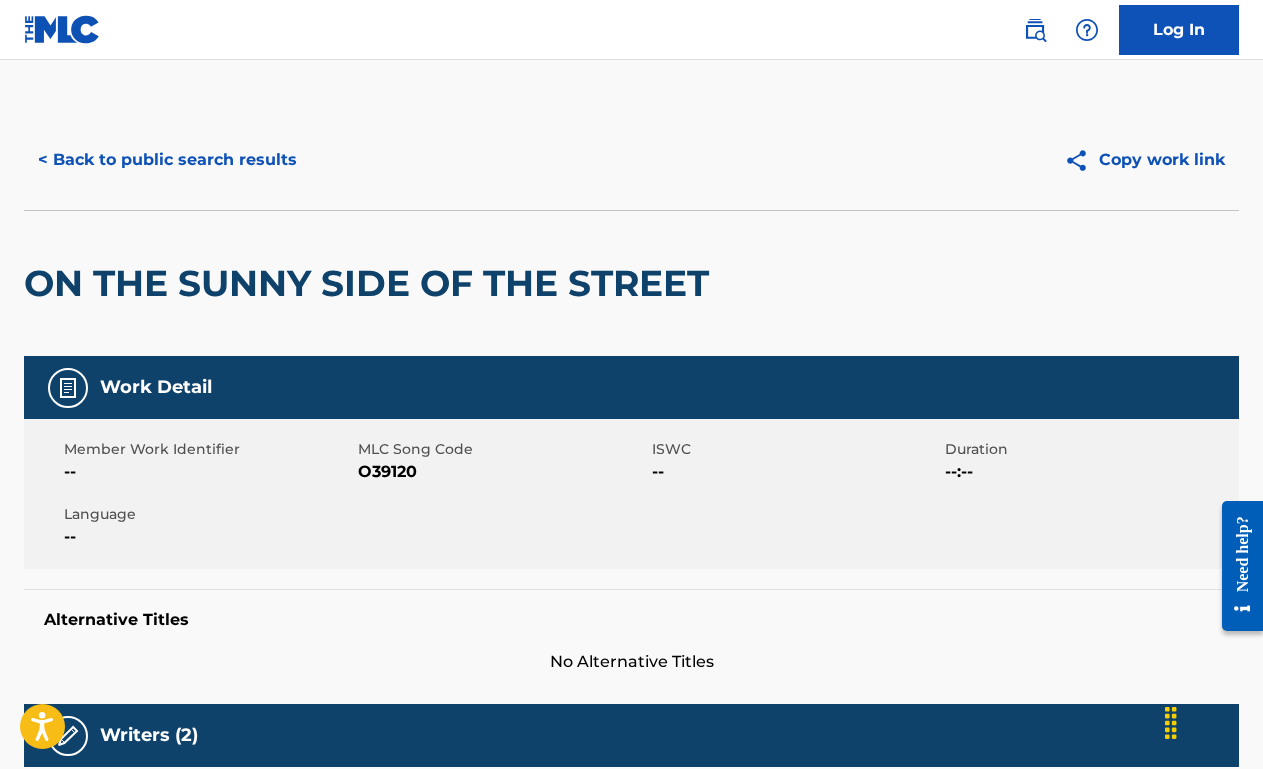 click on "< Back to public search results" at bounding box center [167, 160] 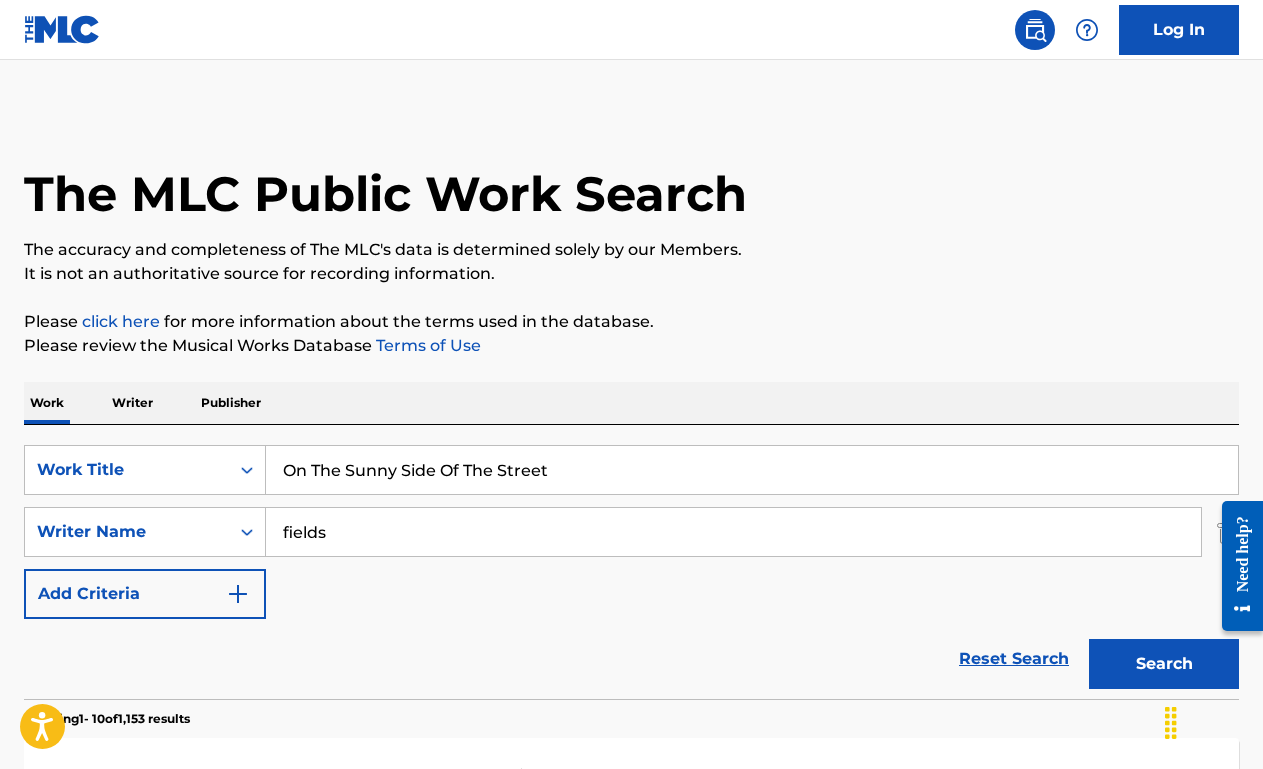 scroll, scrollTop: 370, scrollLeft: 0, axis: vertical 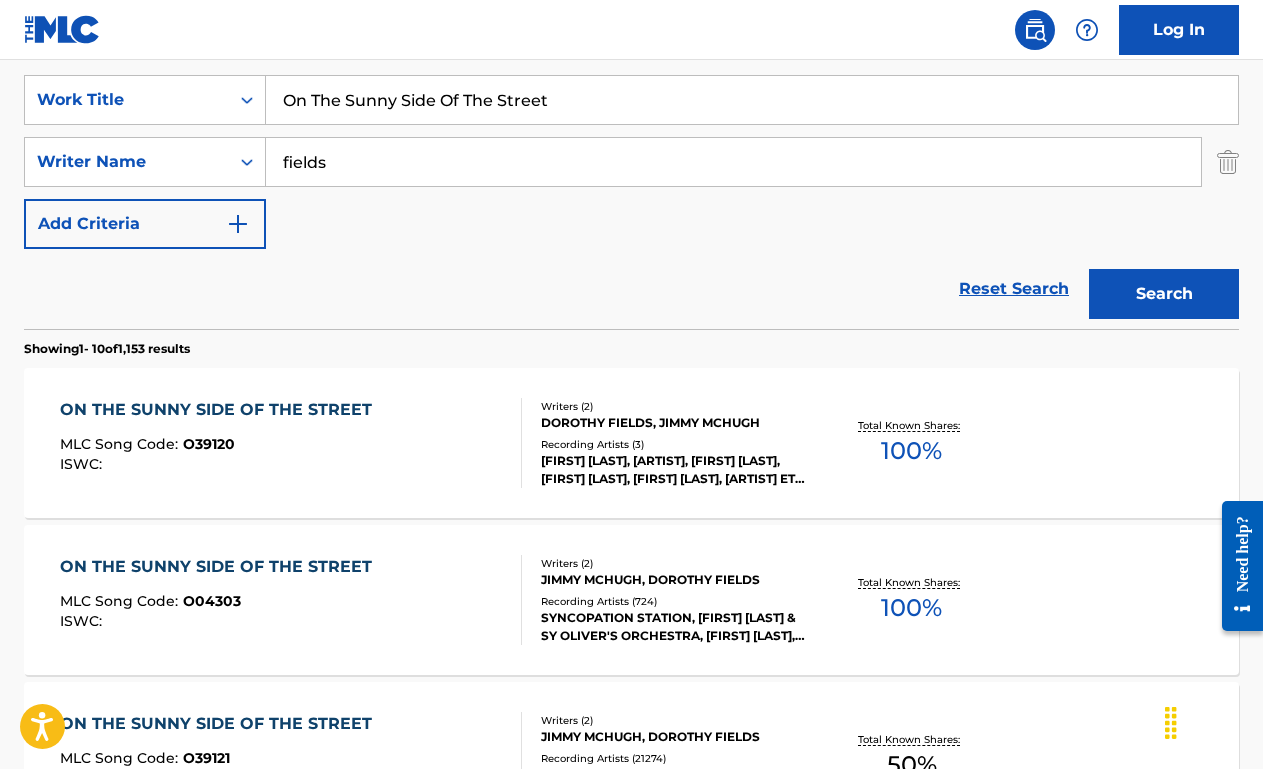 click on "On The Sunny Side Of The Street" at bounding box center [752, 100] 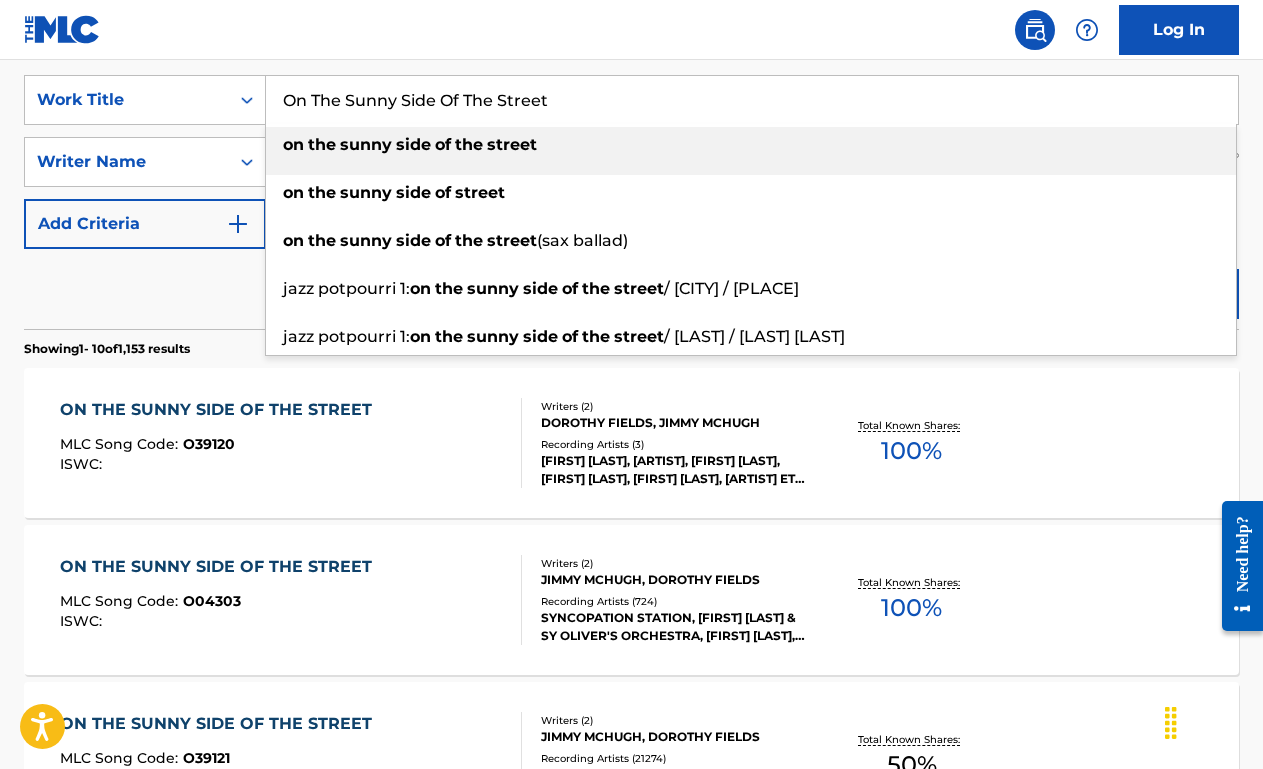 click on "On The Sunny Side Of The Street" at bounding box center [752, 100] 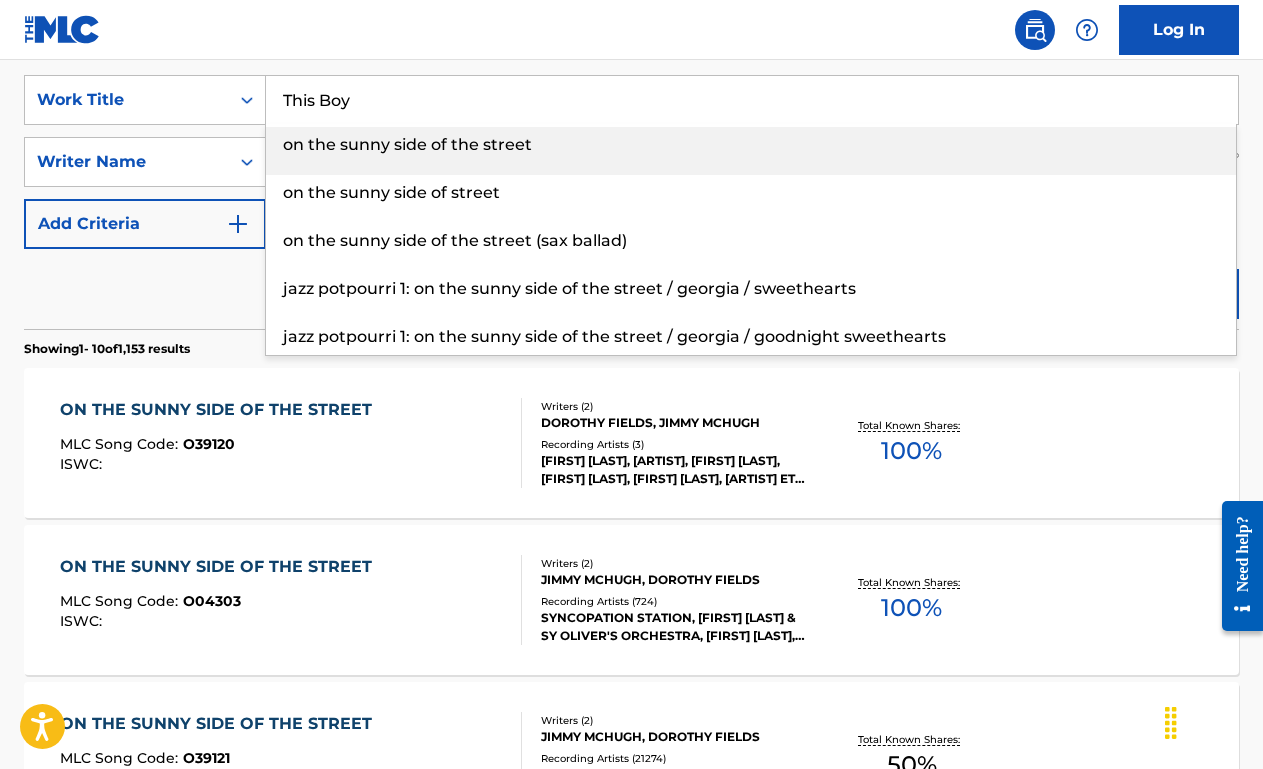type on "This Boy" 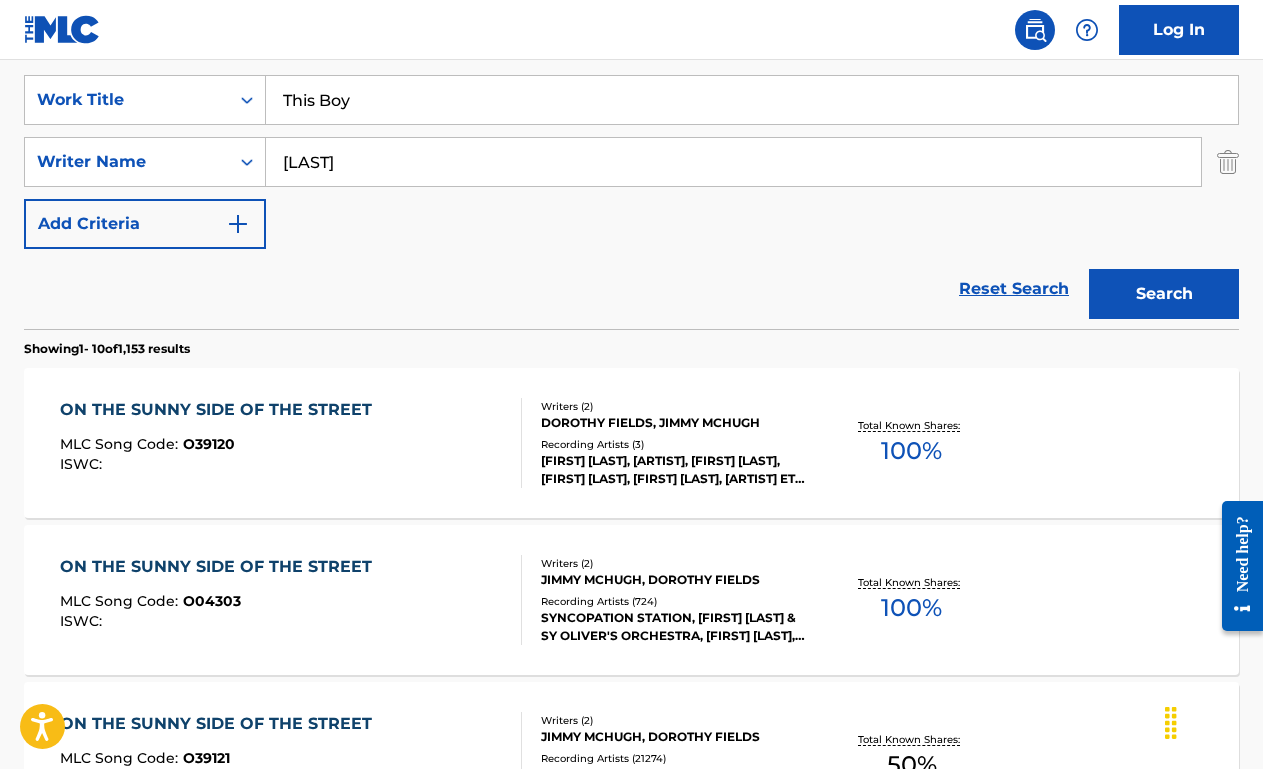 type on "[LAST]" 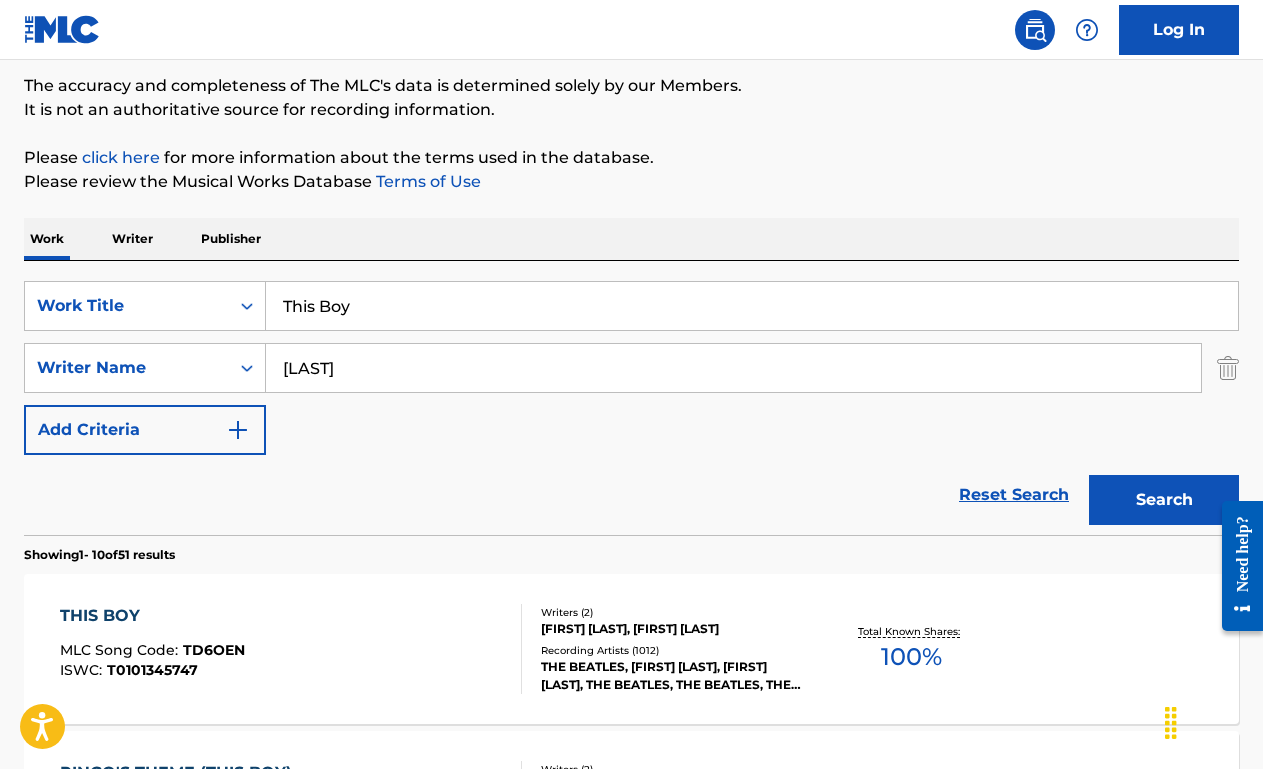 scroll, scrollTop: 370, scrollLeft: 0, axis: vertical 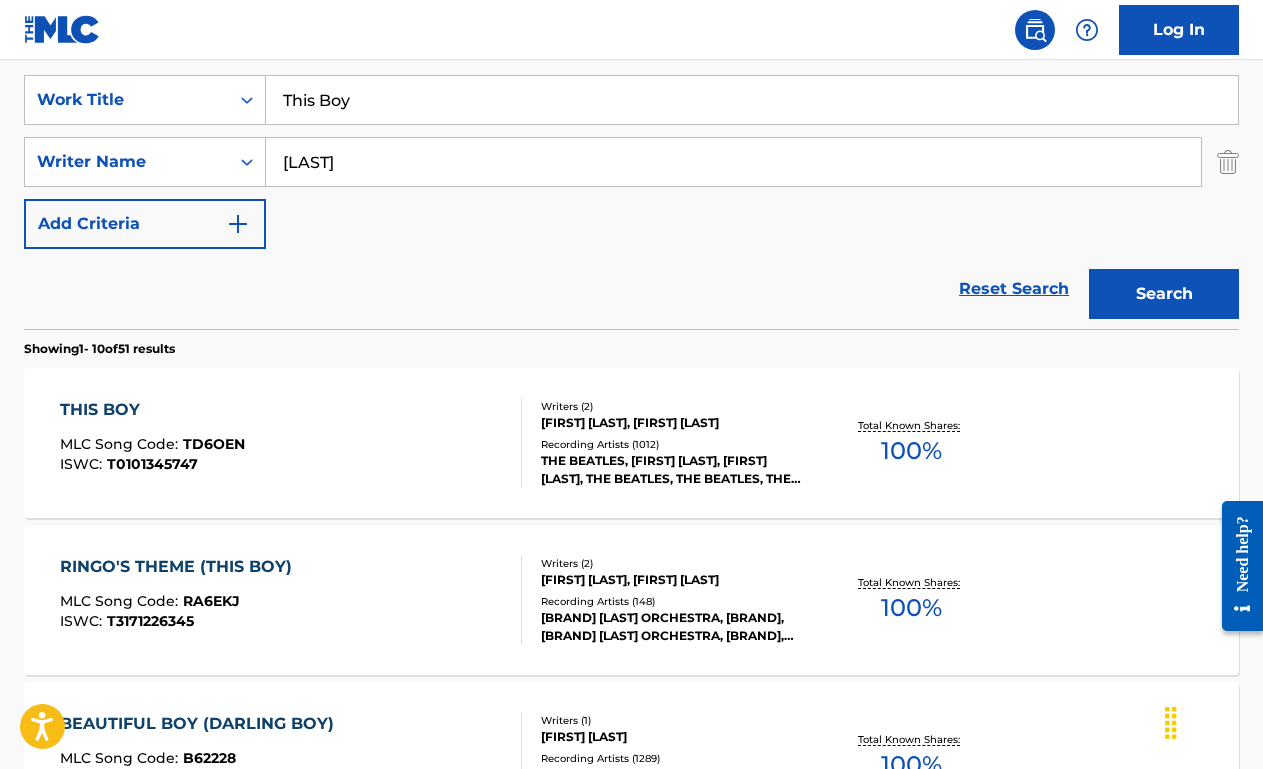 click on "THIS BOY MLC Song Code : TD6OEN ISWC : T0101345747" at bounding box center (291, 443) 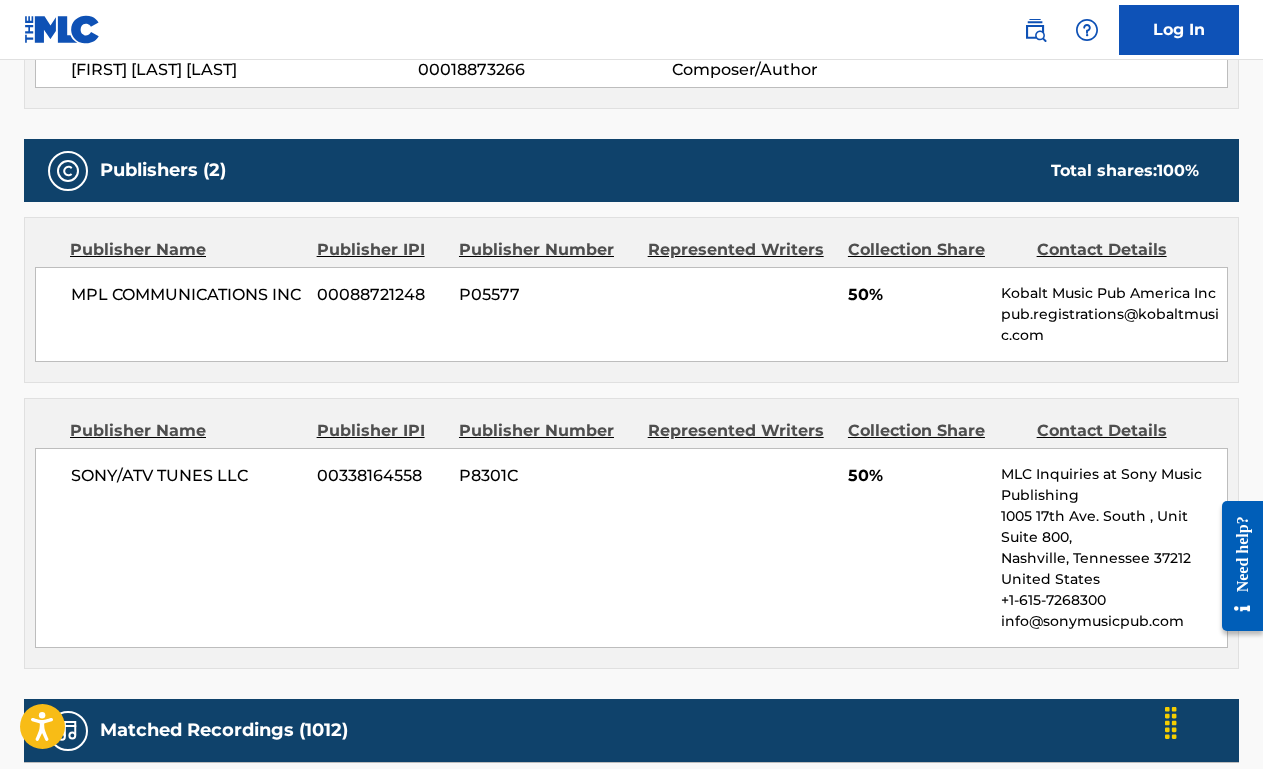 scroll, scrollTop: 0, scrollLeft: 0, axis: both 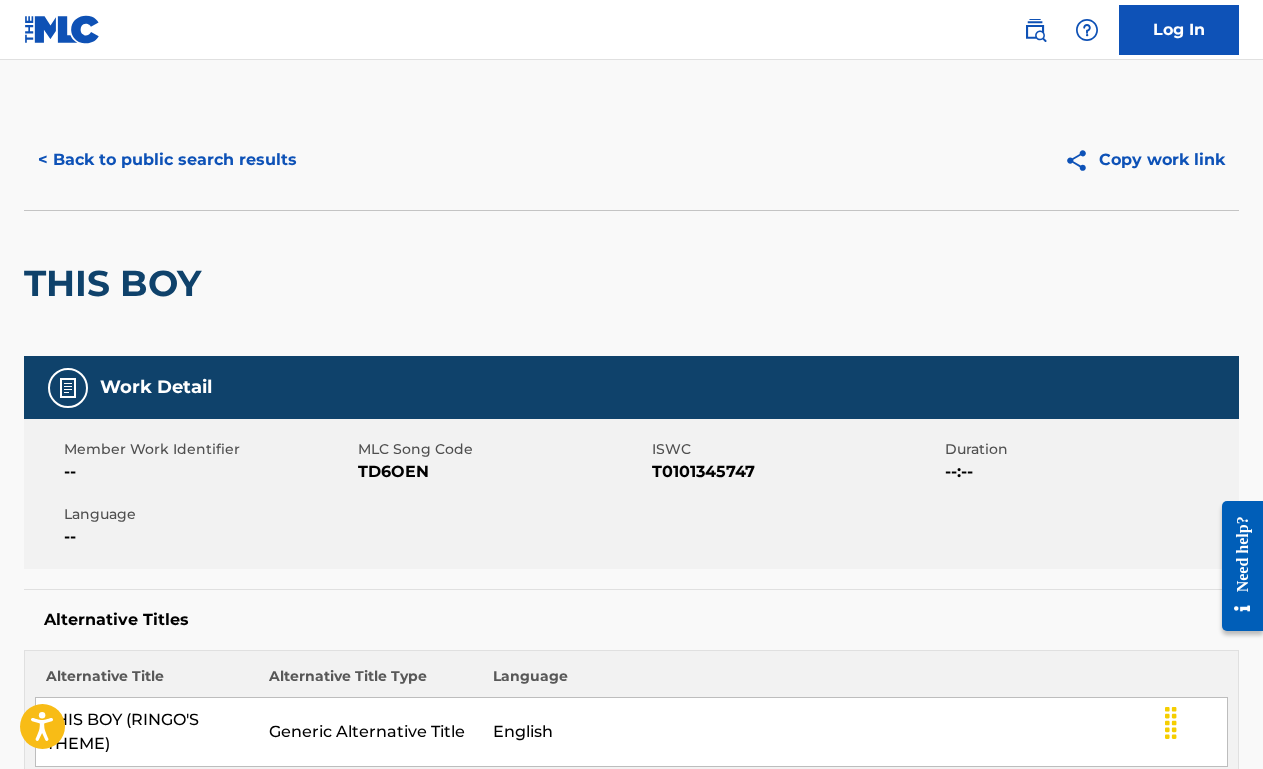 click on "< Back to public search results" at bounding box center [167, 160] 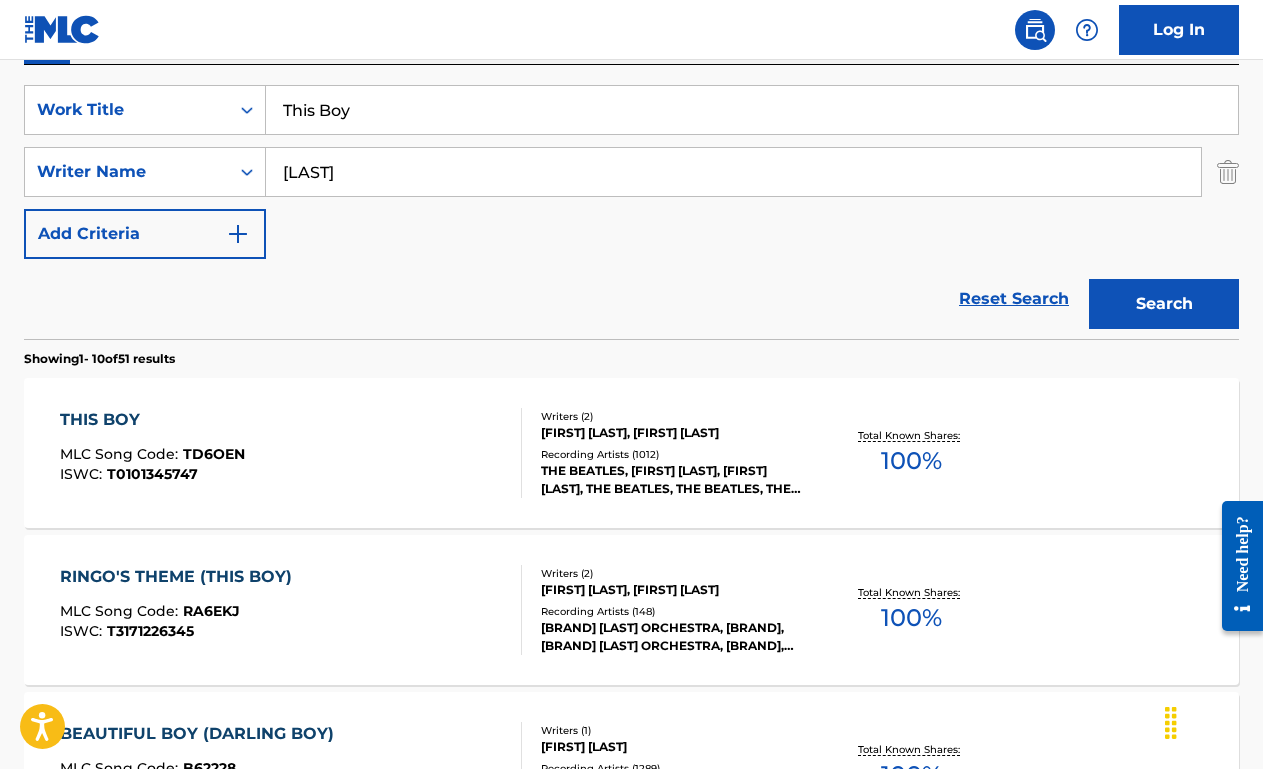 scroll, scrollTop: 355, scrollLeft: 0, axis: vertical 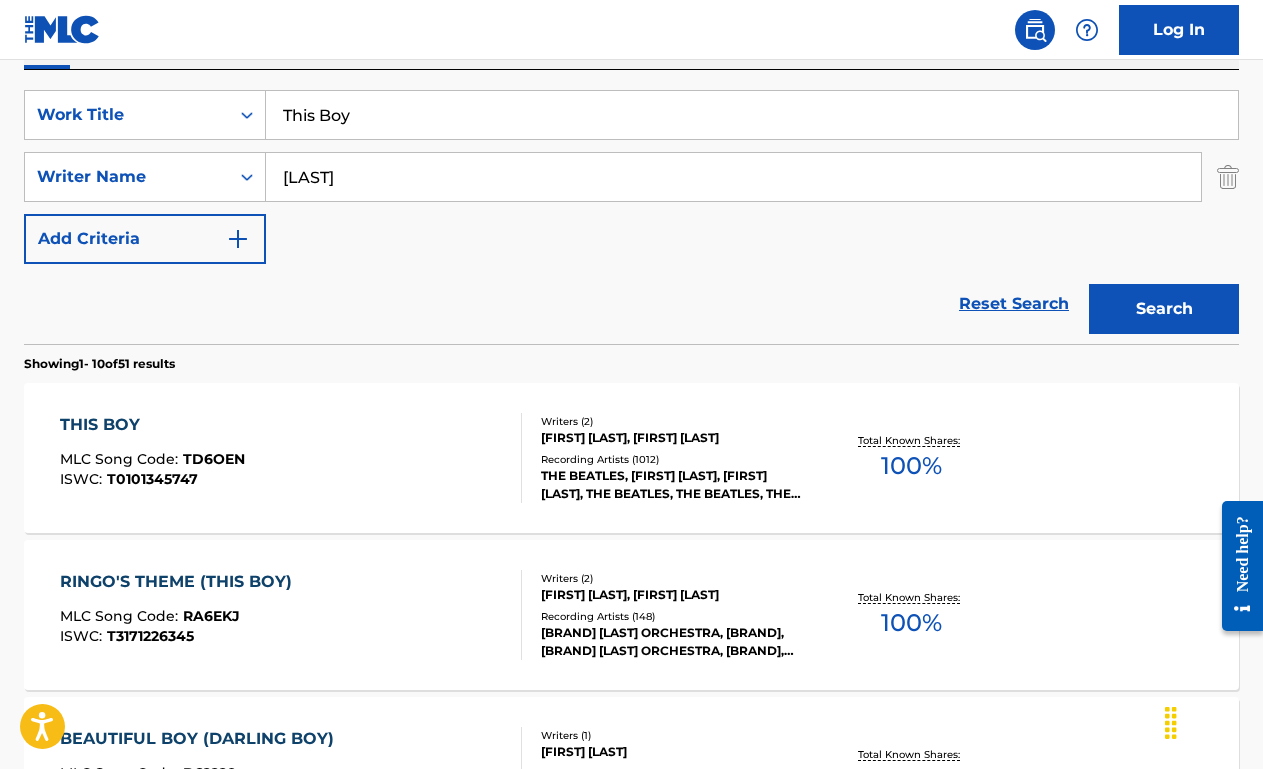 click on "This Boy" at bounding box center [752, 115] 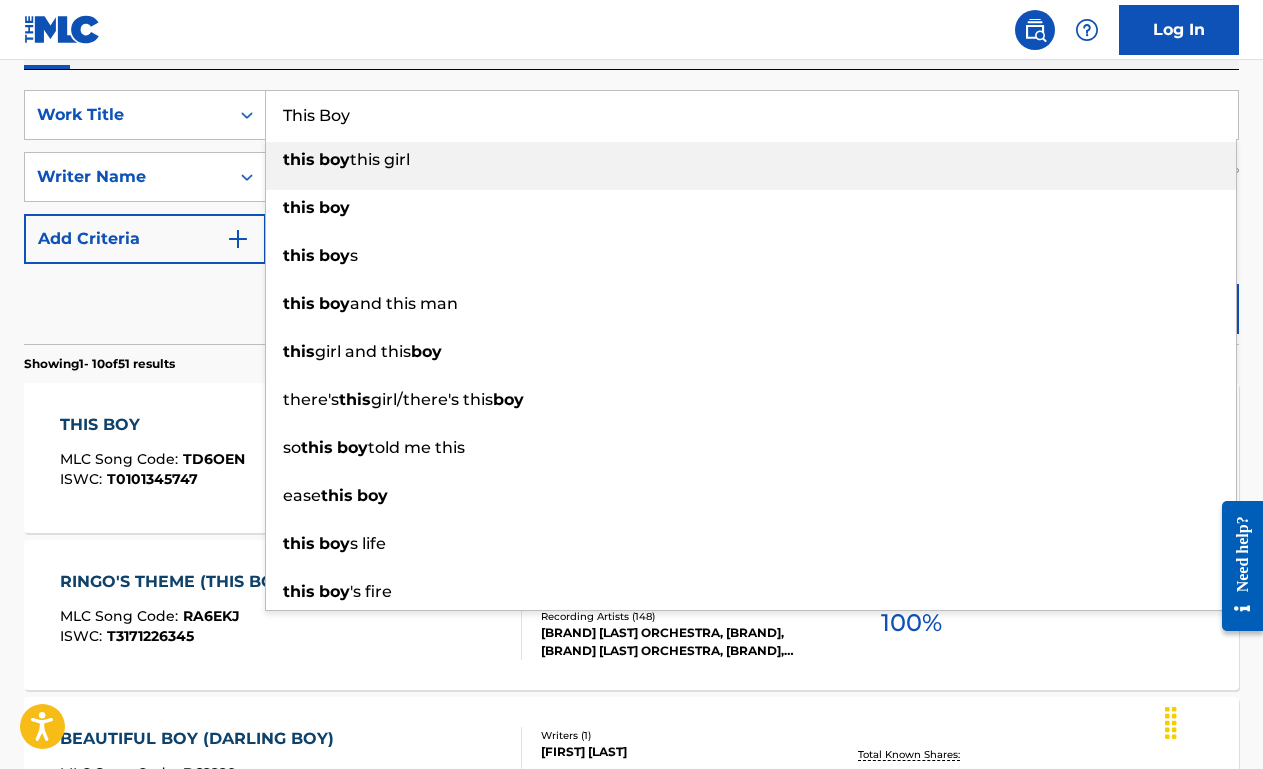 paste on "Soul Deep" 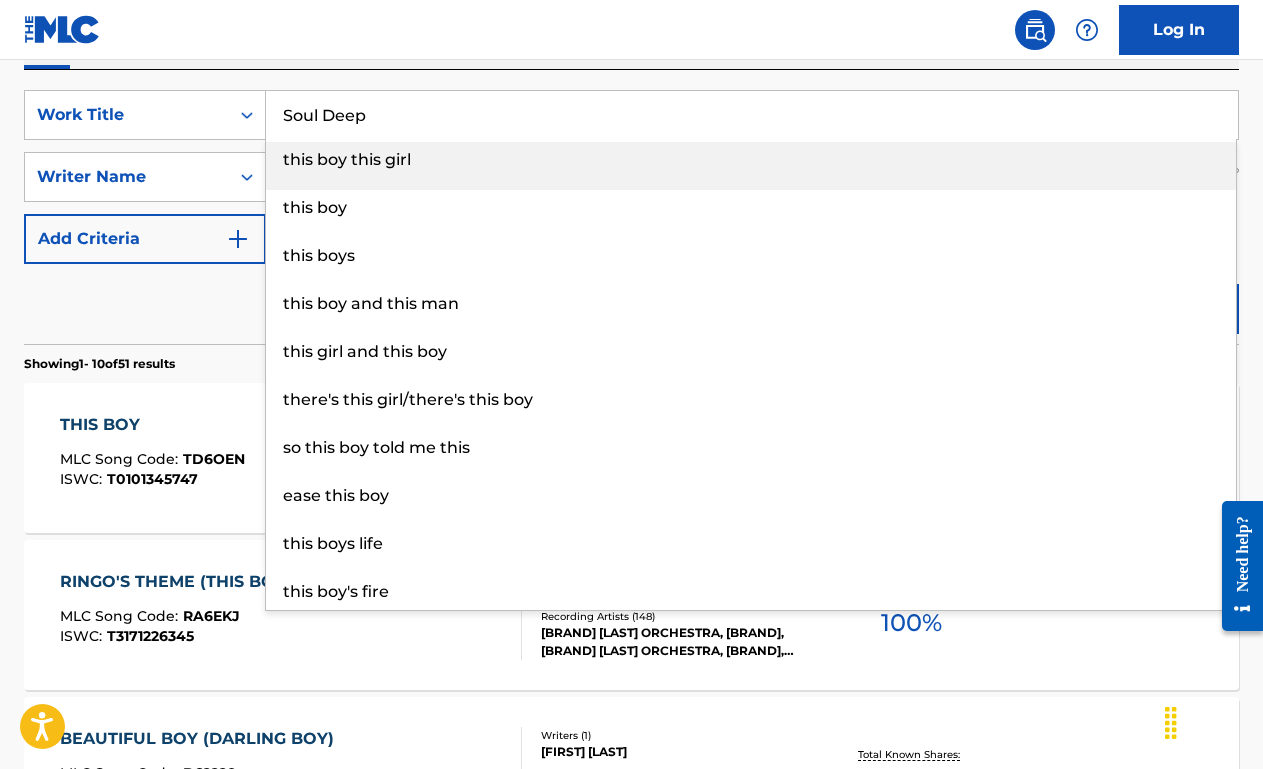 type on "Soul Deep" 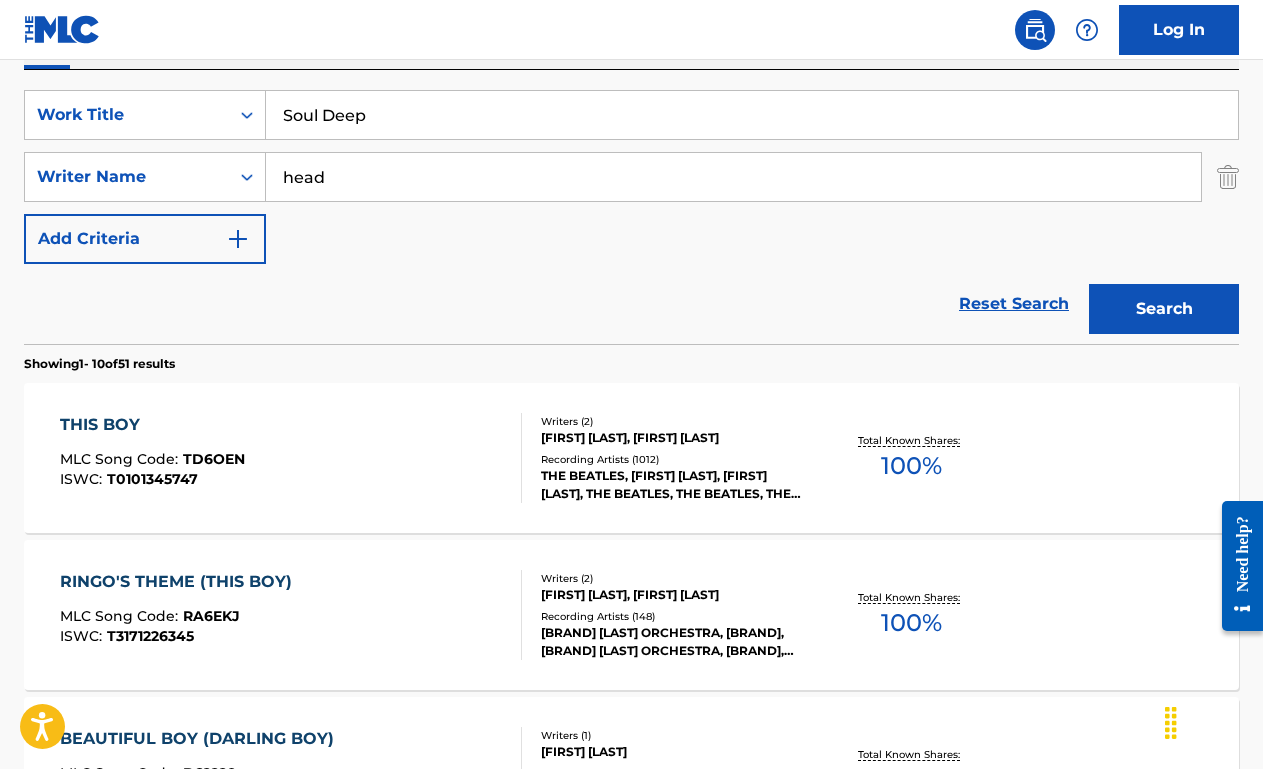 click on "Search" at bounding box center (1164, 309) 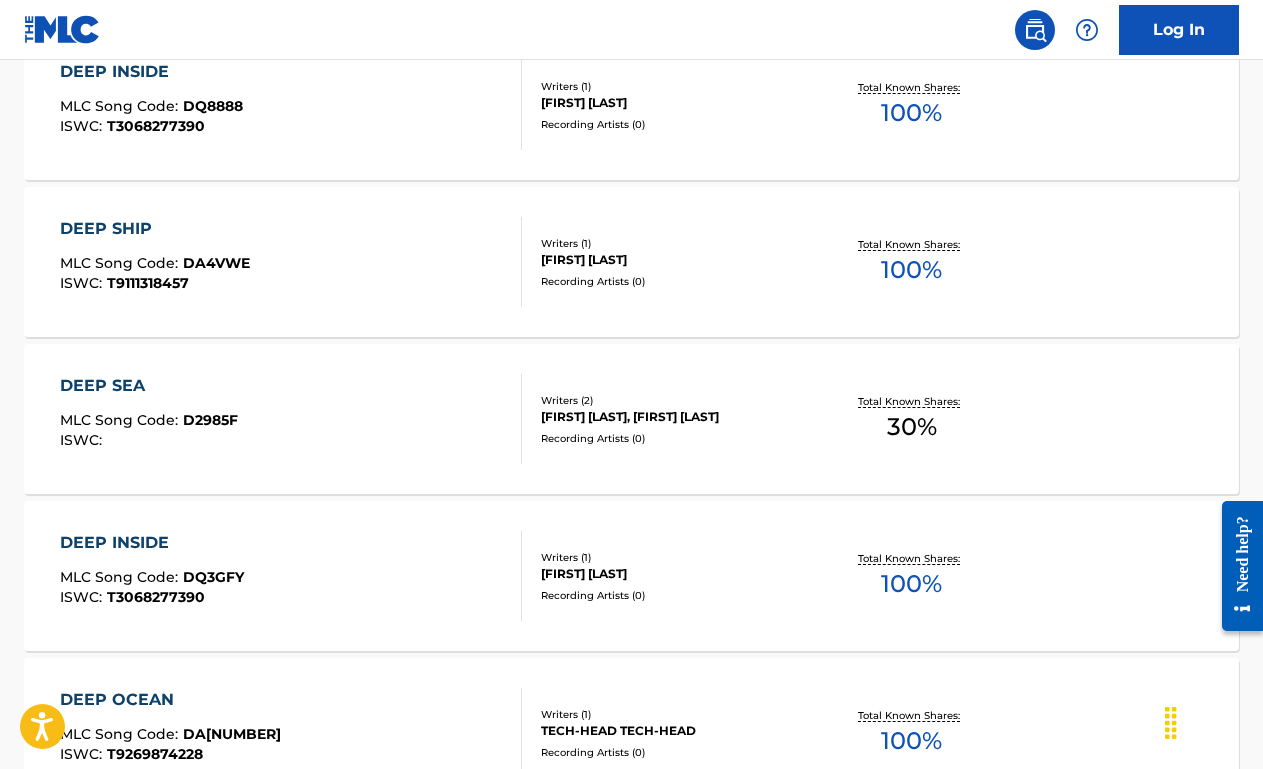 scroll, scrollTop: 709, scrollLeft: 0, axis: vertical 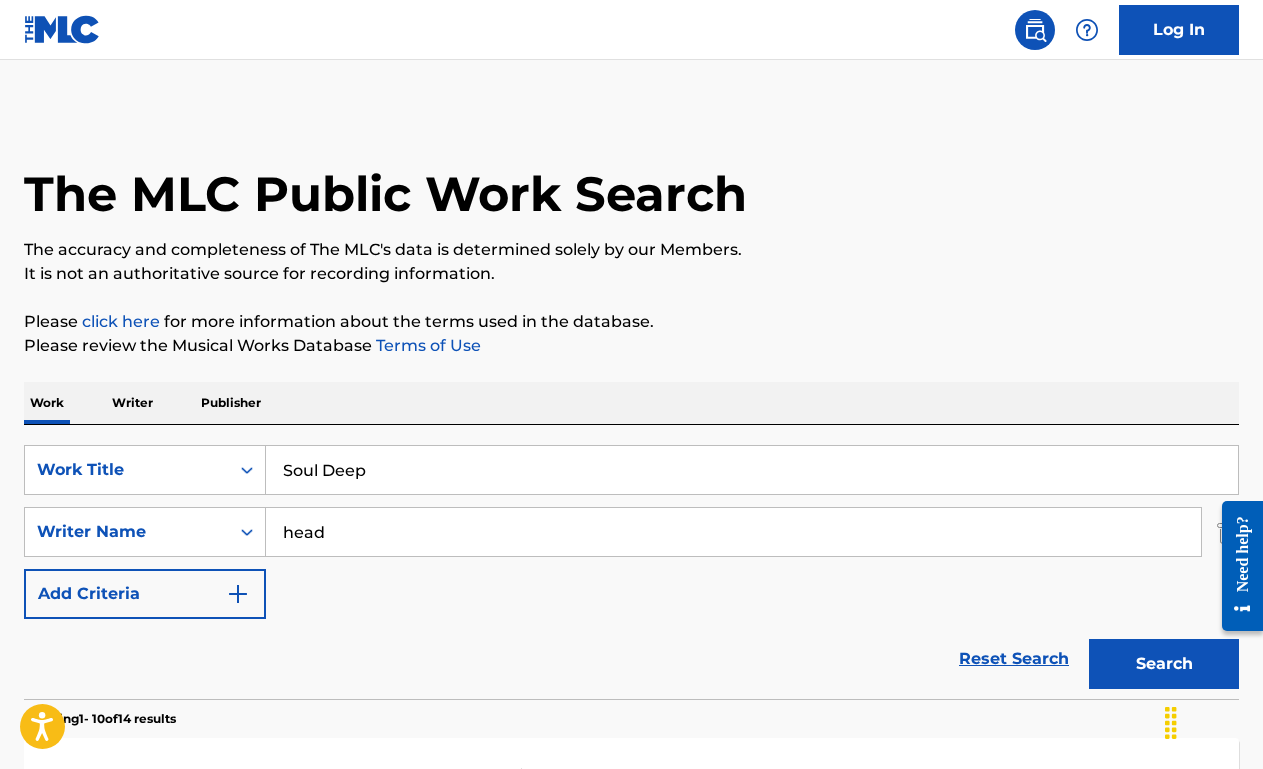 click on "head" at bounding box center [733, 532] 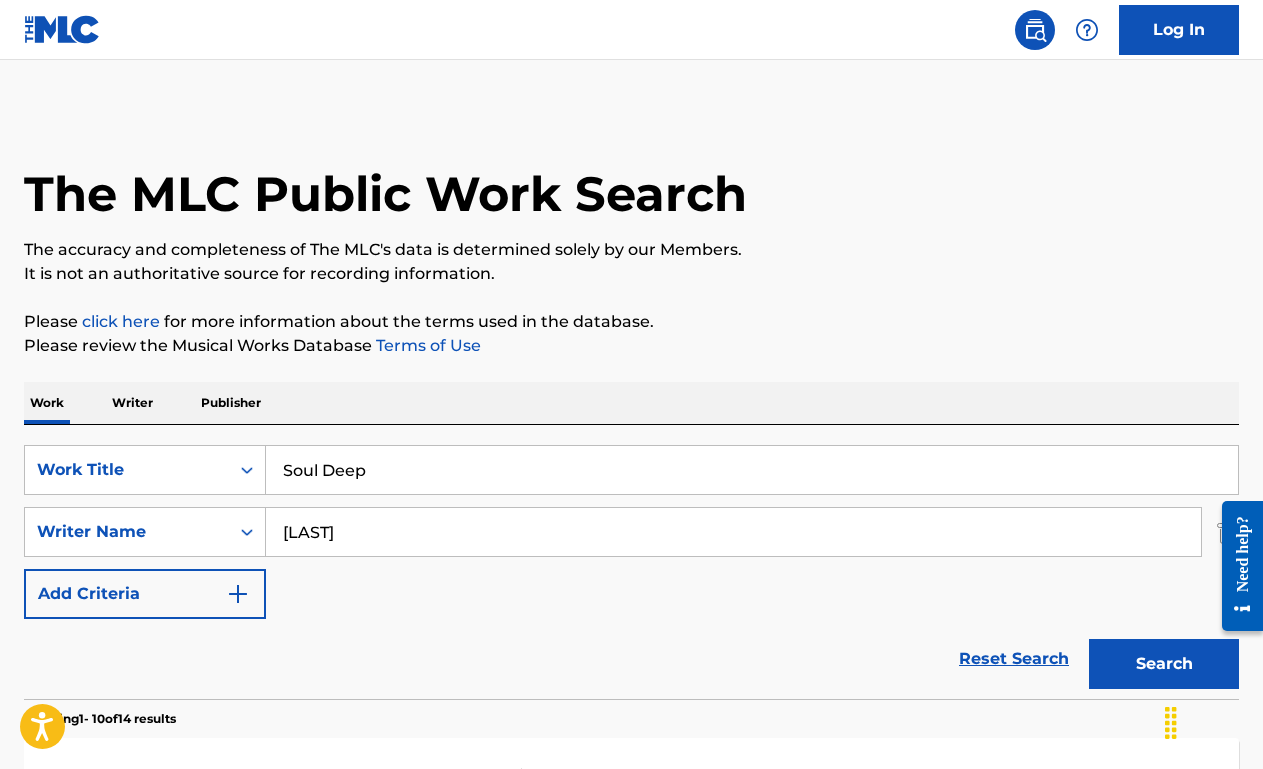 click on "Search" at bounding box center [1164, 664] 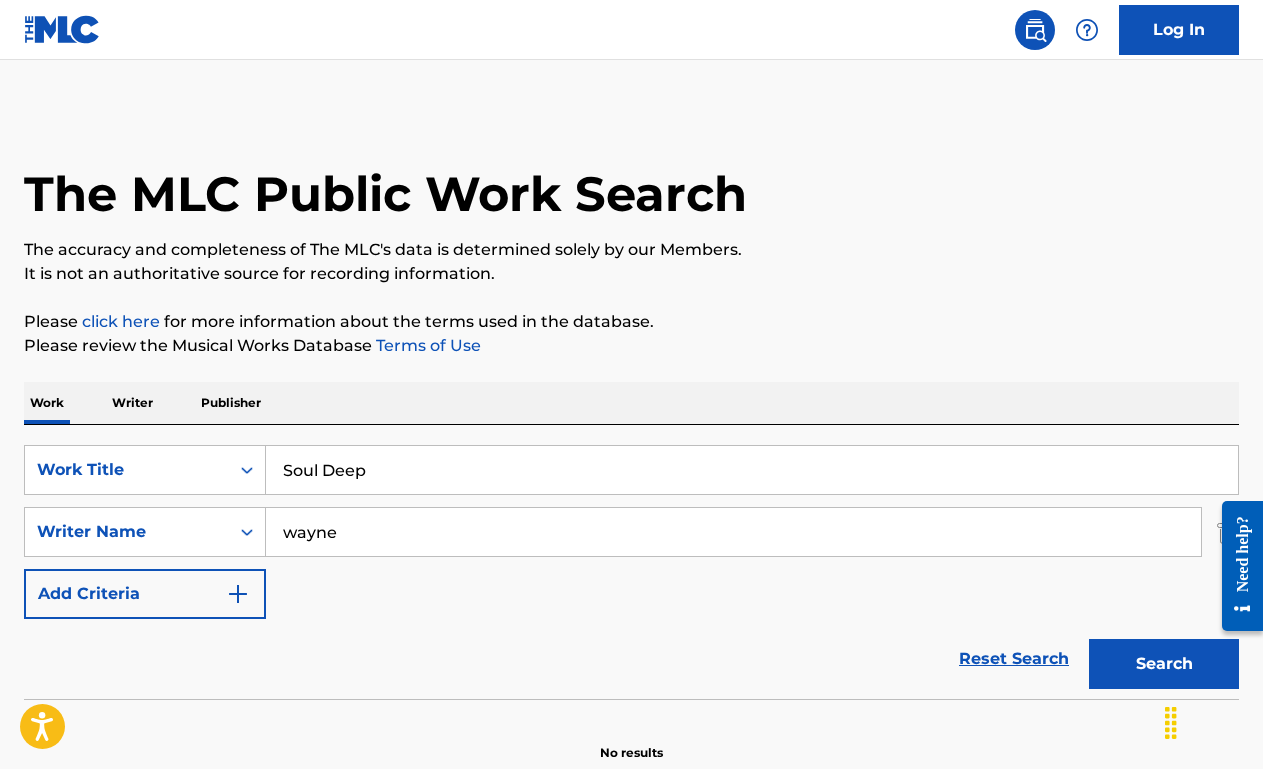 type on "wayne" 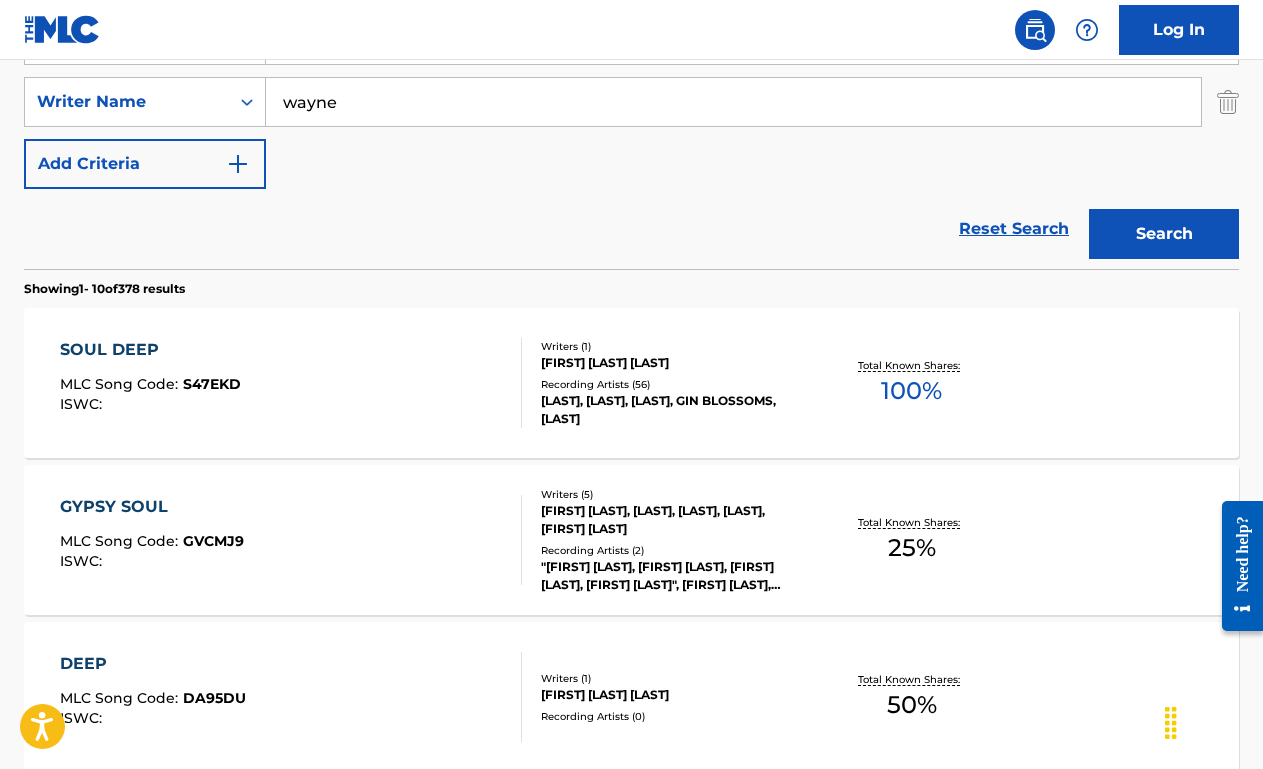 scroll, scrollTop: 434, scrollLeft: 0, axis: vertical 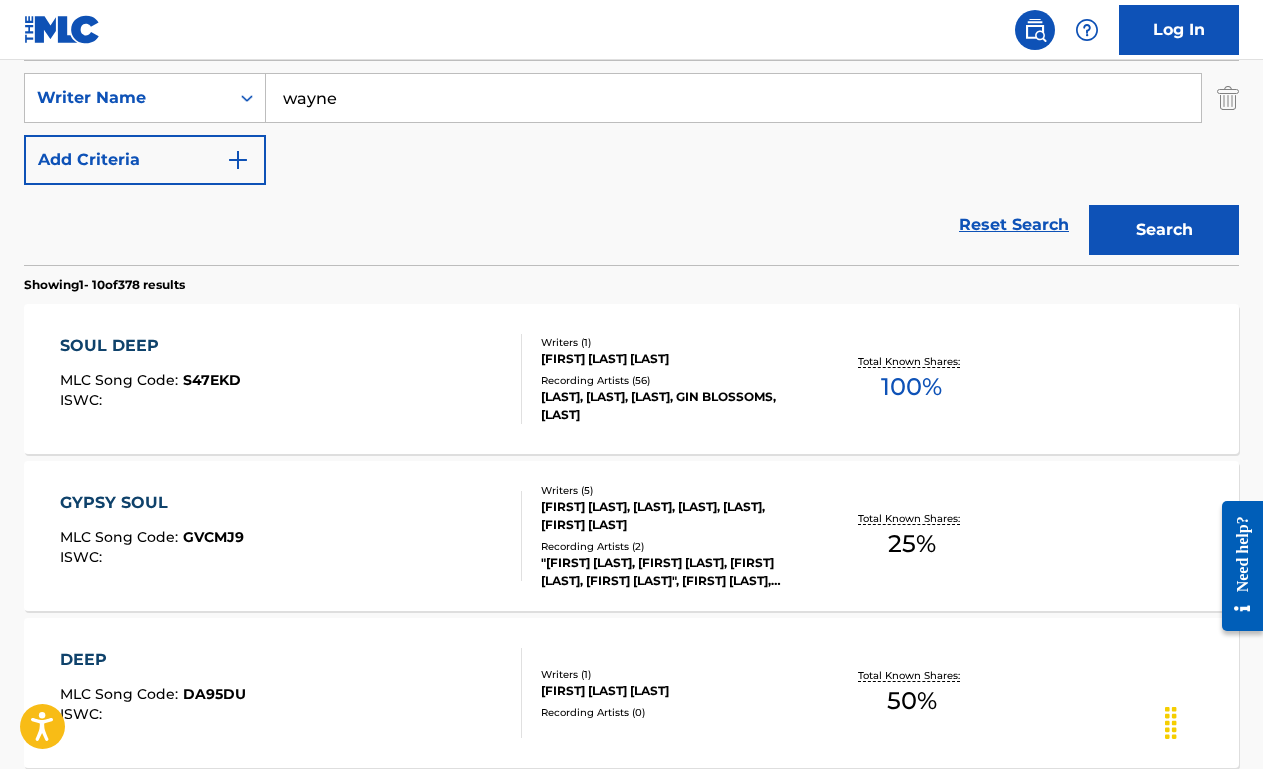 click on "SOUL DEEP MLC Song Code : S47EKD ISWC :" at bounding box center [291, 379] 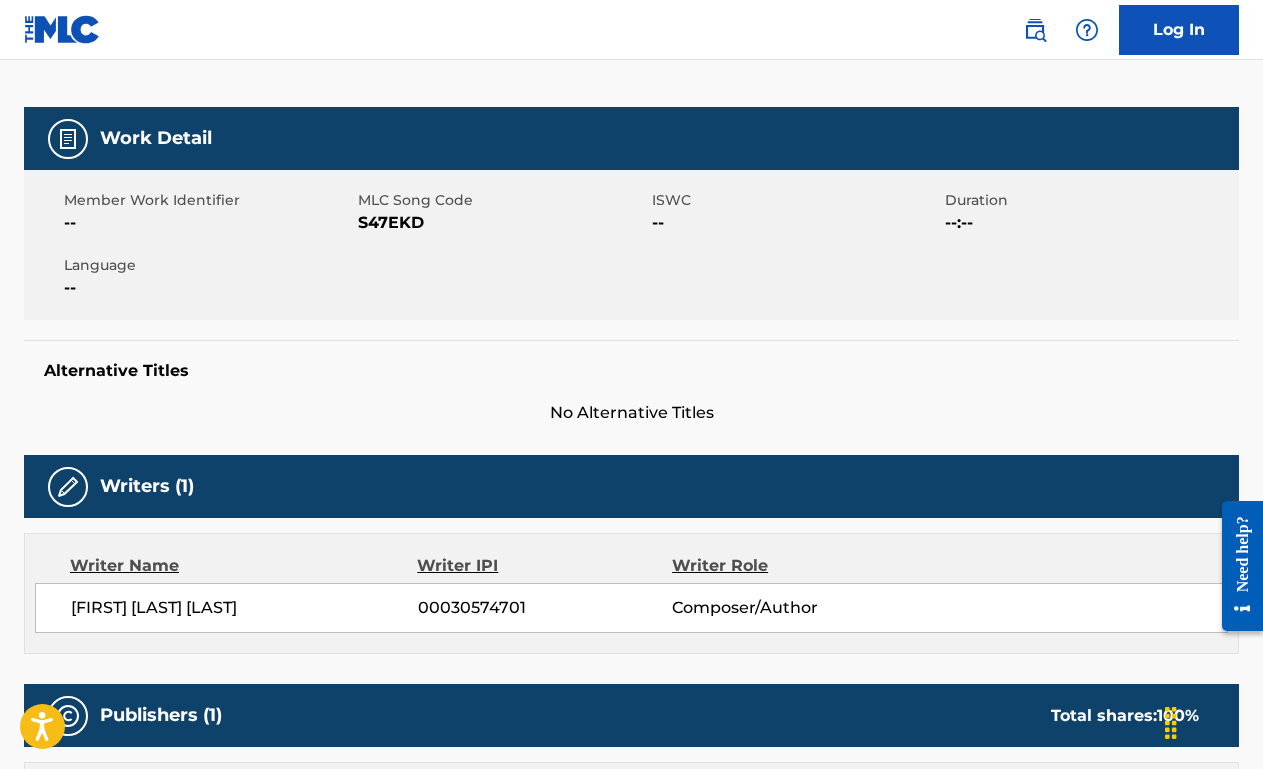 scroll, scrollTop: 0, scrollLeft: 0, axis: both 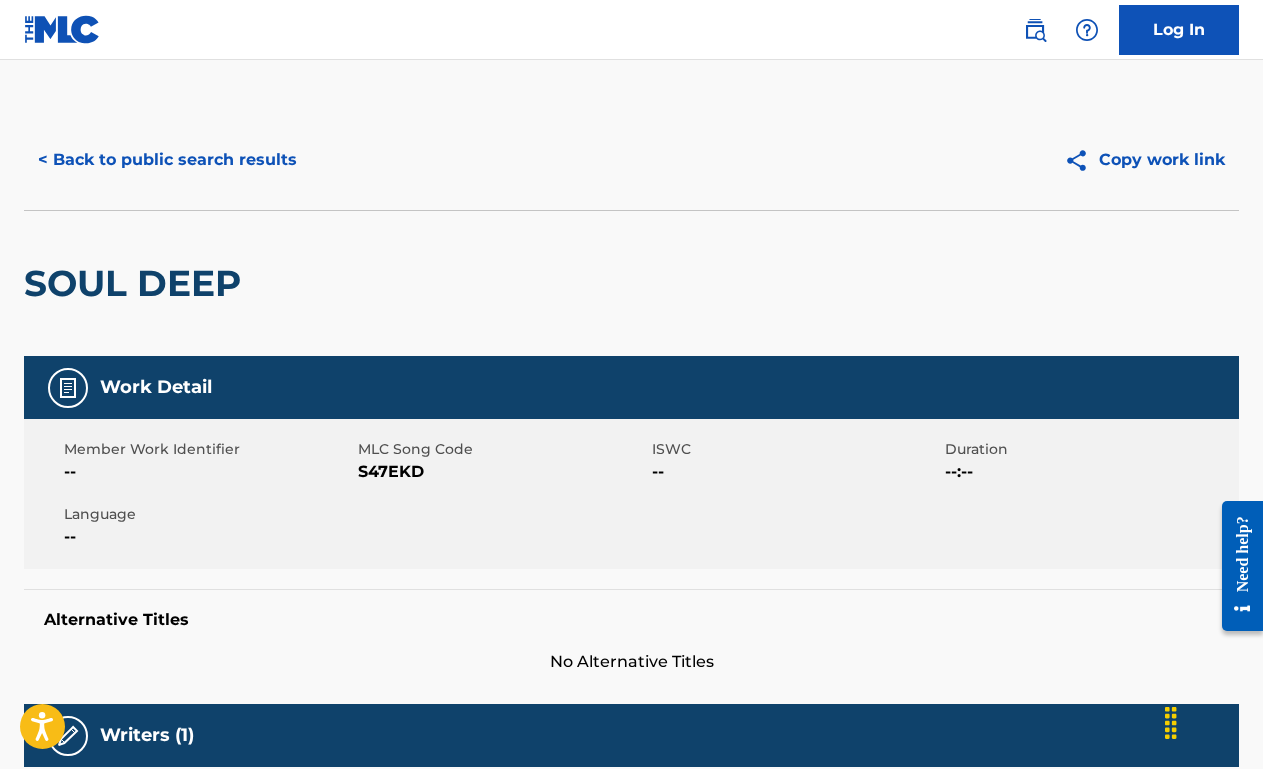 click on "< Back to public search results" at bounding box center [167, 160] 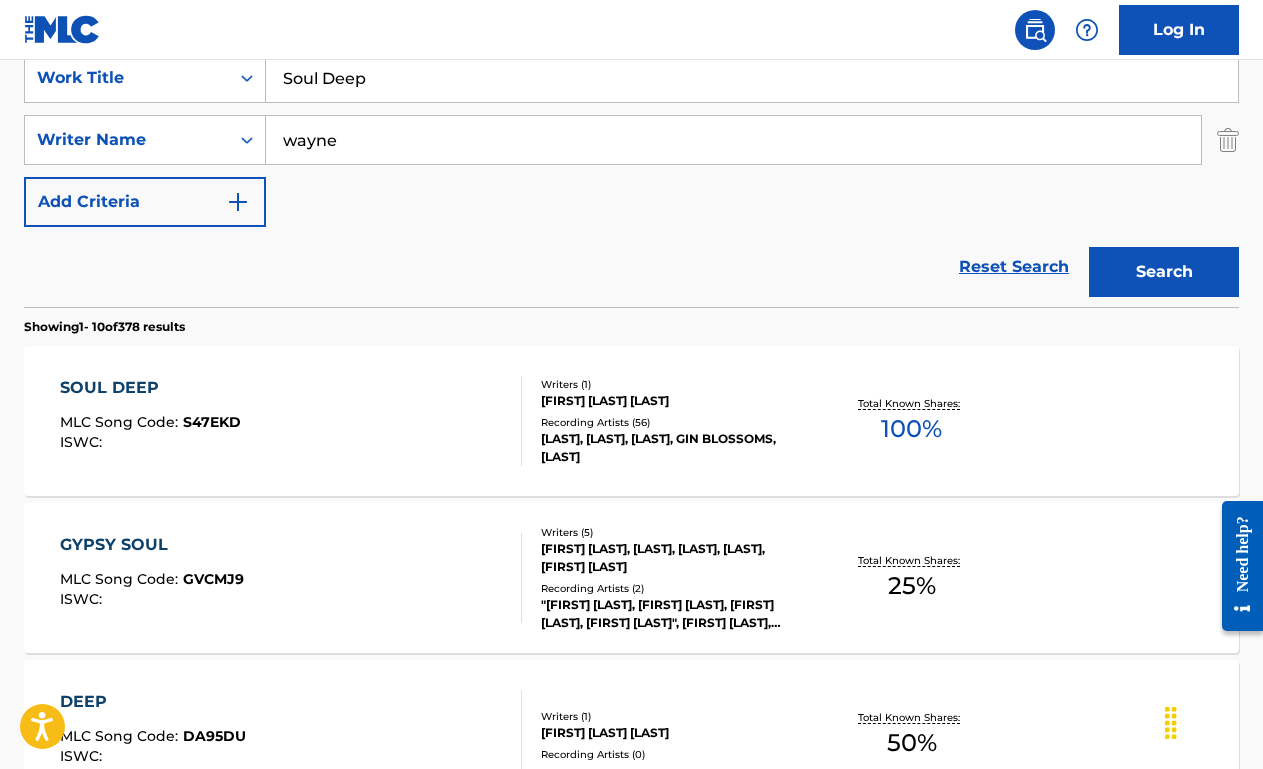 scroll, scrollTop: 386, scrollLeft: 0, axis: vertical 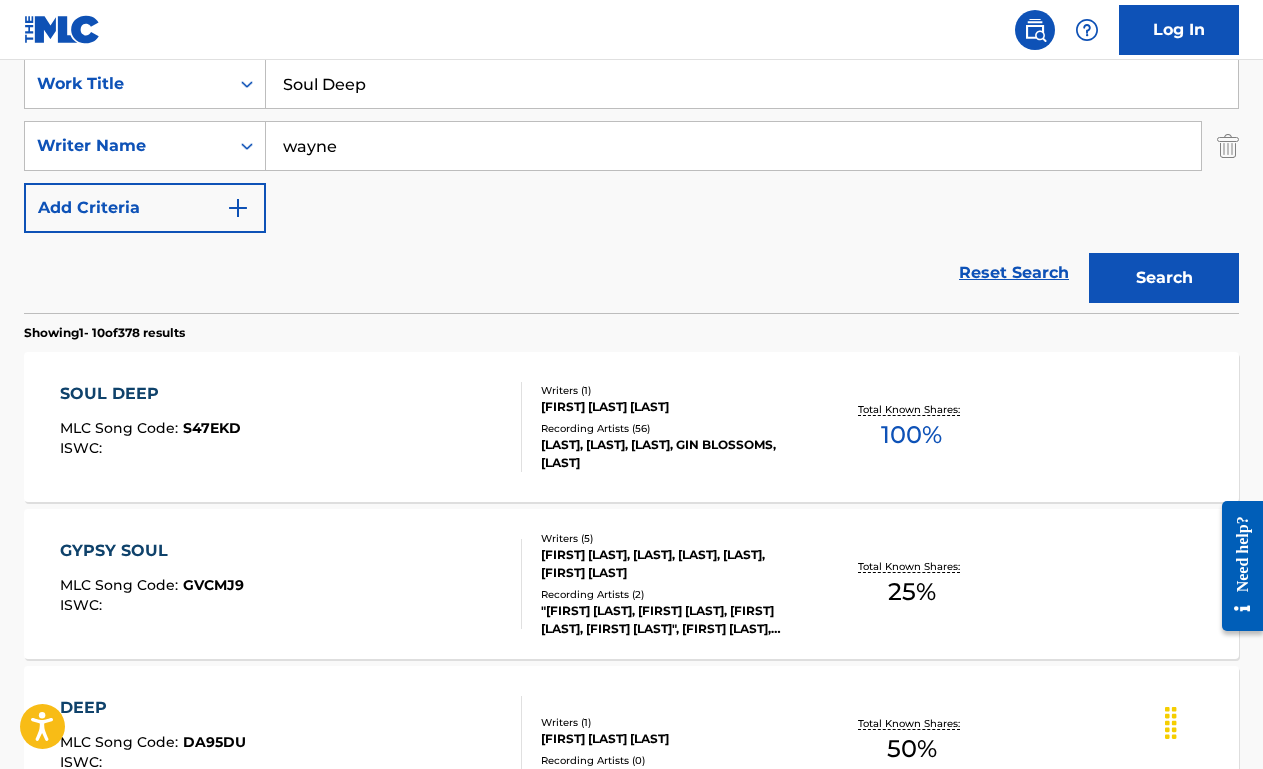 click on "Soul Deep" at bounding box center [752, 84] 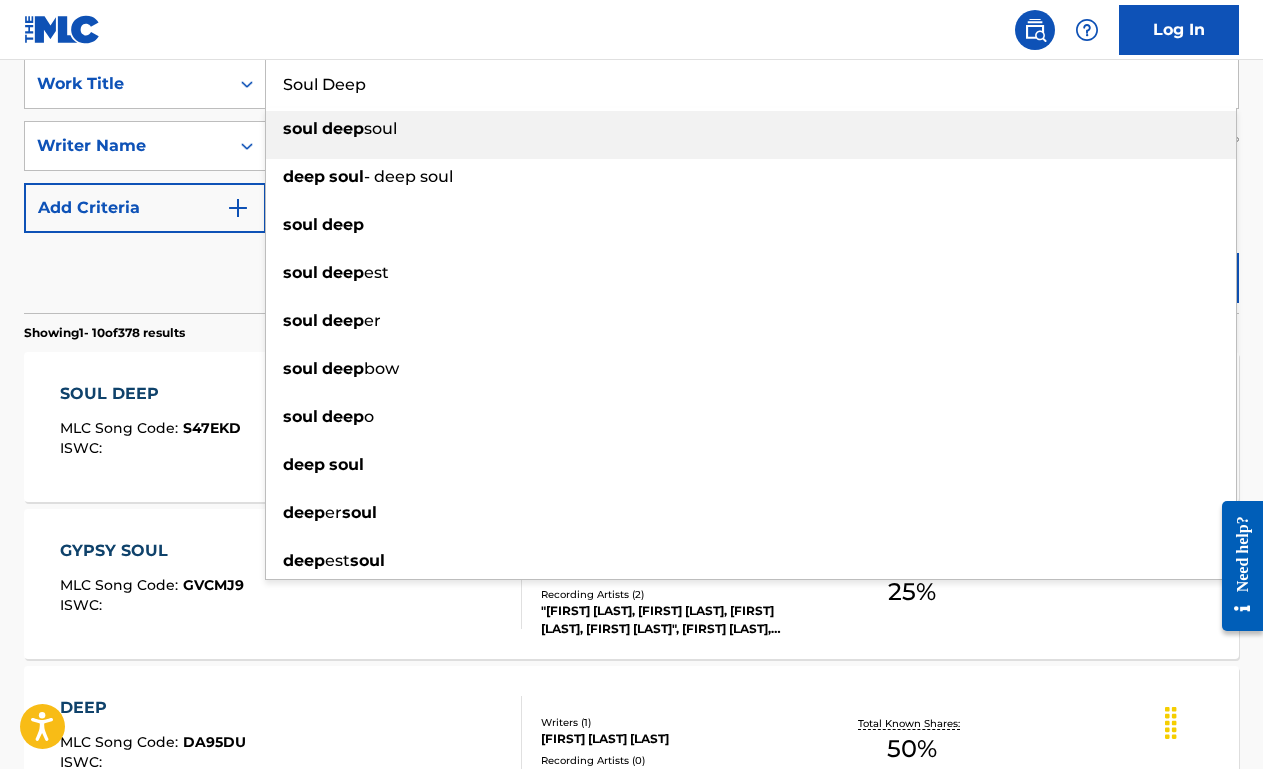 paste on "[FIRST] Polka" 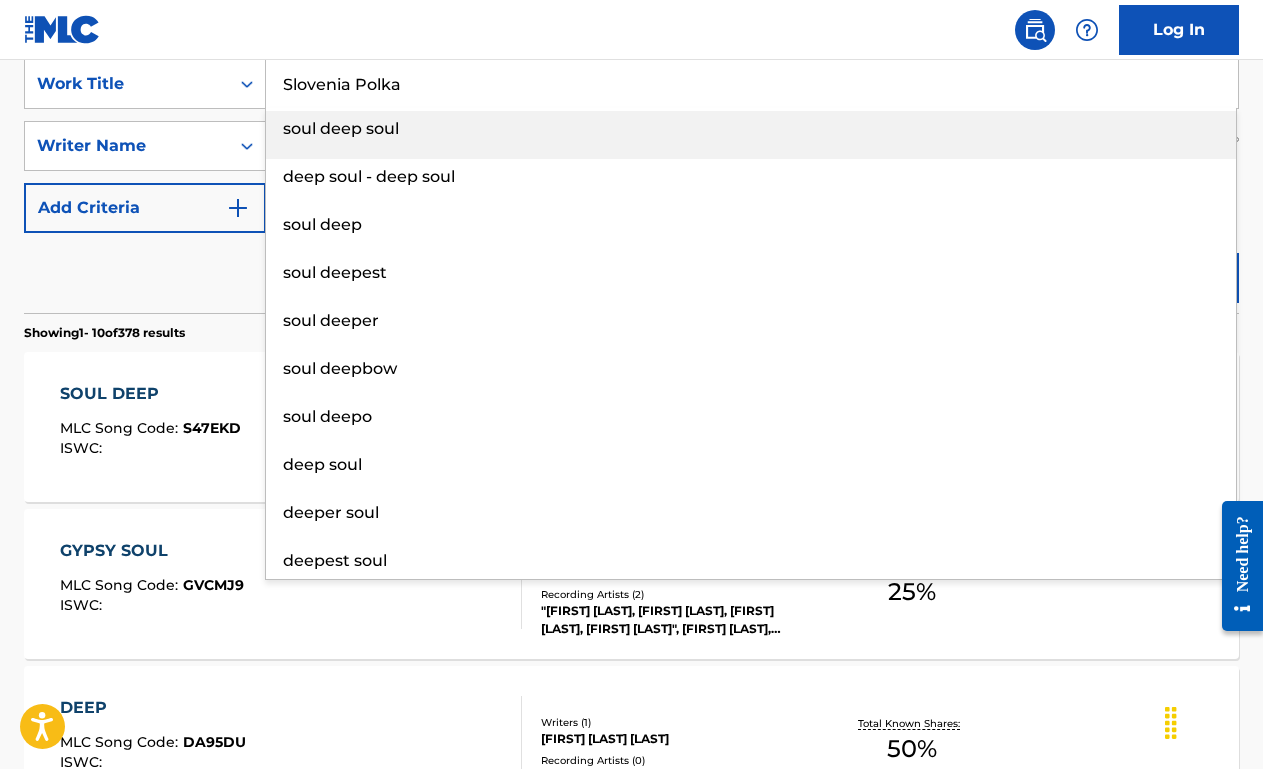 type on "Slovenia Polka" 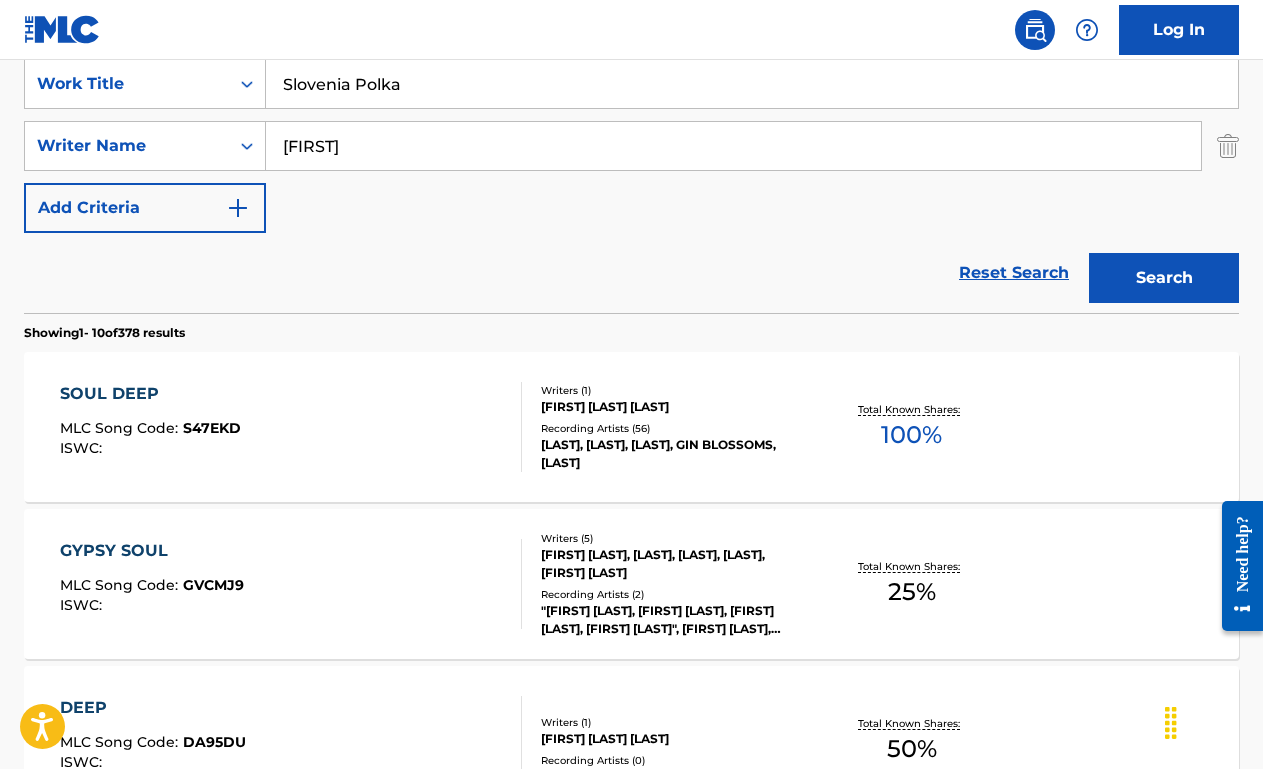 type on "[FIRST]" 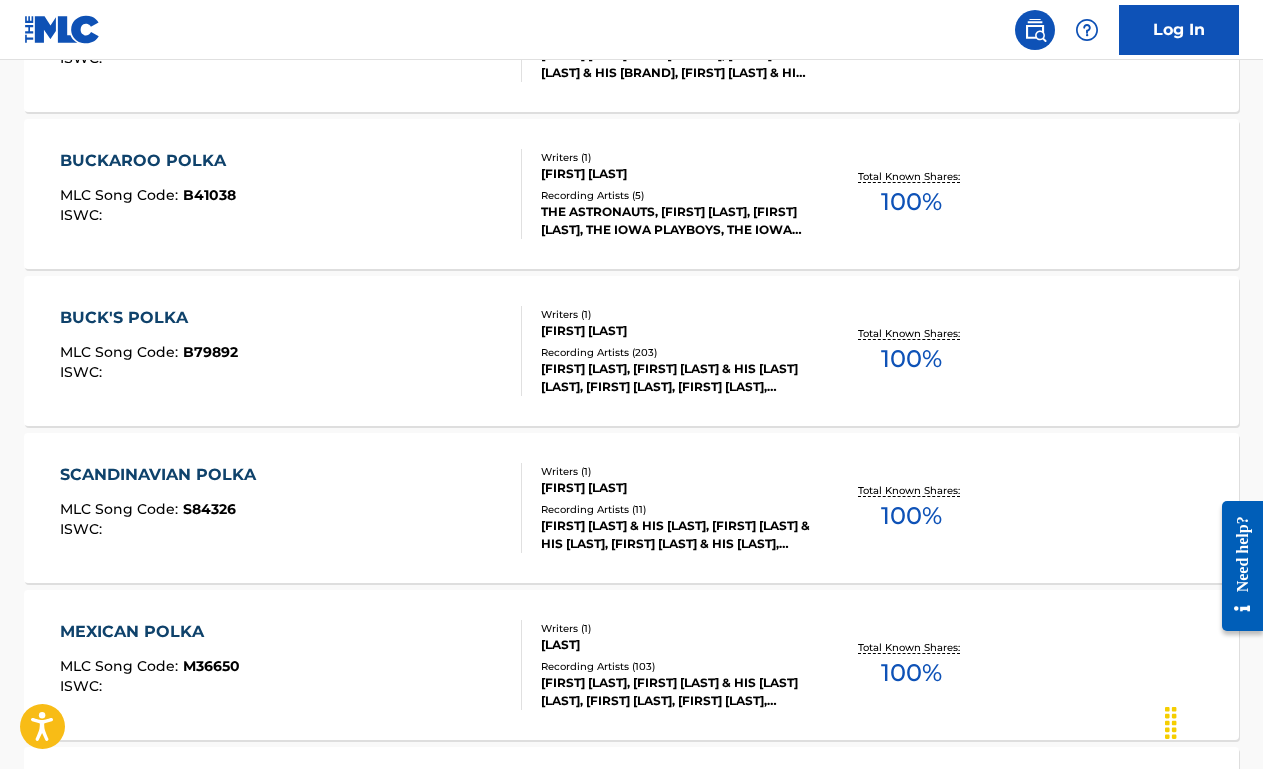 scroll, scrollTop: 943, scrollLeft: 0, axis: vertical 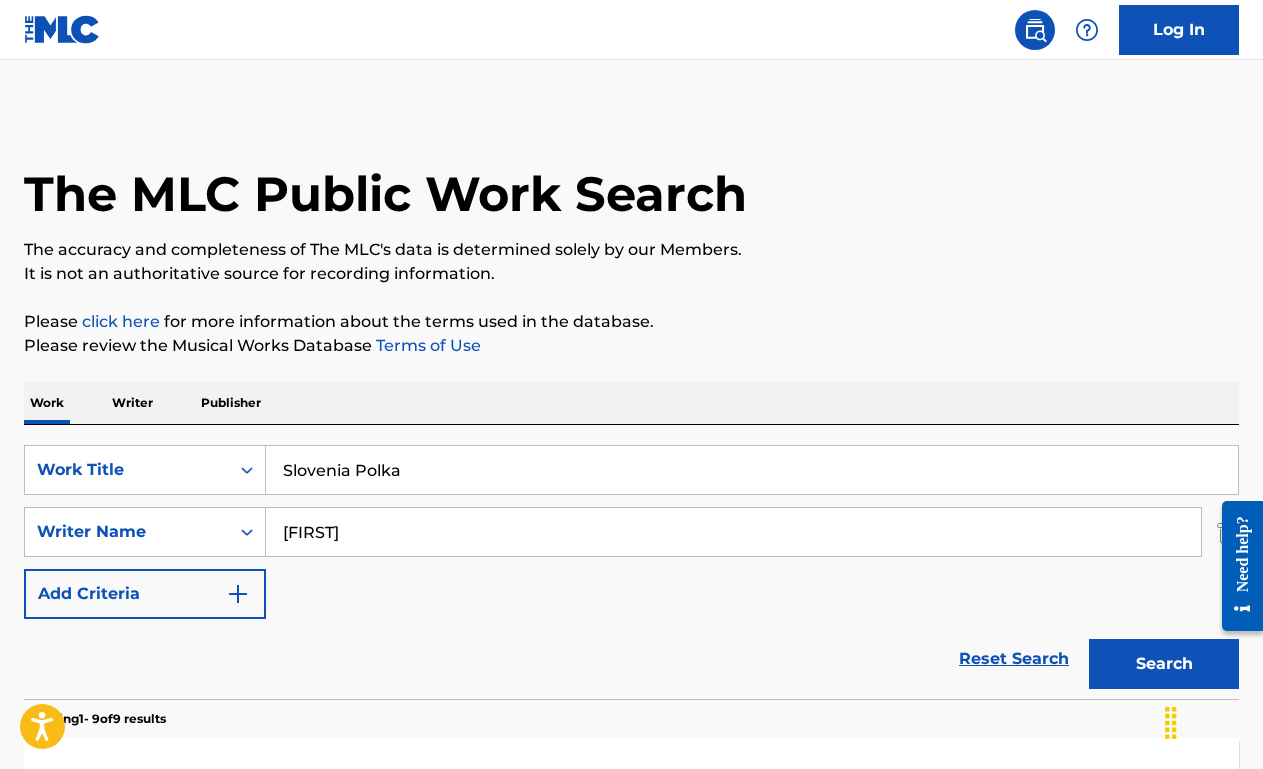 click on "Publisher" at bounding box center [231, 403] 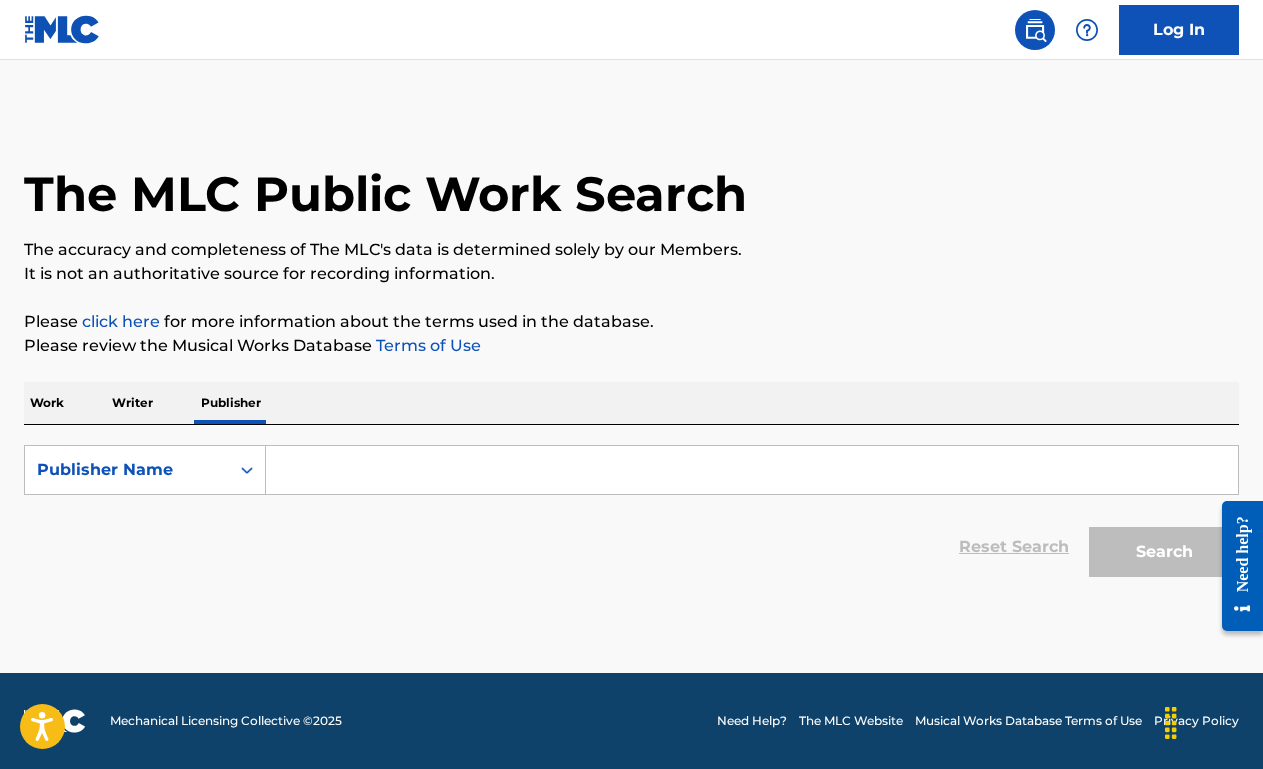click at bounding box center (752, 470) 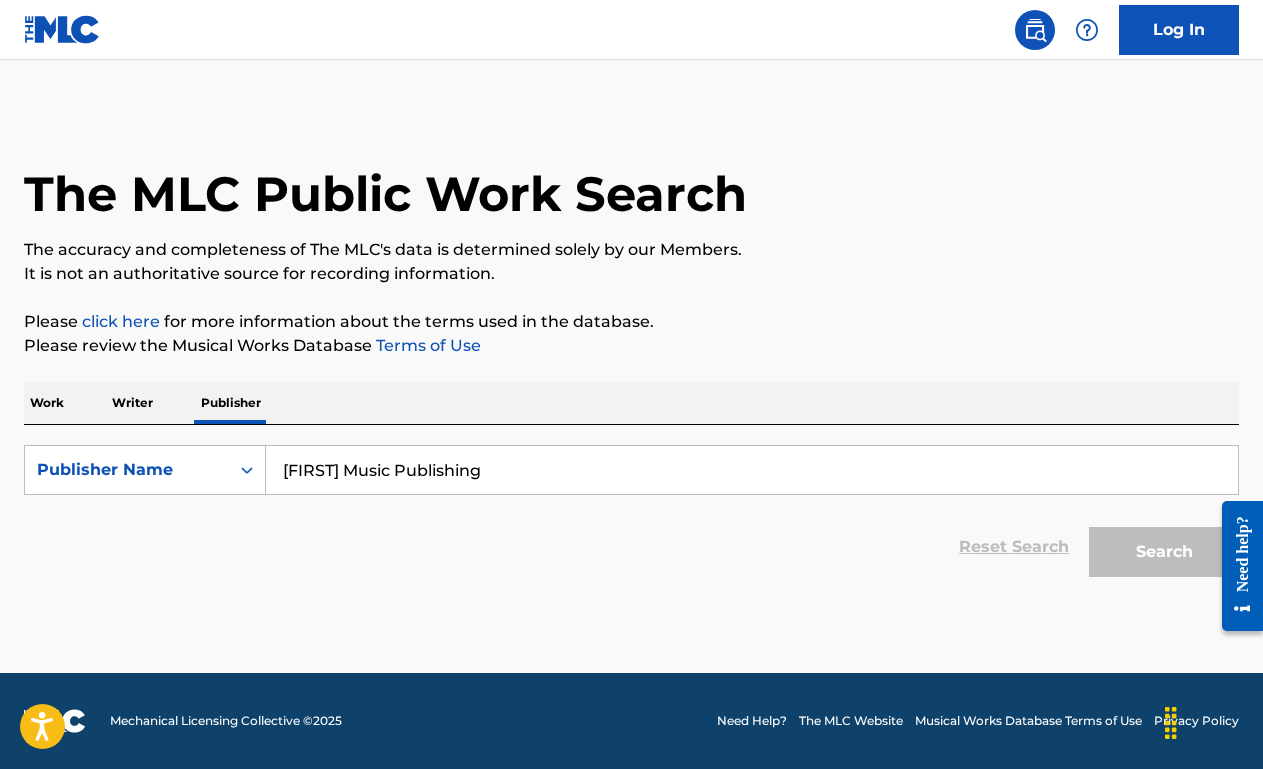 type on "[FIRST] Music Publishing" 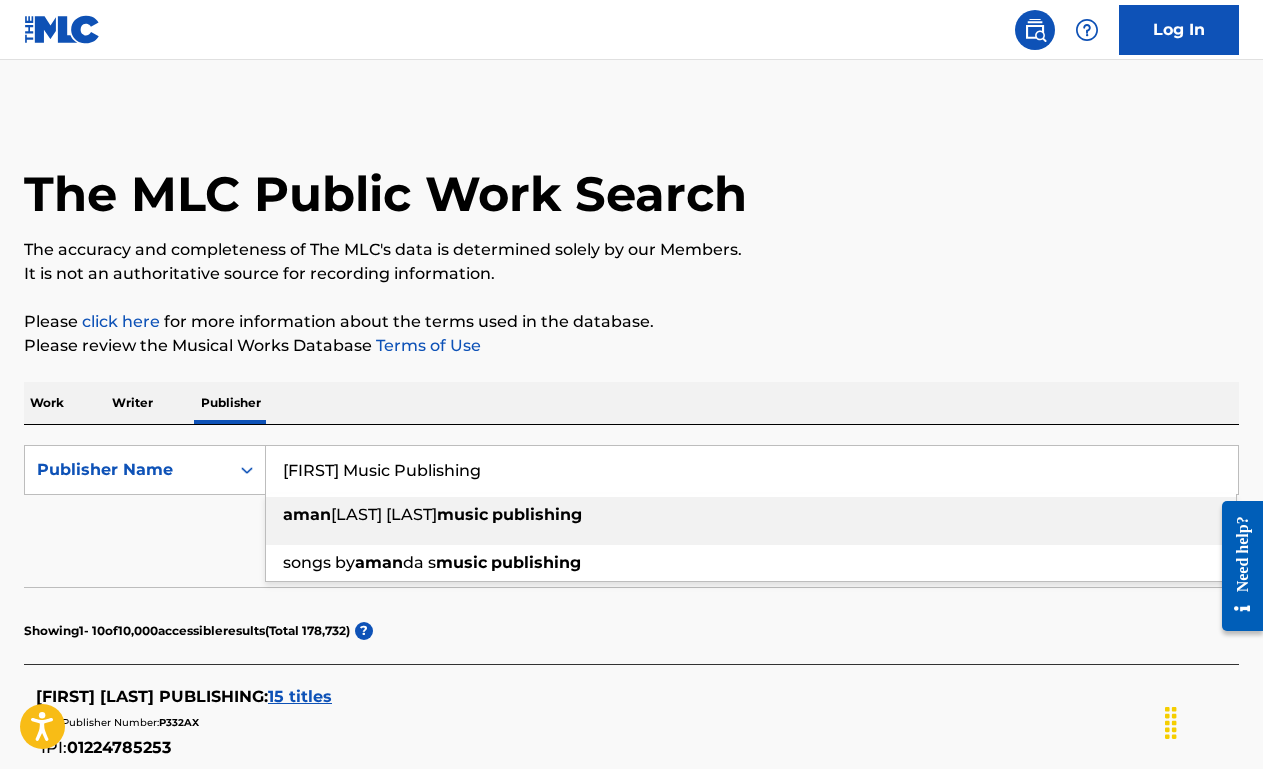 click on "Terms of Use" at bounding box center (426, 345) 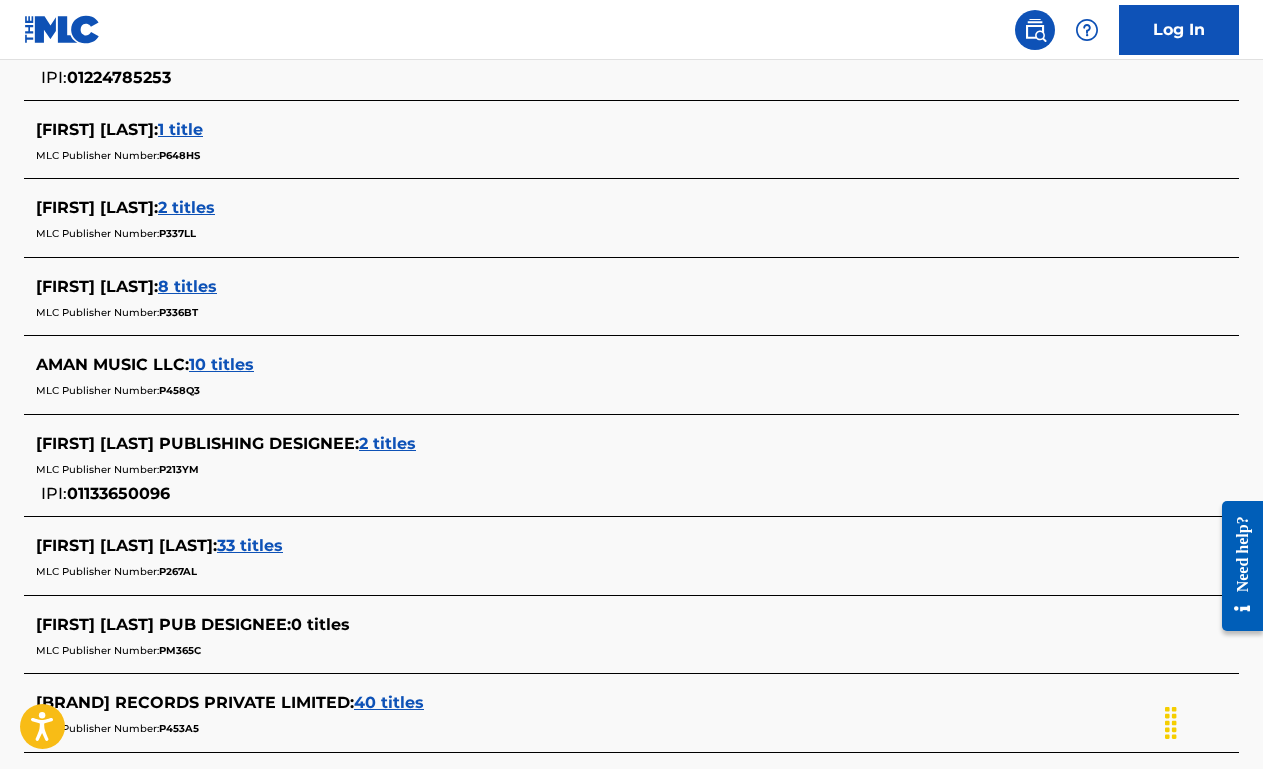 scroll, scrollTop: 674, scrollLeft: 0, axis: vertical 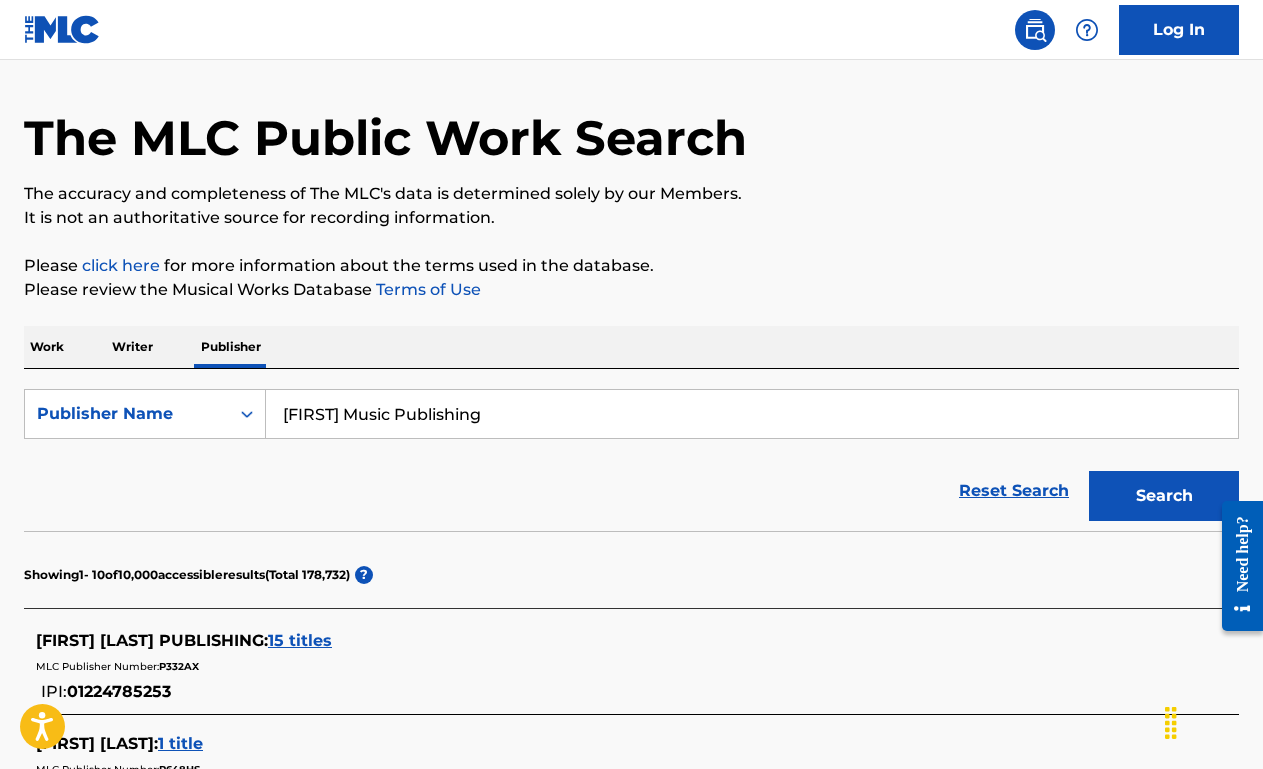 click on "Work Writer Publisher" at bounding box center [631, 347] 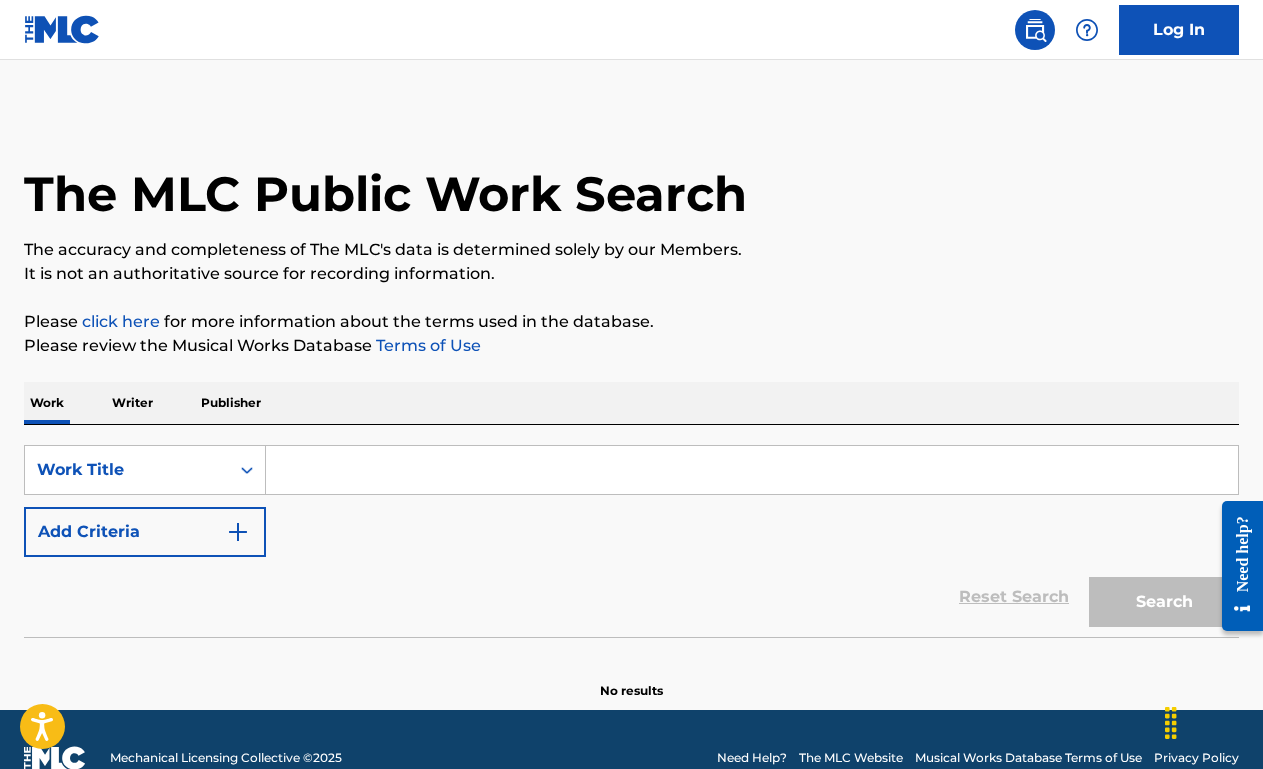click at bounding box center [752, 470] 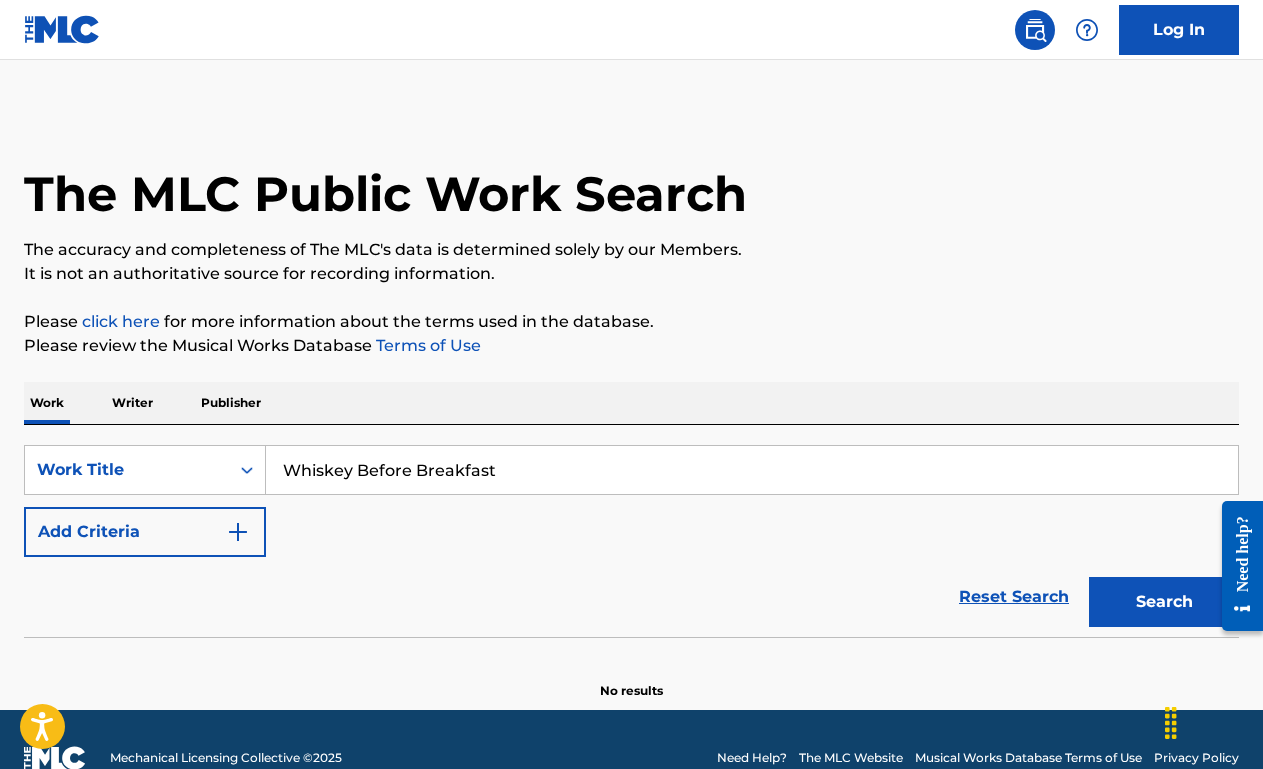 type on "Whiskey Before Breakfast" 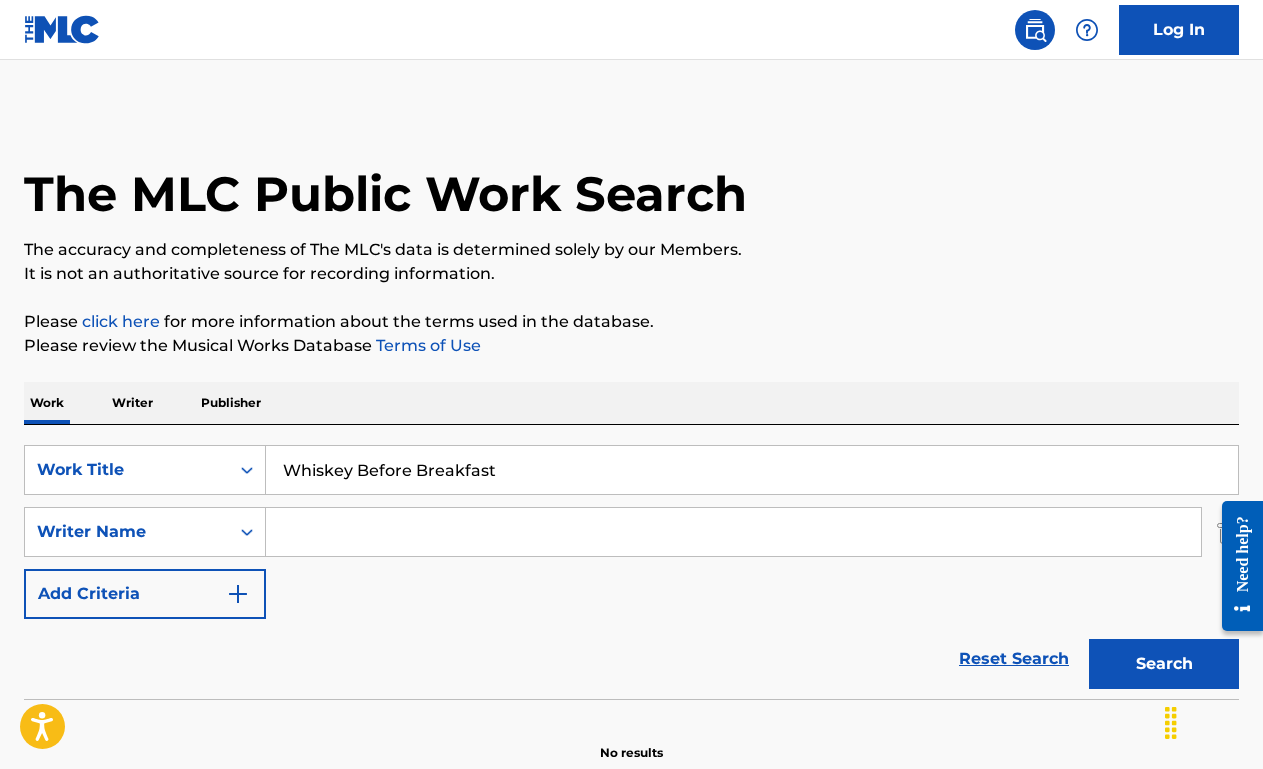 click at bounding box center (733, 532) 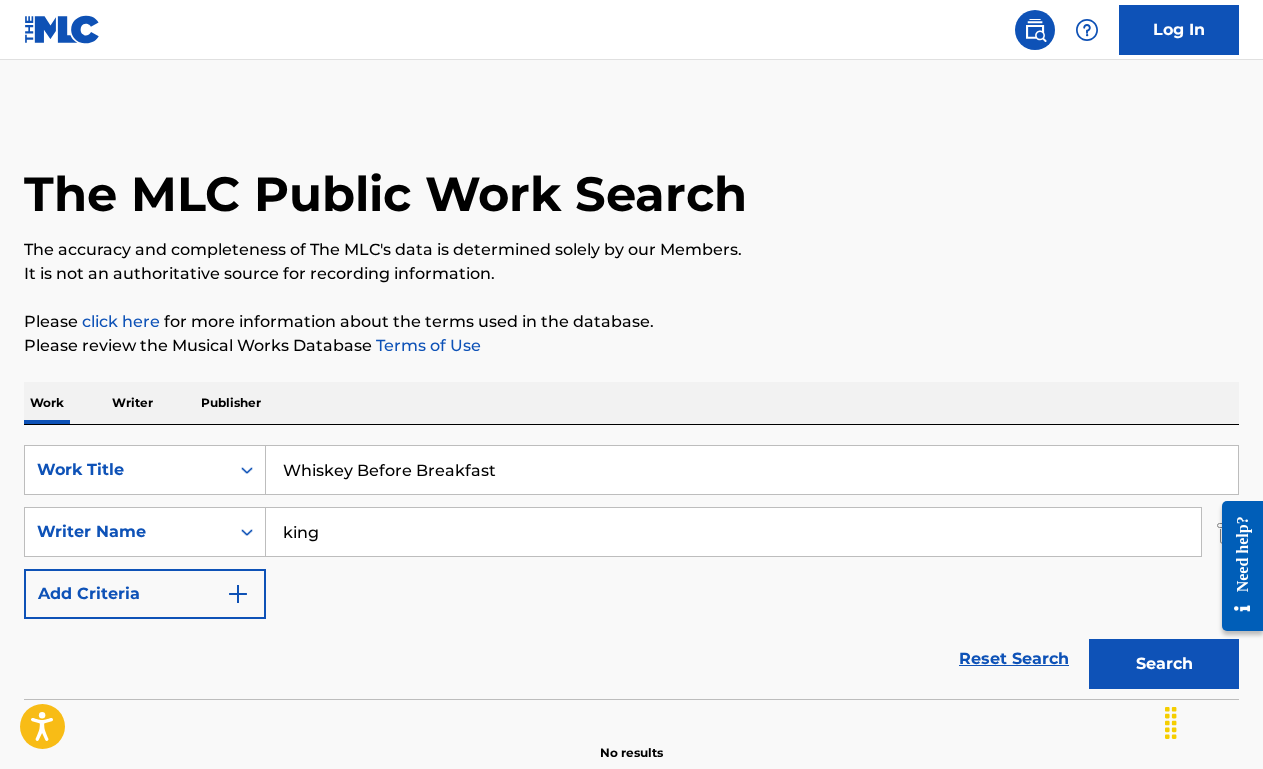 type on "king" 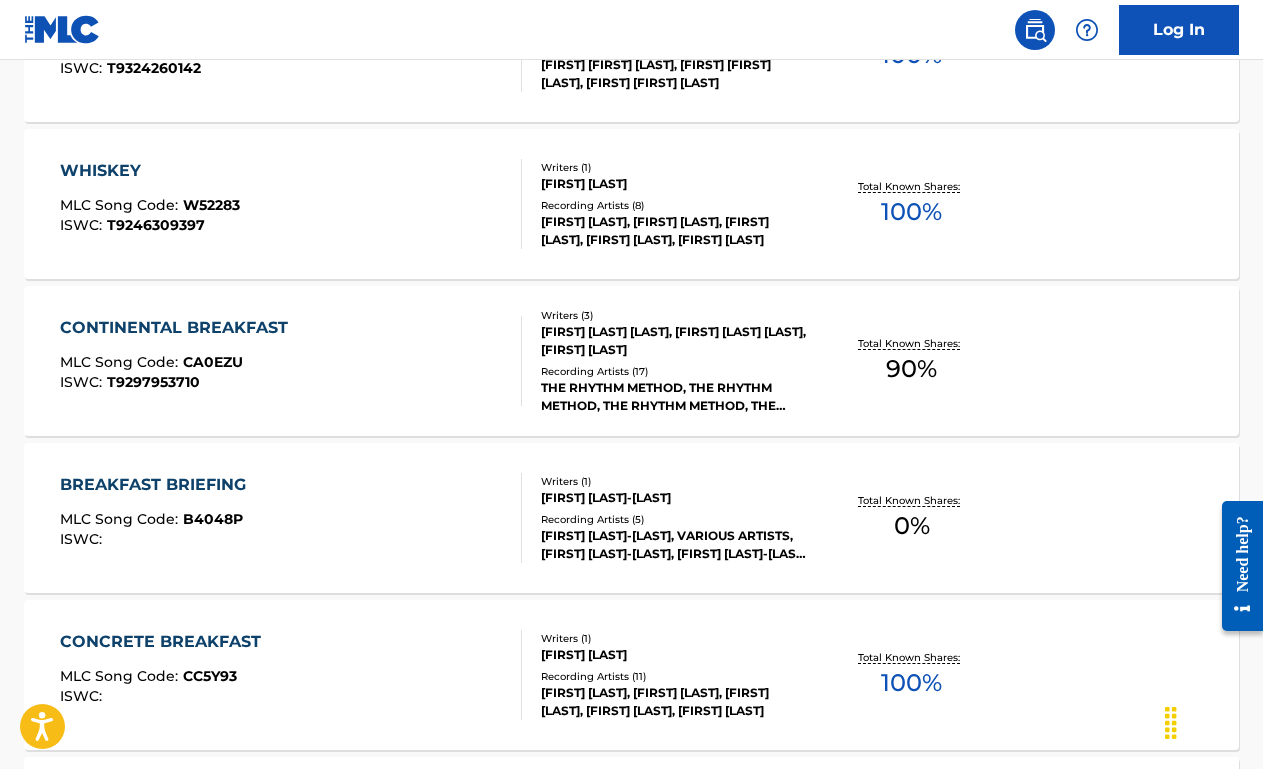 scroll, scrollTop: 945, scrollLeft: 0, axis: vertical 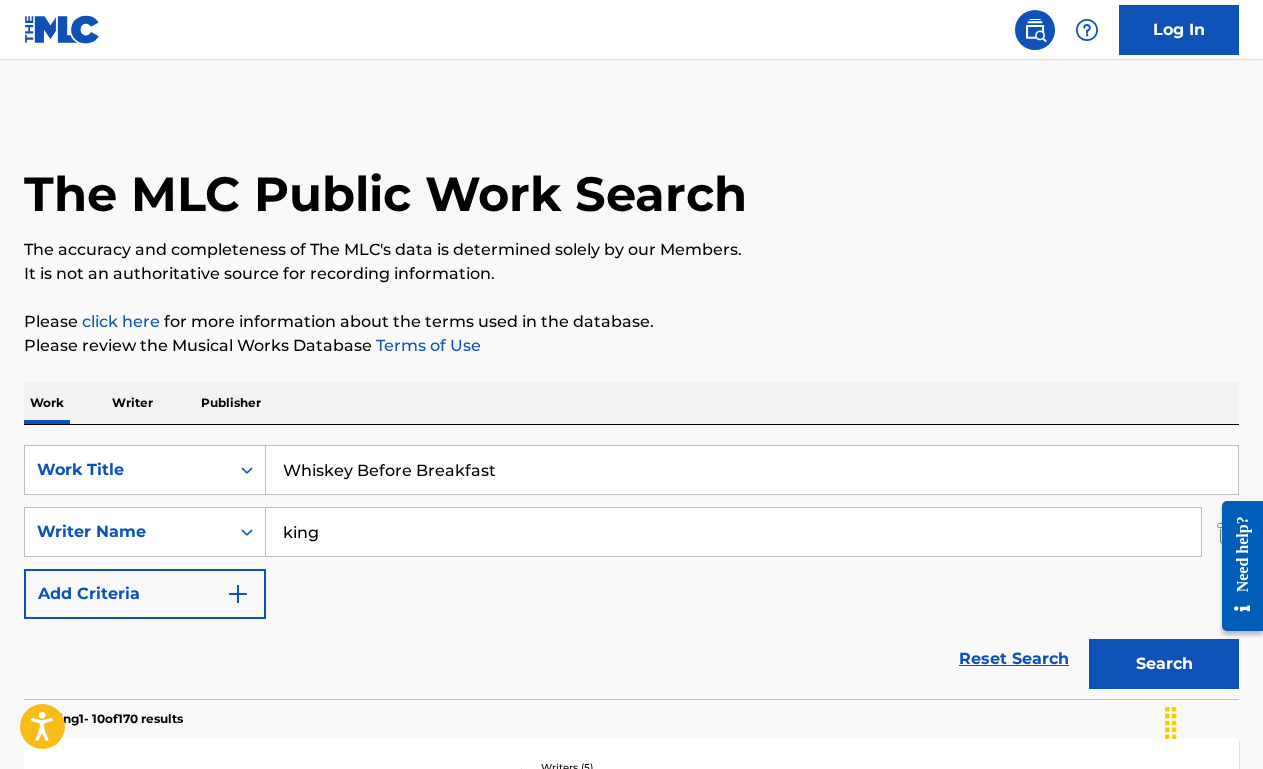 click on "Writer" at bounding box center [132, 403] 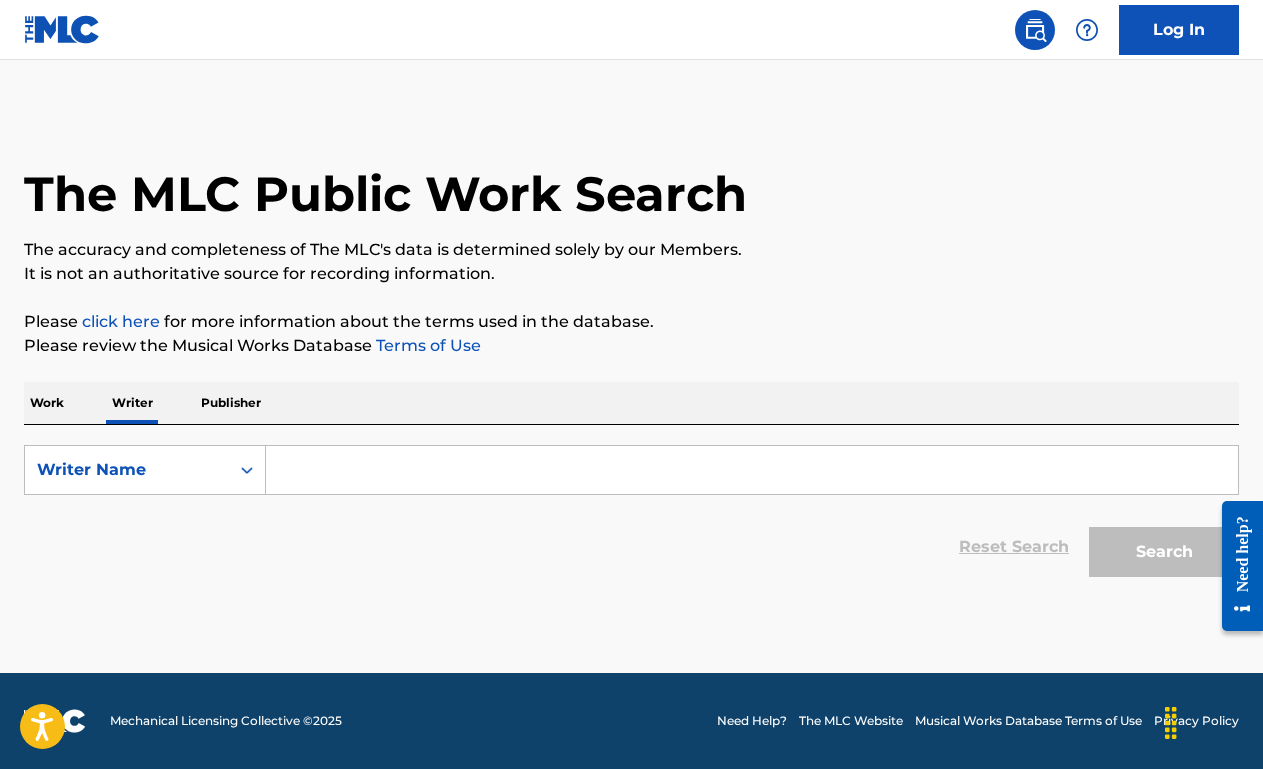 click at bounding box center (752, 470) 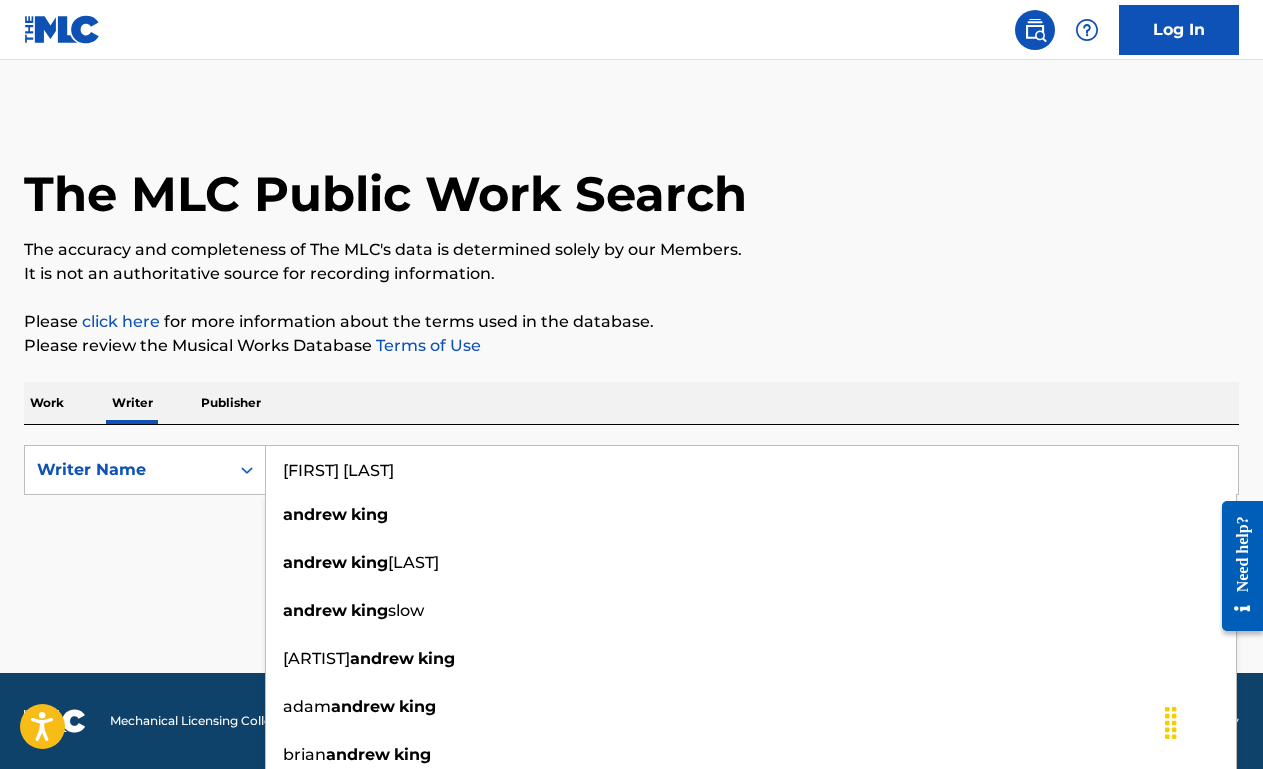 type on "[FIRST] [LAST]" 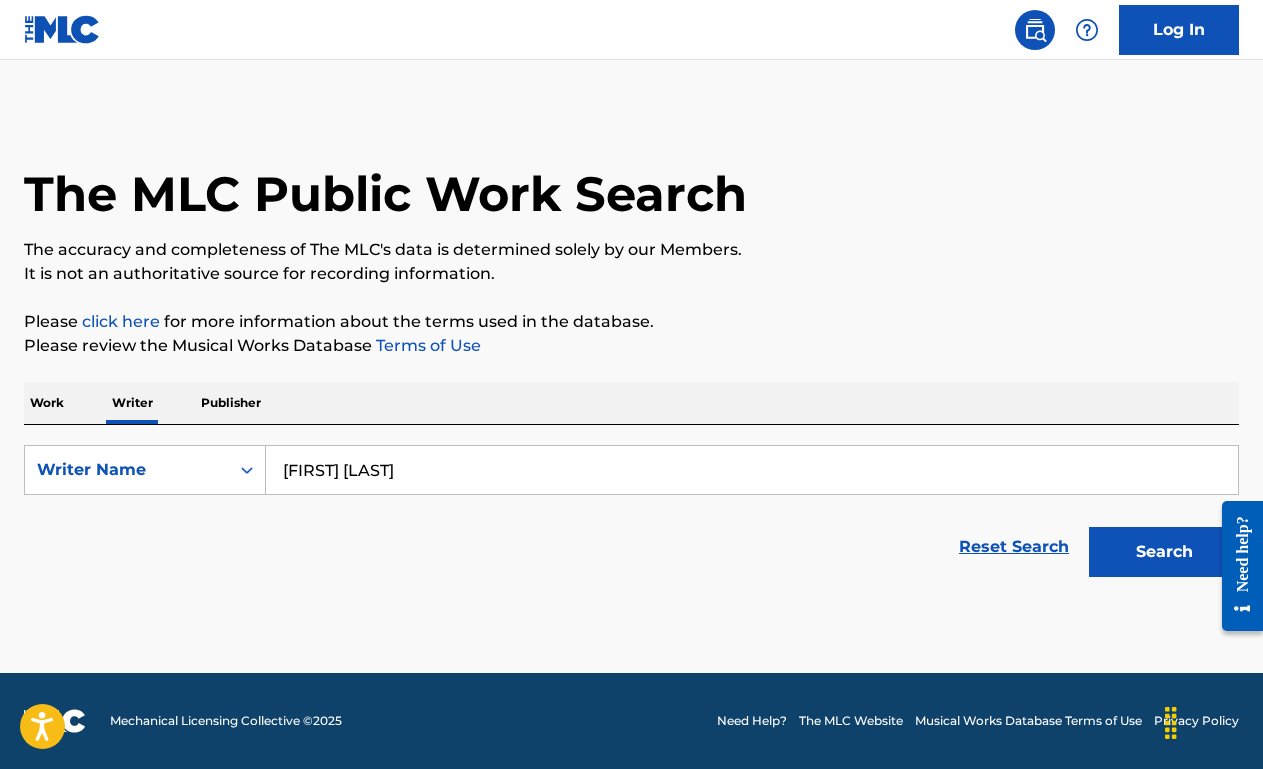 click on "Search" at bounding box center [1164, 552] 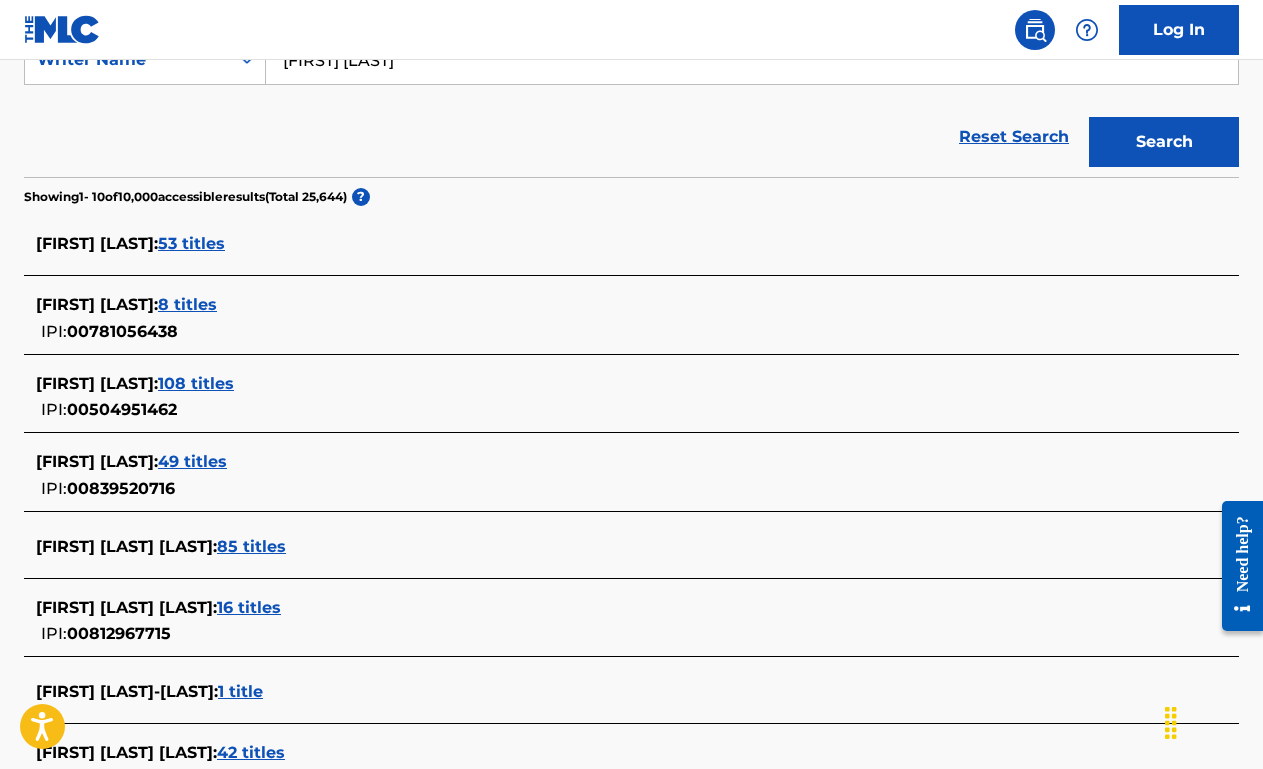 scroll, scrollTop: 411, scrollLeft: 0, axis: vertical 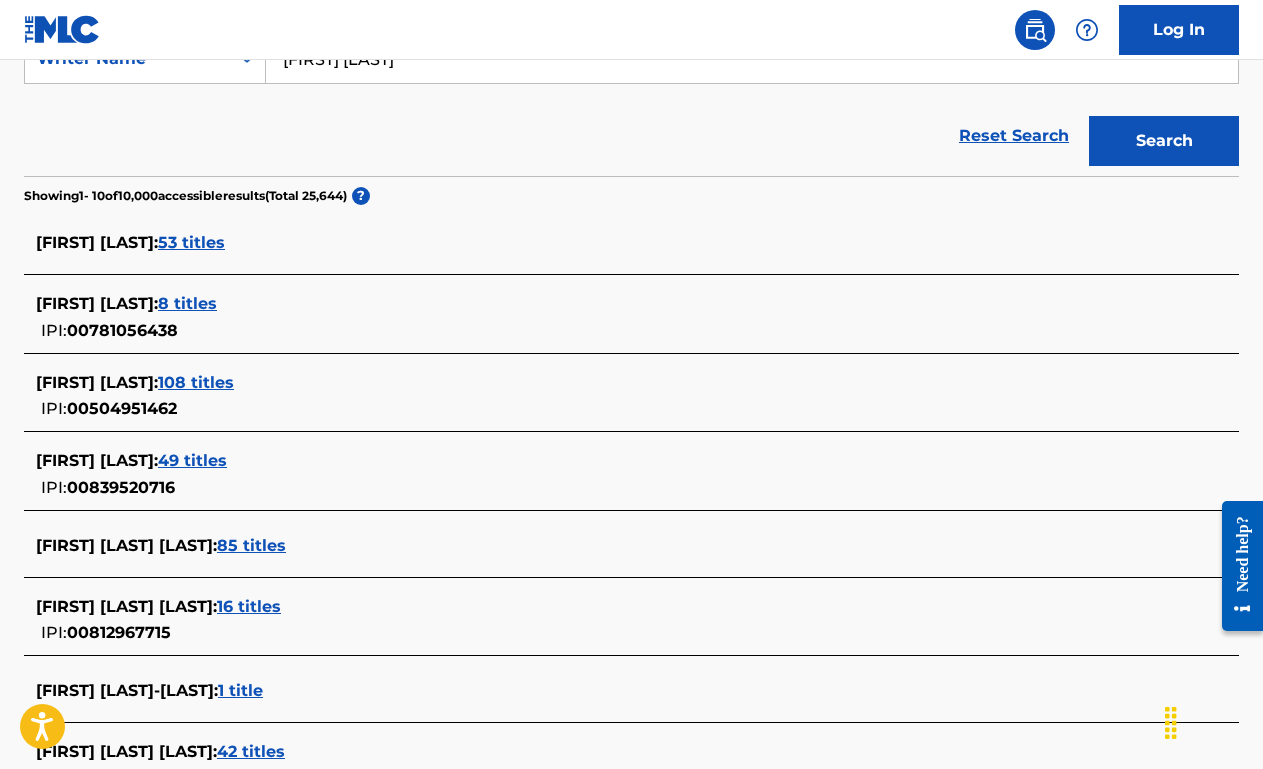 click on "8 titles" at bounding box center [187, 303] 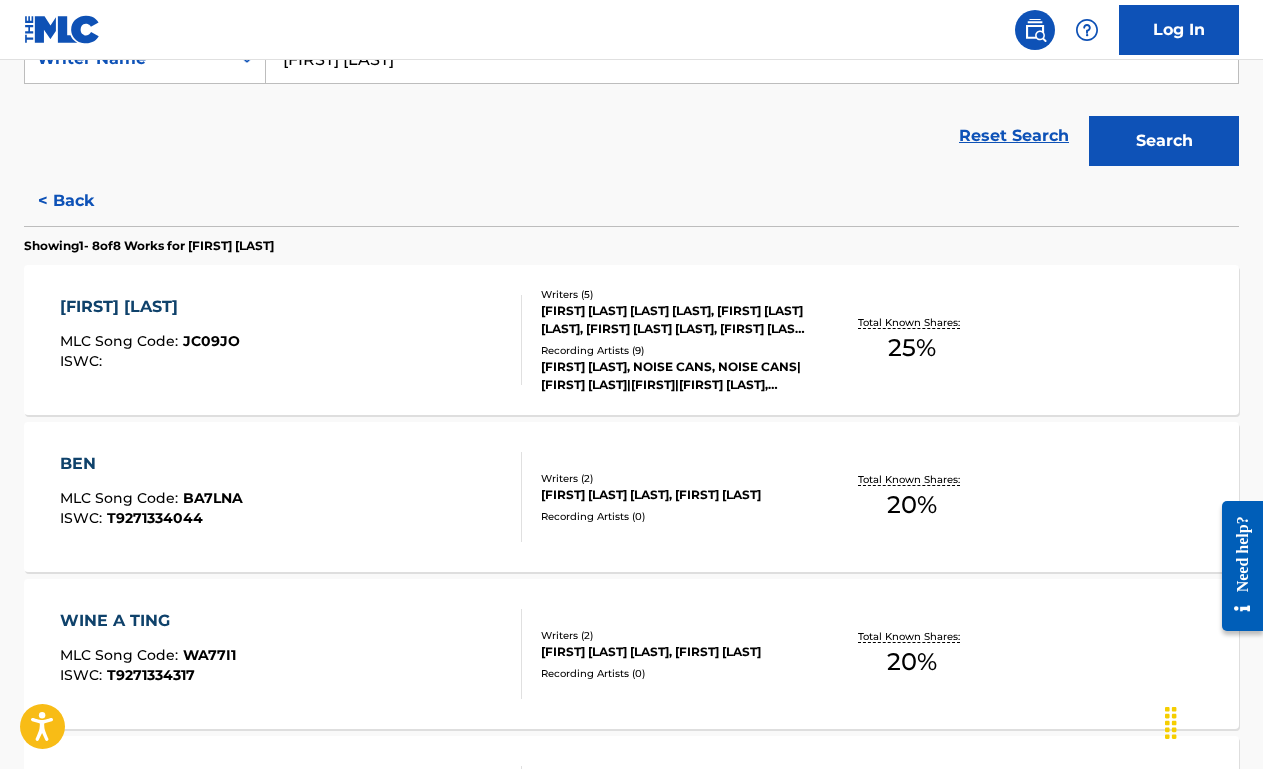 click on "< Back" at bounding box center [84, 201] 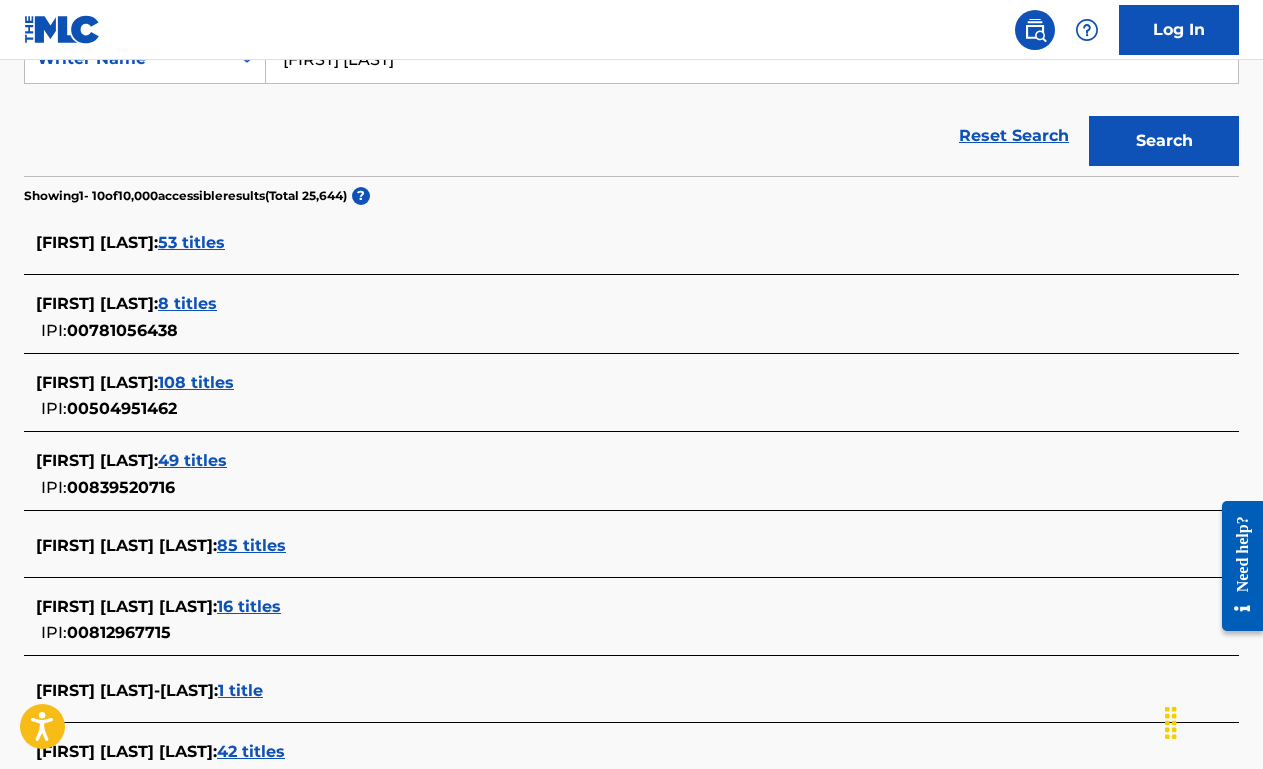 click on "[FIRST] [LAST] : 53 titles" at bounding box center [631, 244] 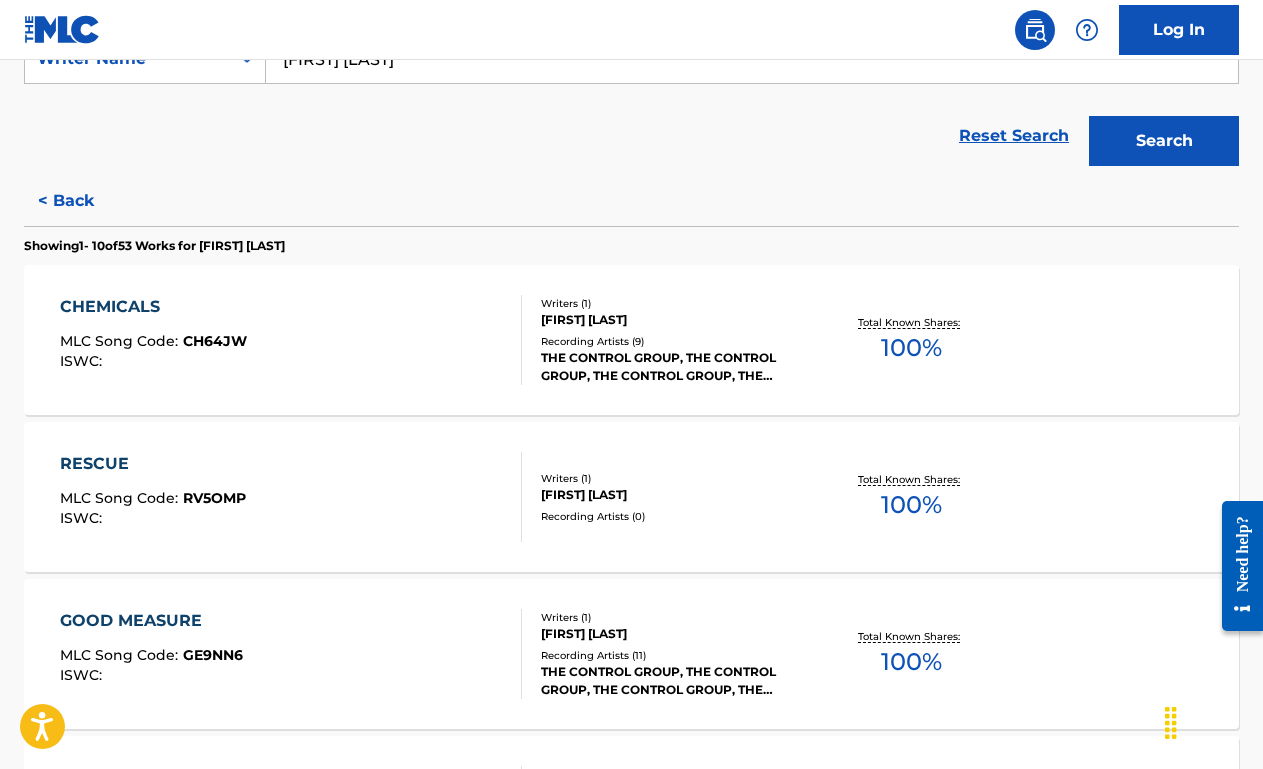 click on "CHEMICALS MLC Song Code : CH64JW ISWC :" at bounding box center [291, 340] 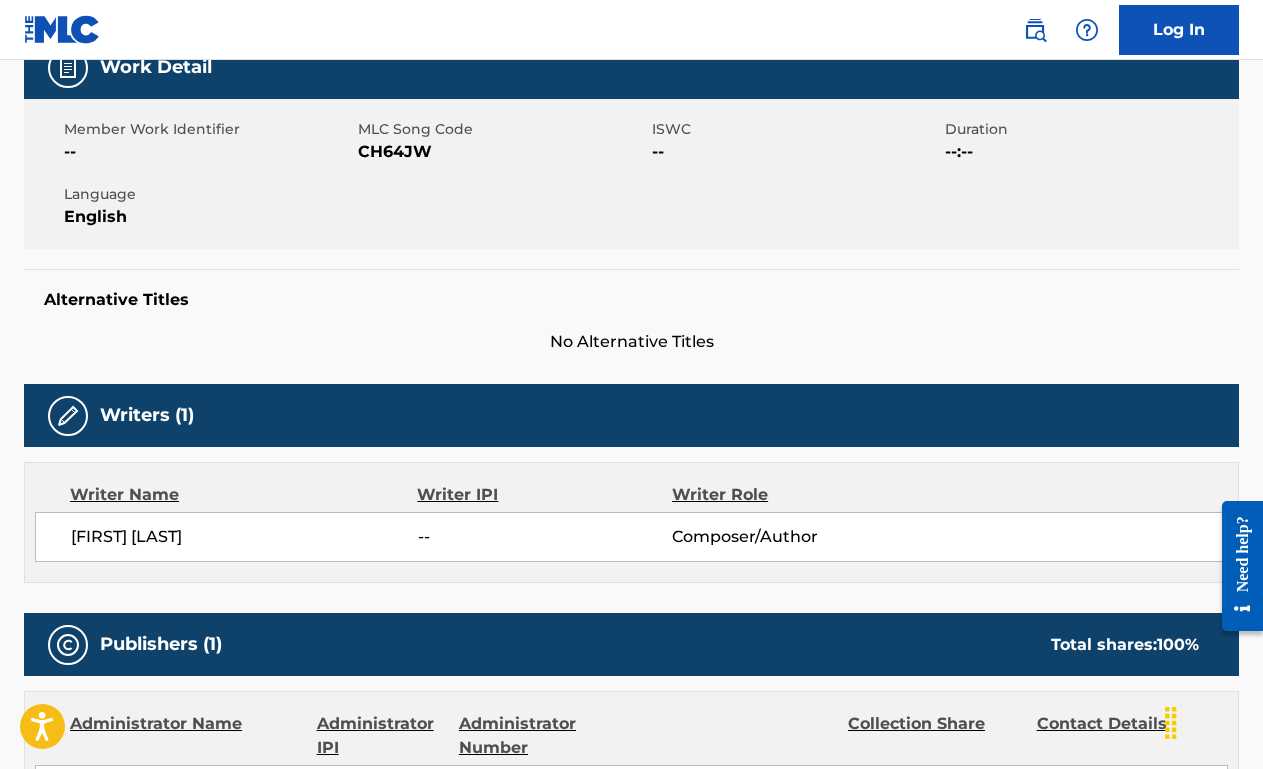 scroll, scrollTop: 0, scrollLeft: 0, axis: both 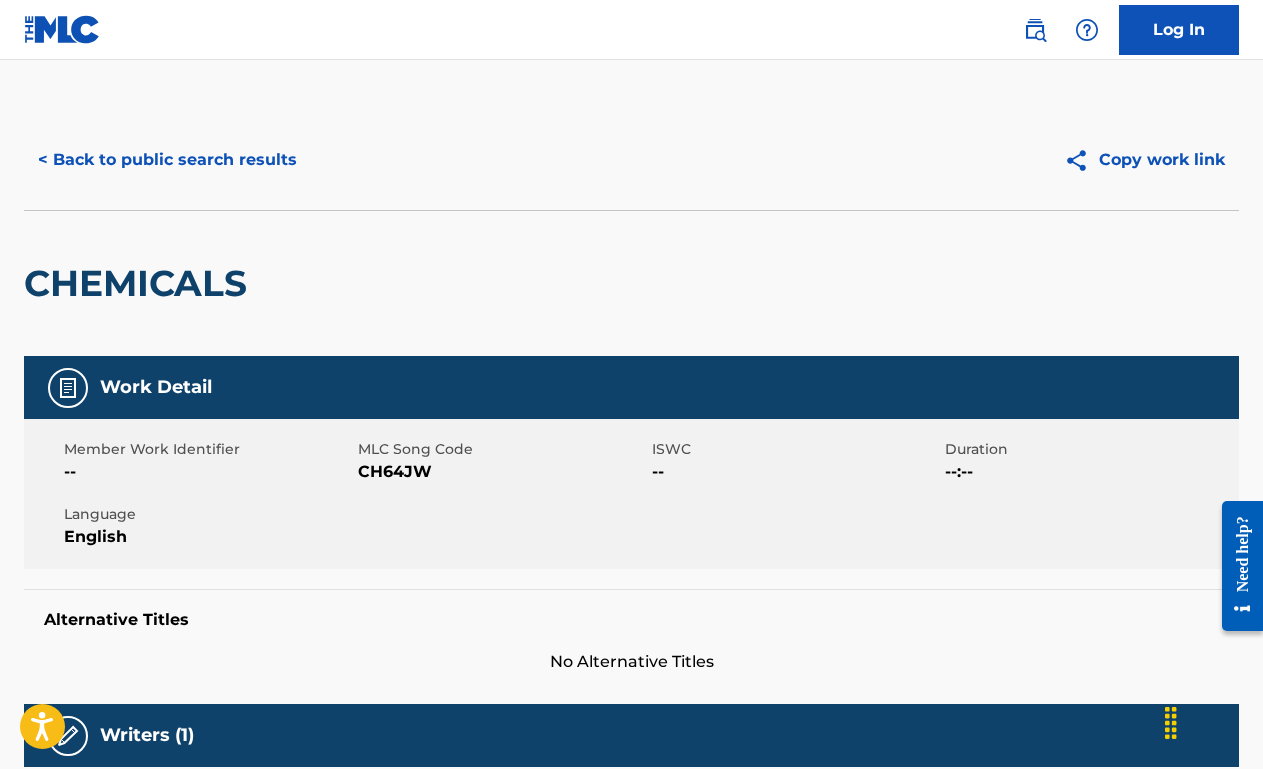 click on "< Back to public search results" at bounding box center [167, 160] 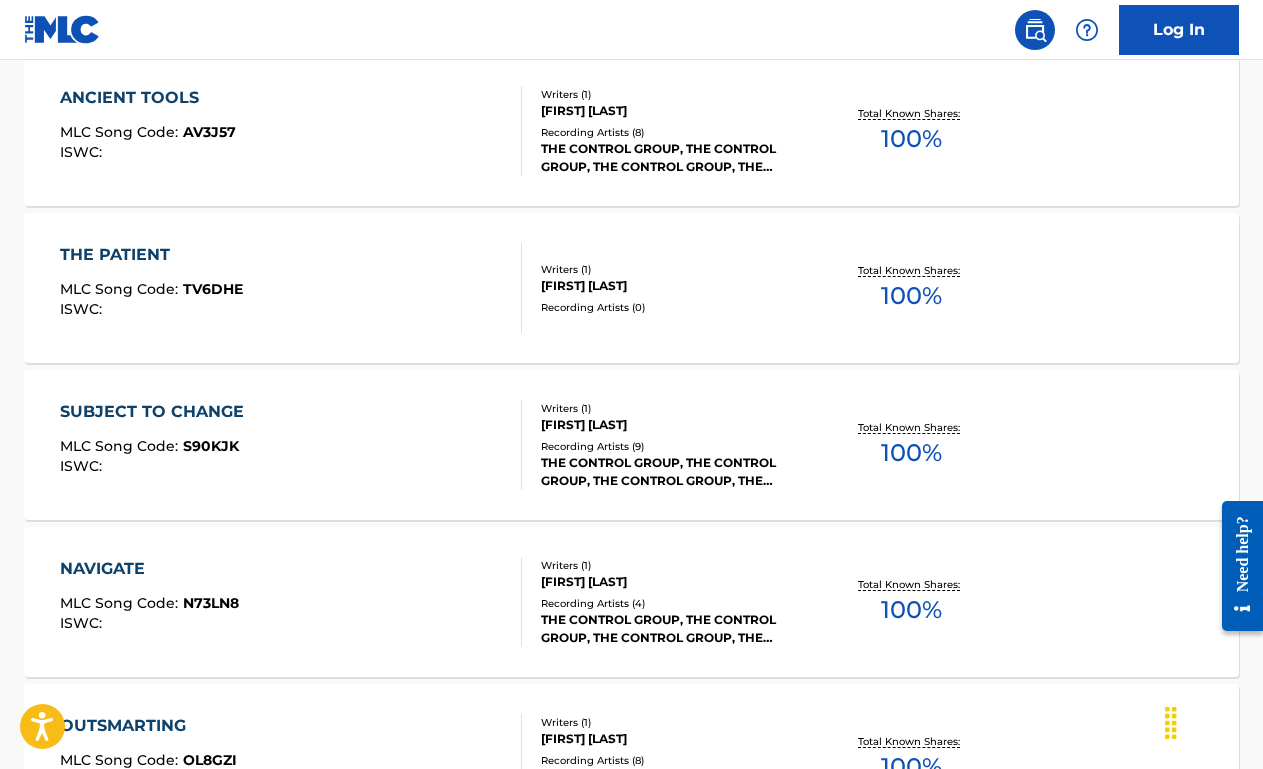 scroll, scrollTop: 1102, scrollLeft: 0, axis: vertical 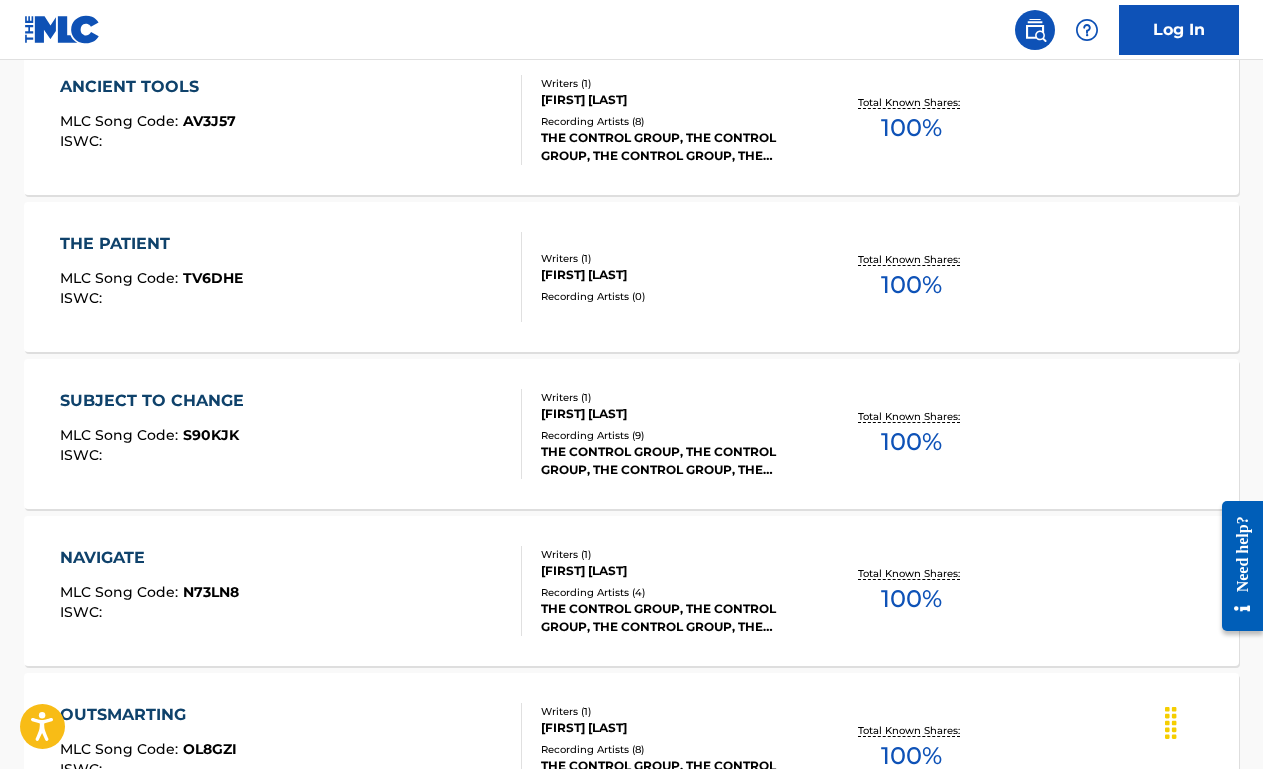 click on "SUBJECT TO CHANGE MLC Song Code : S90KJK ISWC :" at bounding box center (291, 434) 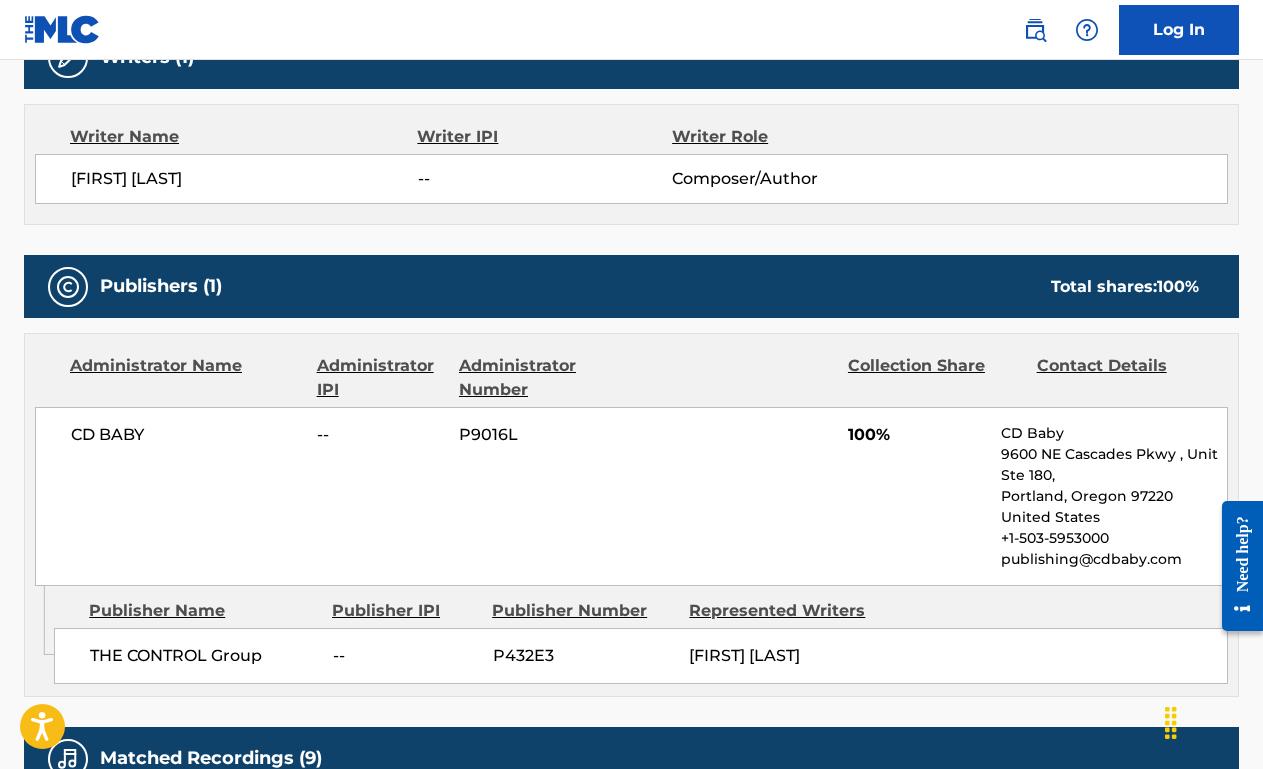 scroll, scrollTop: 0, scrollLeft: 0, axis: both 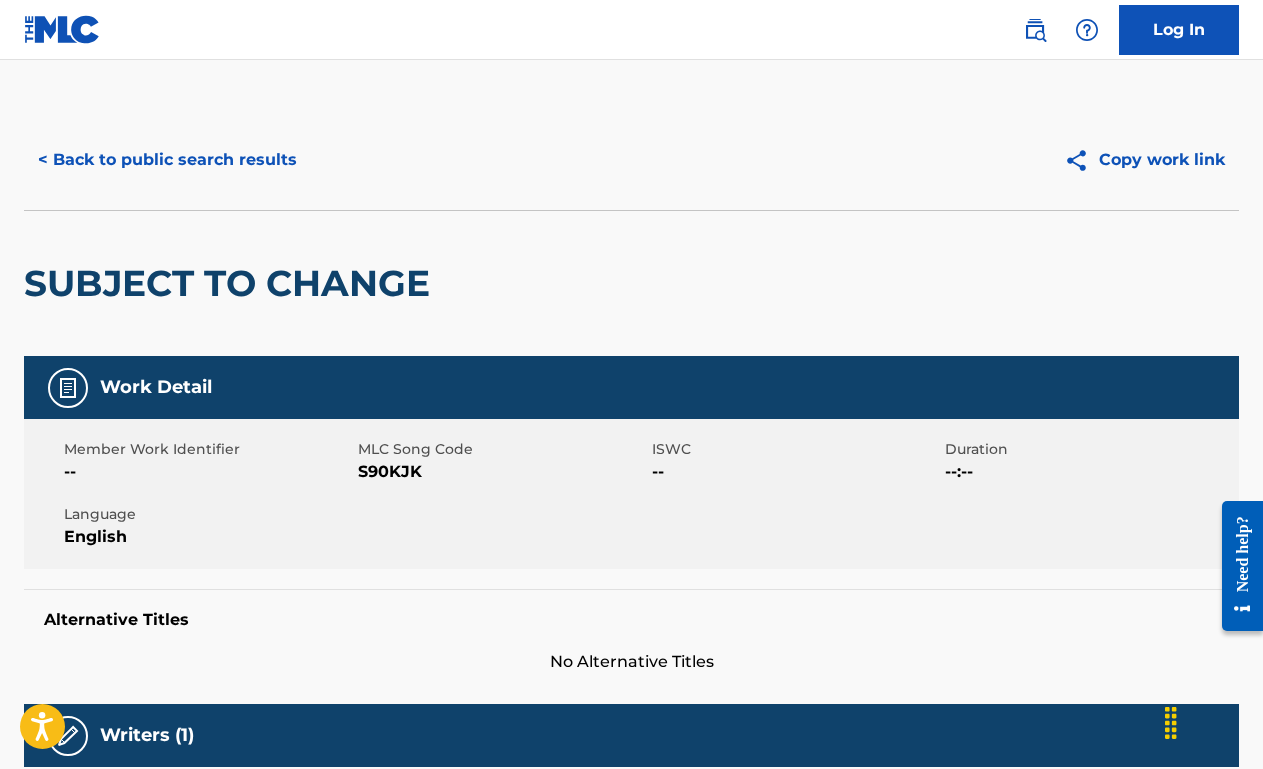 click on "< Back to public search results" at bounding box center [167, 160] 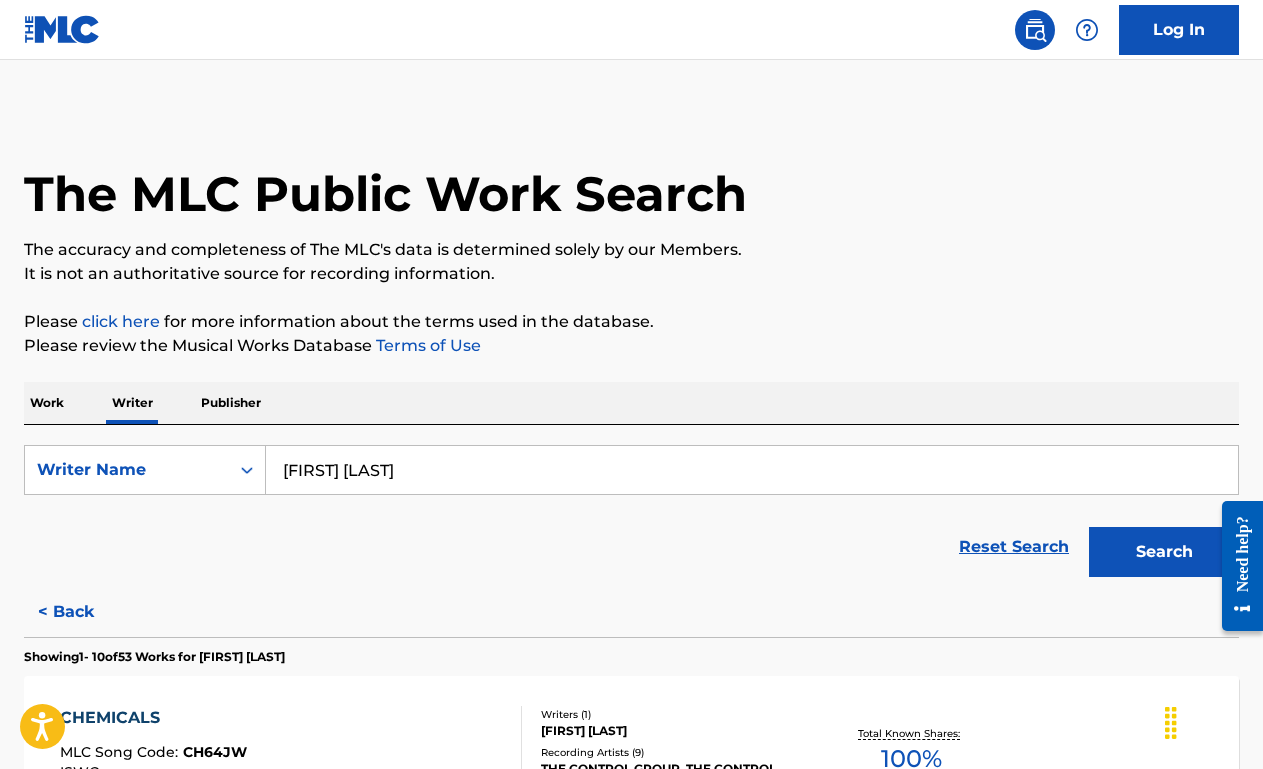 click on "Work" at bounding box center (47, 403) 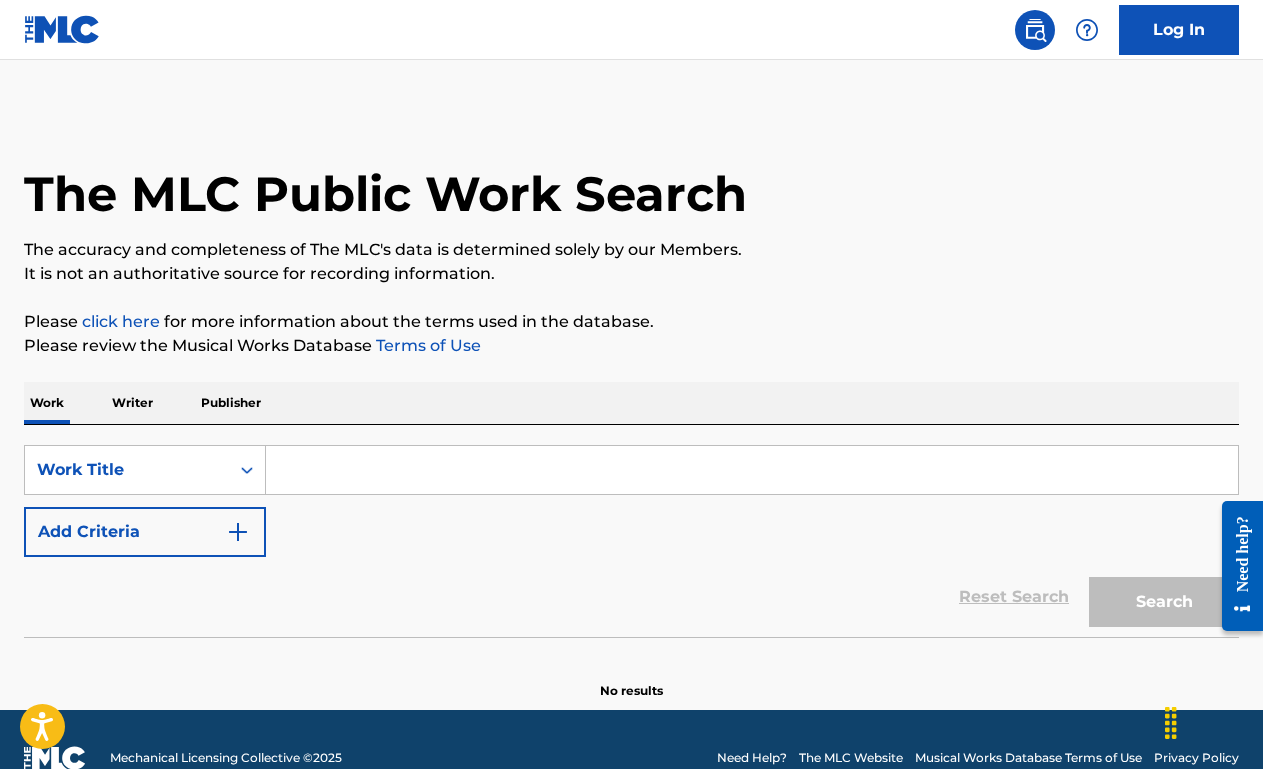 click at bounding box center [752, 470] 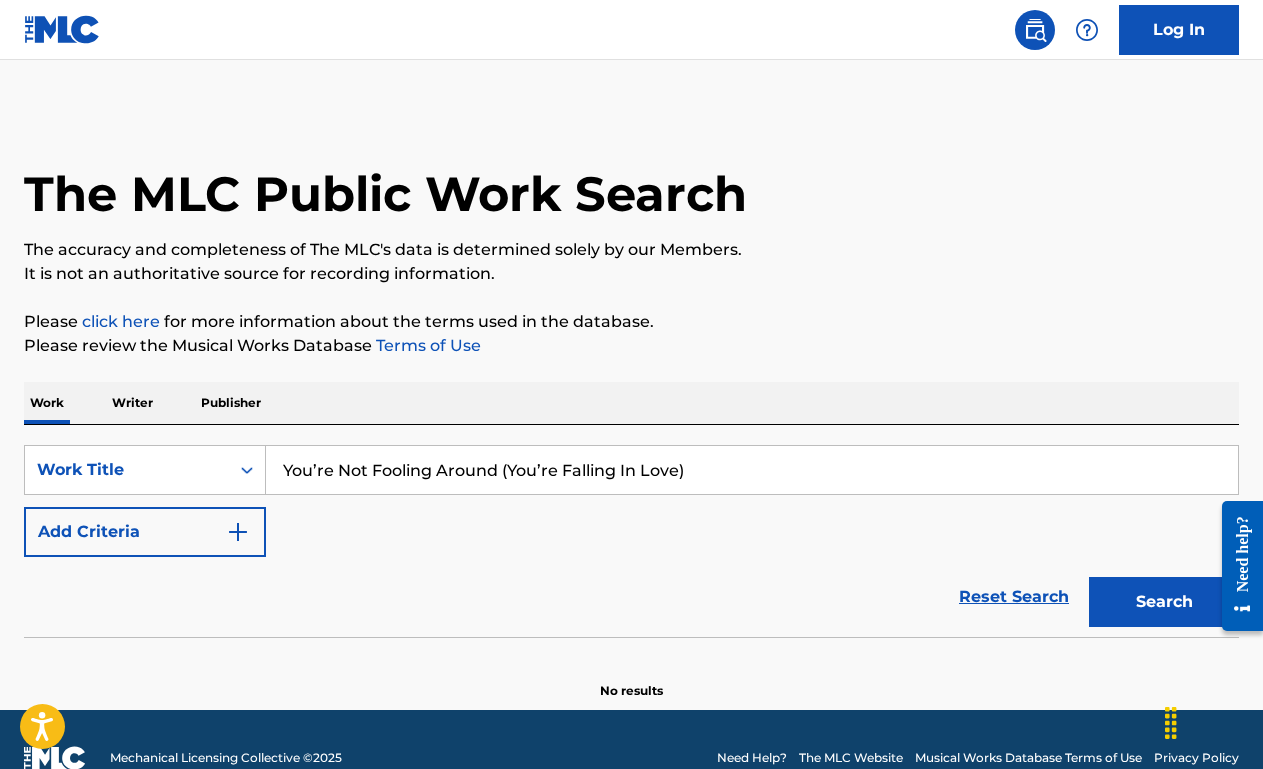 type on "You’re Not Fooling Around (You’re Falling In Love)" 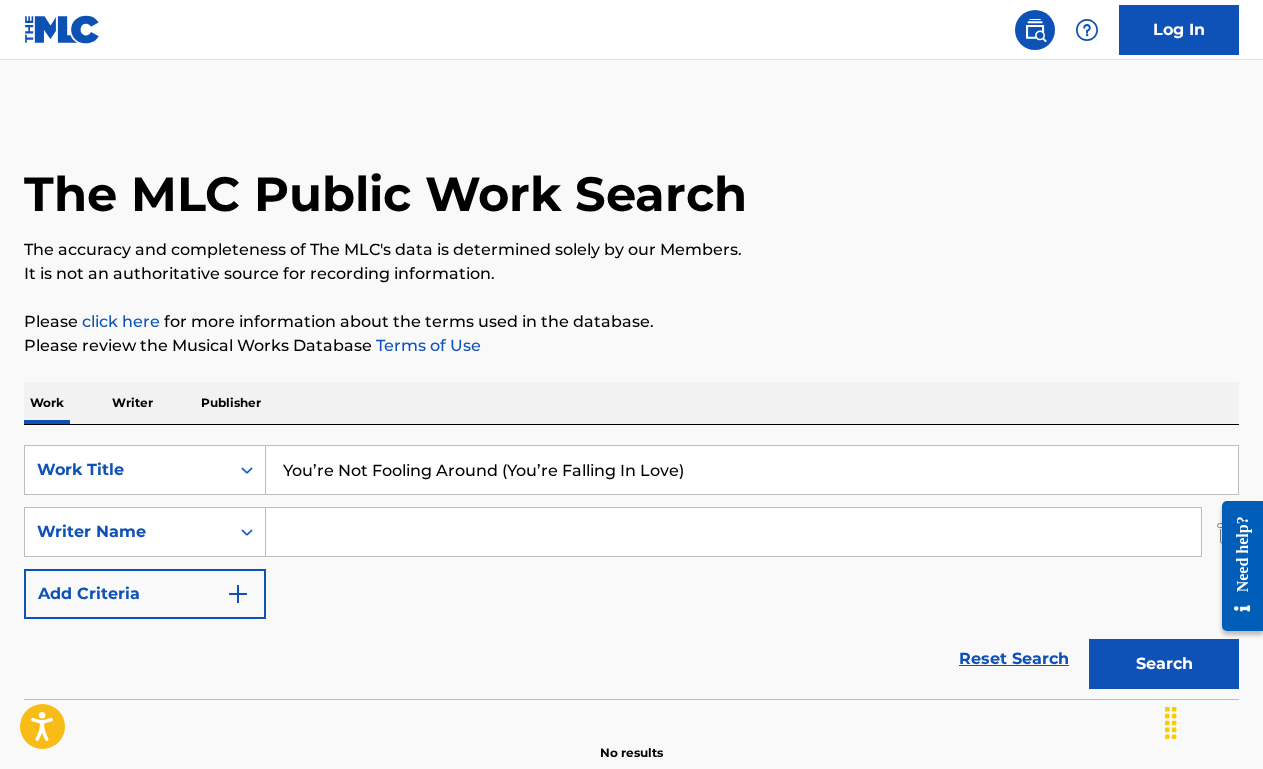 click at bounding box center [733, 532] 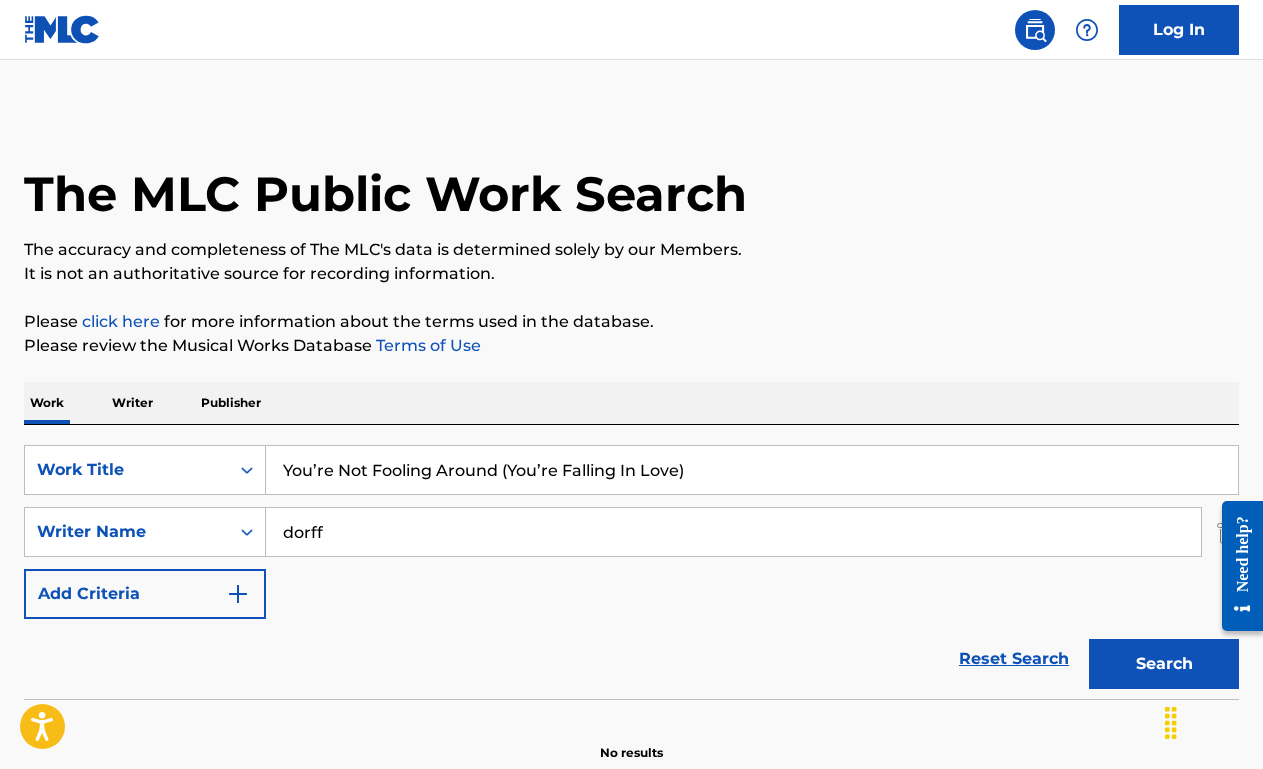 type on "dorff" 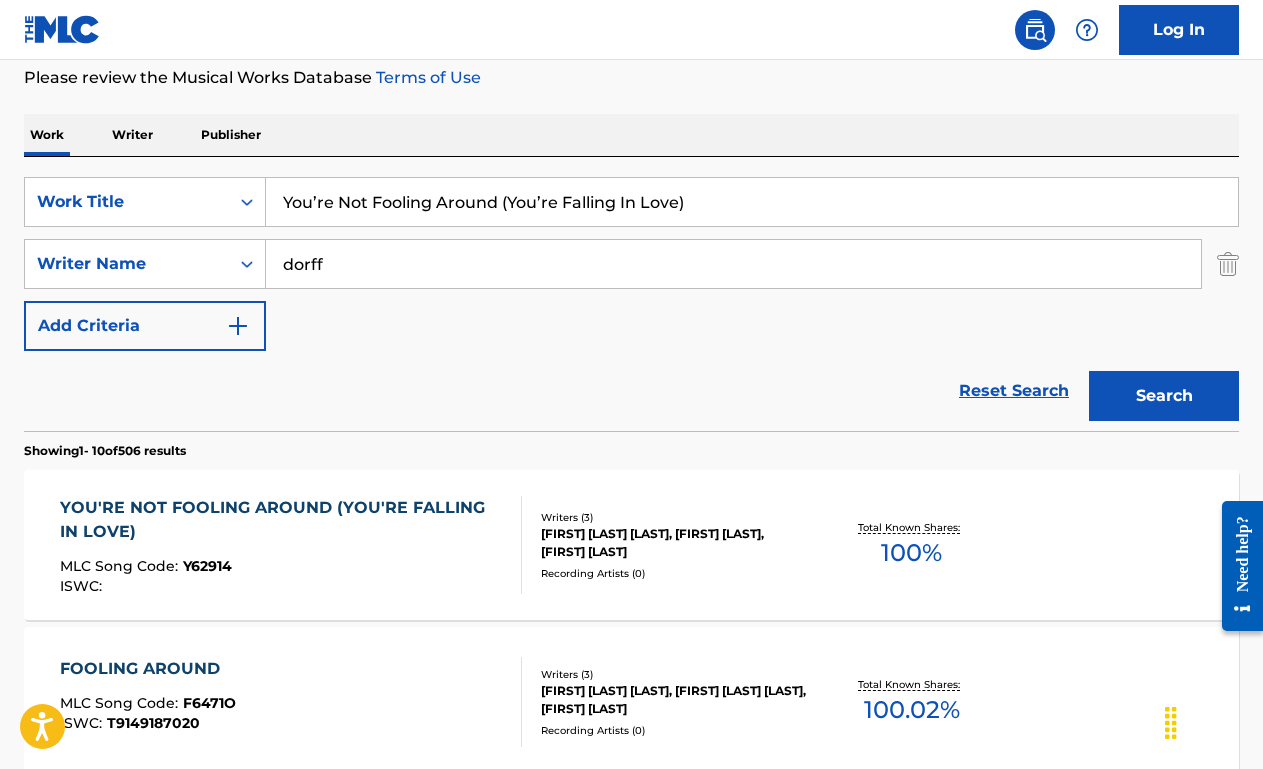 scroll, scrollTop: 275, scrollLeft: 0, axis: vertical 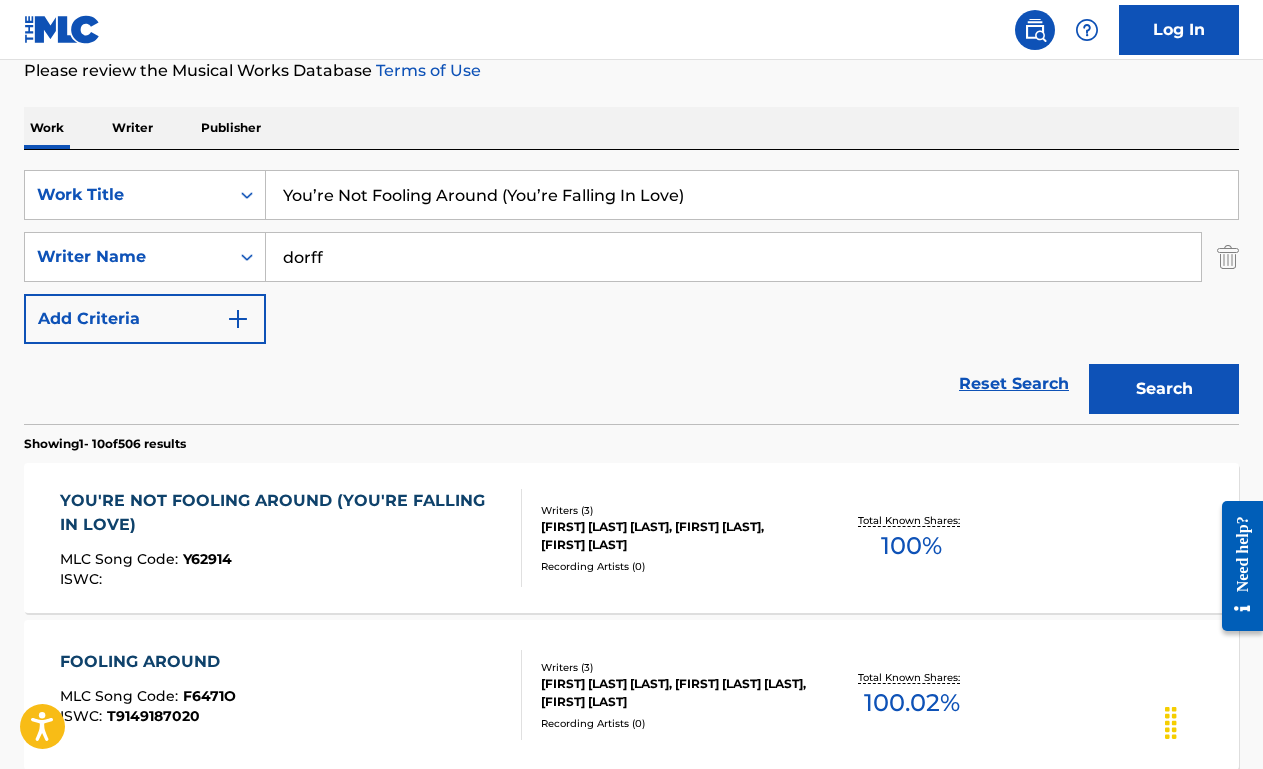 click on "YOU'RE NOT FOOLING AROUND (YOU'RE FALLING IN LOVE)" at bounding box center (282, 513) 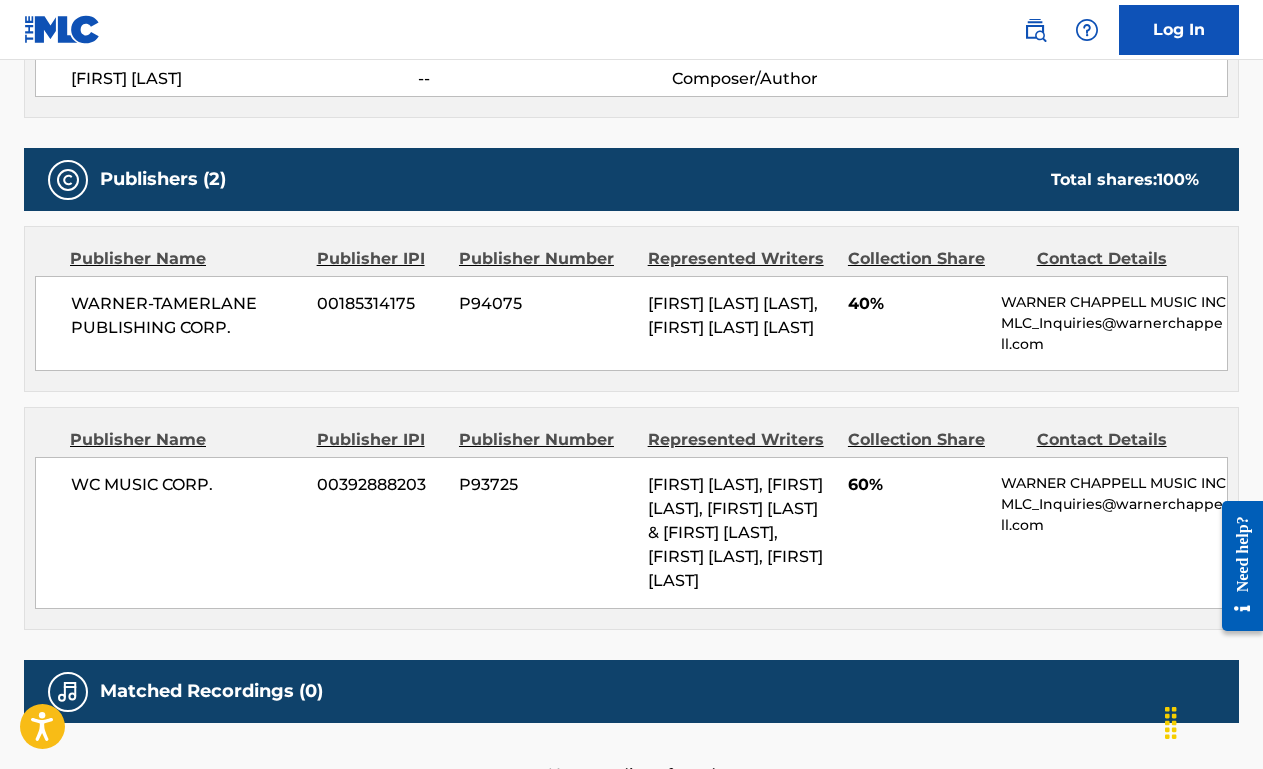 scroll, scrollTop: 0, scrollLeft: 0, axis: both 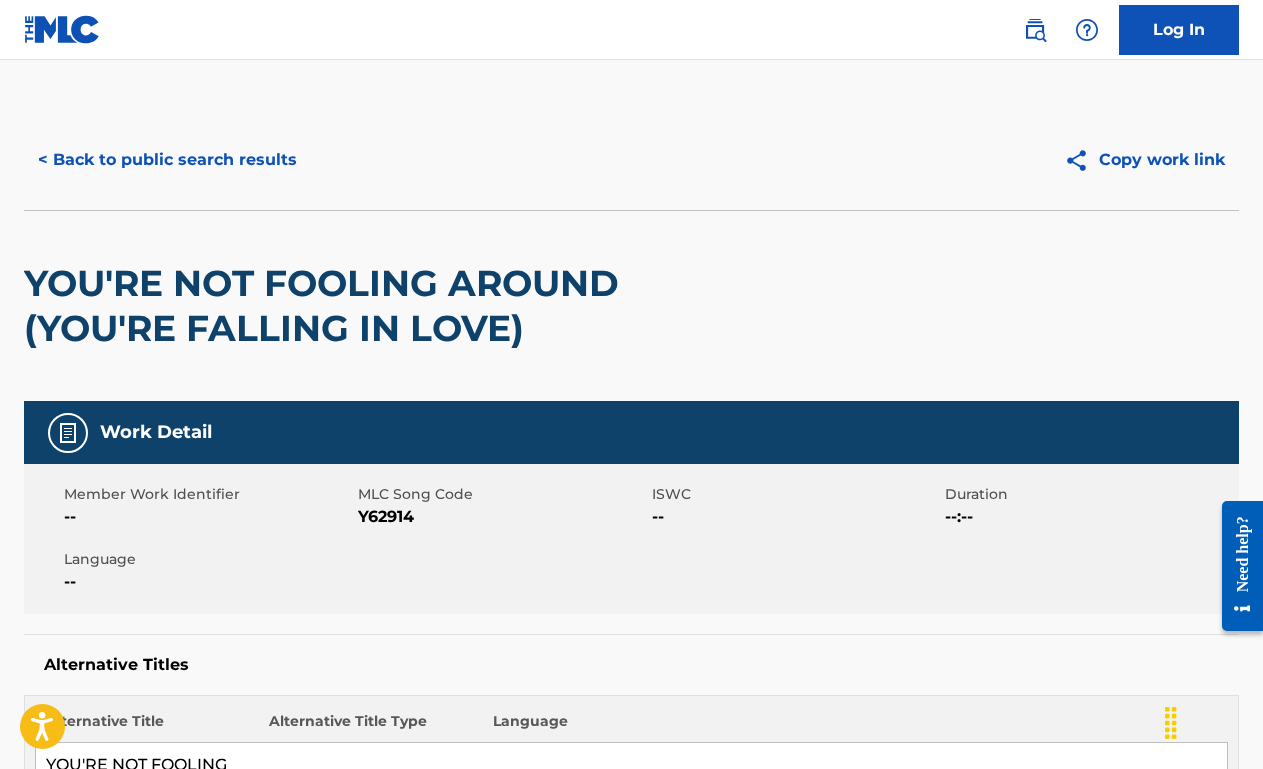 click on "< Back to public search results" at bounding box center [167, 160] 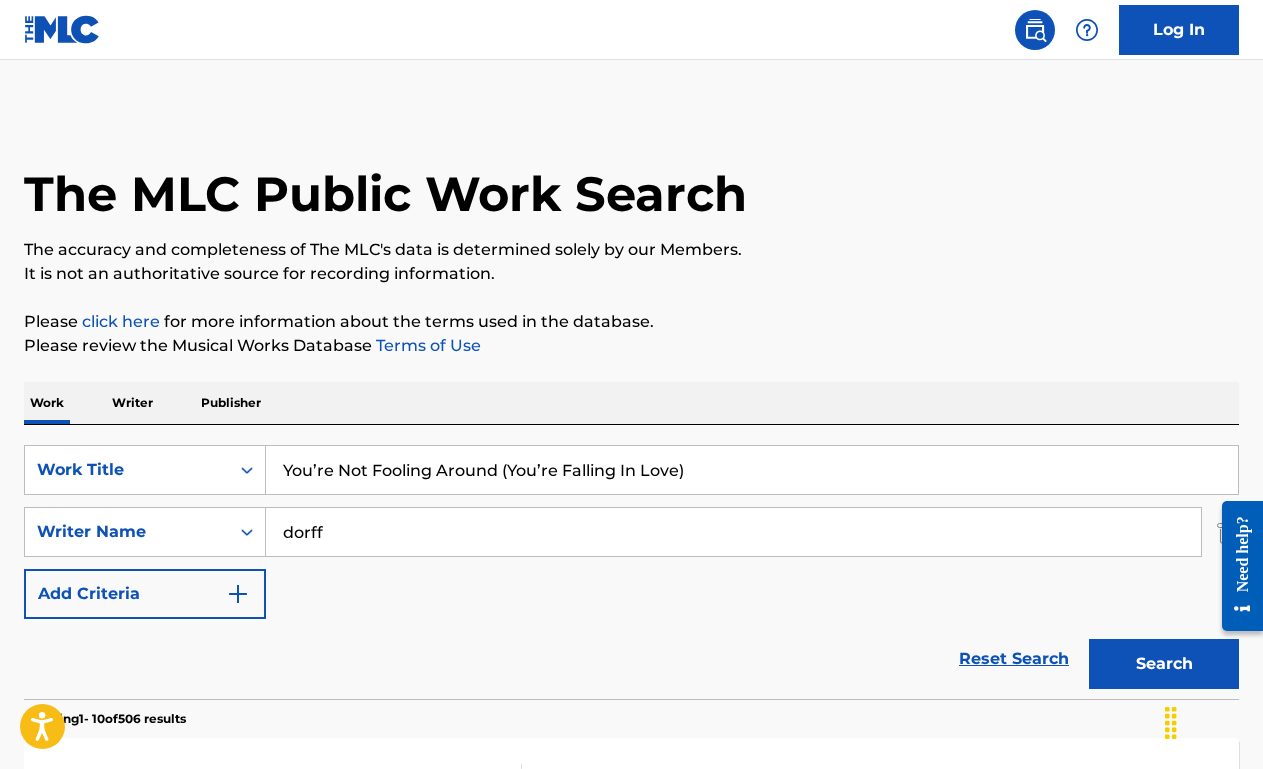 scroll, scrollTop: 271, scrollLeft: 0, axis: vertical 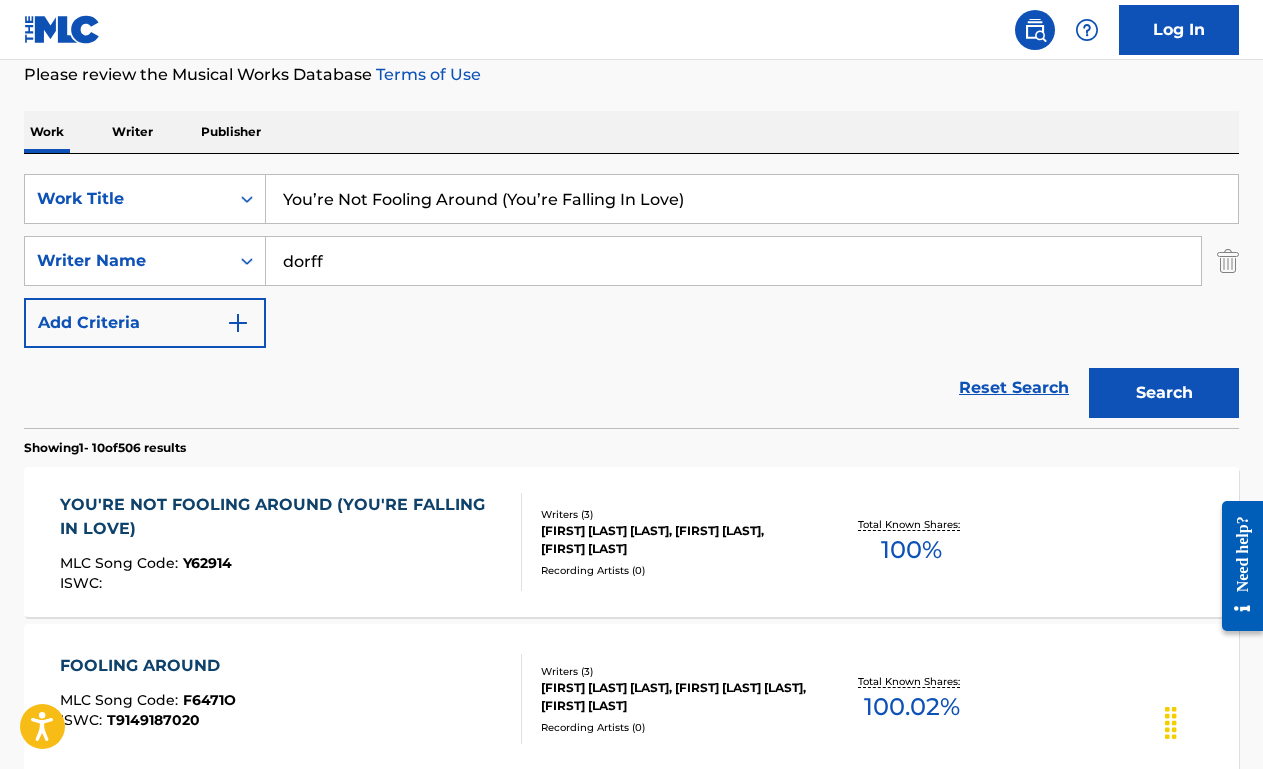 click on "You’re Not Fooling Around (You’re Falling In Love)" at bounding box center (752, 199) 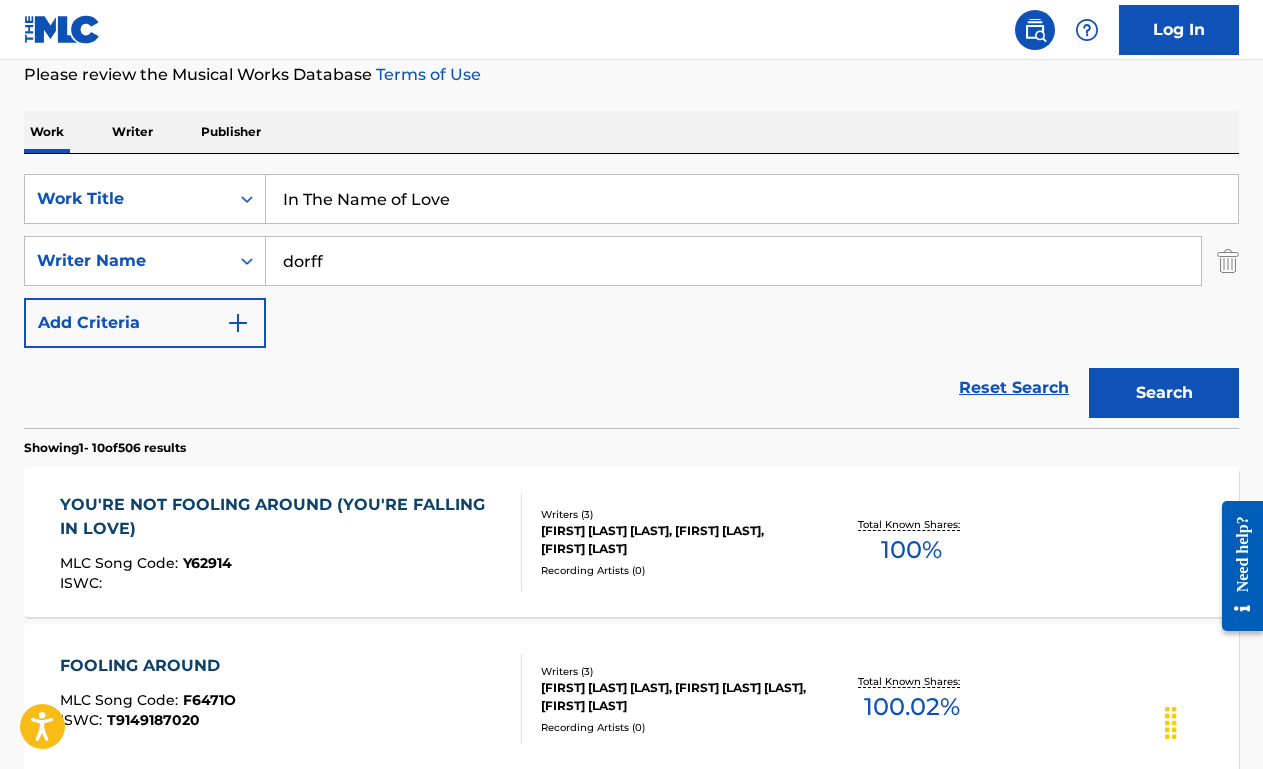 type on "In The Name of Love" 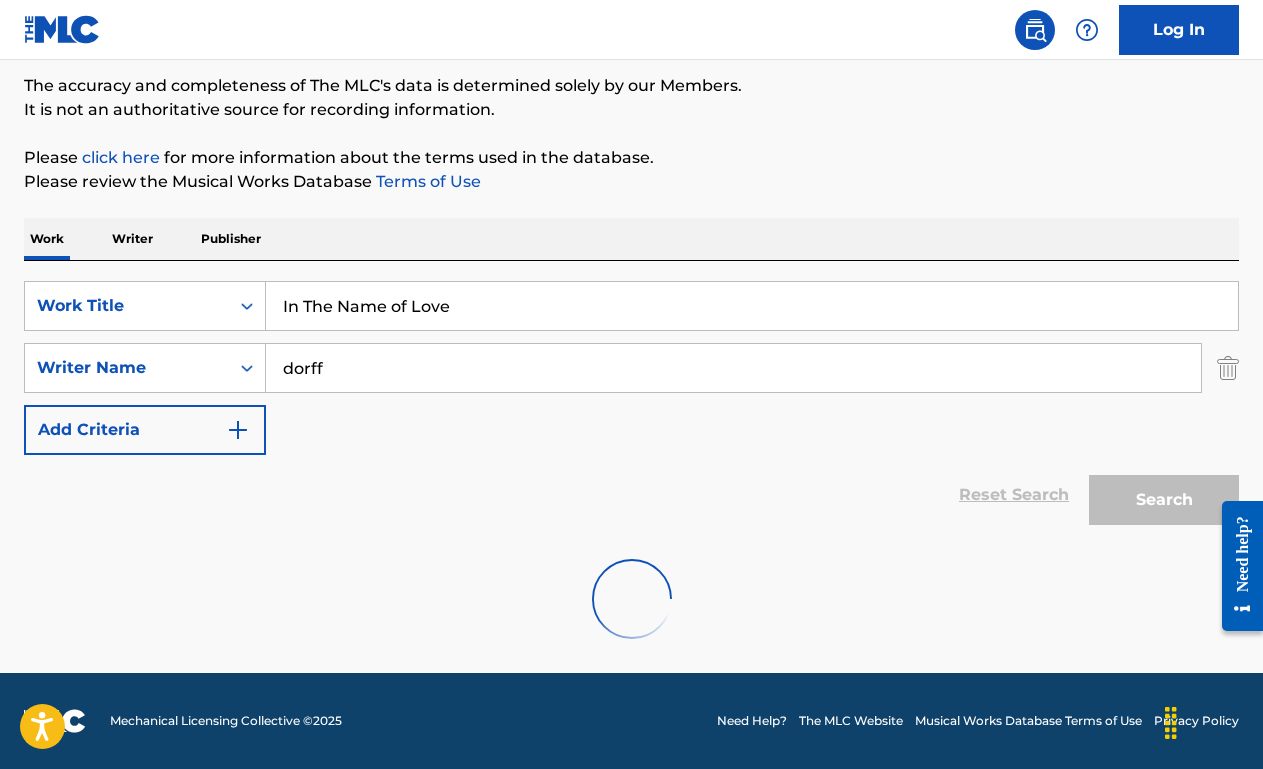 scroll, scrollTop: 164, scrollLeft: 0, axis: vertical 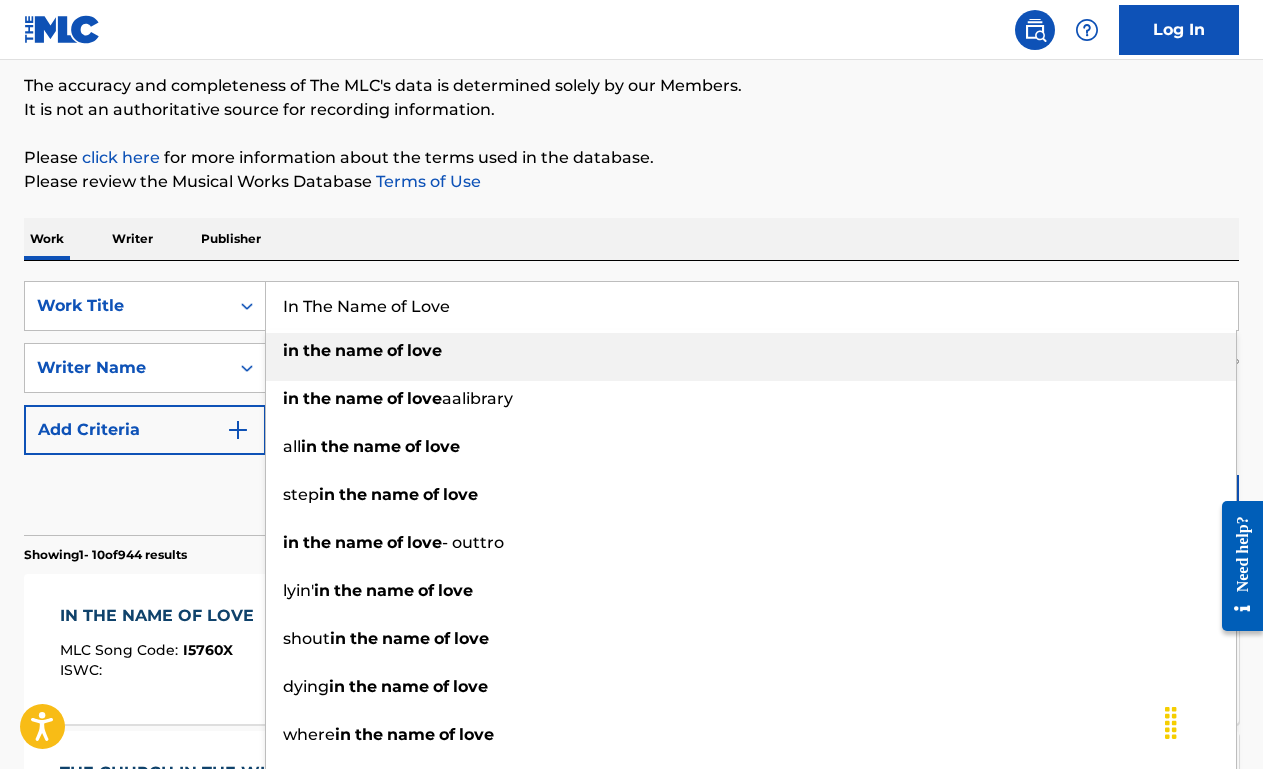 click on "Reset Search Search" at bounding box center [631, 495] 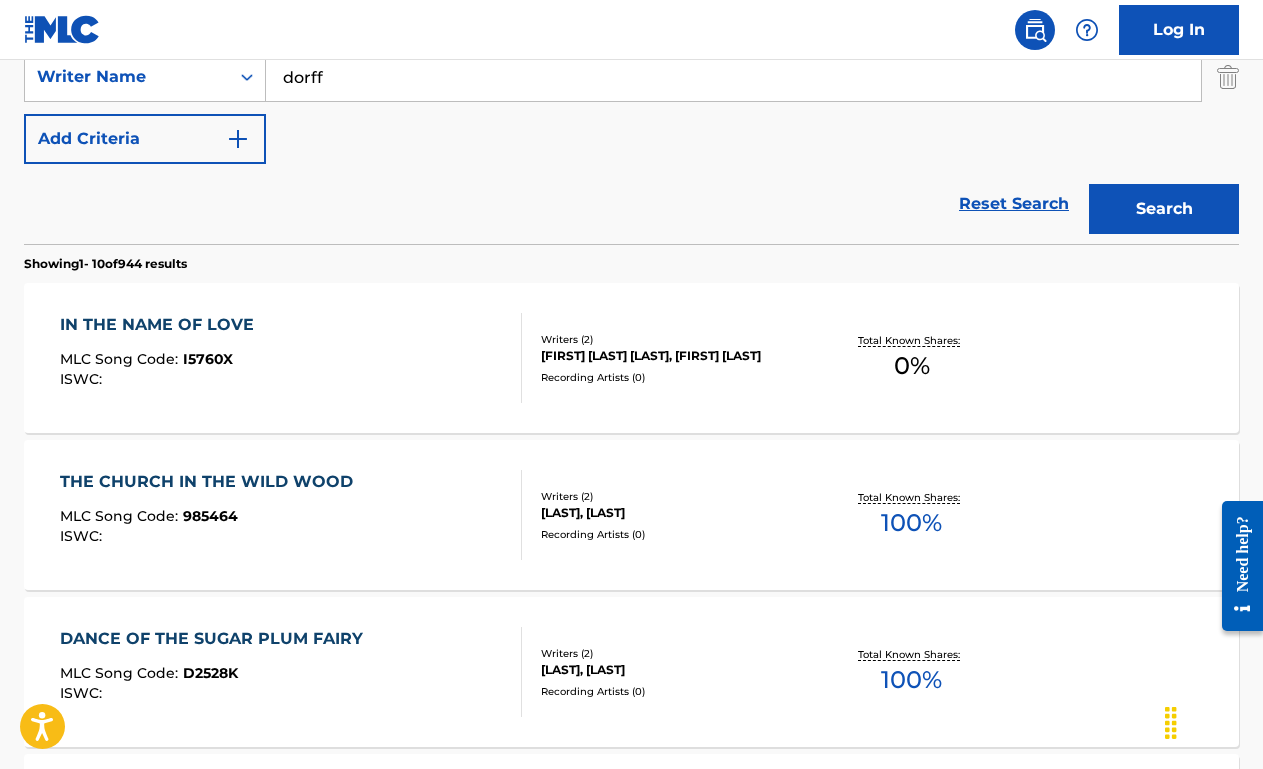 scroll, scrollTop: 456, scrollLeft: 0, axis: vertical 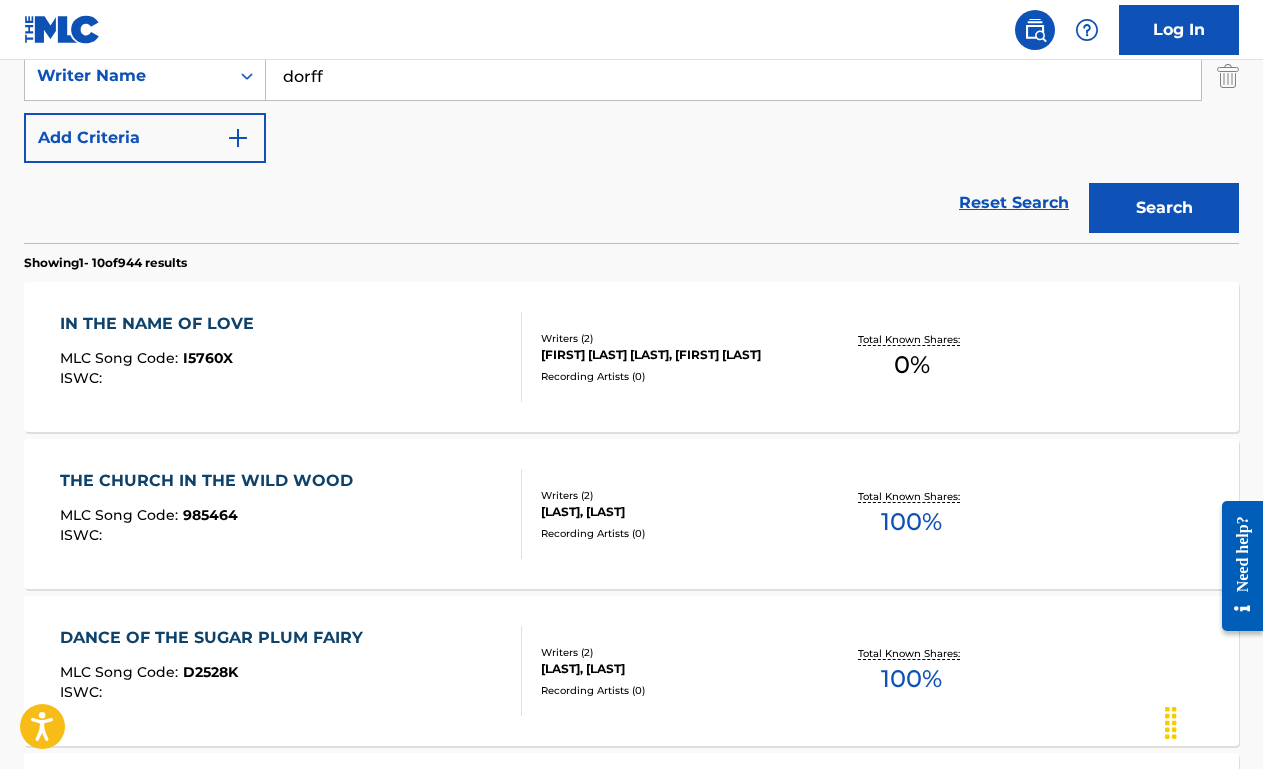 click on "THE CHURCH IN THE WILD WOOD MLC Song Code : 985464 ISWC :" at bounding box center [211, 514] 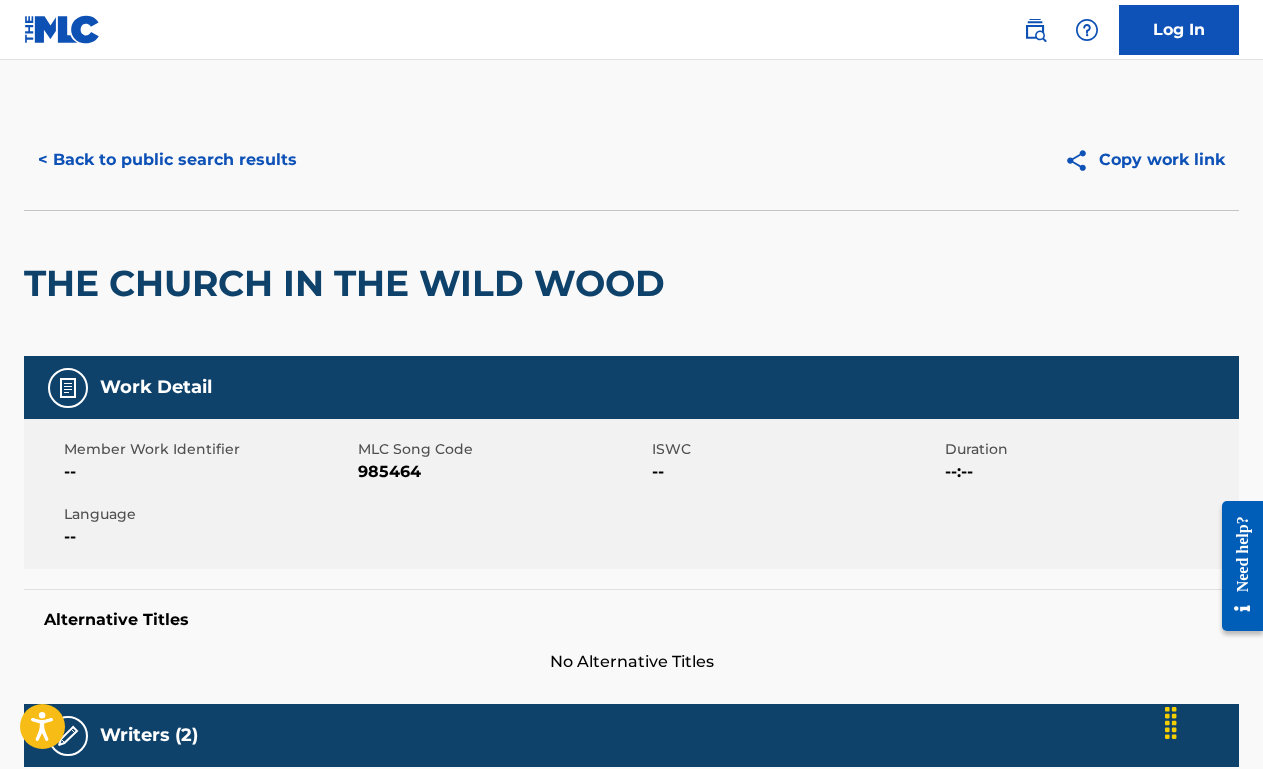 click on "< Back to public search results" at bounding box center [167, 160] 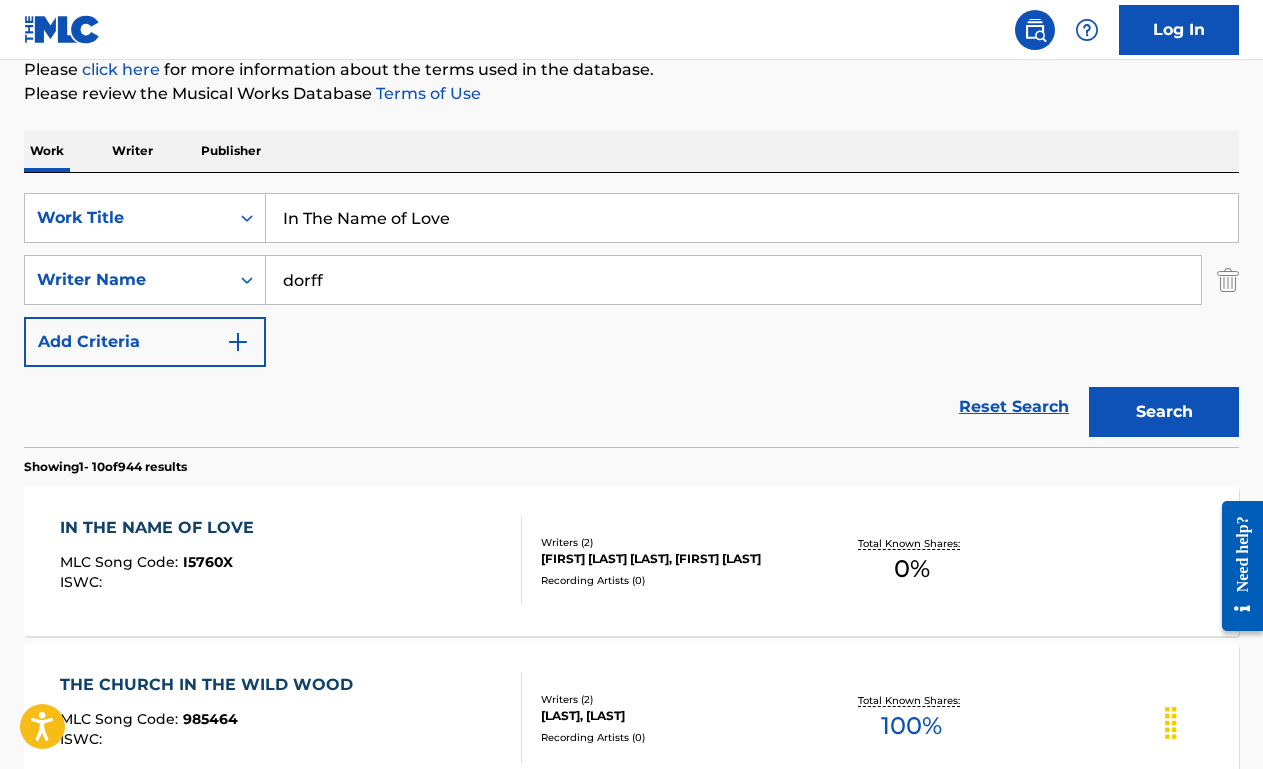 scroll, scrollTop: 240, scrollLeft: 0, axis: vertical 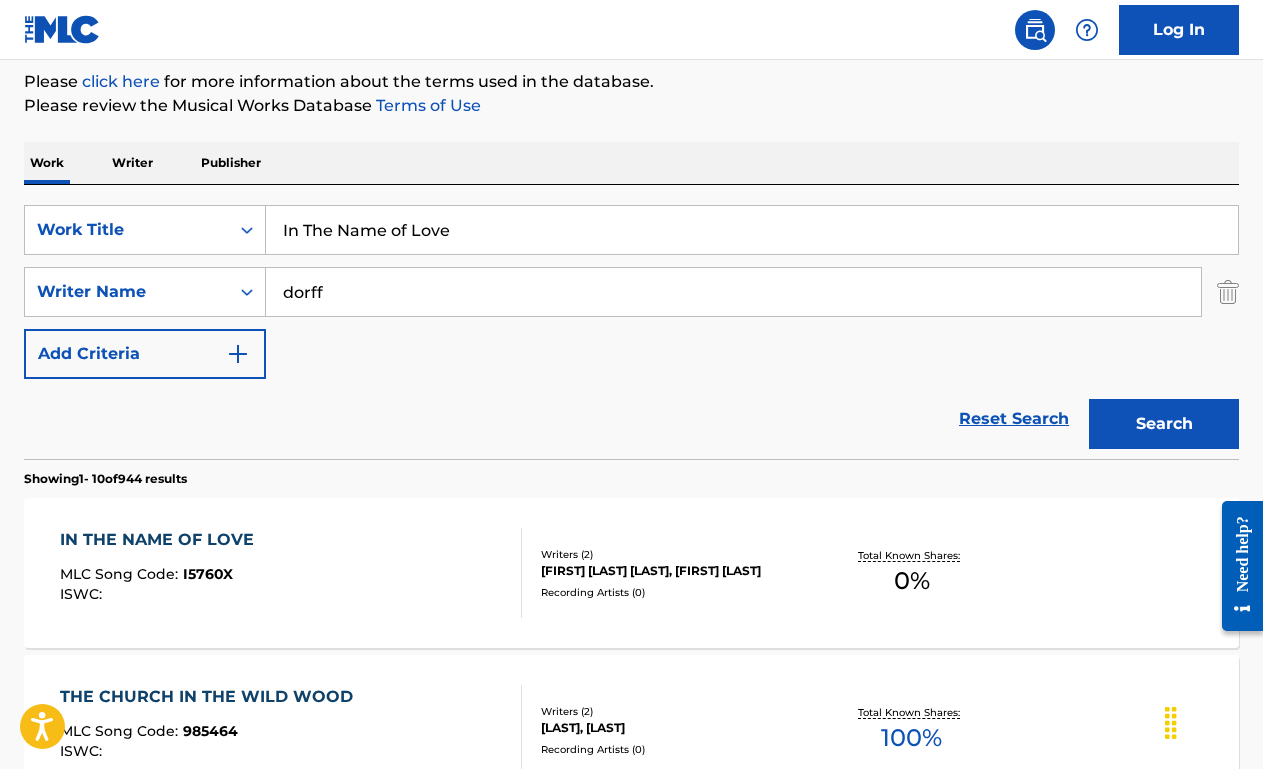 click on "In The Name of Love" at bounding box center [752, 230] 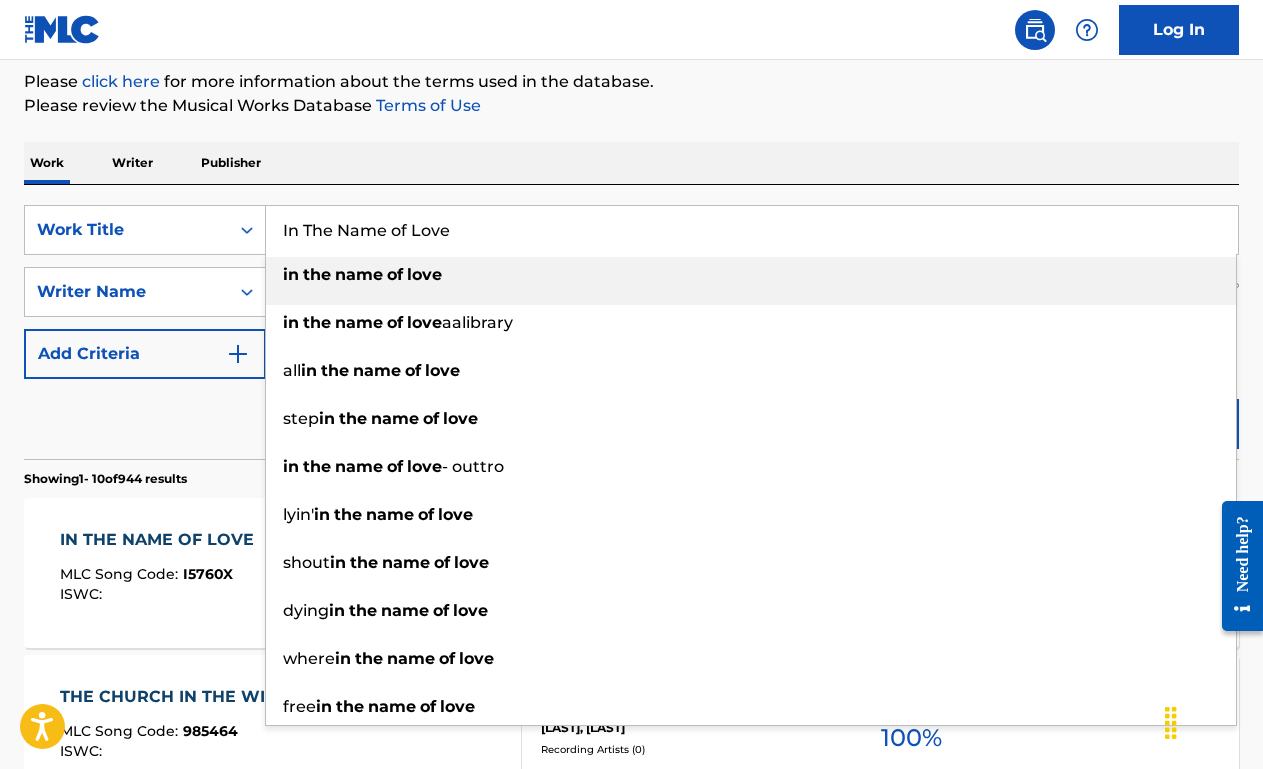 paste on "Swept Away" 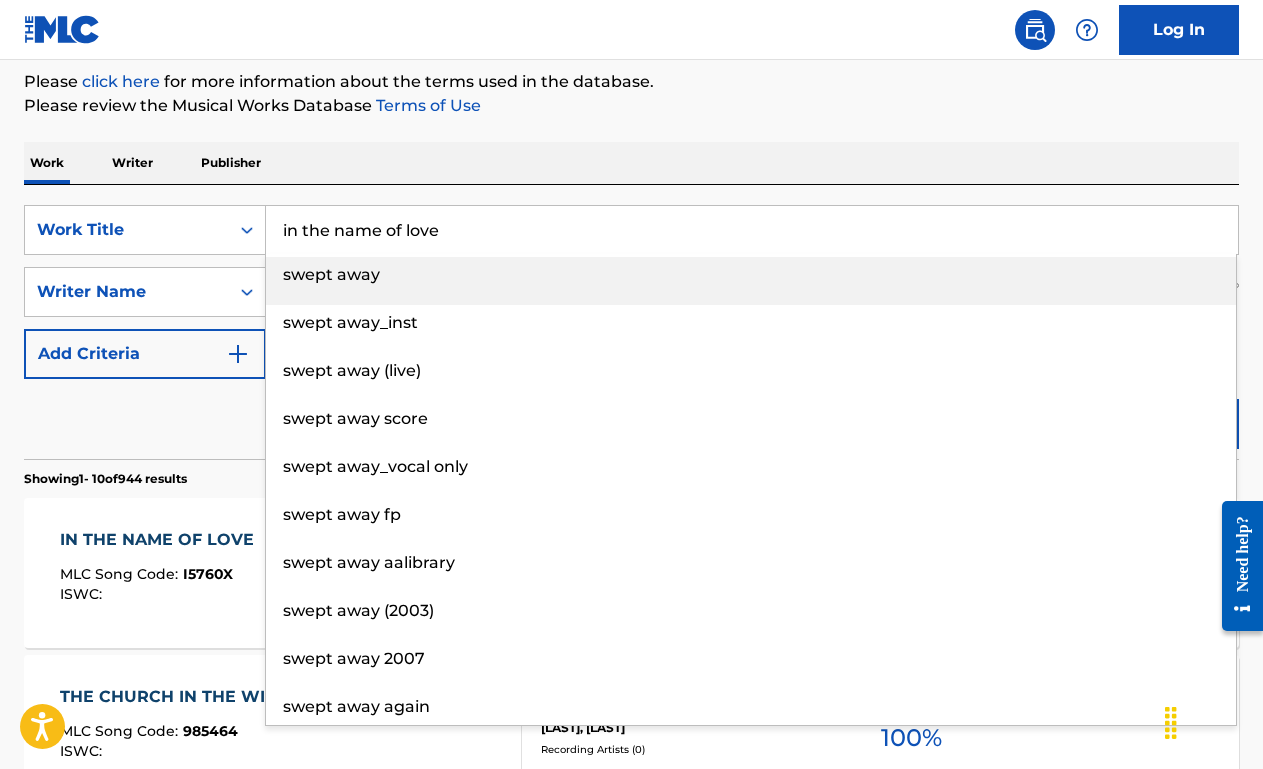 click on "in the name of love" at bounding box center (752, 230) 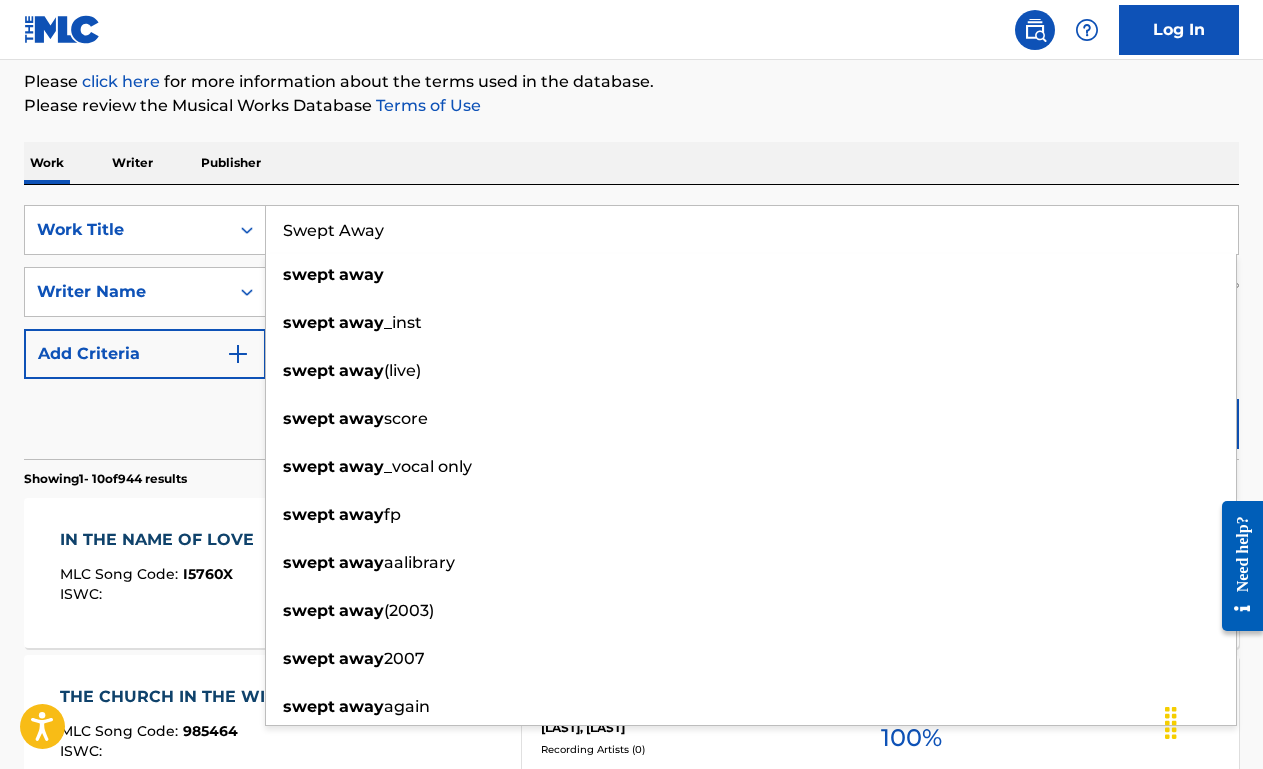 type on "Swept Away" 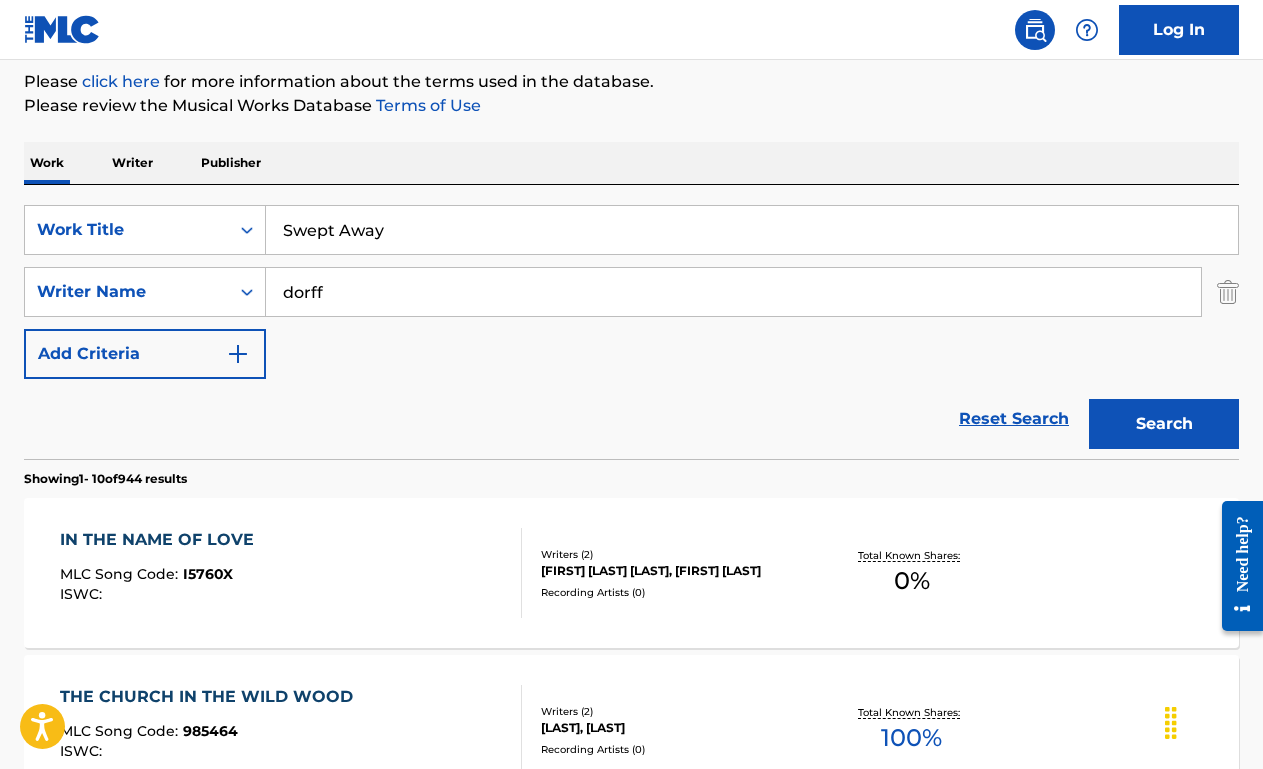 click on "Search" at bounding box center (1164, 424) 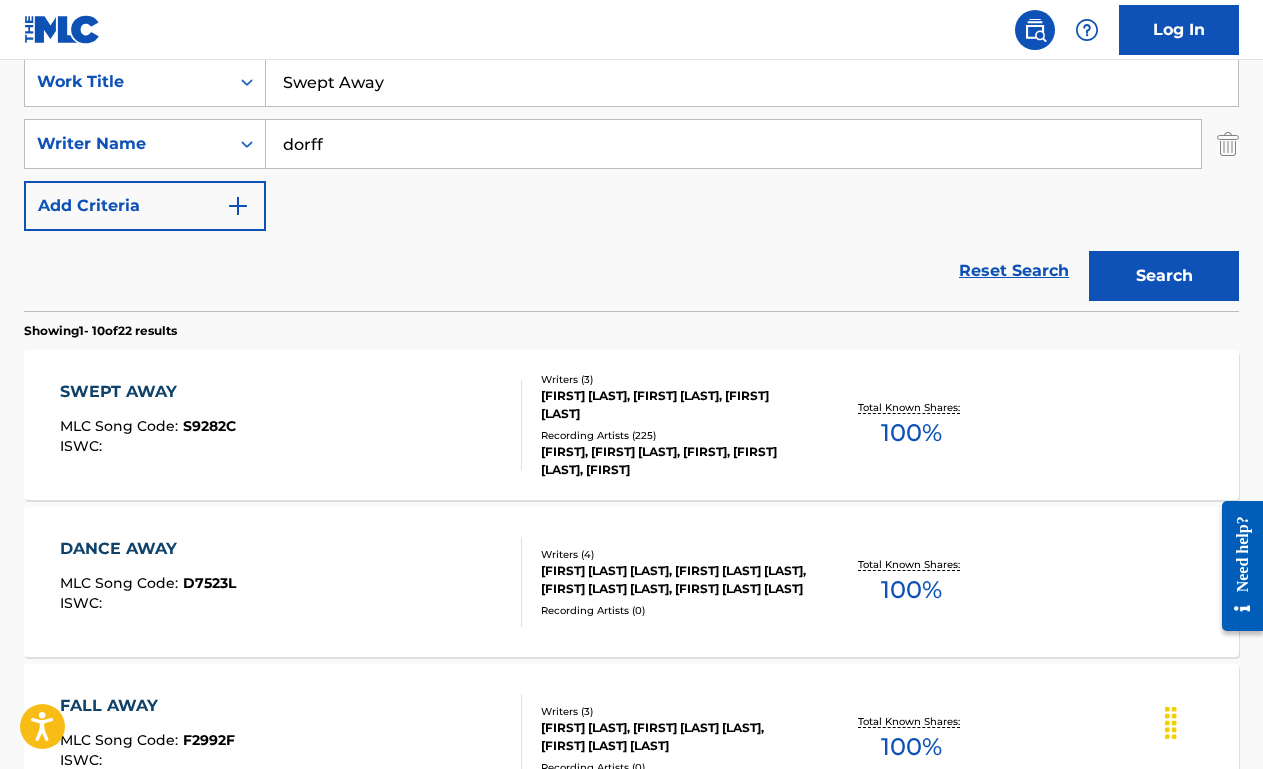 scroll, scrollTop: 400, scrollLeft: 0, axis: vertical 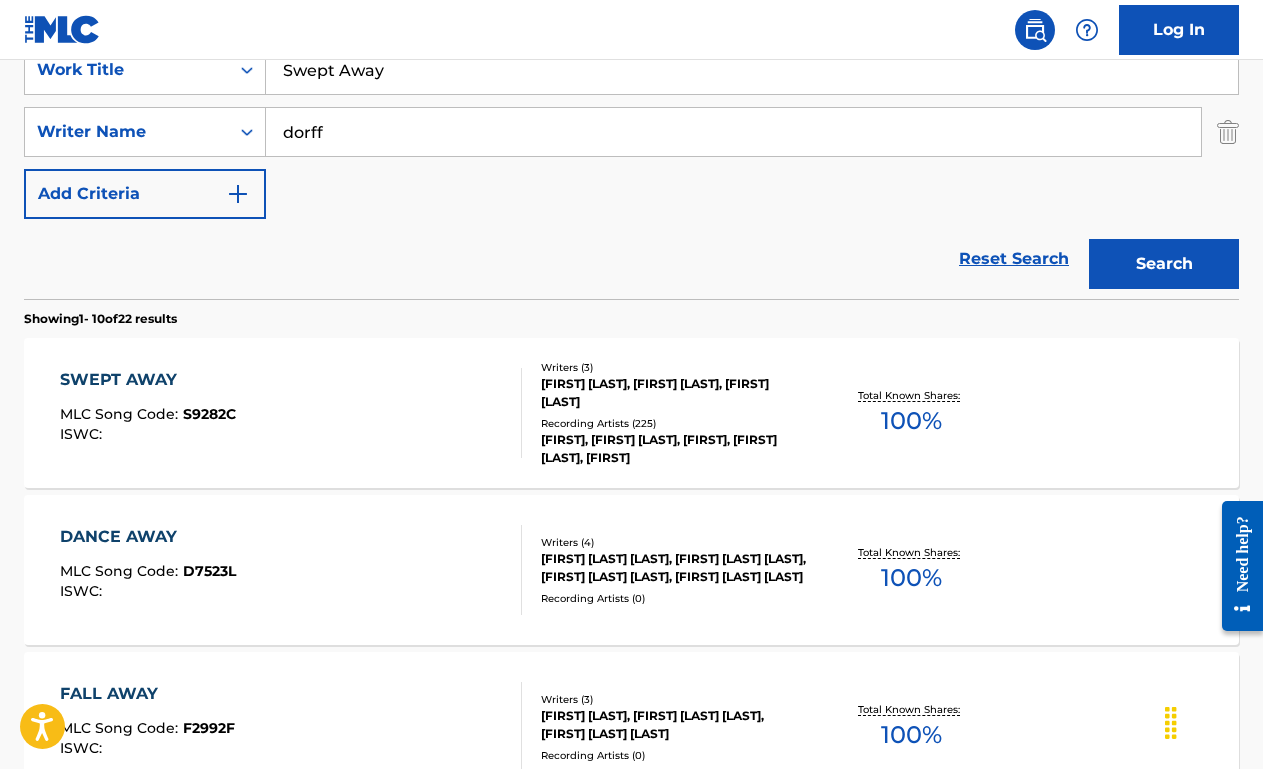 click on "SWEPT AWAY MLC Song Code : S9282C ISWC :" at bounding box center [291, 413] 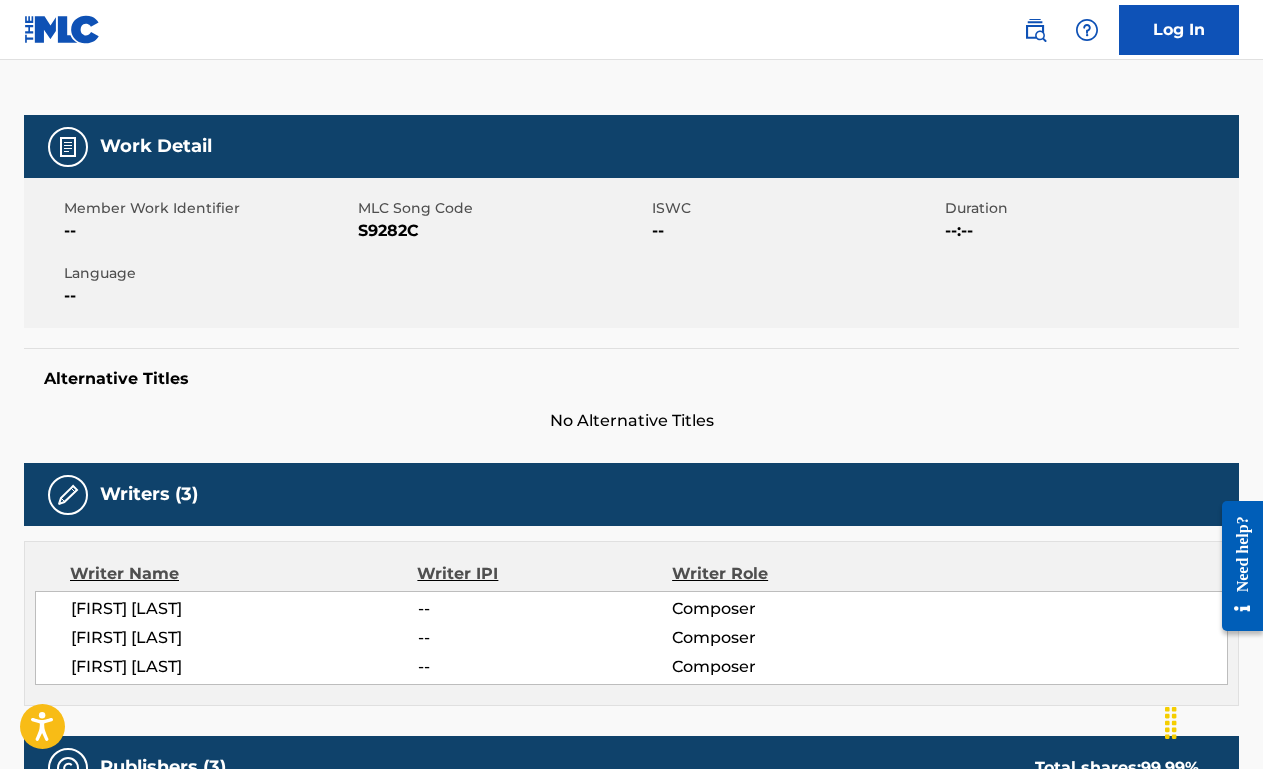 scroll, scrollTop: 0, scrollLeft: 0, axis: both 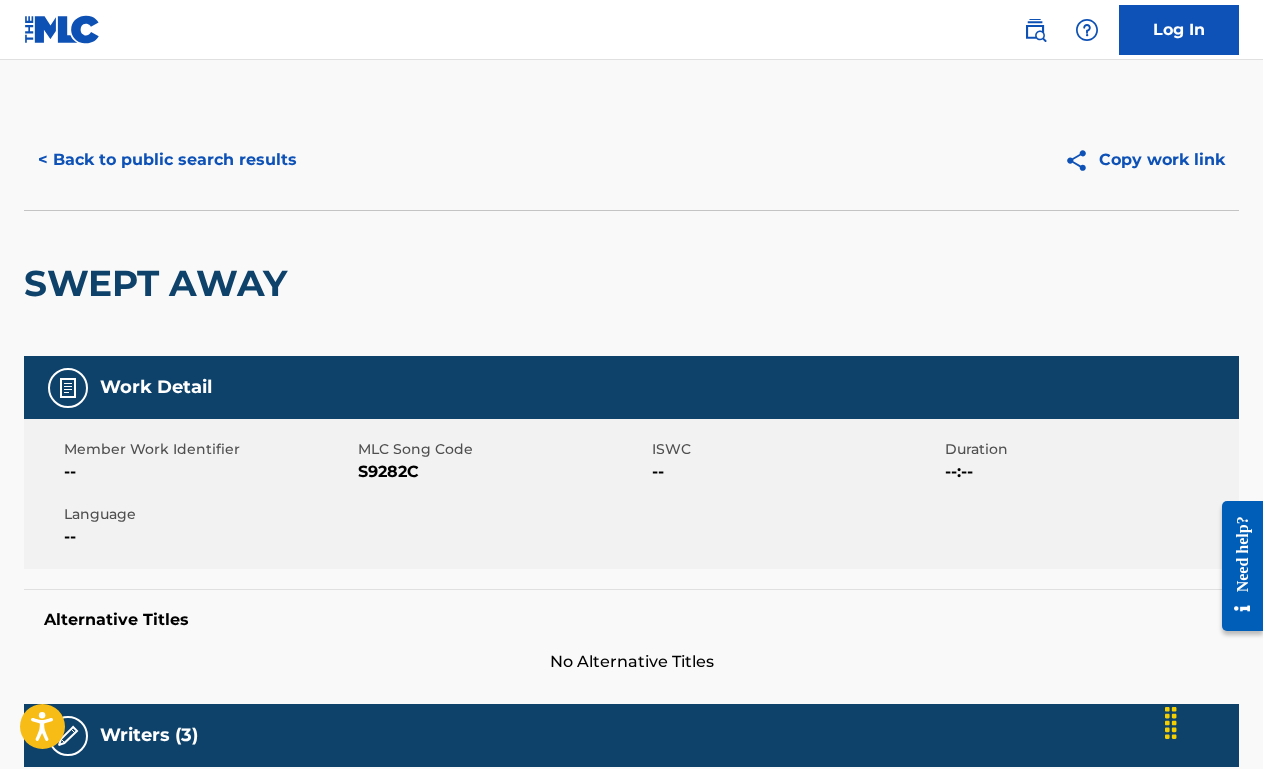 click on "< Back to public search results" at bounding box center [167, 160] 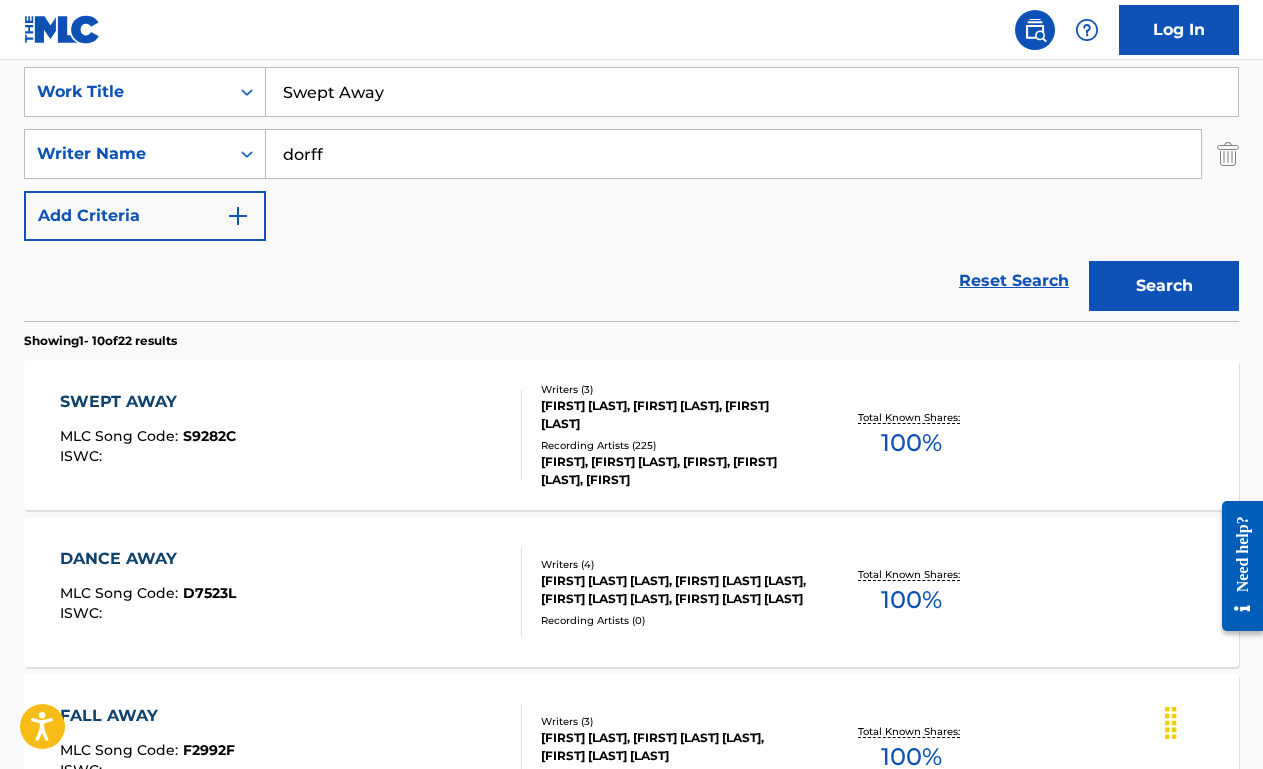 scroll, scrollTop: 376, scrollLeft: 0, axis: vertical 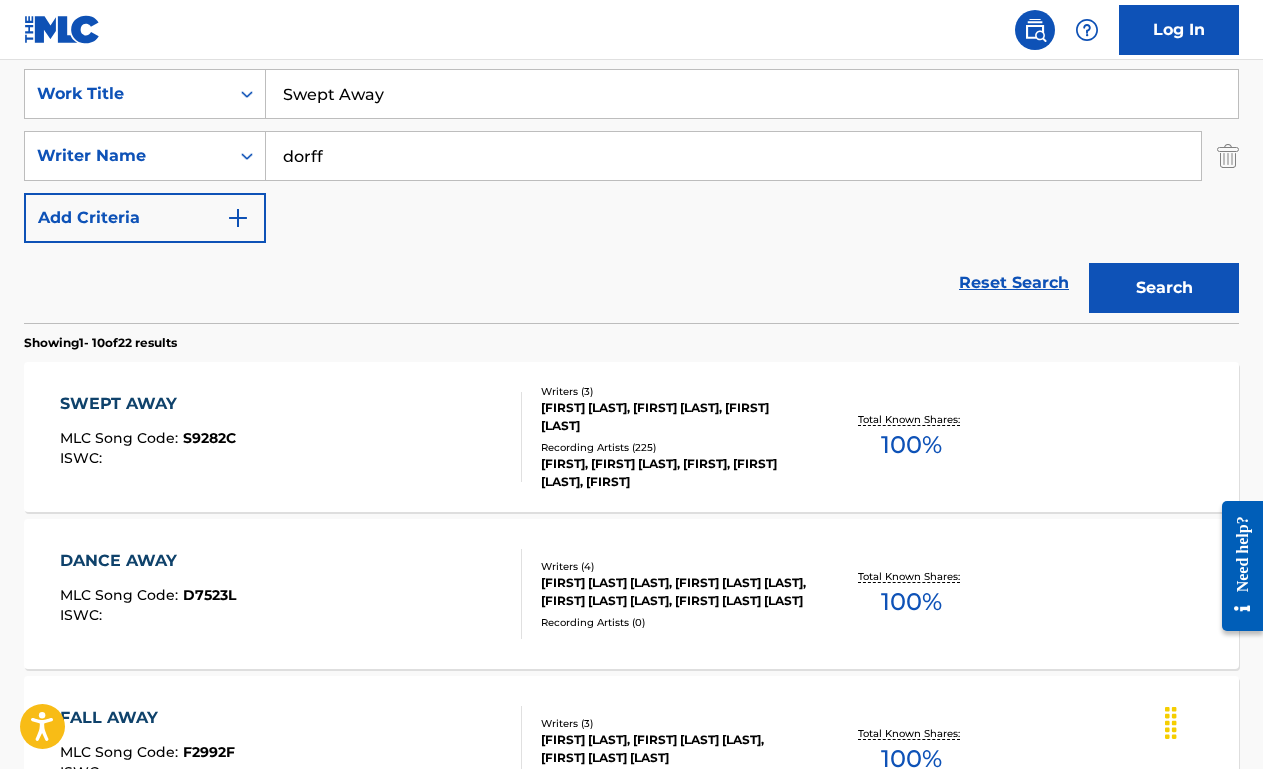 click on "Swept Away" at bounding box center (752, 94) 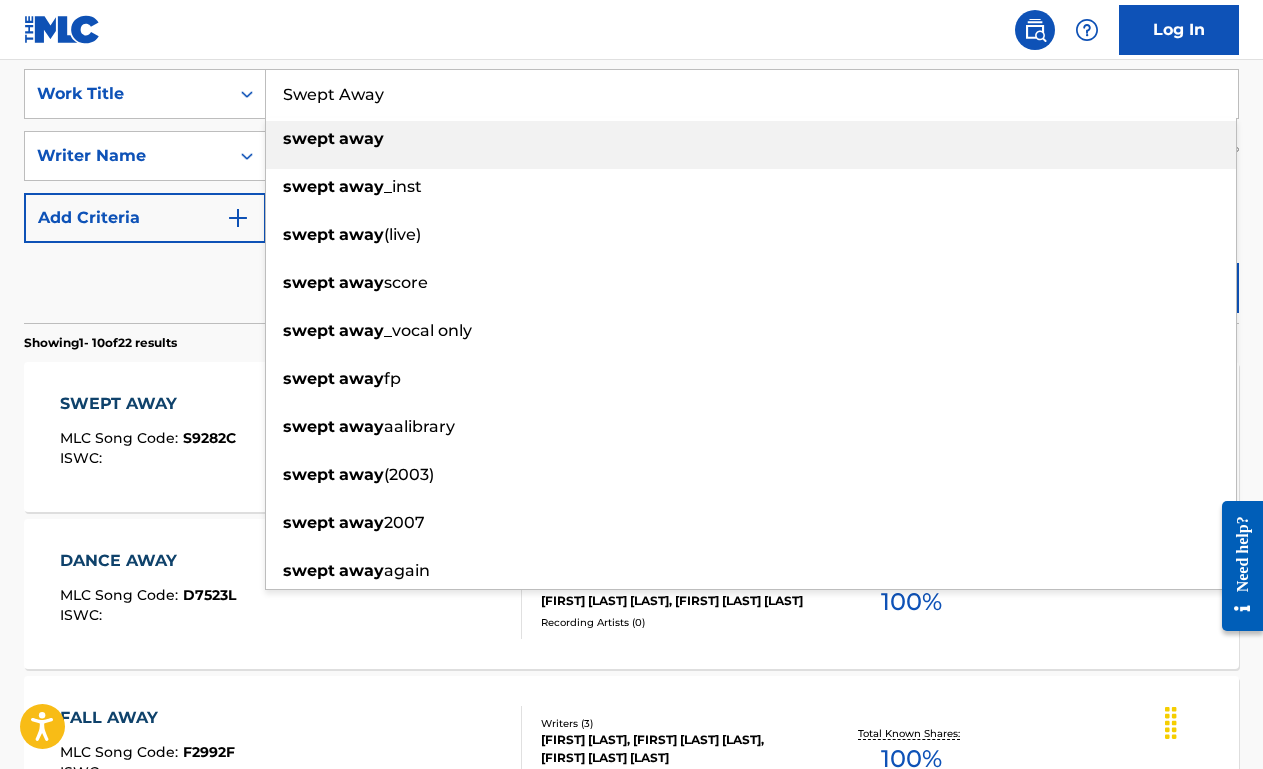 paste on "After All This Time" 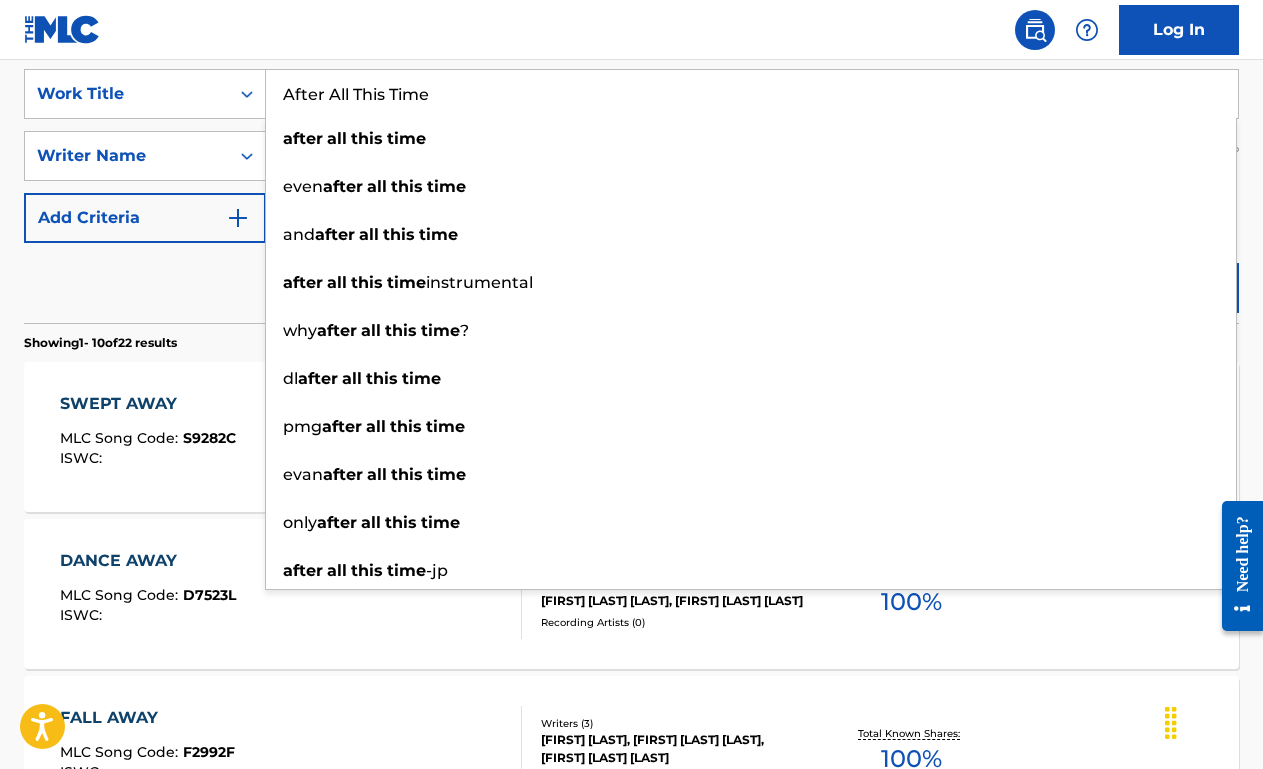 type on "After All This Time" 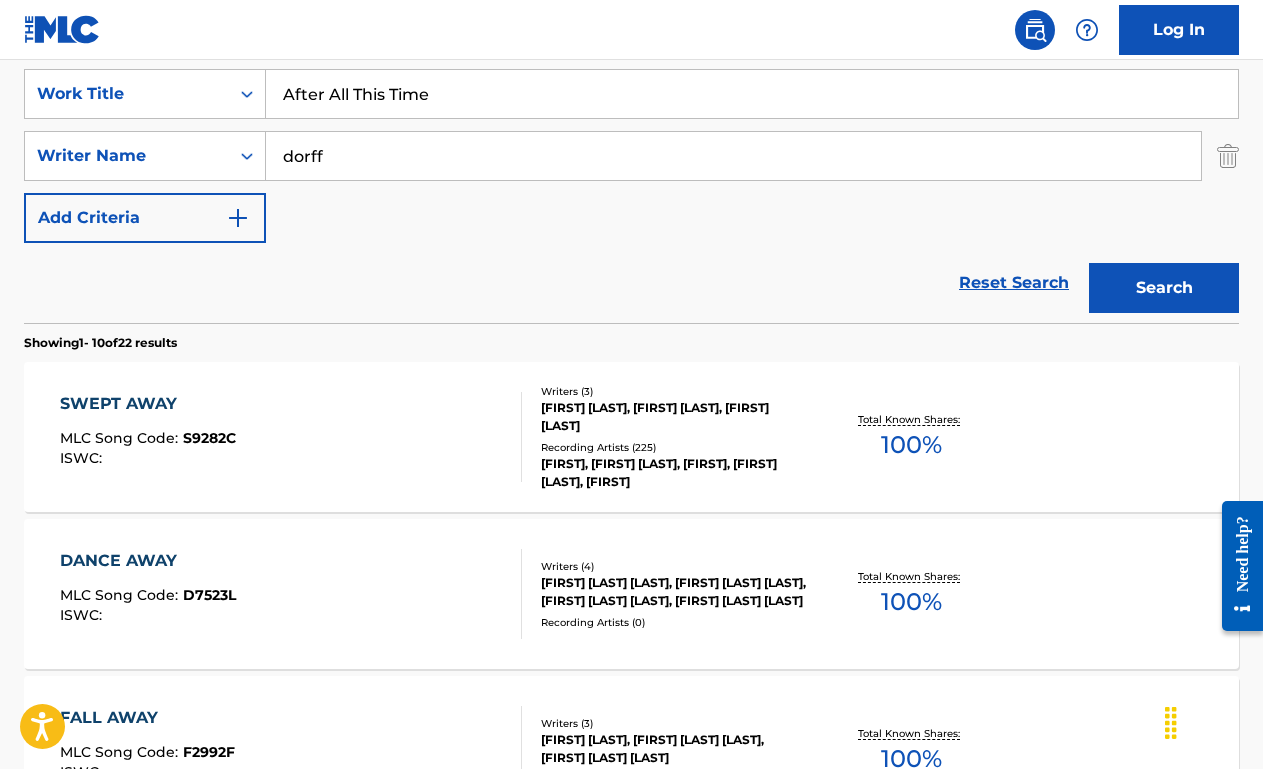 click on "Search" at bounding box center [1164, 288] 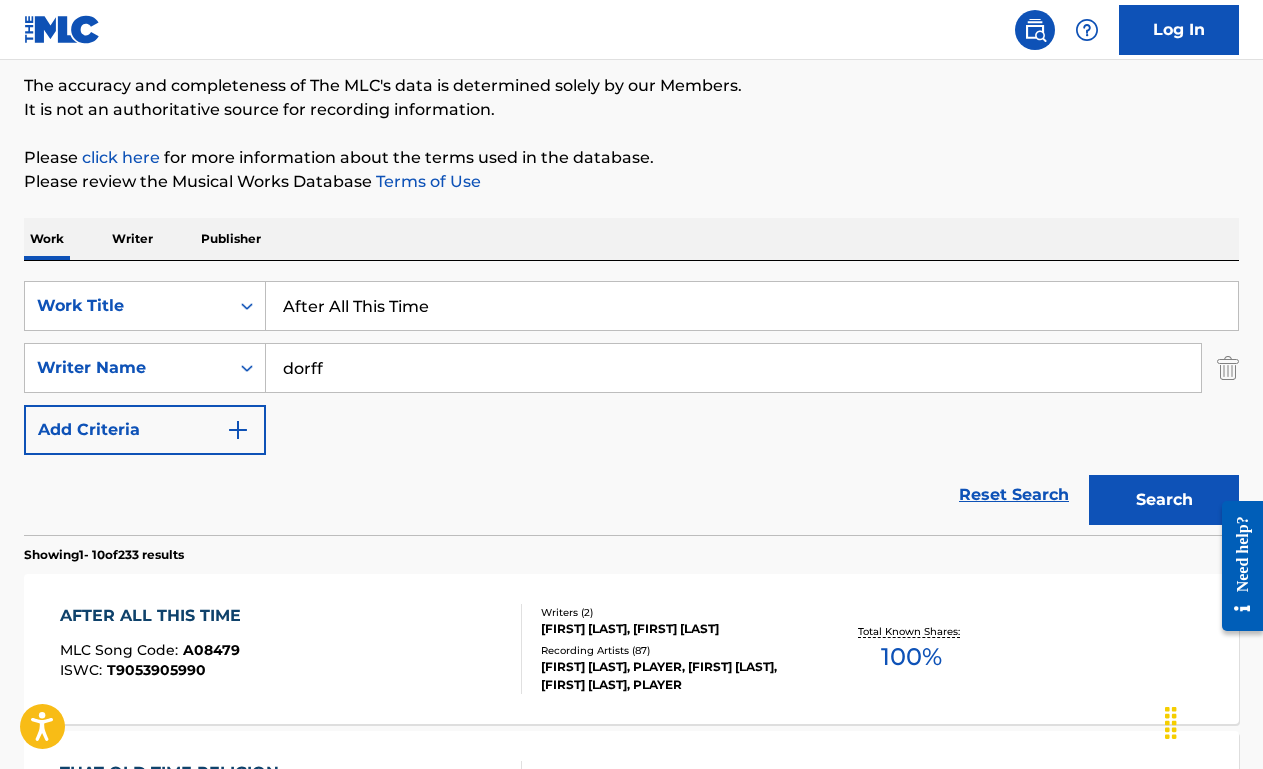 scroll, scrollTop: 376, scrollLeft: 0, axis: vertical 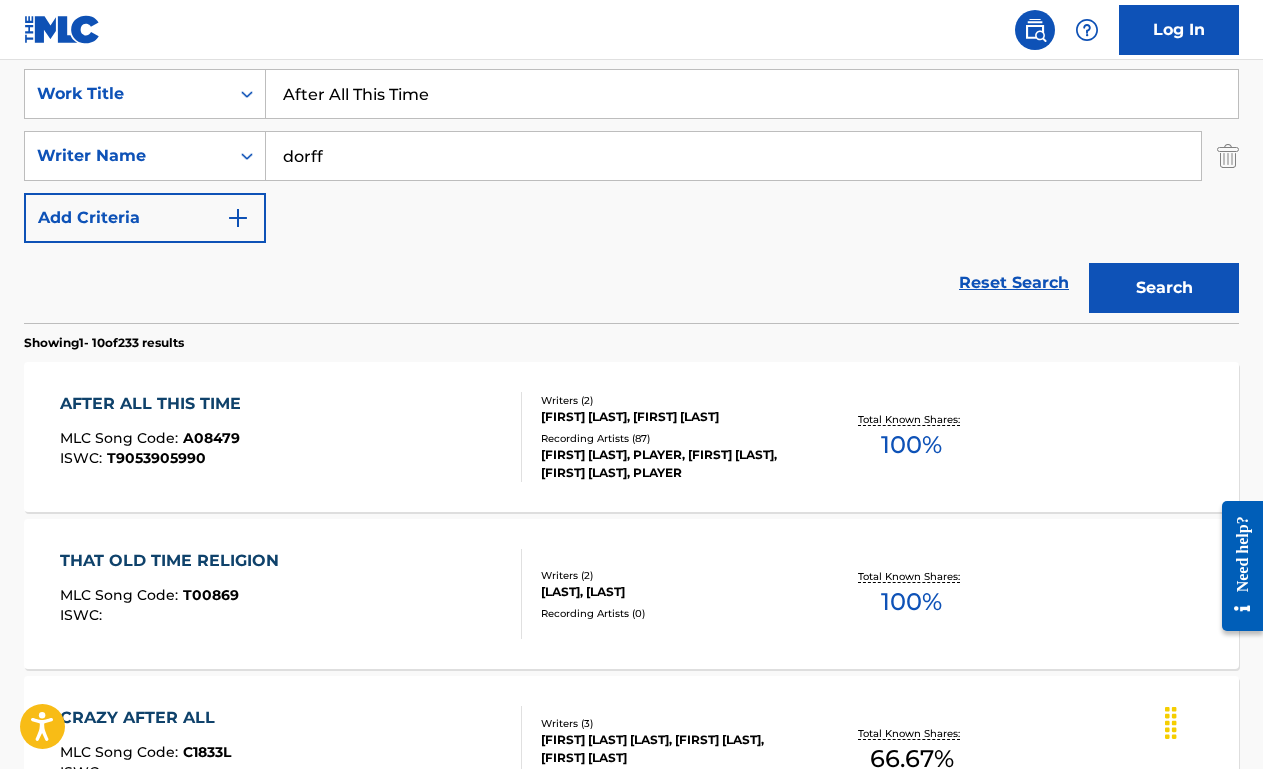 click on "AFTER ALL THIS TIME MLC Song Code : A08479 ISWC : T9053905990 Writers ( 2 ) [FIRST] [LAST], [FIRST] [LAST] Recording Artists ( 87 ) [FIRST] [LAST], PLAYER, [FIRST] [LAST], [FIRST] [LAST], PLAYER Total Known Shares: 100 %" at bounding box center (631, 437) 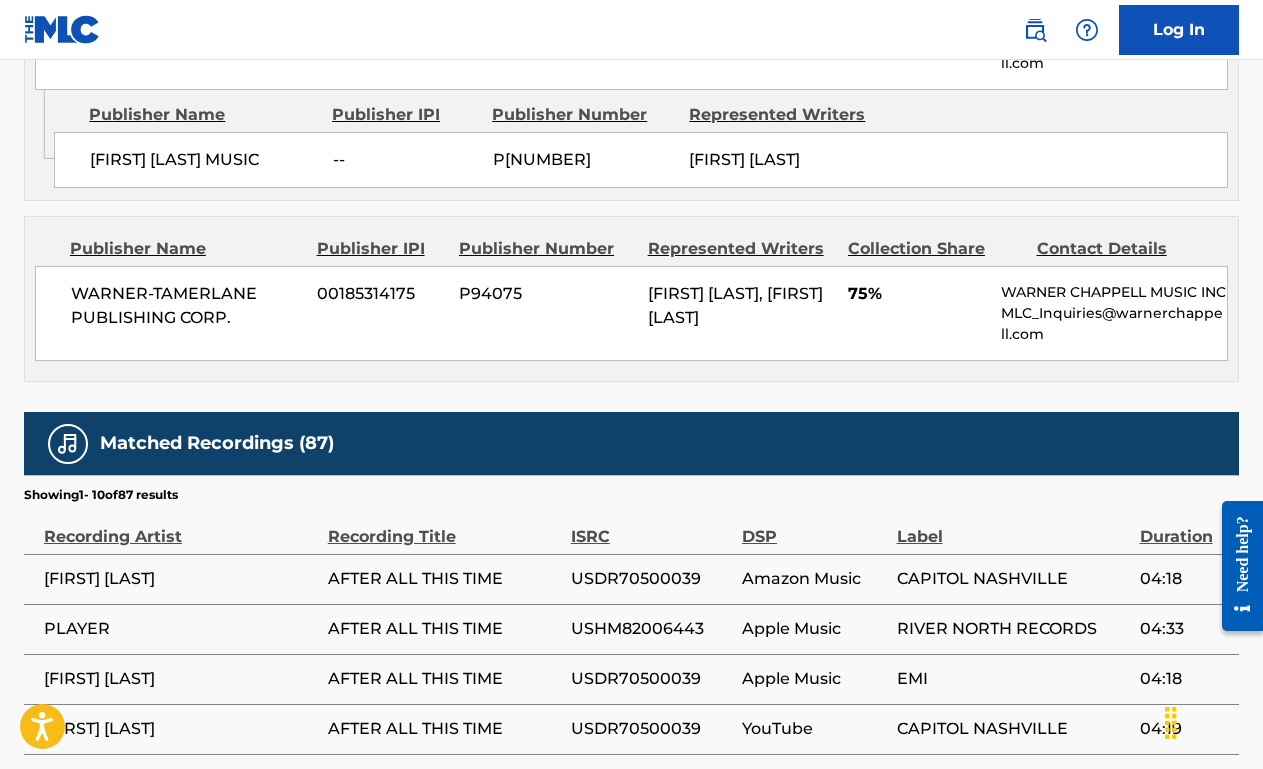 scroll, scrollTop: 0, scrollLeft: 0, axis: both 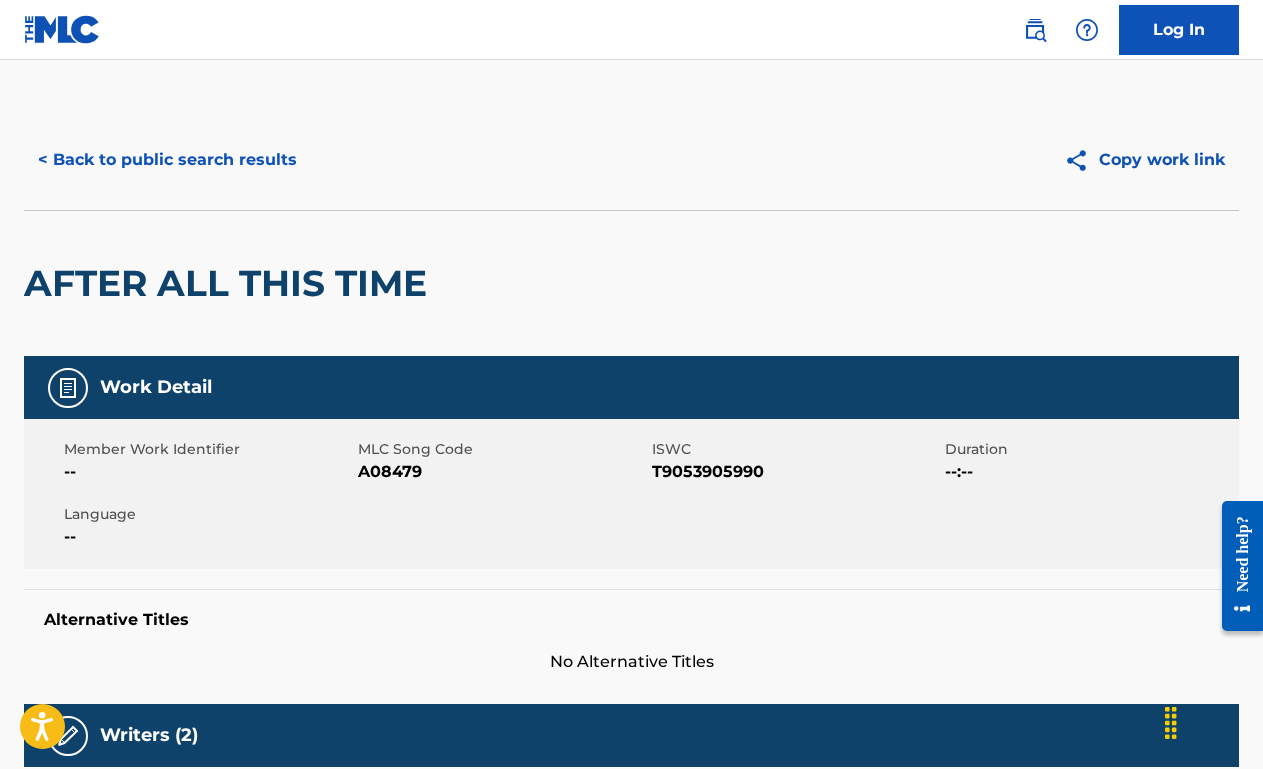 click on "< Back to public search results" at bounding box center [167, 160] 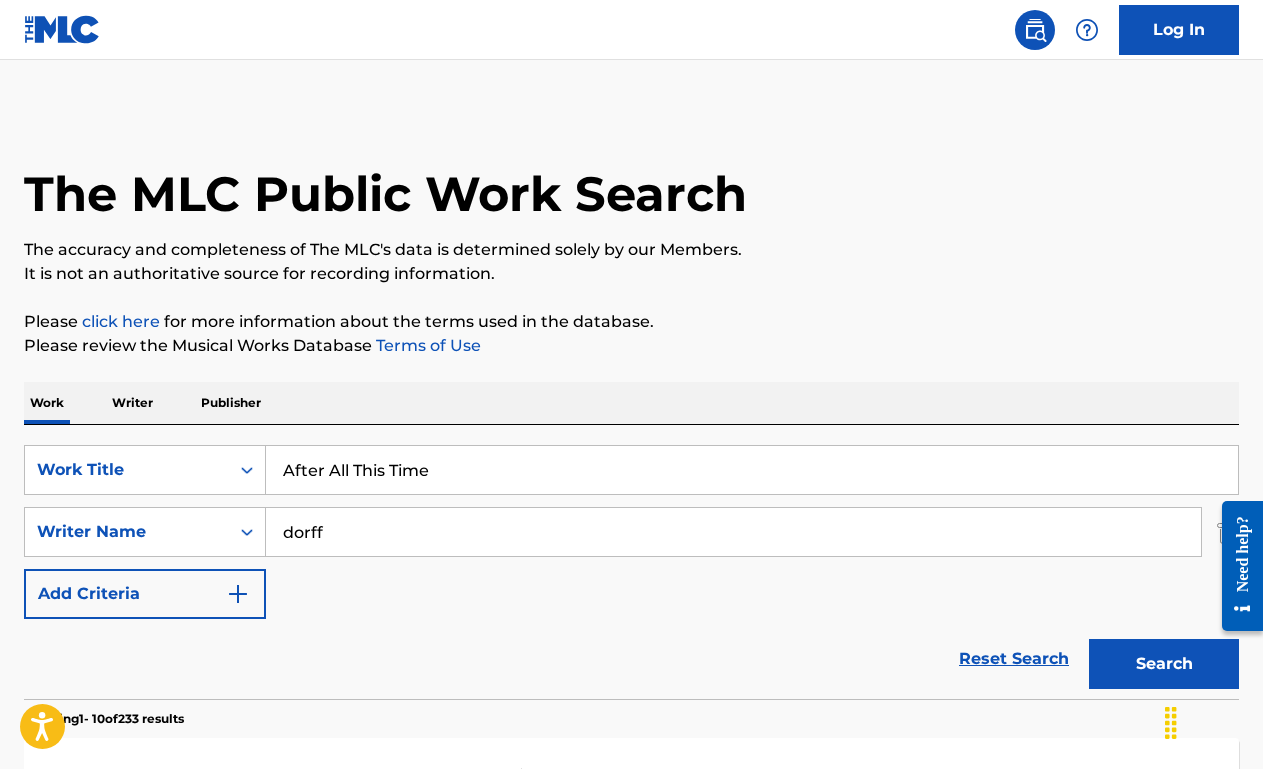 scroll, scrollTop: 374, scrollLeft: 0, axis: vertical 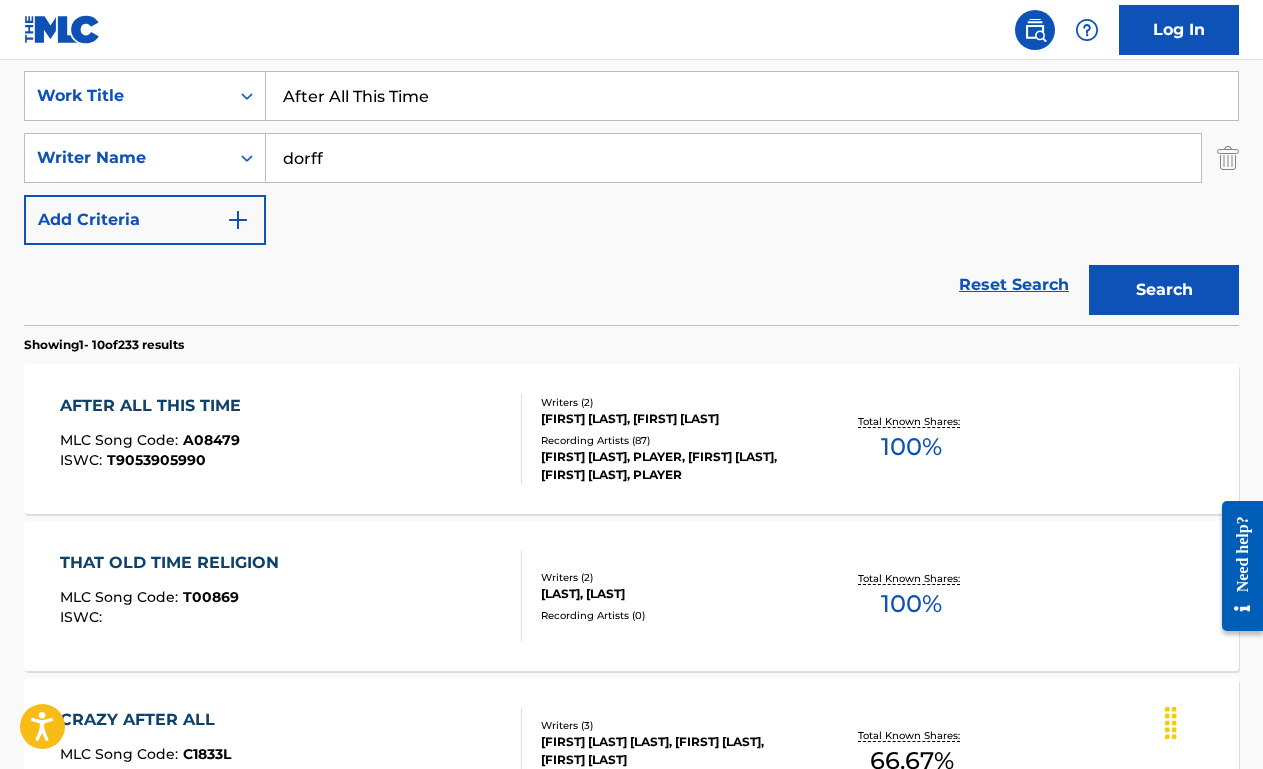 click on "After All This Time" at bounding box center [752, 96] 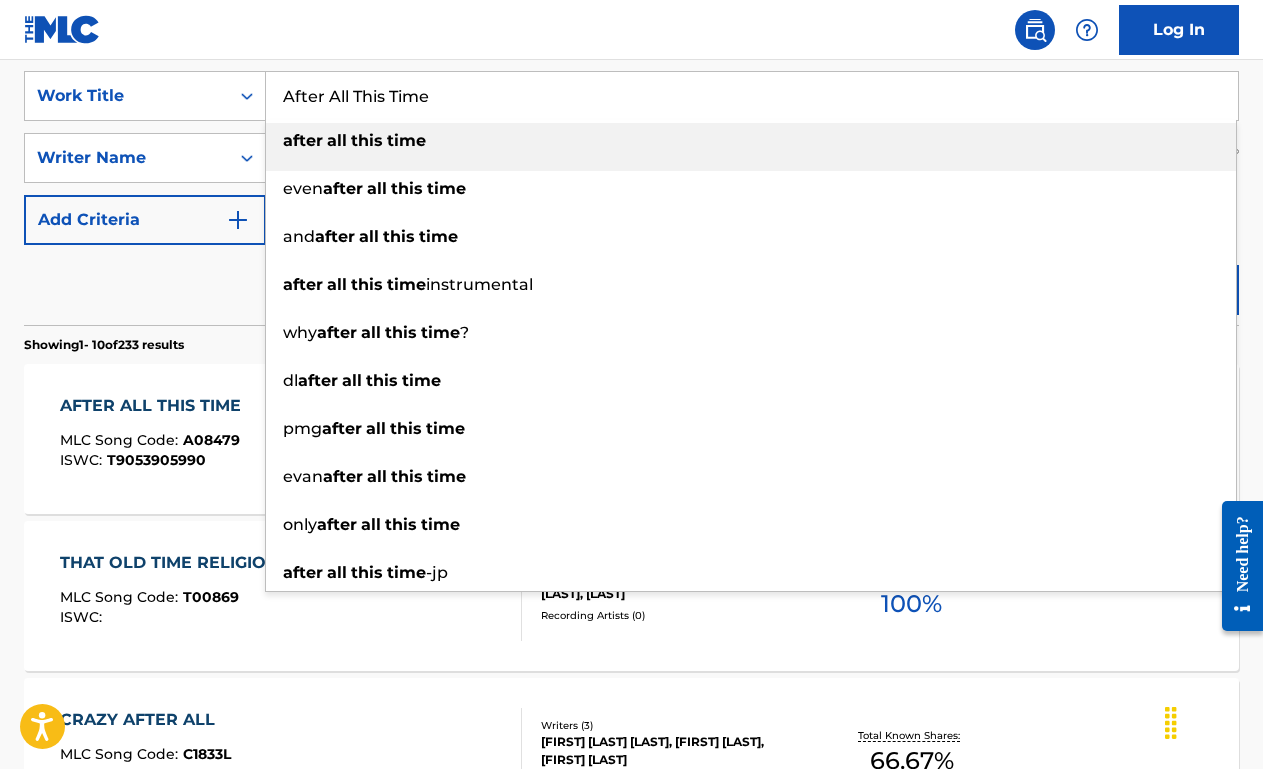 click on "After All This Time" at bounding box center [752, 96] 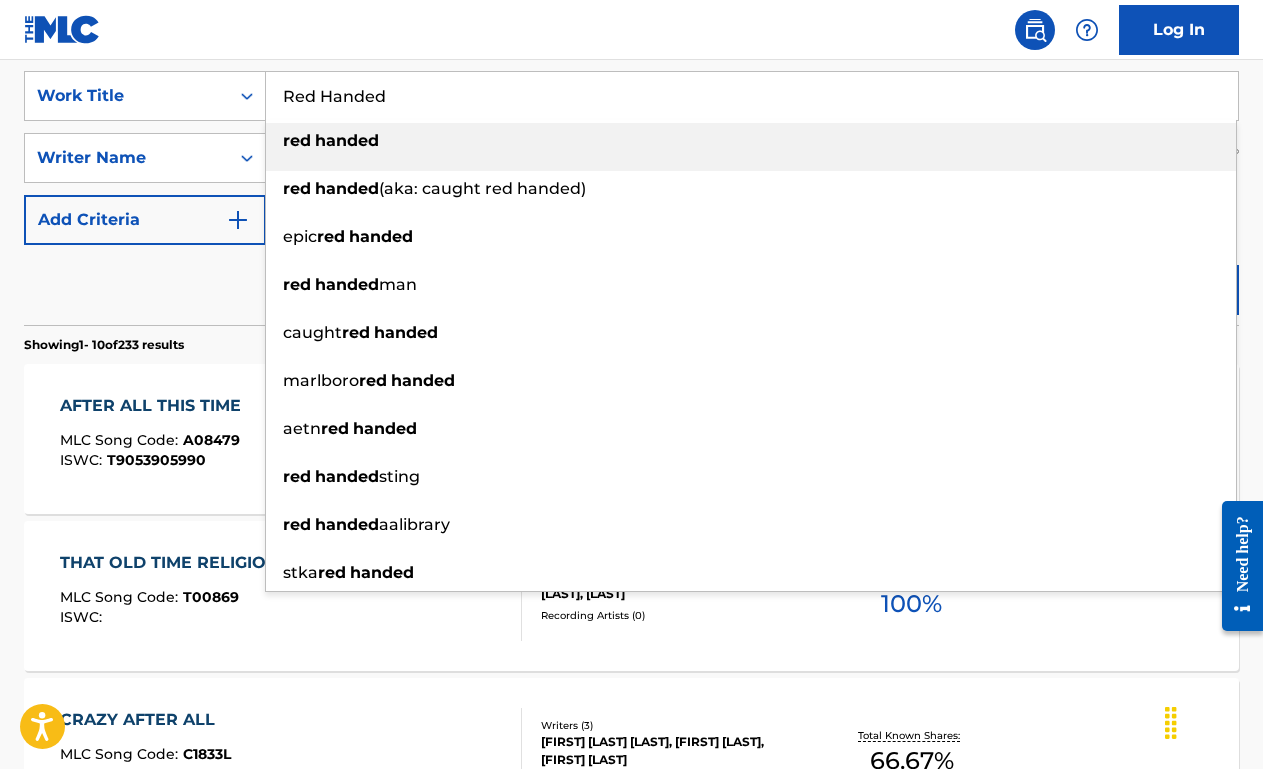 type on "Red Handed" 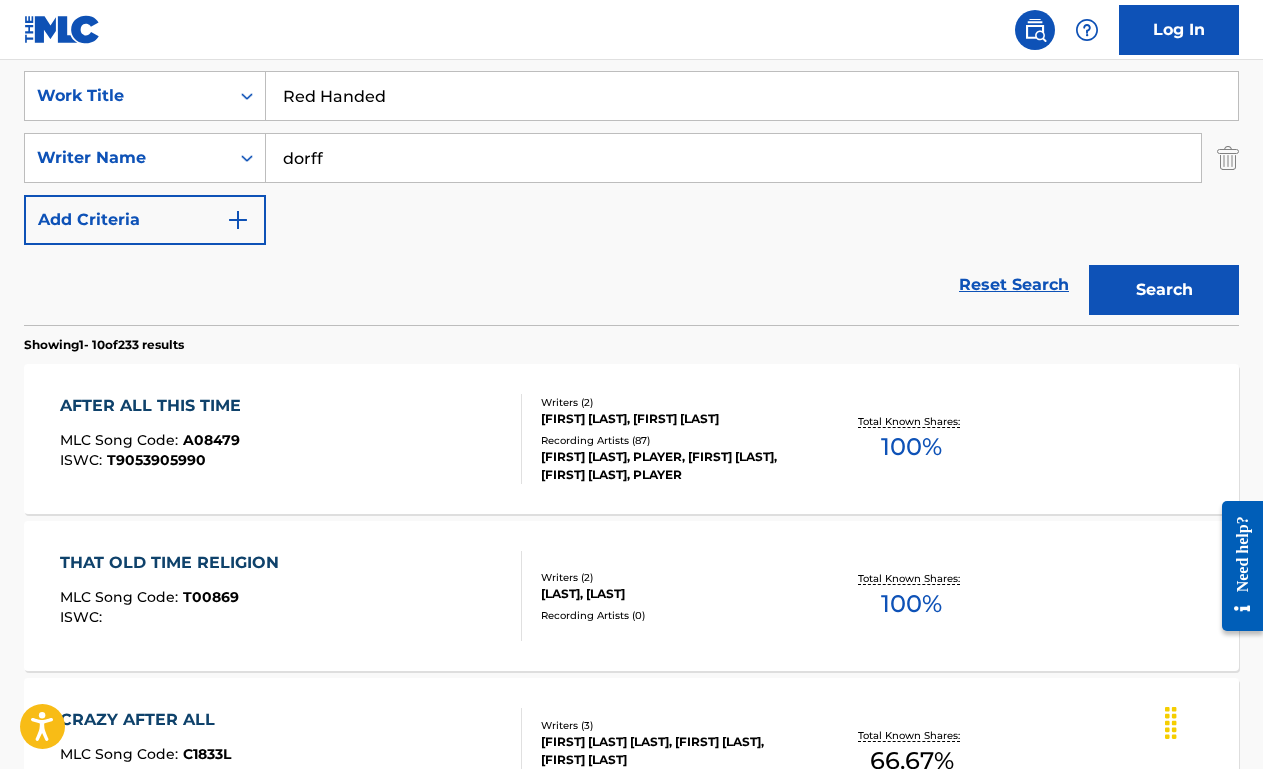 click on "Reset Search Search" at bounding box center [631, 285] 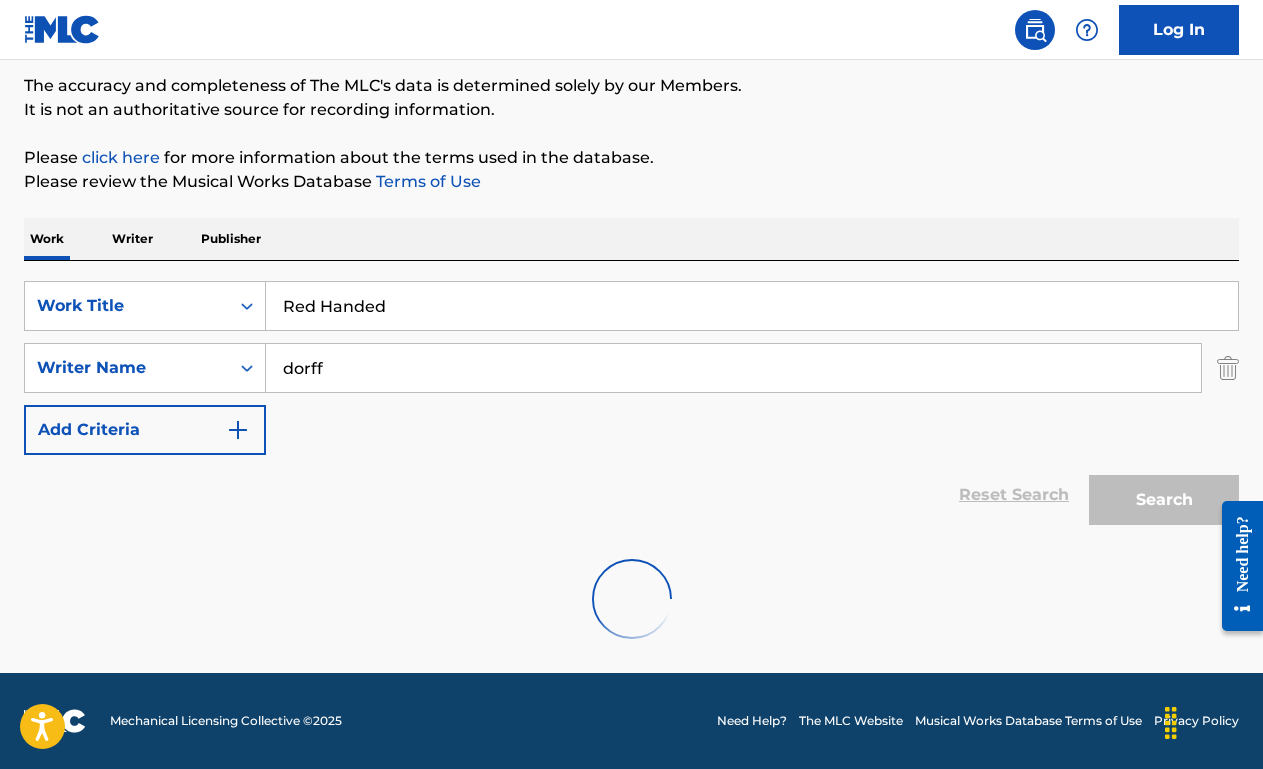 scroll, scrollTop: 374, scrollLeft: 0, axis: vertical 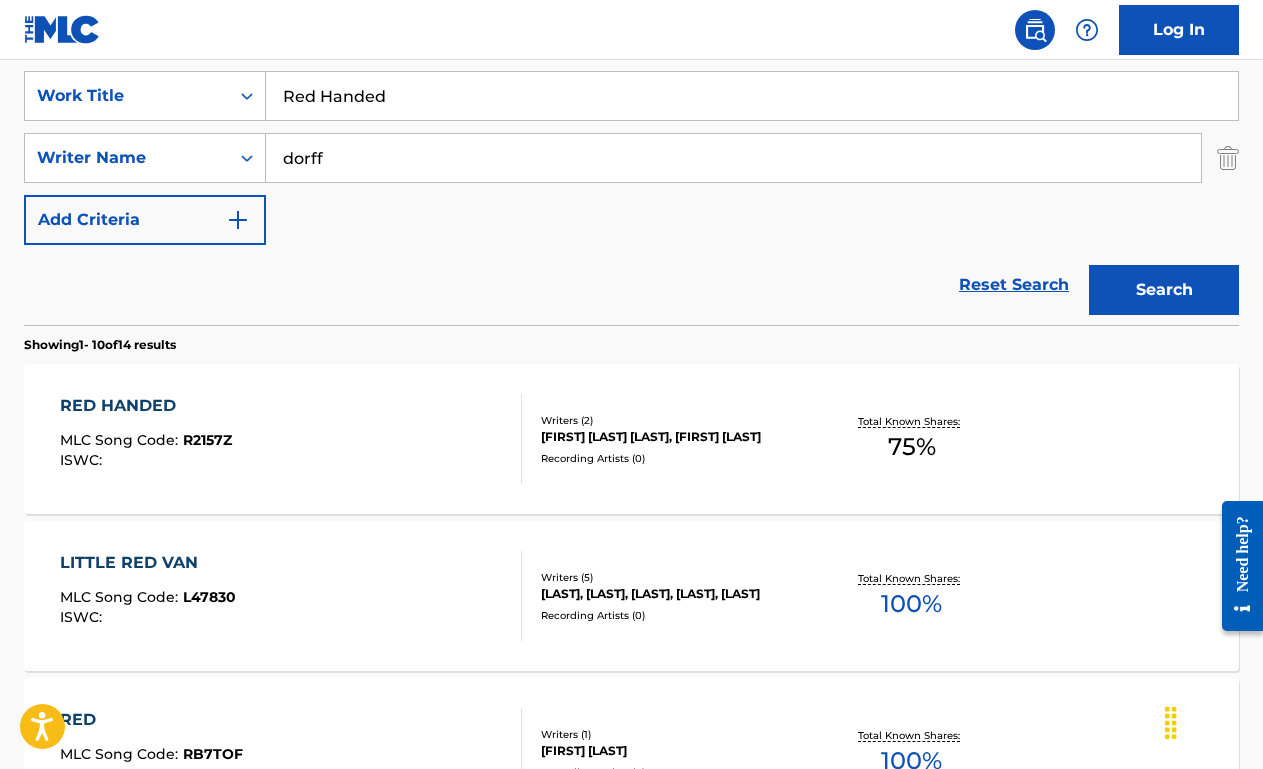 click on "MLC Song Code : R2157Z ISWC : Writers ( 2 ) [FIRST] [LAST], [FIRST] [LAST] Recording Artists ( 0 ) Total Known Shares: 75 %" at bounding box center (631, 439) 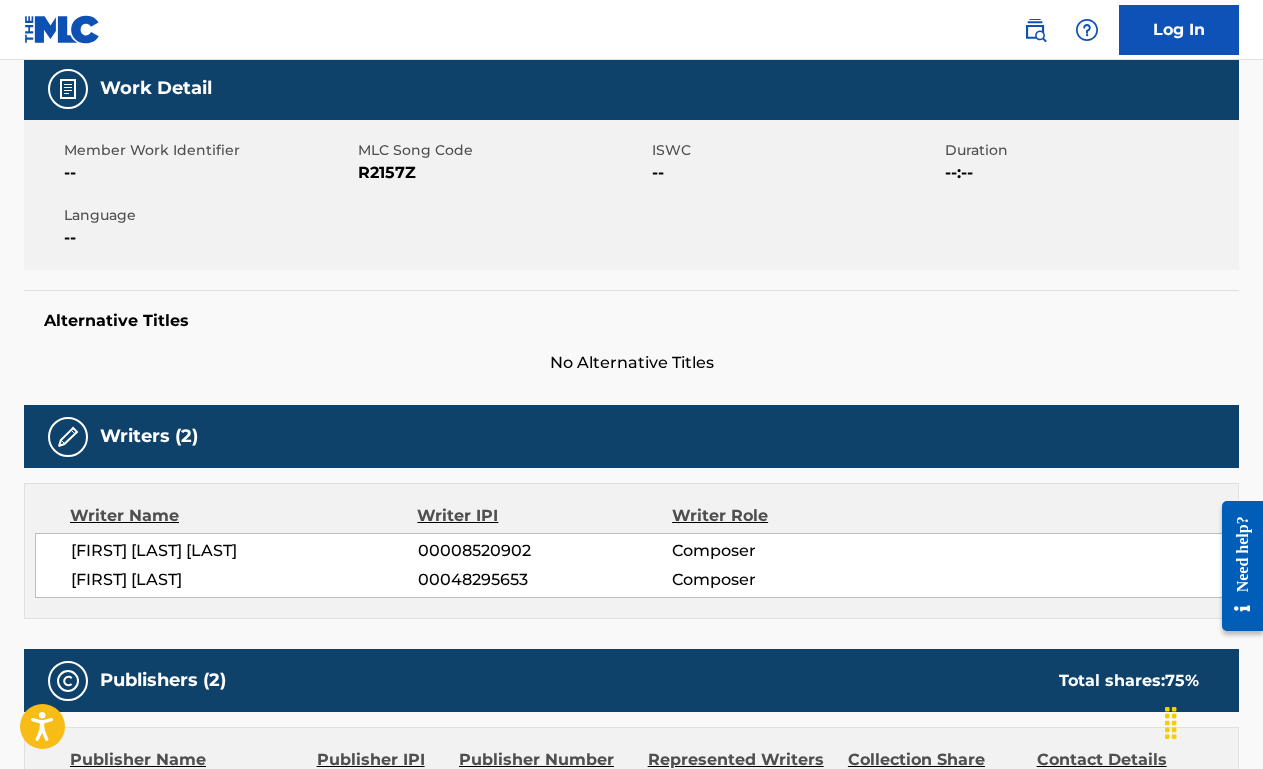 scroll, scrollTop: 0, scrollLeft: 0, axis: both 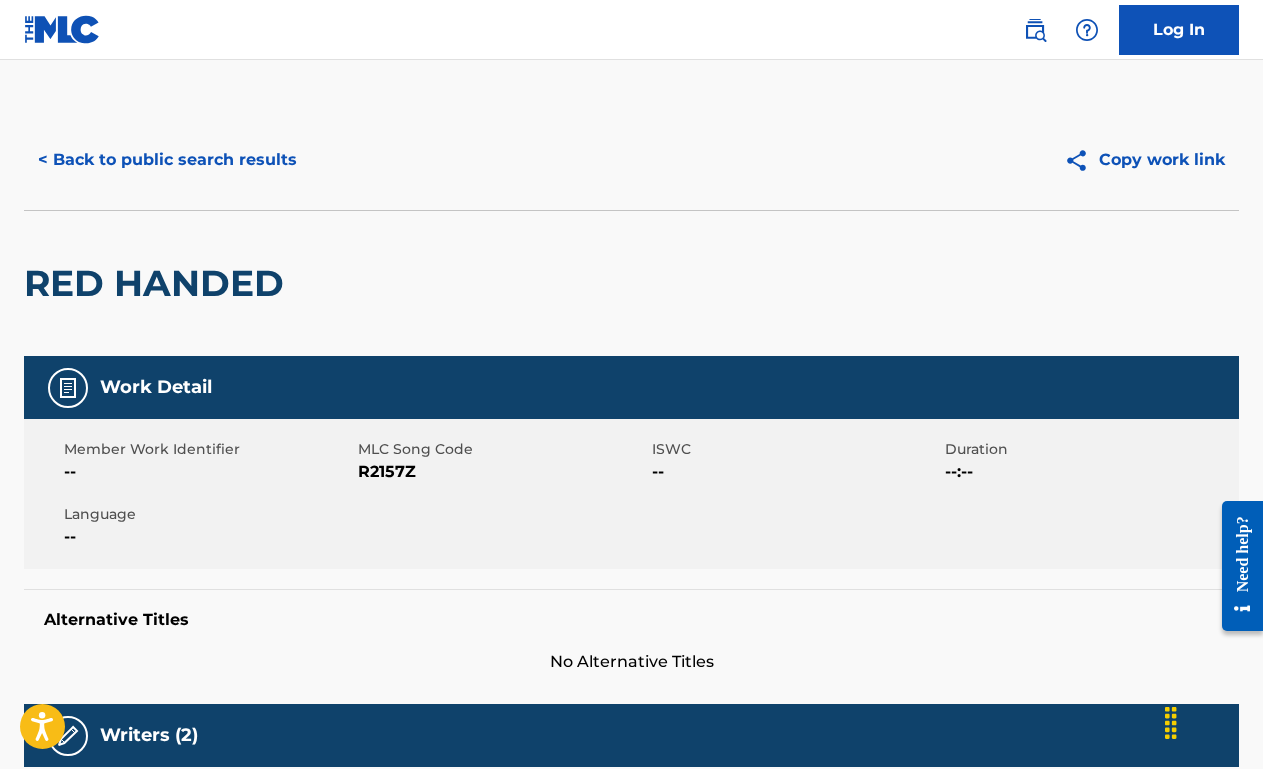 click on "< Back to public search results" at bounding box center [167, 160] 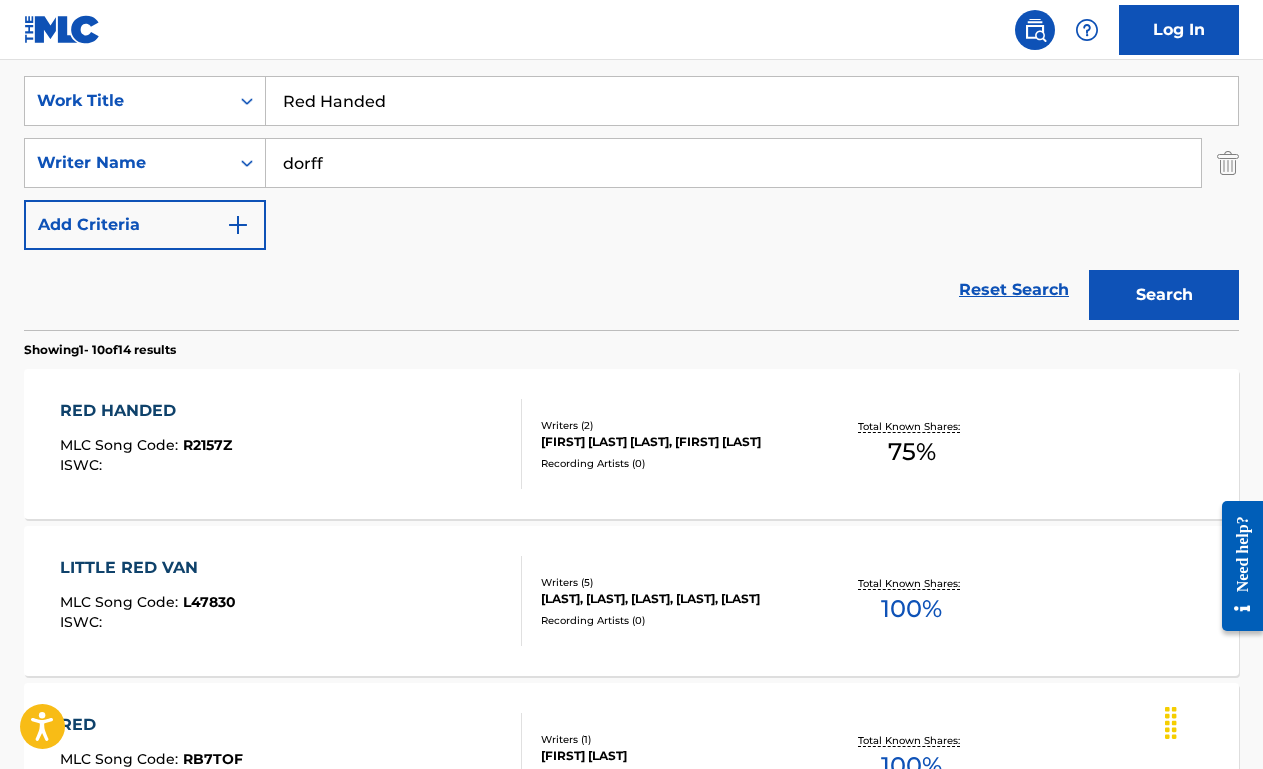 scroll, scrollTop: 368, scrollLeft: 0, axis: vertical 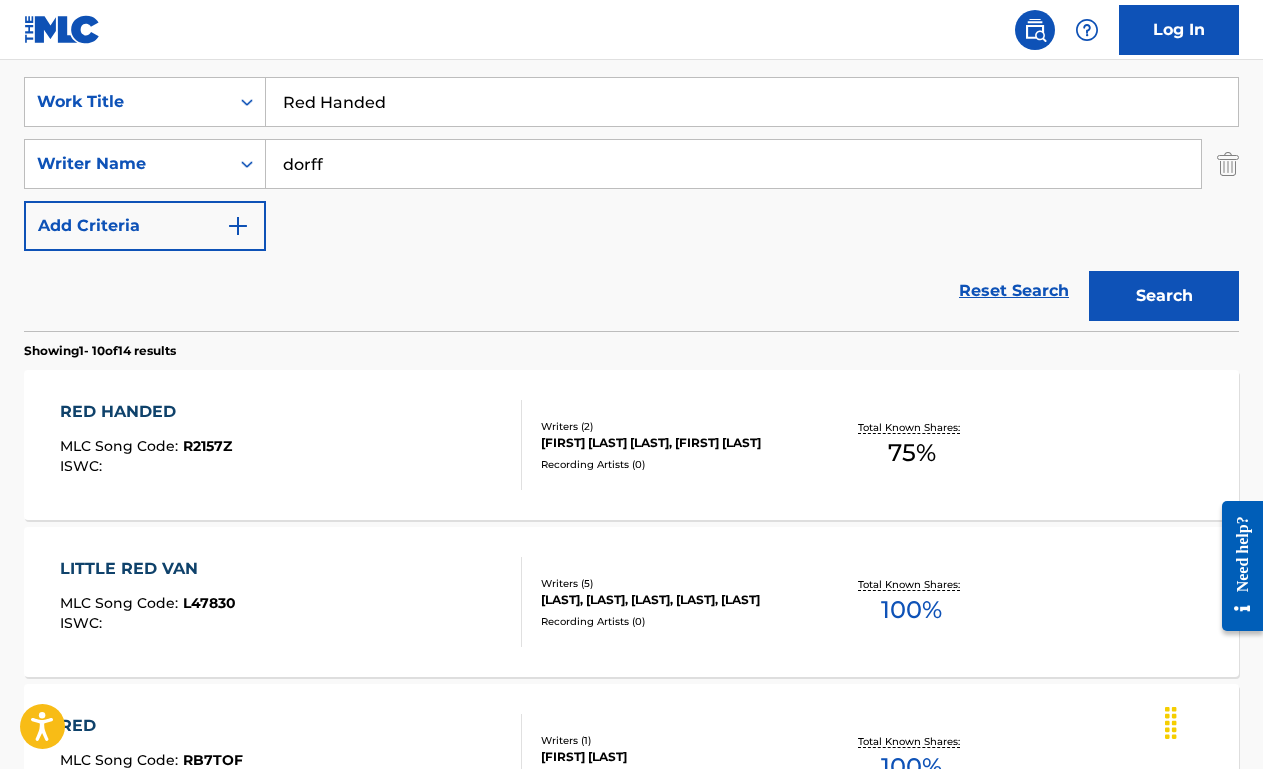 click on "Red Handed" at bounding box center [752, 102] 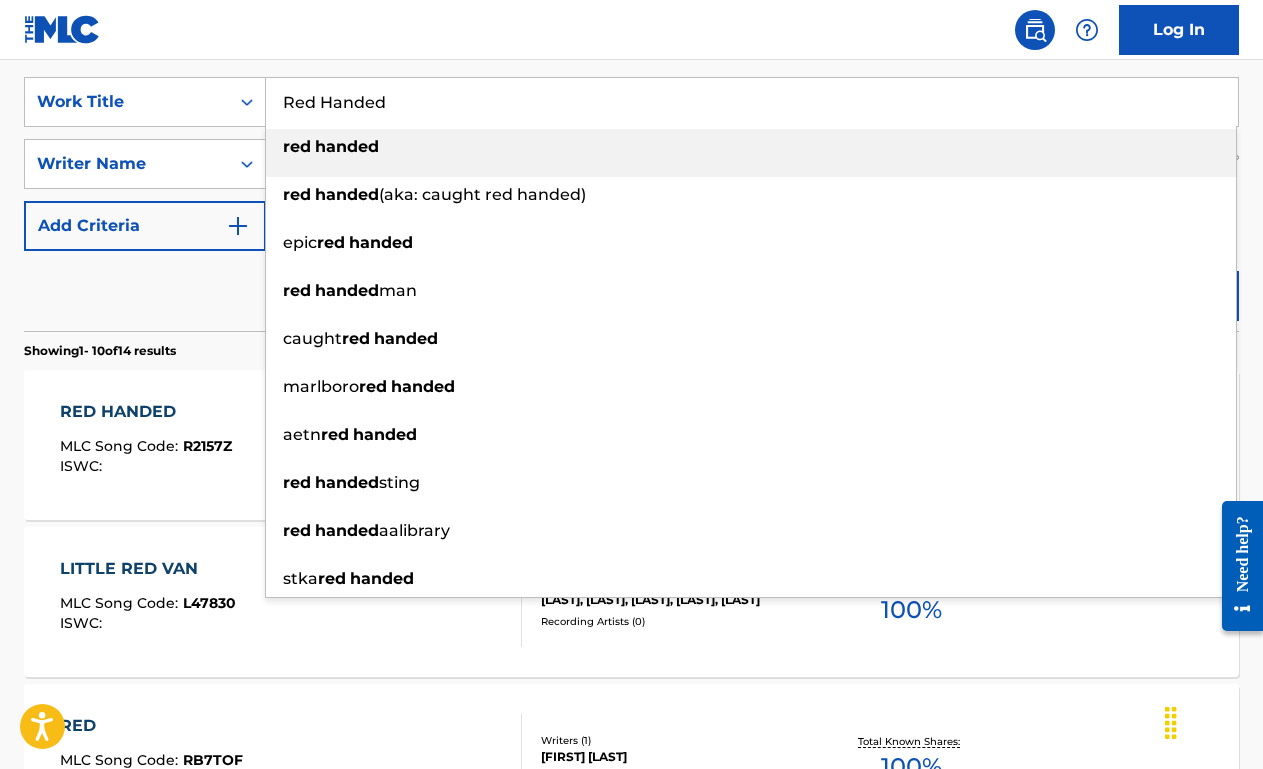 paste on "If You Want My Love" 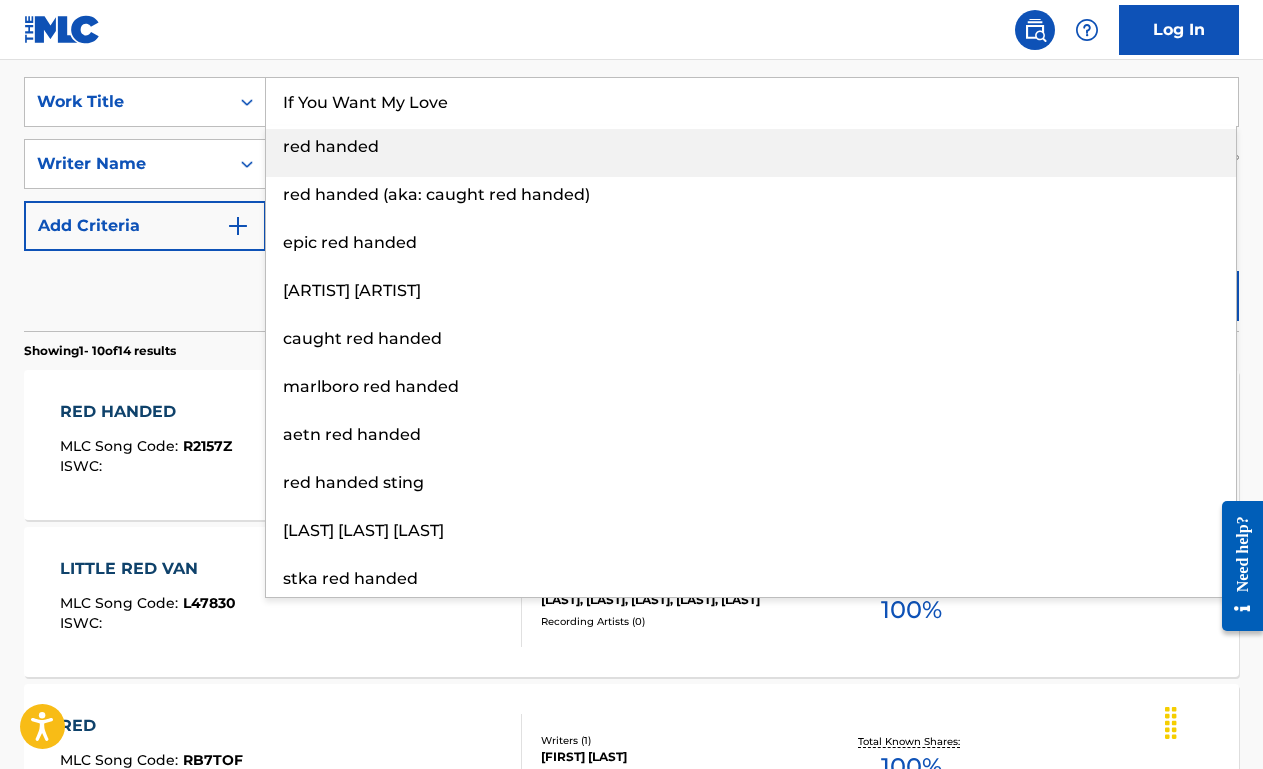 type on "If You Want My Love" 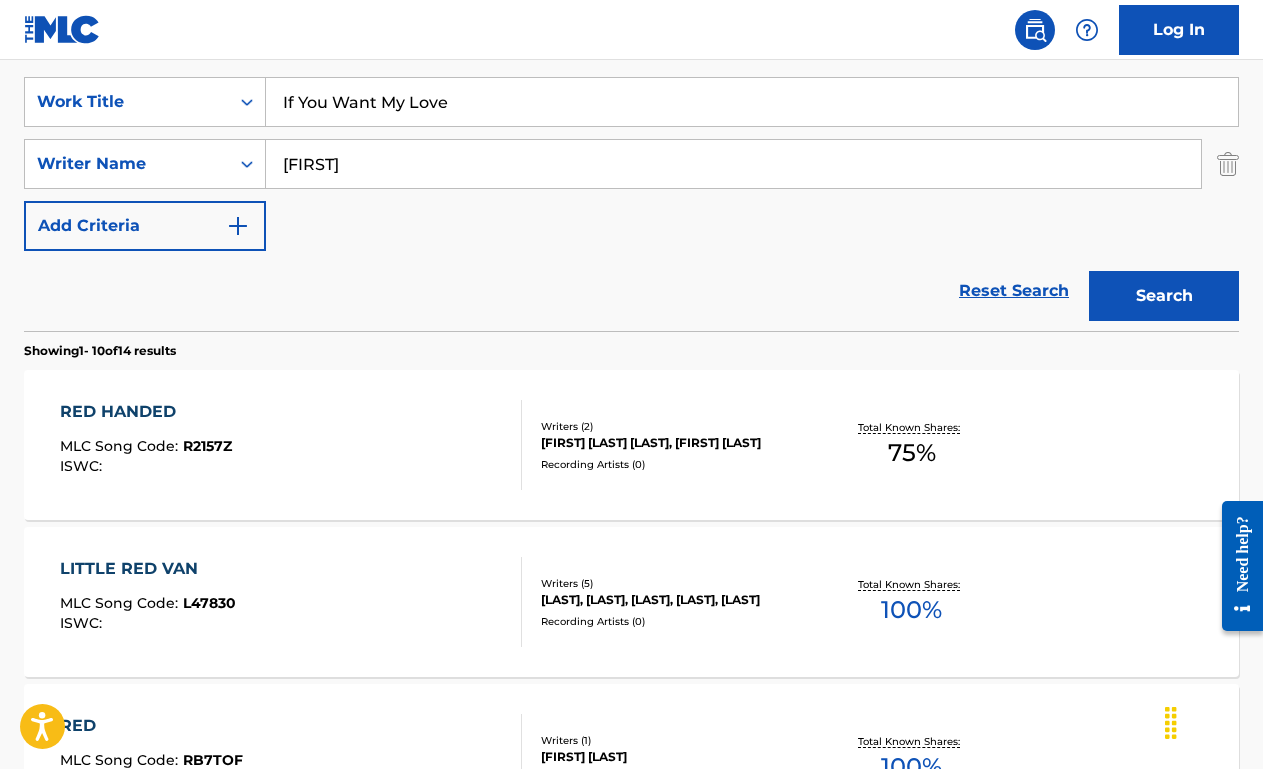 type on "[FIRST]" 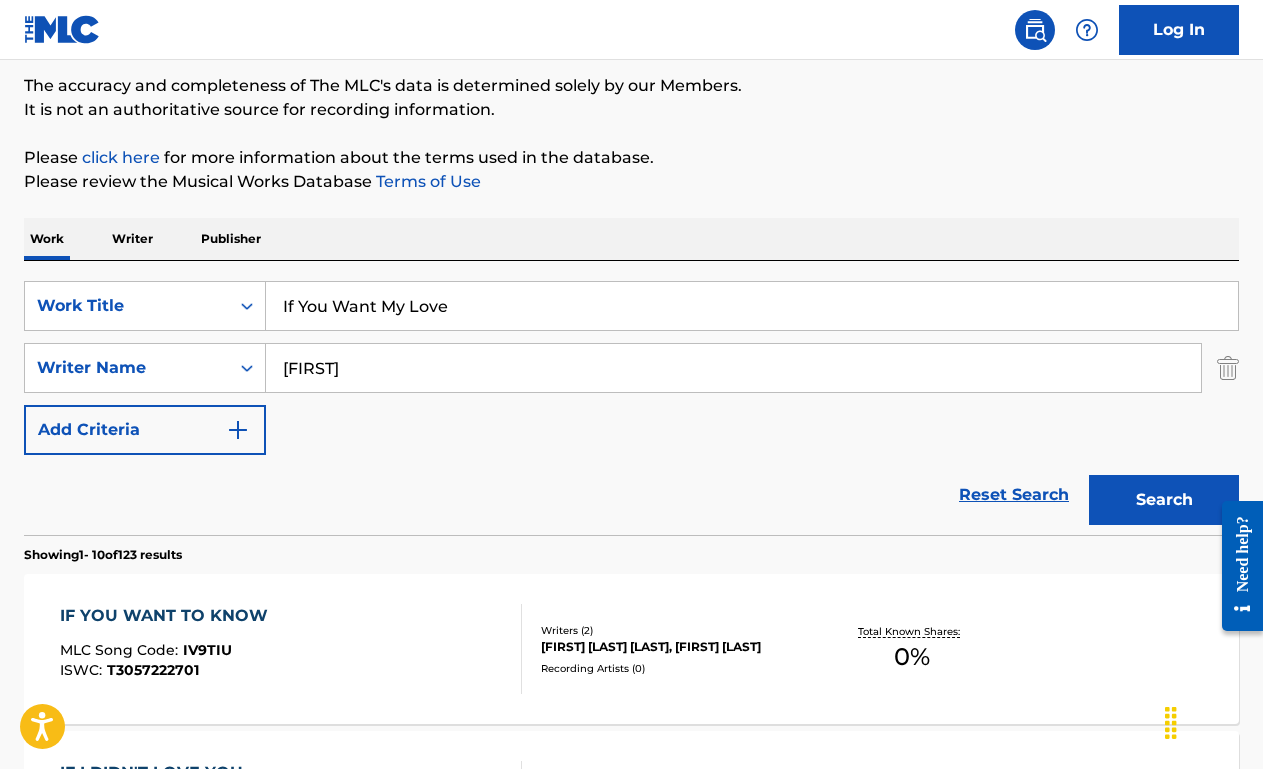 scroll, scrollTop: 368, scrollLeft: 0, axis: vertical 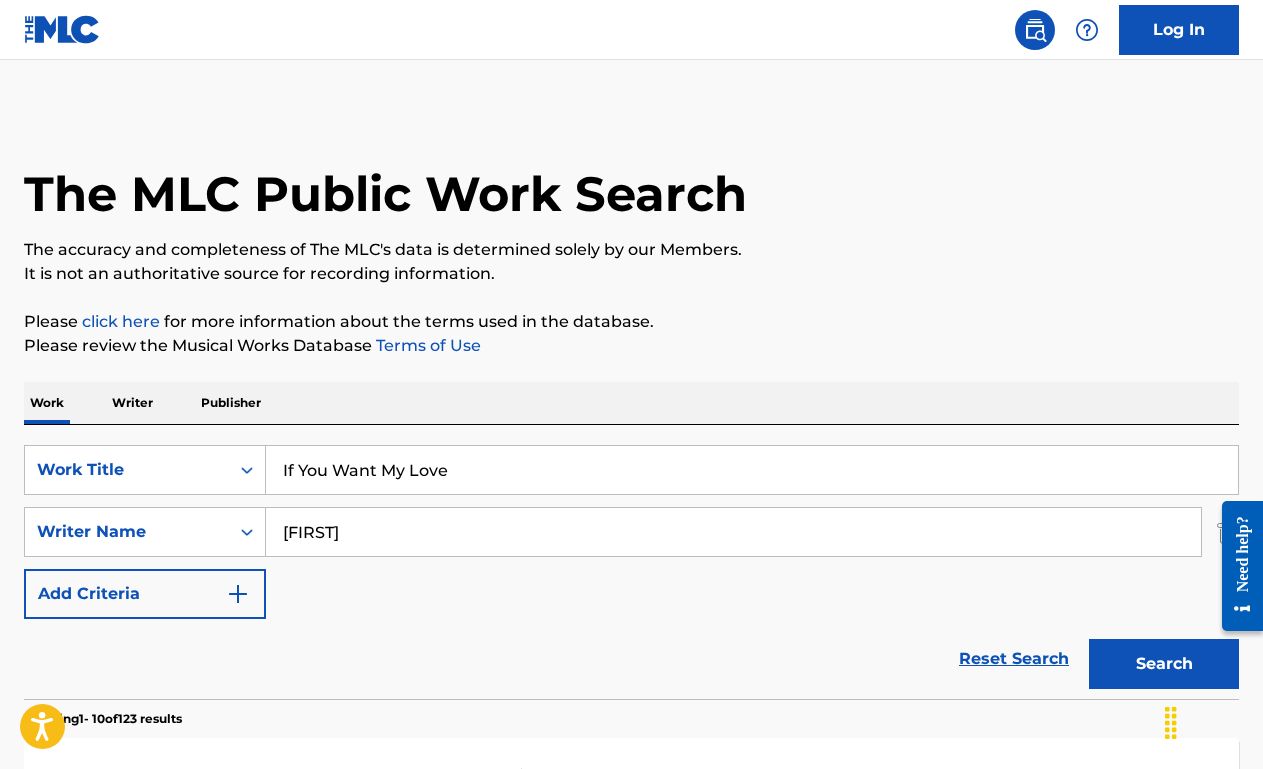 click on "Publisher" at bounding box center (231, 403) 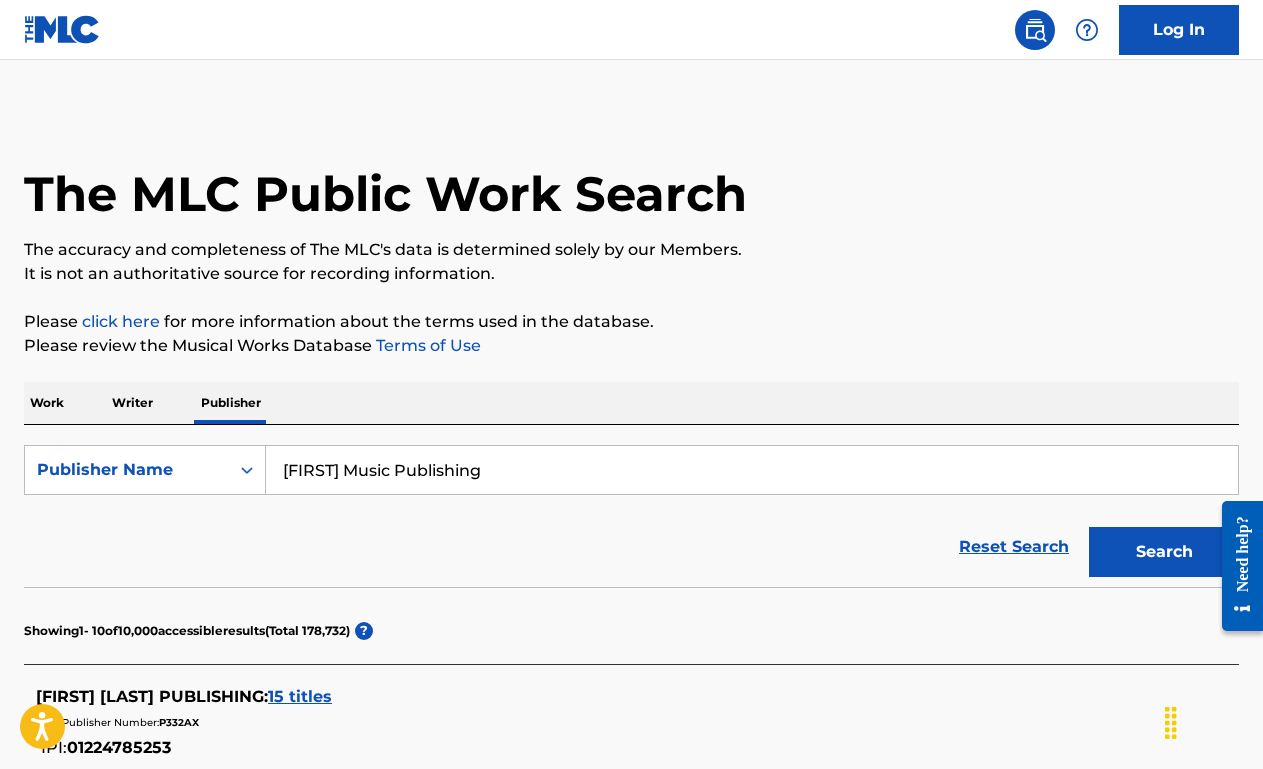 click on "[FIRST] Music Publishing" at bounding box center (752, 470) 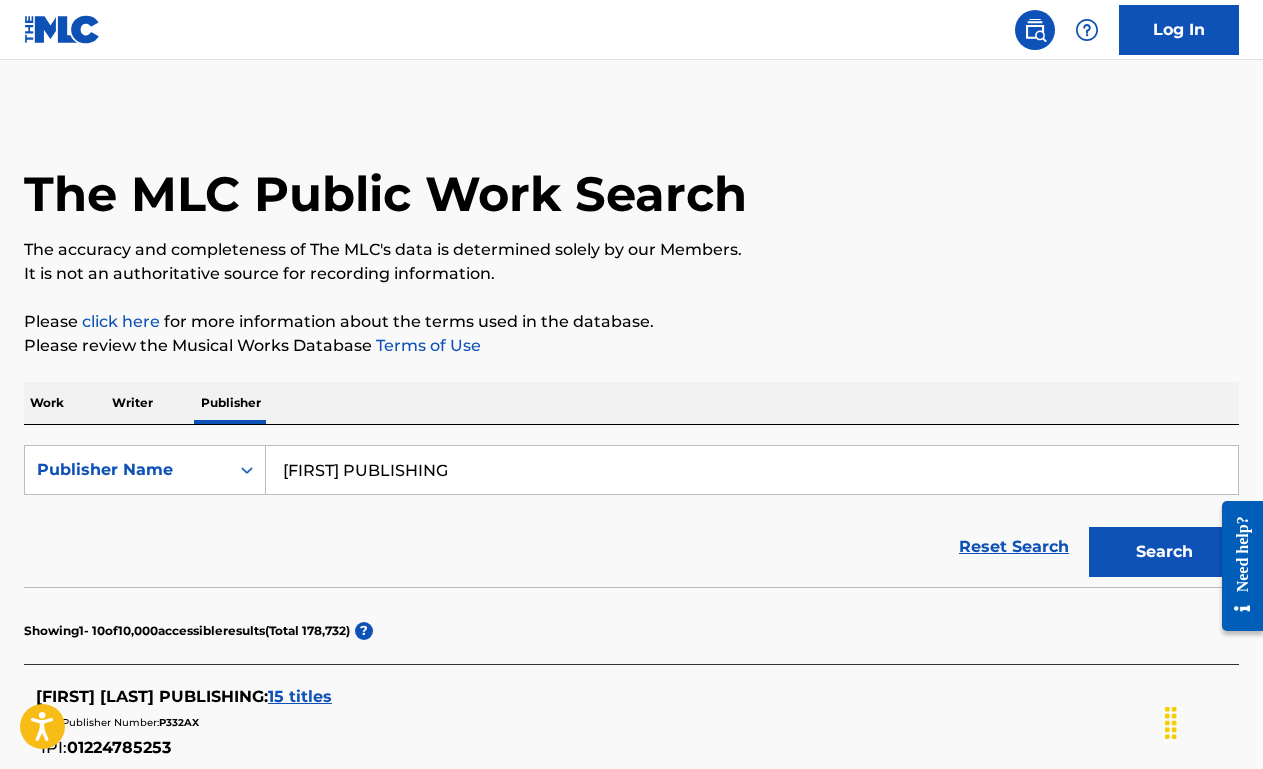click on "Search" at bounding box center (1164, 552) 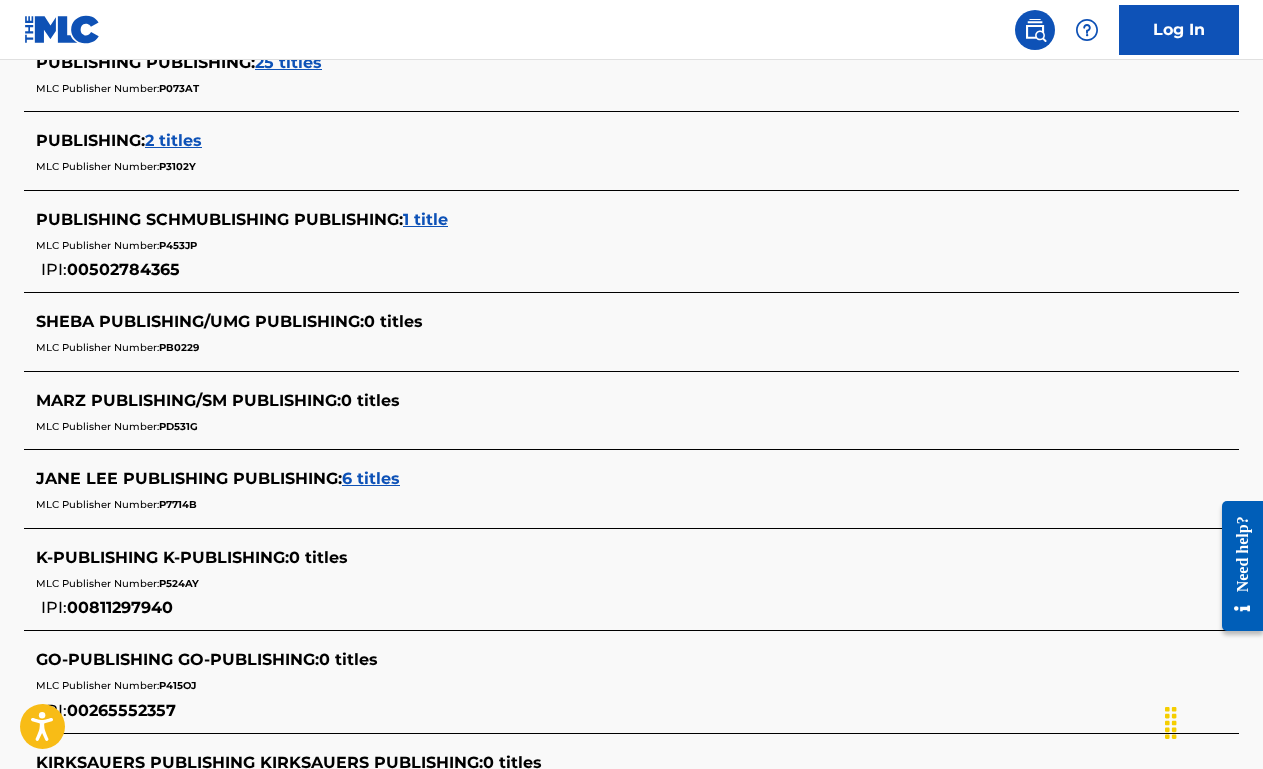 scroll, scrollTop: 766, scrollLeft: 0, axis: vertical 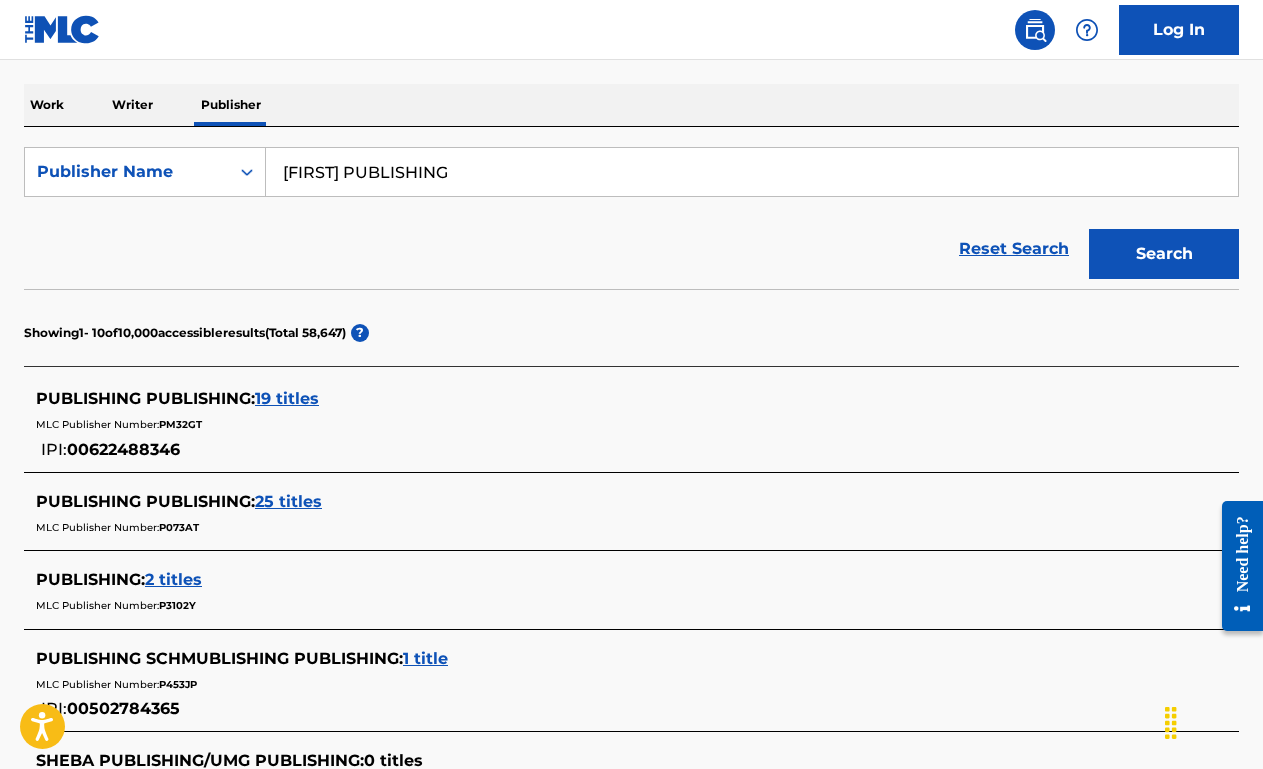 click on "[FIRST] PUBLISHING" at bounding box center [752, 172] 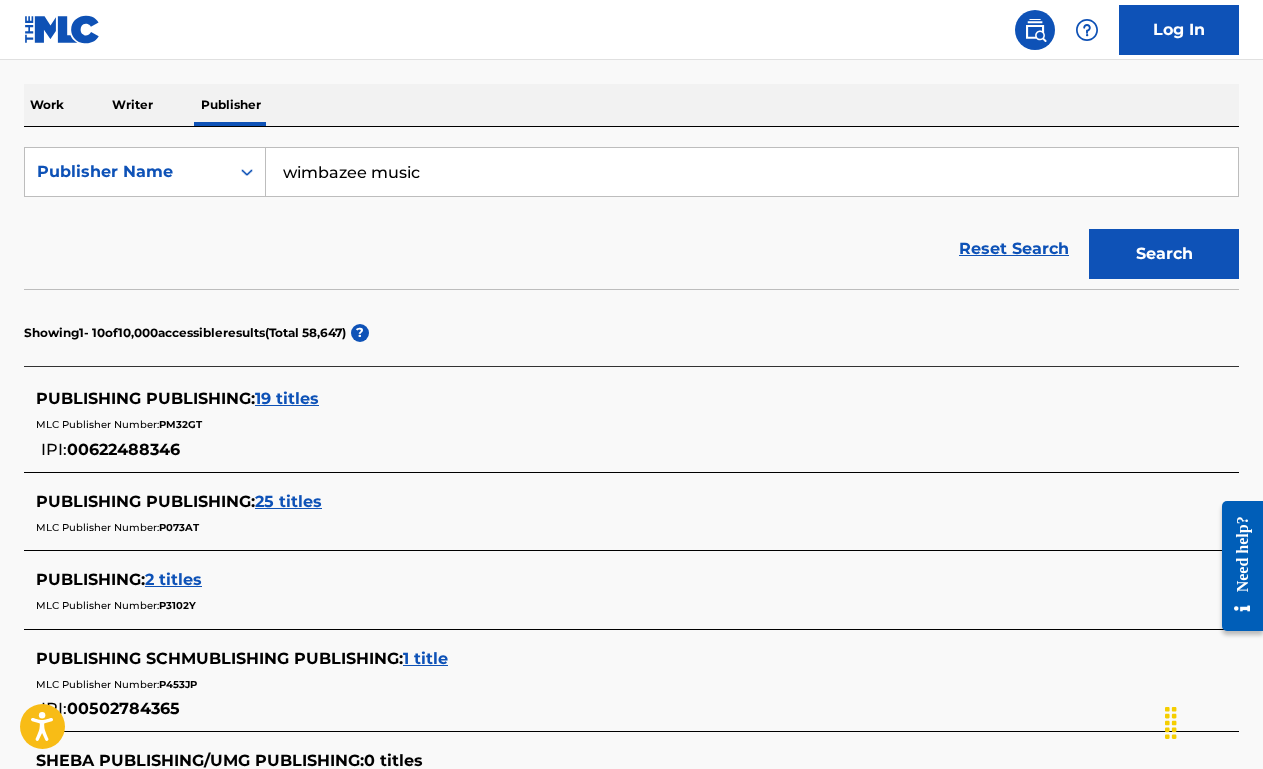 type on "wimbazee music" 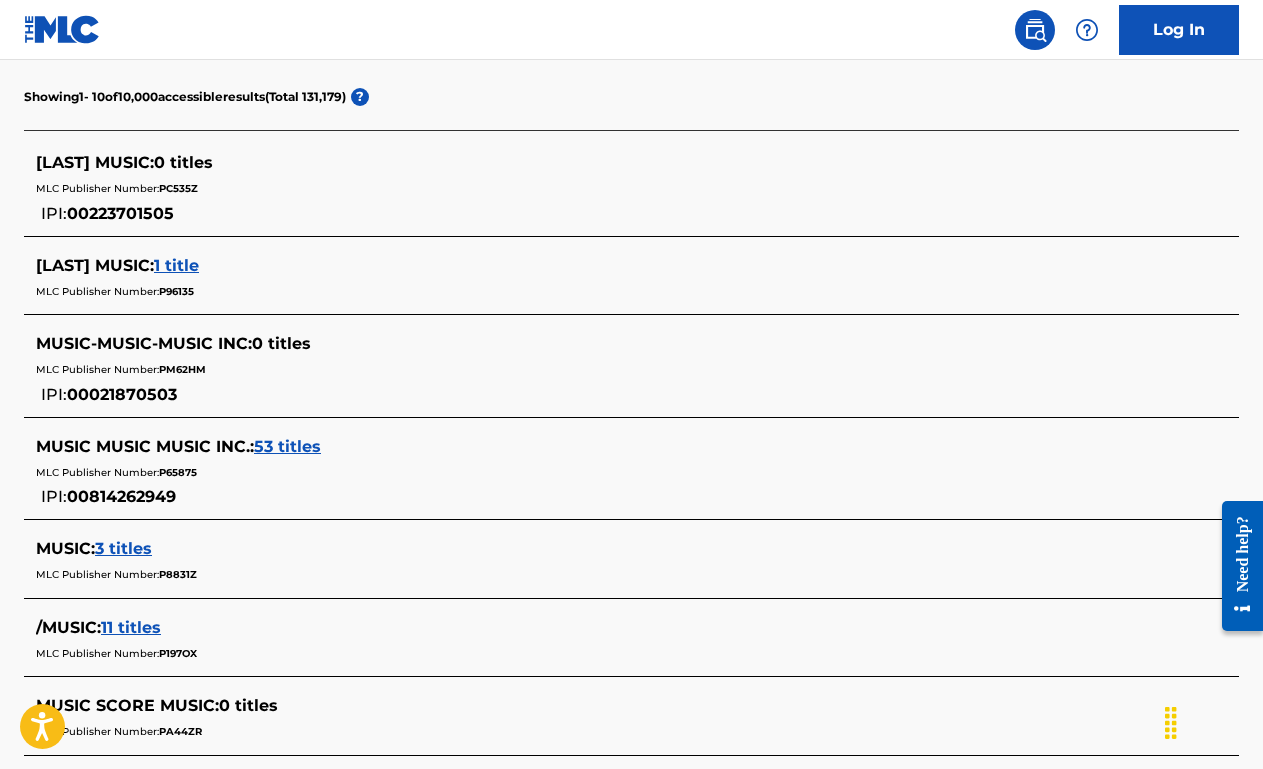 scroll, scrollTop: 538, scrollLeft: 0, axis: vertical 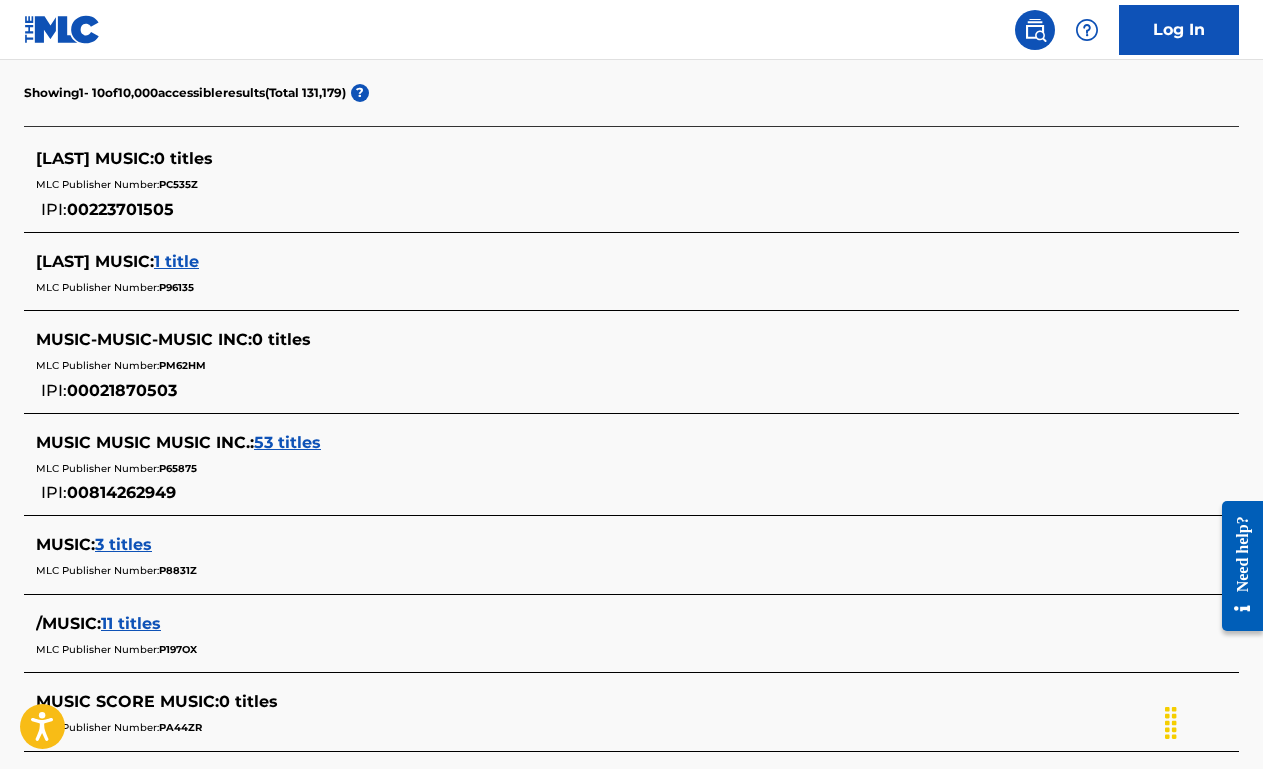 click on "MLC Publisher Number:  P96135" at bounding box center (605, 286) 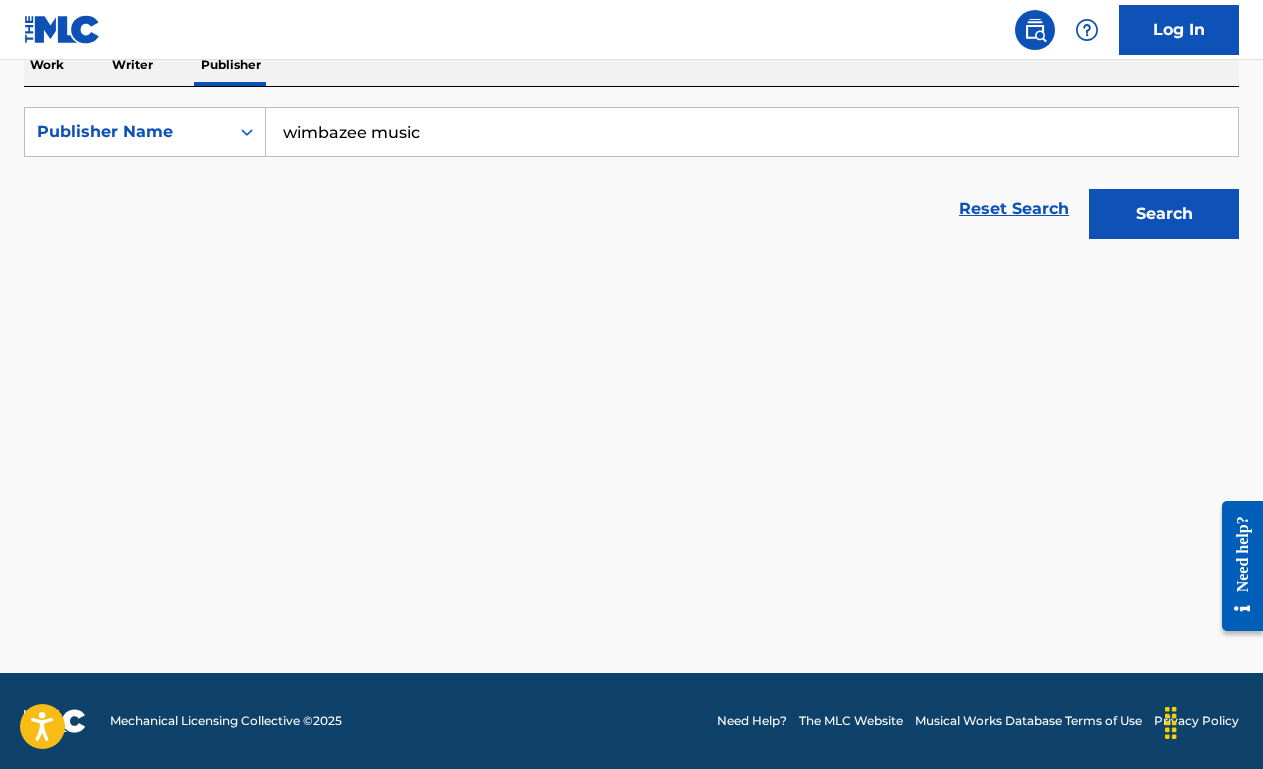 scroll, scrollTop: 338, scrollLeft: 0, axis: vertical 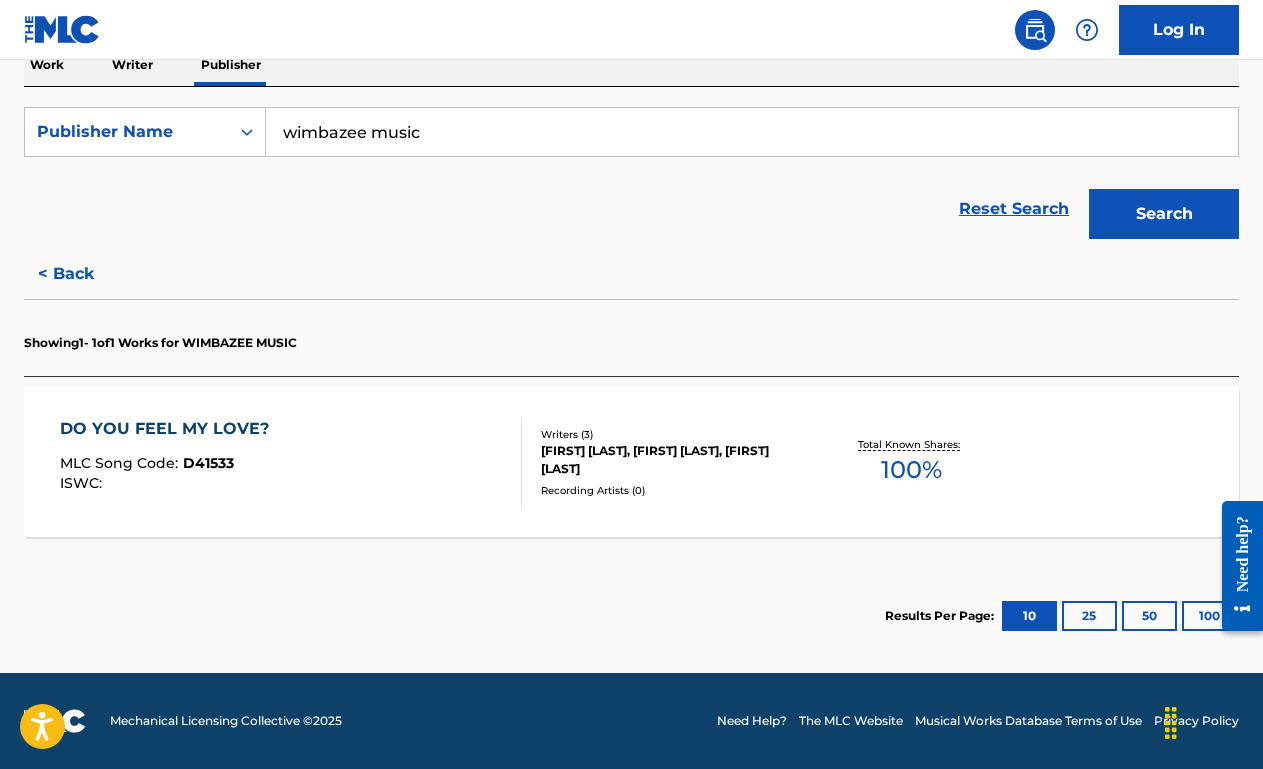 click on "DO YOU FEEL MY LOVE? MLC Song Code : D41533 ISWC :" at bounding box center (291, 462) 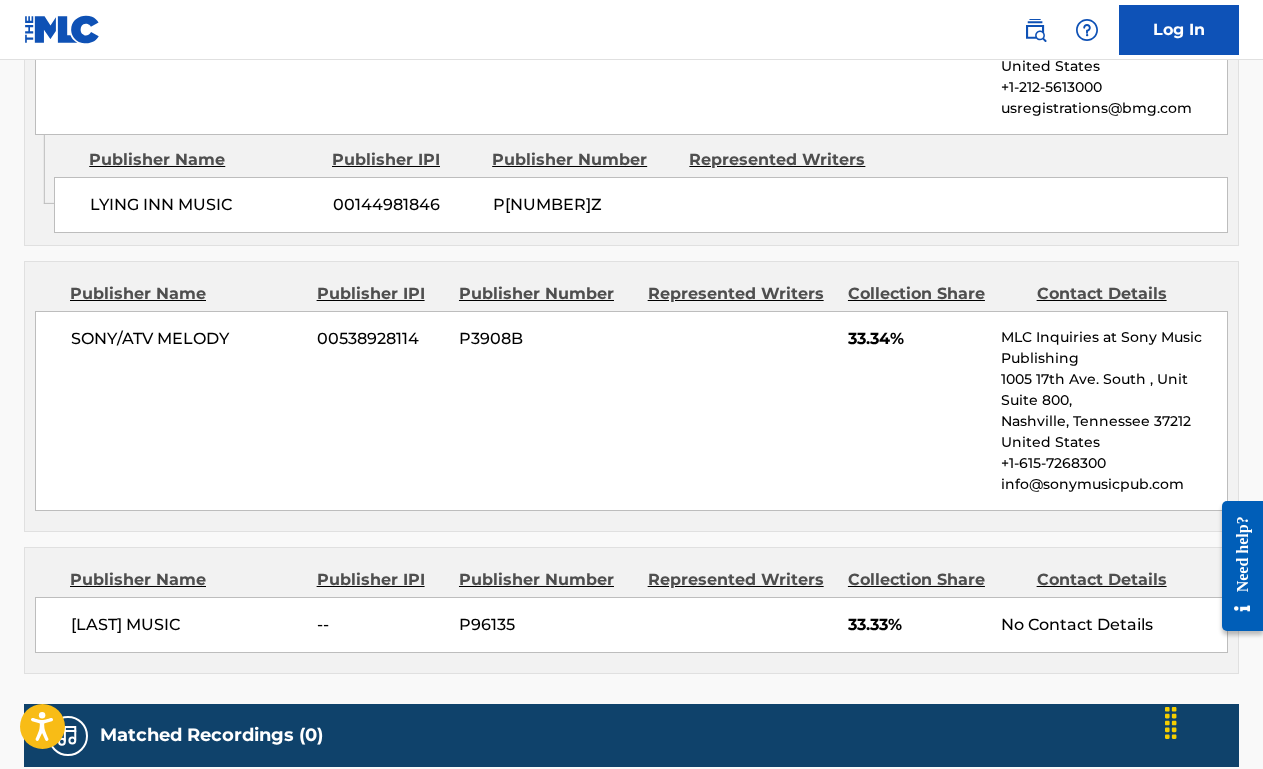 scroll, scrollTop: 0, scrollLeft: 0, axis: both 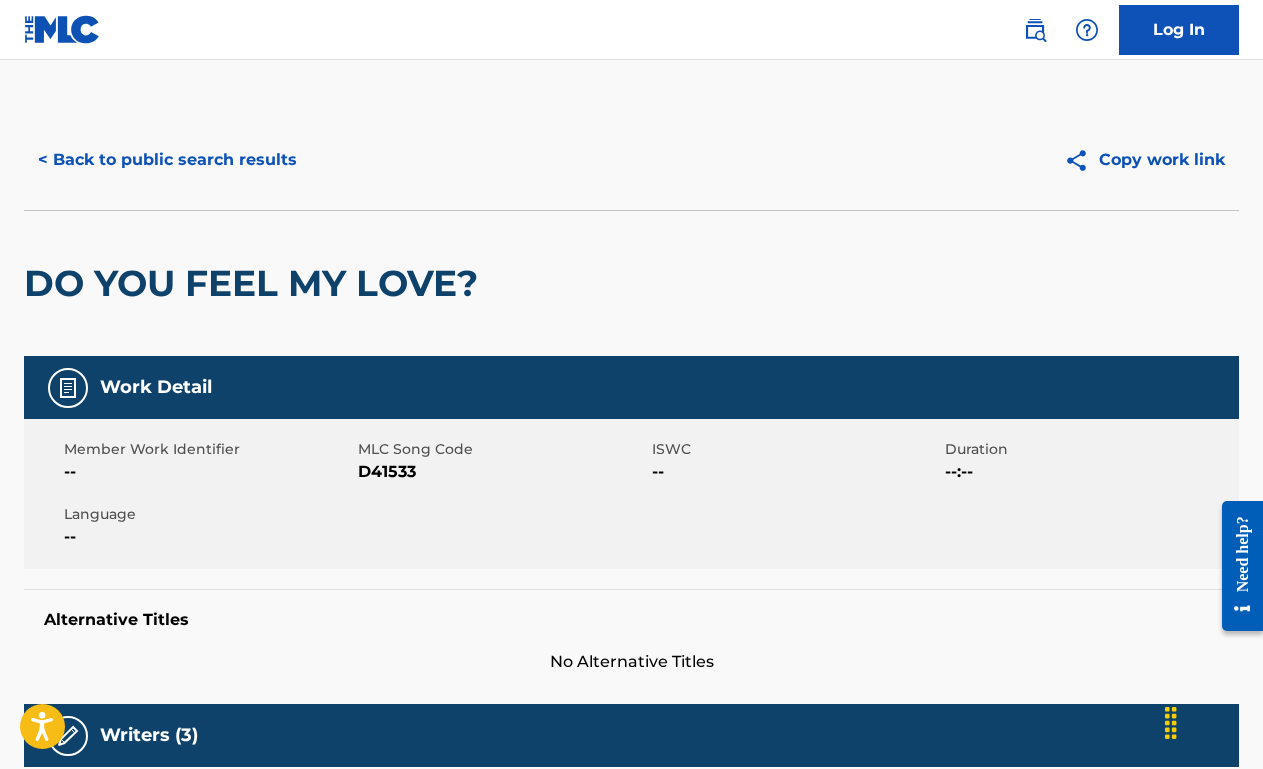 click on "< Back to public search results" at bounding box center (167, 160) 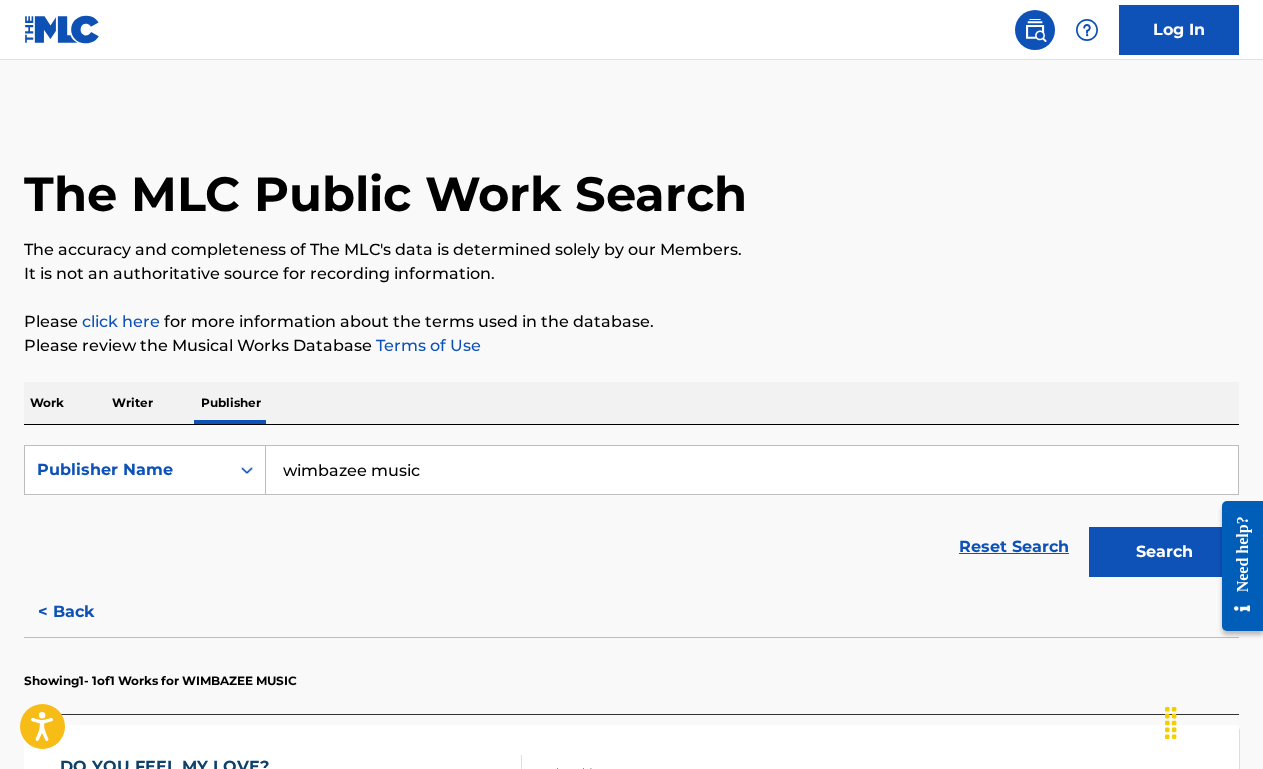 click on "wimbazee music" at bounding box center (752, 470) 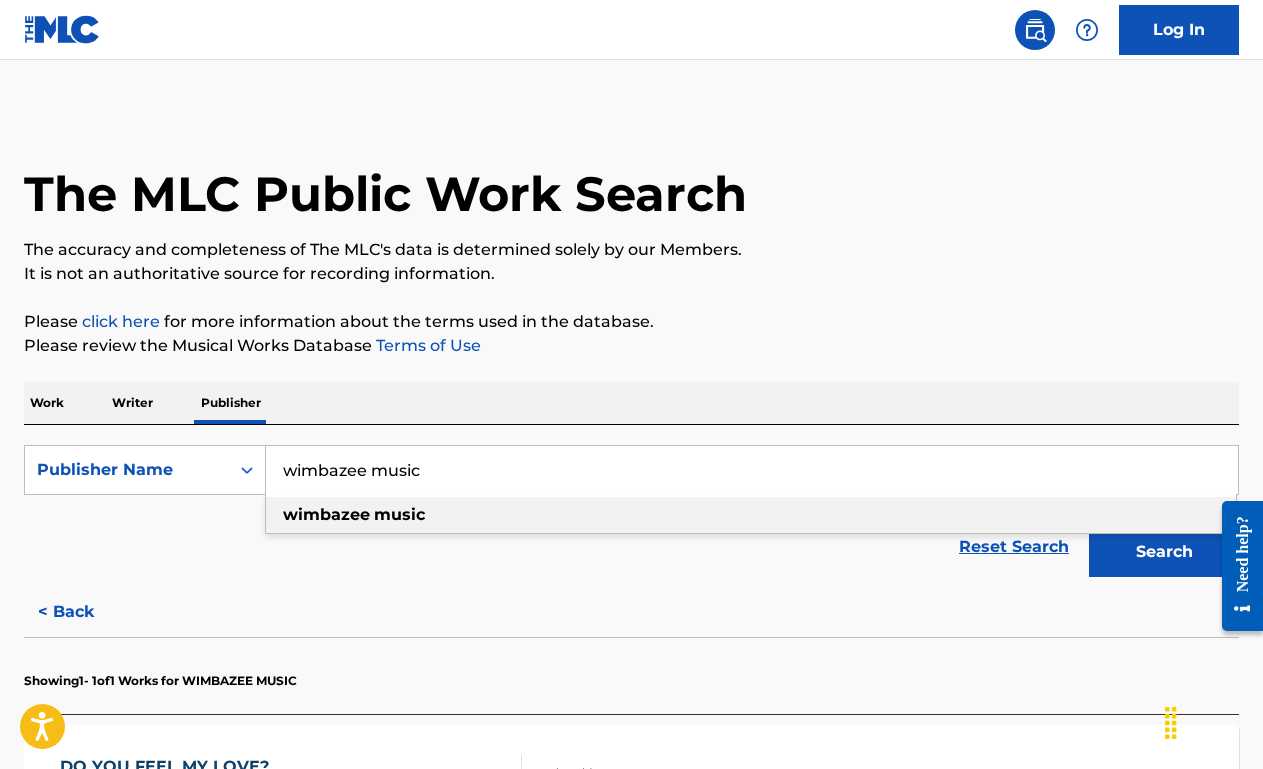 paste on "[FIRST] [LAST]" 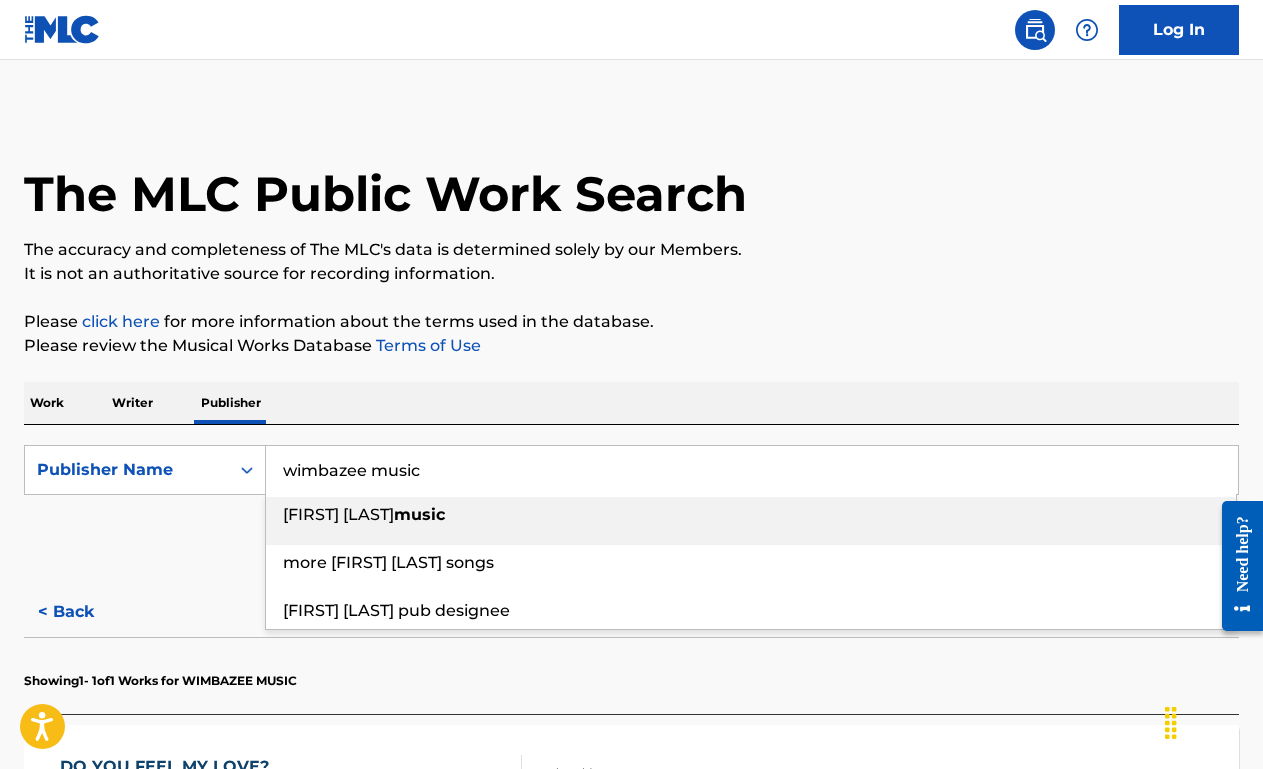 click on "wimbazee music" at bounding box center (752, 470) 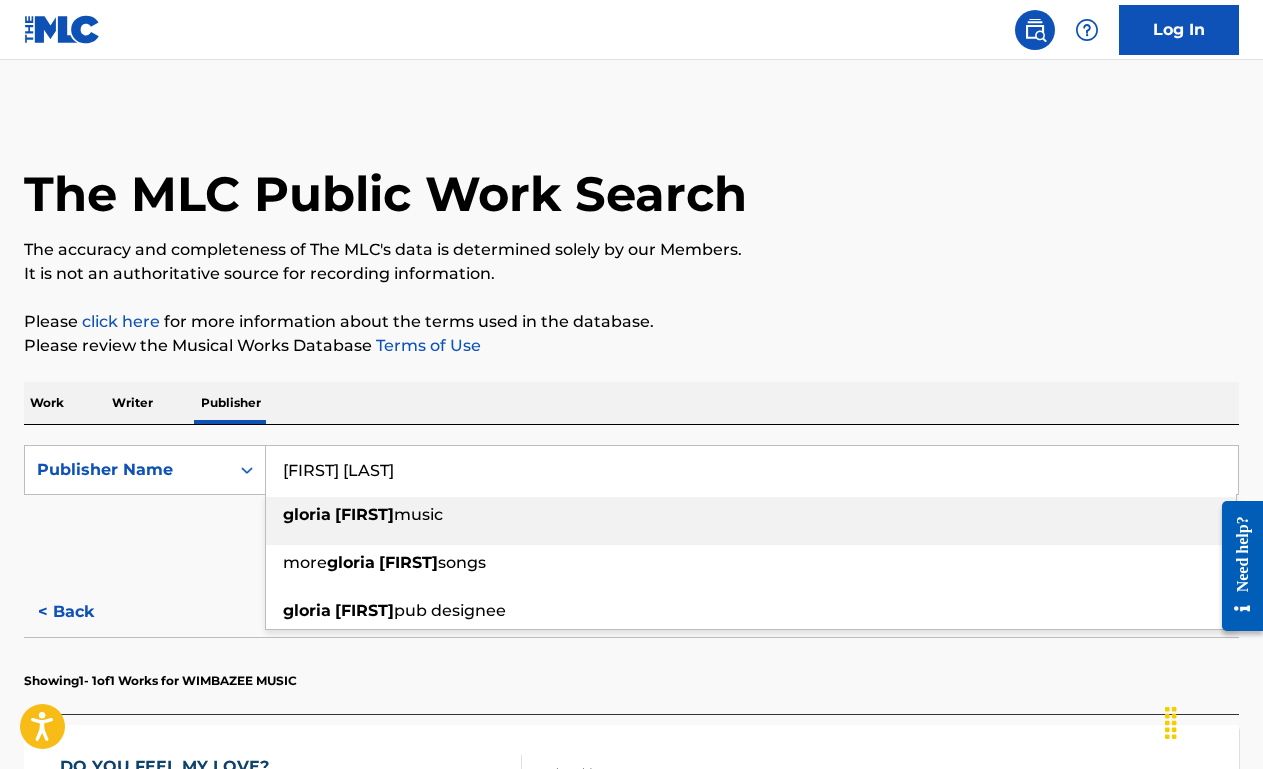 type on "[FIRST] [LAST]" 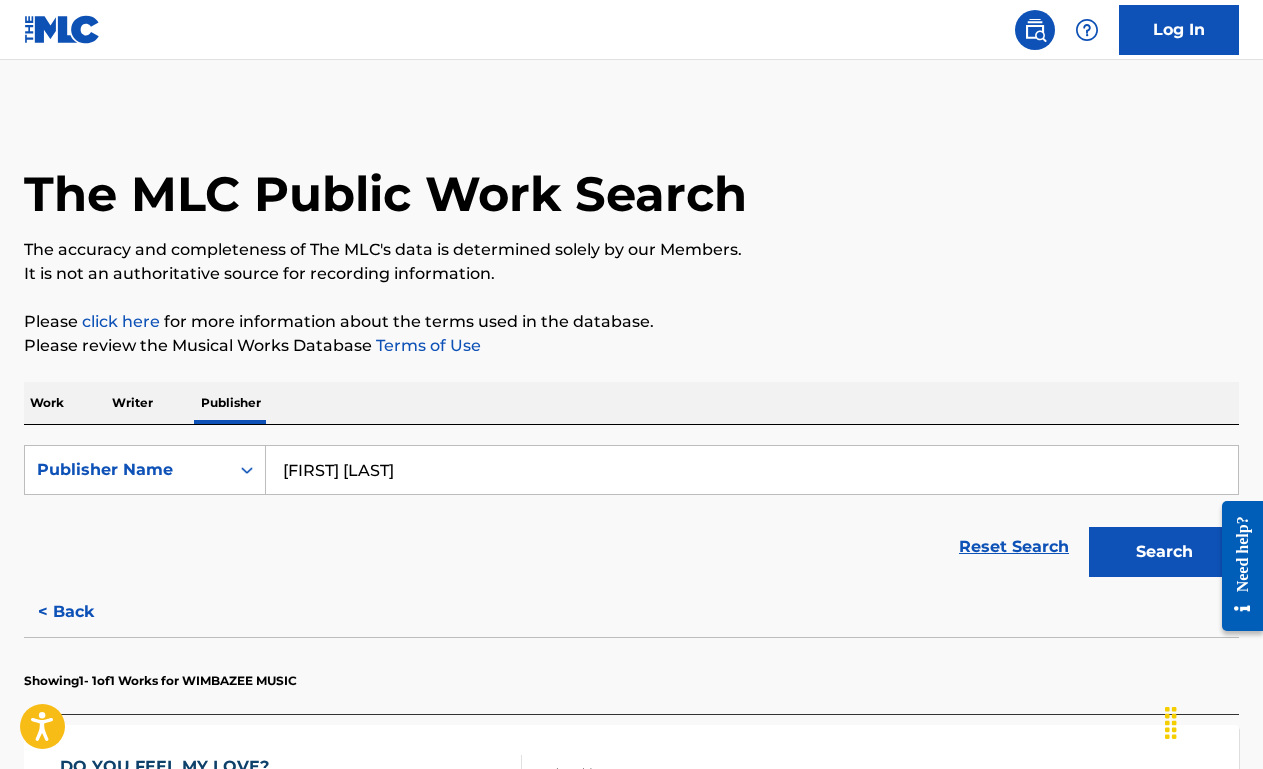 click on "Search" at bounding box center [1164, 552] 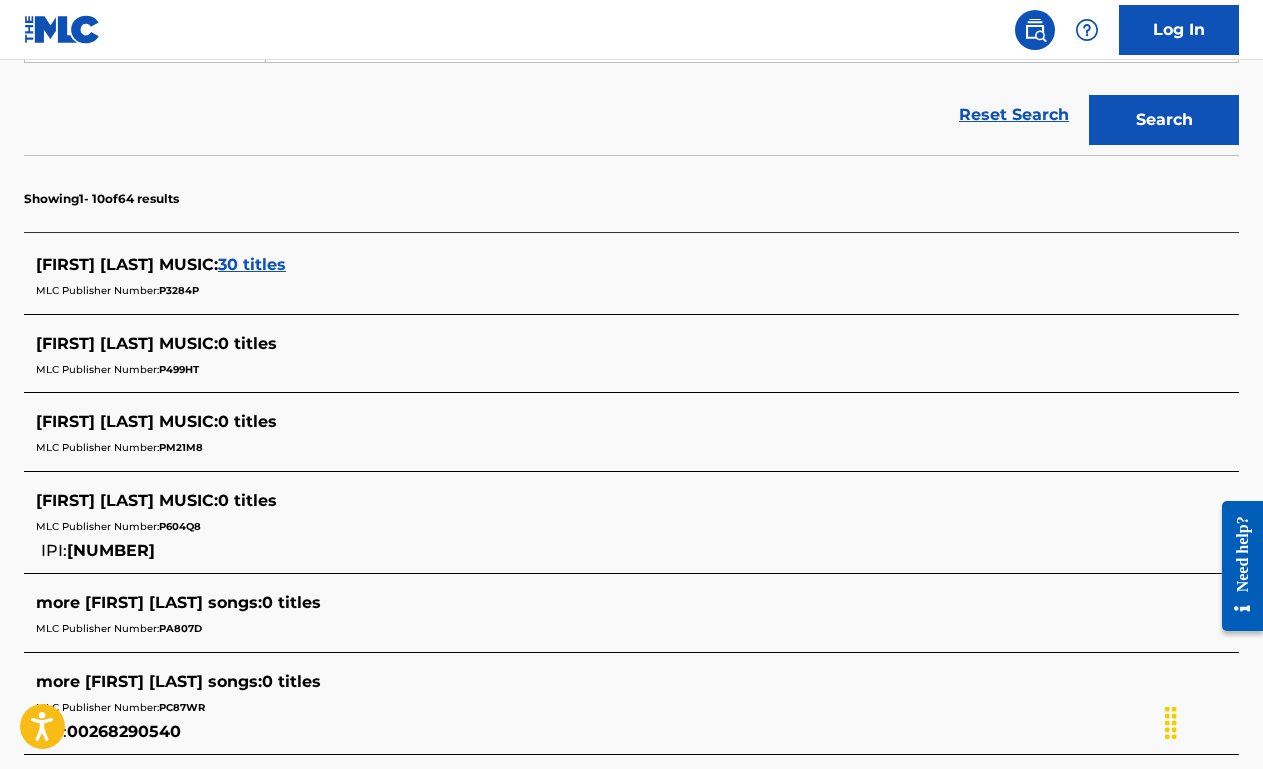 scroll, scrollTop: 472, scrollLeft: 0, axis: vertical 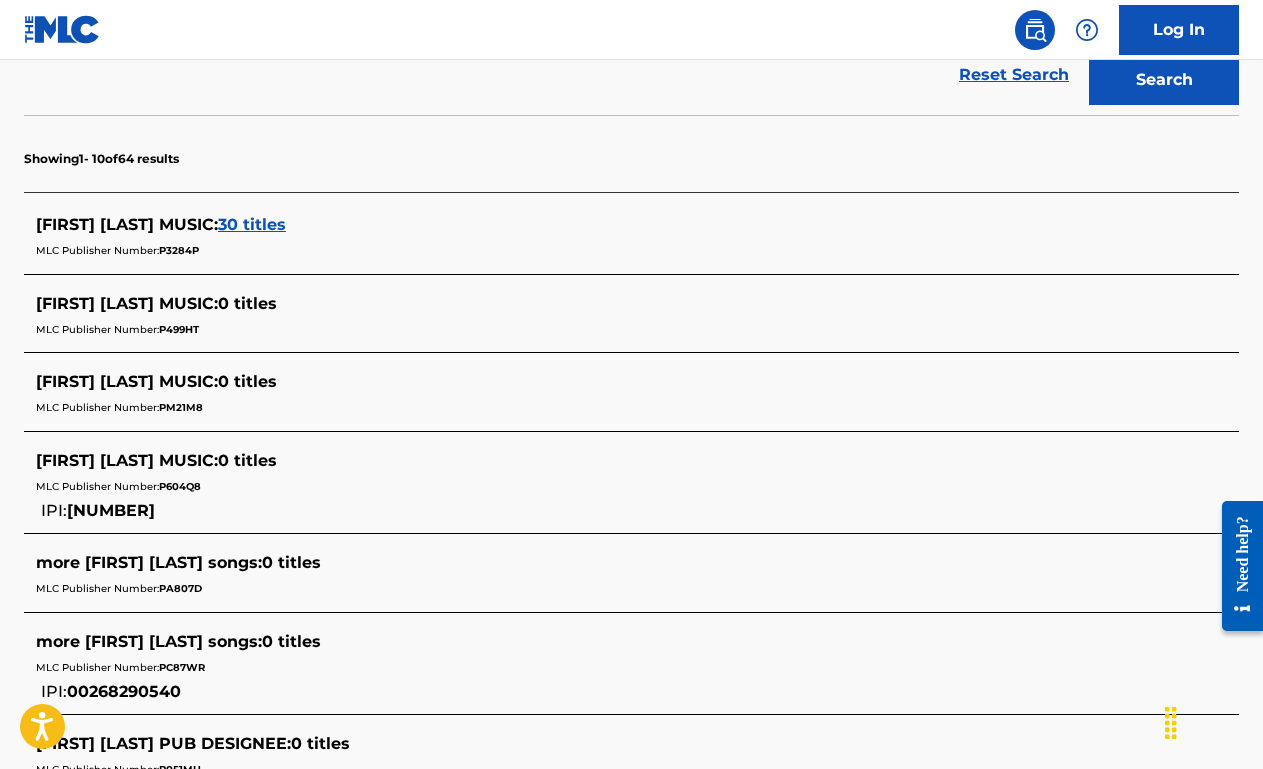 click on "30 titles" at bounding box center (252, 224) 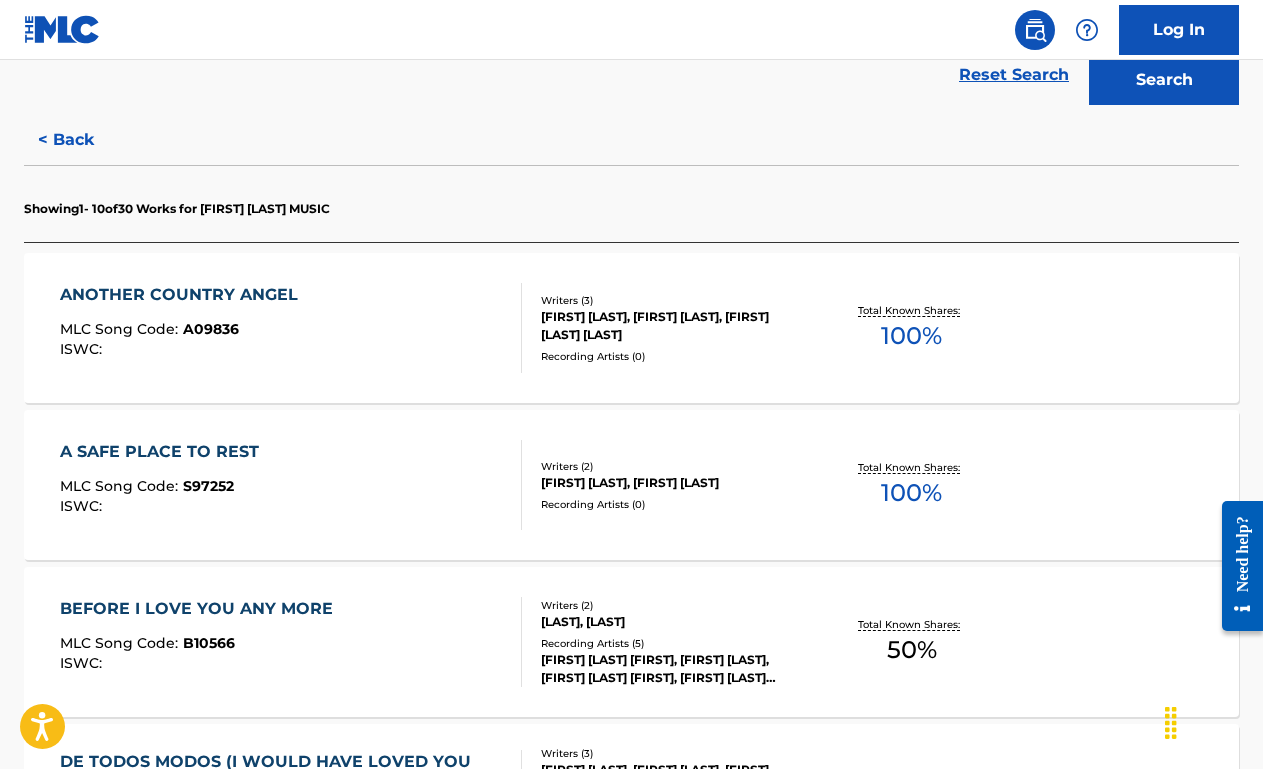click on "ANOTHER COUNTRY ANGEL MLC Song Code : A09836 ISWC :" at bounding box center (291, 328) 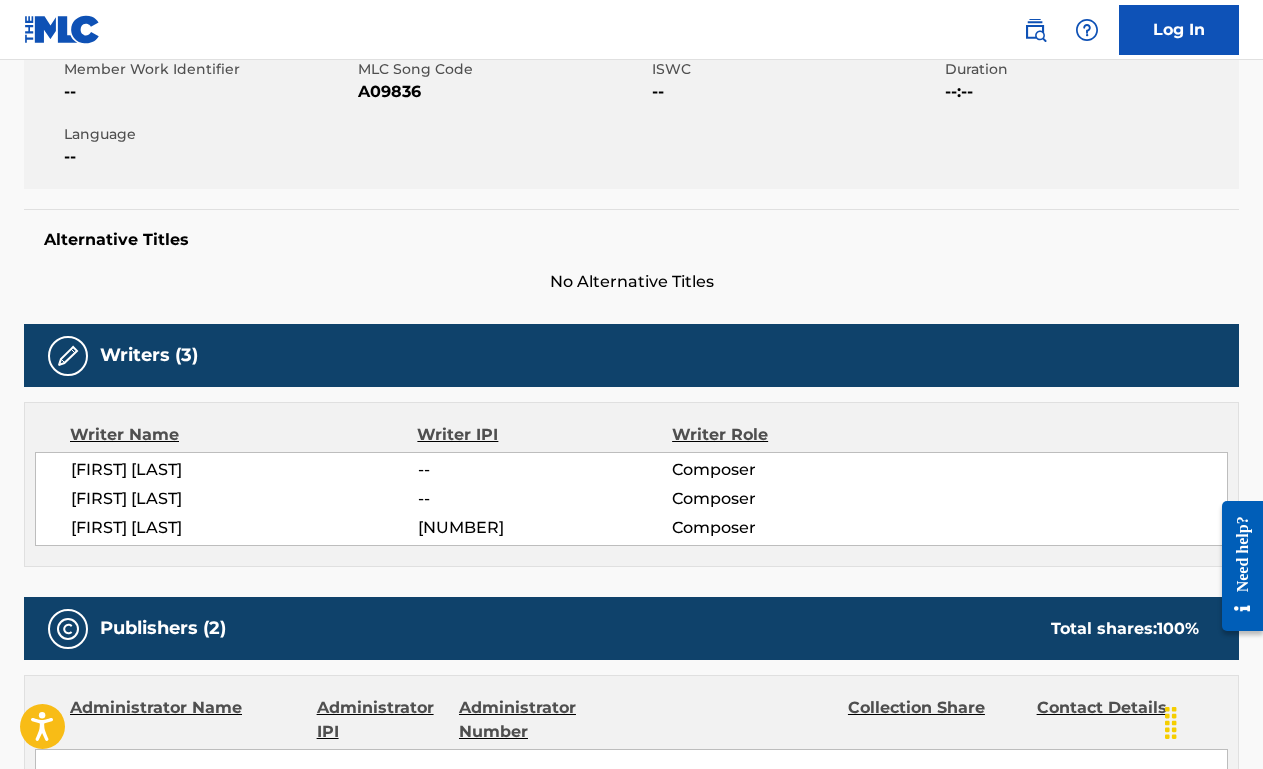 scroll, scrollTop: 45, scrollLeft: 0, axis: vertical 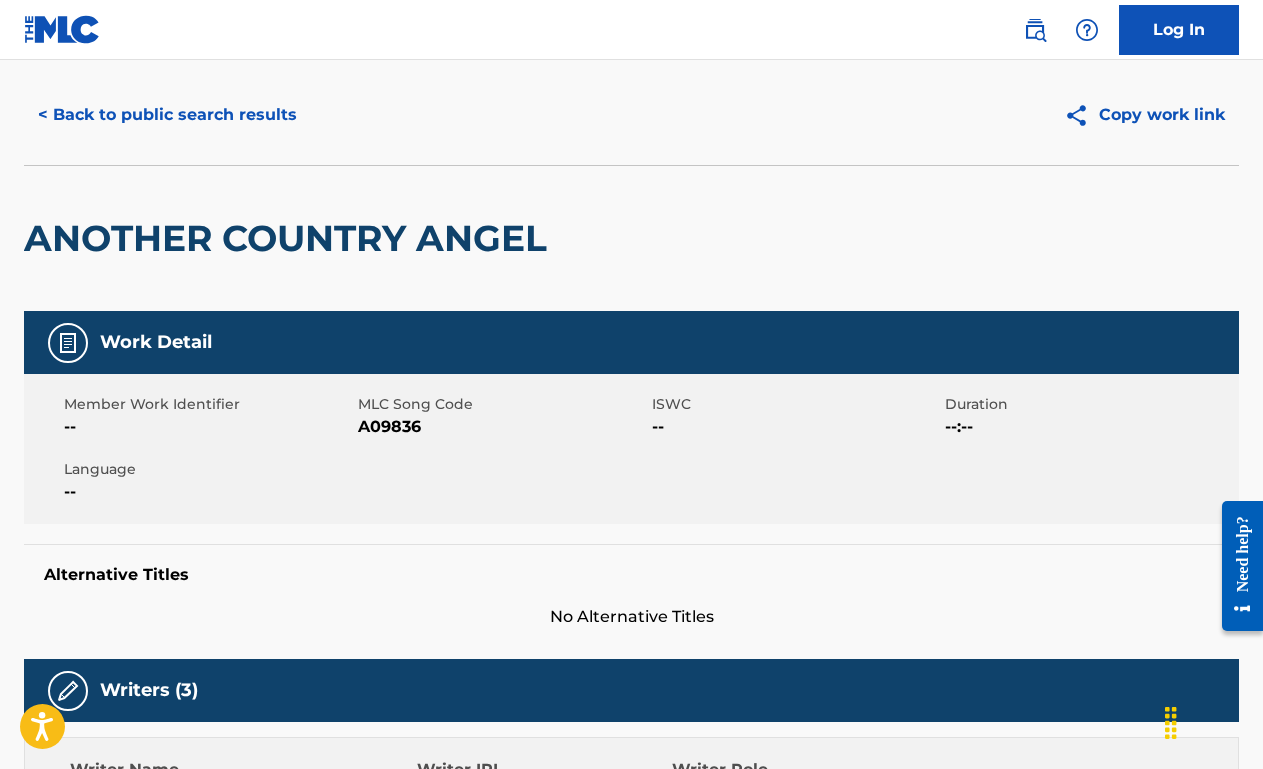 click on "< Back to public search results" at bounding box center [167, 115] 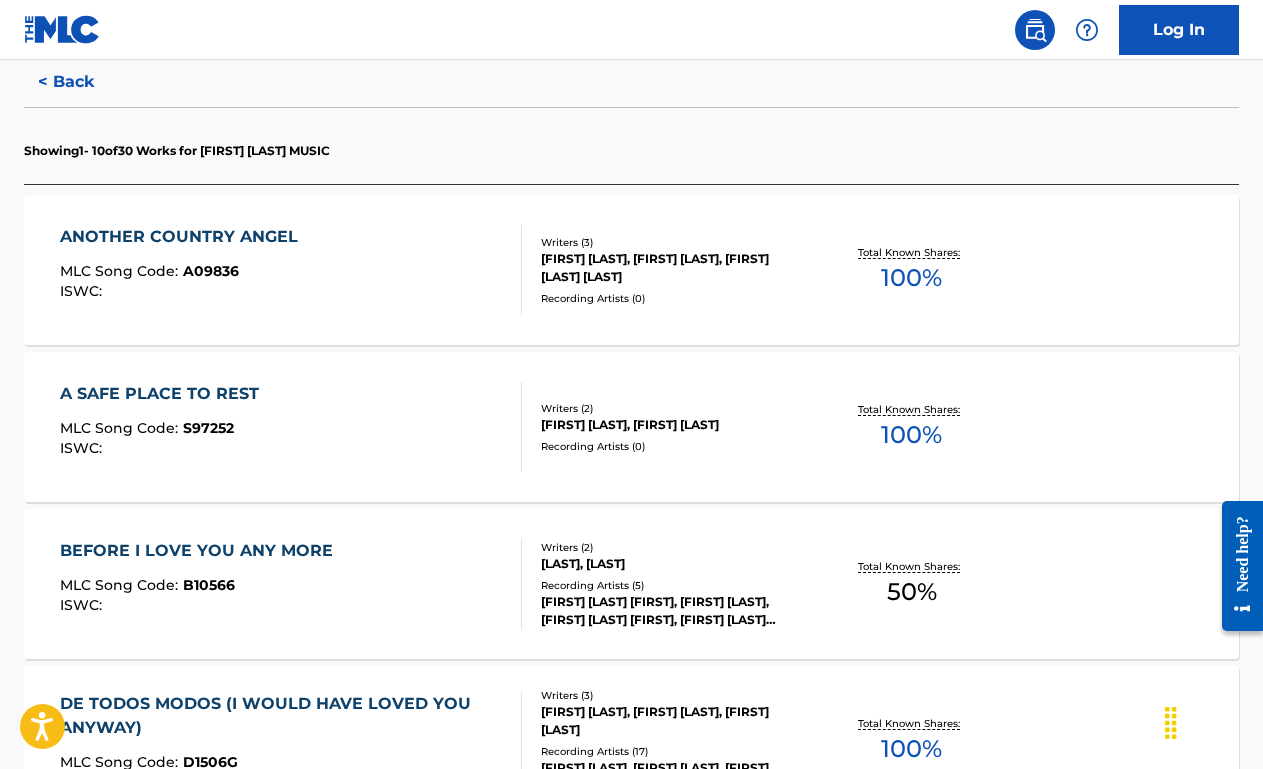 scroll, scrollTop: 531, scrollLeft: 0, axis: vertical 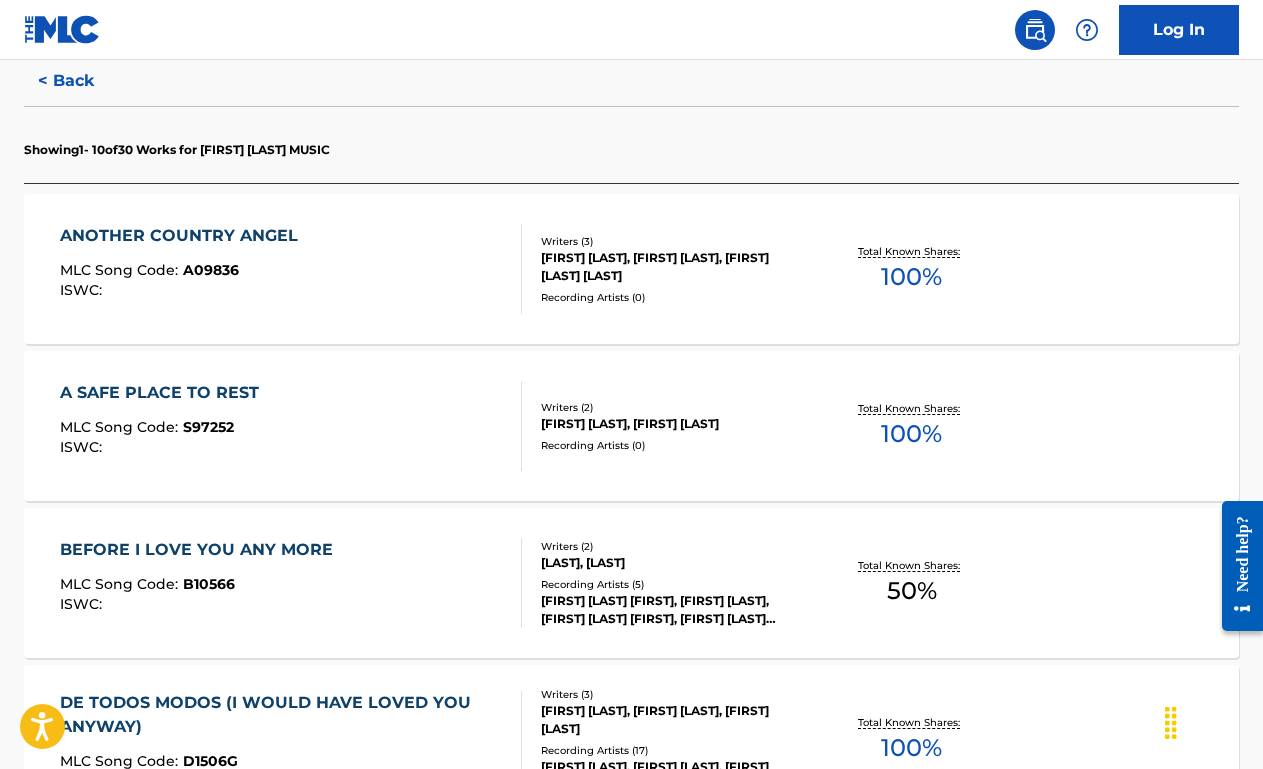 click on "A SAFE PLACE TO REST MLC Song Code : S97252 ISWC :" at bounding box center [291, 426] 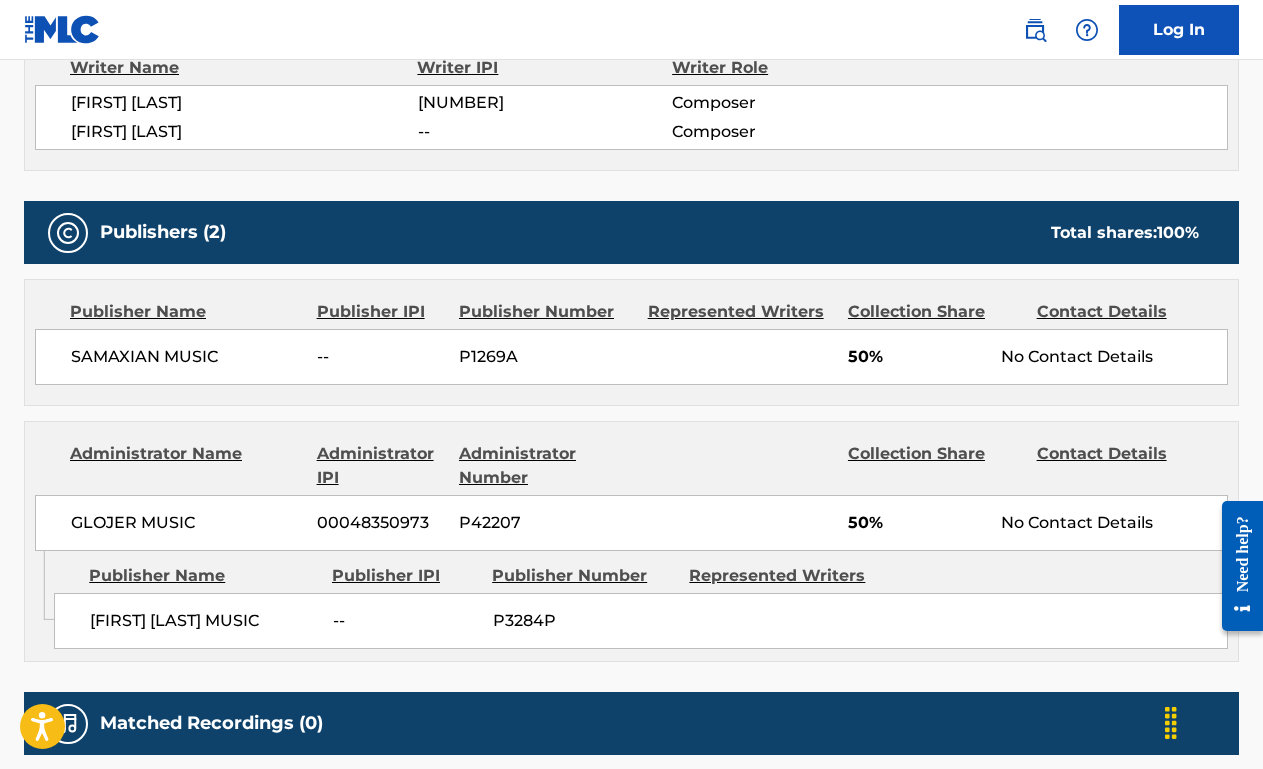 scroll, scrollTop: 758, scrollLeft: 0, axis: vertical 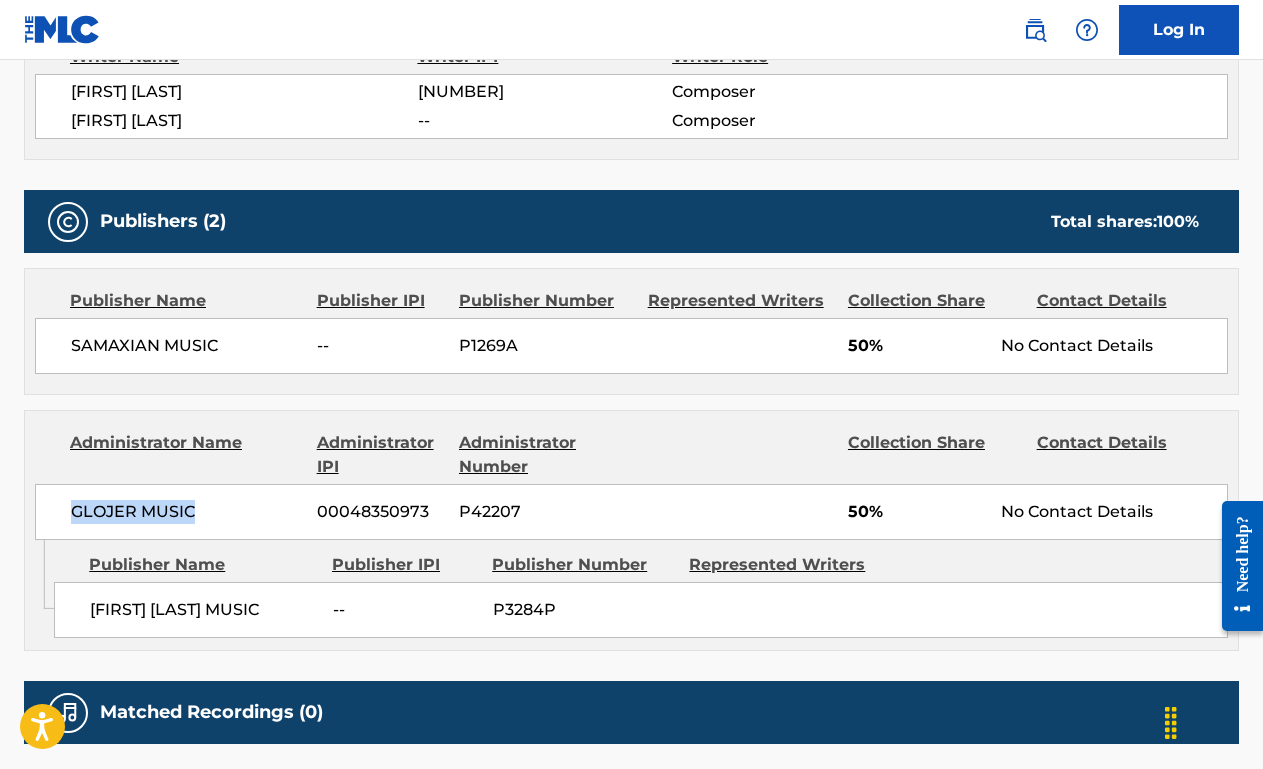 drag, startPoint x: 192, startPoint y: 507, endPoint x: 59, endPoint y: 505, distance: 133.01503 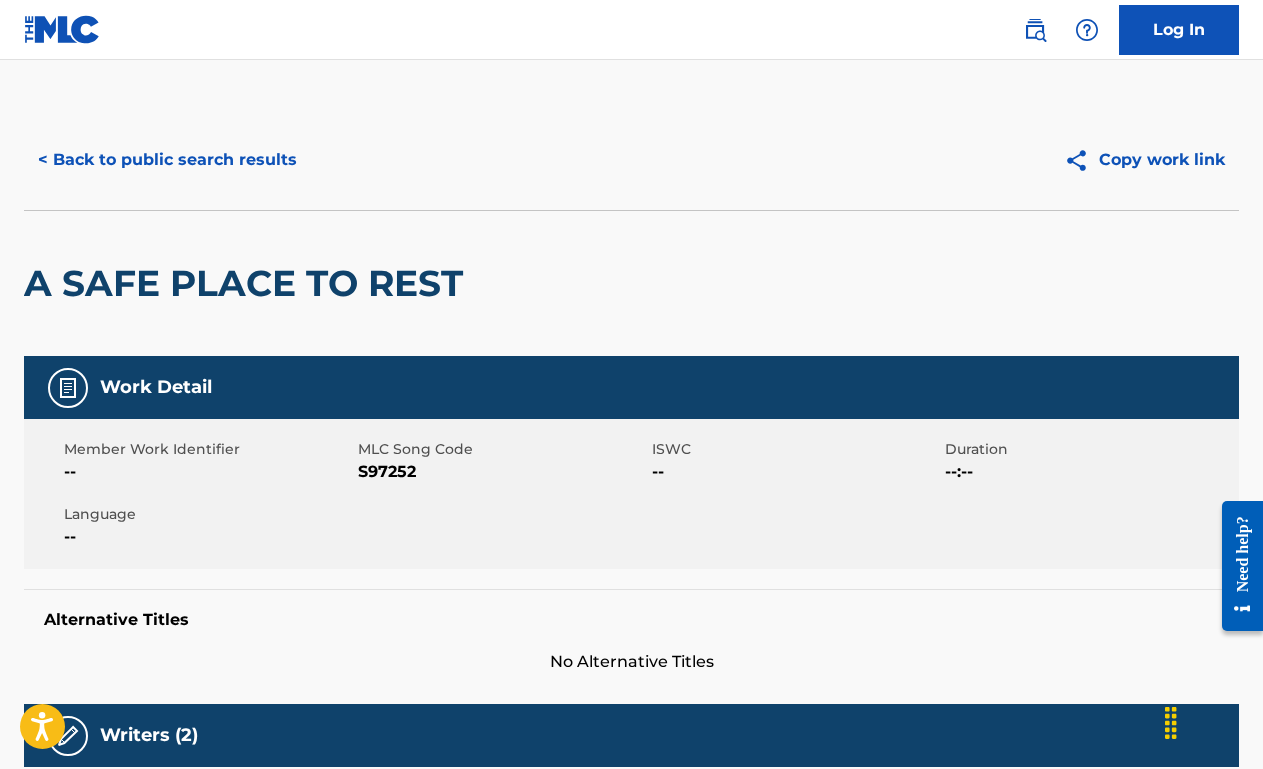 click on "A SAFE PLACE TO REST" at bounding box center [248, 283] 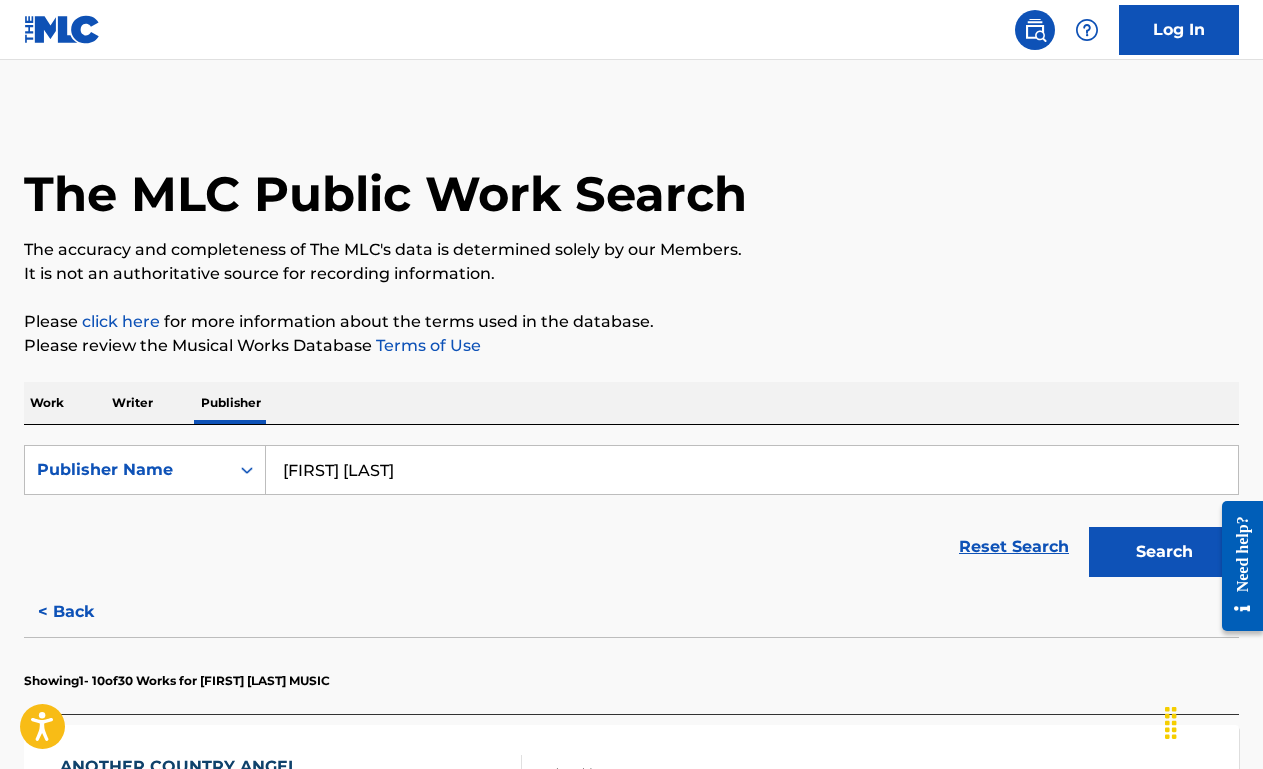click on "Work" at bounding box center (47, 403) 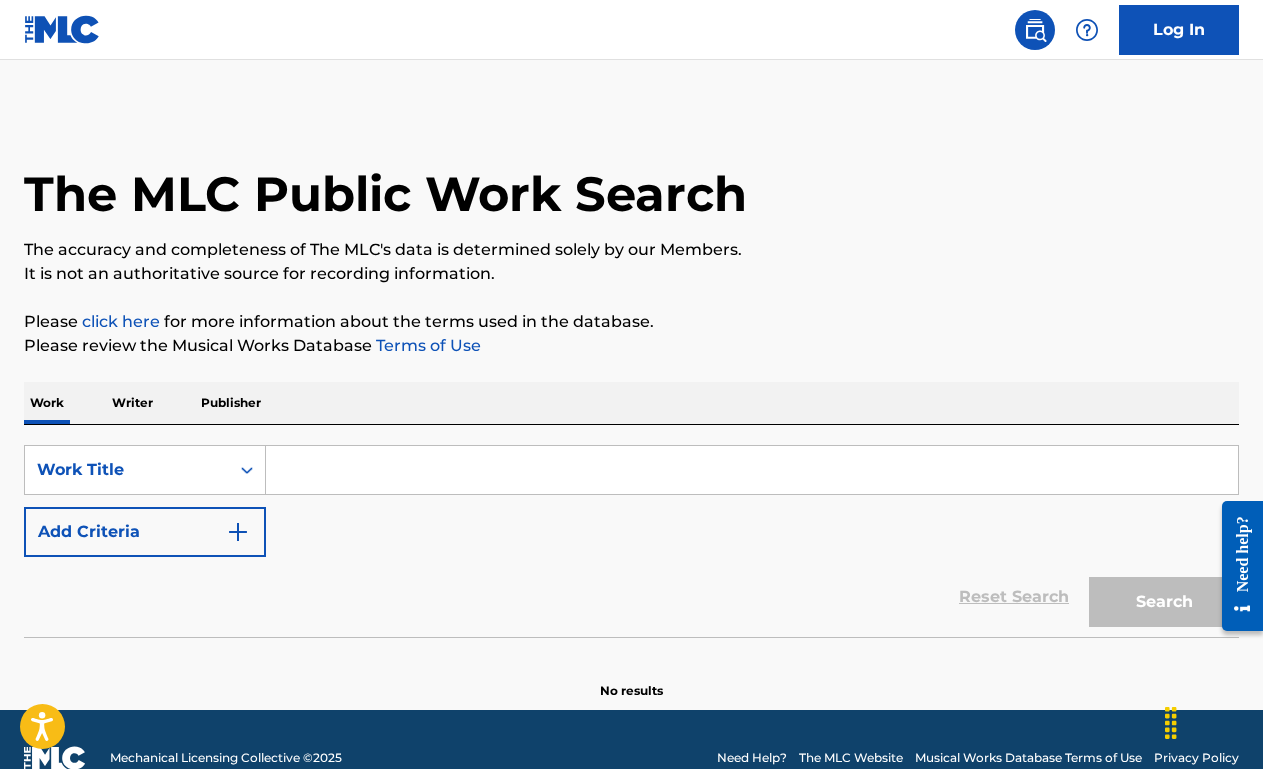 click at bounding box center [752, 470] 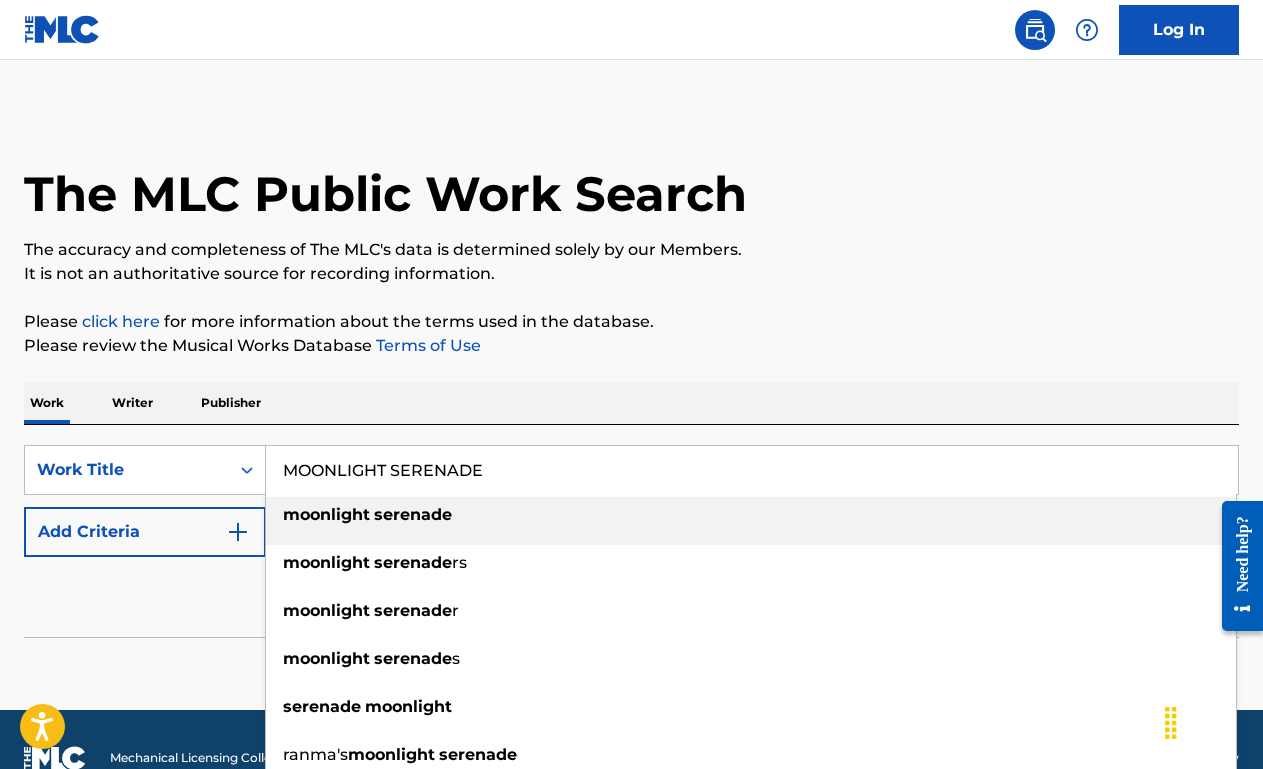 type on "MOONLIGHT SERENADE" 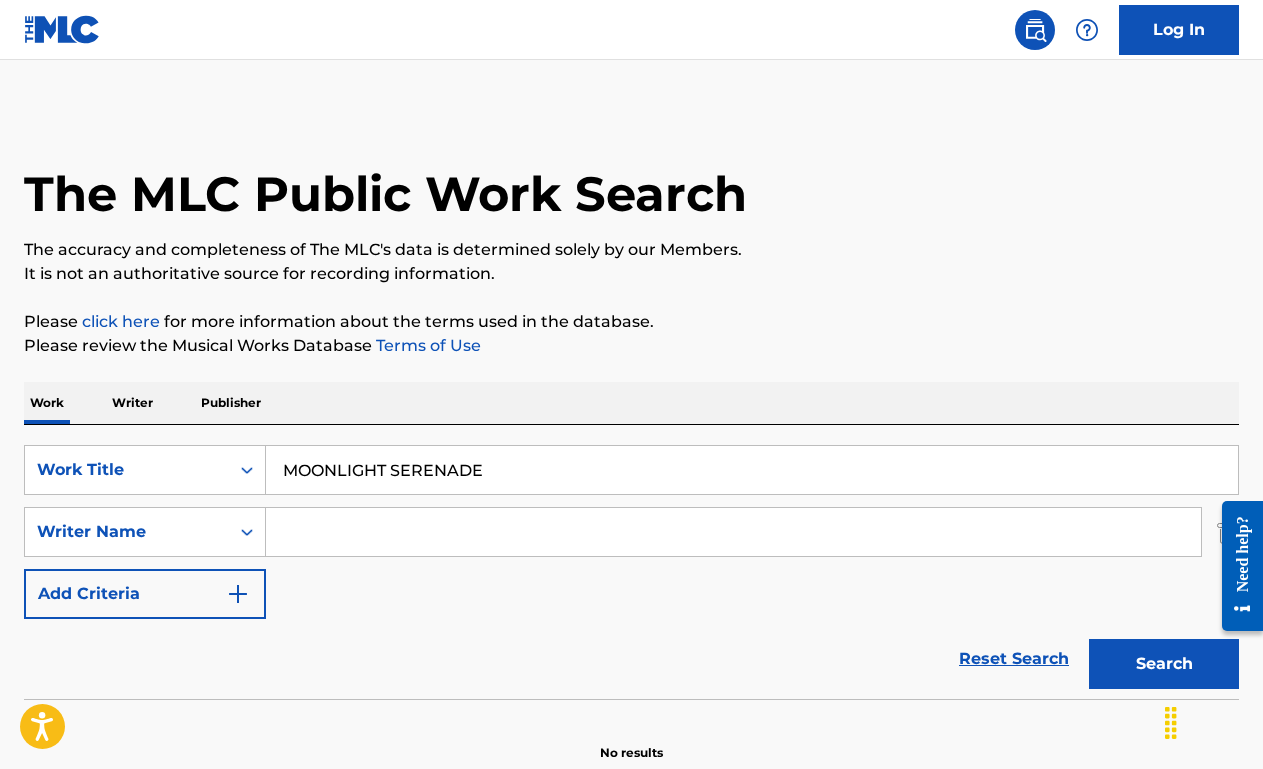 click at bounding box center (733, 532) 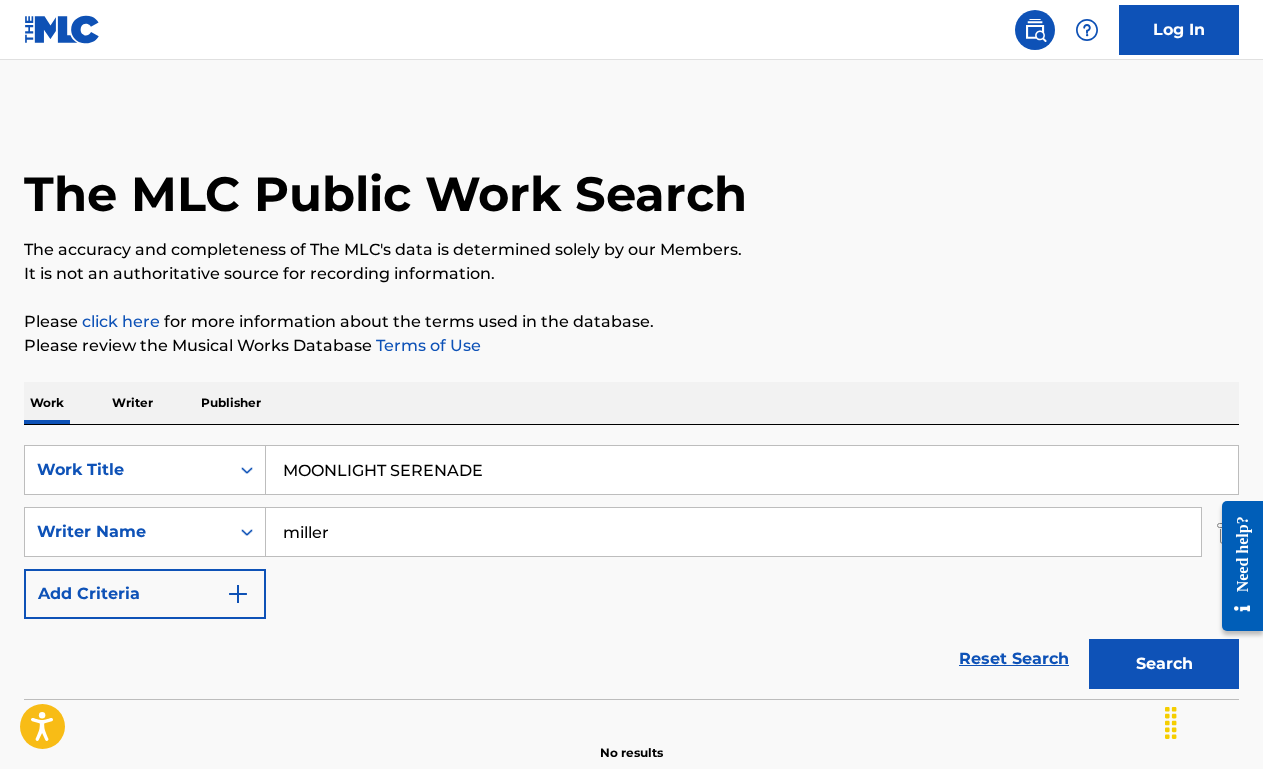 type on "miller" 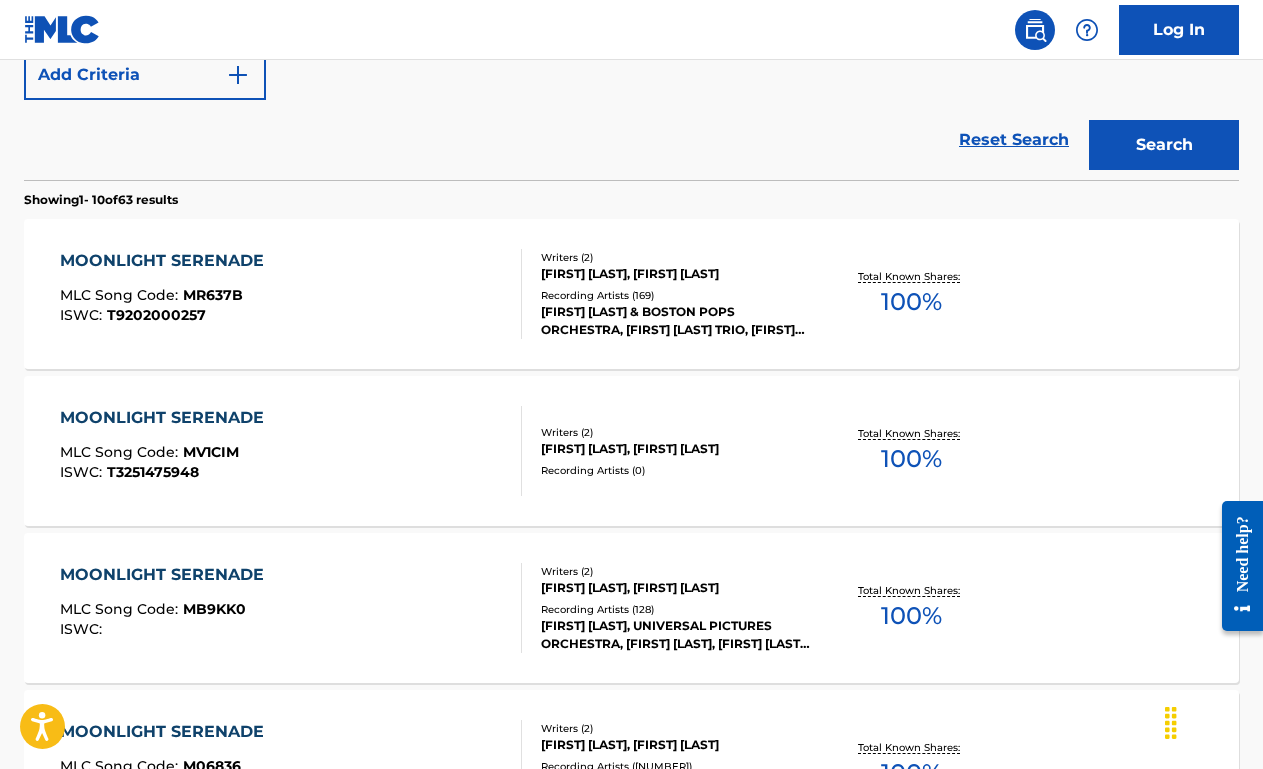 scroll, scrollTop: 546, scrollLeft: 0, axis: vertical 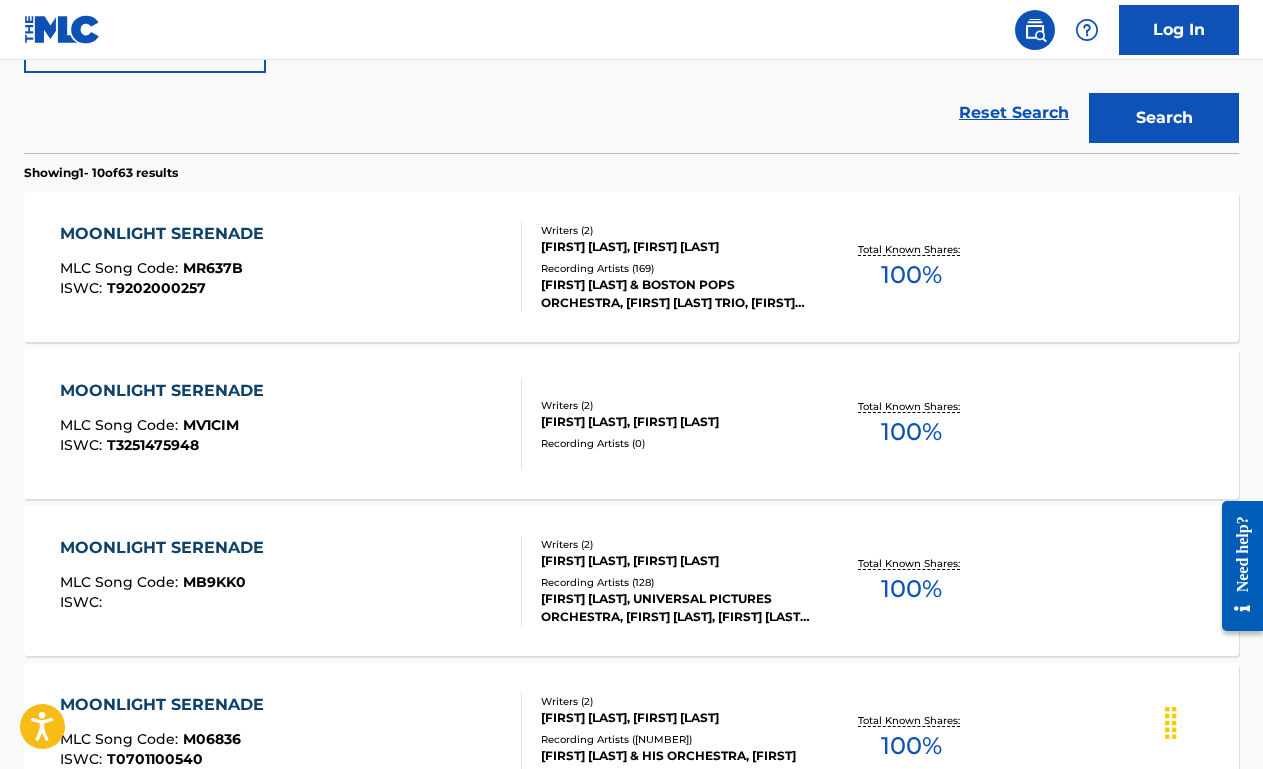 click on "MOONLIGHT SERENADE MLC Song Code : MR637B ISWC : T9202000257" at bounding box center (291, 267) 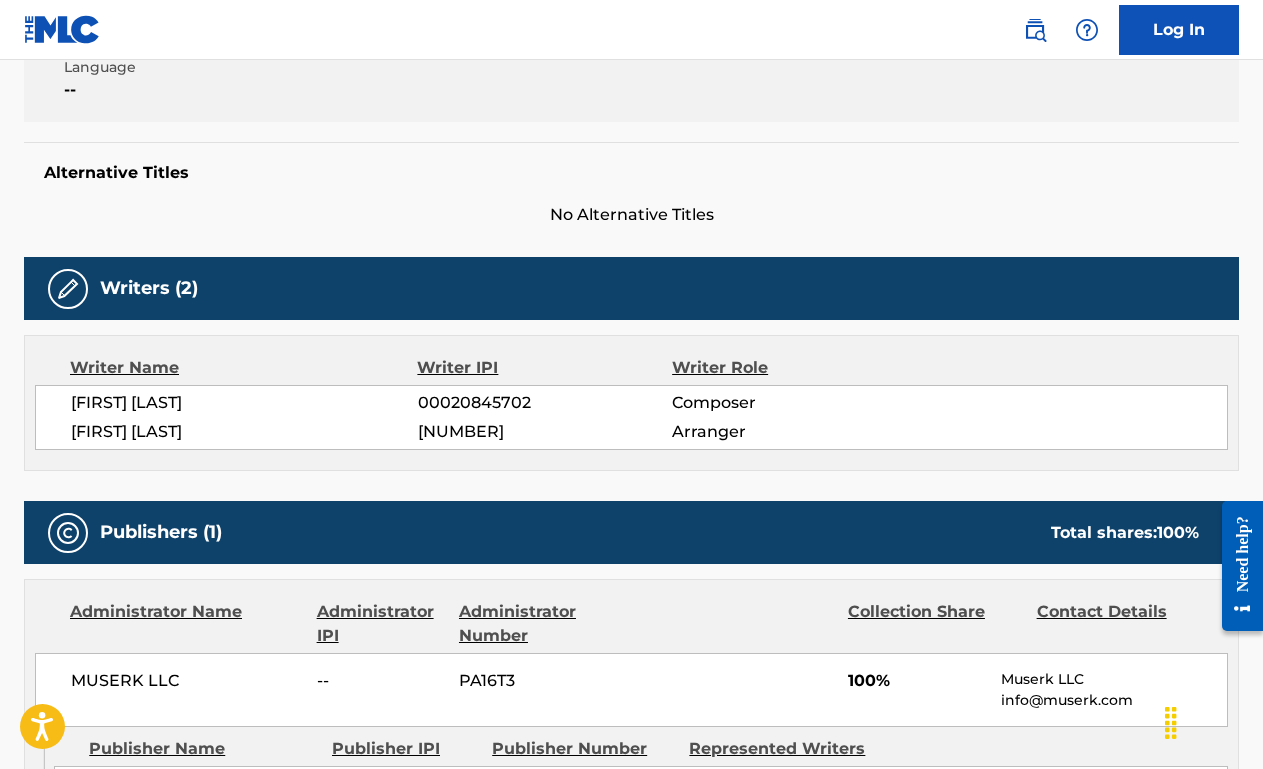 scroll, scrollTop: 0, scrollLeft: 0, axis: both 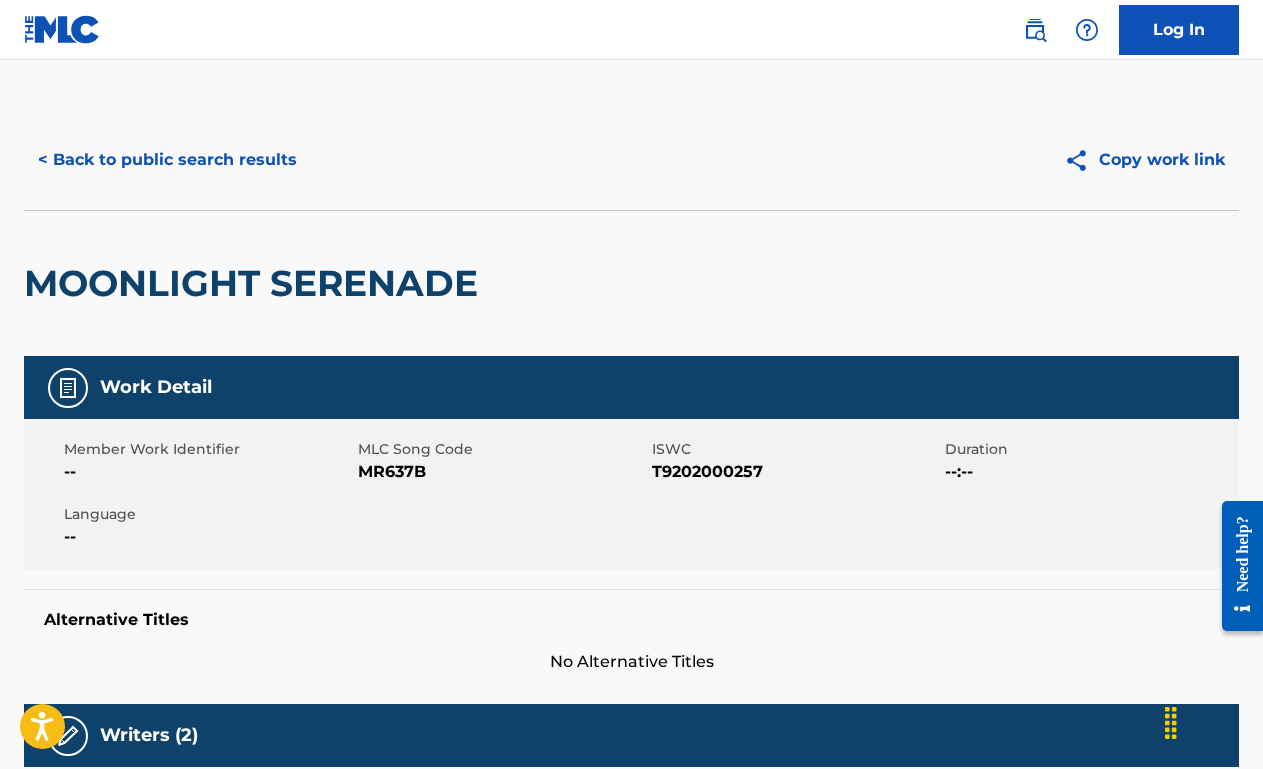 click on "< Back to public search results" at bounding box center (167, 160) 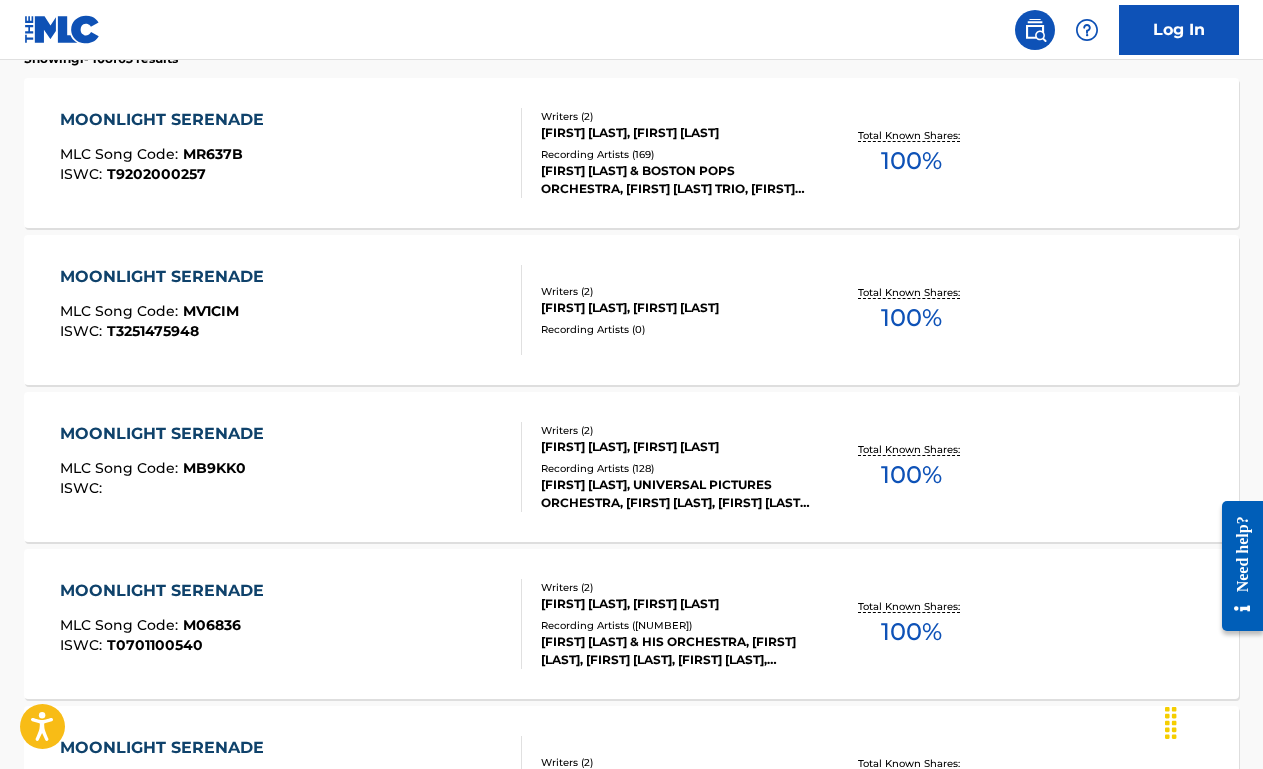 scroll, scrollTop: 806, scrollLeft: 0, axis: vertical 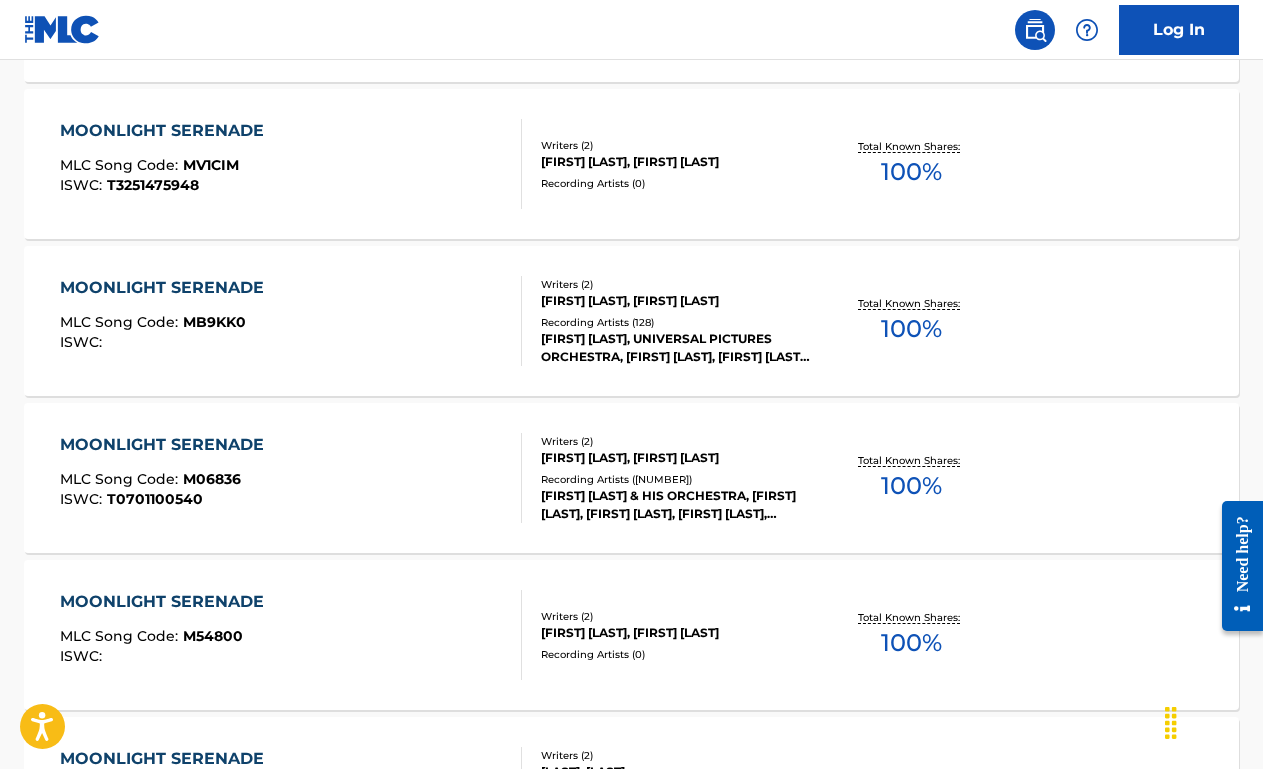 click on "MOONLIGHT SERENADE MLC Song Code : M06836 ISWC : T0701100540" at bounding box center [291, 478] 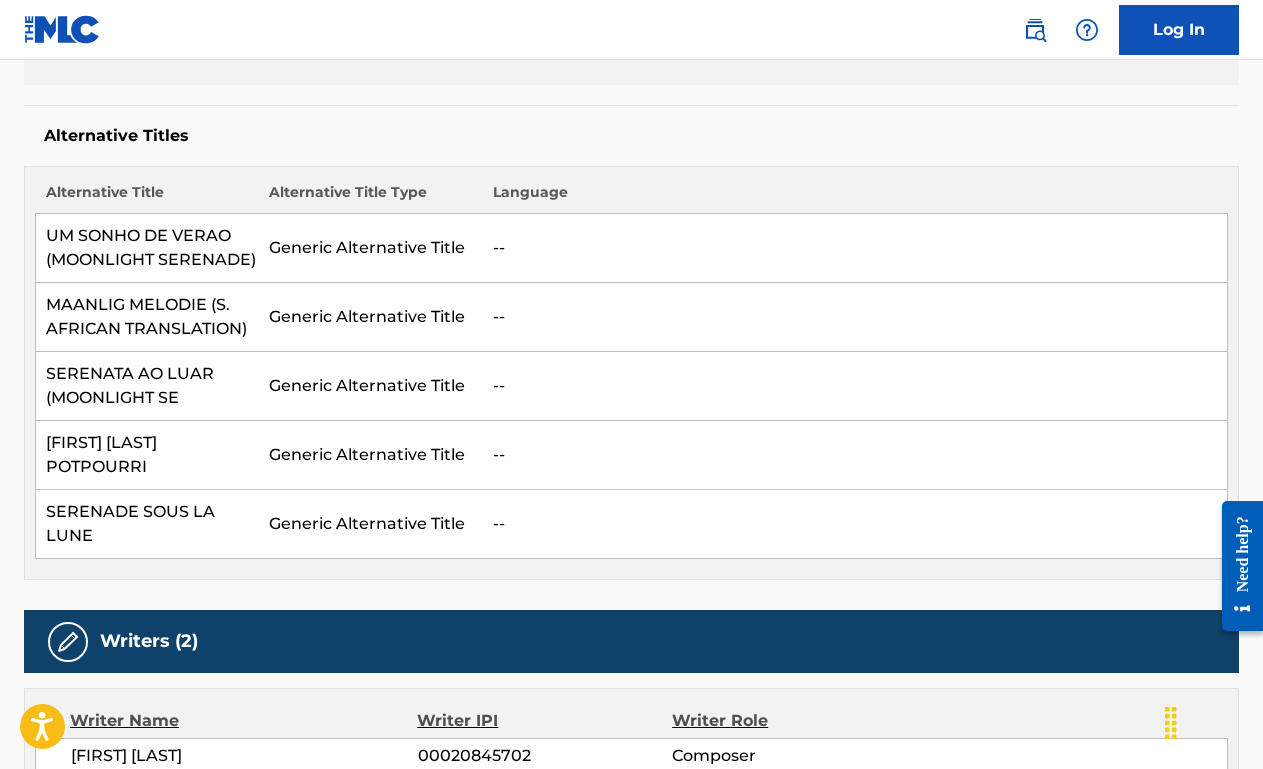 scroll, scrollTop: 0, scrollLeft: 0, axis: both 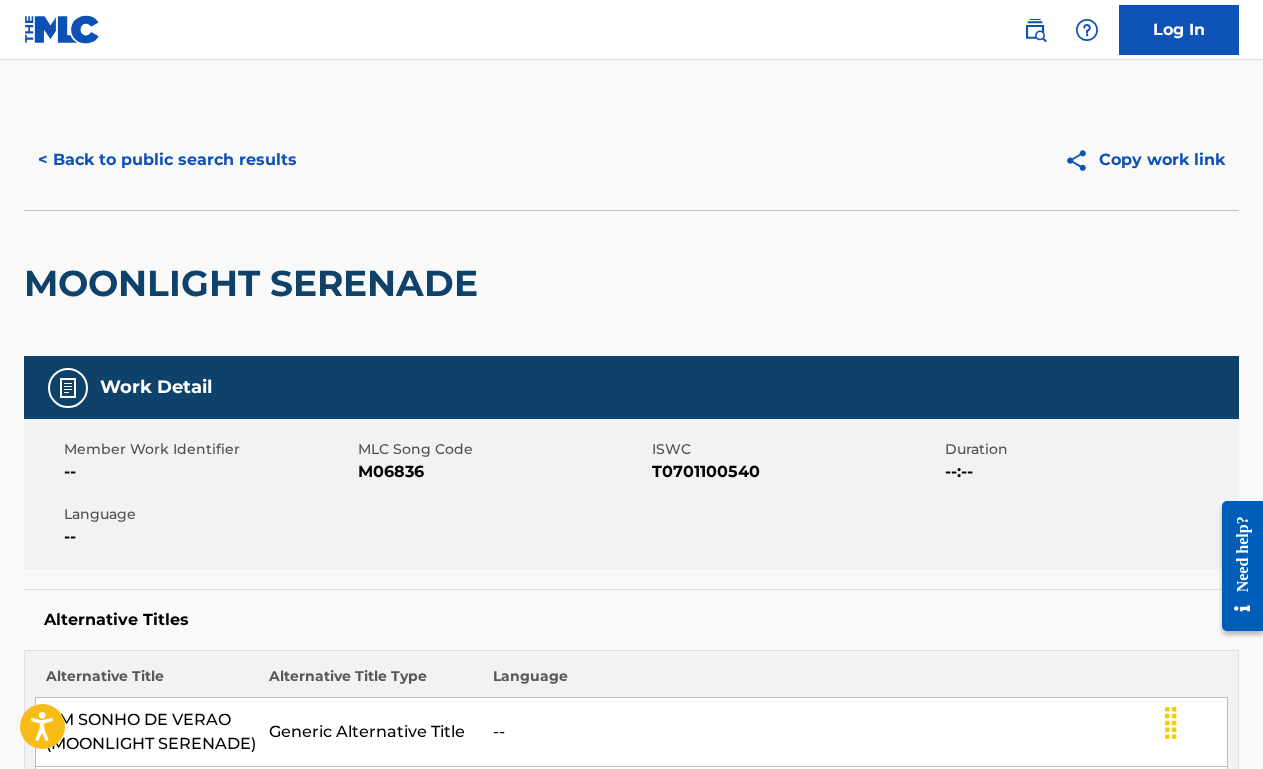 click on "< Back to public search results" at bounding box center [167, 160] 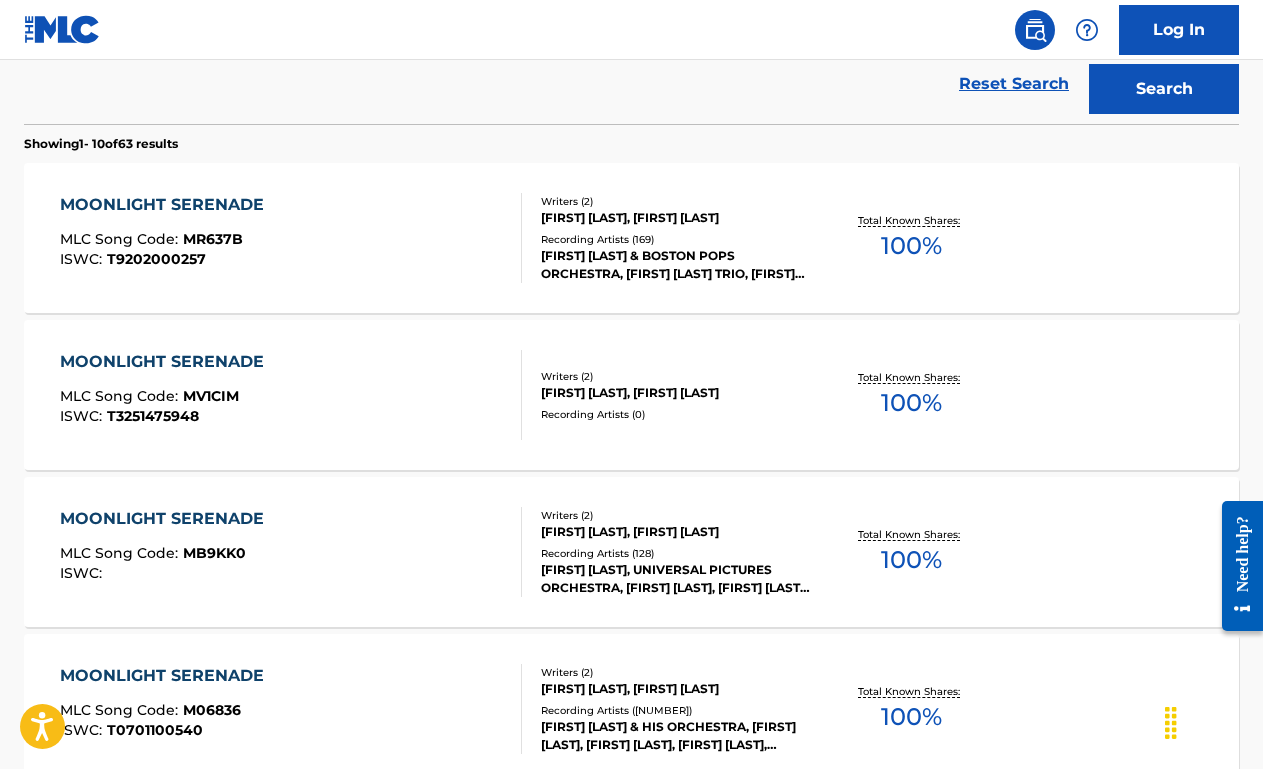 scroll, scrollTop: 0, scrollLeft: 0, axis: both 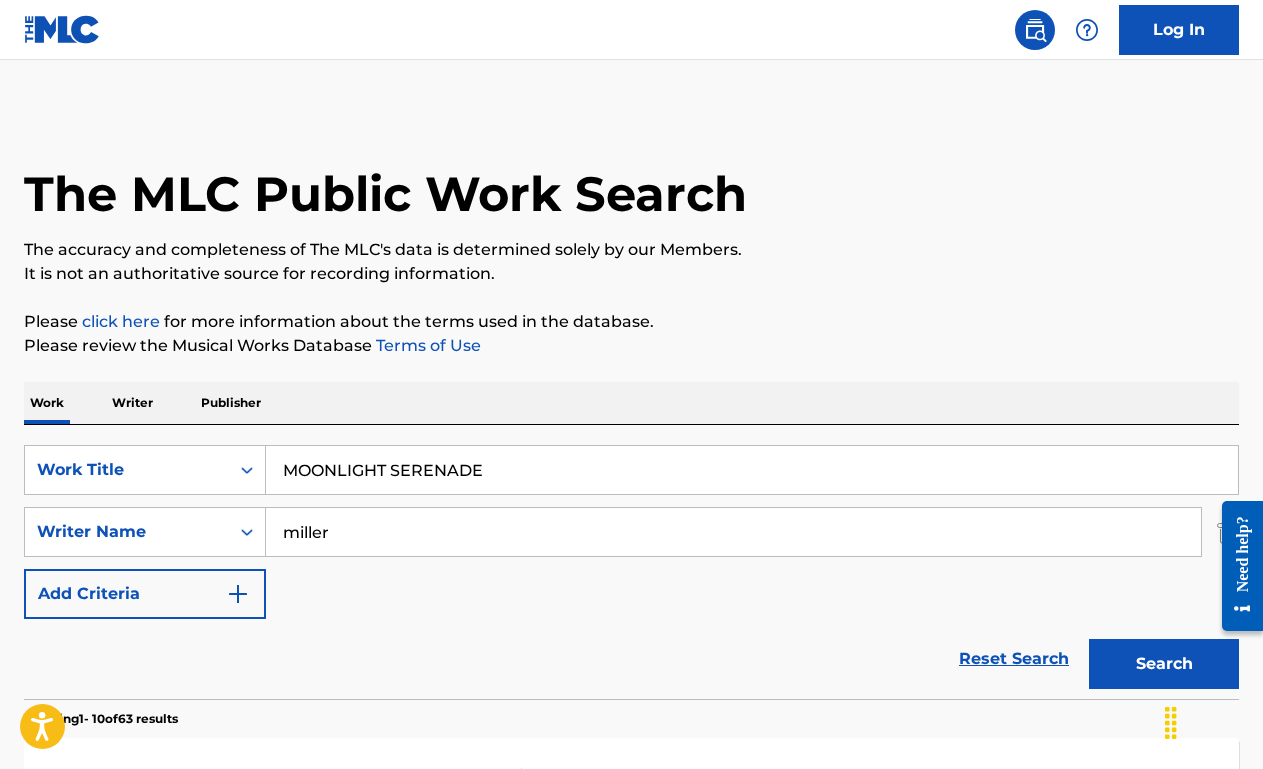 click on "MOONLIGHT SERENADE" at bounding box center [752, 470] 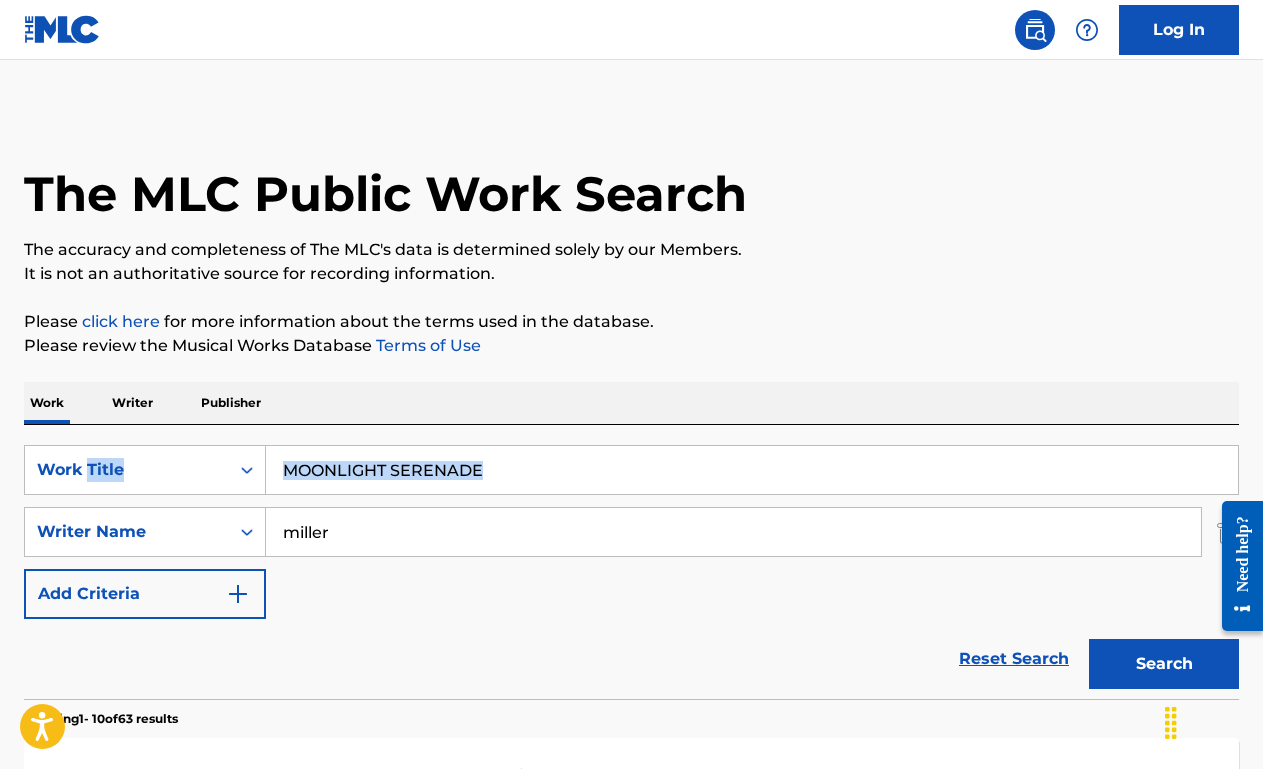click on "MOONLIGHT SERENADE" at bounding box center [752, 470] 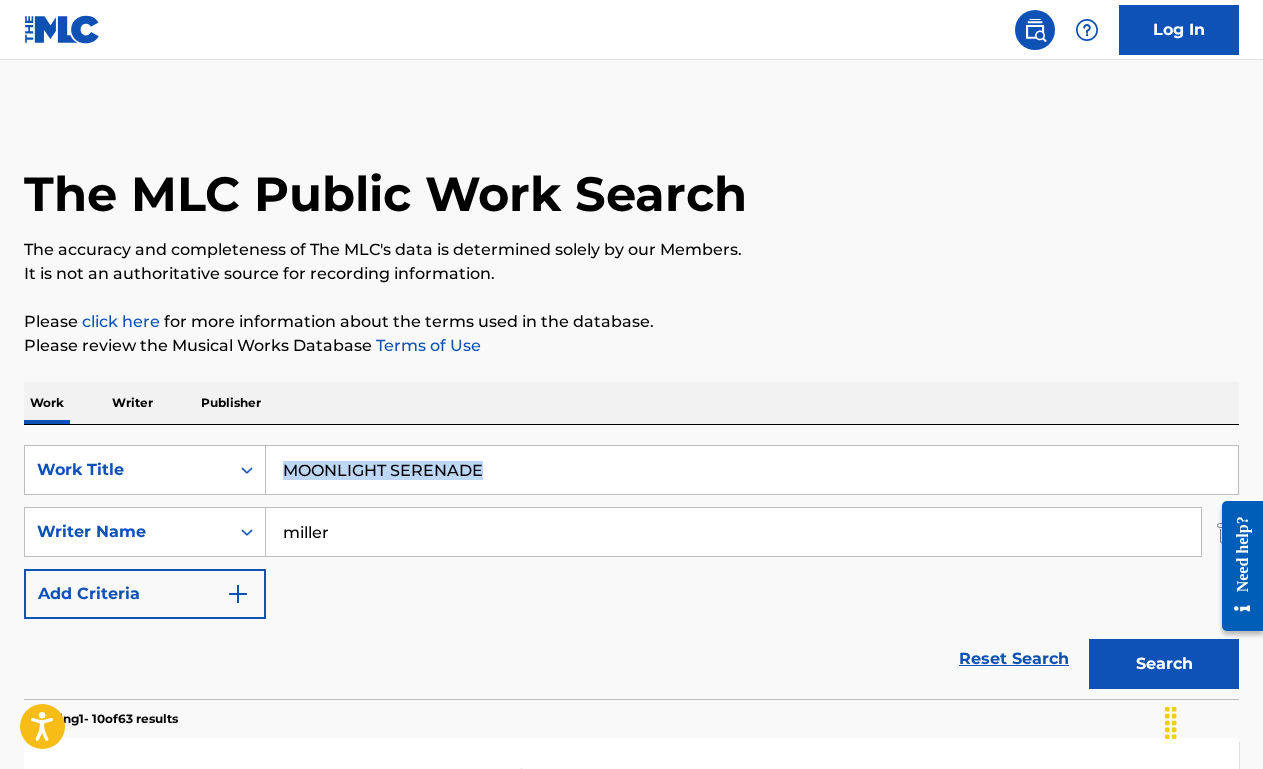 click on "MOONLIGHT SERENADE" at bounding box center [752, 470] 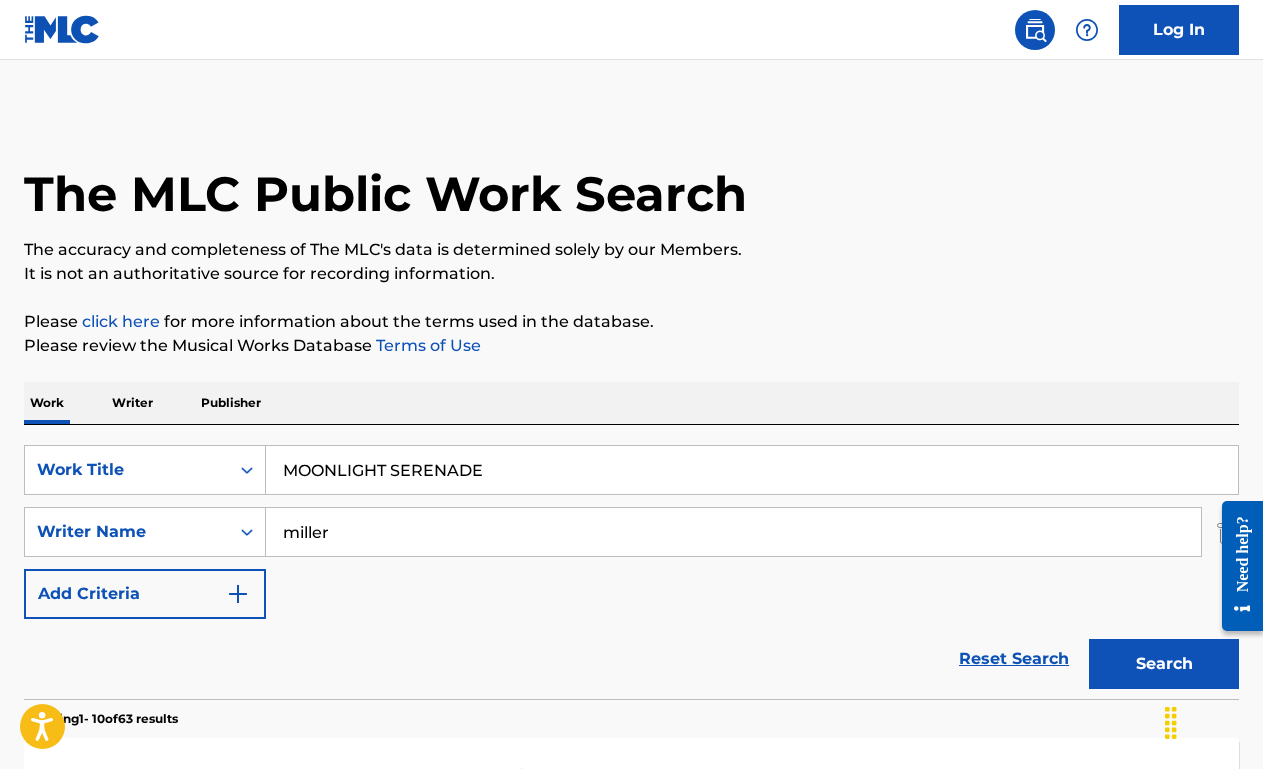 click on "MOONLIGHT SERENADE" at bounding box center [752, 470] 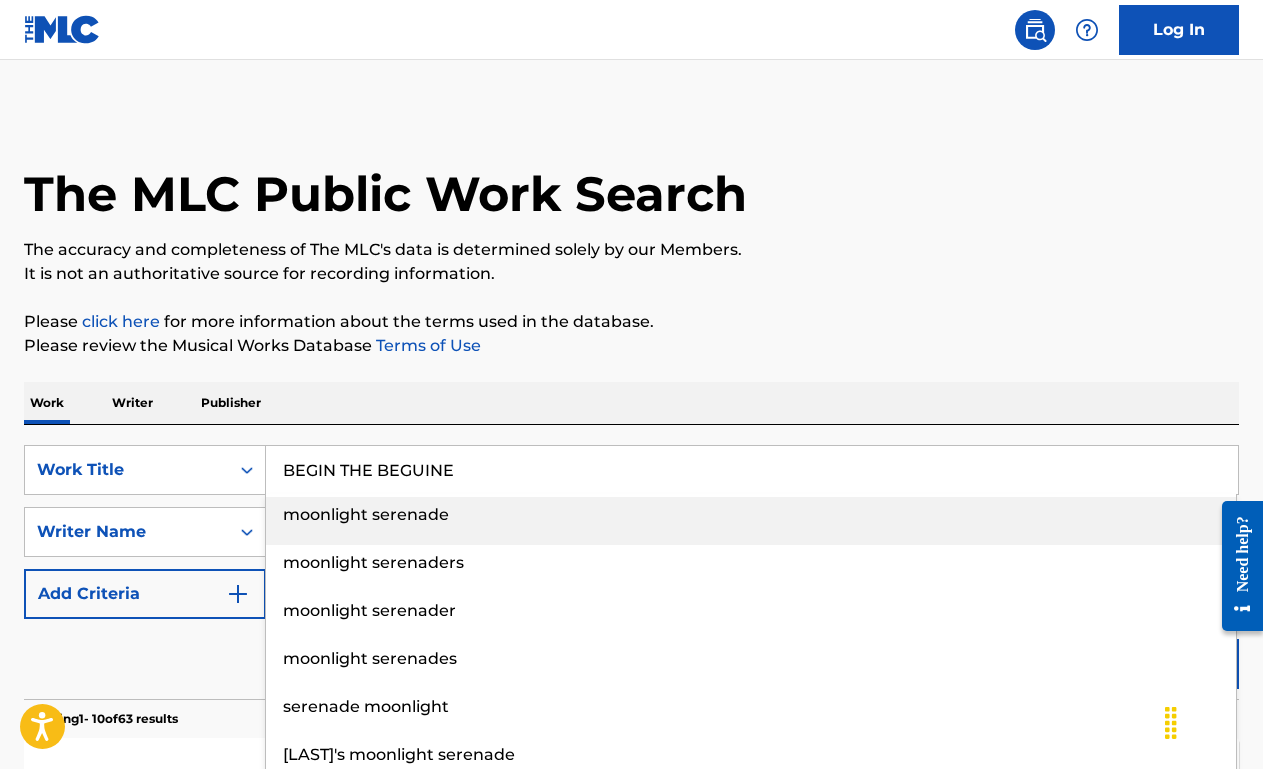 type on "BEGIN THE BEGUINE" 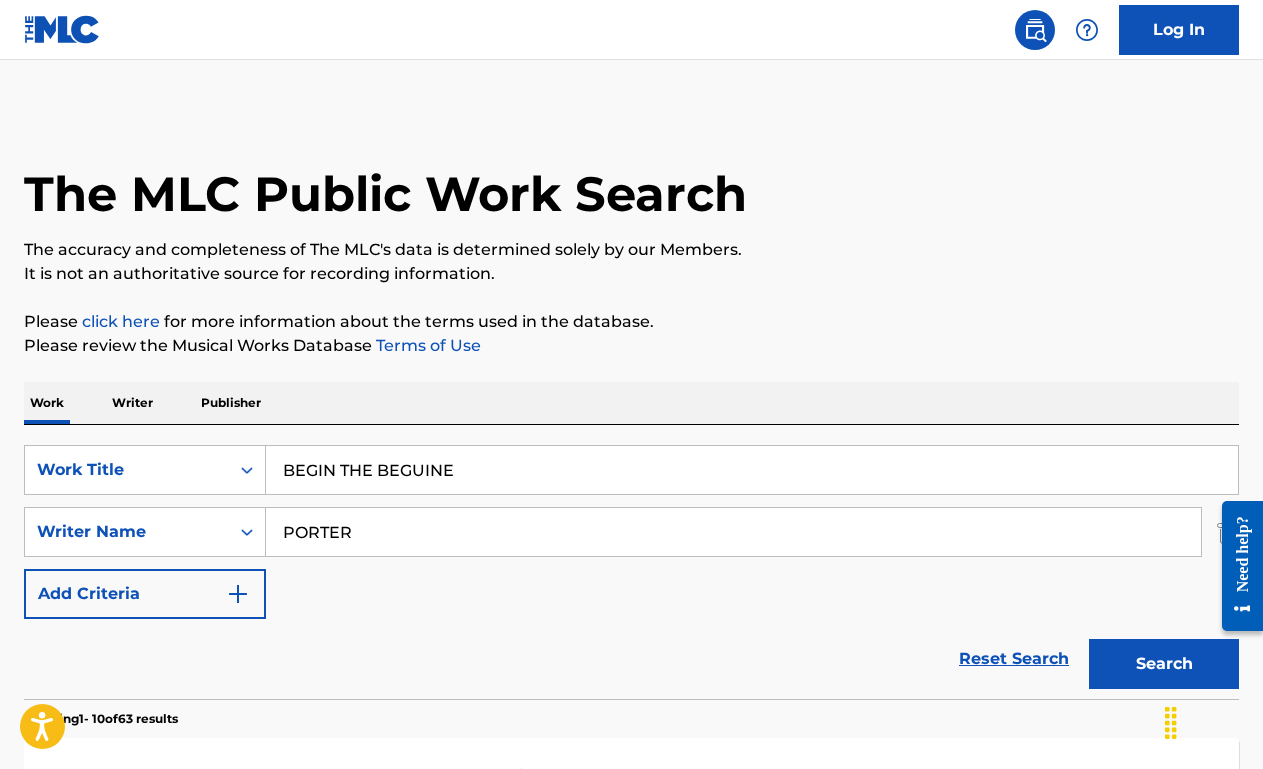 type on "PORTER" 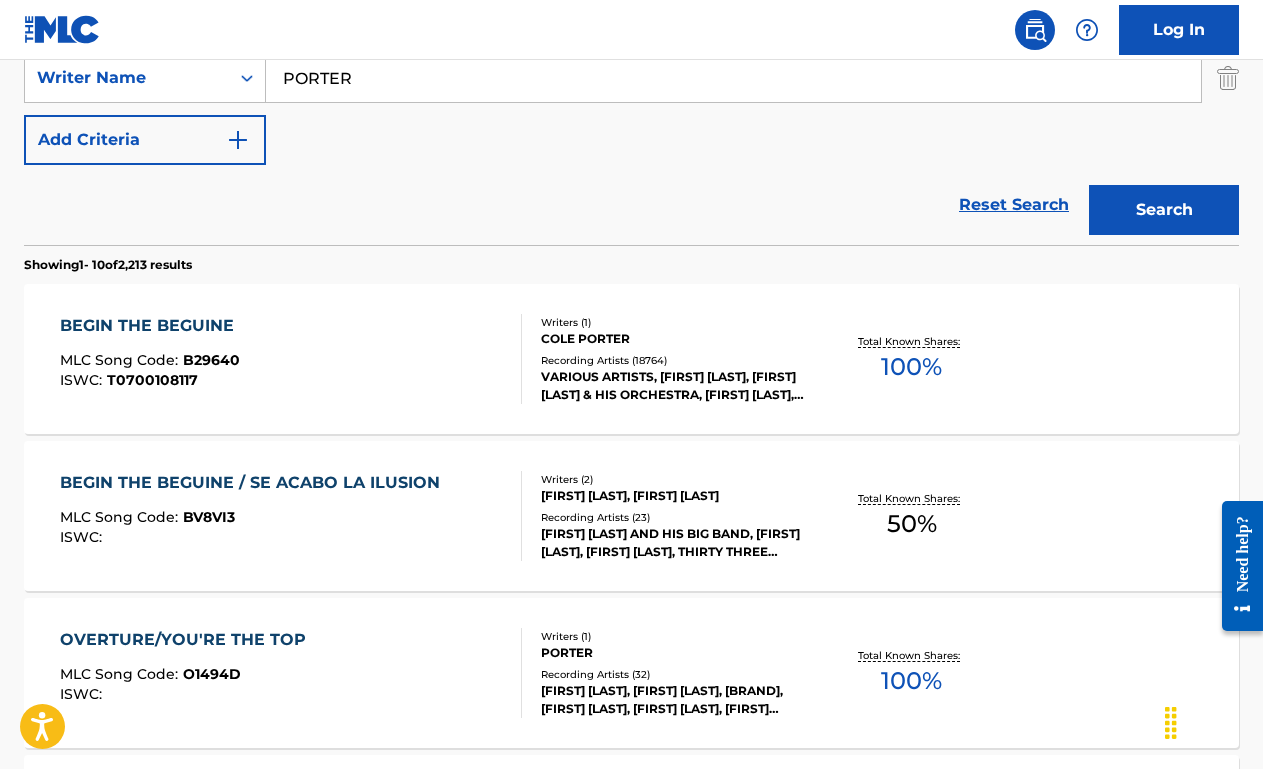 scroll, scrollTop: 475, scrollLeft: 0, axis: vertical 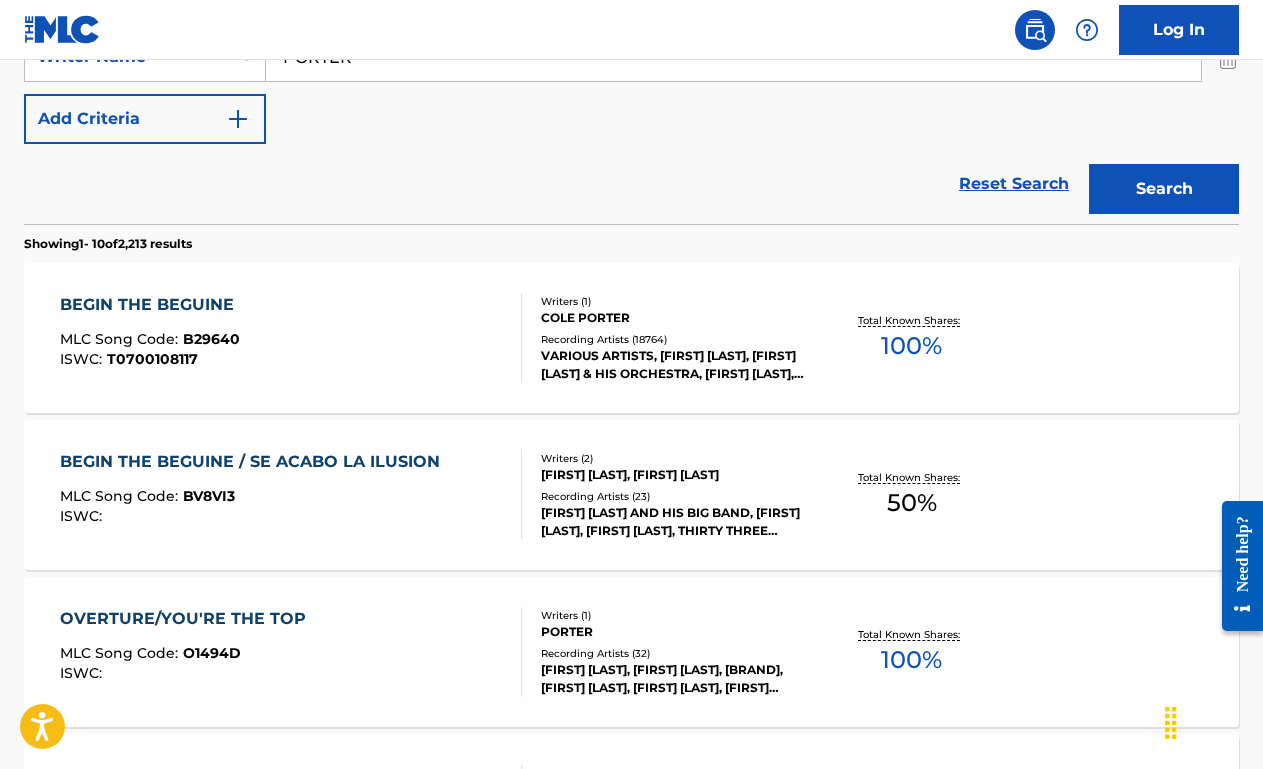 click on "BEGIN THE BEGUINE MLC Song Code : B29640 ISWC : T0700108117" at bounding box center [291, 338] 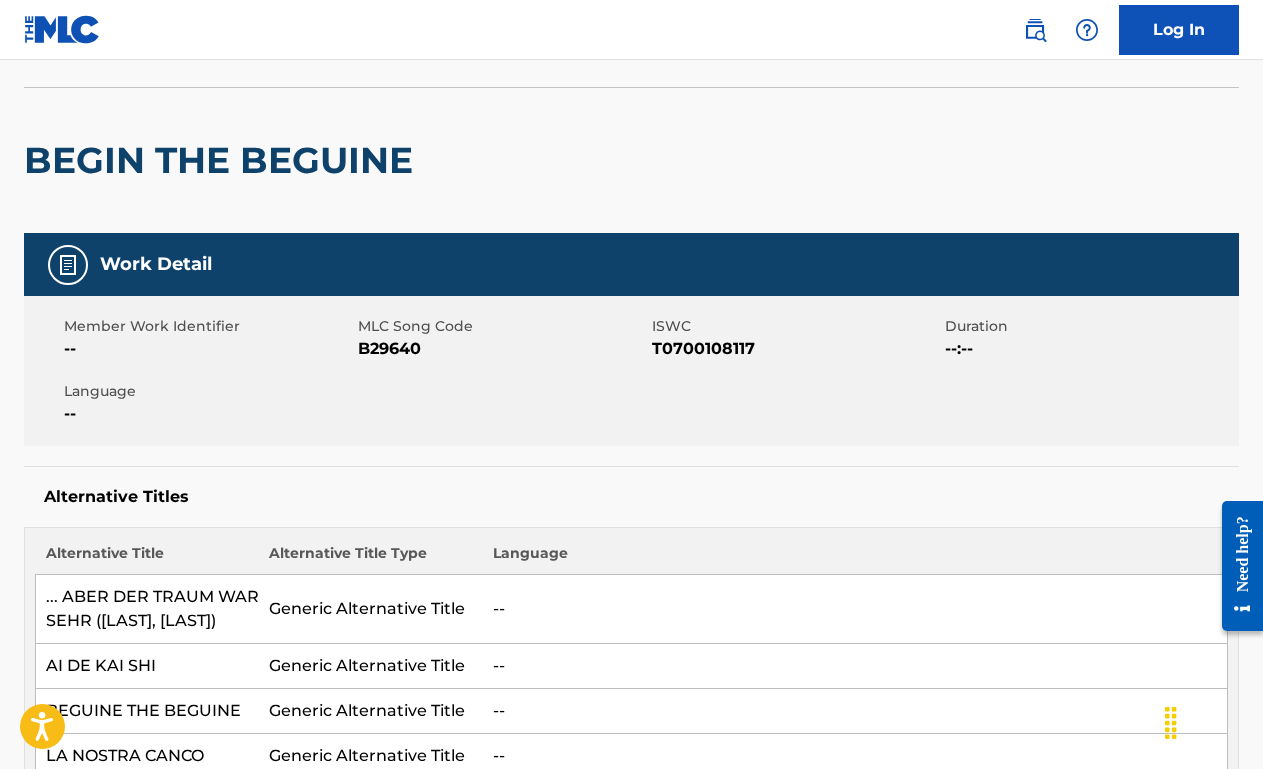 scroll, scrollTop: 0, scrollLeft: 0, axis: both 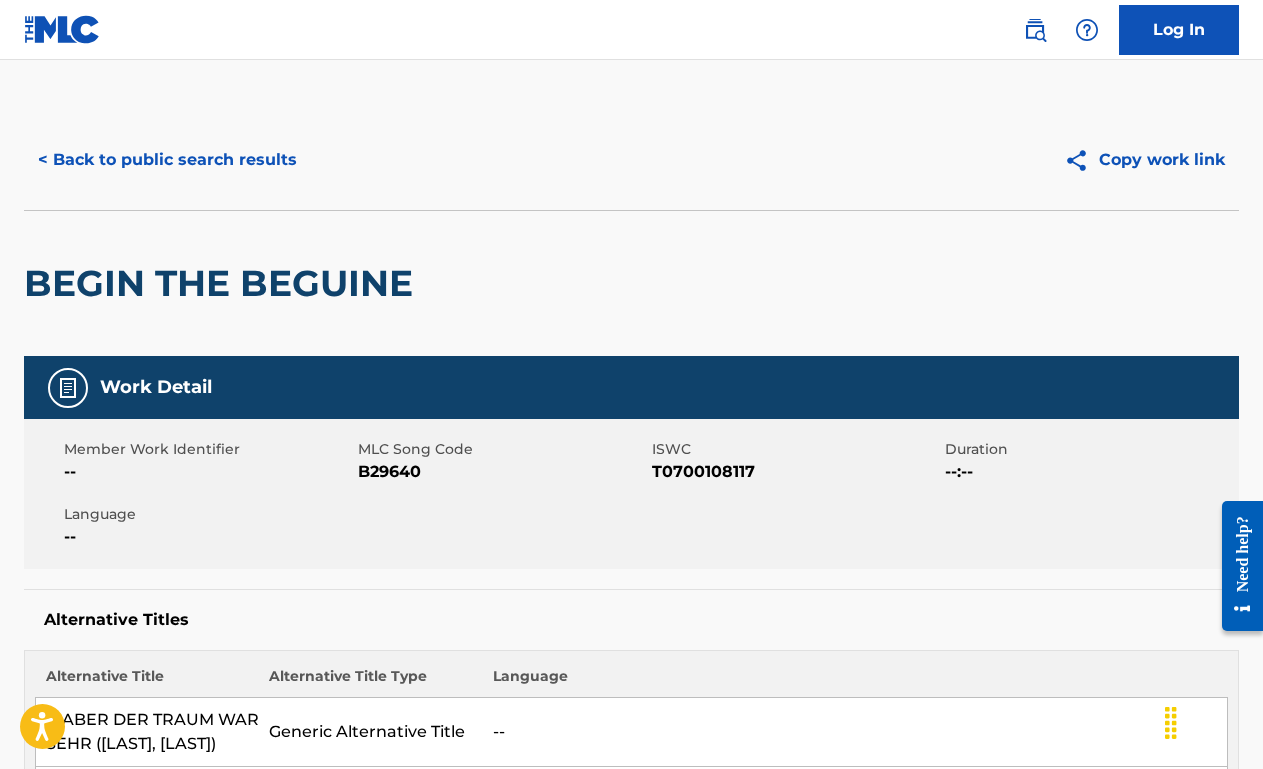 click on "< Back to public search results" at bounding box center (167, 160) 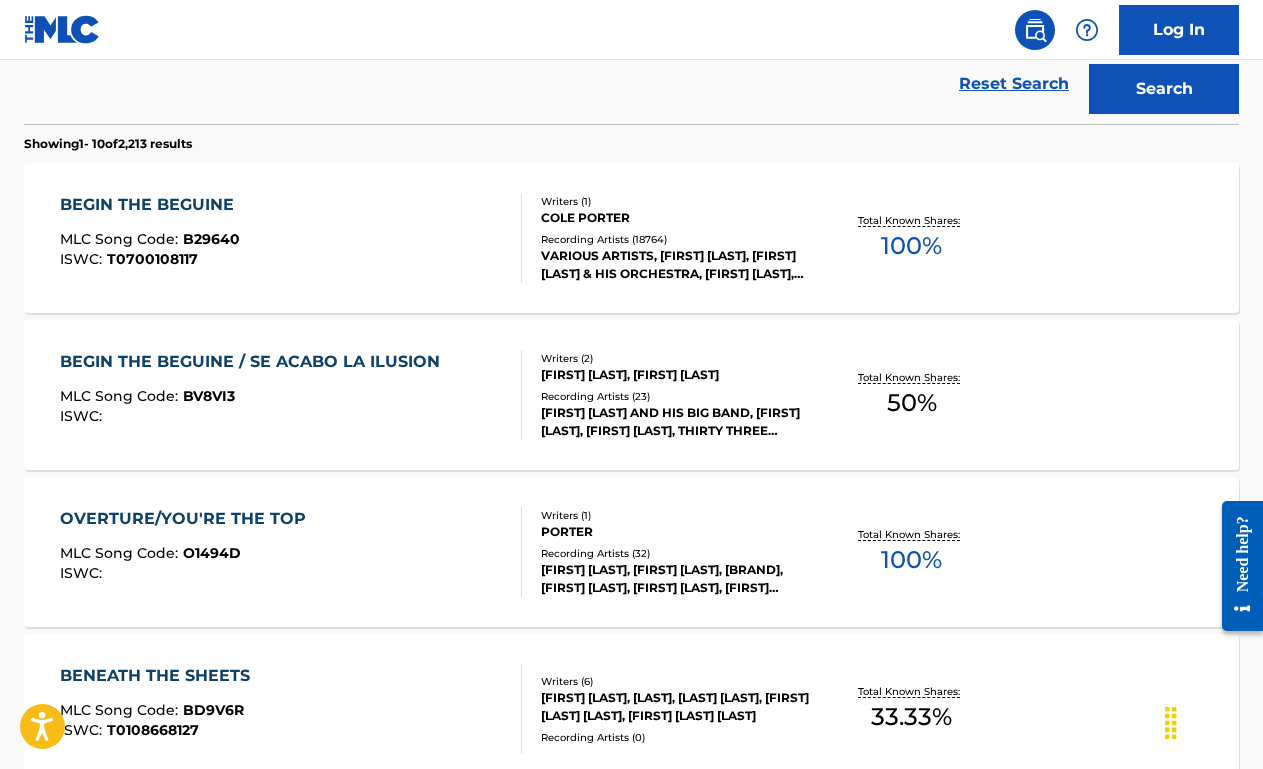 scroll, scrollTop: 370, scrollLeft: 0, axis: vertical 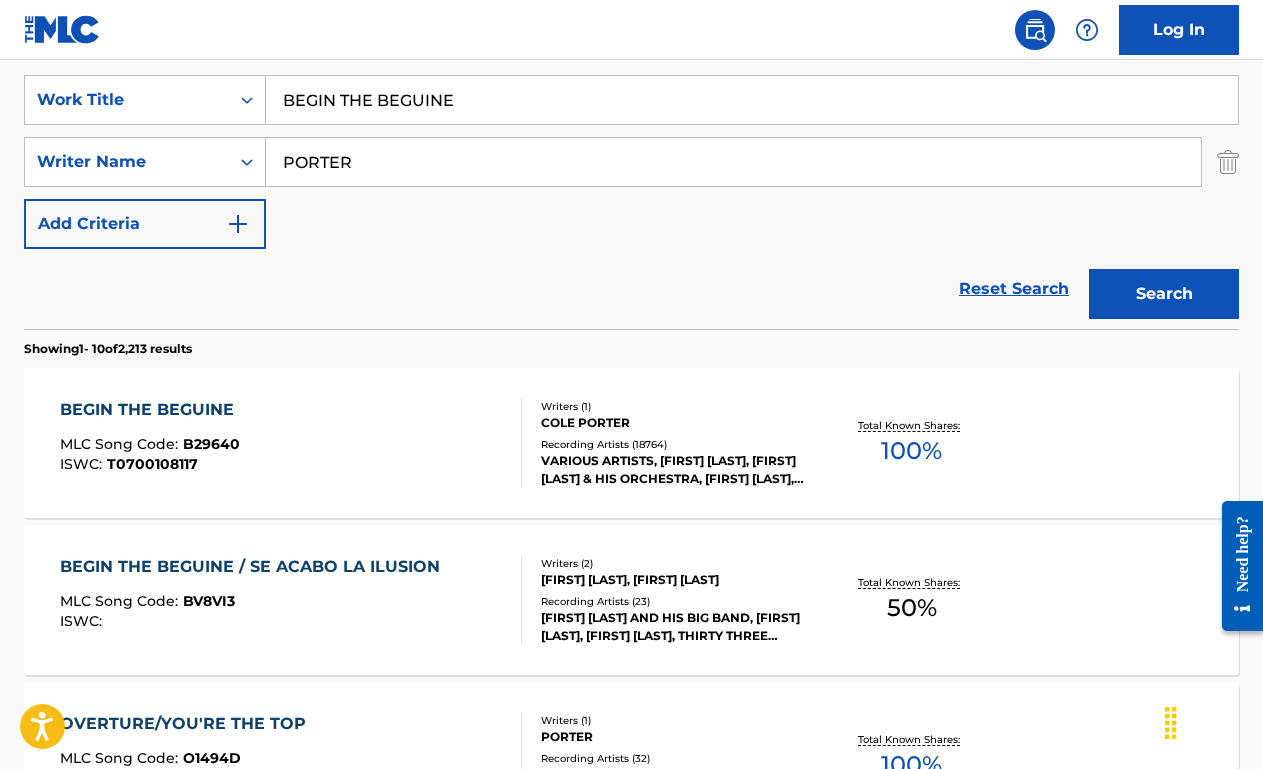 click on "BEGIN THE BEGUINE" at bounding box center [752, 100] 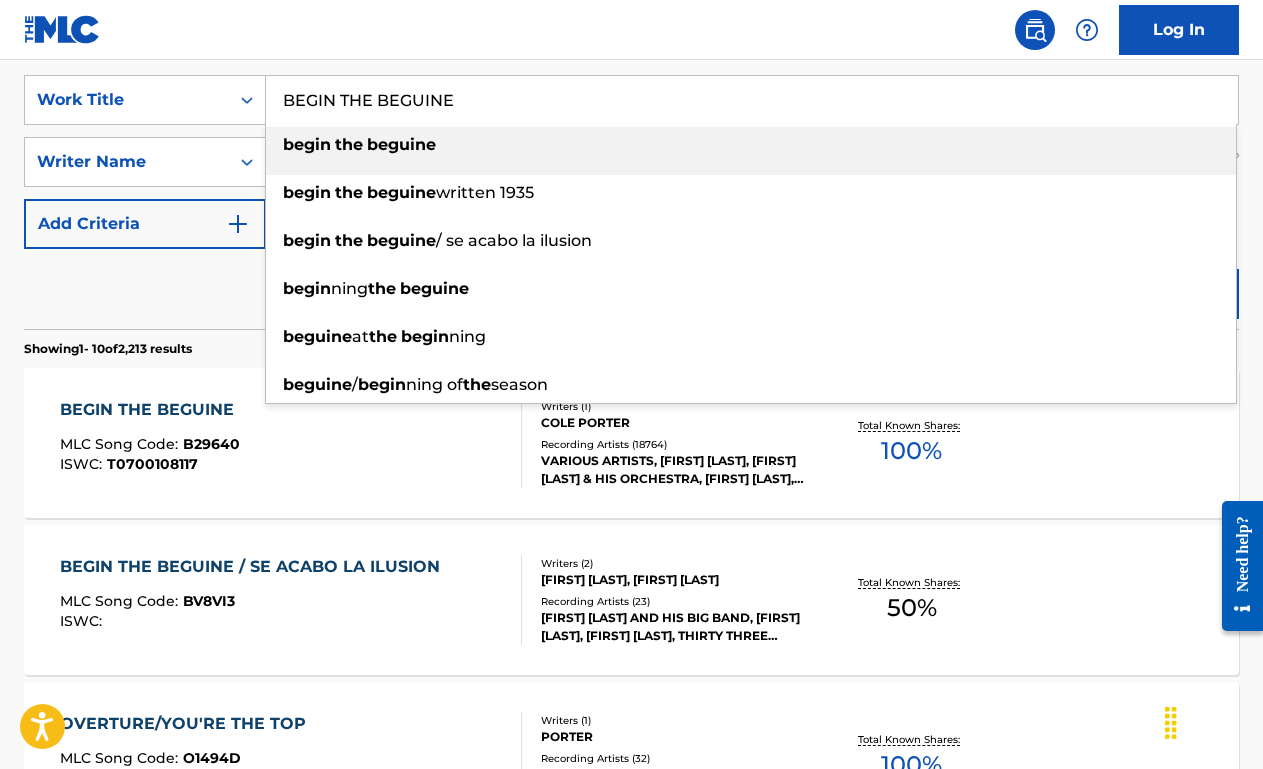 click on "BEGIN THE BEGUINE" at bounding box center (752, 100) 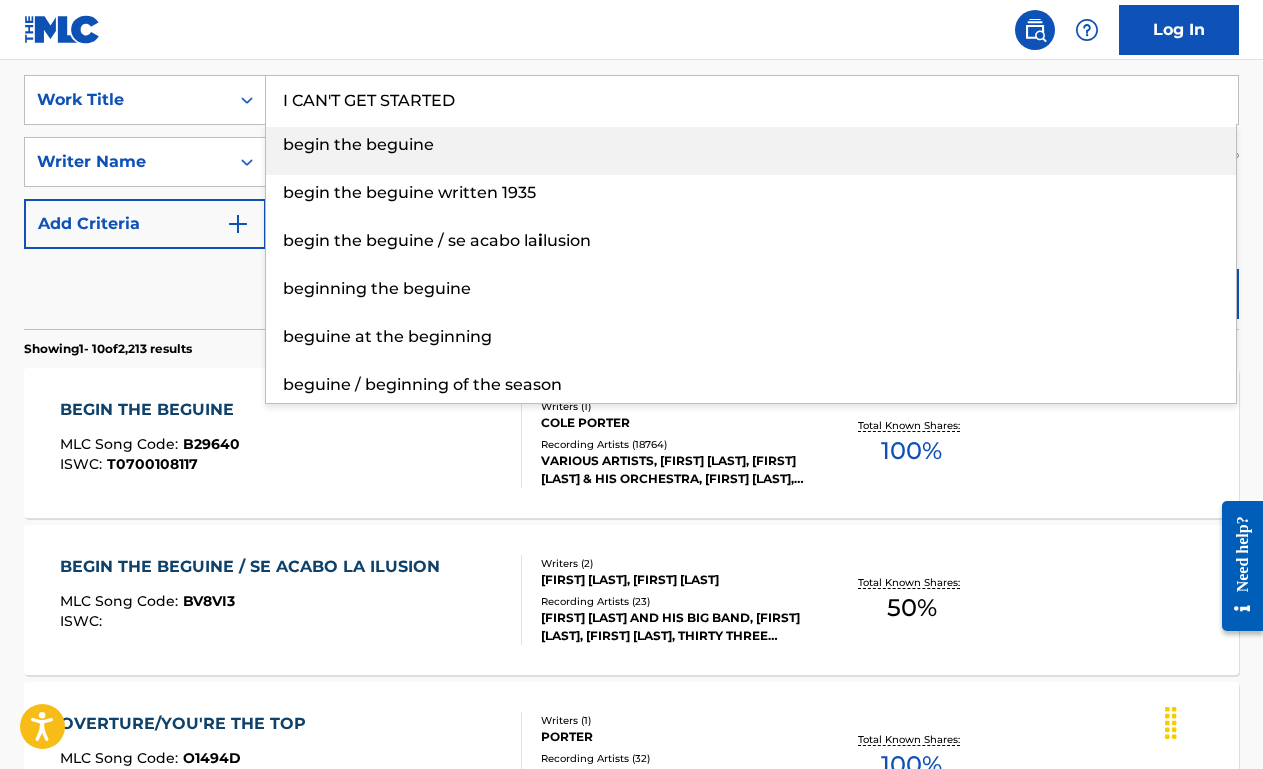 type on "I CAN'T GET STARTED" 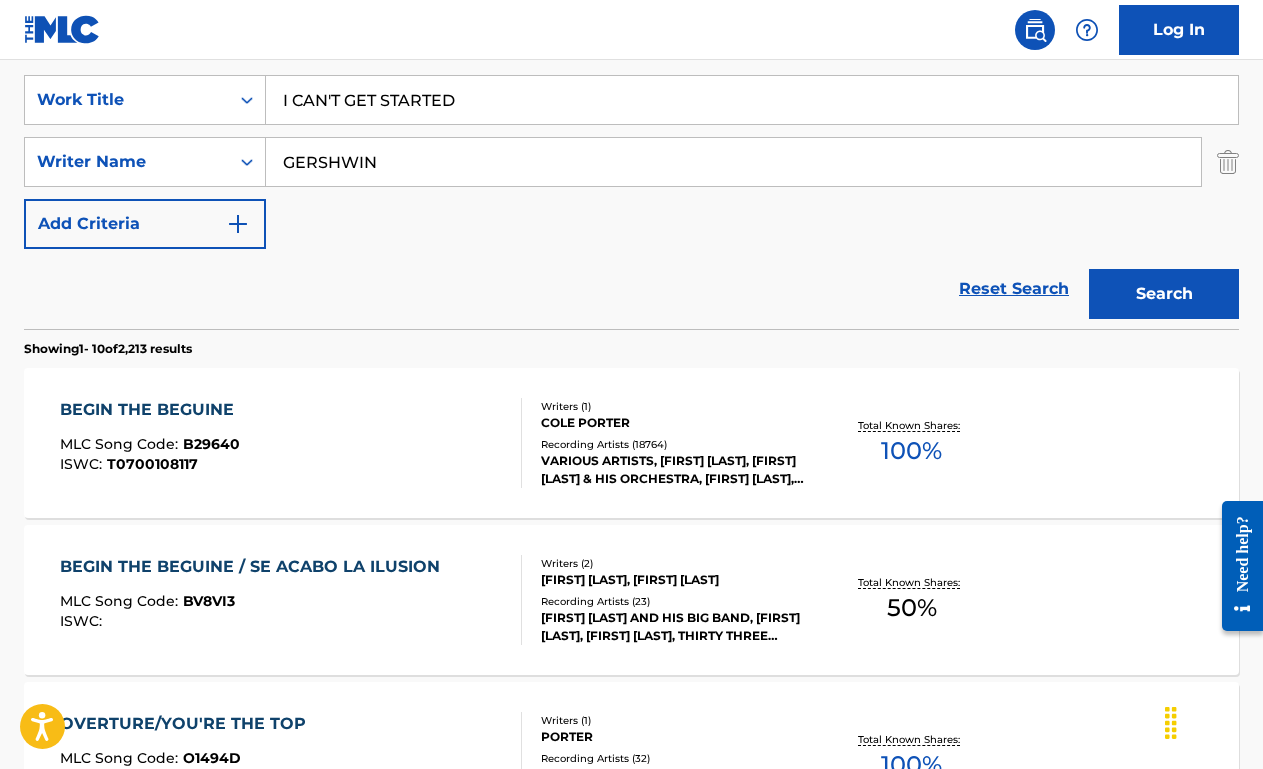 type on "GERSHWIN" 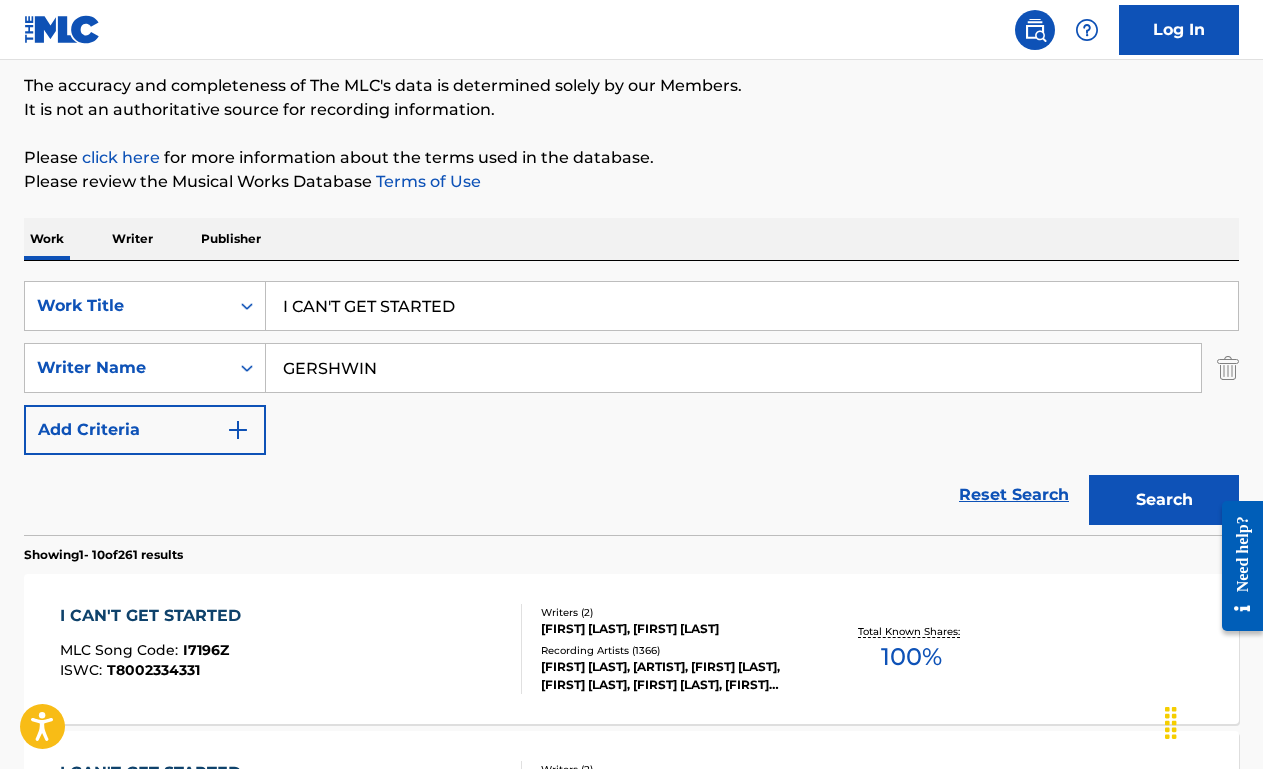 scroll, scrollTop: 370, scrollLeft: 0, axis: vertical 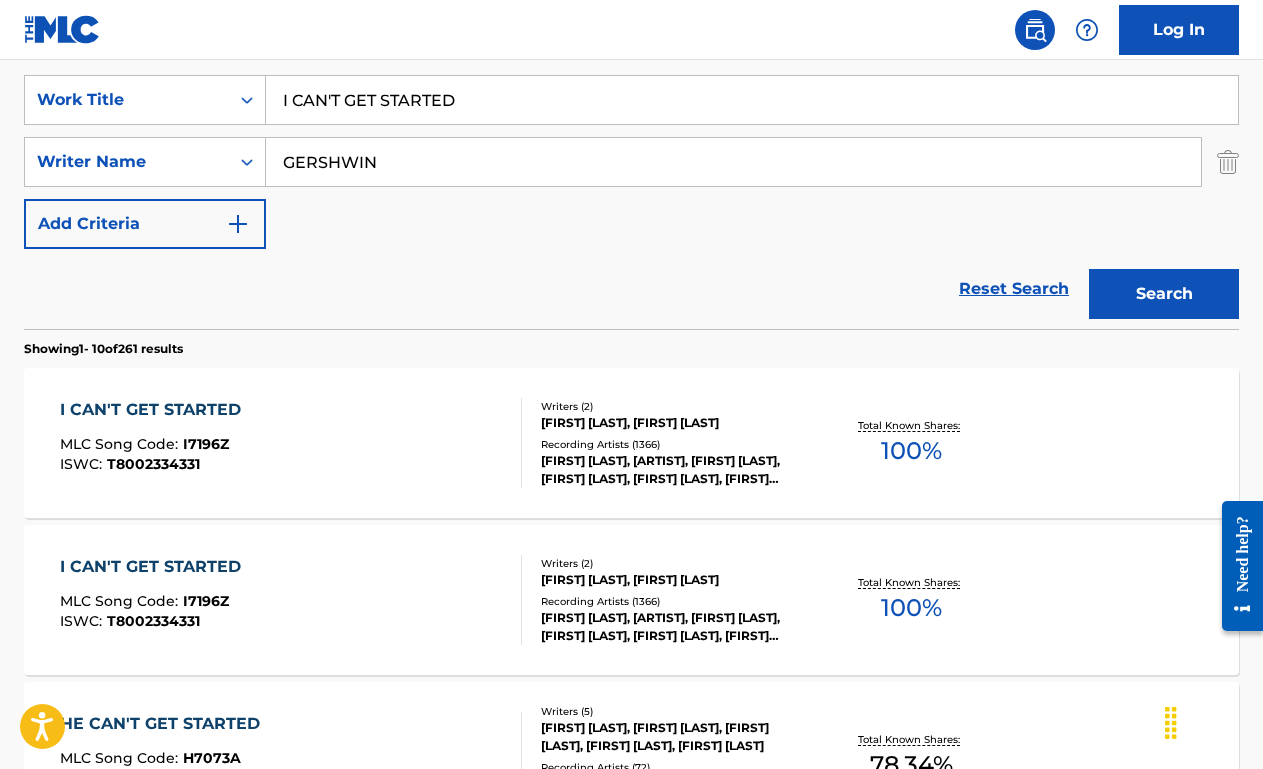 click on "I CAN'T GET STARTED MLC Song Code : I7196Z ISWC : T8002334331" at bounding box center [291, 443] 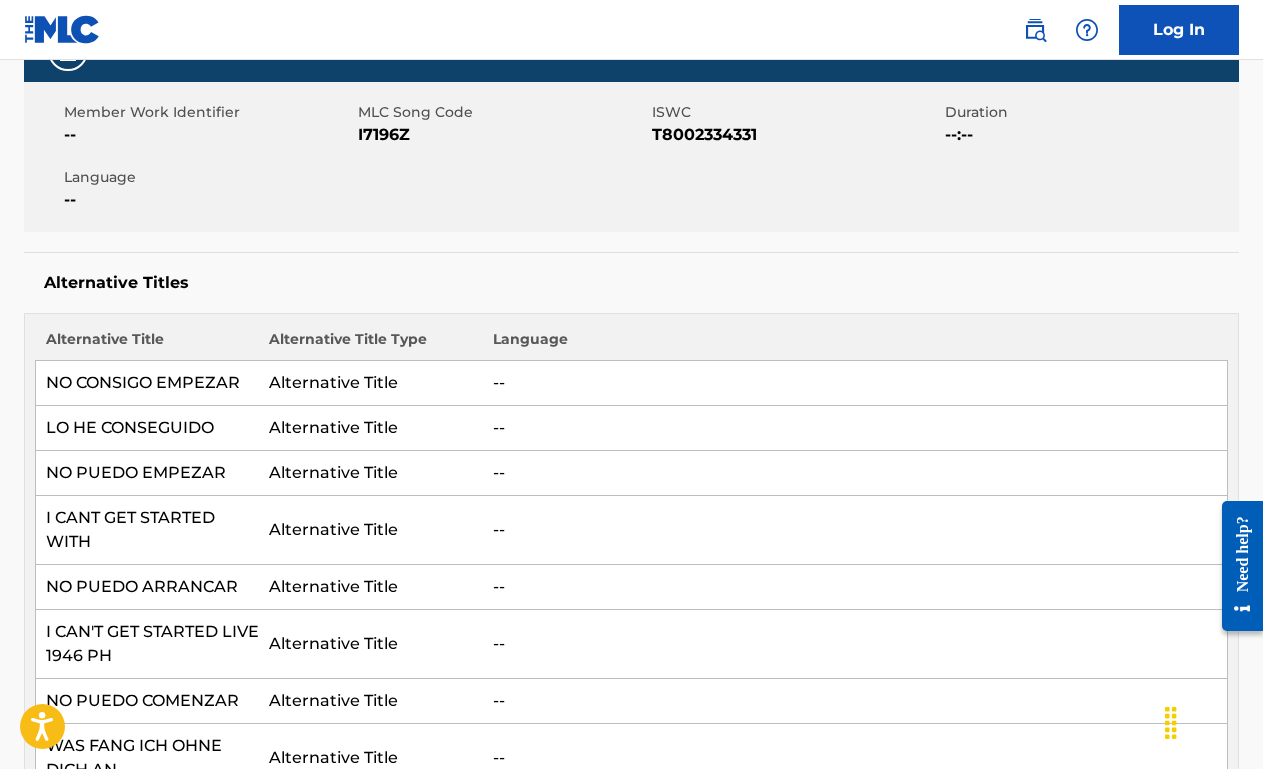 scroll, scrollTop: 0, scrollLeft: 0, axis: both 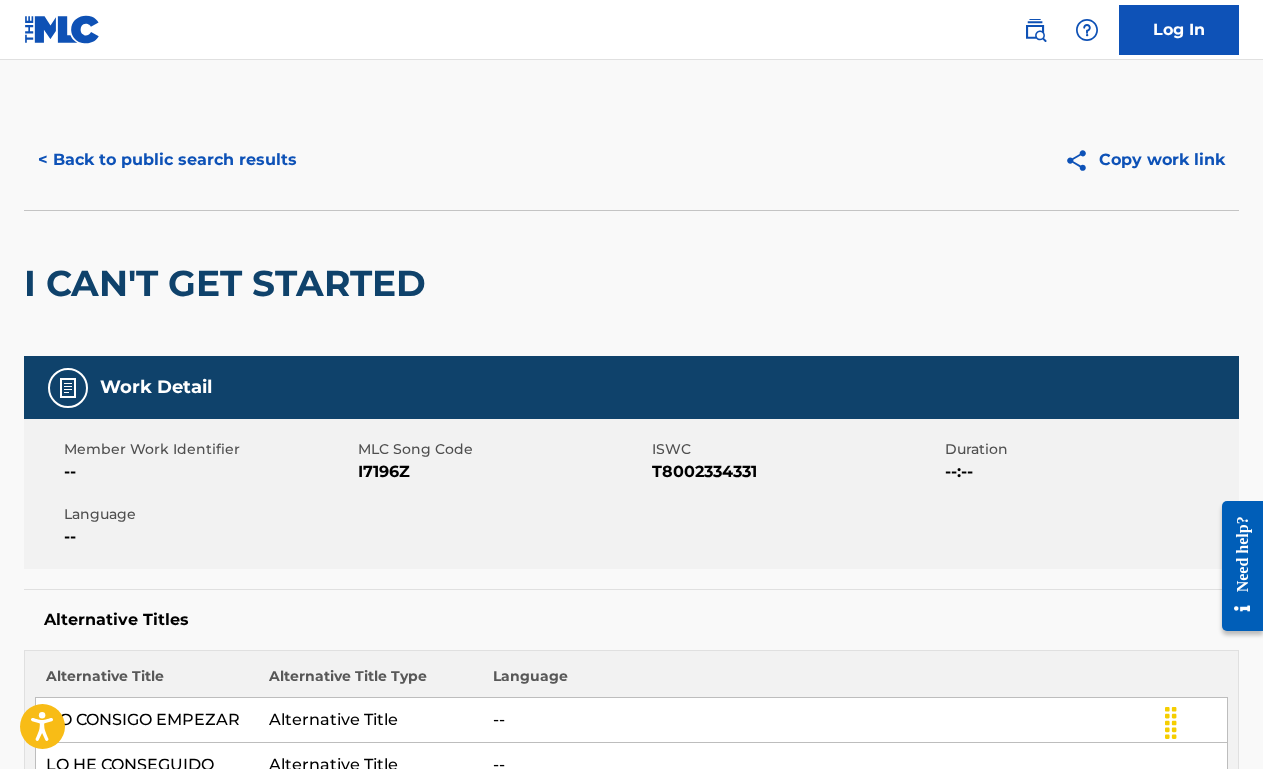 click on "< Back to public search results" at bounding box center [167, 160] 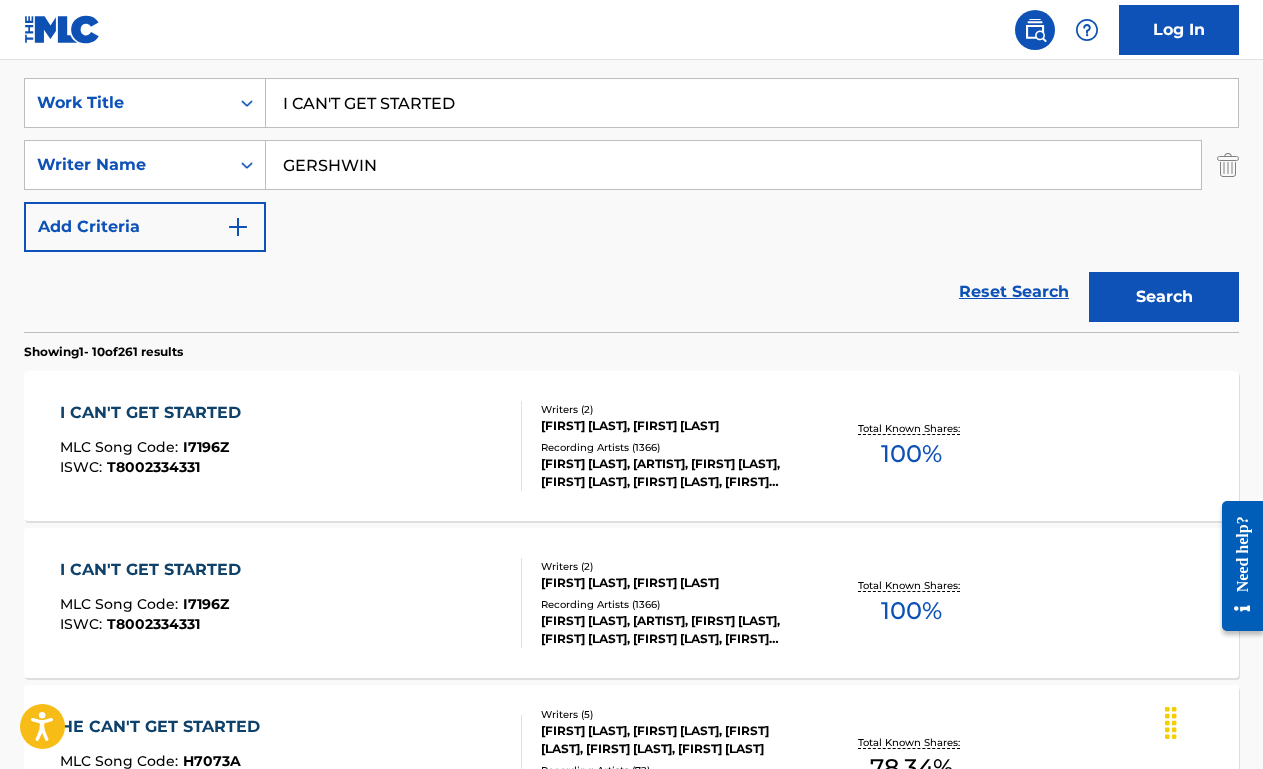 scroll, scrollTop: 366, scrollLeft: 0, axis: vertical 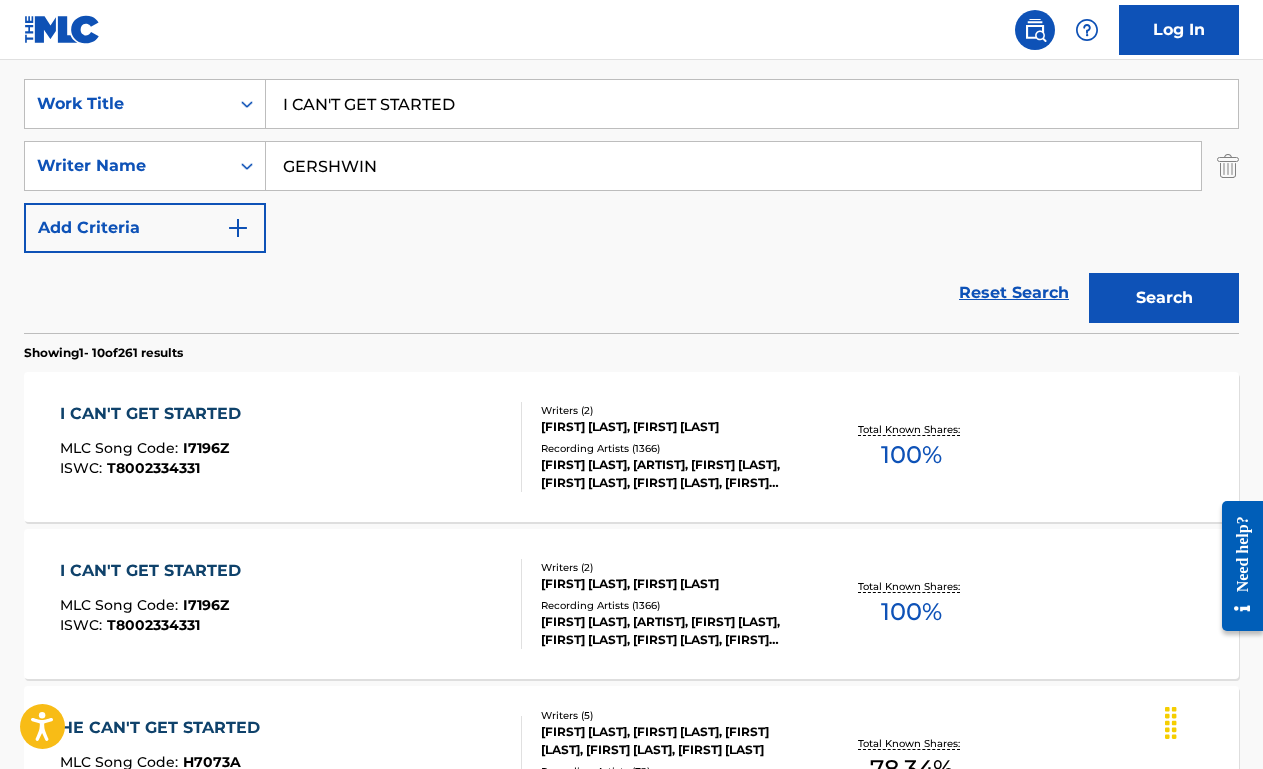 click on "I CAN'T GET STARTED" at bounding box center (752, 104) 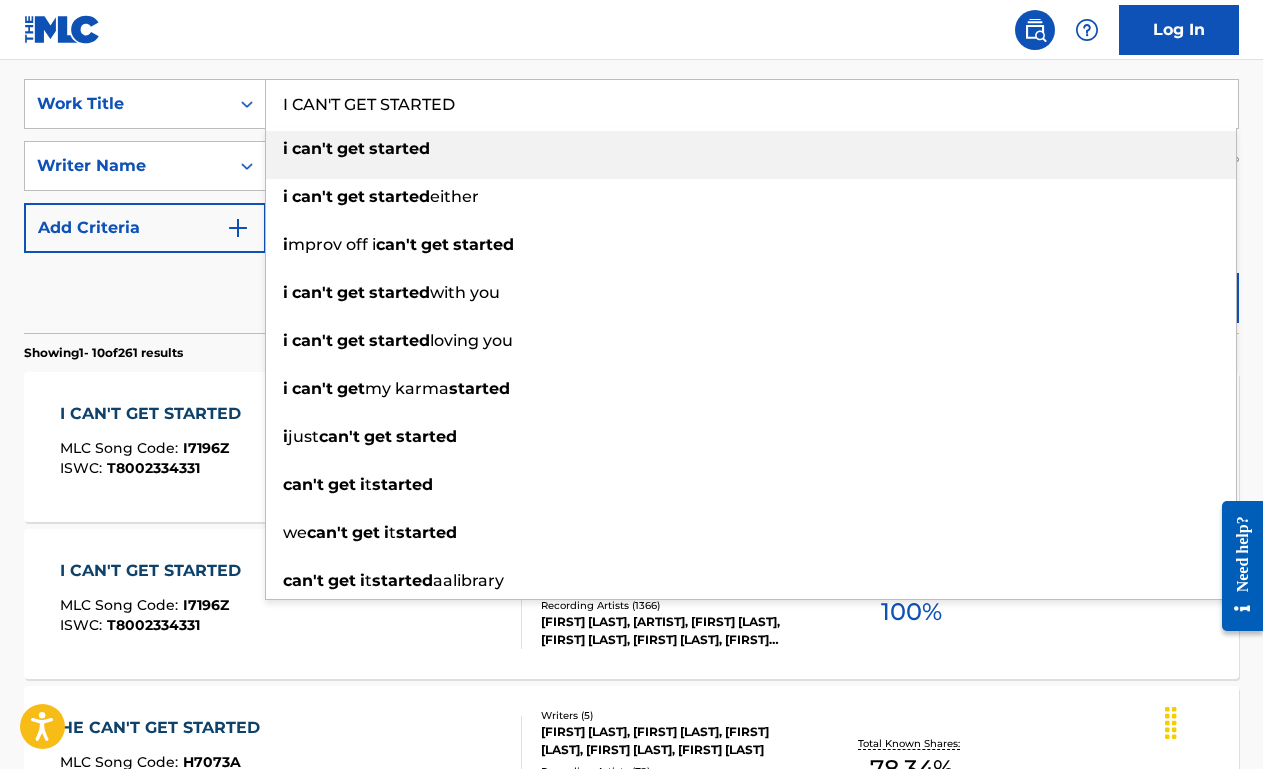 click on "I CAN'T GET STARTED" at bounding box center [752, 104] 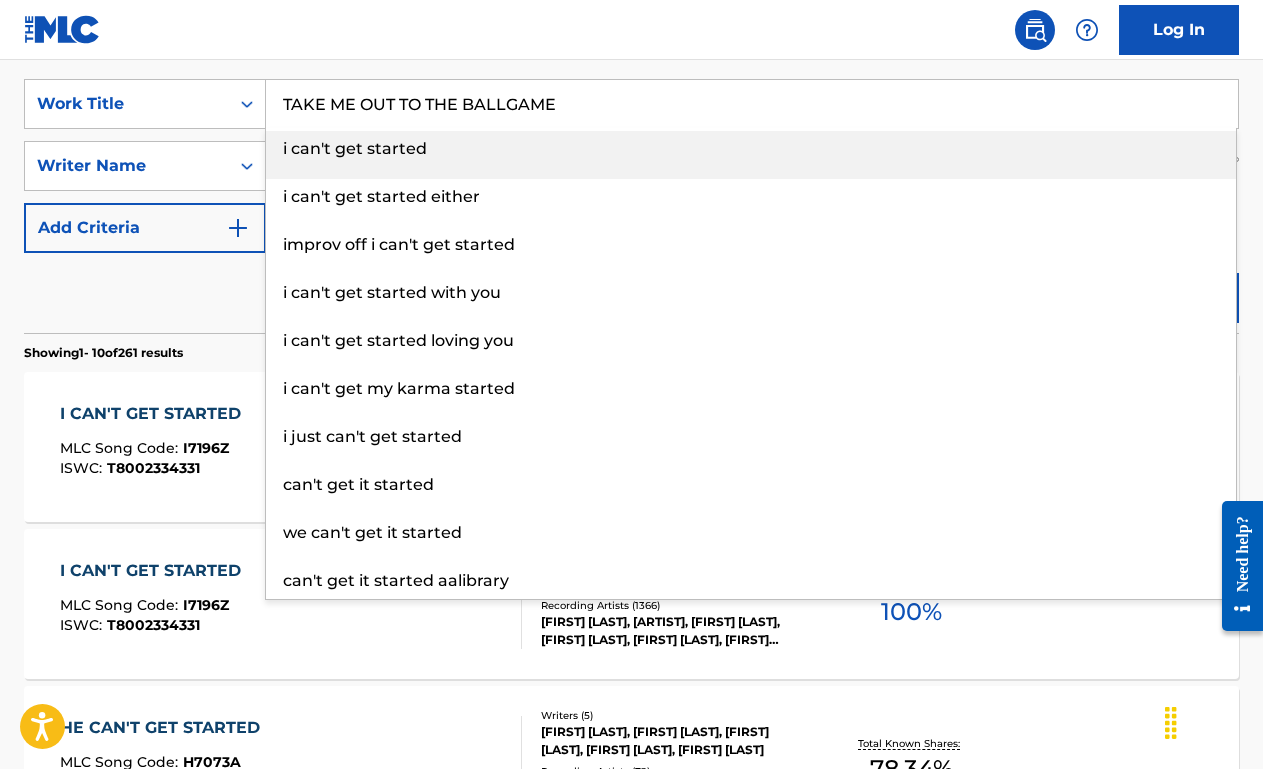 type on "TAKE ME OUT TO THE BALLGAME" 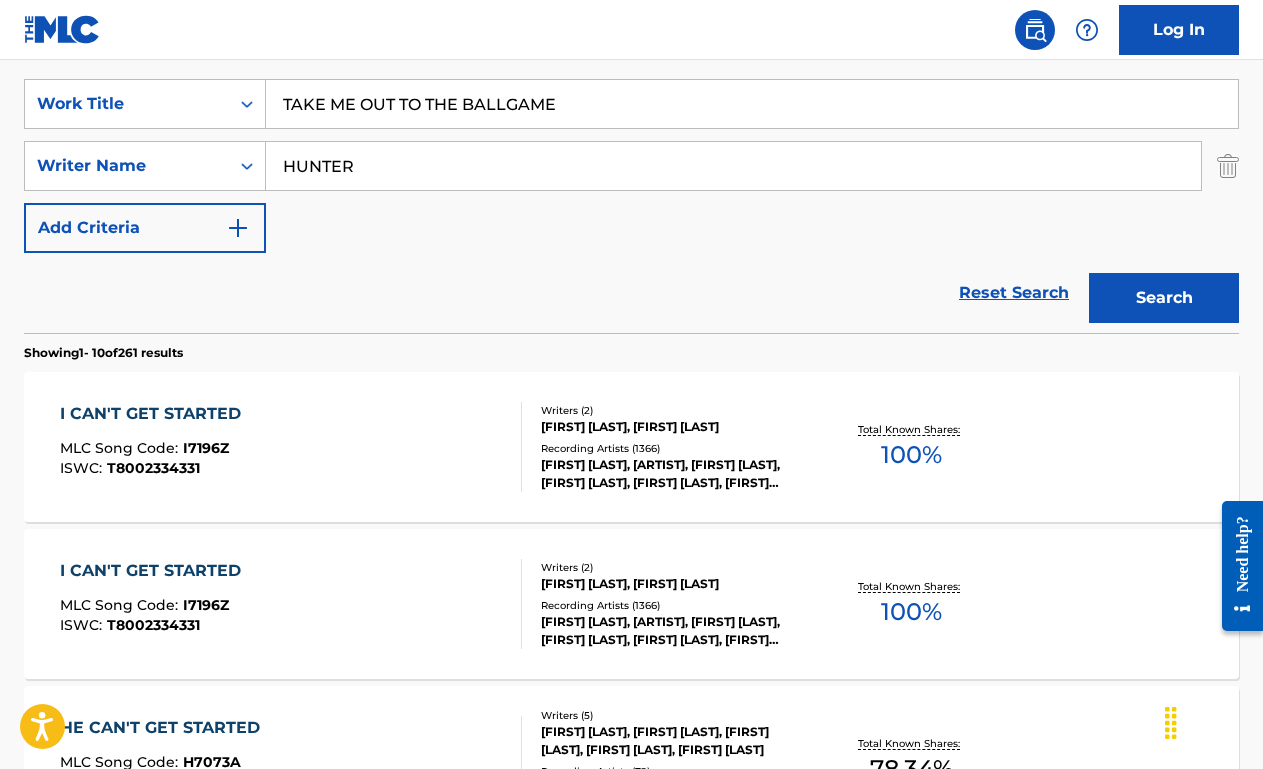 type on "HUNTER" 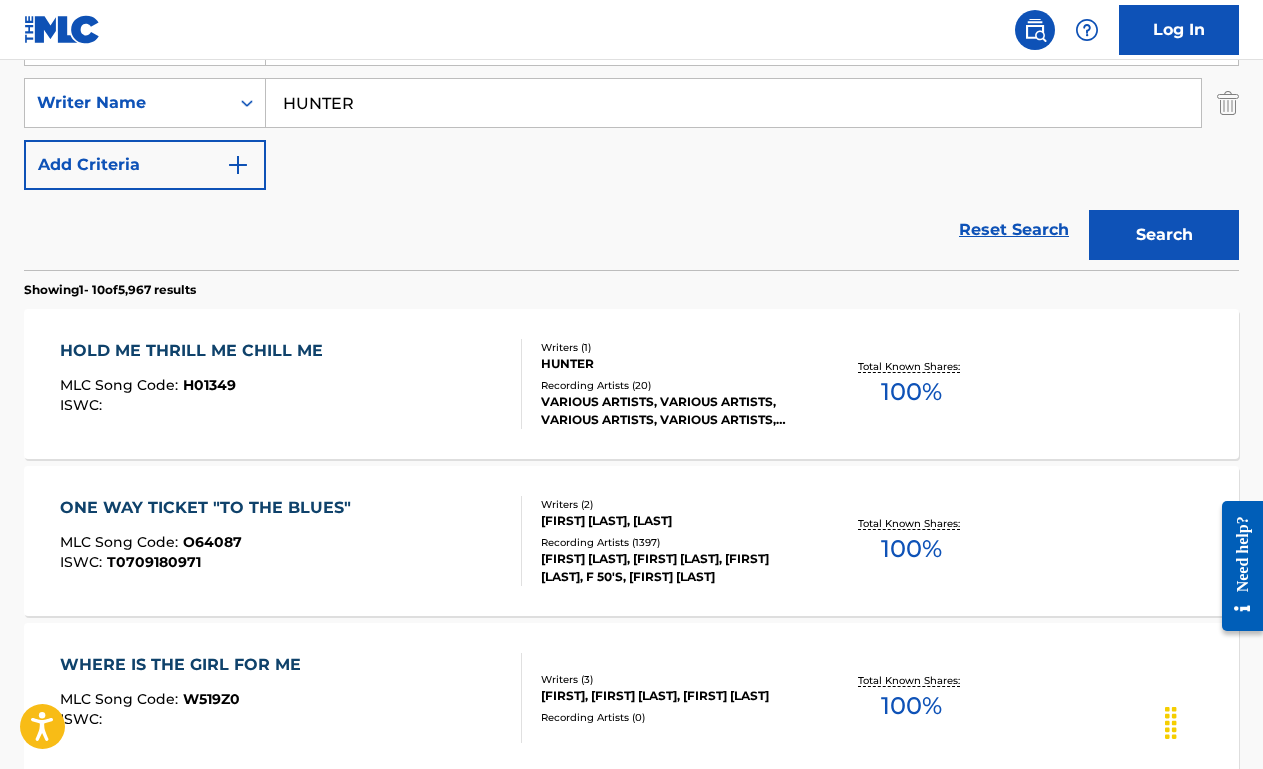 scroll, scrollTop: 0, scrollLeft: 0, axis: both 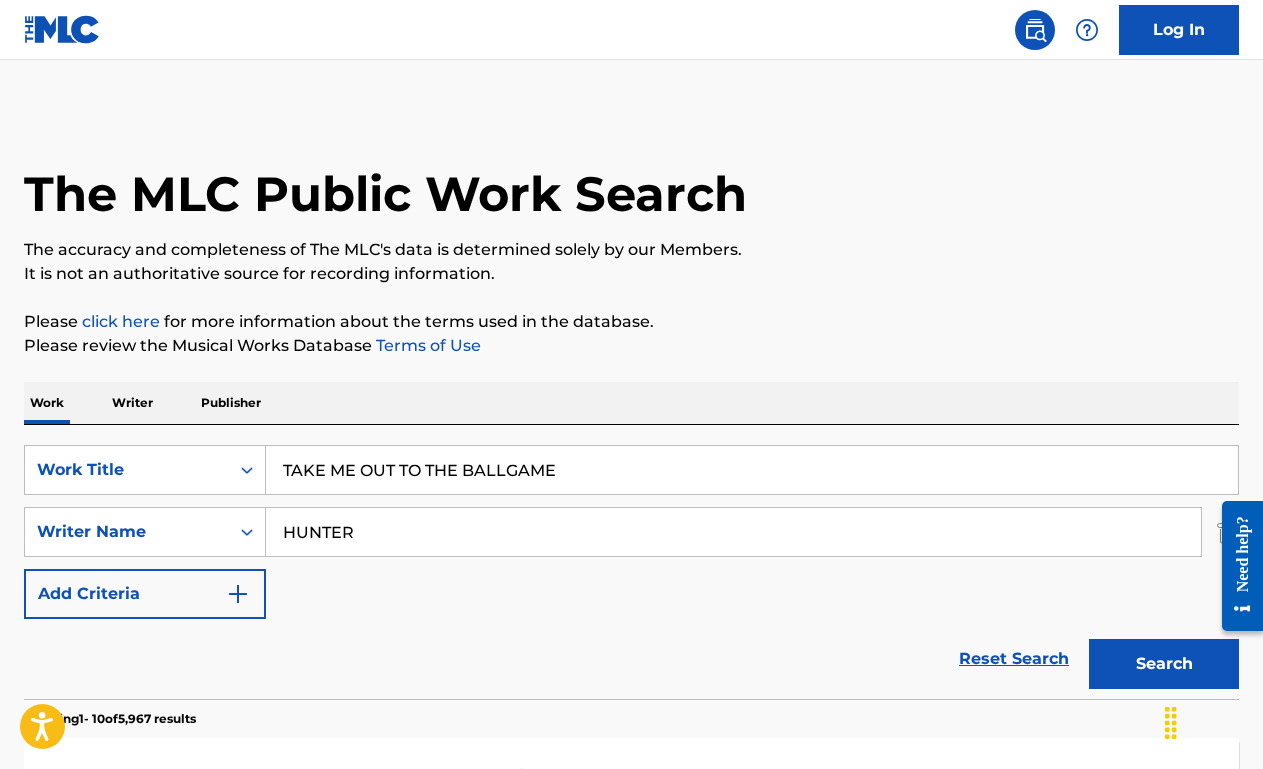 click on "TAKE ME OUT TO THE BALLGAME" at bounding box center (752, 470) 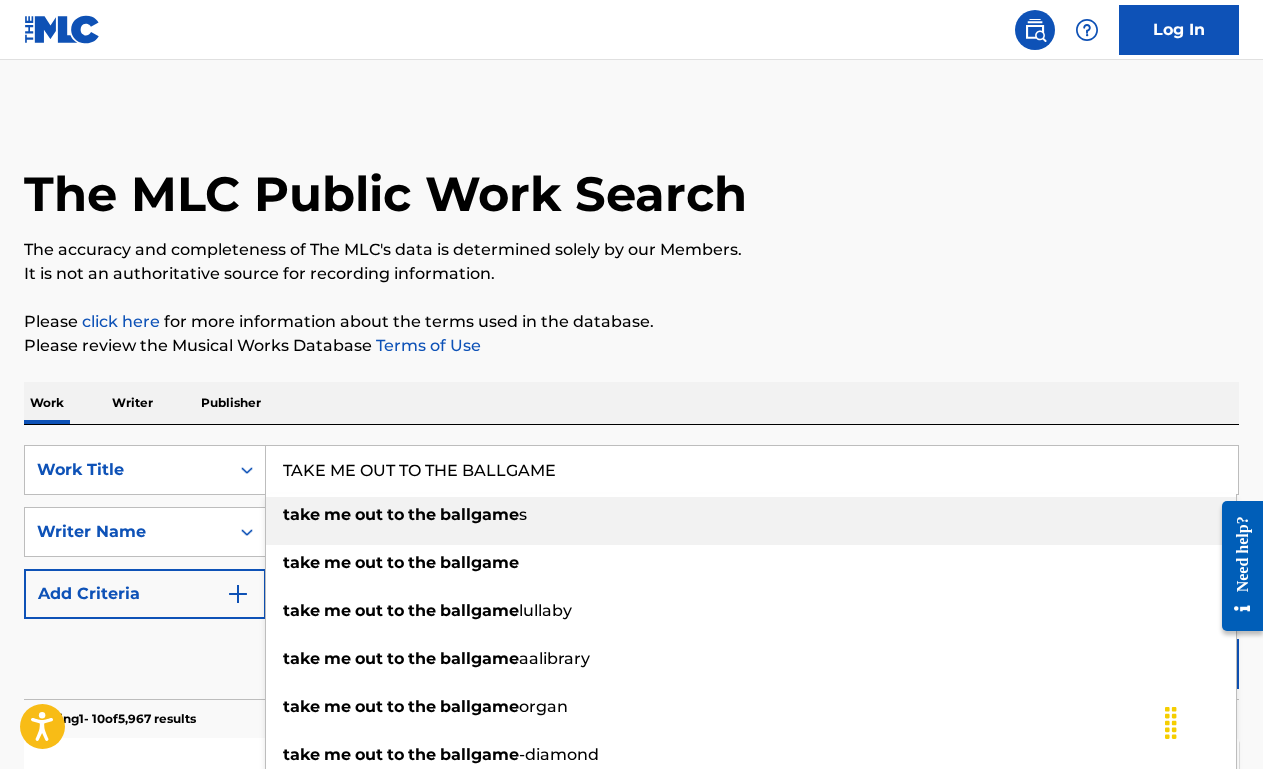 click on "TAKE ME OUT TO THE BALLGAME" at bounding box center (752, 470) 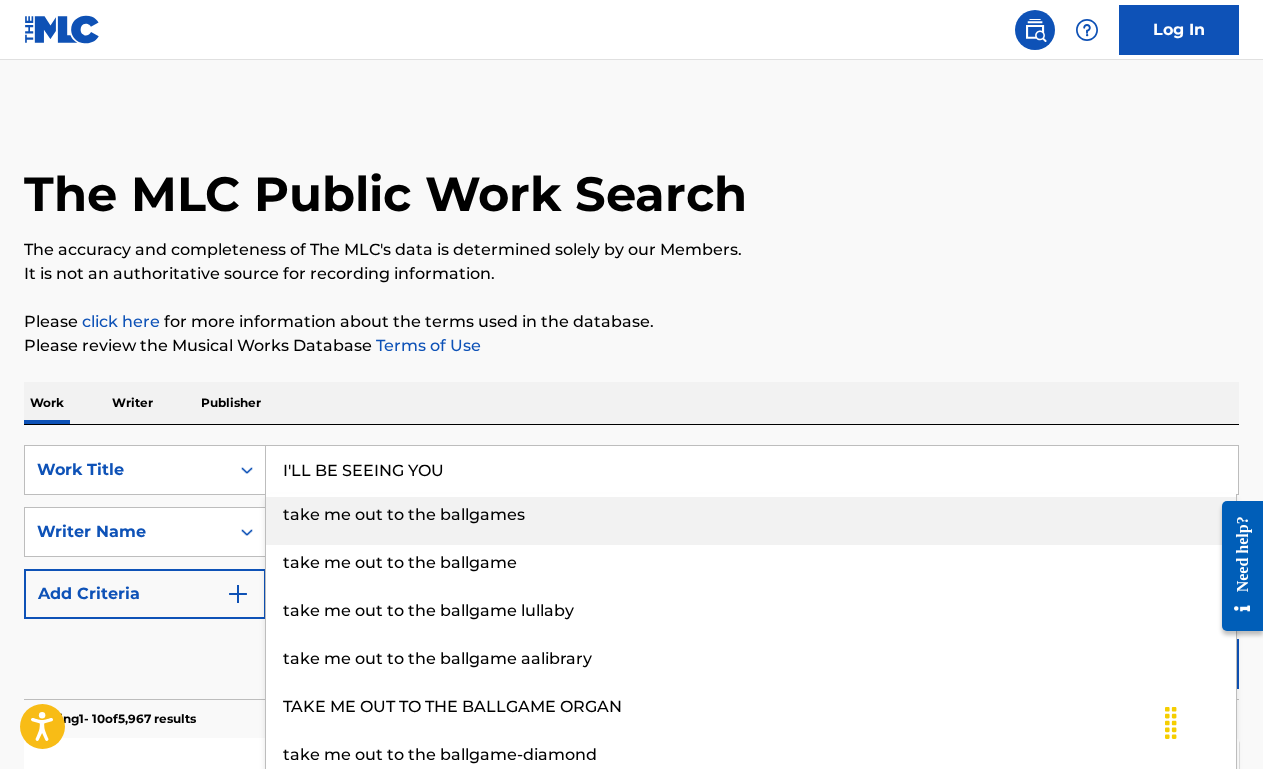 type on "I'LL BE SEEING YOU" 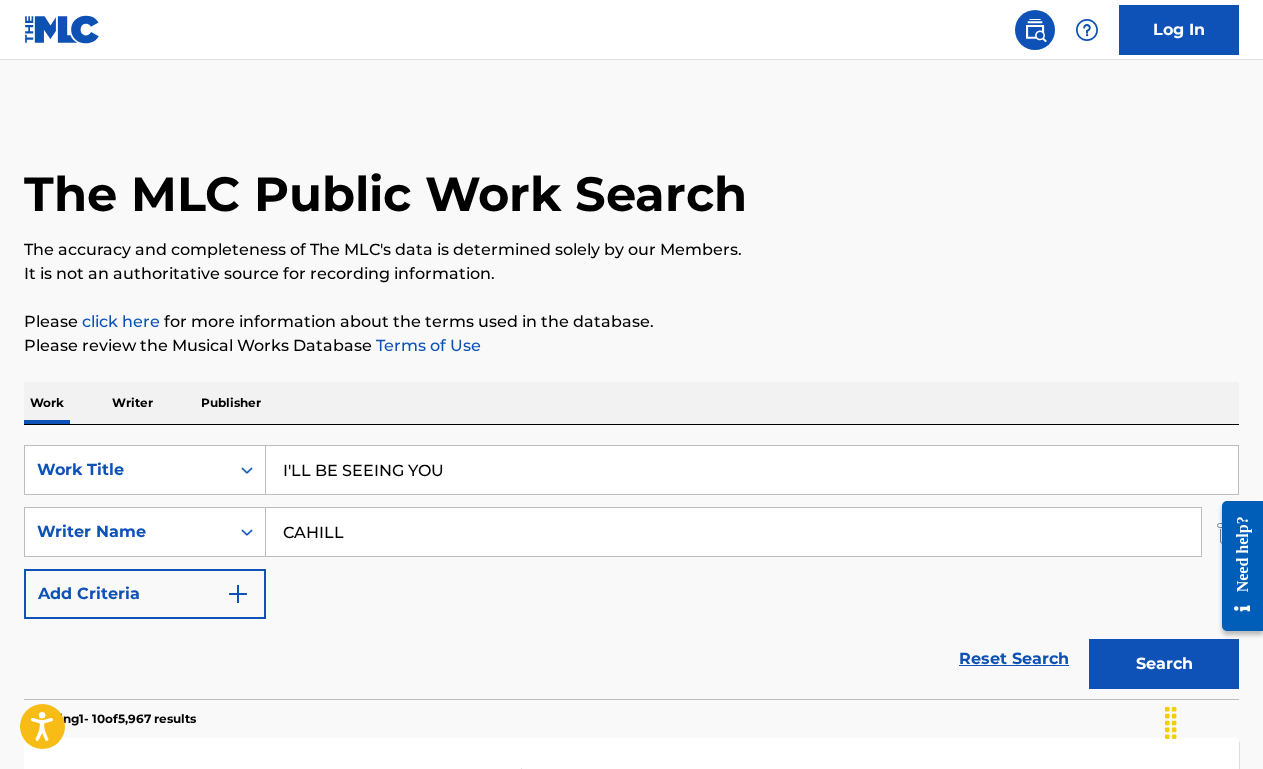 click on "Search" at bounding box center [1164, 664] 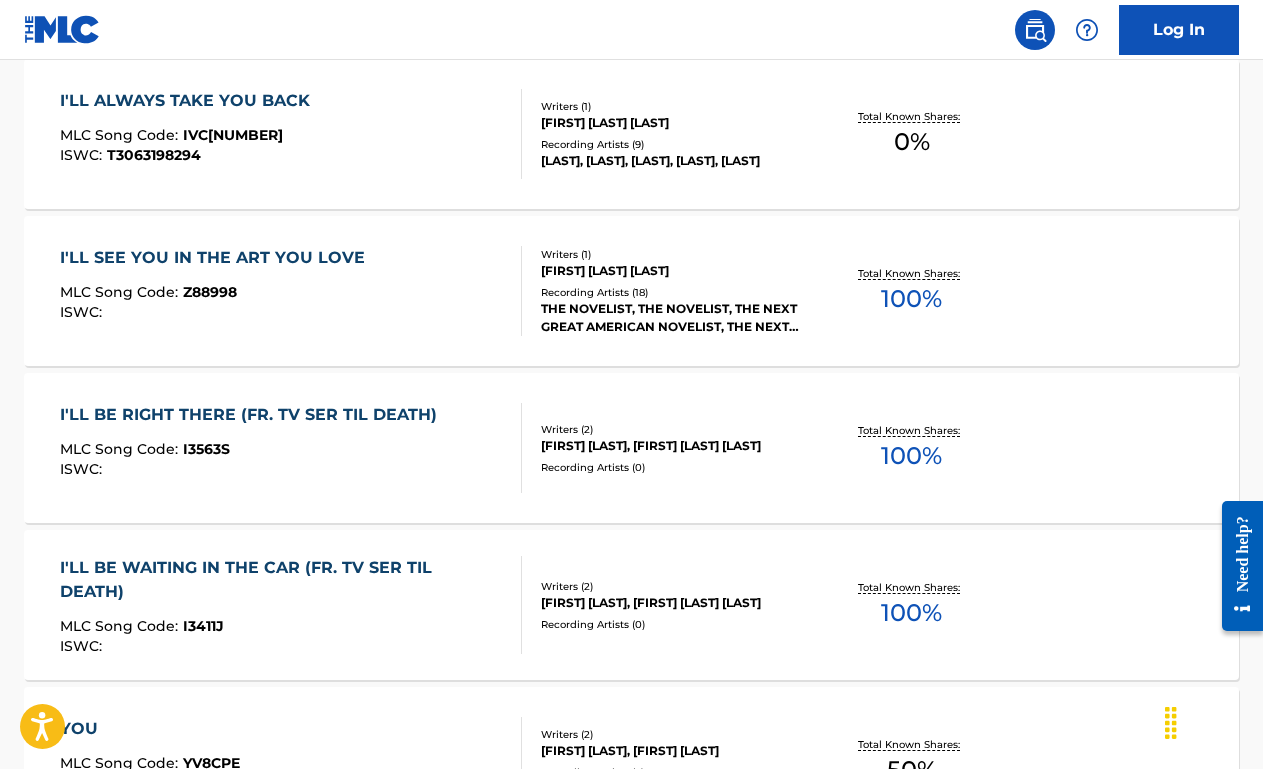 scroll, scrollTop: 682, scrollLeft: 0, axis: vertical 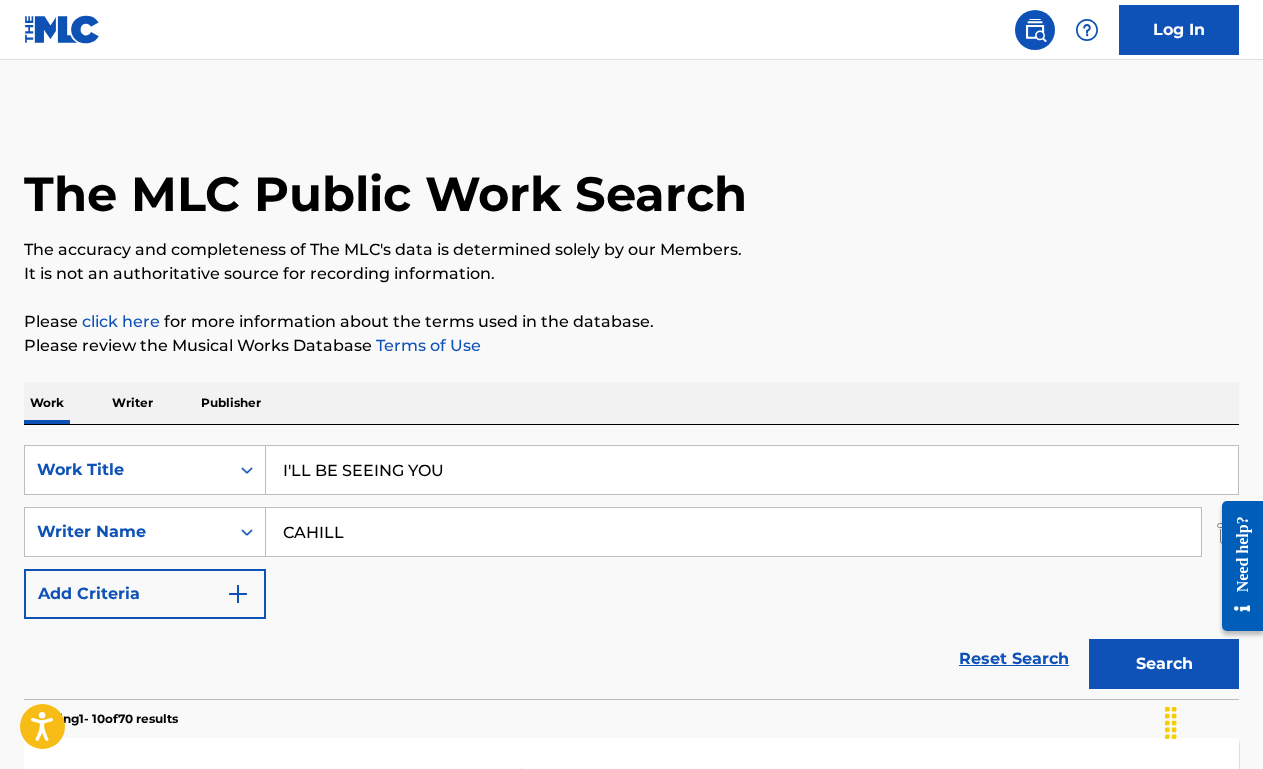 click on "CAHILL" at bounding box center [733, 532] 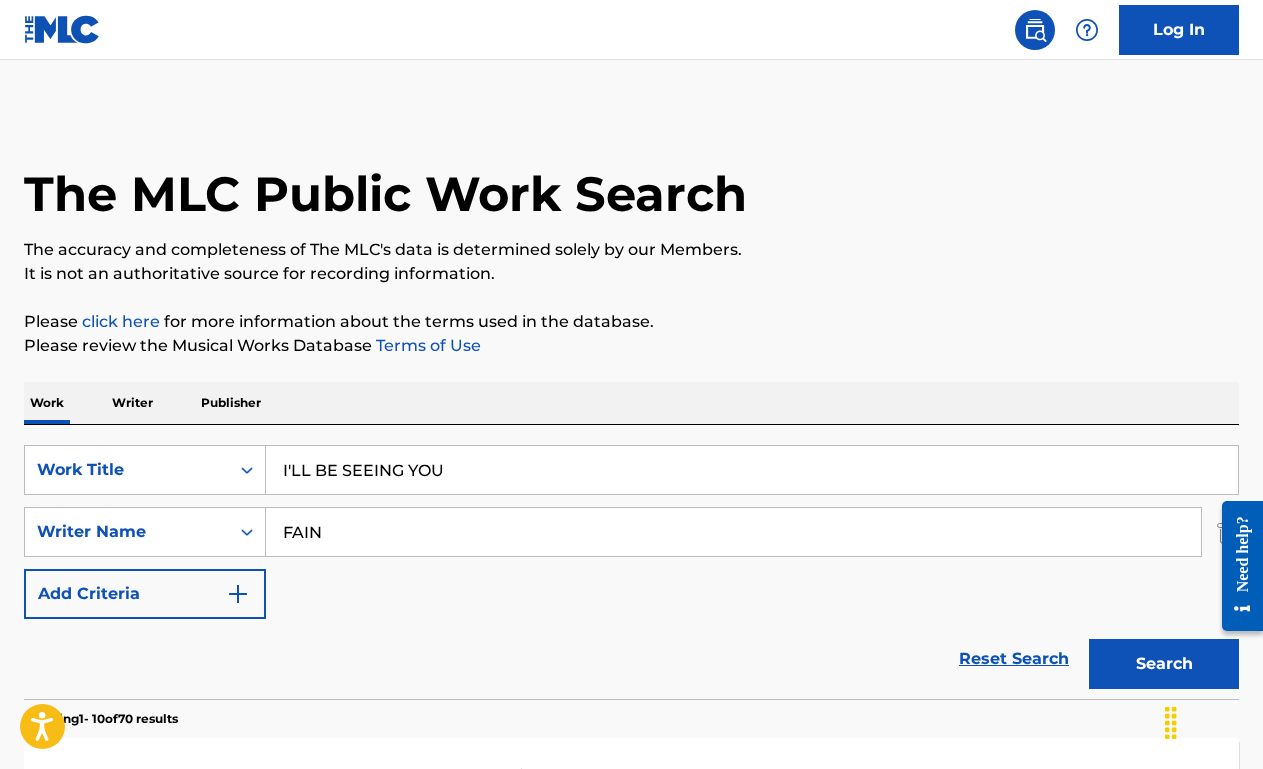 type on "FAIN" 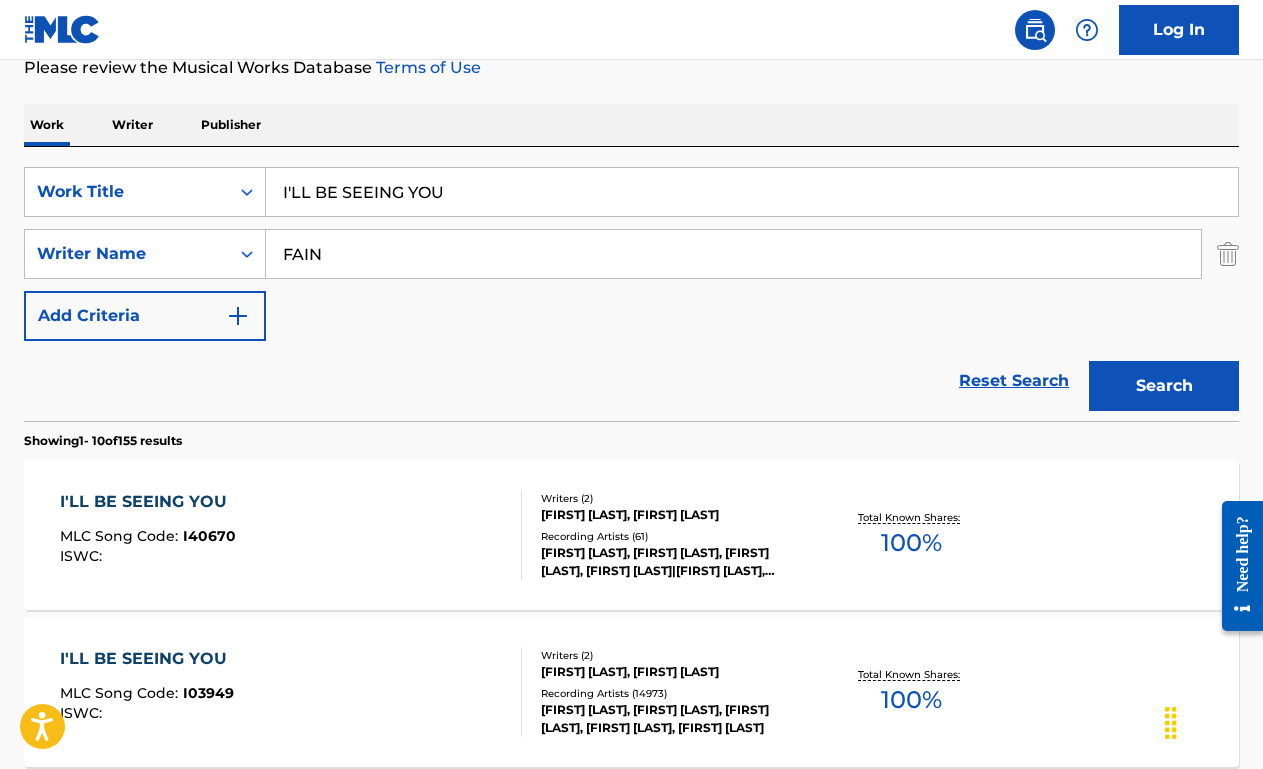 scroll, scrollTop: 286, scrollLeft: 0, axis: vertical 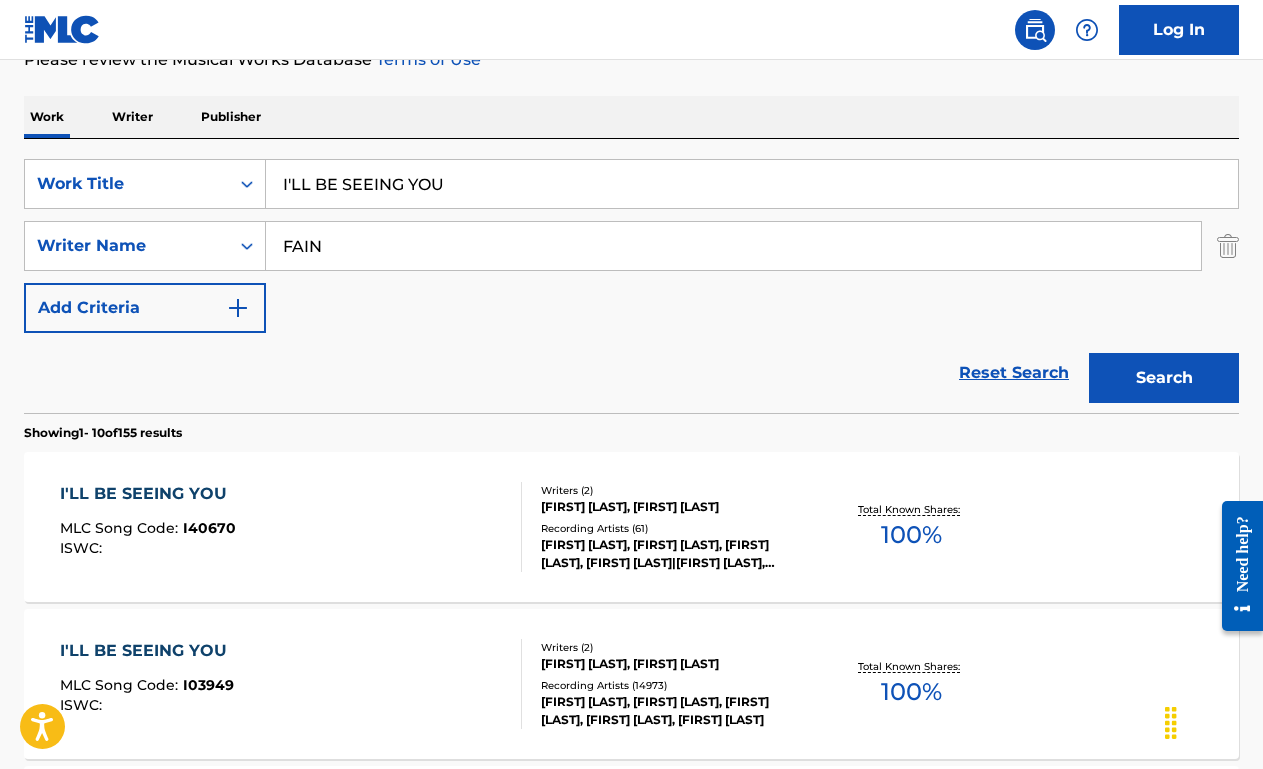 click on "I'LL BE SEEING YOU MLC Song Code : I40670 ISWC :" at bounding box center [291, 527] 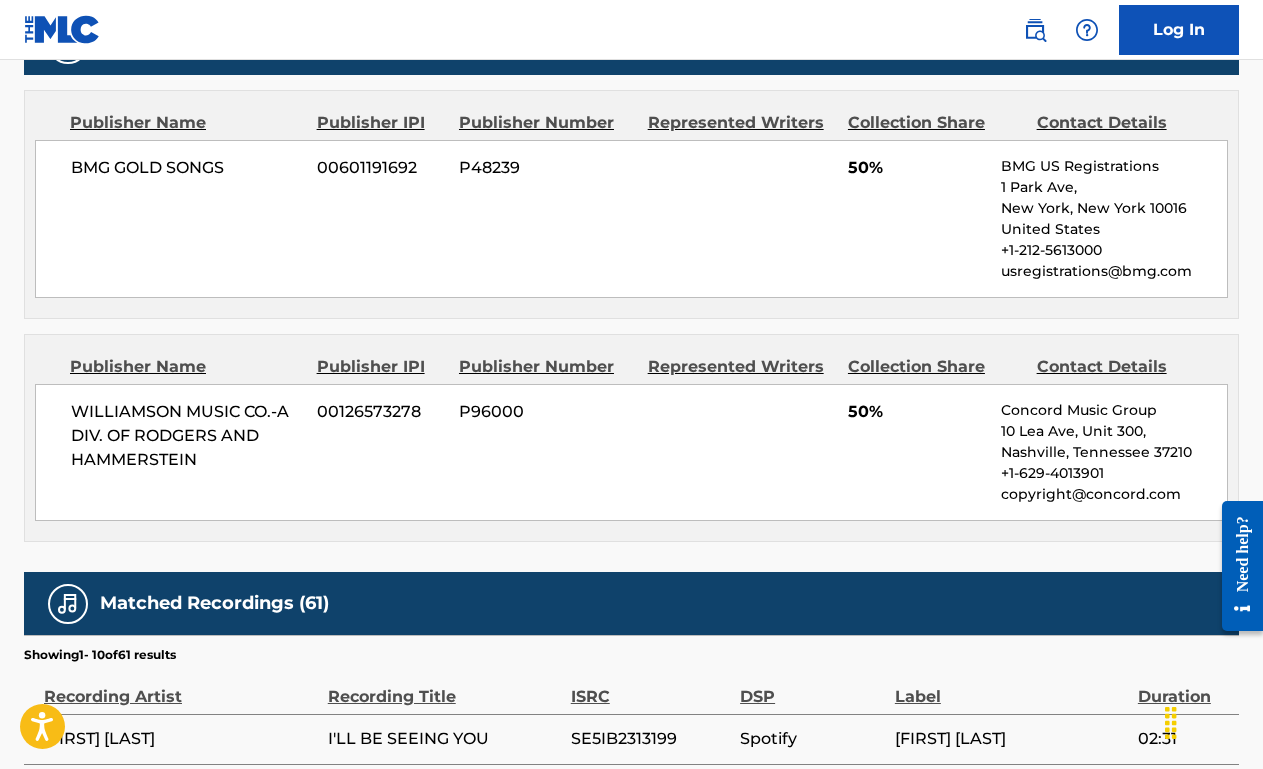 scroll, scrollTop: 0, scrollLeft: 0, axis: both 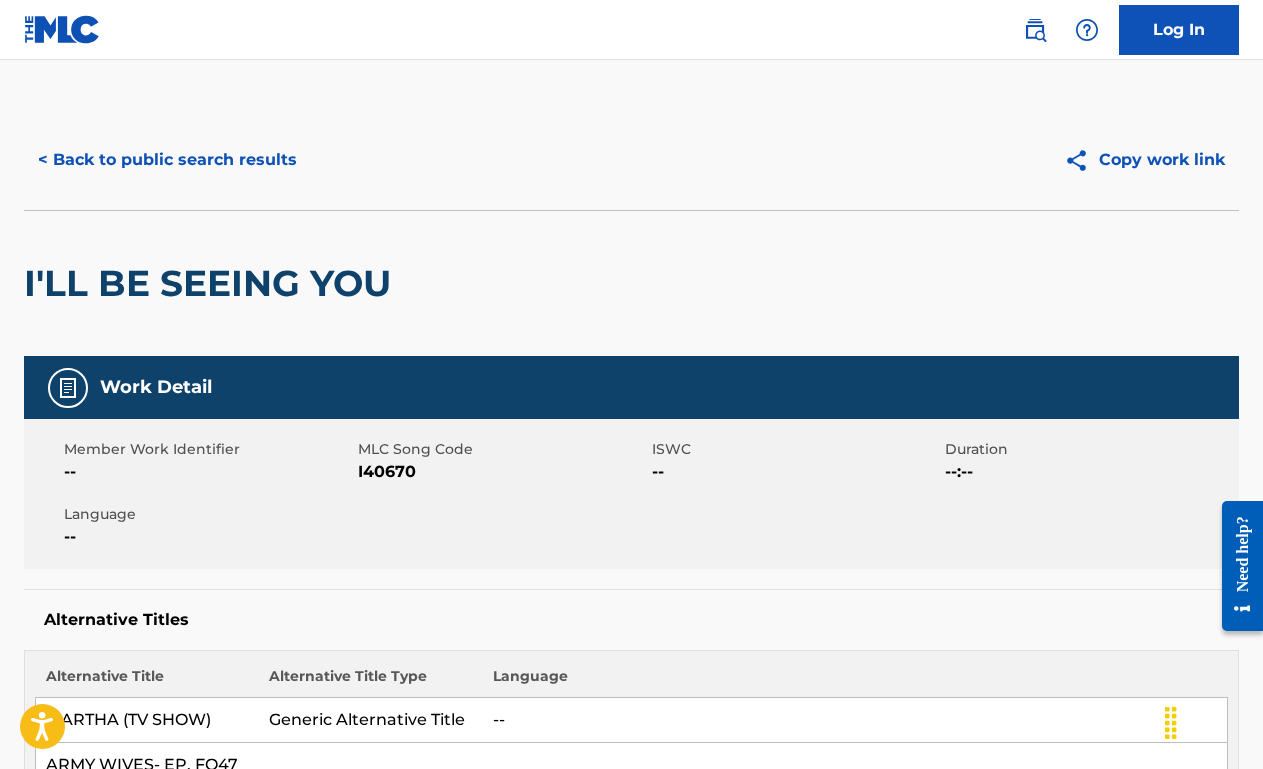 click on "< Back to public search results" at bounding box center (167, 160) 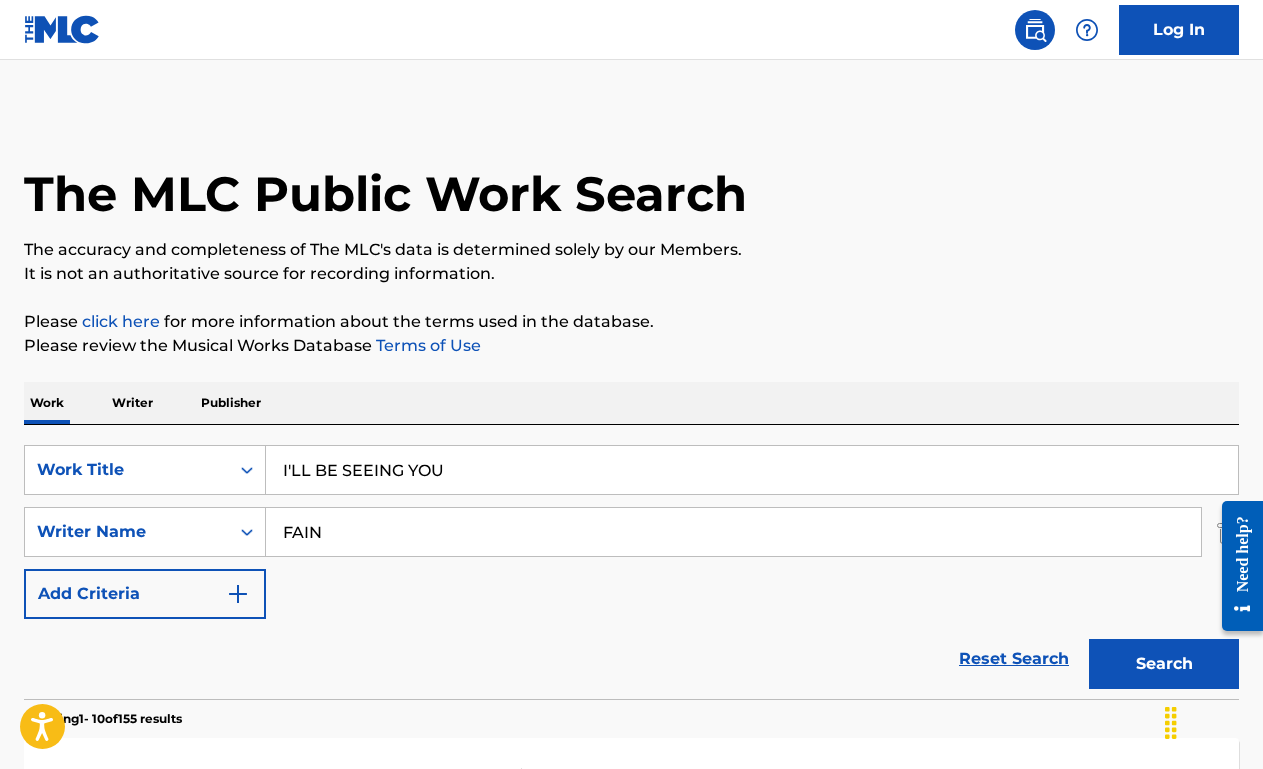 scroll, scrollTop: 284, scrollLeft: 0, axis: vertical 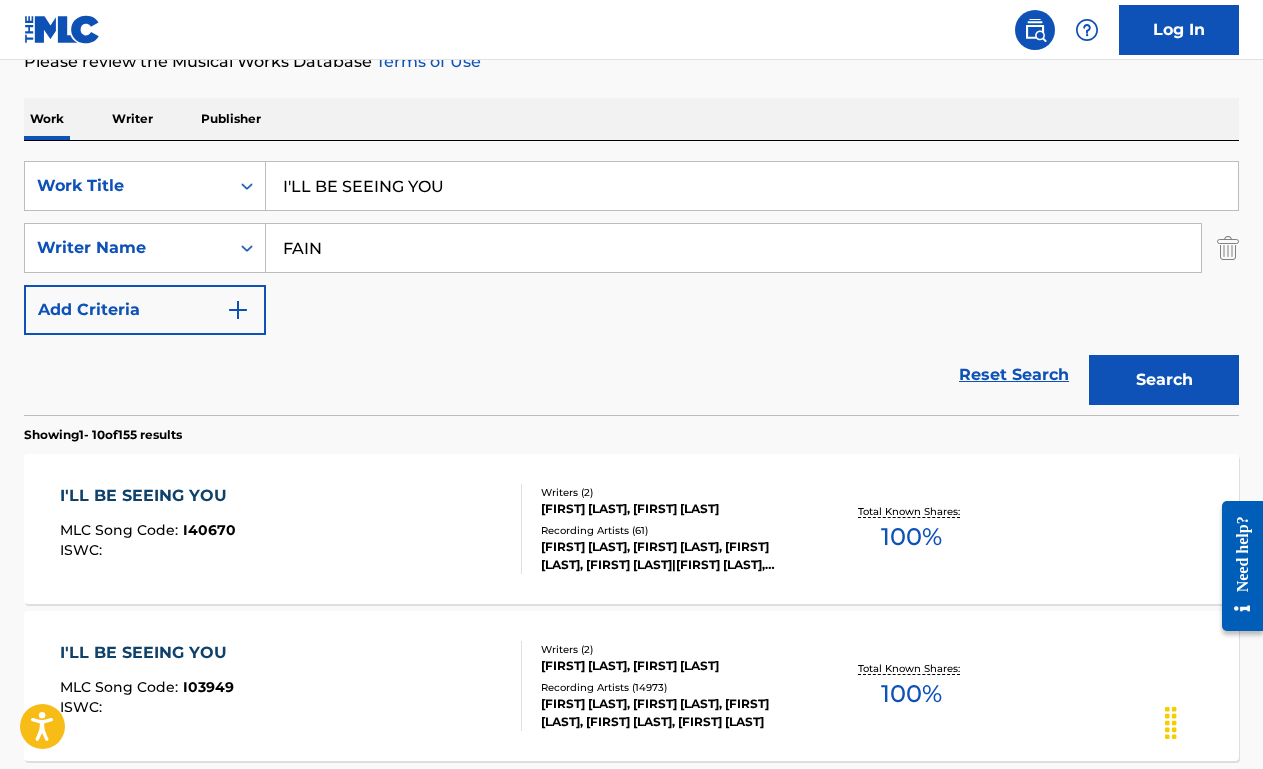click on "I'LL BE SEEING YOU" at bounding box center [752, 186] 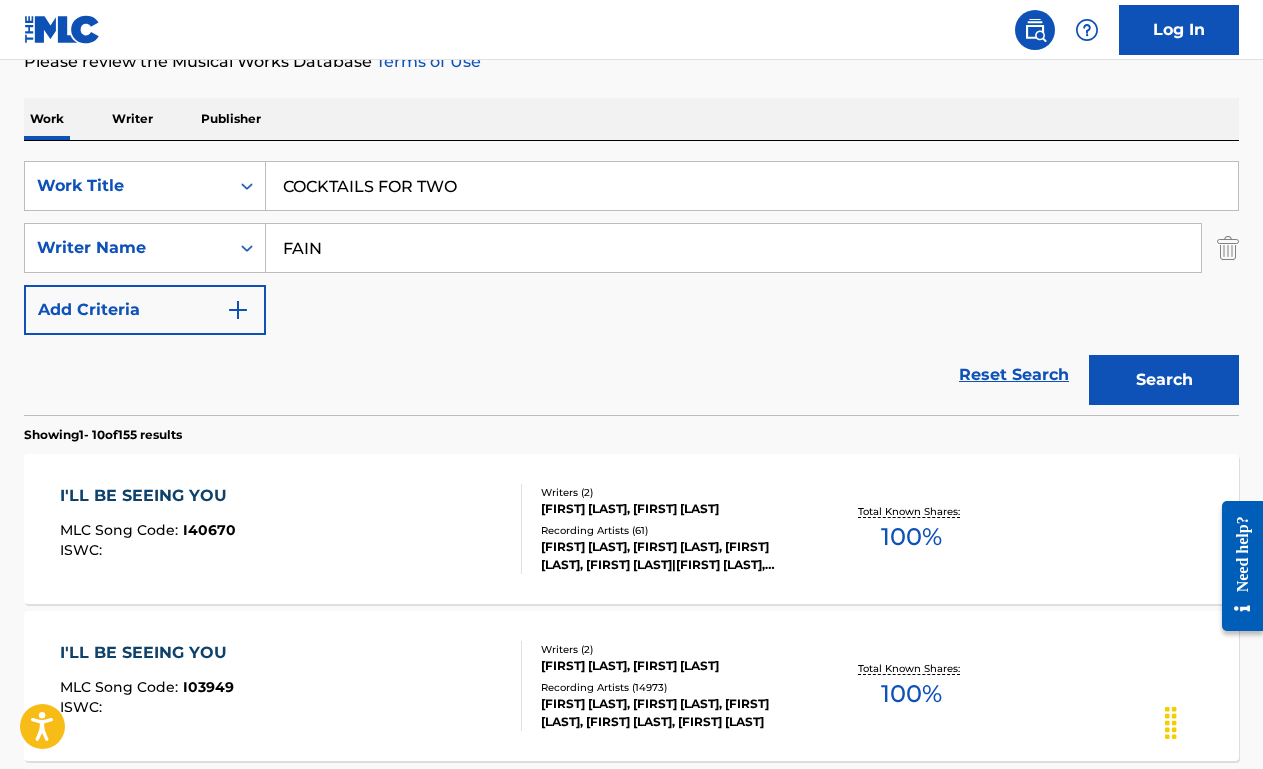 type on "COCKTAILS FOR TWO" 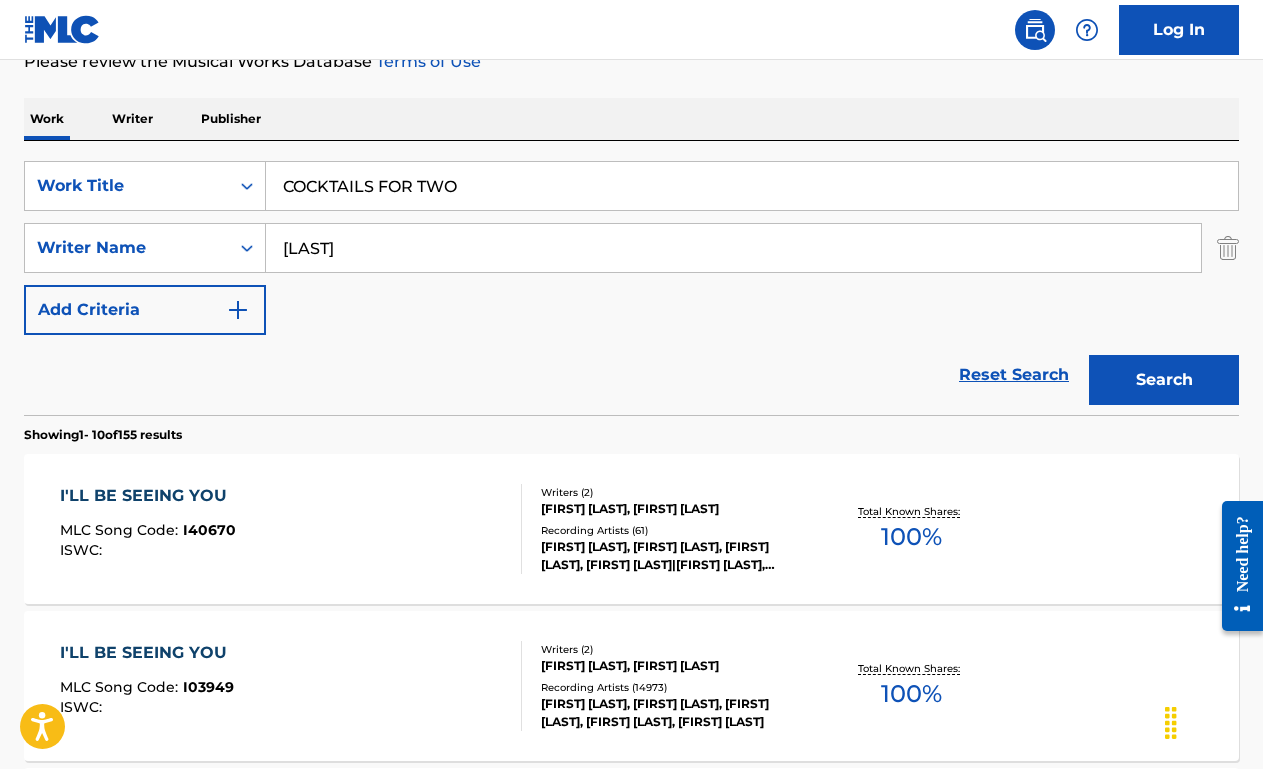 click on "Search" at bounding box center (1164, 380) 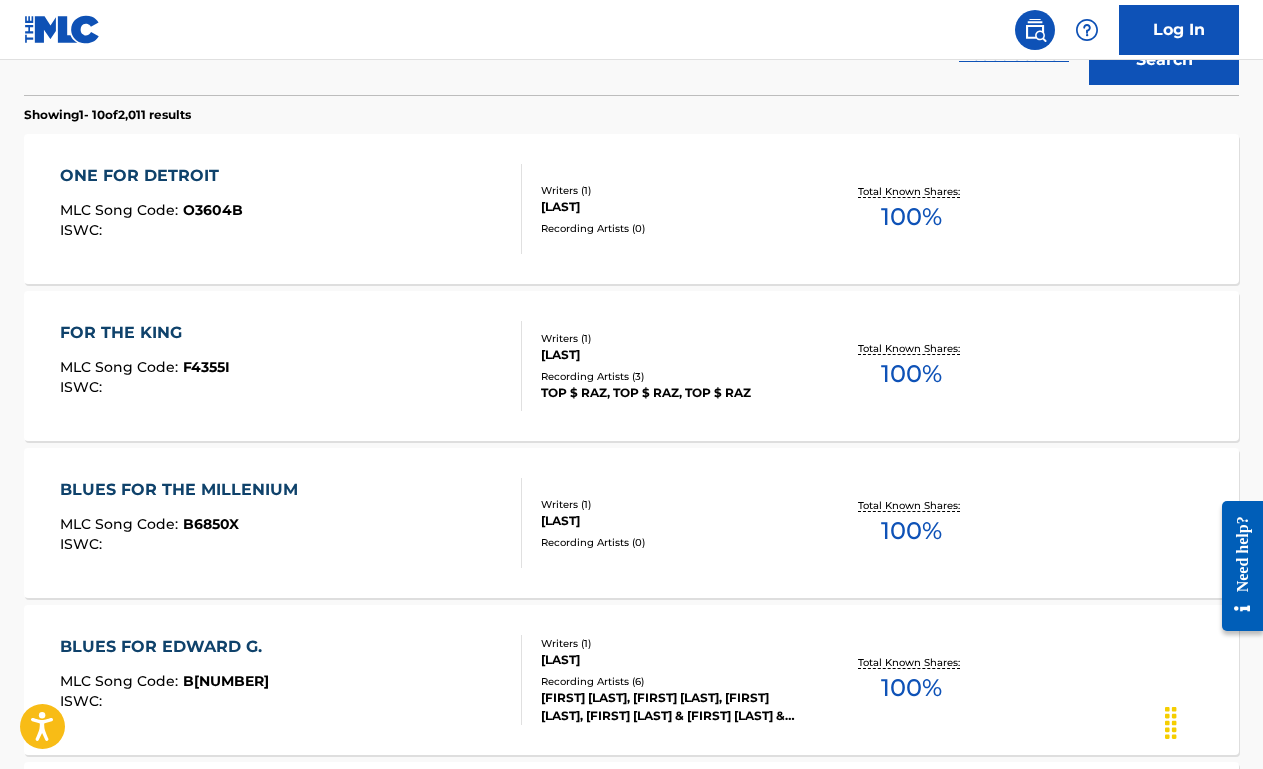 scroll, scrollTop: 605, scrollLeft: 0, axis: vertical 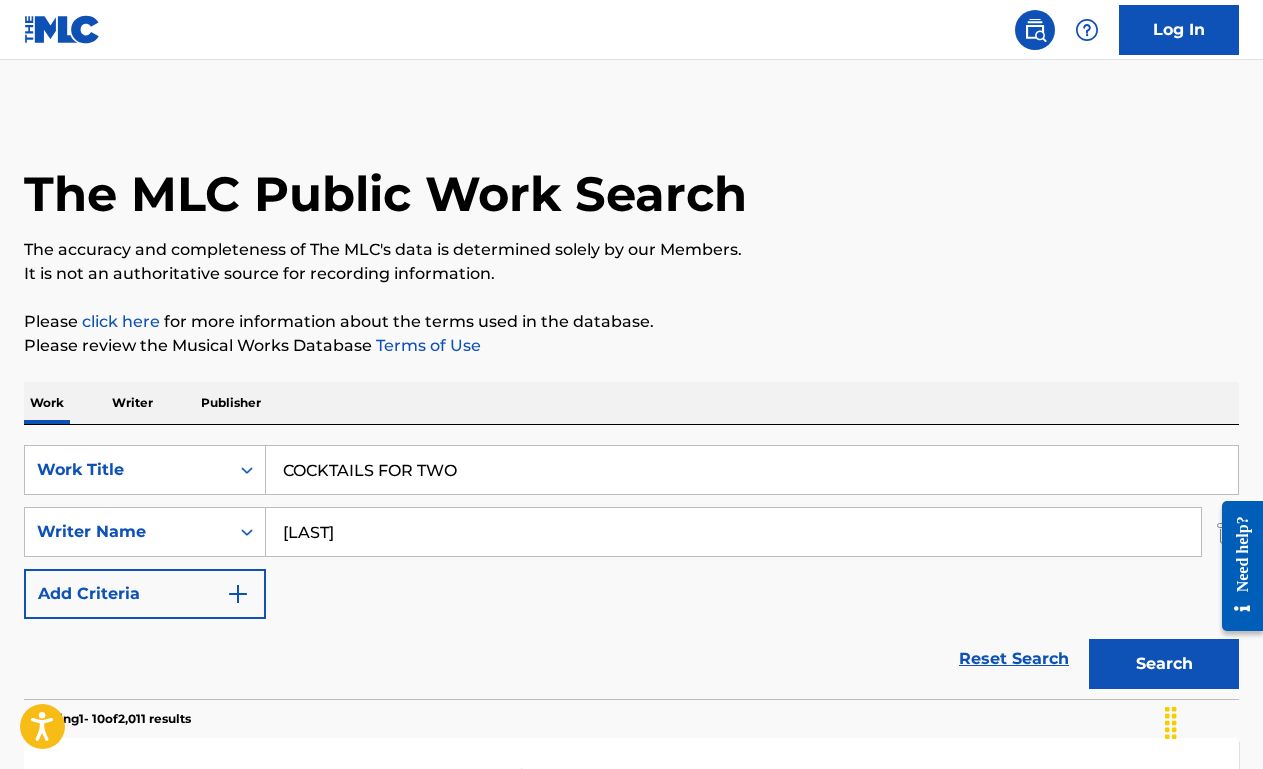 click on "[LAST]" at bounding box center (733, 532) 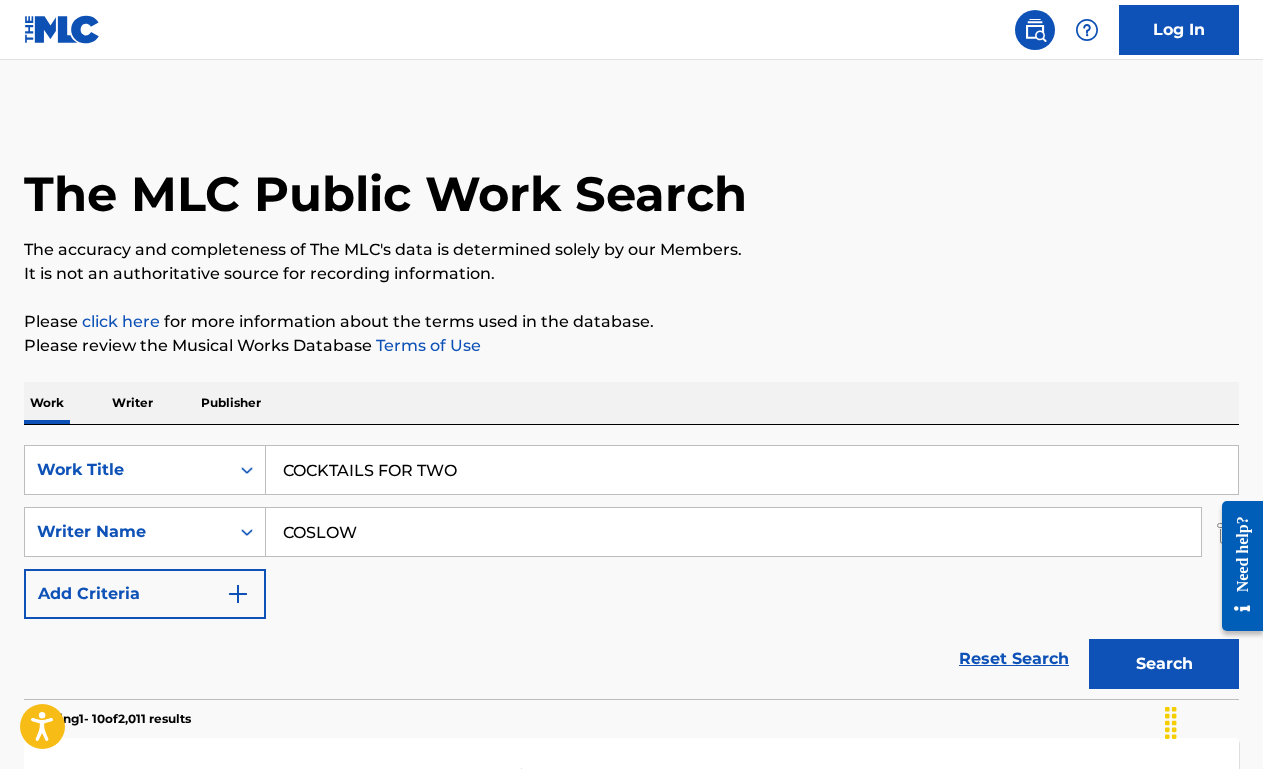type on "COSLOW" 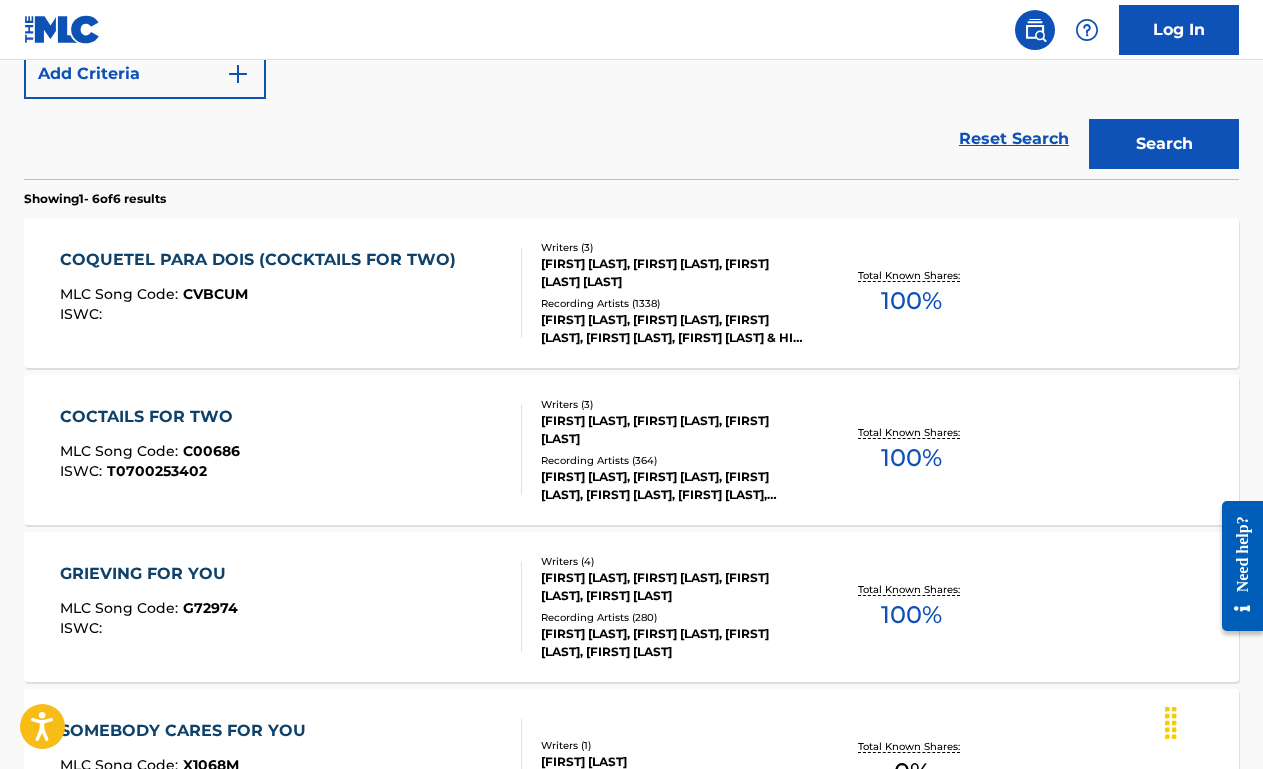 scroll, scrollTop: 549, scrollLeft: 0, axis: vertical 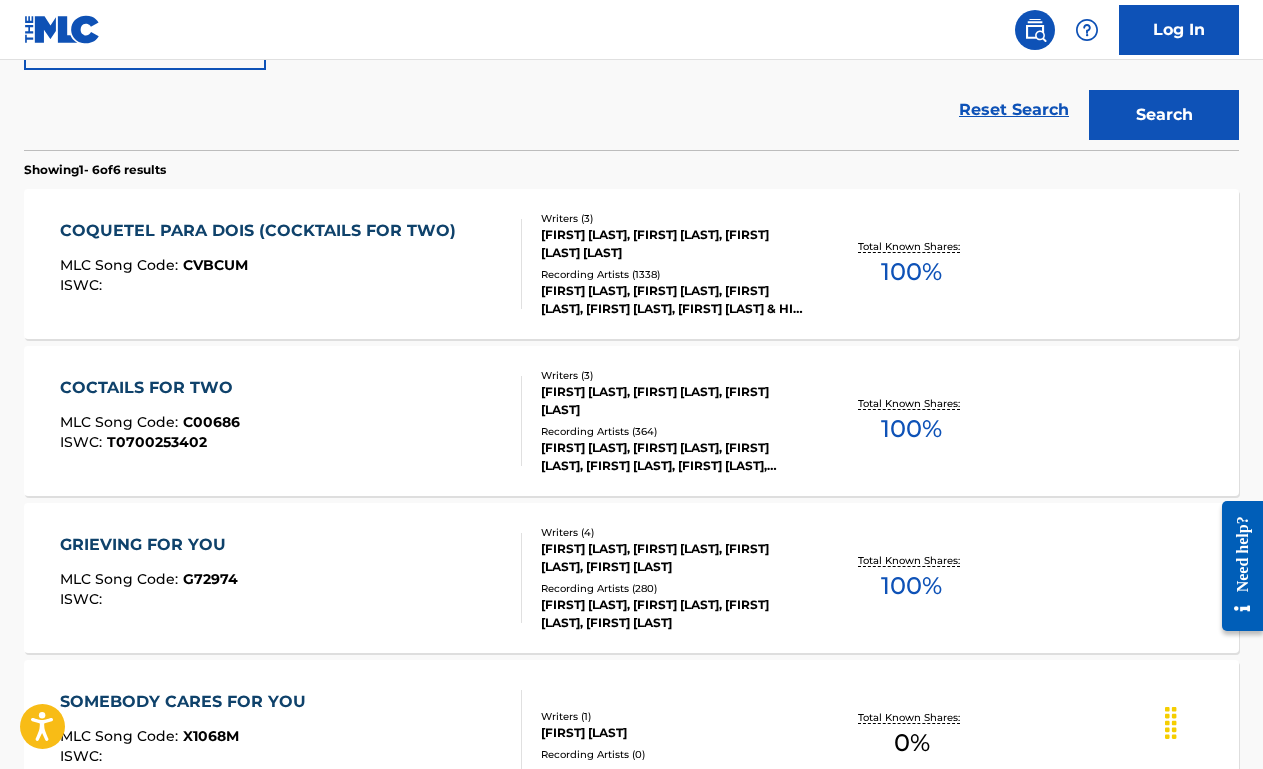 click on "COCTAILS FOR TWO MLC Song Code : C00686 ISWC : T0700253402" at bounding box center [291, 421] 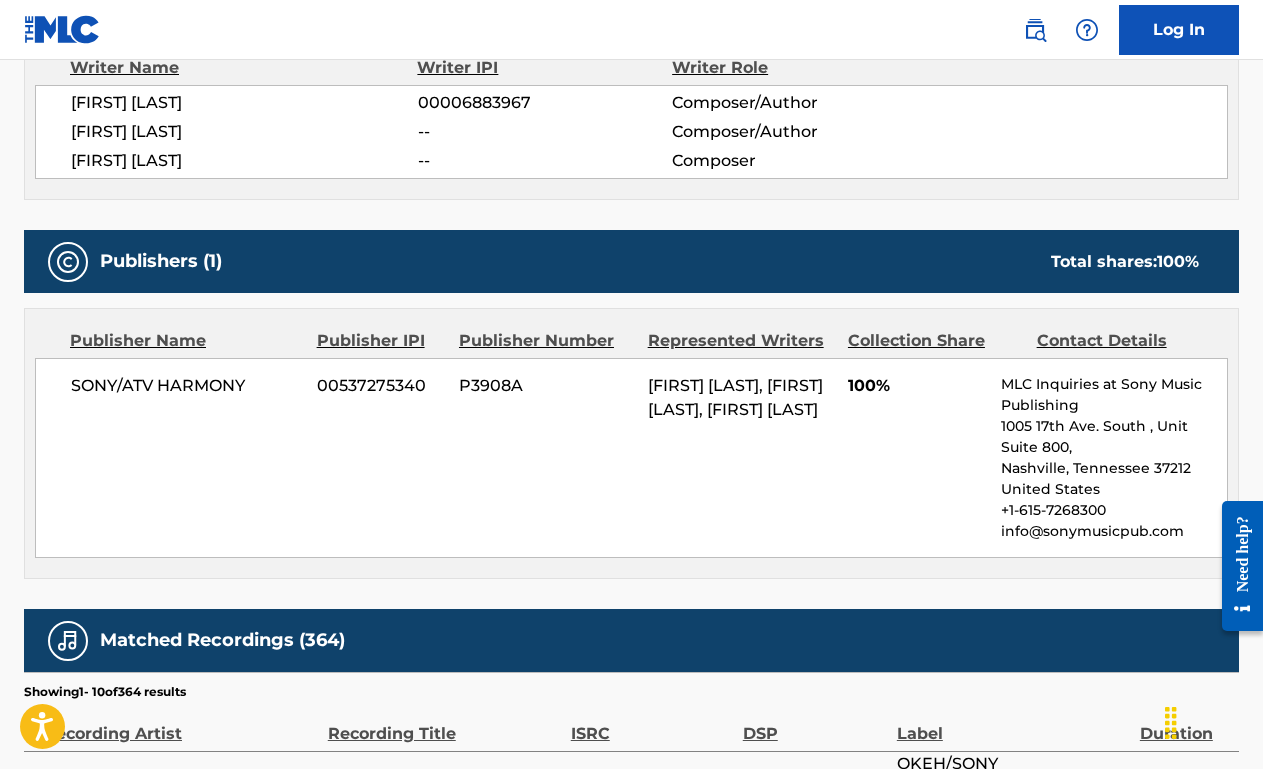 scroll, scrollTop: 0, scrollLeft: 0, axis: both 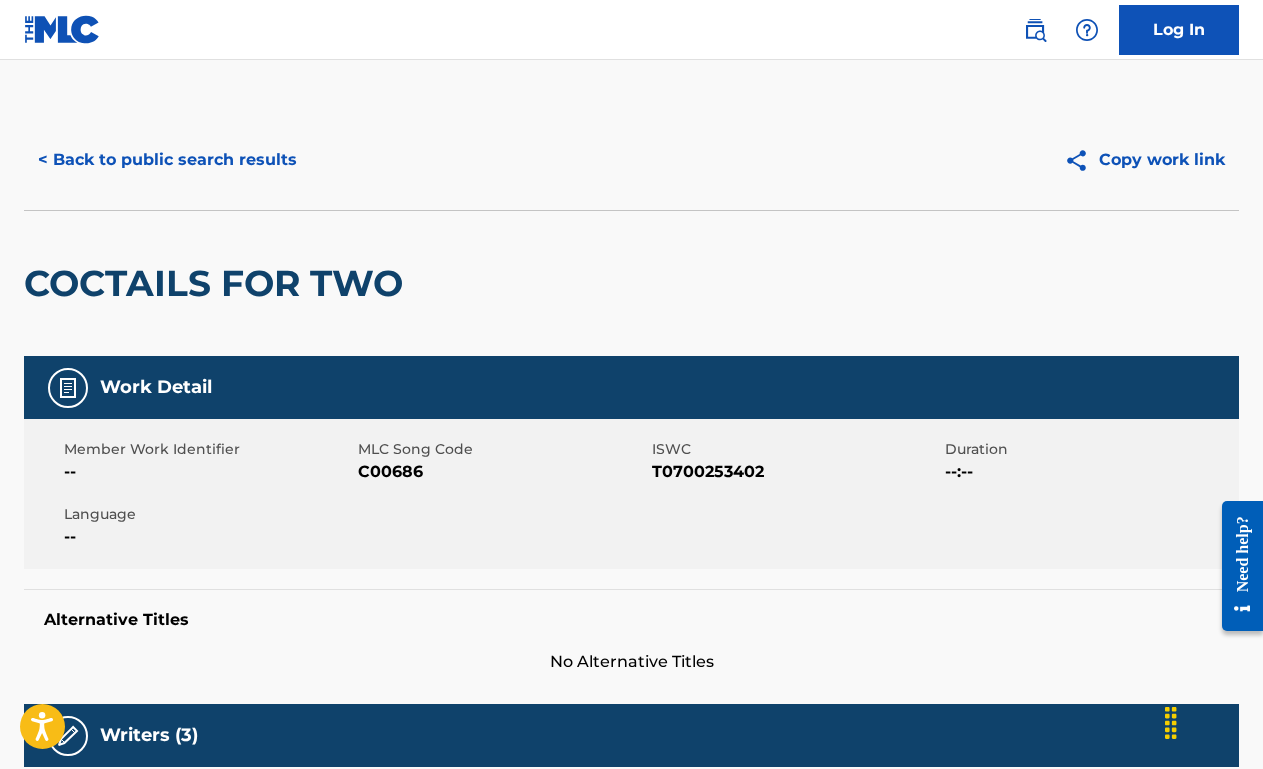click on "< Back to public search results" at bounding box center (167, 160) 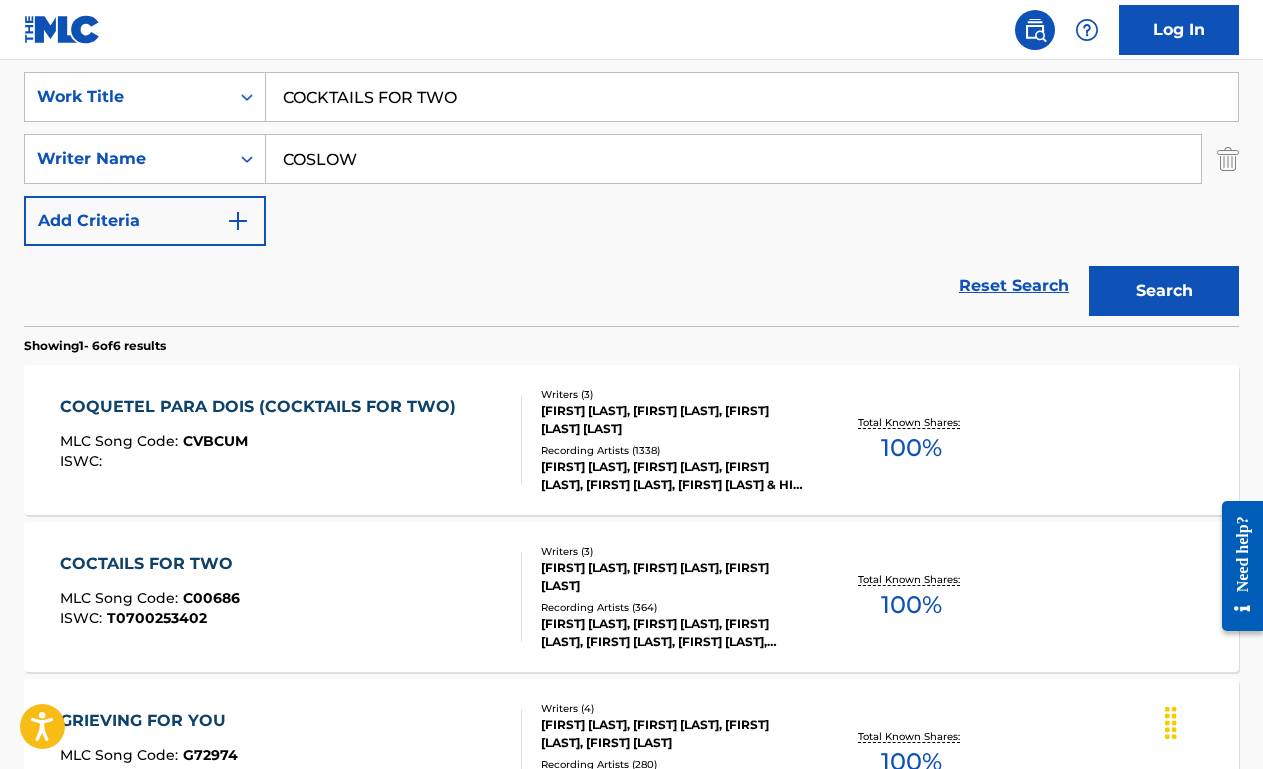 scroll, scrollTop: 355, scrollLeft: 0, axis: vertical 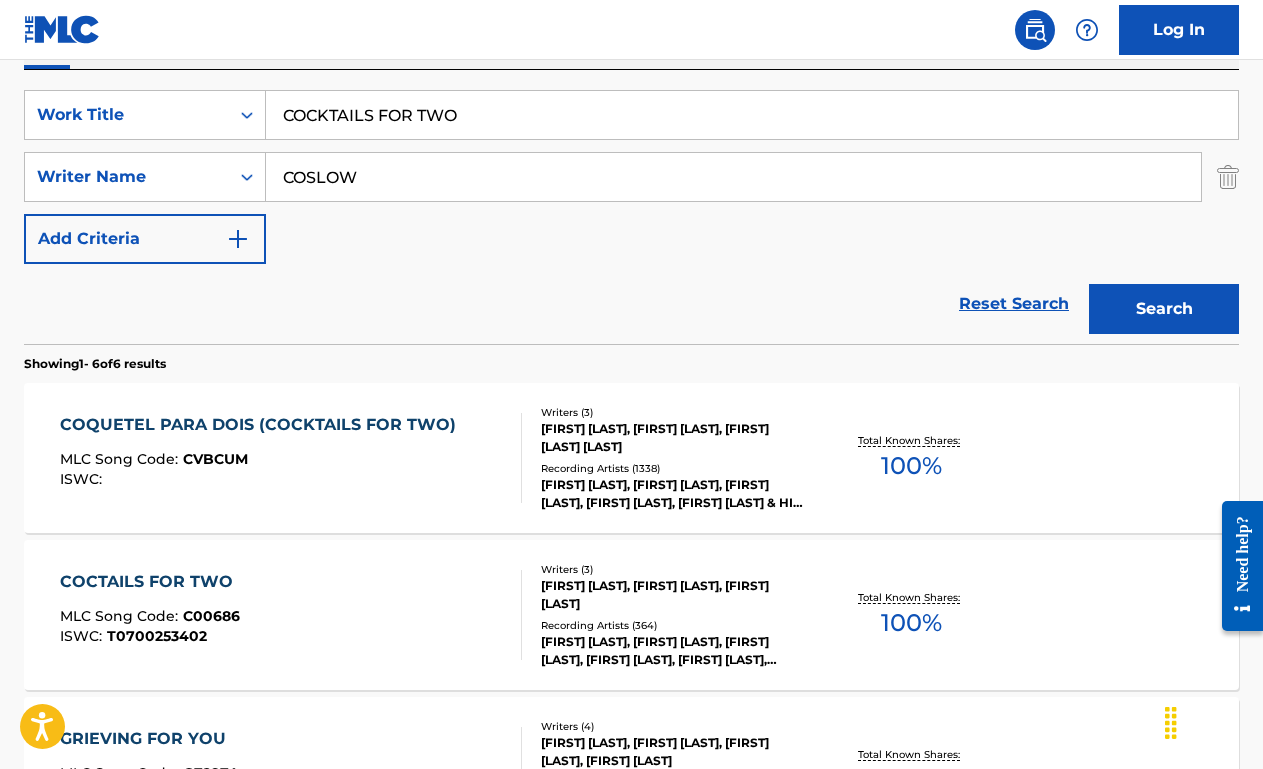 click on "COCKTAILS FOR TWO" at bounding box center [752, 115] 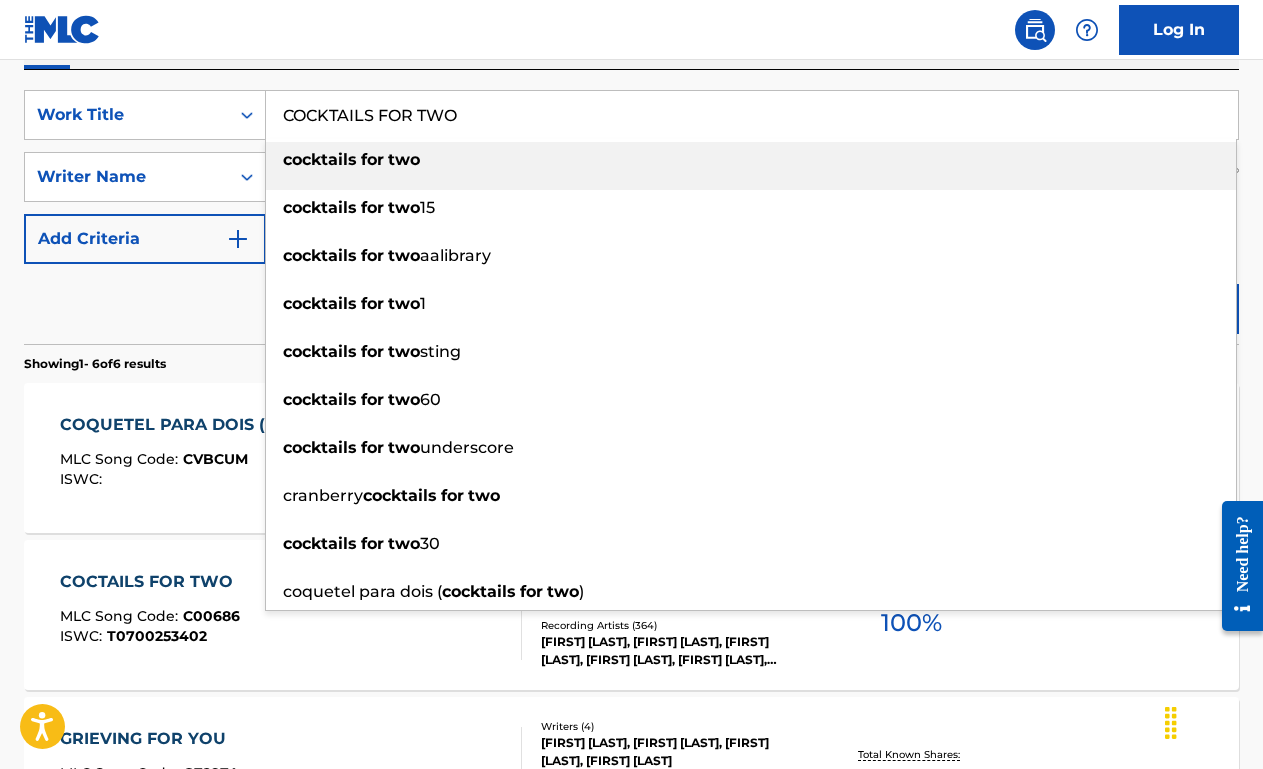 click on "COCKTAILS FOR TWO" at bounding box center (752, 115) 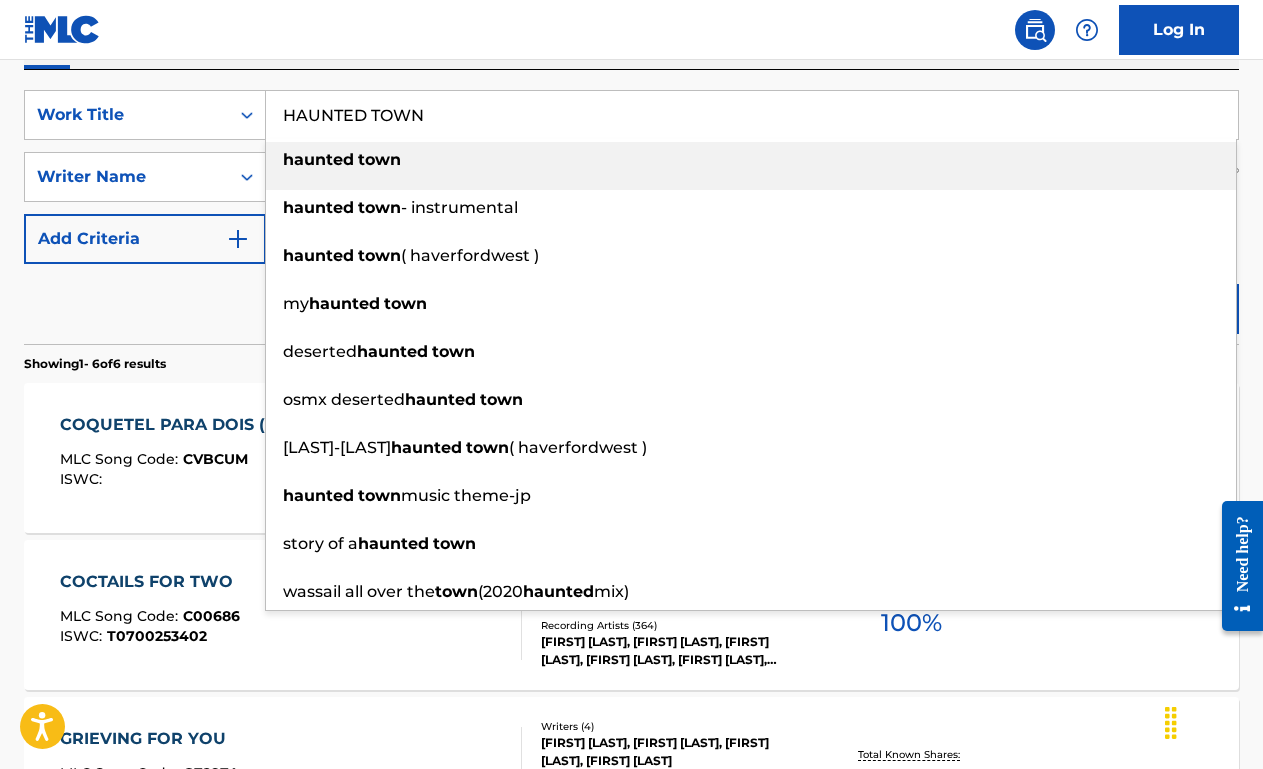 type on "HAUNTED TOWN" 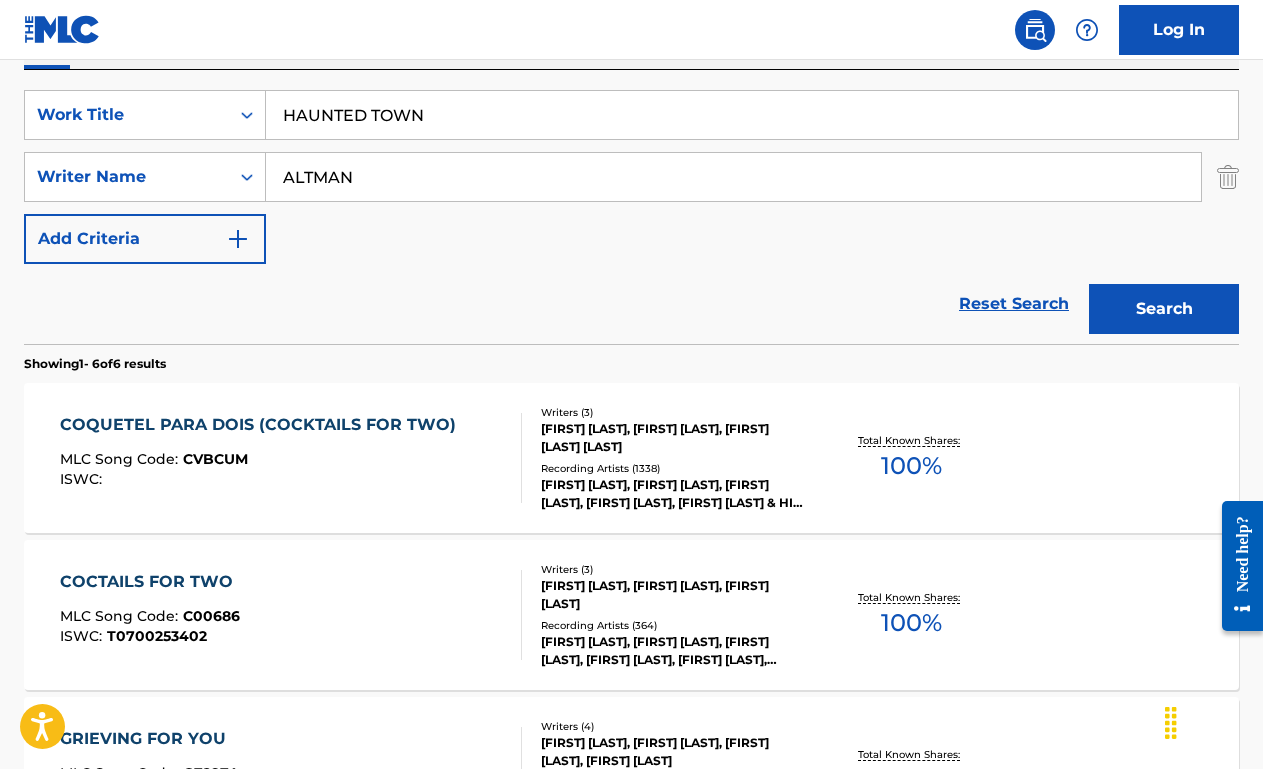 click on "Search" at bounding box center (1164, 309) 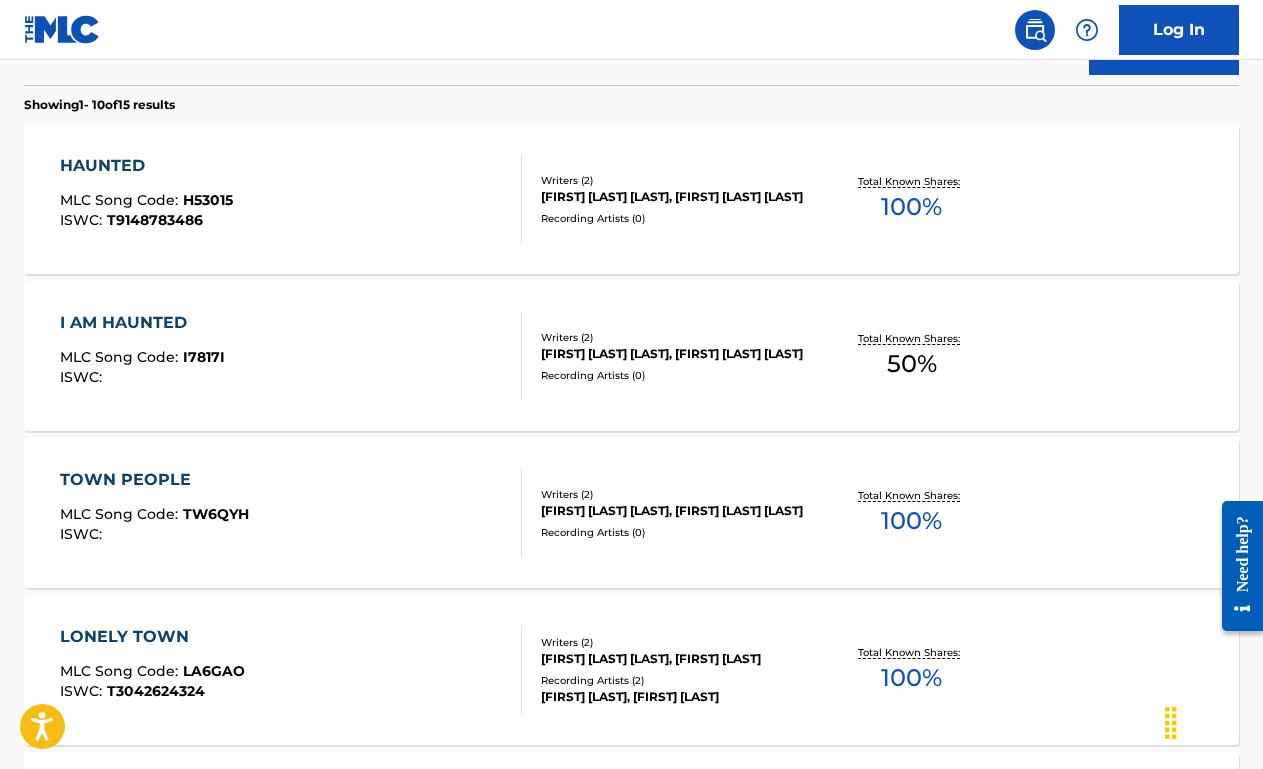 scroll, scrollTop: 620, scrollLeft: 0, axis: vertical 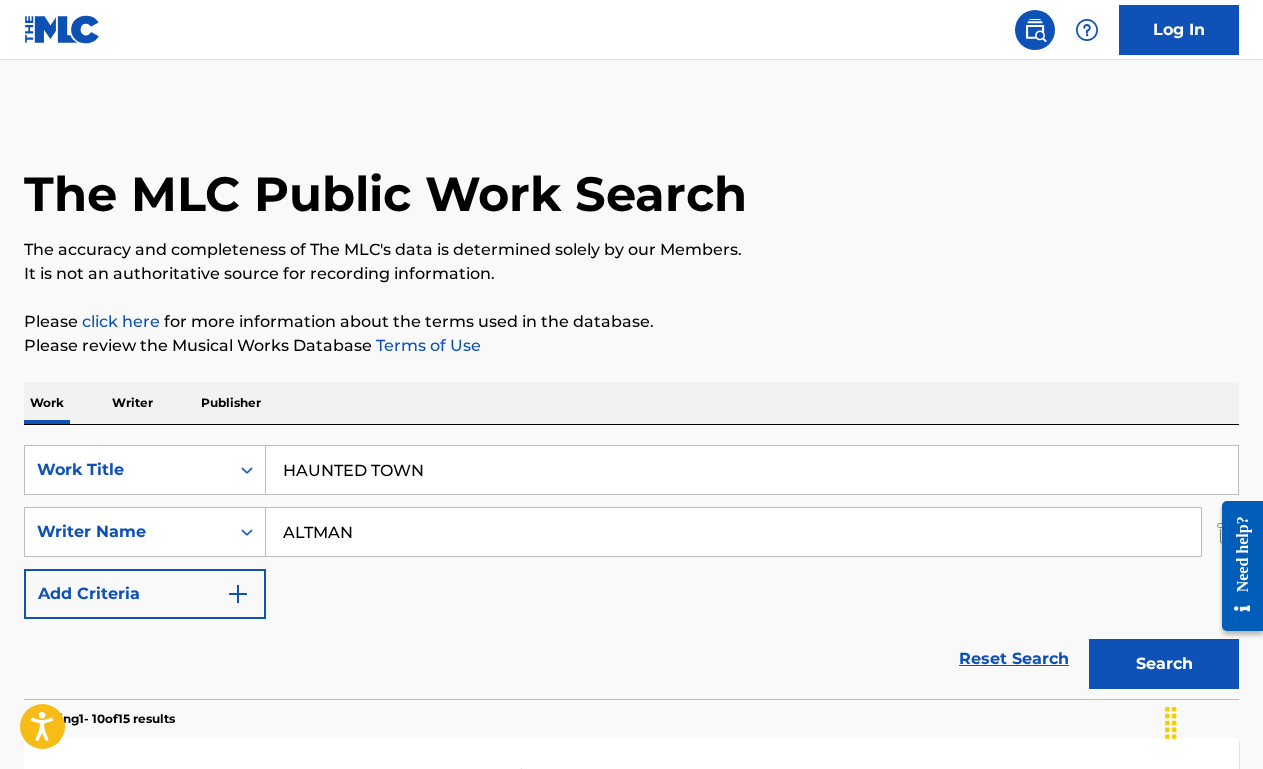 click on "ALTMAN" at bounding box center (733, 532) 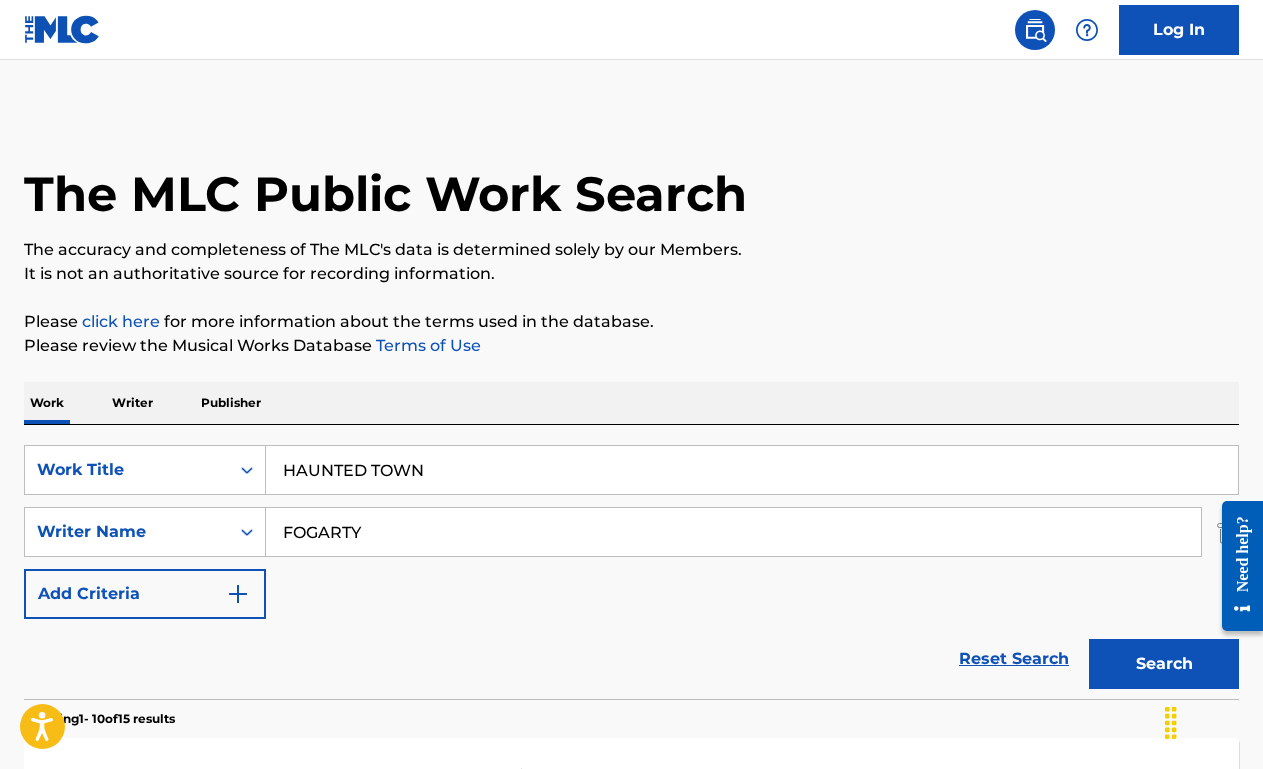 type on "FOGARTY" 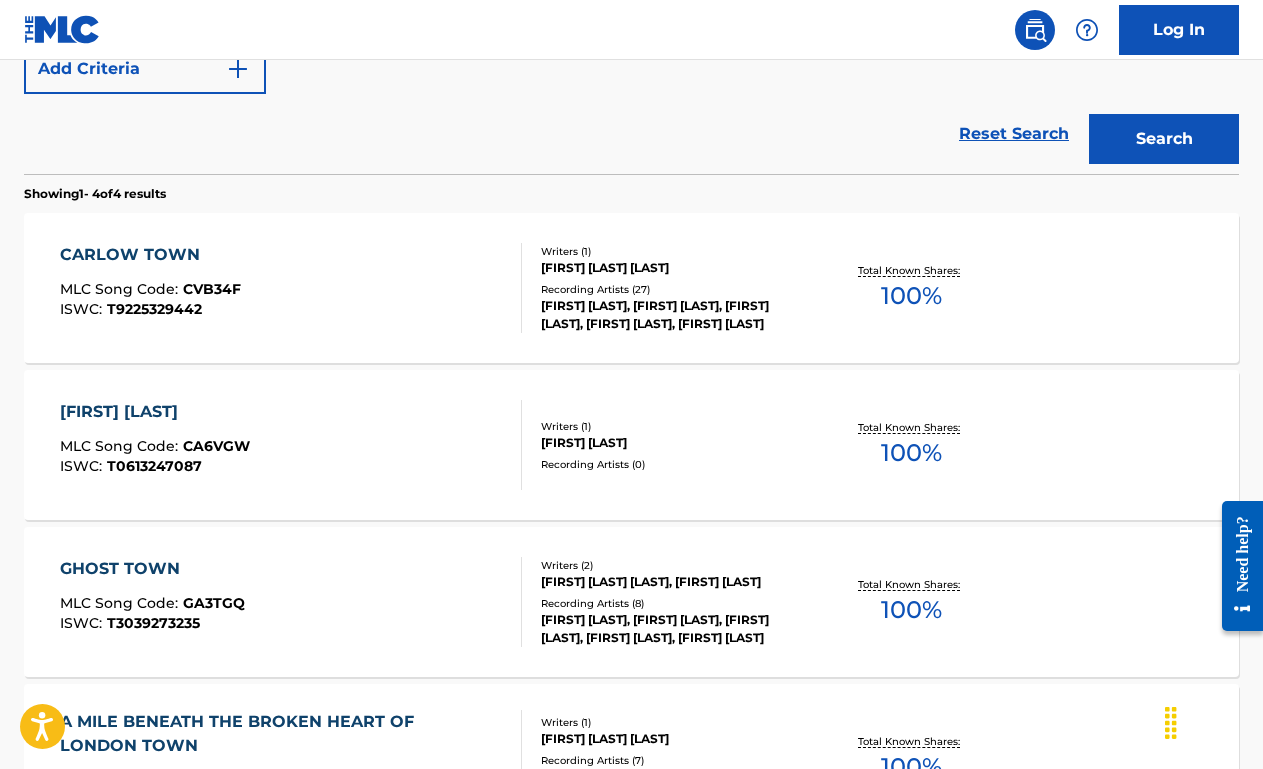scroll, scrollTop: 529, scrollLeft: 0, axis: vertical 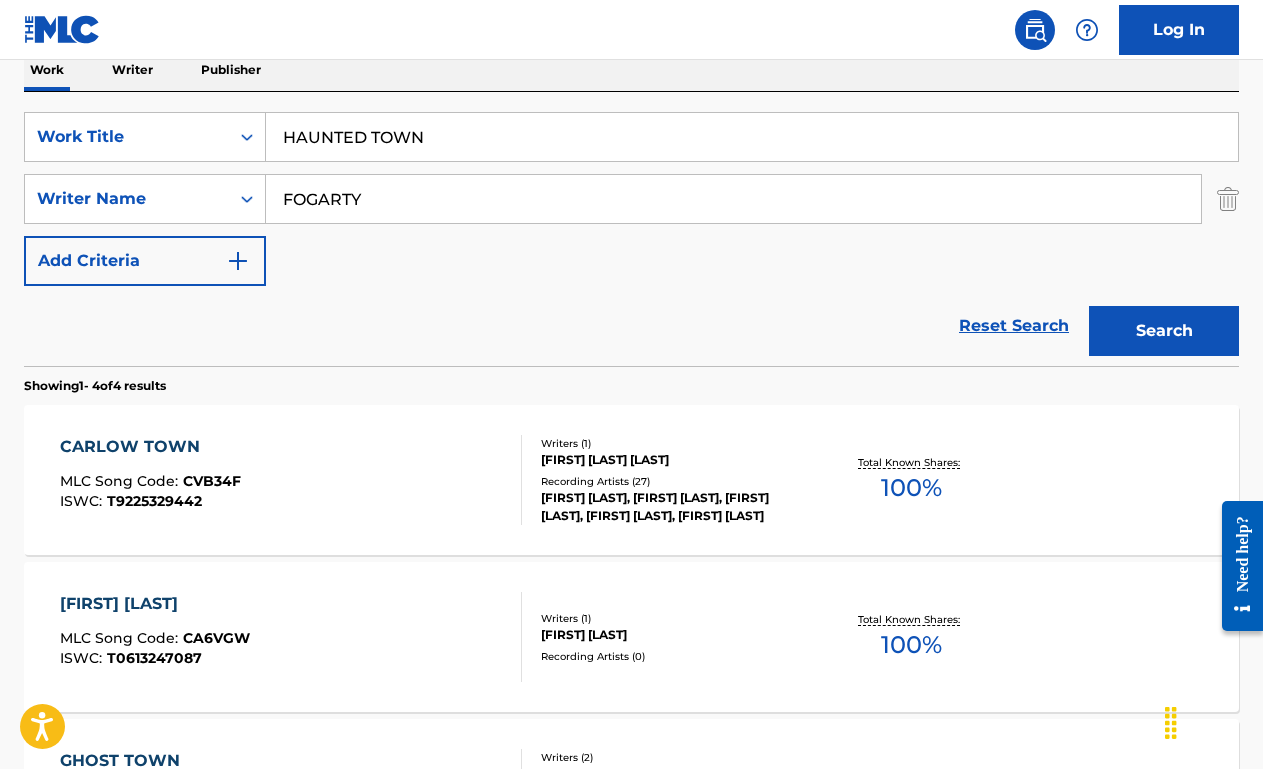 click on "HAUNTED TOWN" at bounding box center [752, 137] 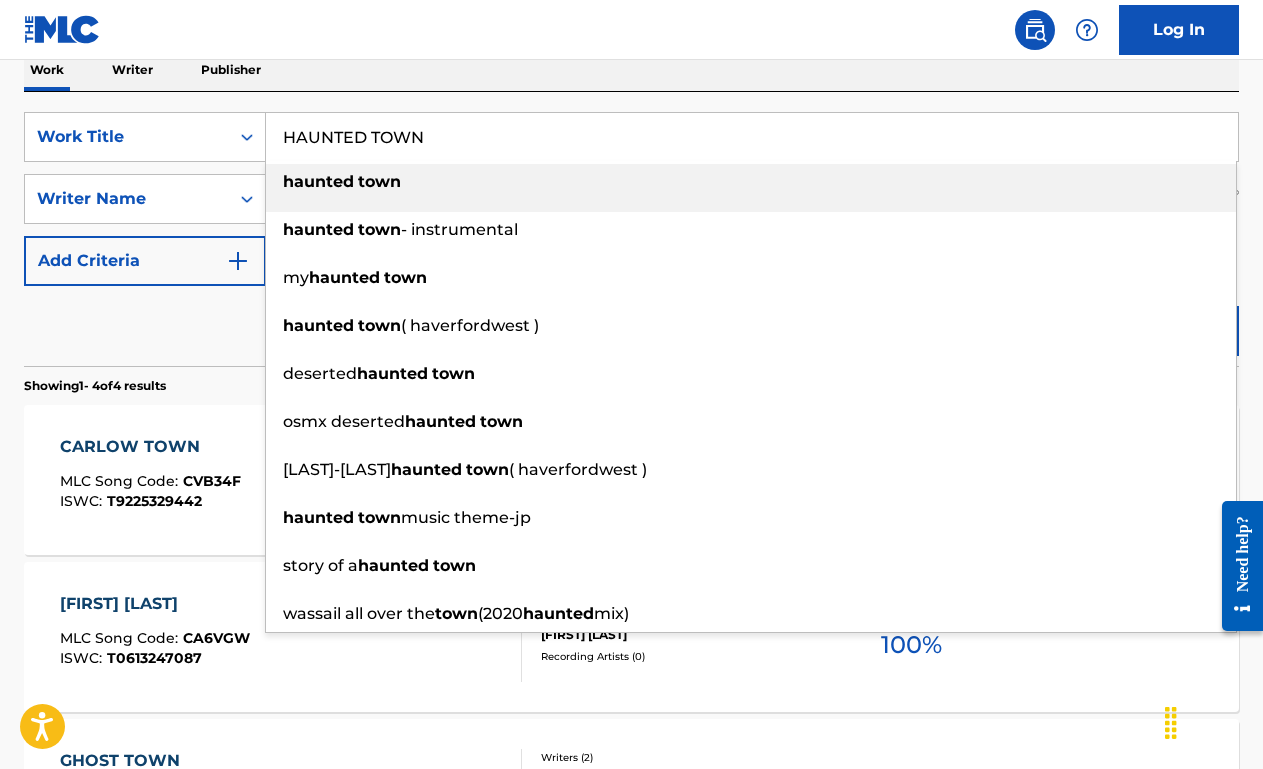 paste on "TILL THE END OF TIME" 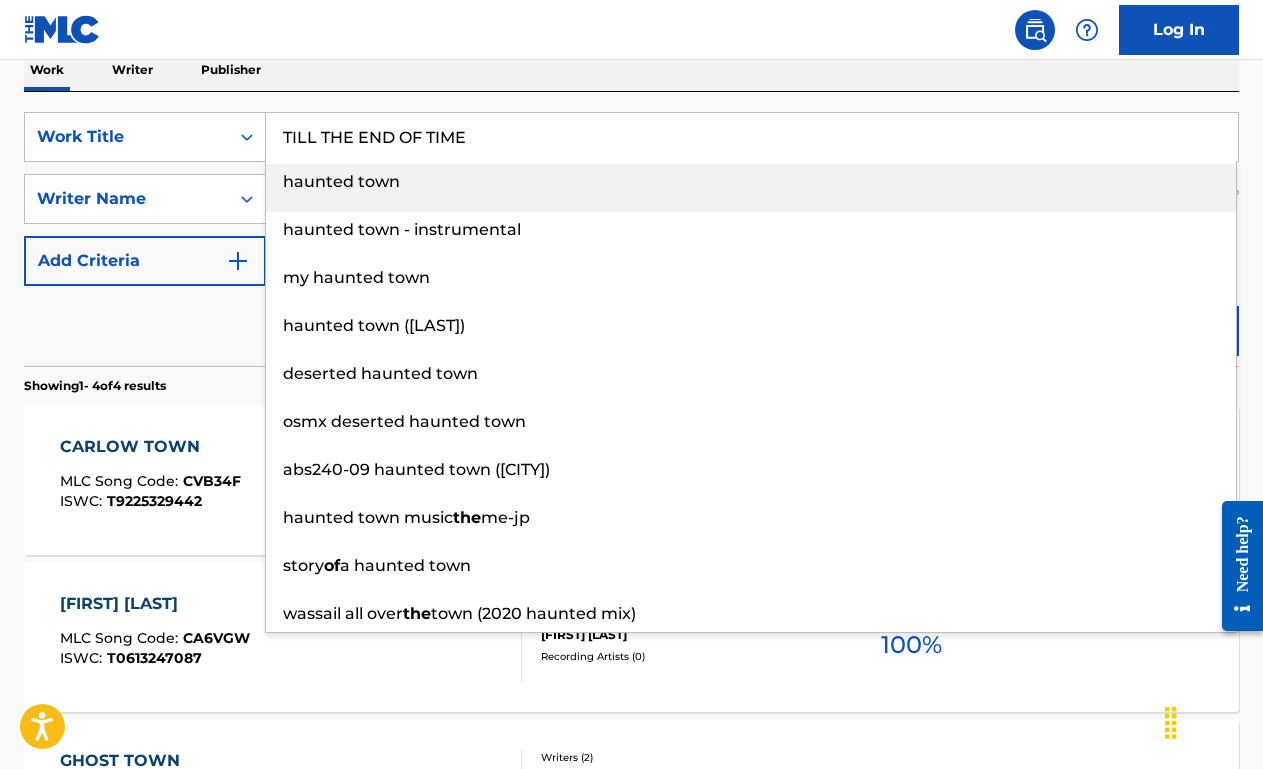type on "TILL THE END OF TIME" 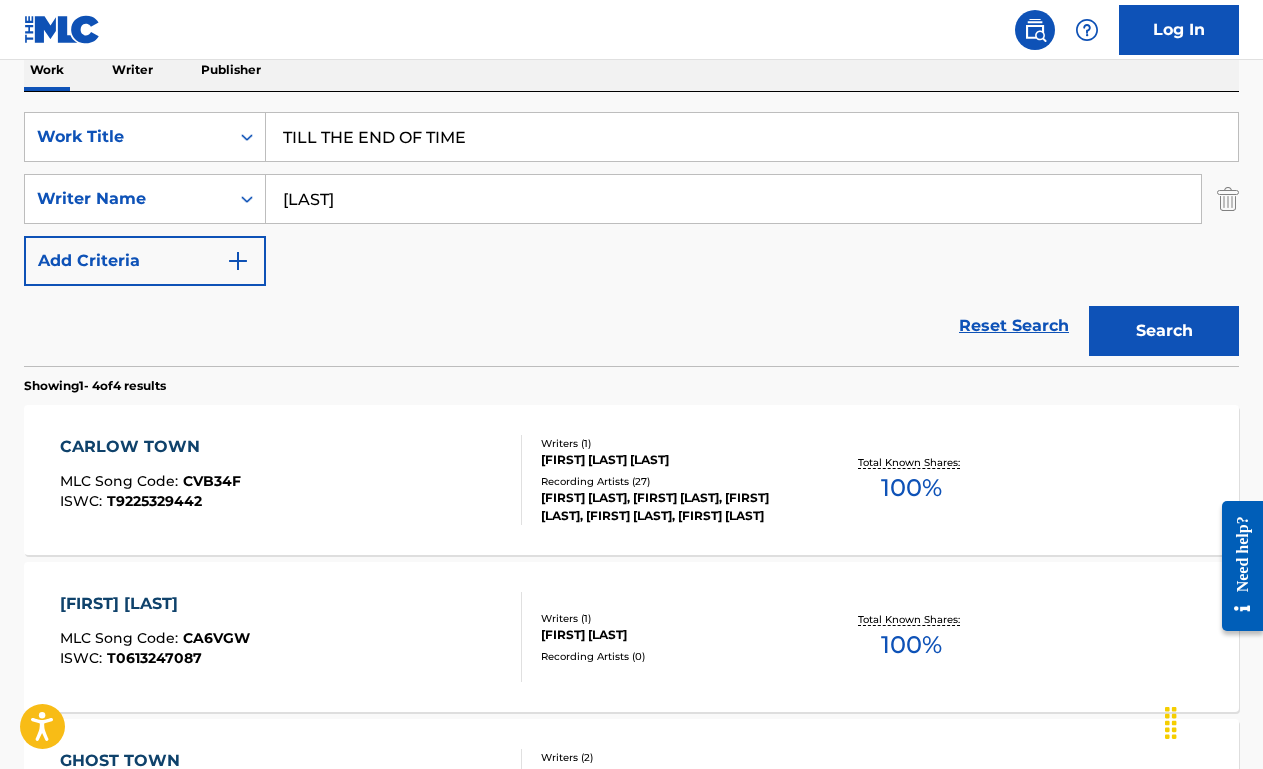 type on "[LAST]" 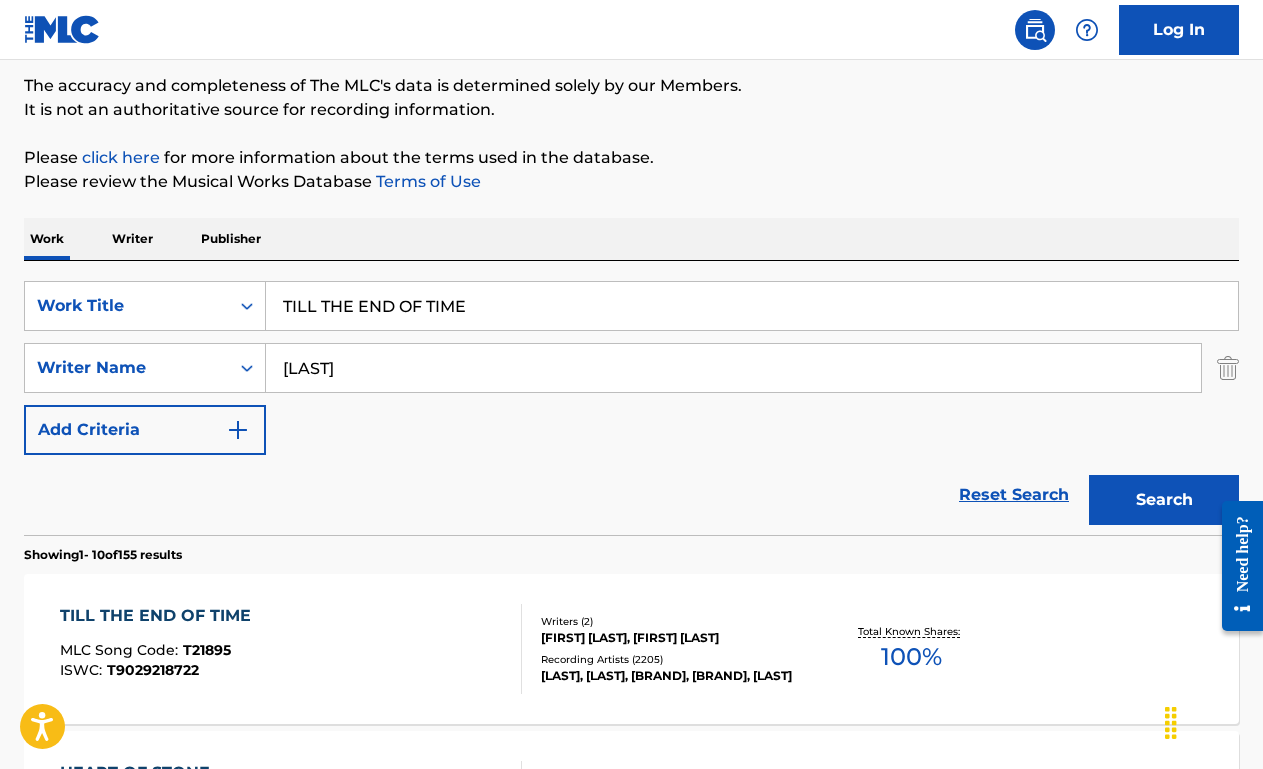 scroll, scrollTop: 333, scrollLeft: 0, axis: vertical 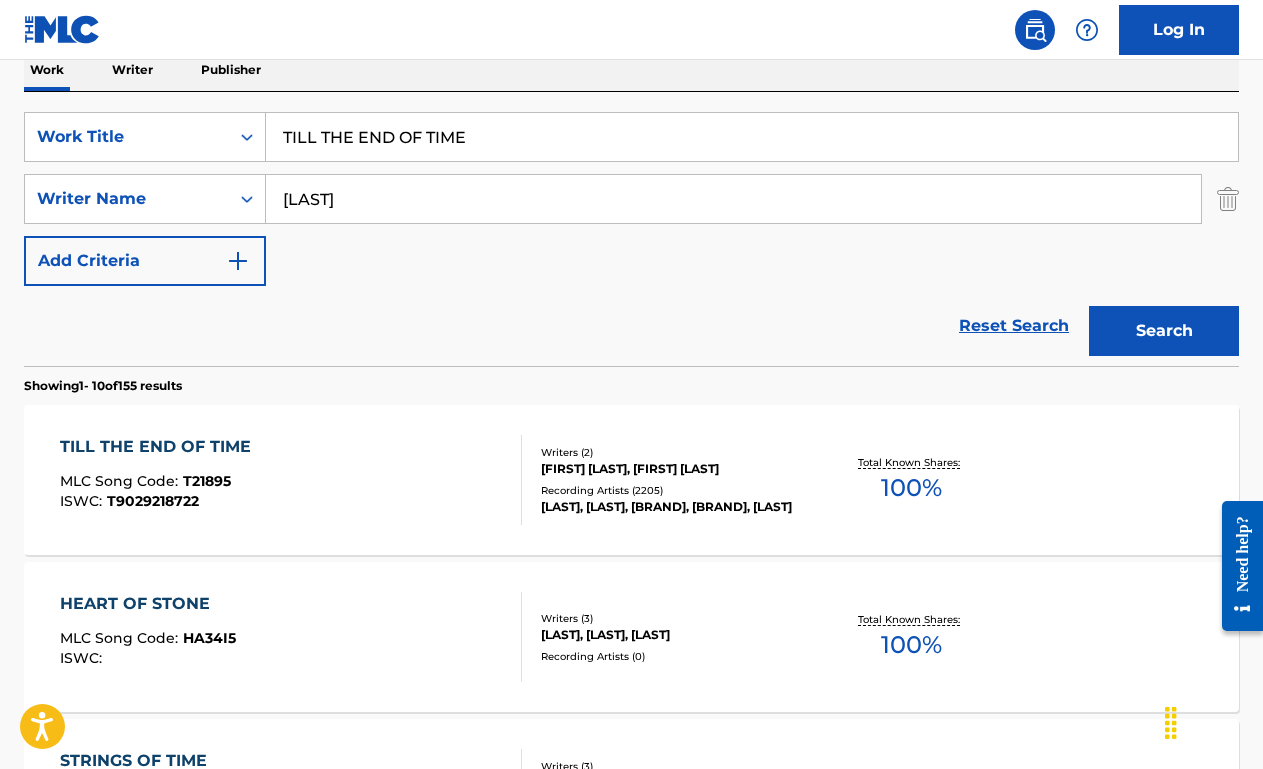 click on "TILL THE END OF TIME MLC Song Code : T21895 ISWC : T9029218722" at bounding box center [291, 480] 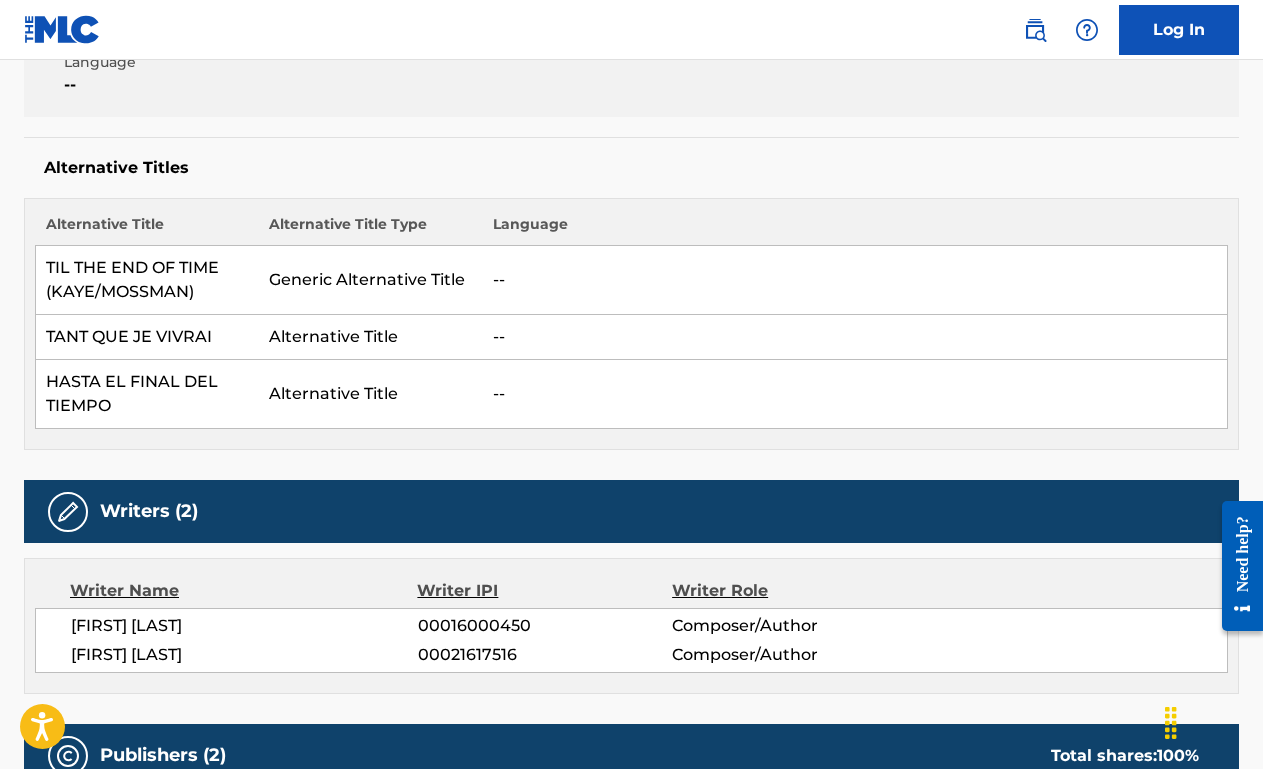 scroll, scrollTop: 0, scrollLeft: 0, axis: both 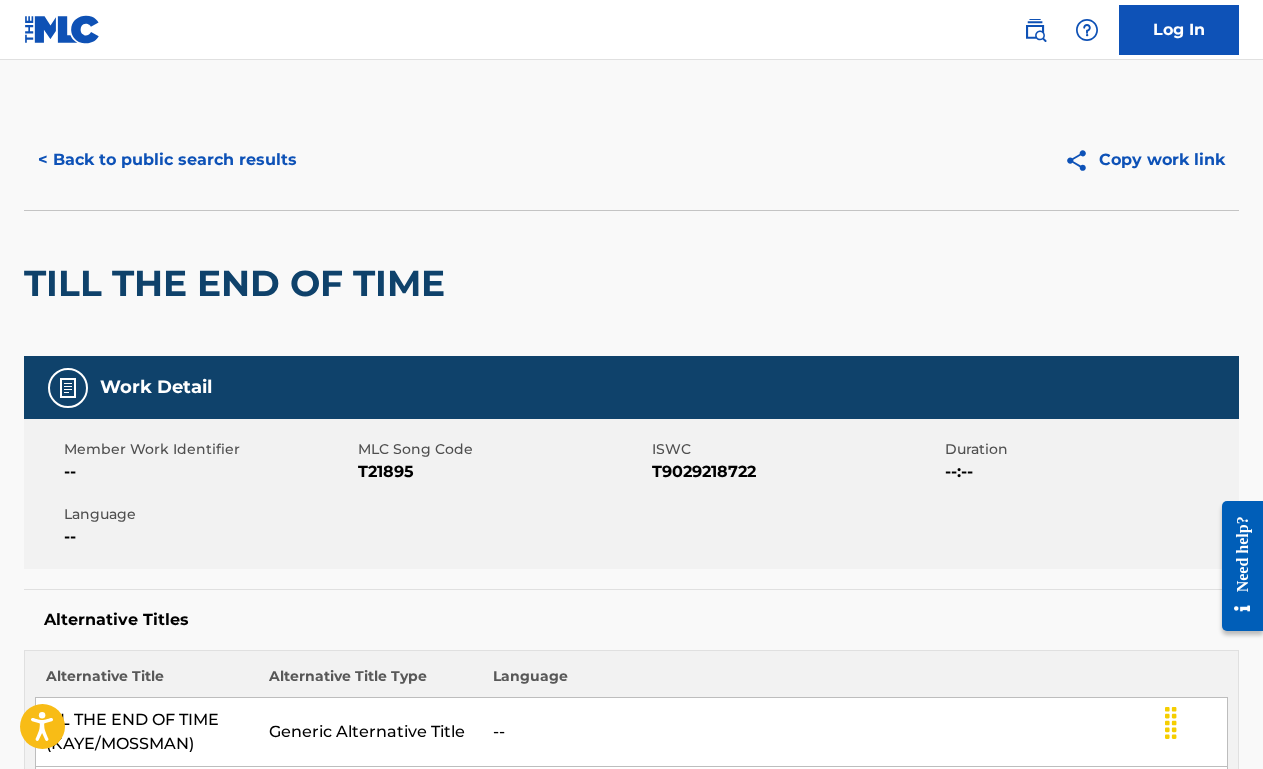 click on "< Back to public search results" at bounding box center [167, 160] 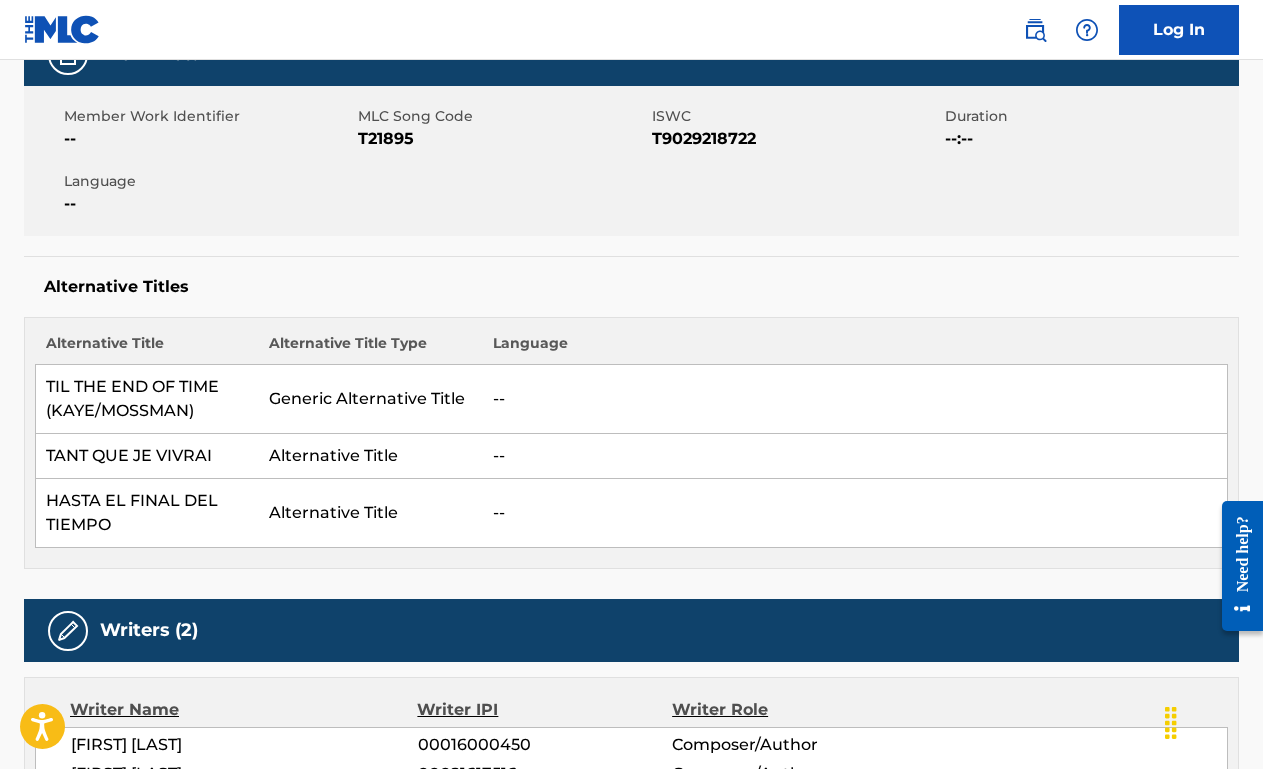 scroll, scrollTop: 330, scrollLeft: 0, axis: vertical 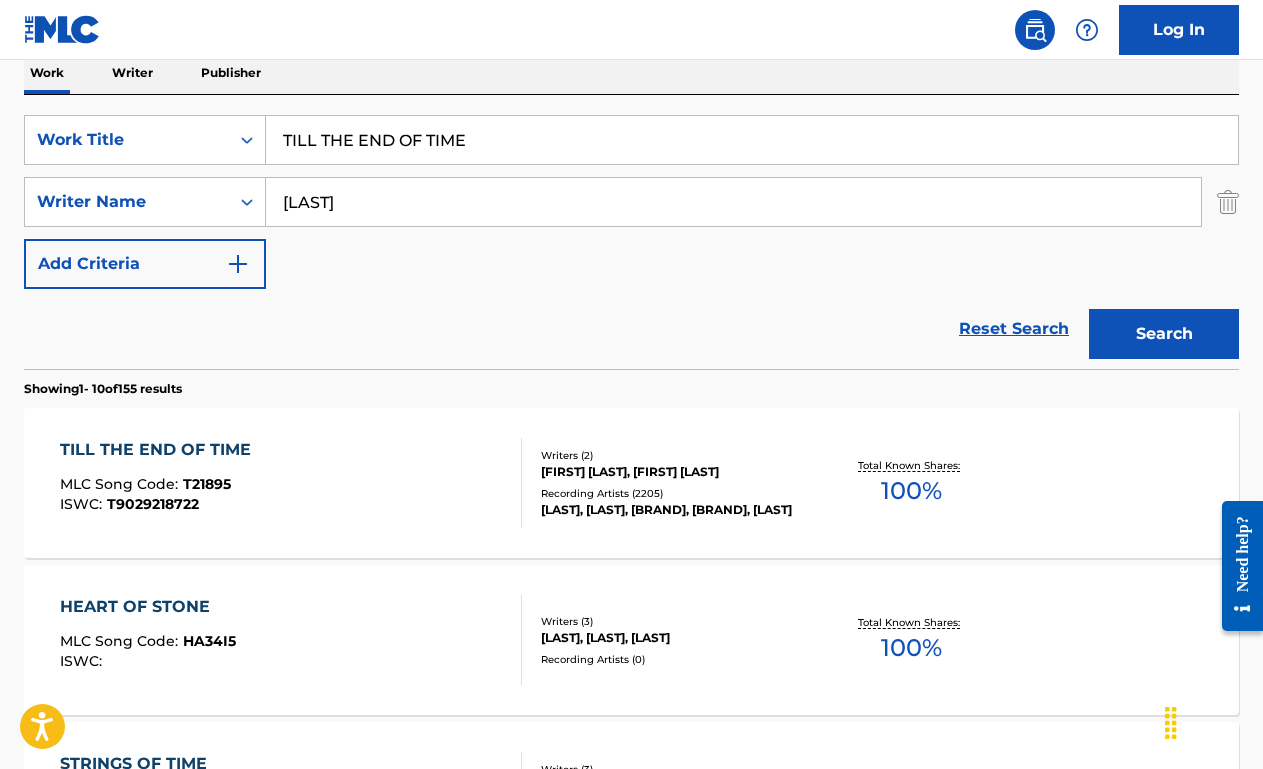 click on "TILL THE END OF TIME" at bounding box center (752, 140) 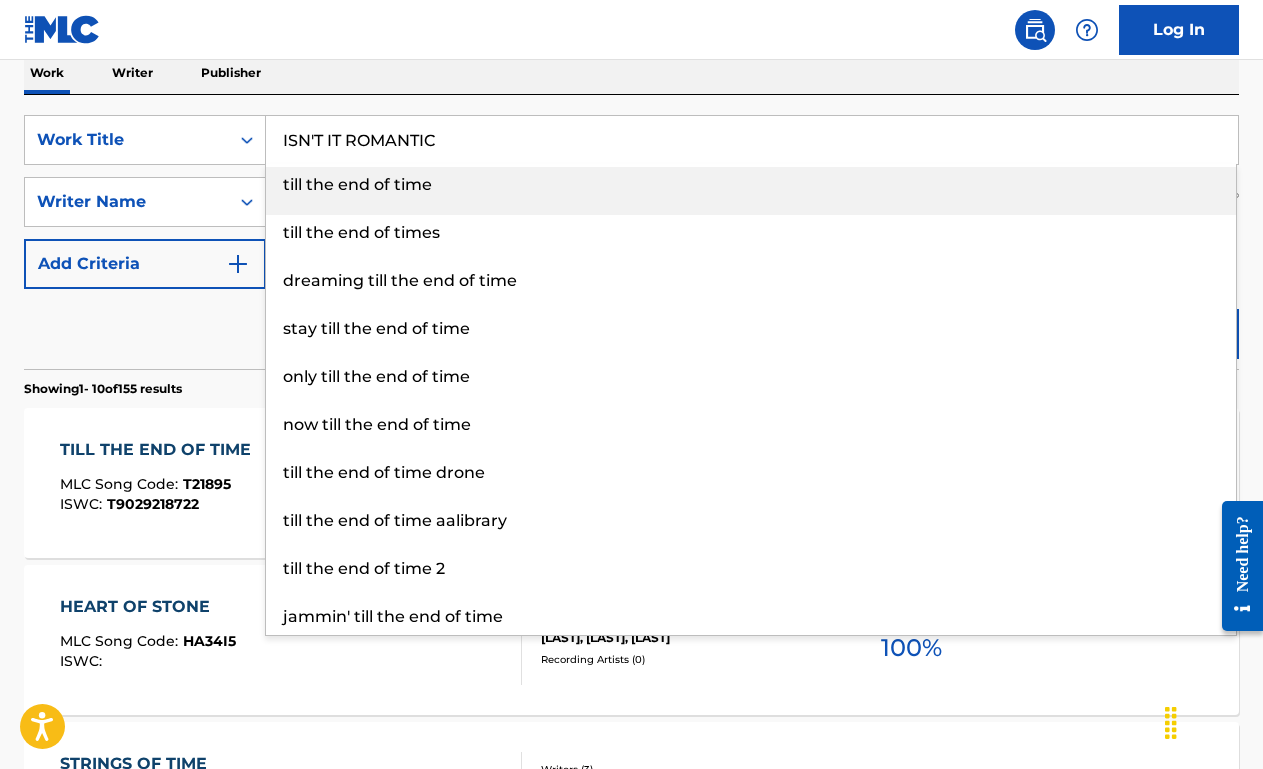 type on "ISN'T IT ROMANTIC" 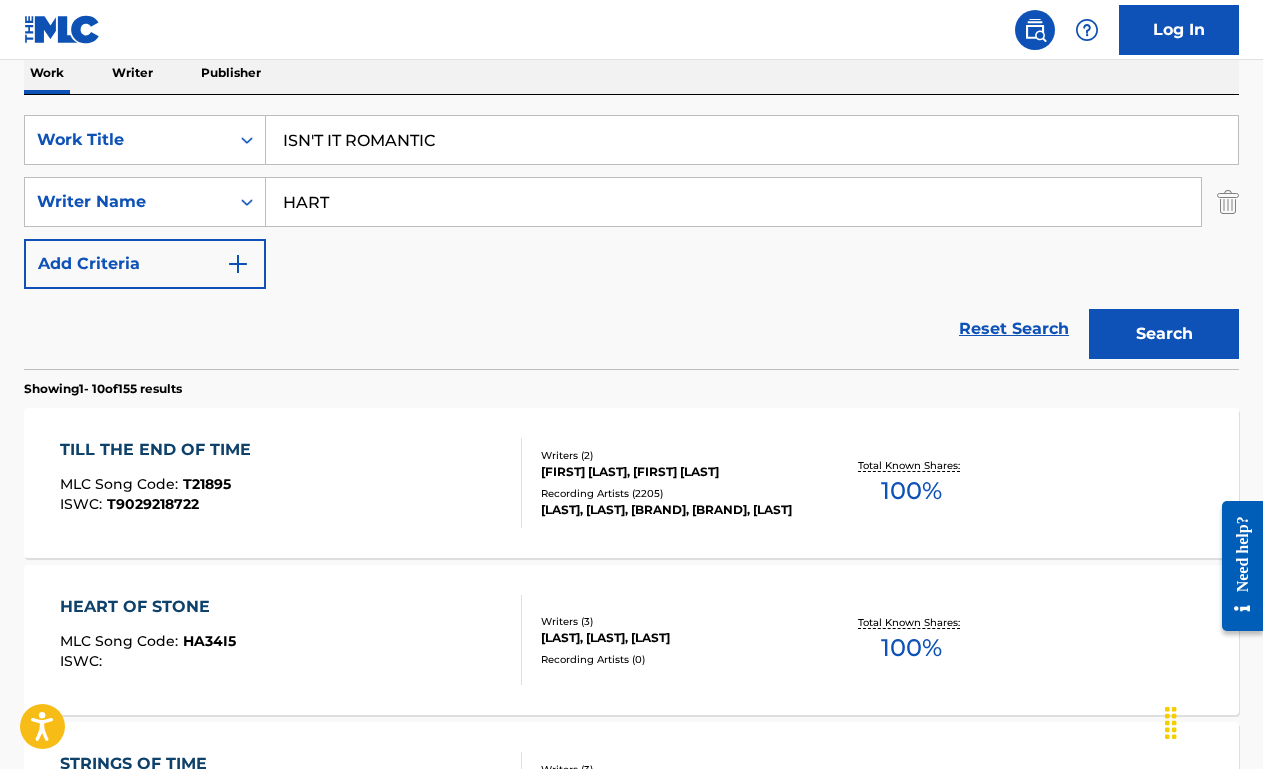 type on "HART" 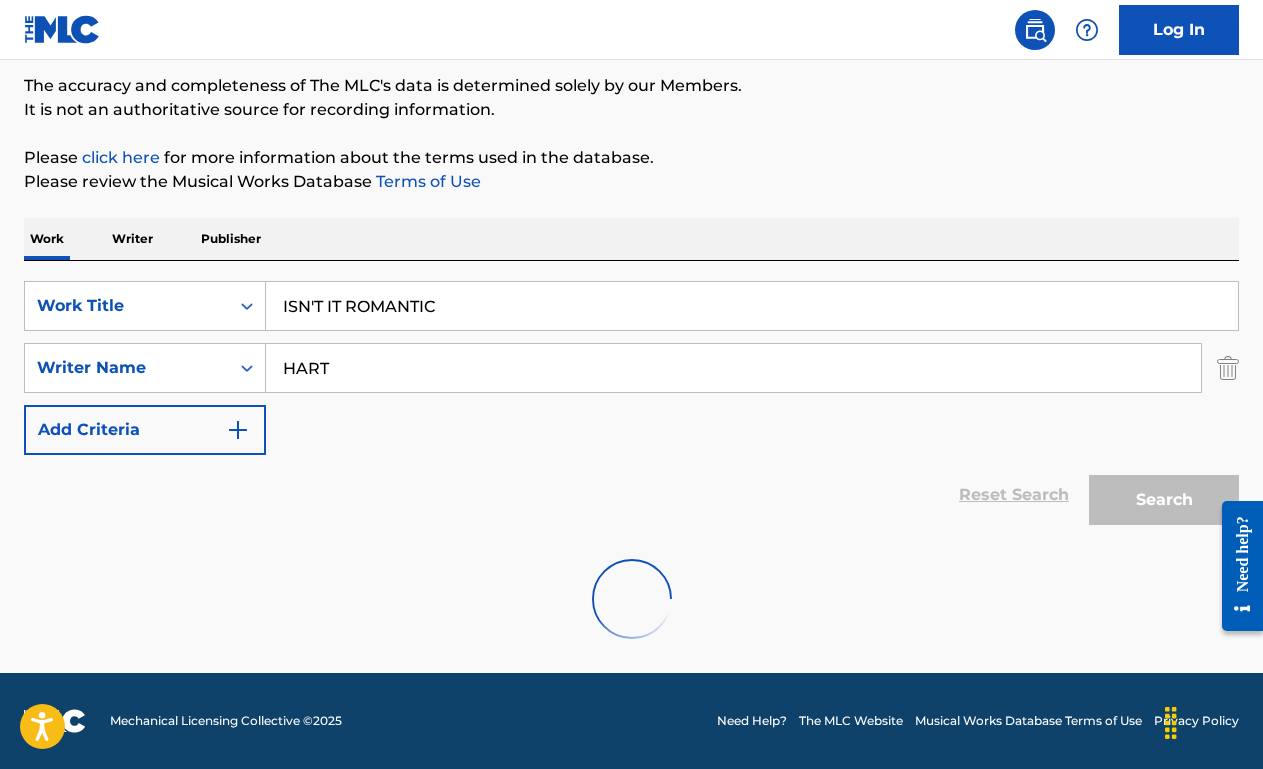 scroll, scrollTop: 330, scrollLeft: 0, axis: vertical 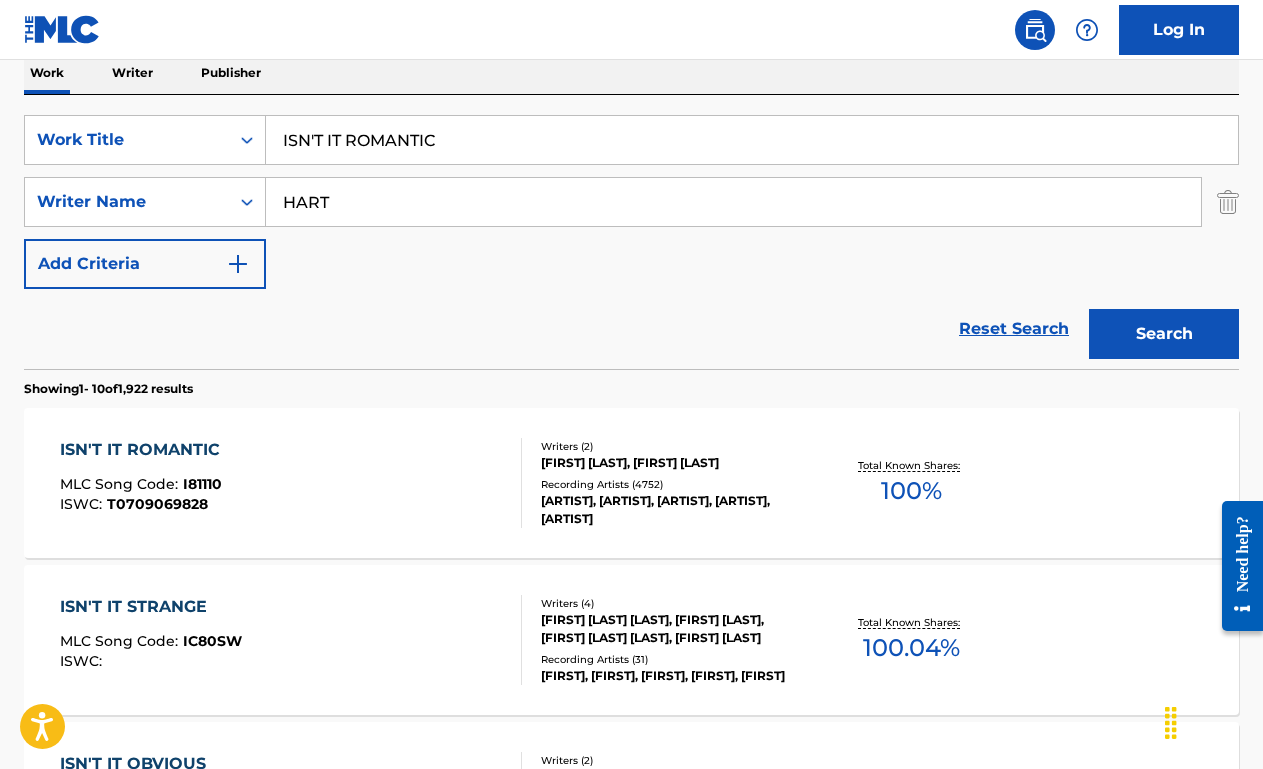 click on "[BRAND] Song Code : [NUMBER] ISWC : T[NUMBER]" at bounding box center [291, 483] 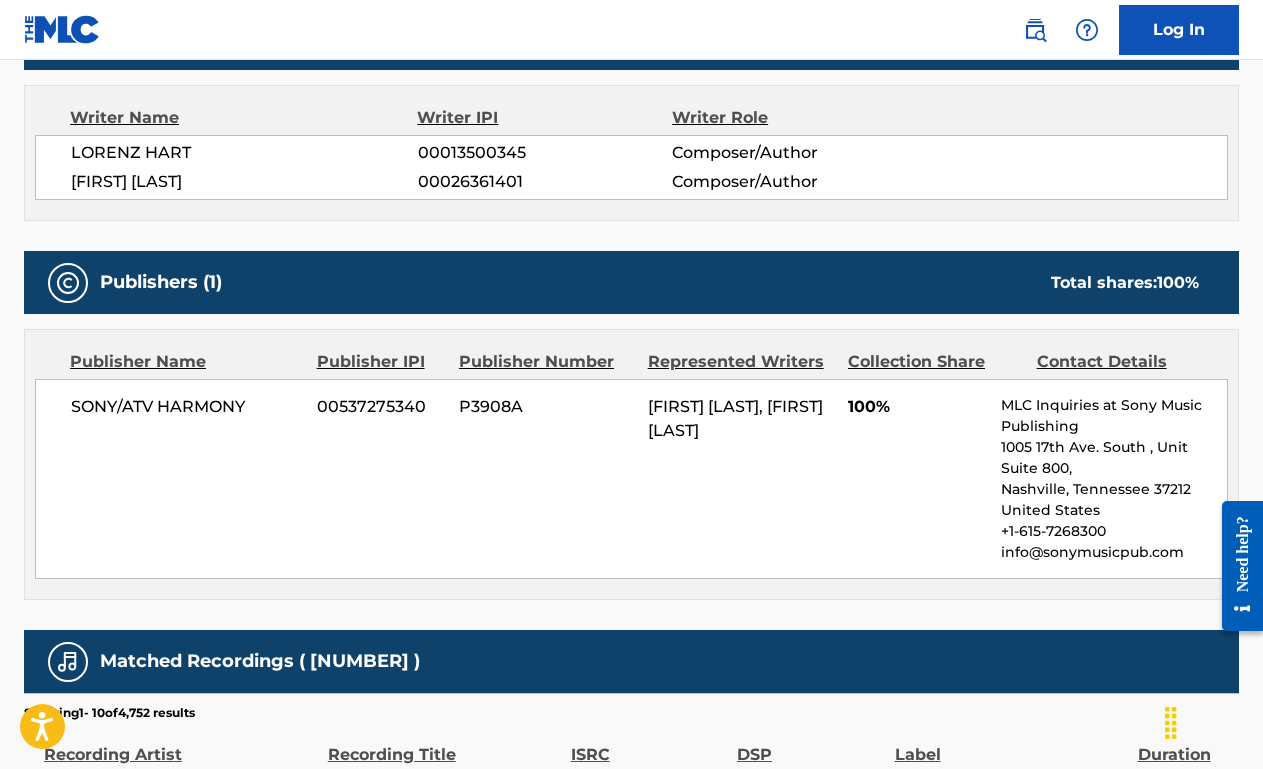 scroll, scrollTop: 0, scrollLeft: 0, axis: both 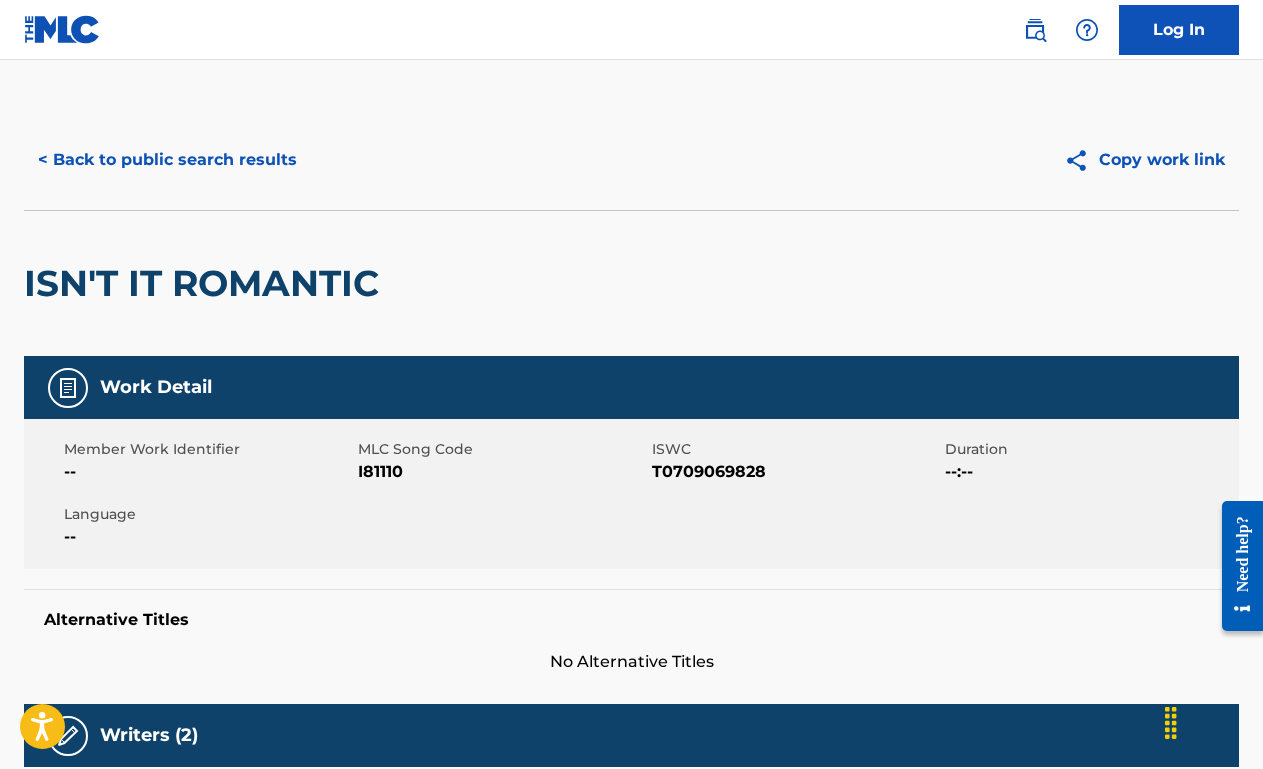 click on "< Back to public search results" at bounding box center [167, 160] 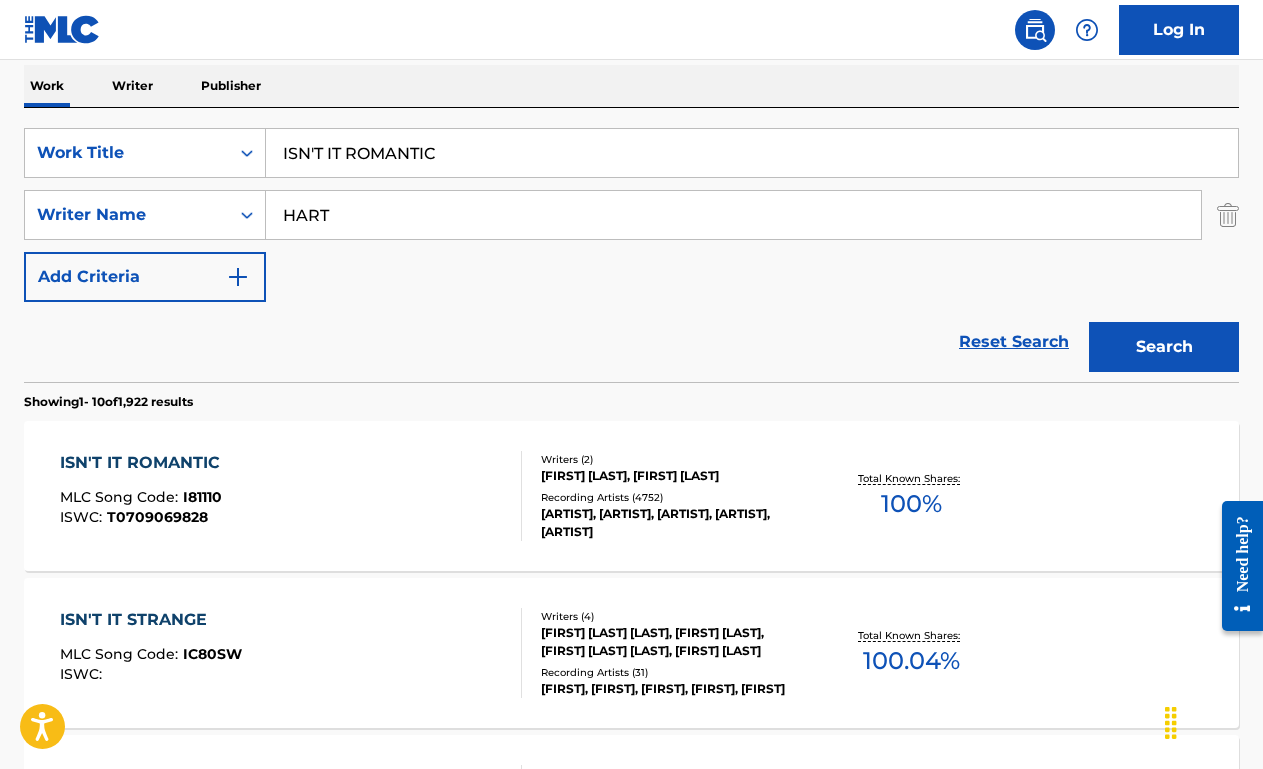scroll, scrollTop: 317, scrollLeft: 0, axis: vertical 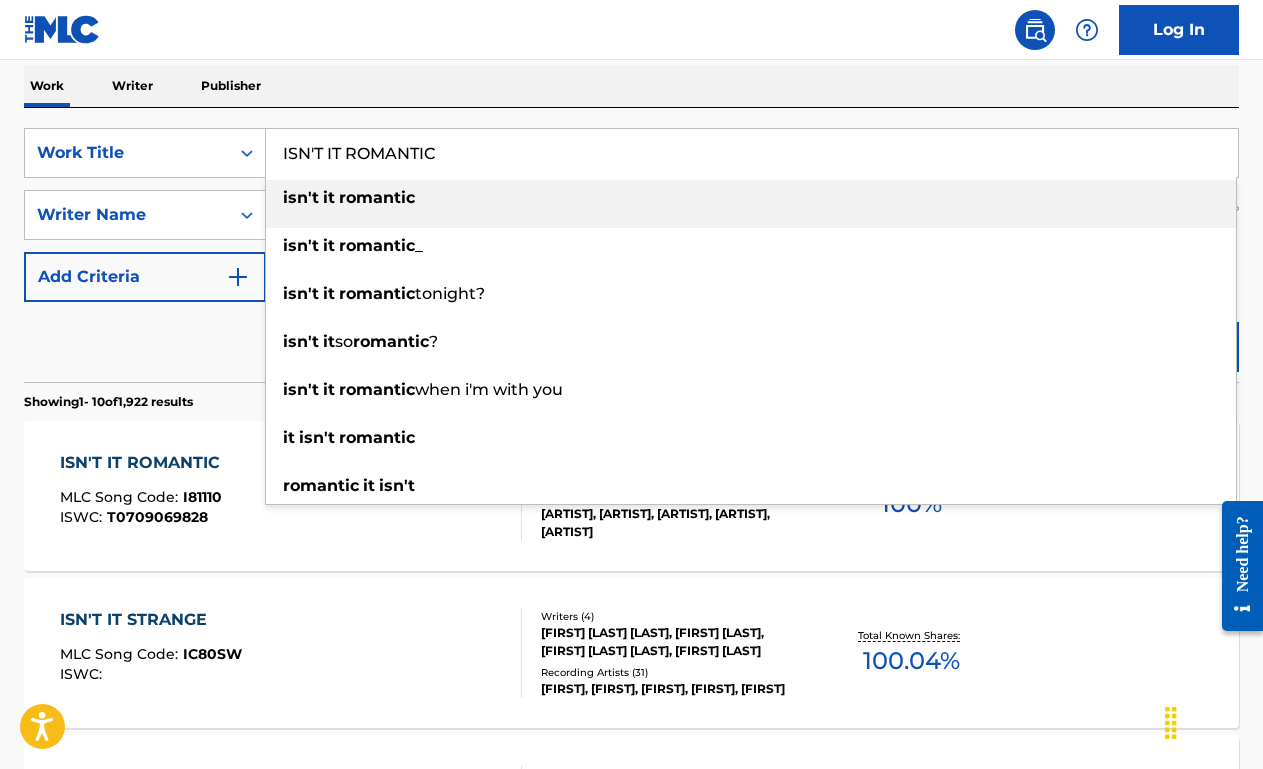 paste on "ALWAYS" 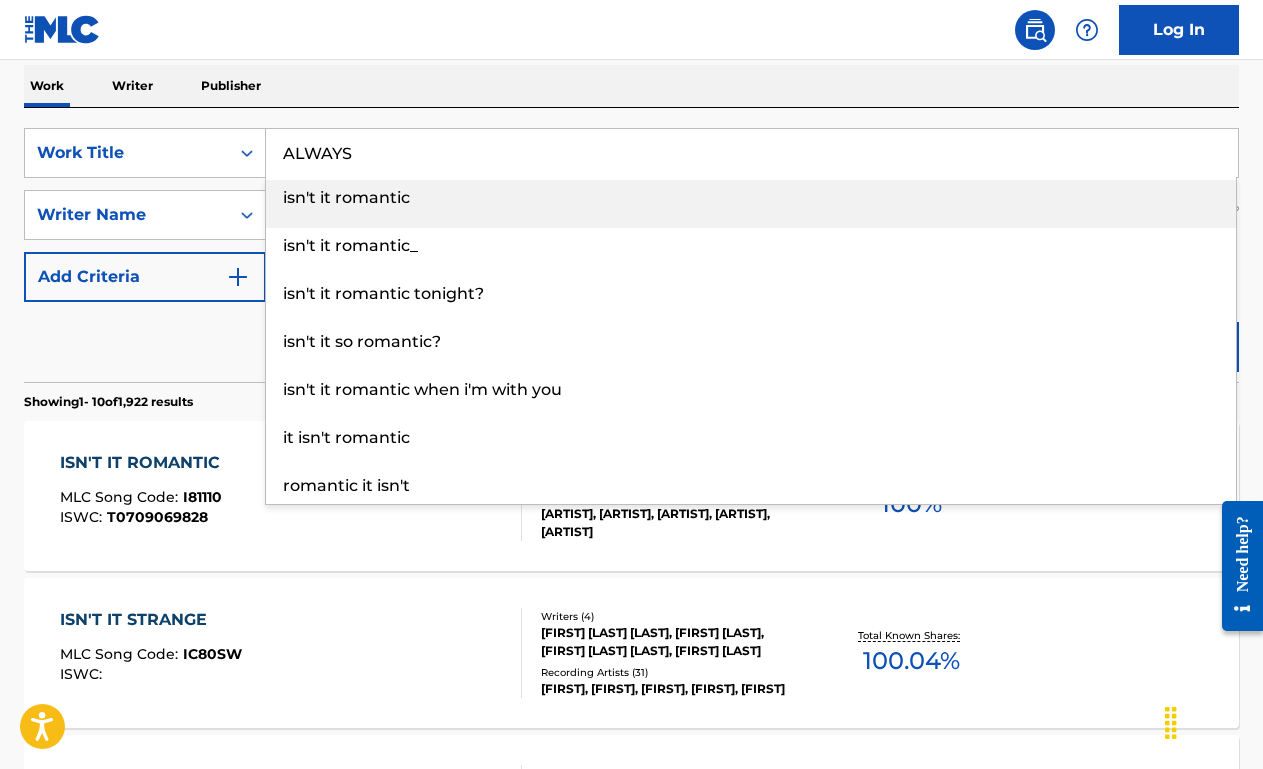 type on "ALWAYS" 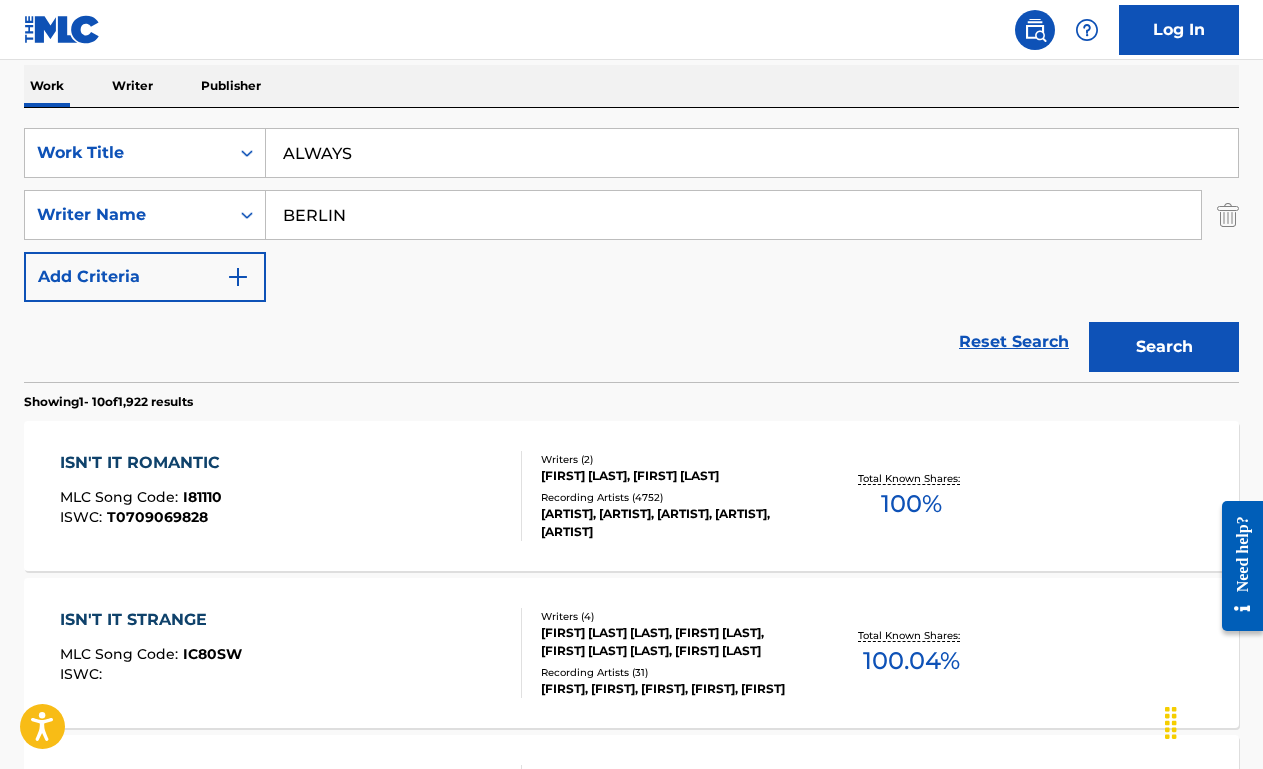 type on "BERLIN" 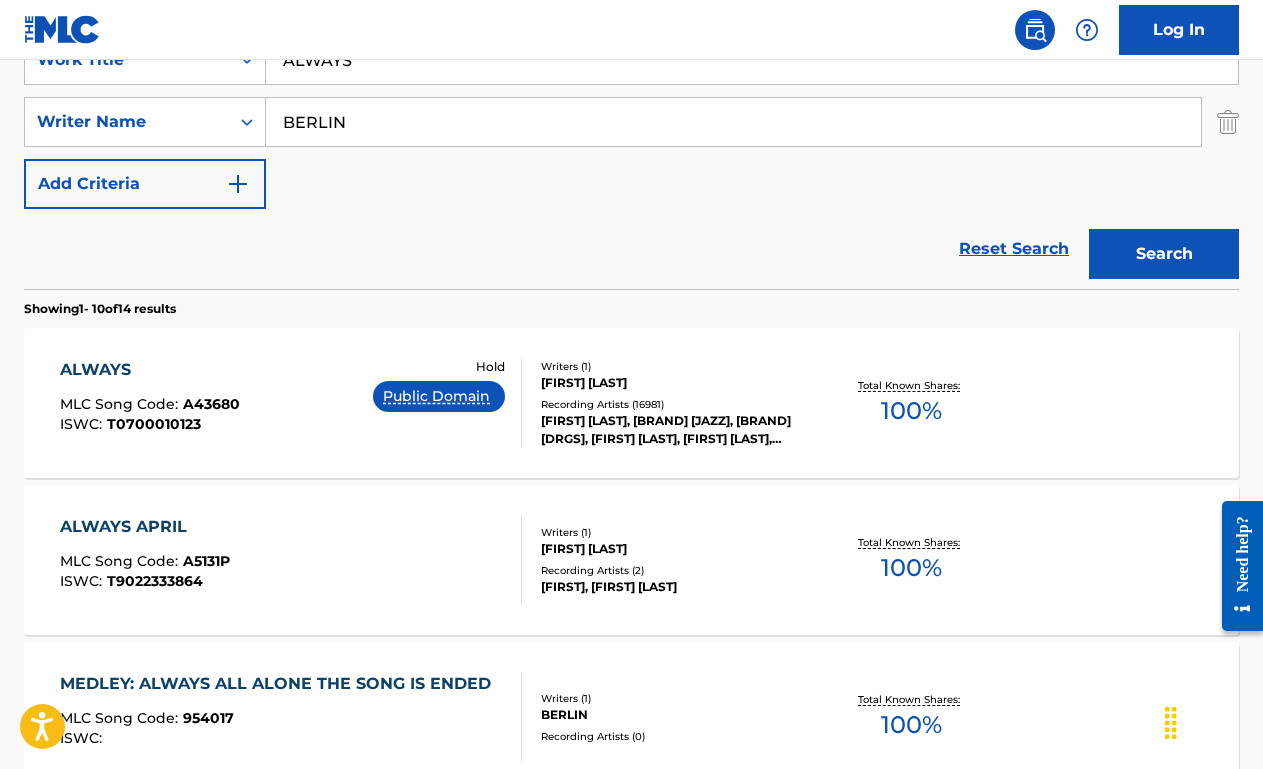 scroll, scrollTop: 425, scrollLeft: 0, axis: vertical 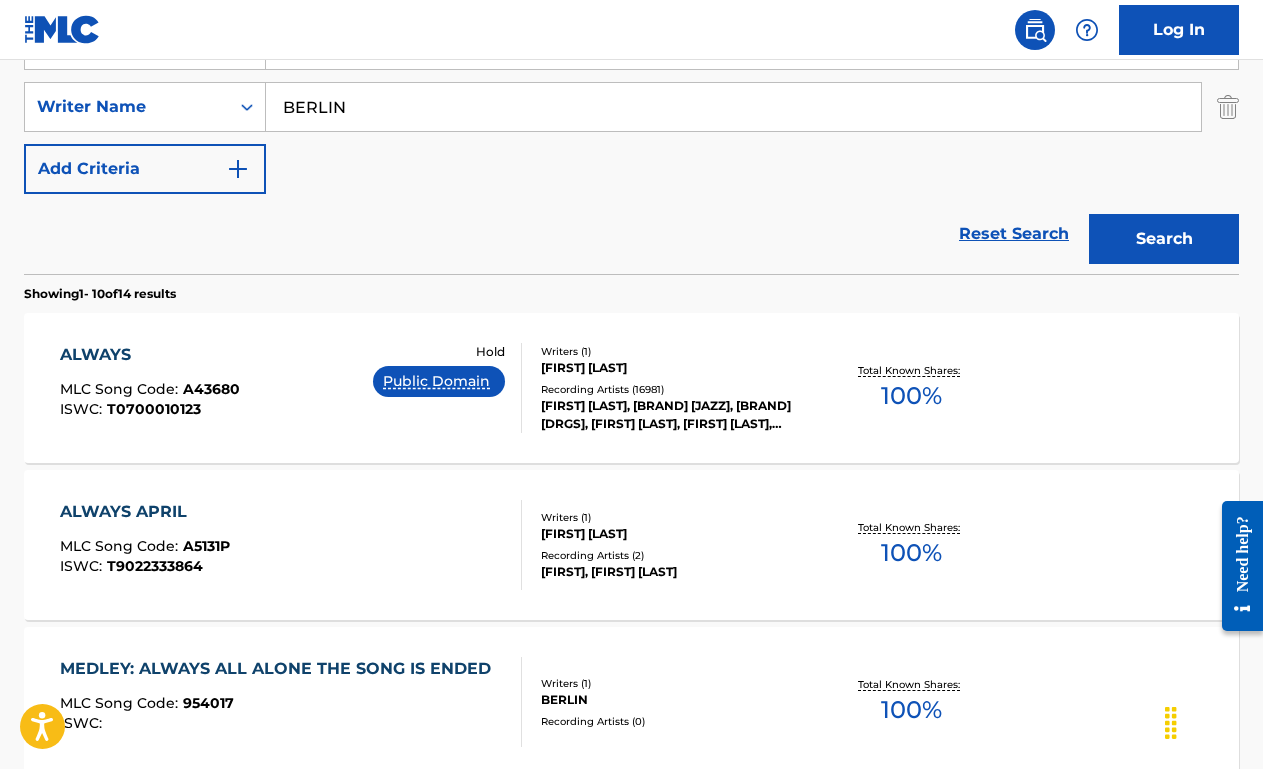 click on "ALWAYS MLC Song Code : A43680 ISWC : T0700010123 Hold Public Domain" at bounding box center [291, 388] 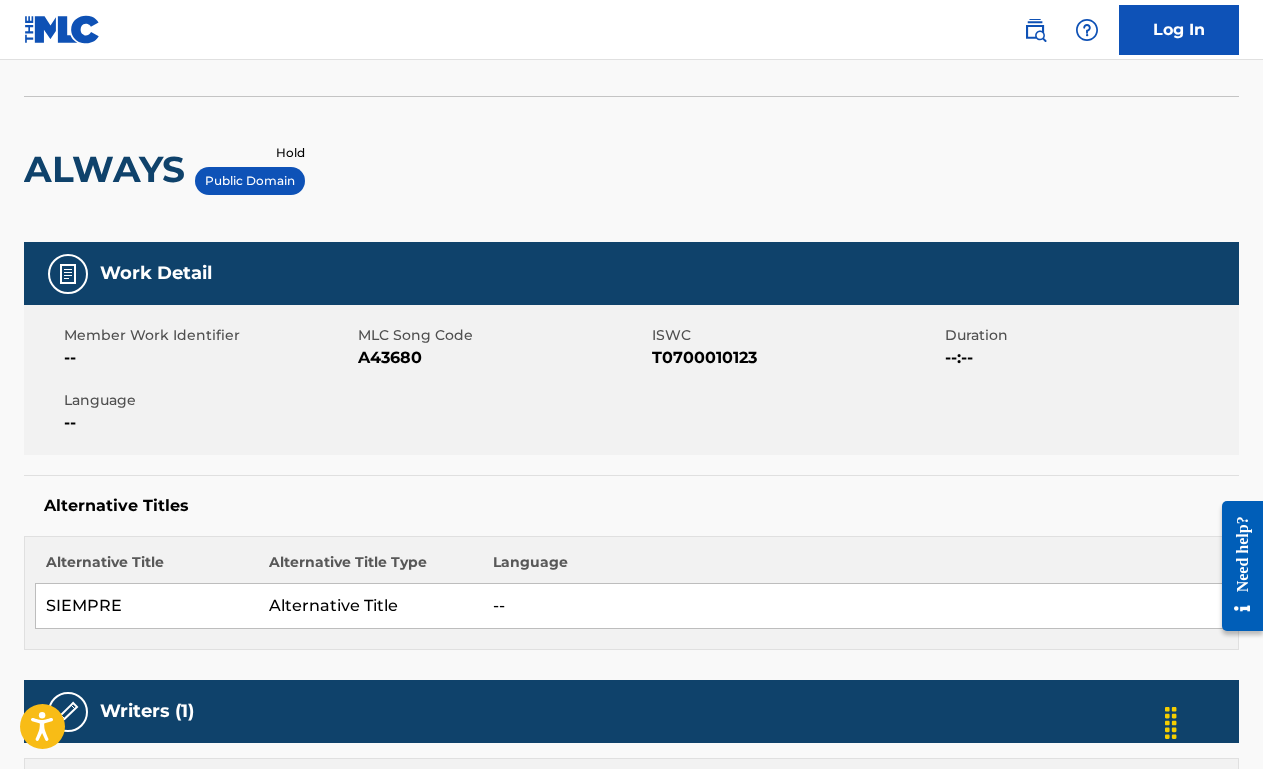 scroll, scrollTop: 0, scrollLeft: 0, axis: both 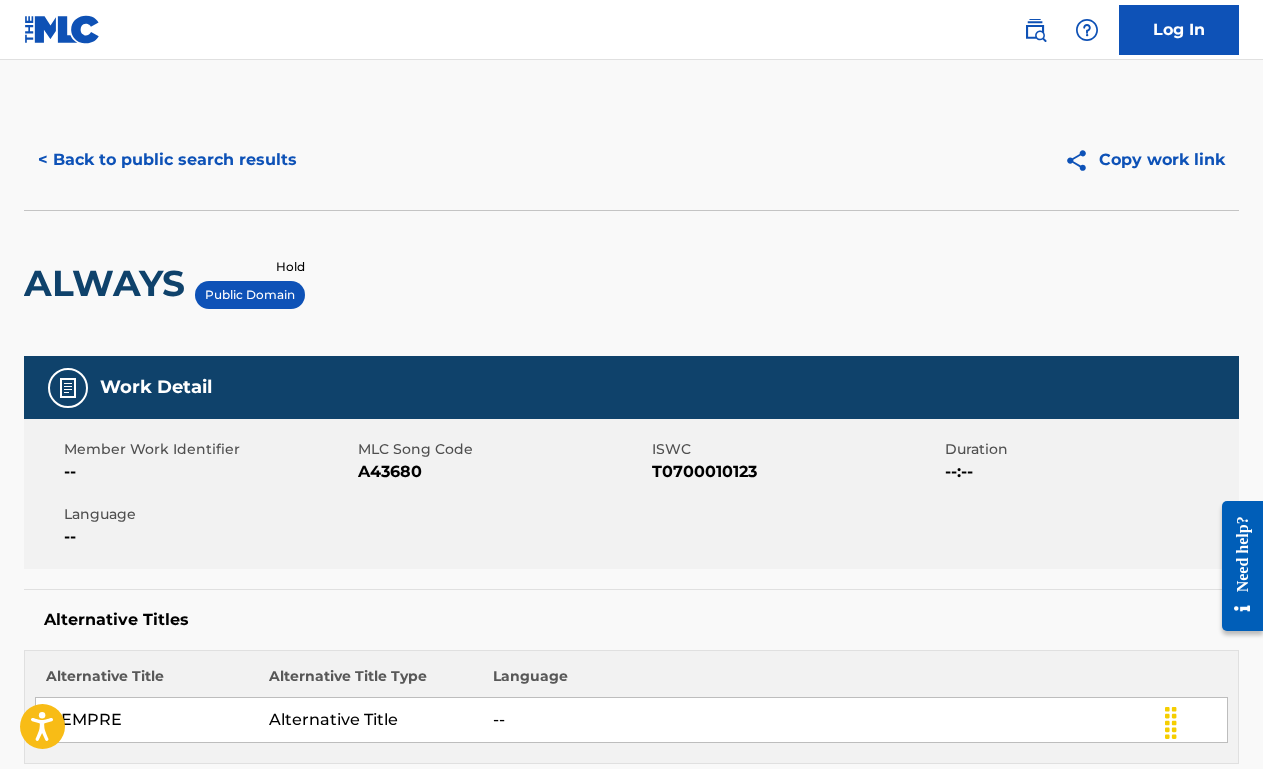 click on "< Back to public search results" at bounding box center (167, 160) 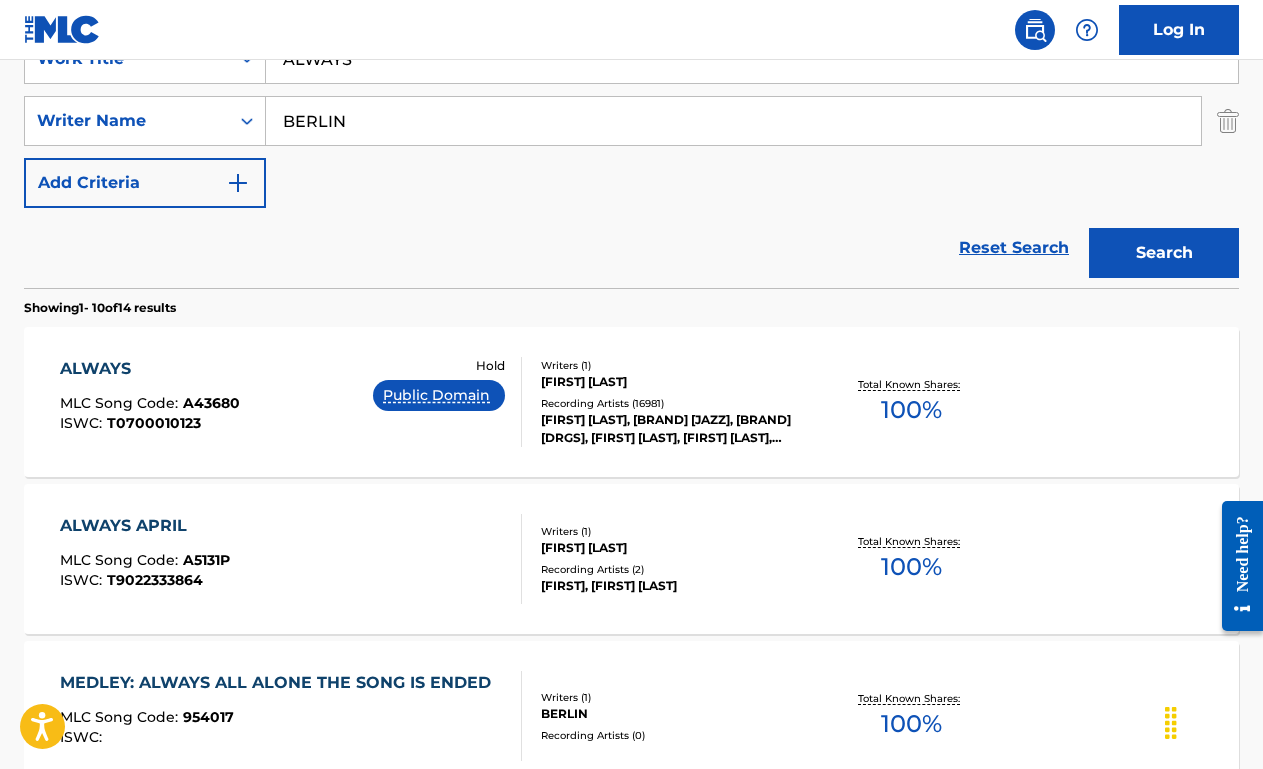 scroll, scrollTop: 339, scrollLeft: 0, axis: vertical 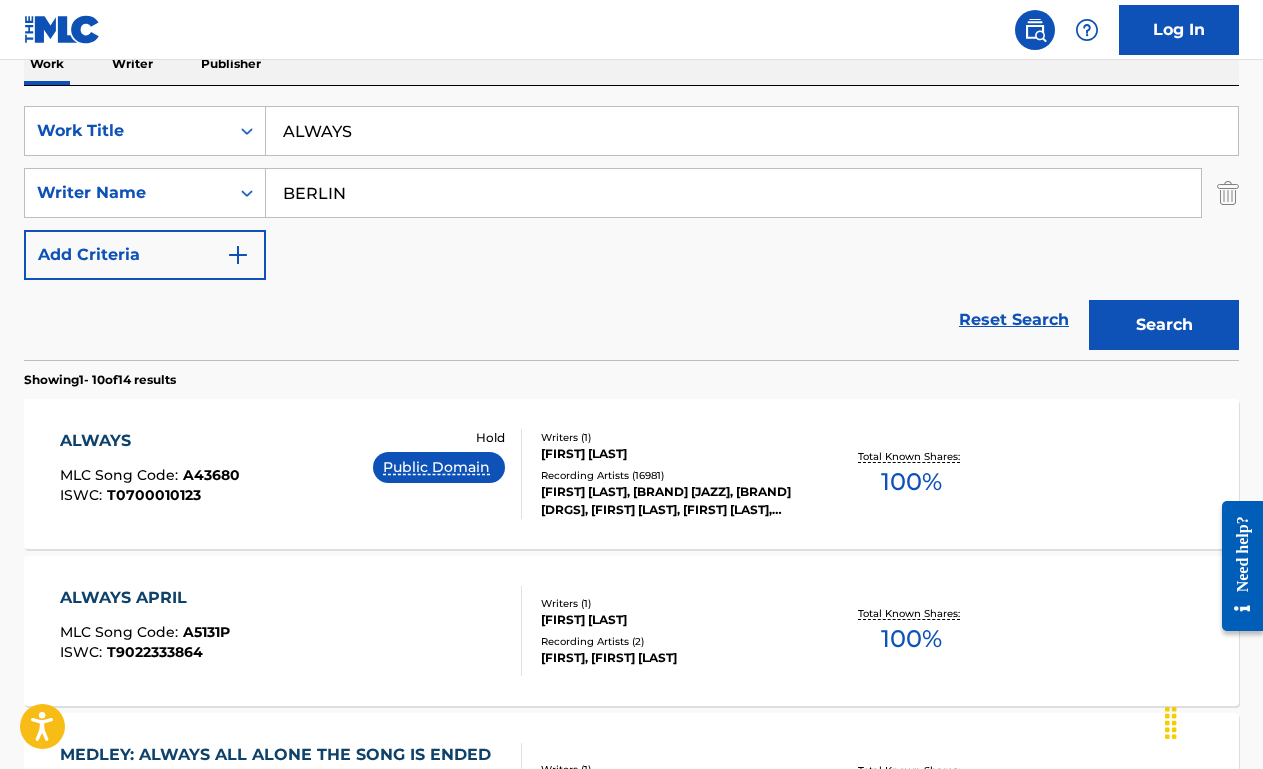 click on "ALWAYS" at bounding box center [752, 131] 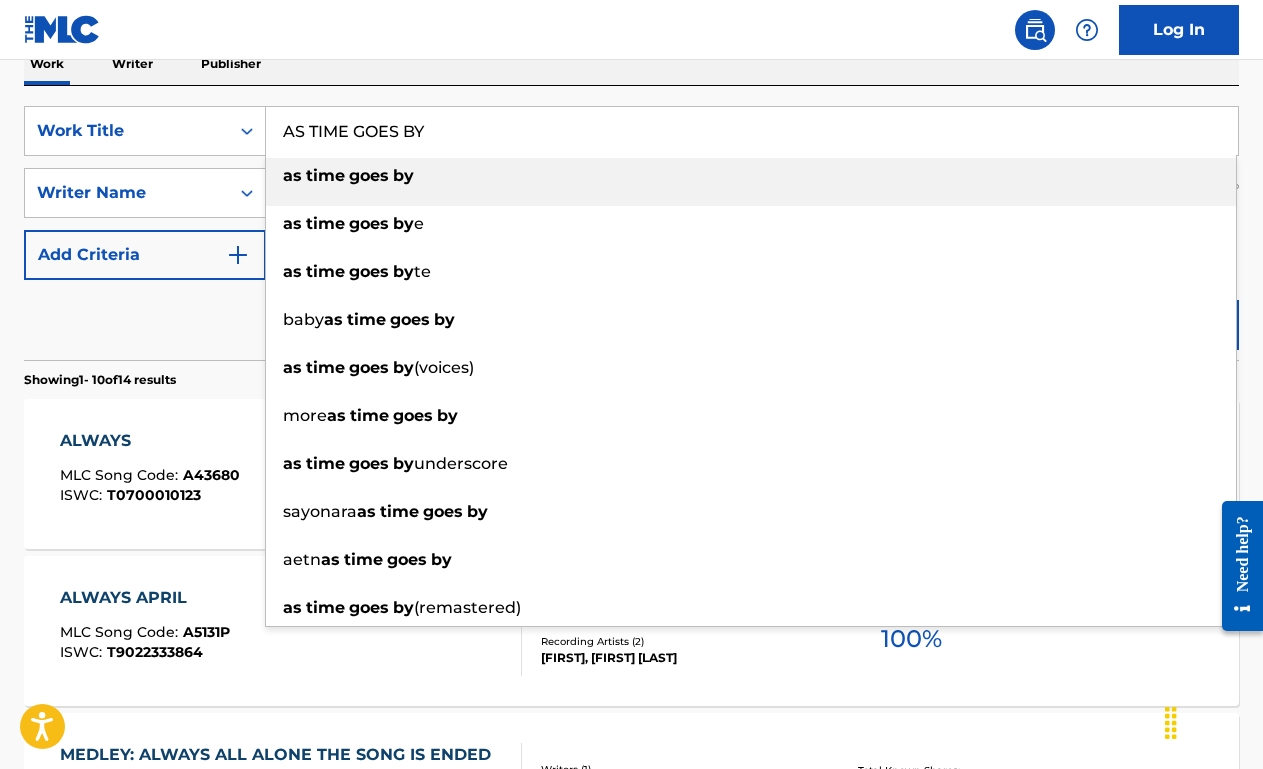type on "AS TIME GOES BY" 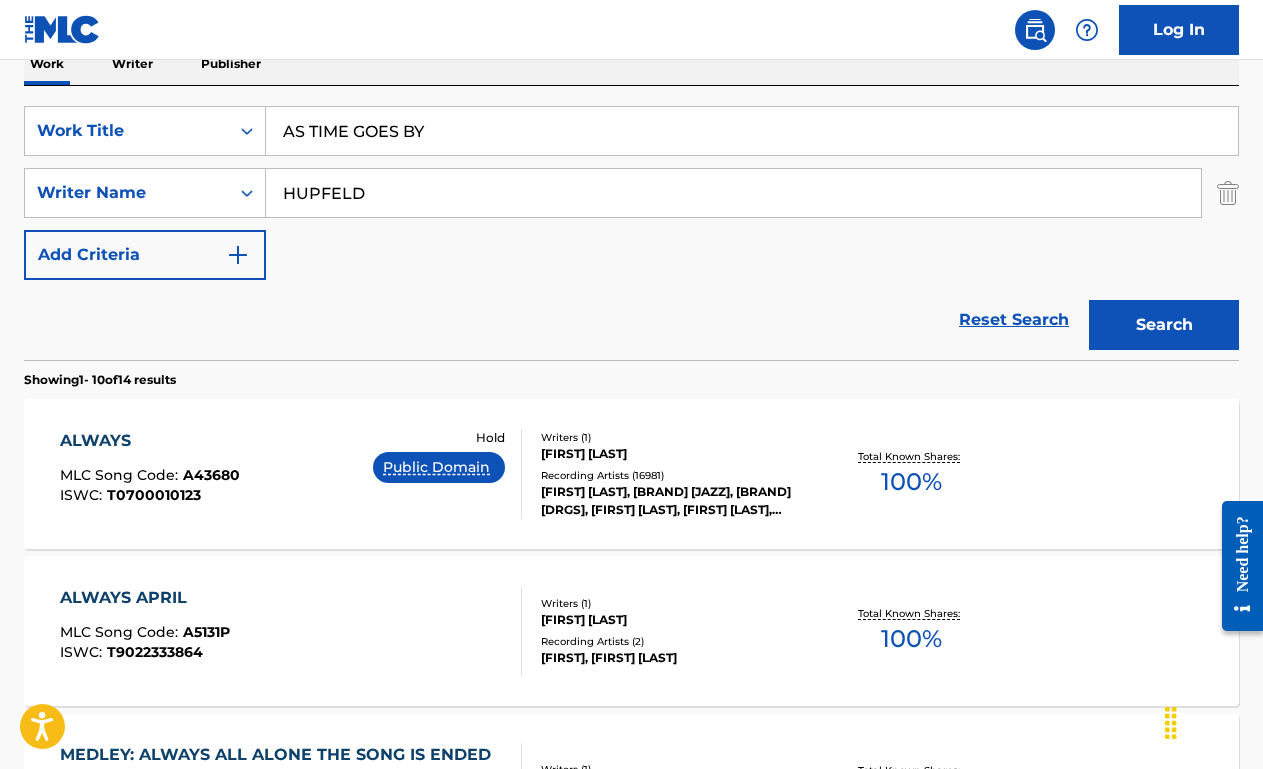 type on "HUPFELD" 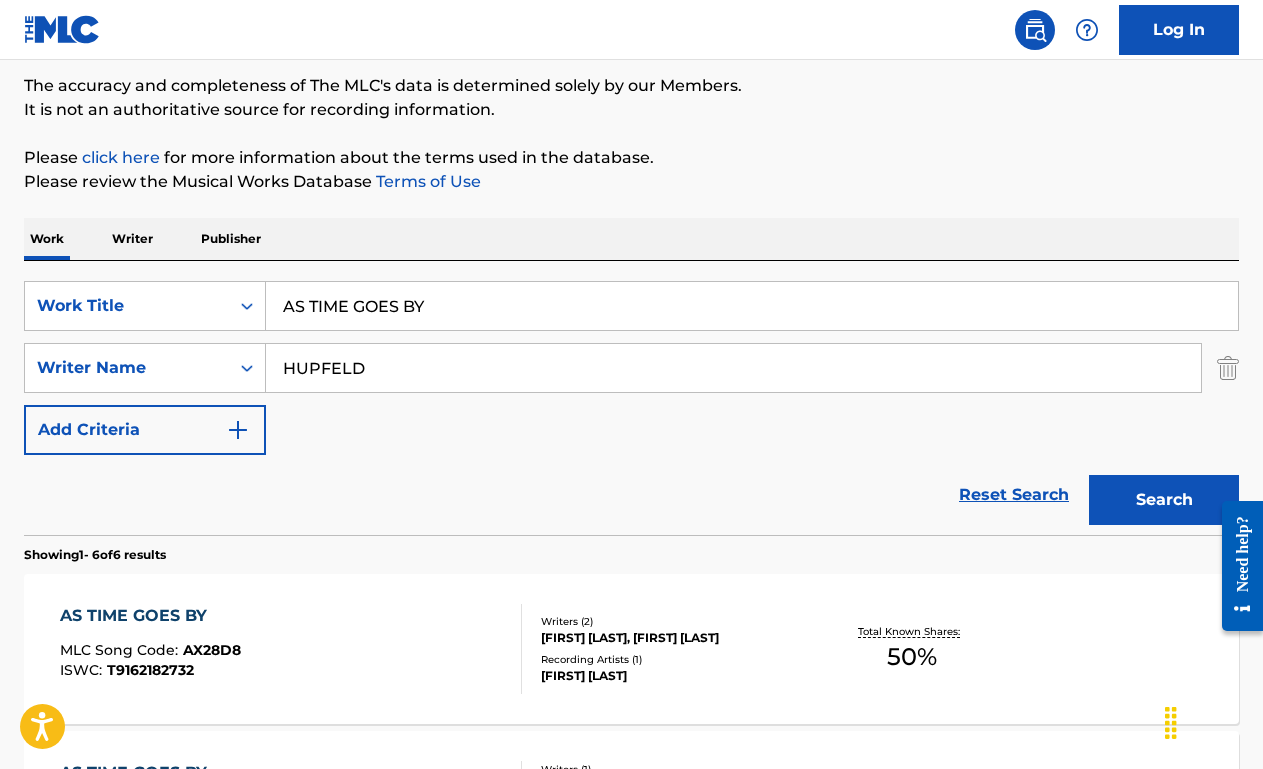 scroll, scrollTop: 339, scrollLeft: 0, axis: vertical 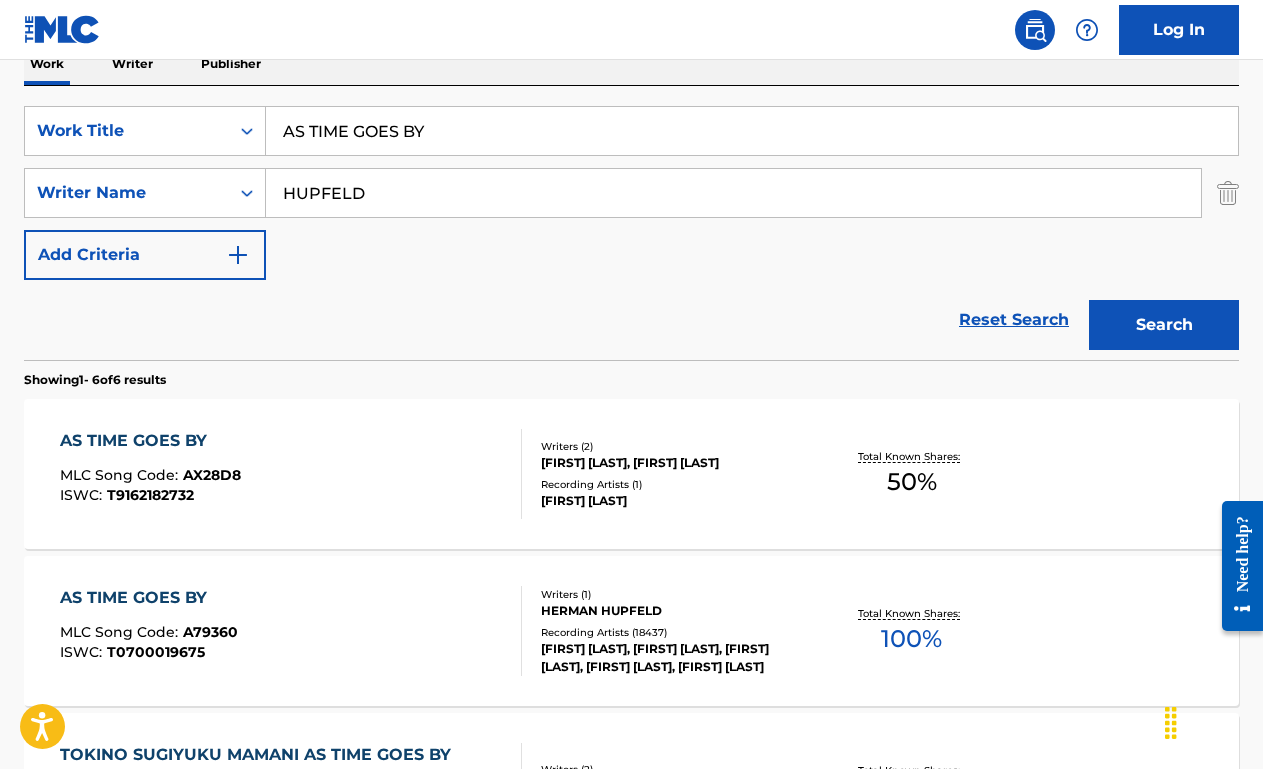 click on "AS TIME GOES BY MLC Song Code : A79360 ISWC : T0700019675" at bounding box center [291, 631] 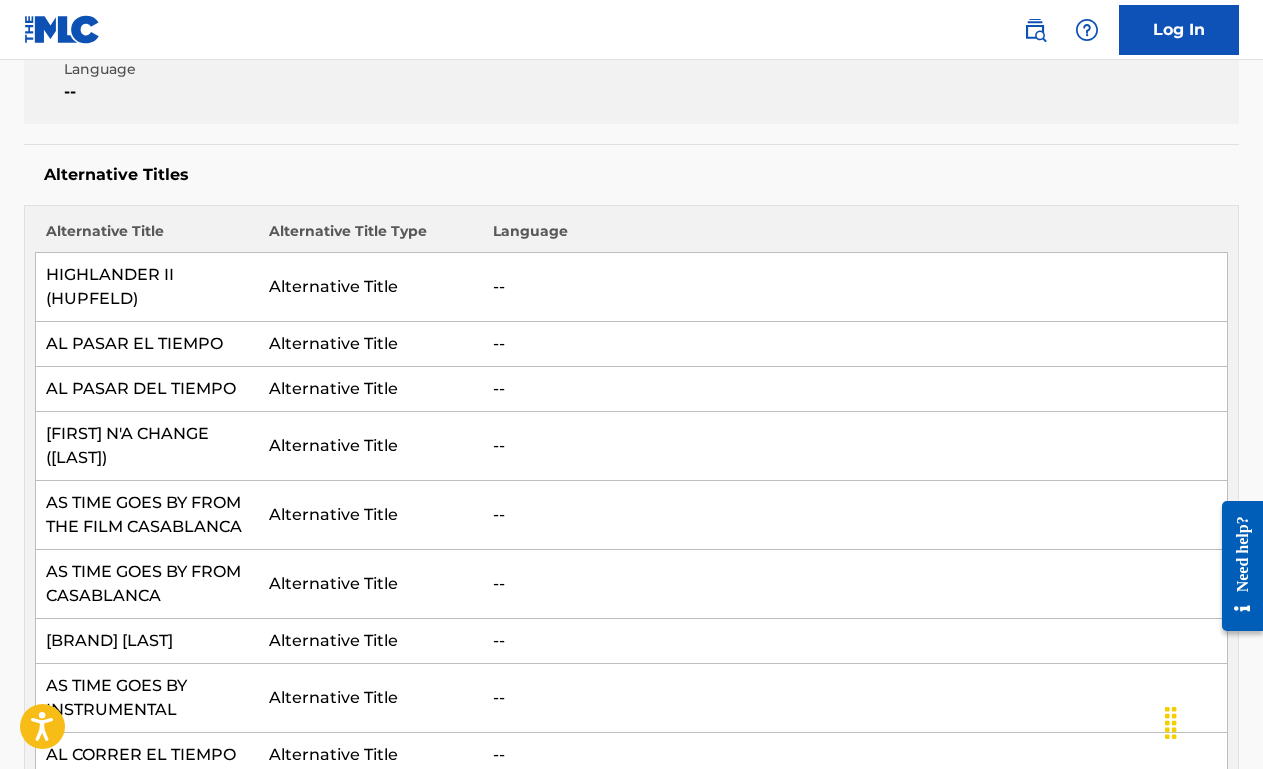 scroll, scrollTop: 0, scrollLeft: 0, axis: both 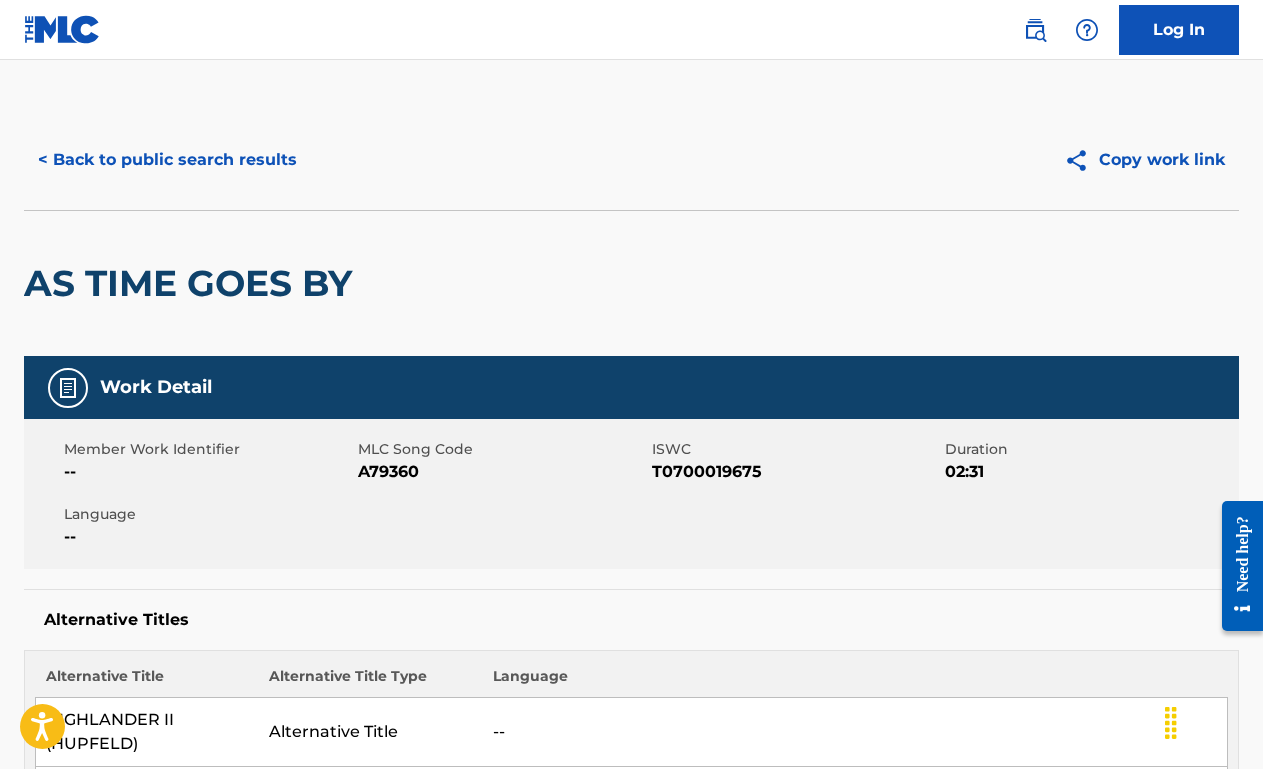 click on "< Back to public search results" at bounding box center [167, 160] 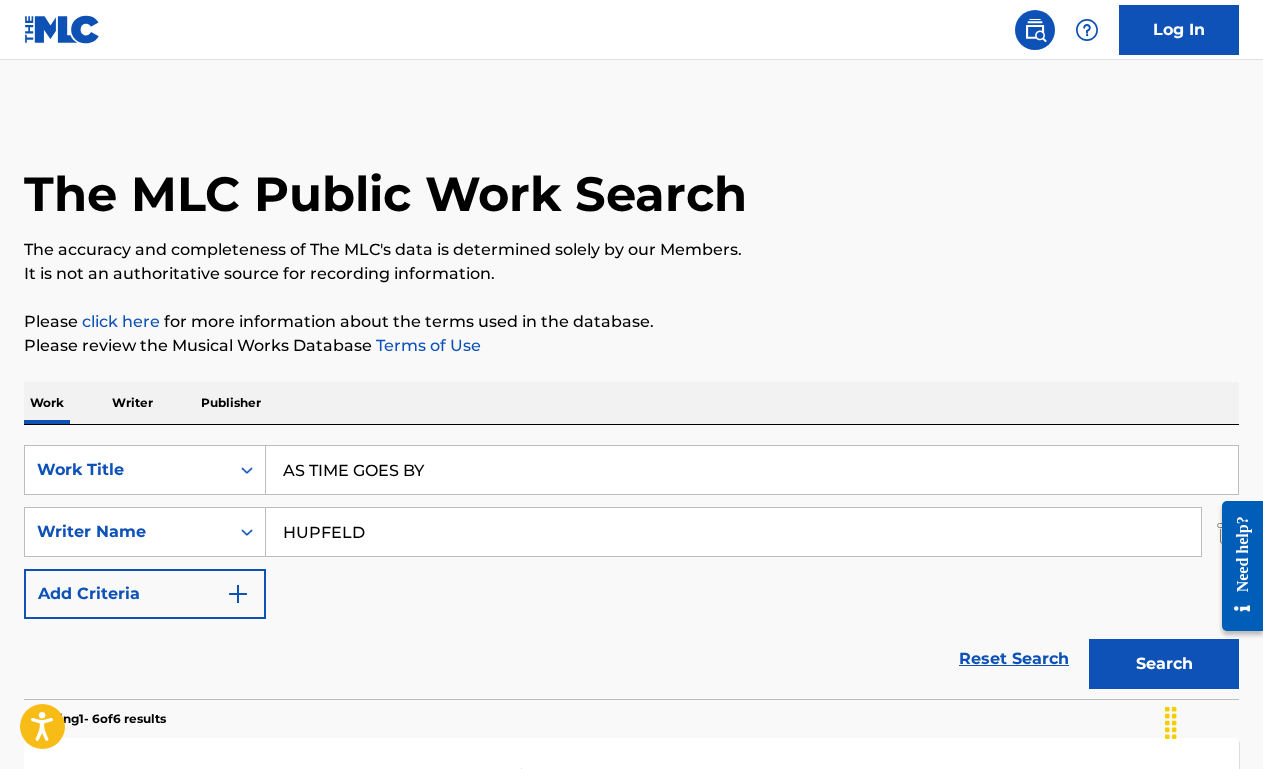 scroll, scrollTop: 337, scrollLeft: 0, axis: vertical 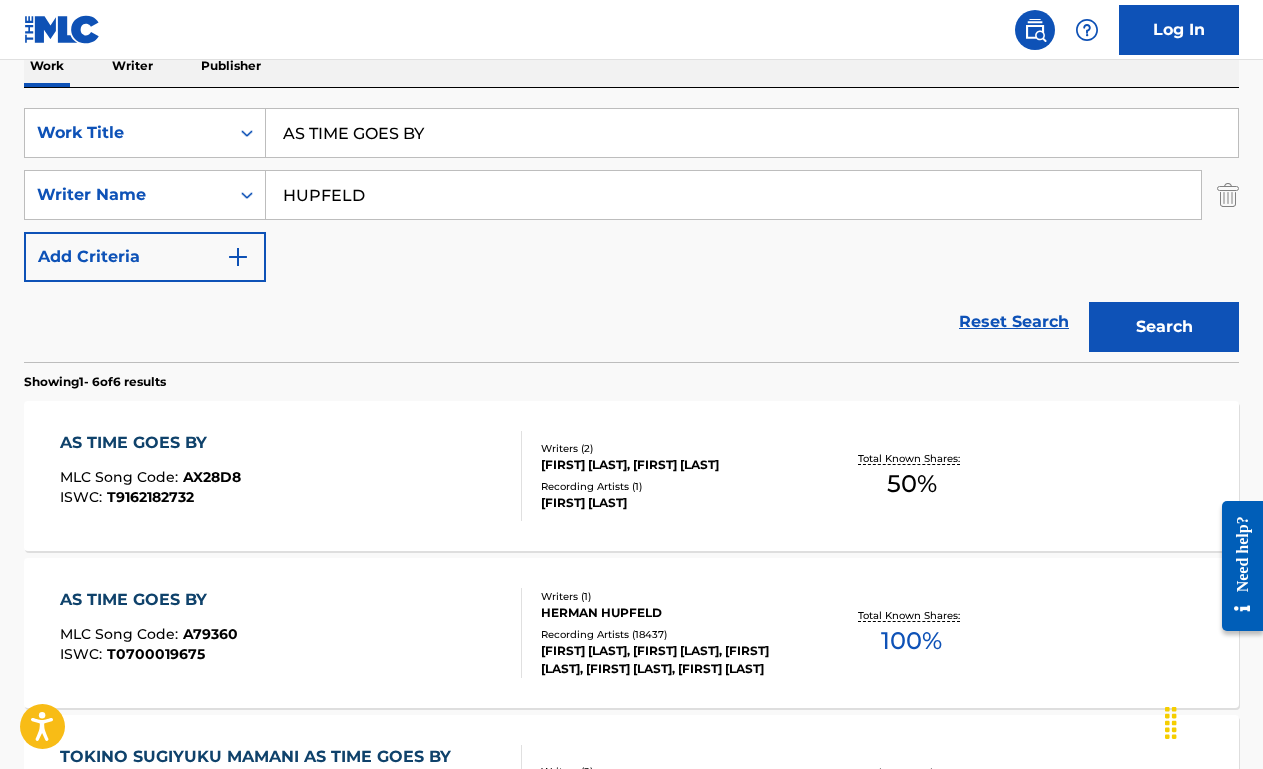 click on "AS TIME GOES BY" at bounding box center (752, 133) 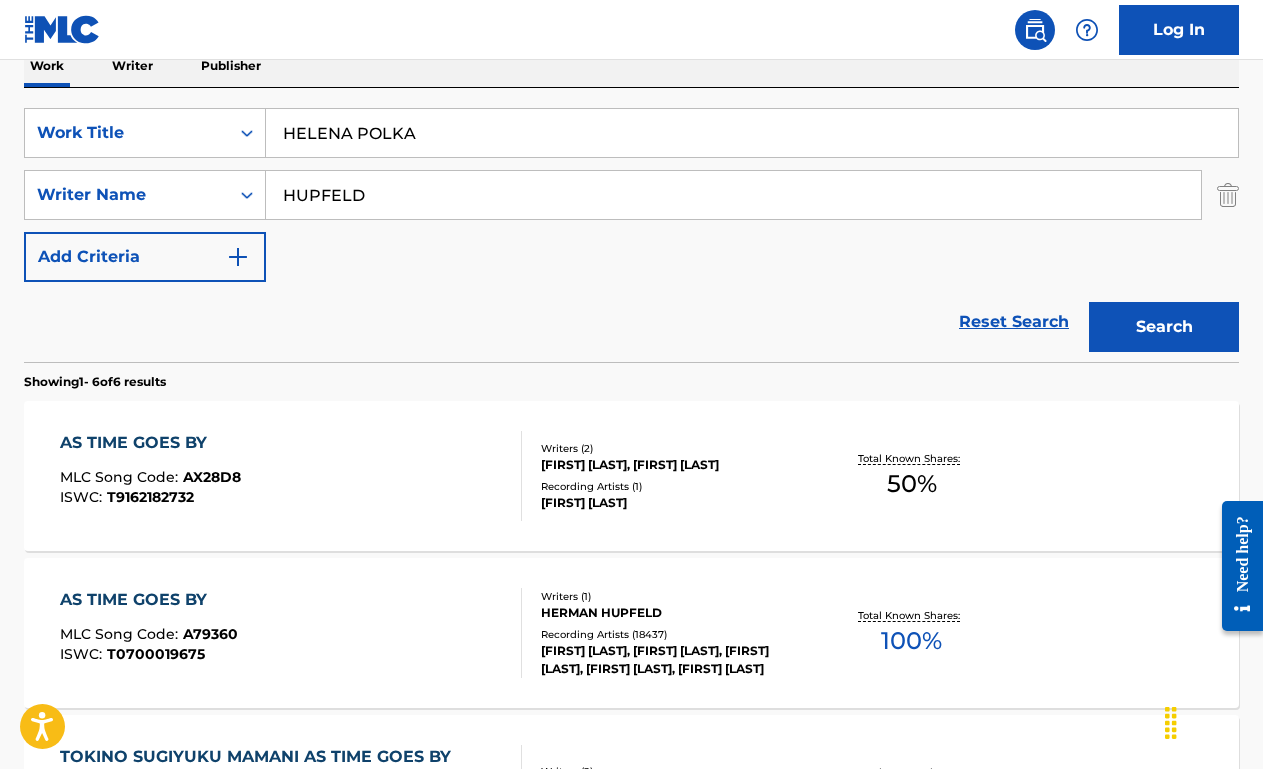 type on "HELENA POLKA" 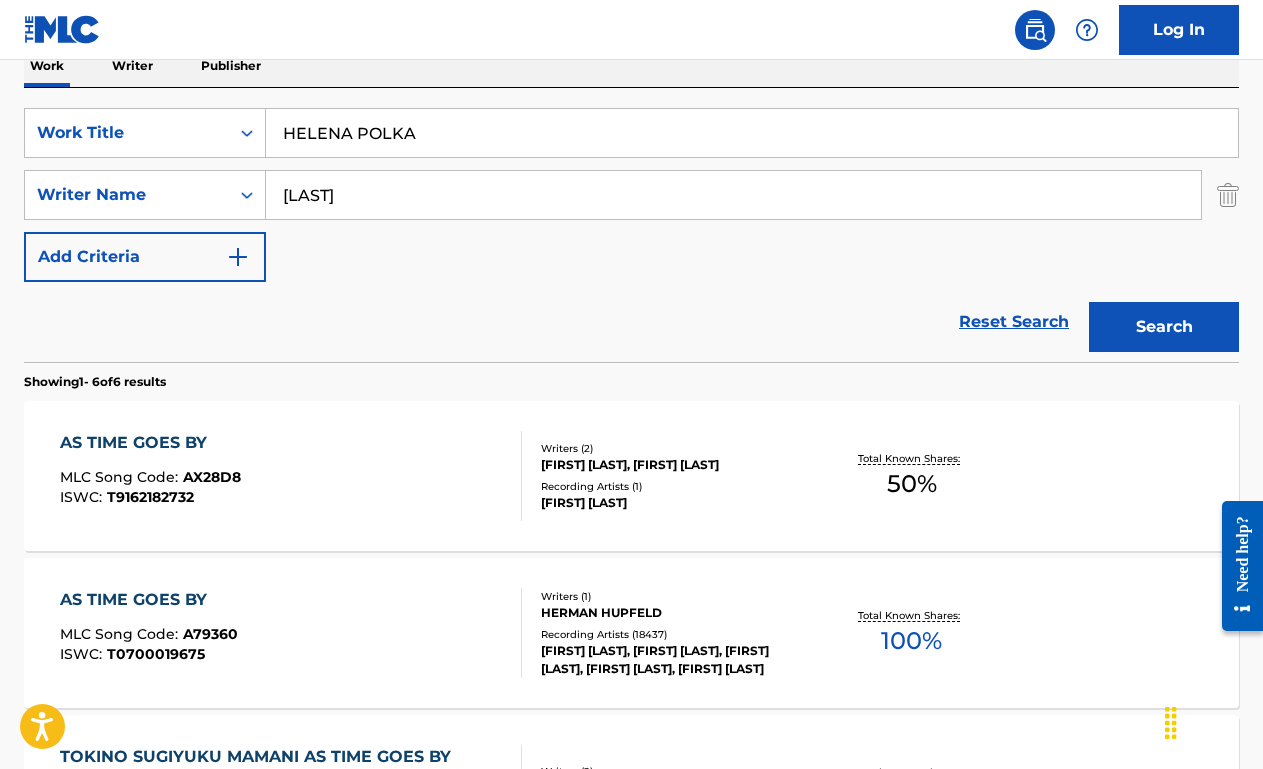 type on "[LAST]" 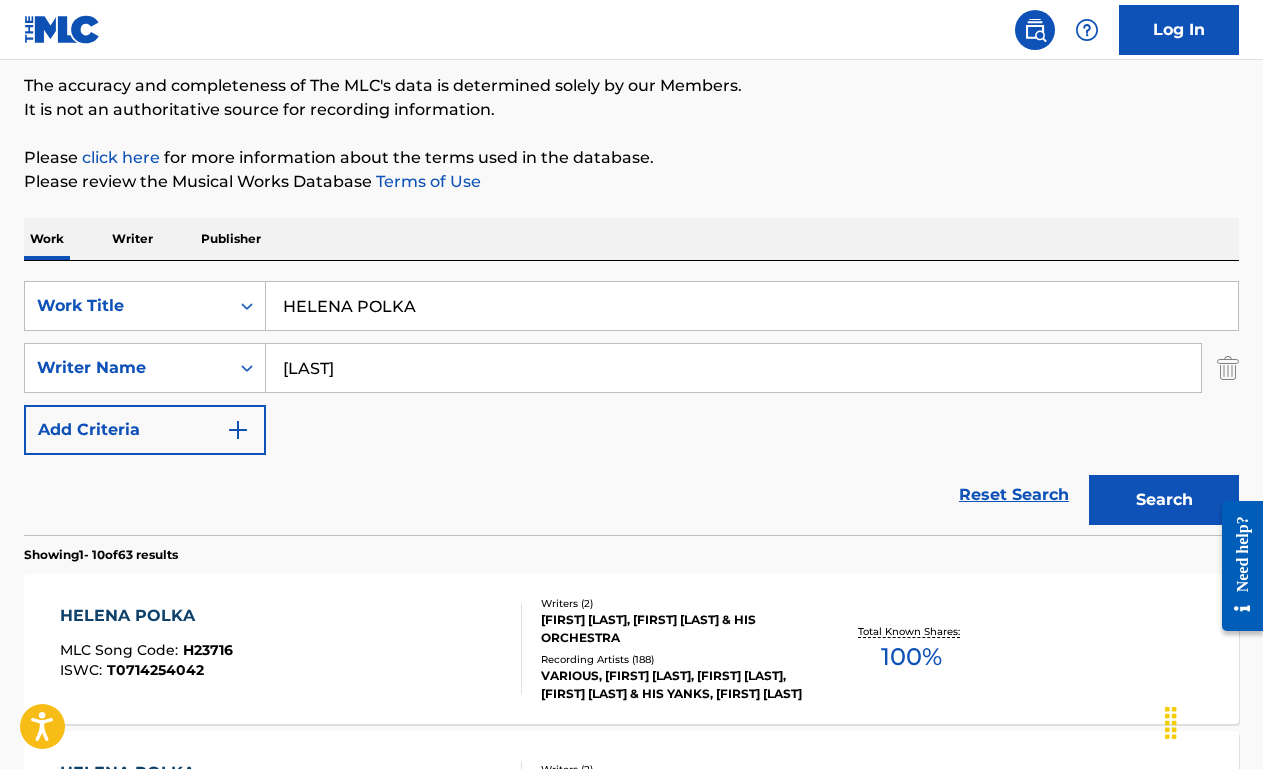 scroll, scrollTop: 337, scrollLeft: 0, axis: vertical 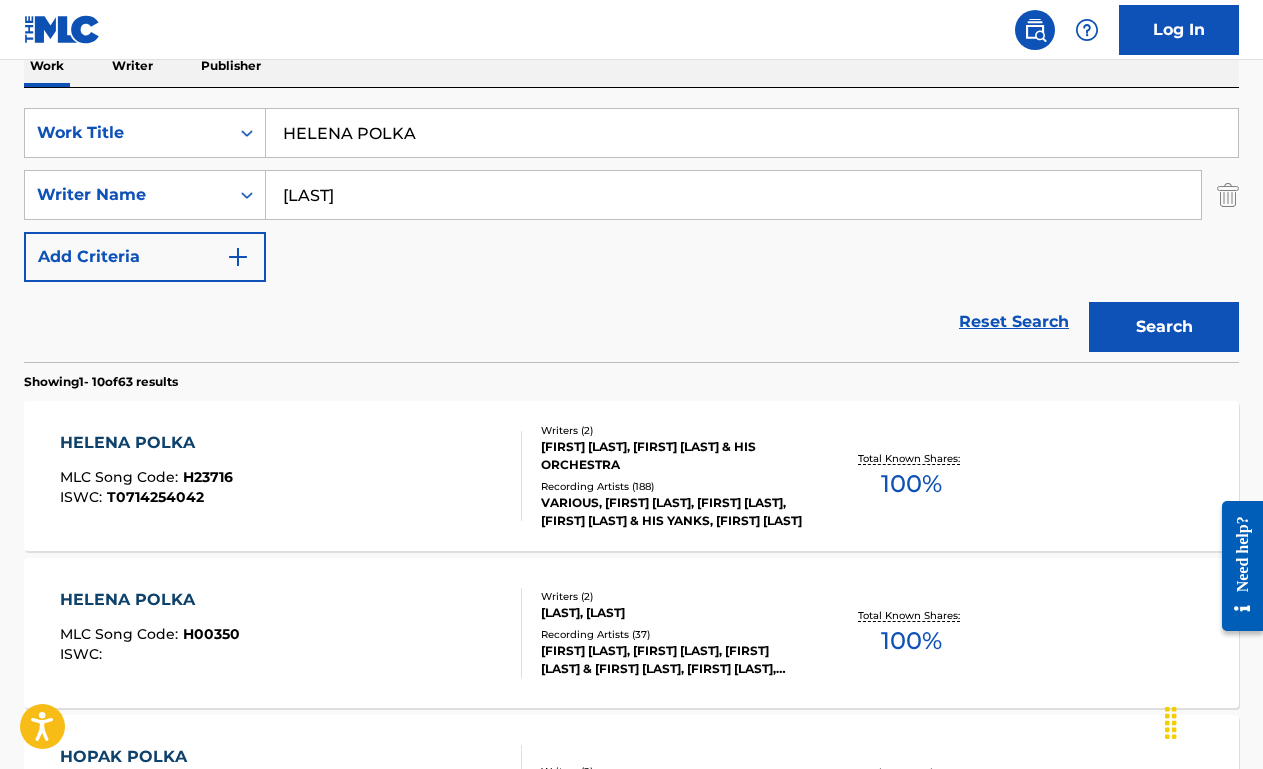 click on "HELENA POLKA MLC Song Code : H23716 ISWC : T0714254042" at bounding box center (291, 476) 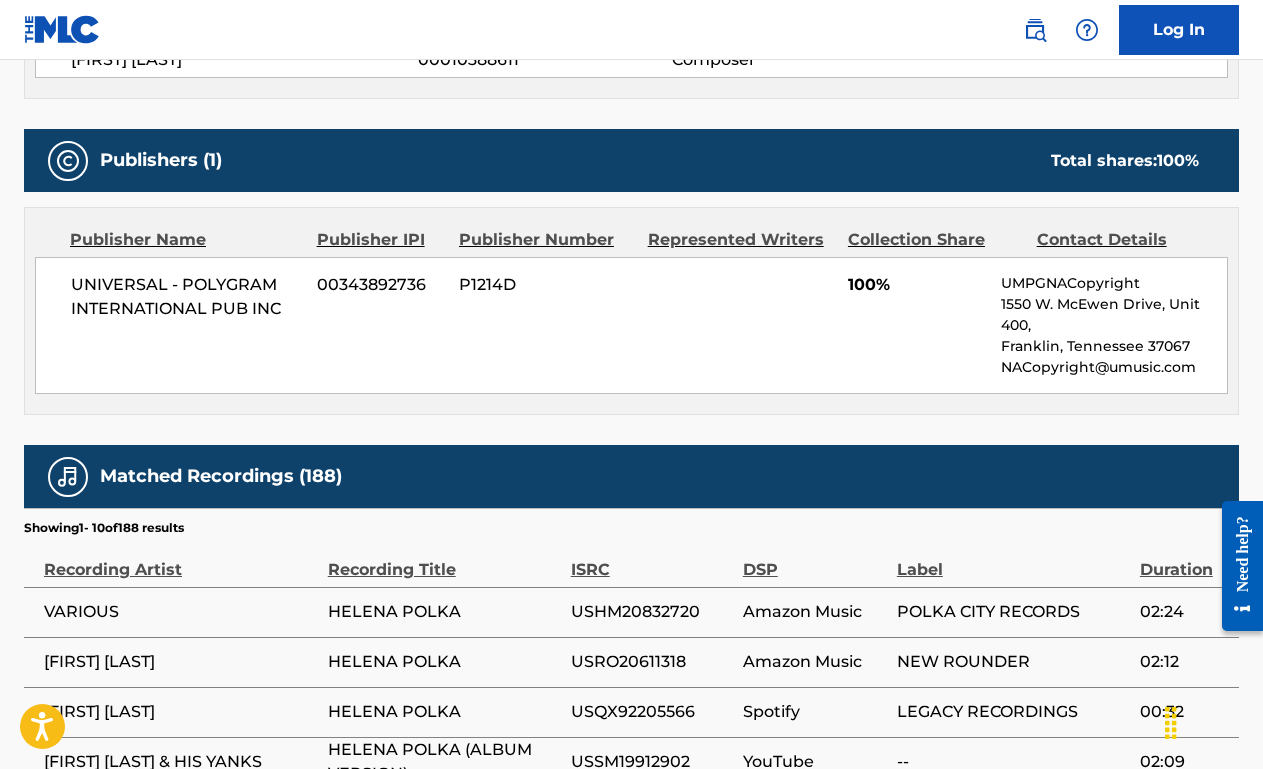 scroll, scrollTop: 0, scrollLeft: 0, axis: both 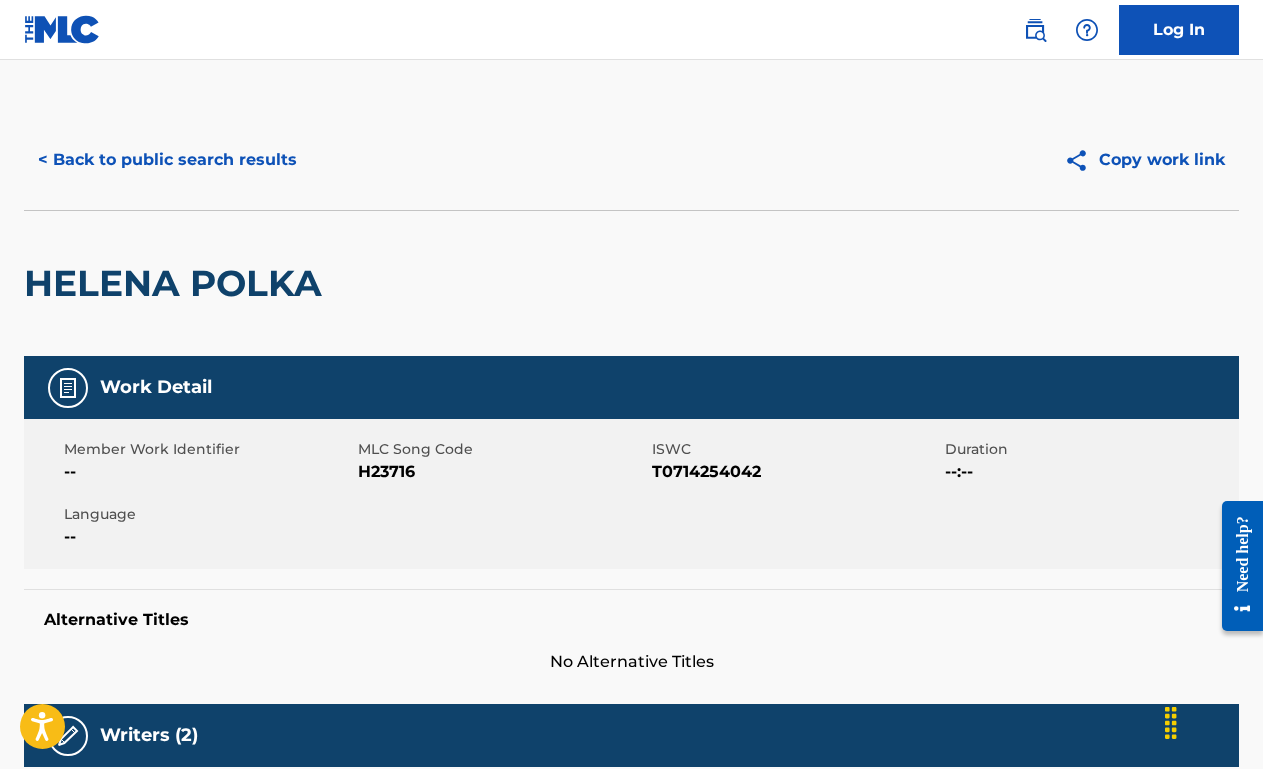 click on "< Back to public search results Copy work link" at bounding box center [631, 160] 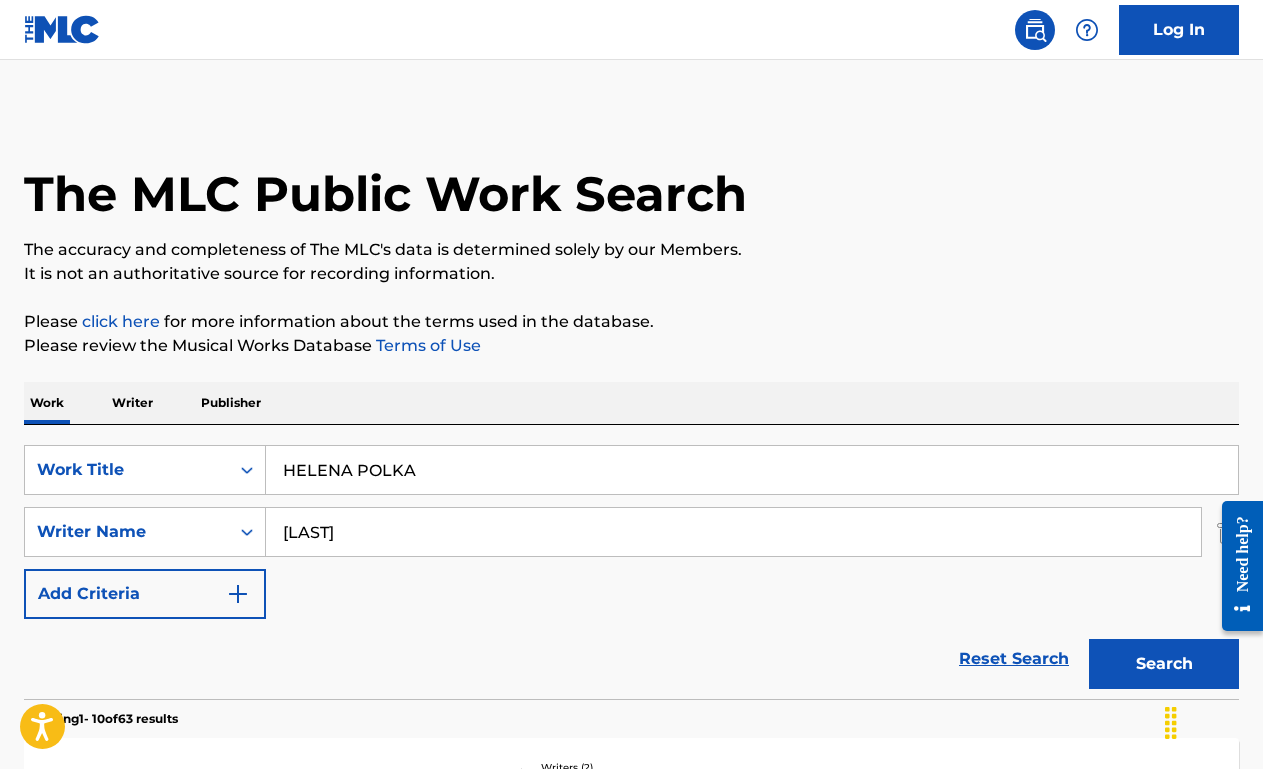 scroll, scrollTop: 337, scrollLeft: 0, axis: vertical 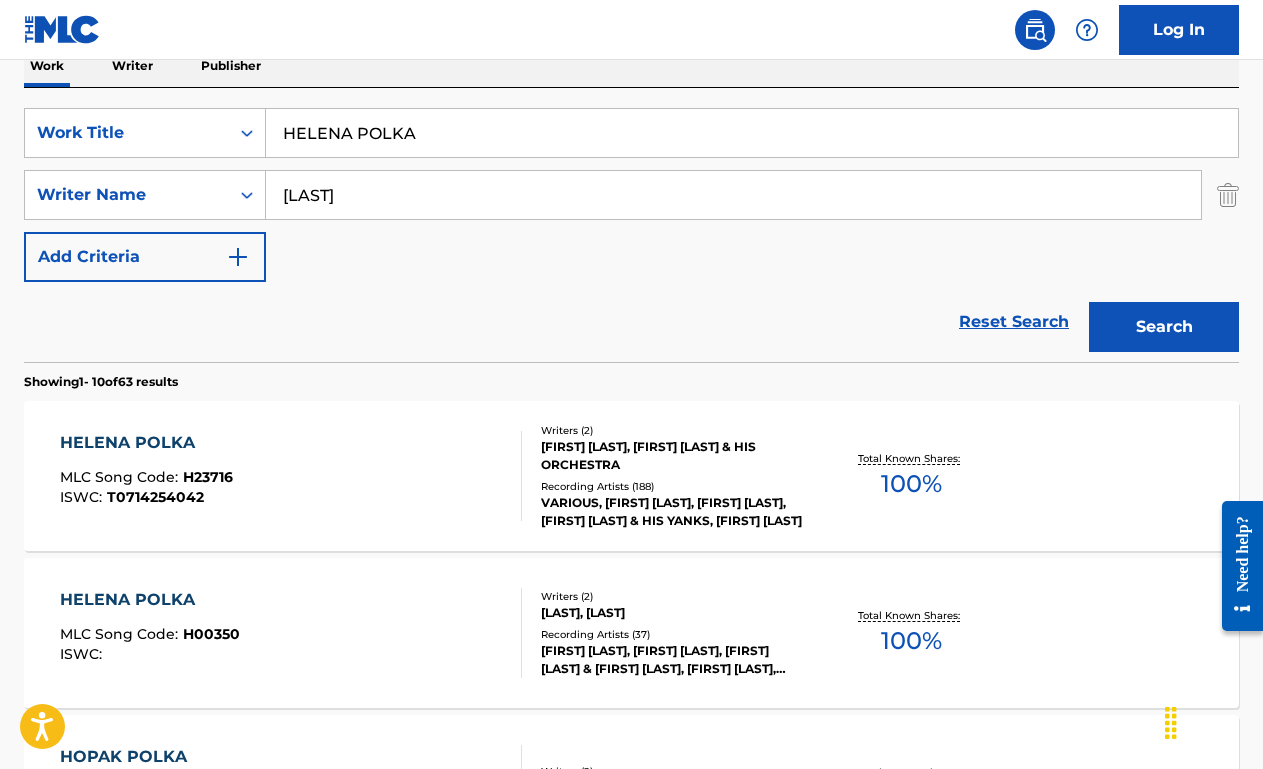 click on "HELENA POLKA" at bounding box center (752, 133) 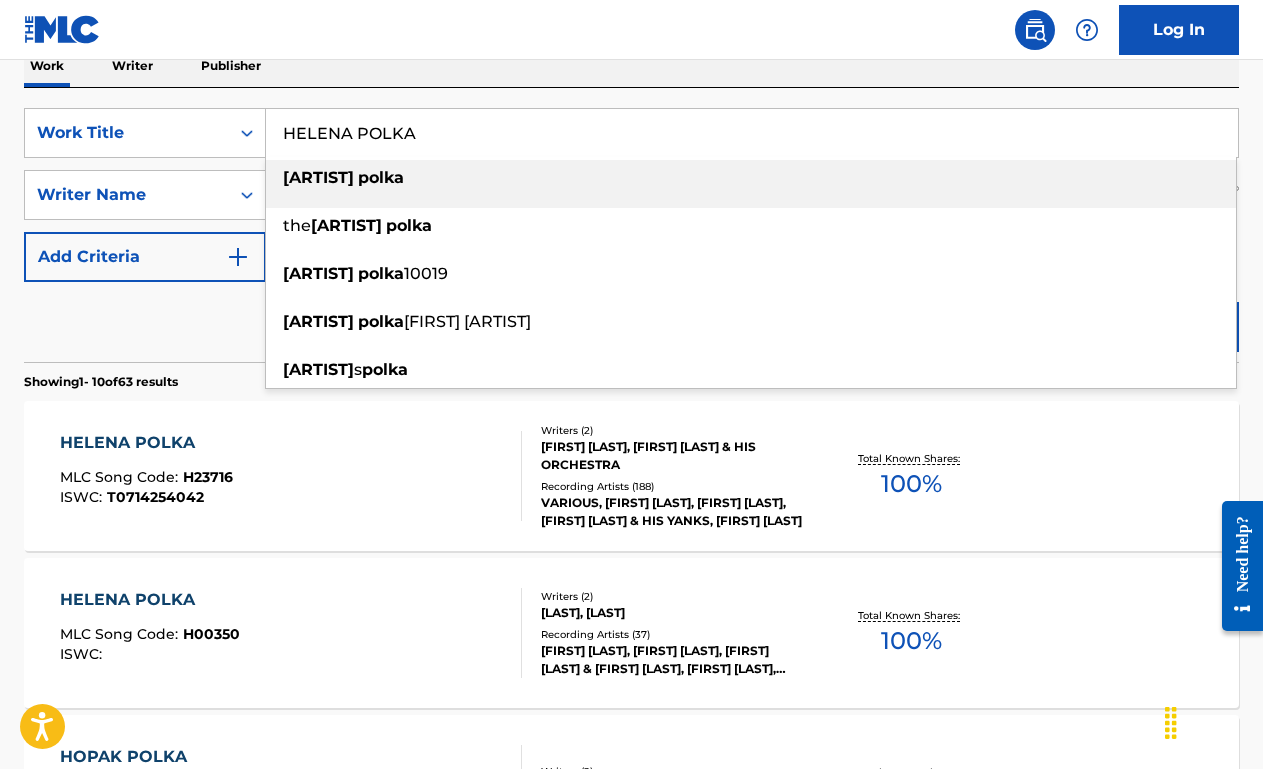 click on "HELENA POLKA" at bounding box center [752, 133] 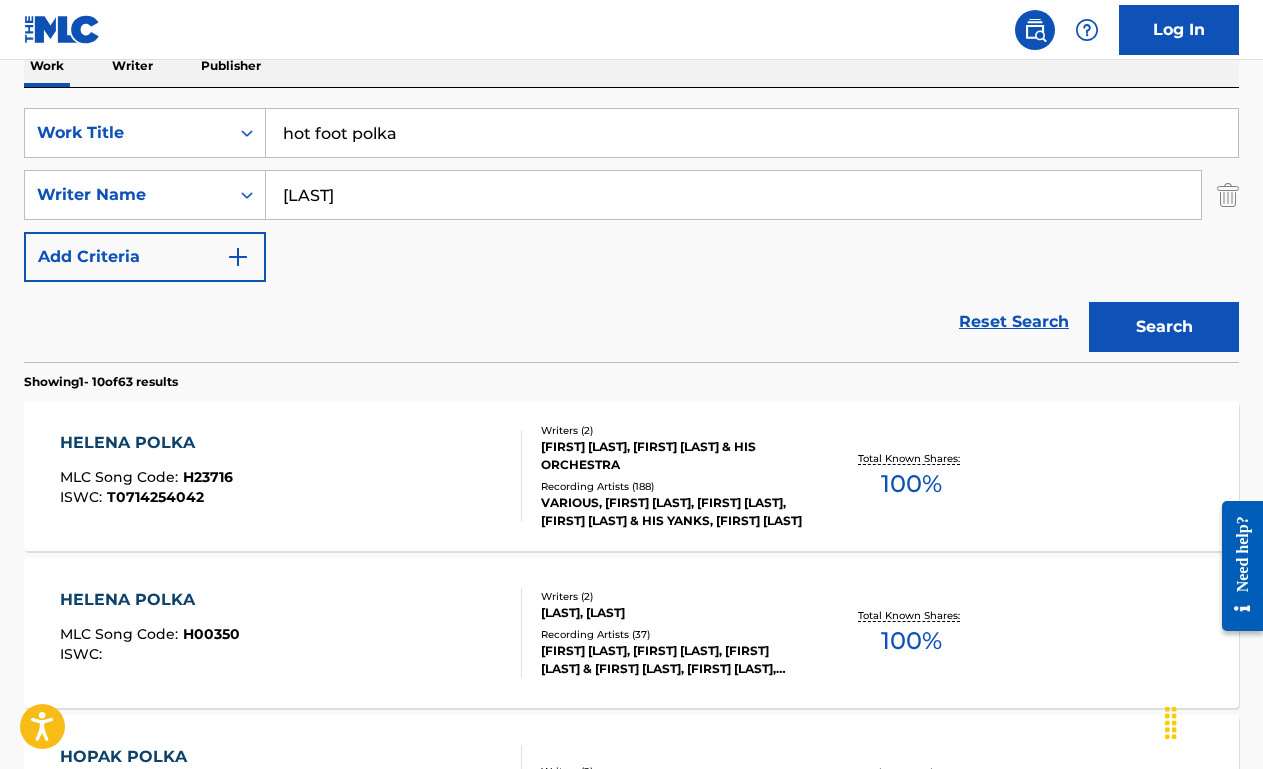 type on "hot foot polka" 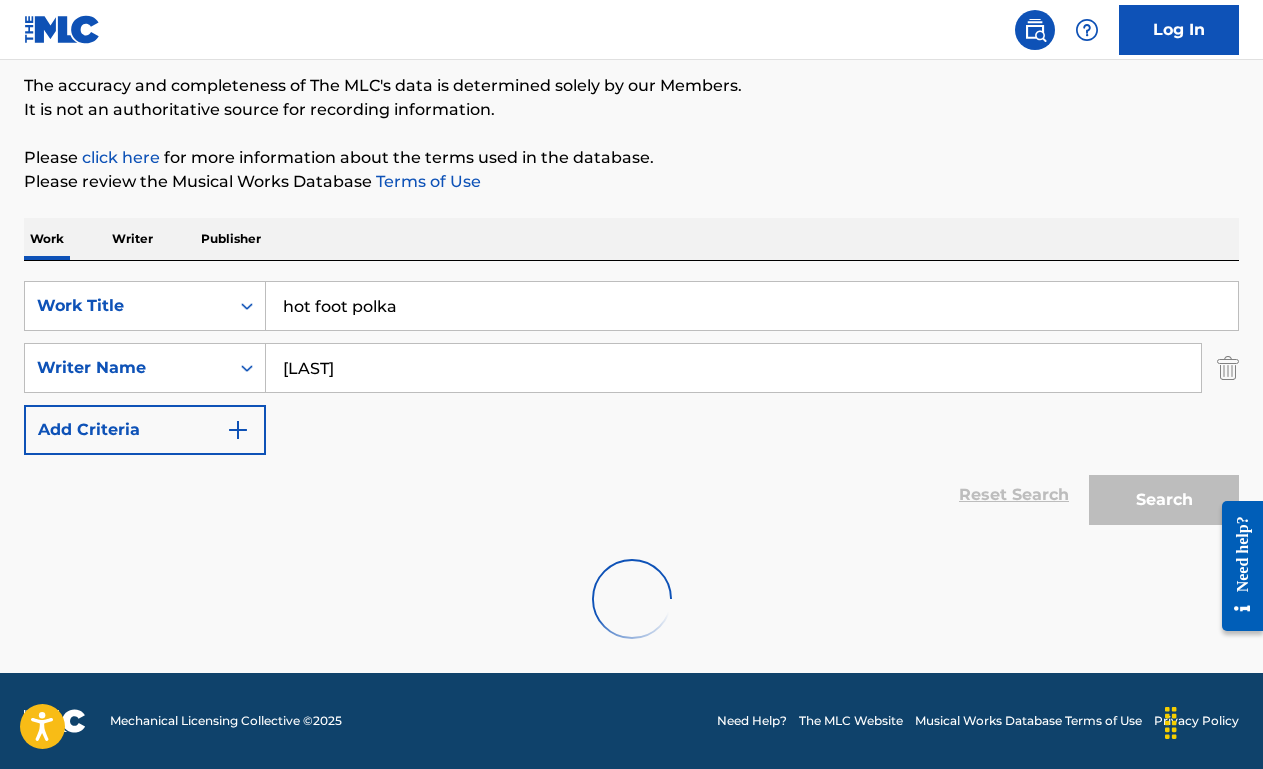 scroll, scrollTop: 337, scrollLeft: 0, axis: vertical 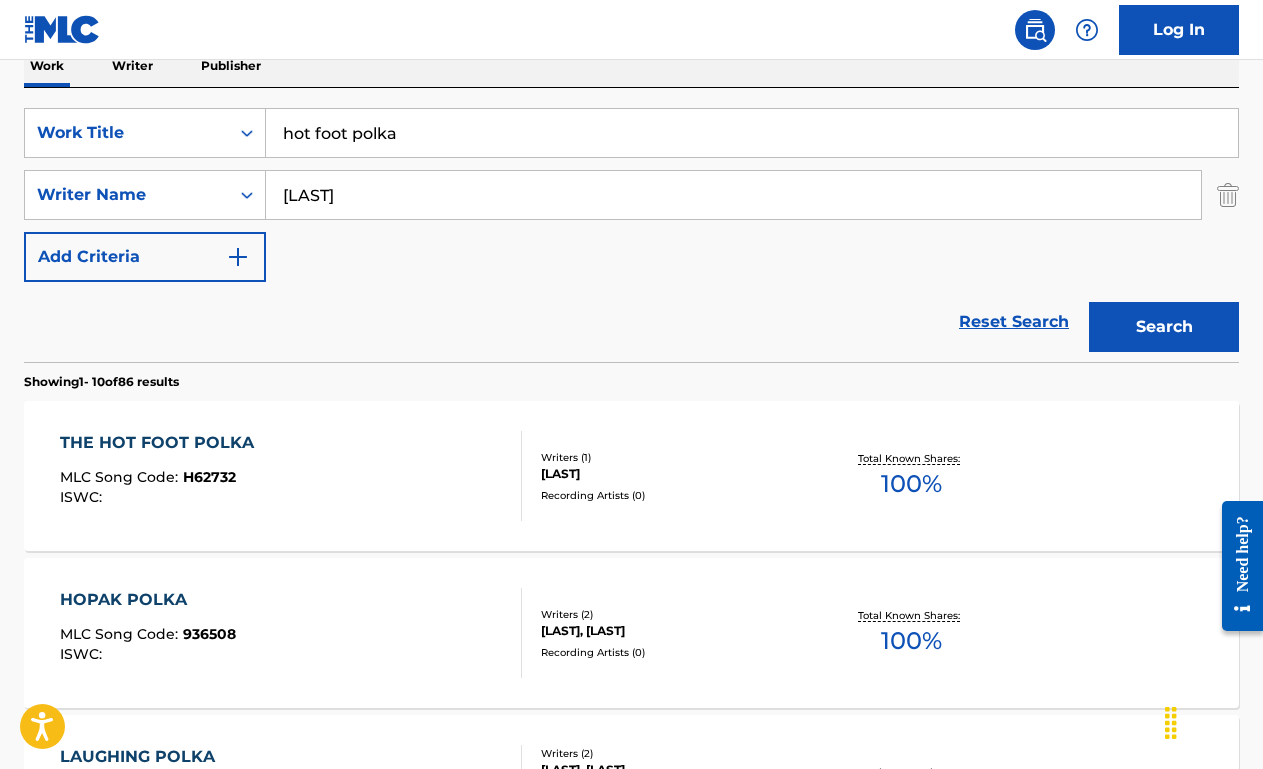 click on "THE HOT FOOT POLKA MLC Song Code : H62732 ISWC :" at bounding box center [291, 476] 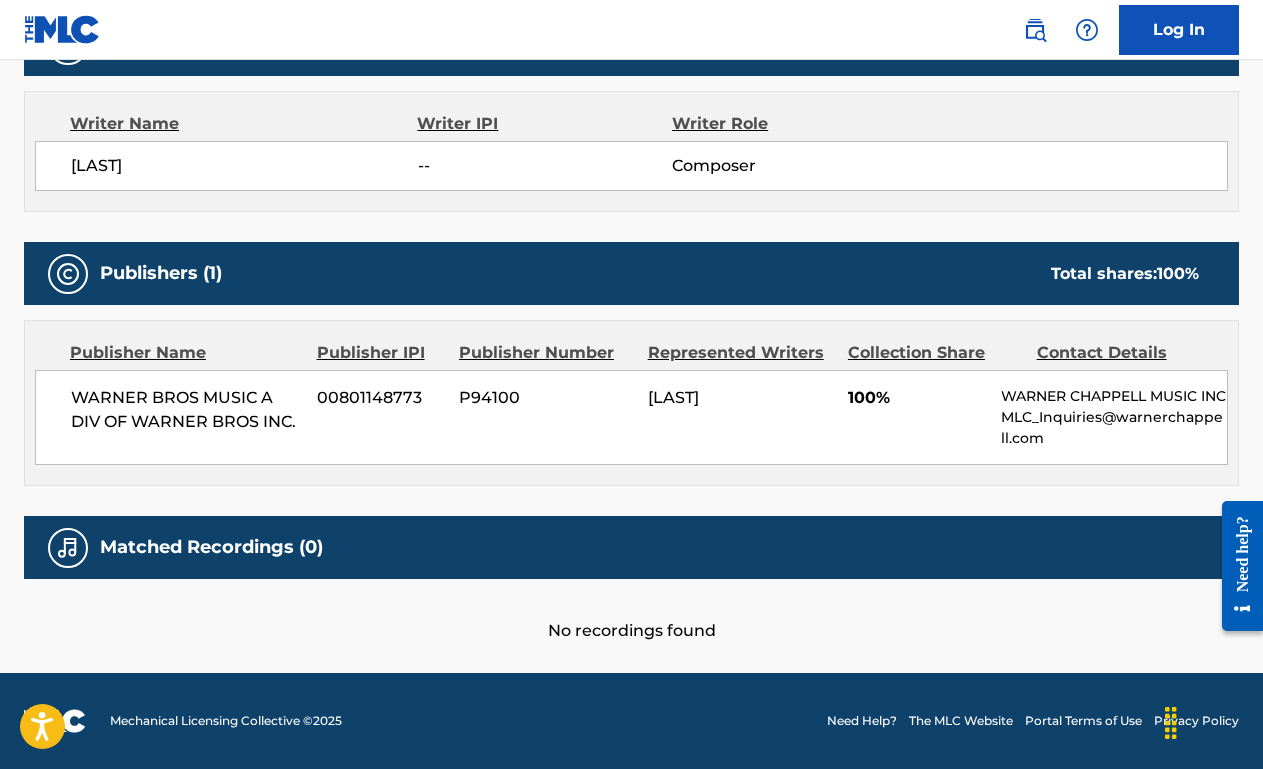 scroll, scrollTop: 0, scrollLeft: 0, axis: both 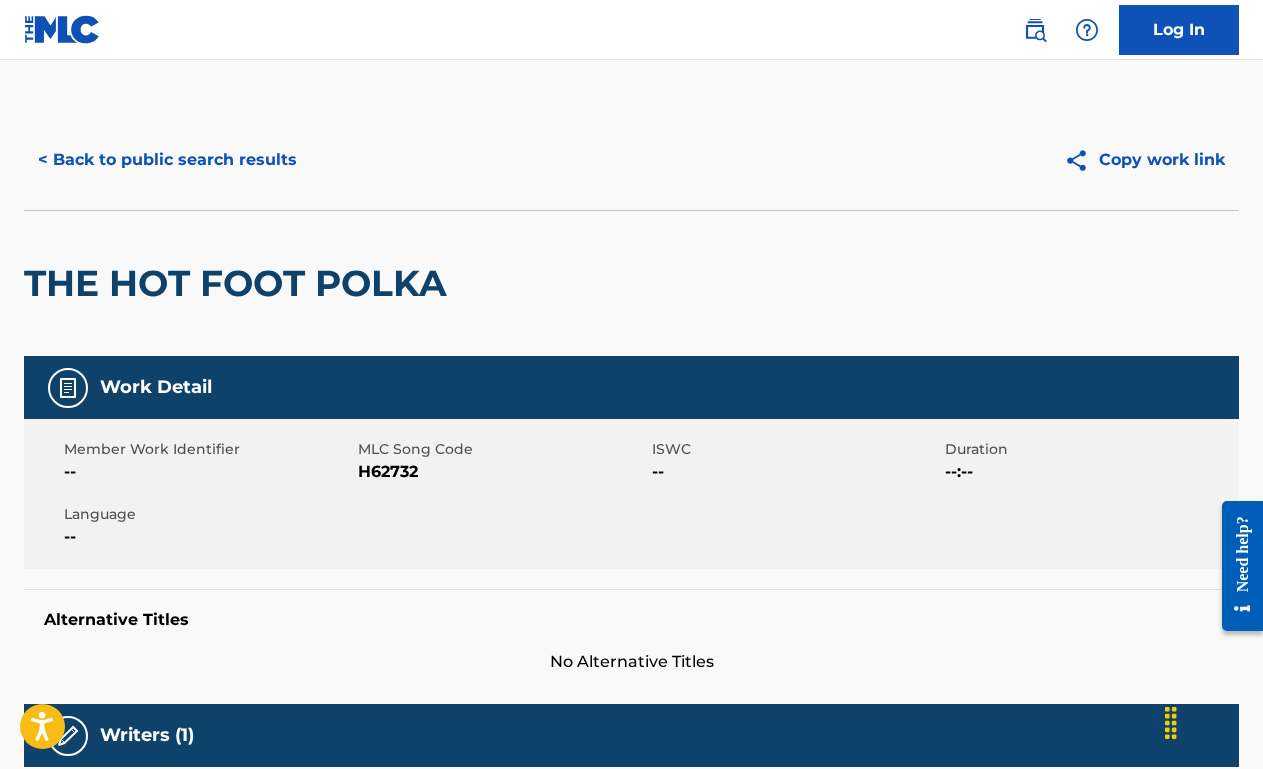 click on "< Back to public search results" at bounding box center (167, 160) 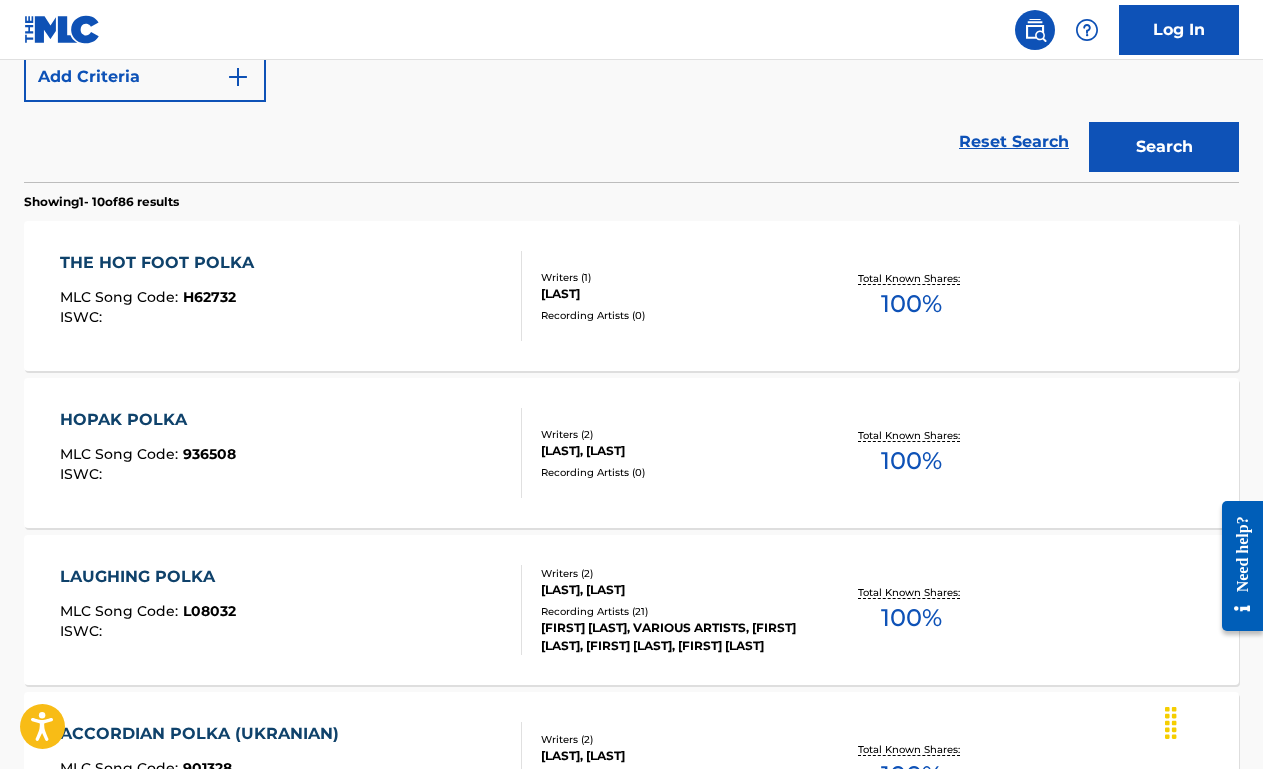 scroll, scrollTop: 518, scrollLeft: 0, axis: vertical 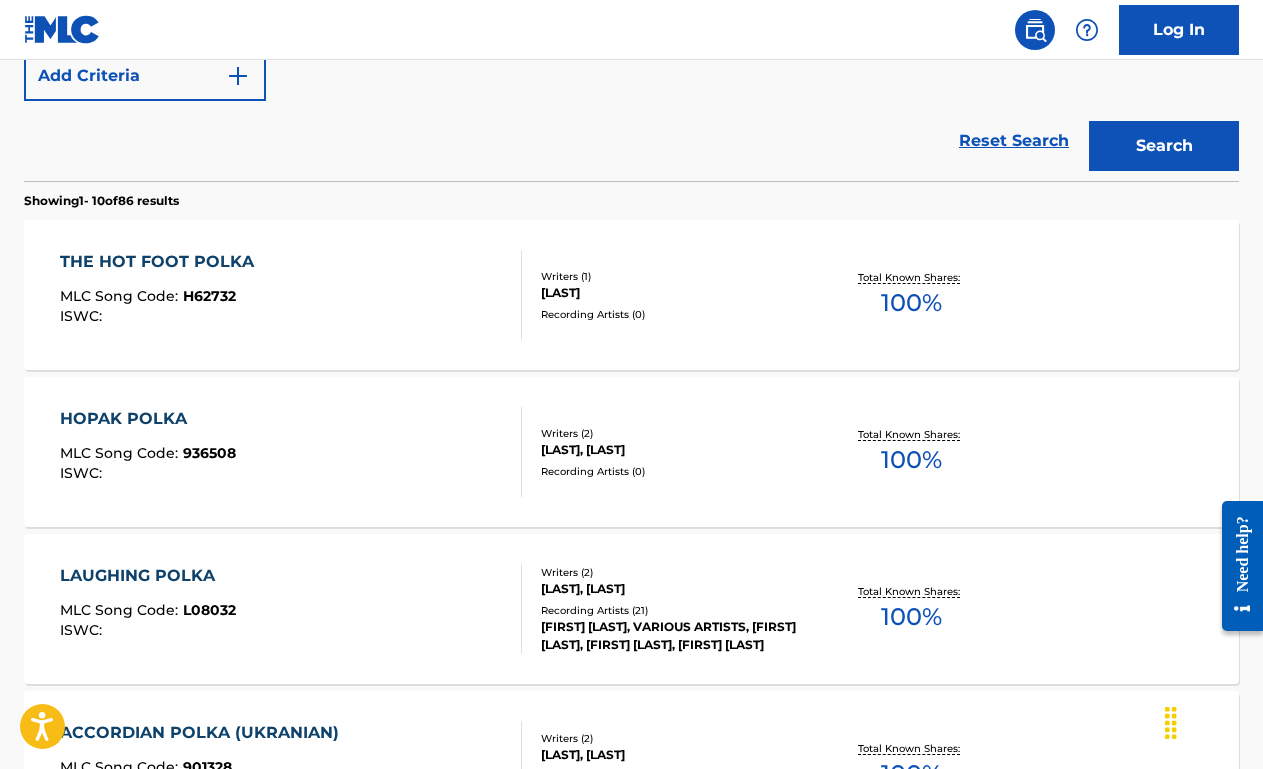 click on "HOPAK POLKA MLC Song Code : 936508 ISWC :" at bounding box center [291, 452] 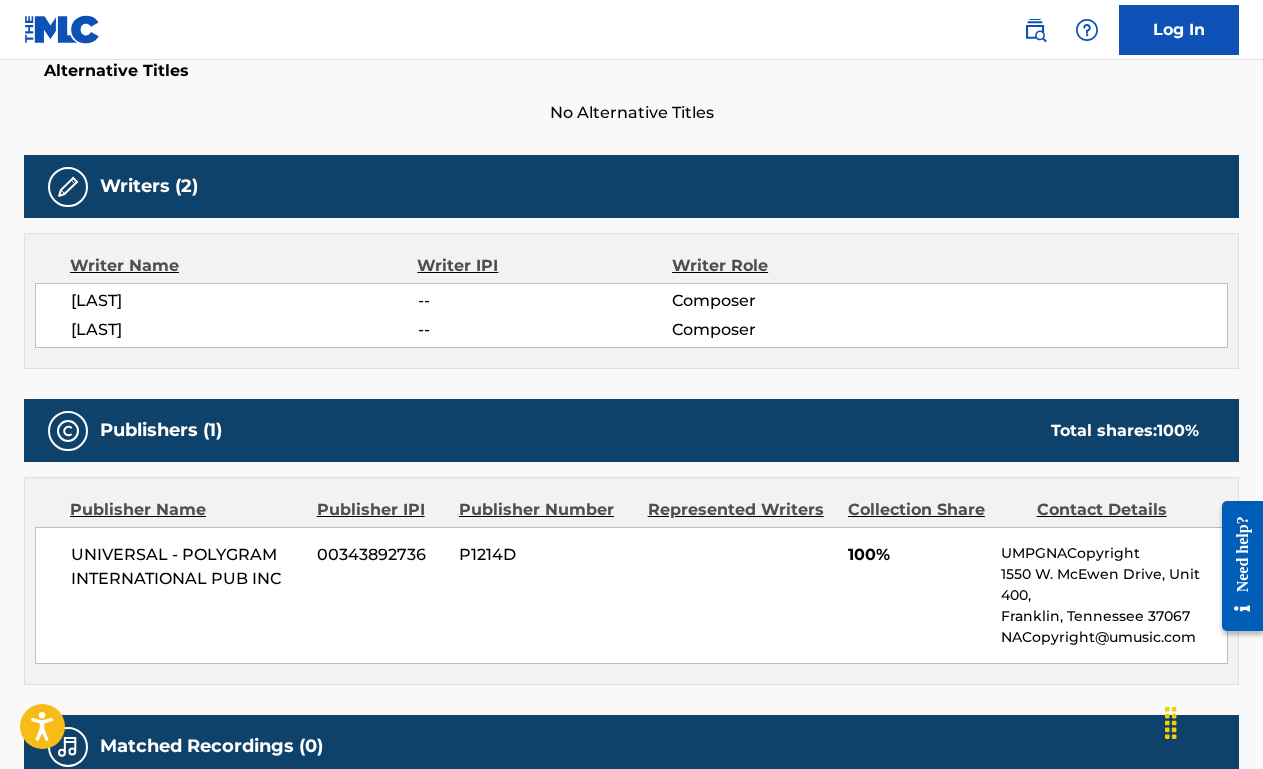 scroll, scrollTop: 0, scrollLeft: 0, axis: both 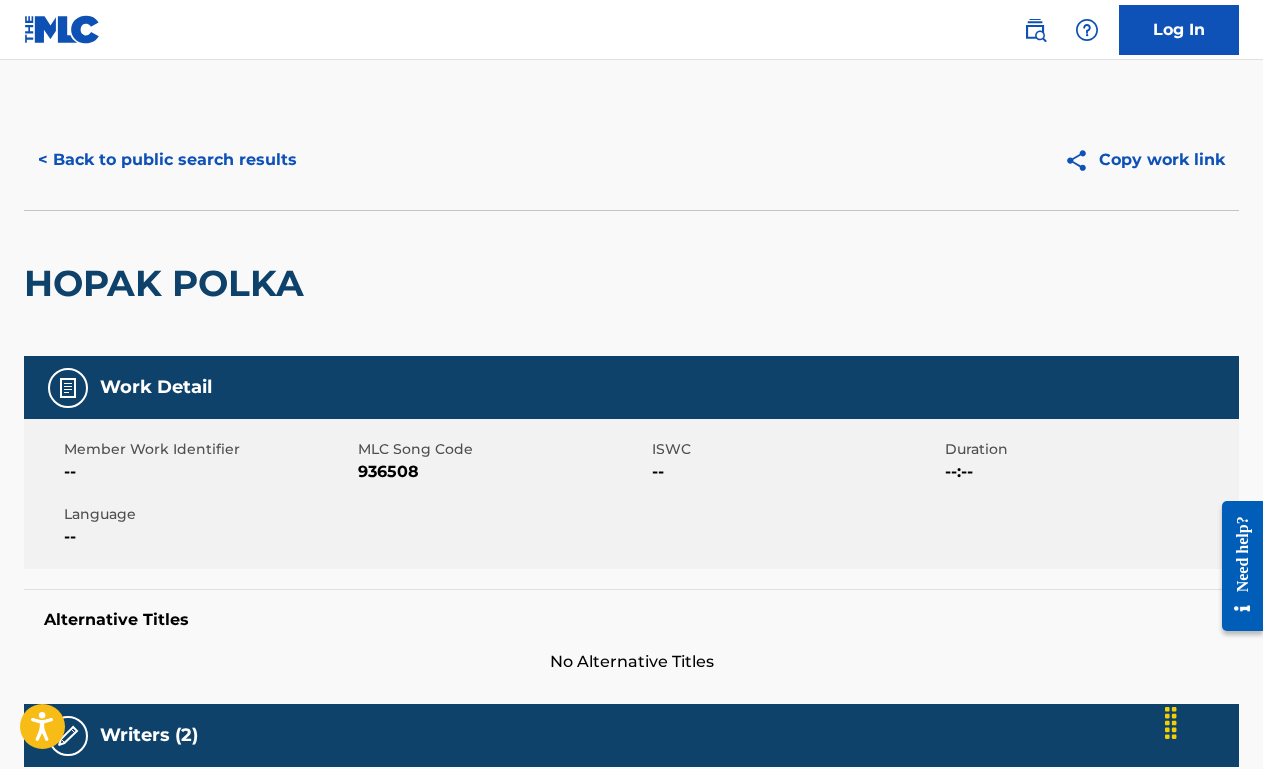 click on "< Back to public search results" at bounding box center (167, 160) 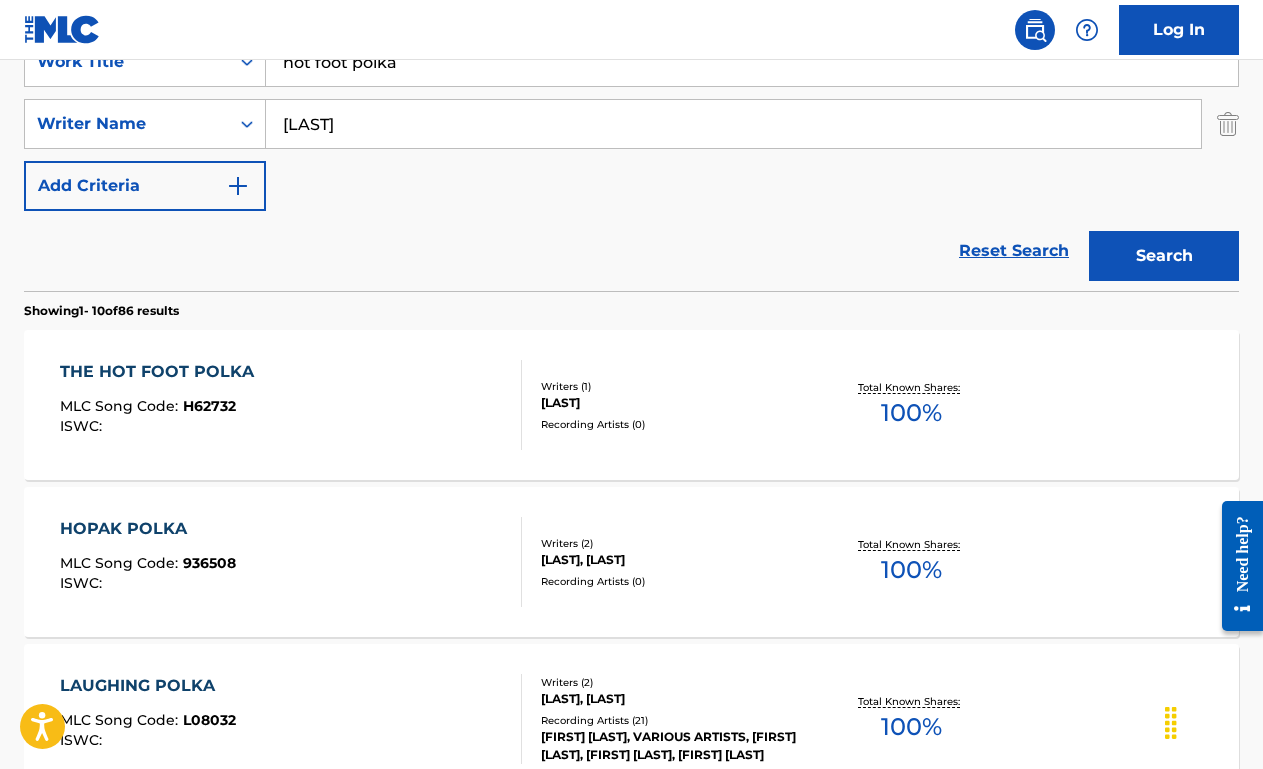 scroll, scrollTop: 404, scrollLeft: 0, axis: vertical 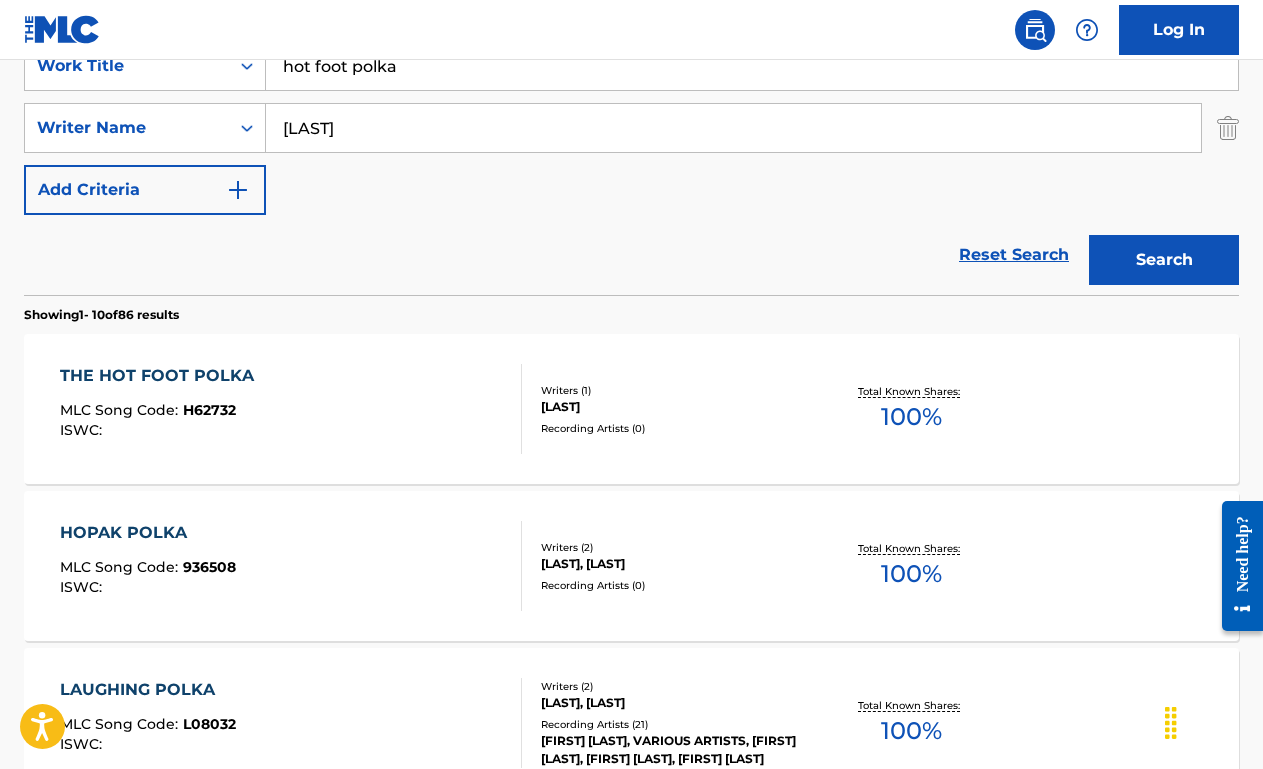 click on "Work Title hot foot polka Writer Name [FIRST]" at bounding box center (631, 128) 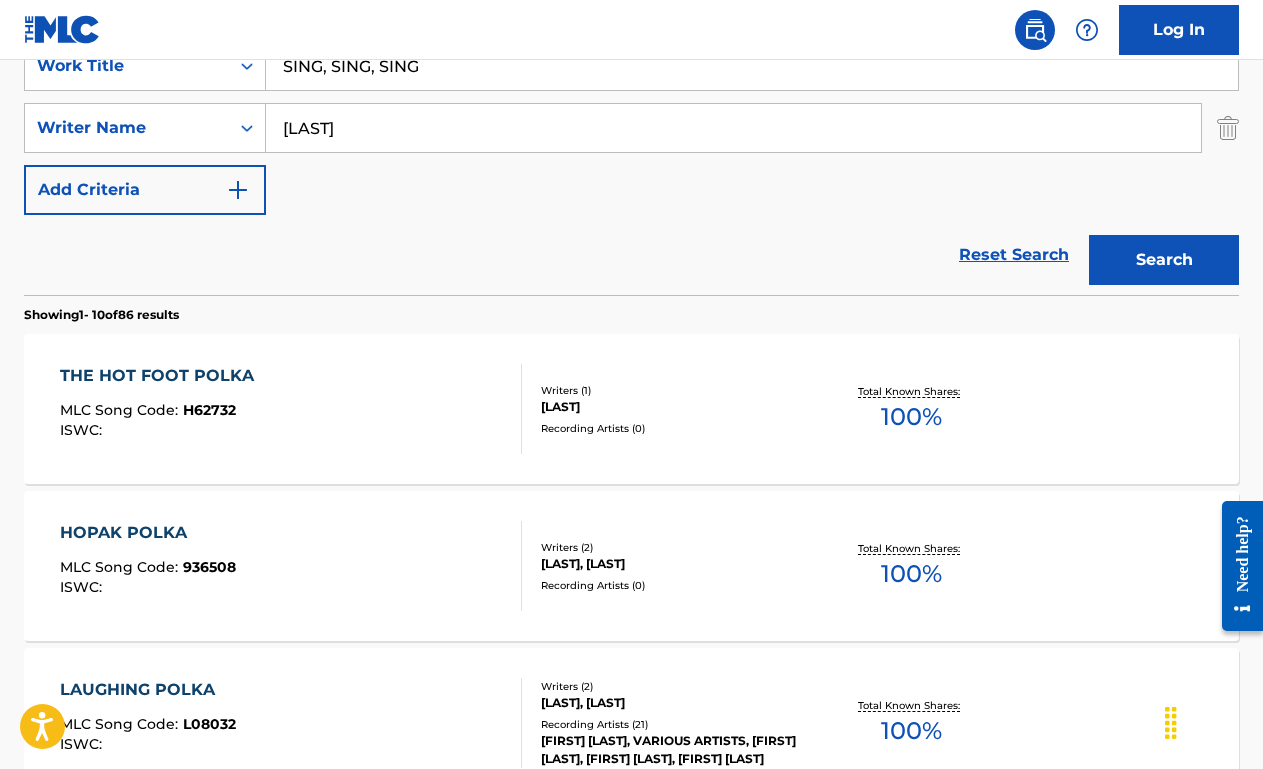 type on "SING, SING, SING" 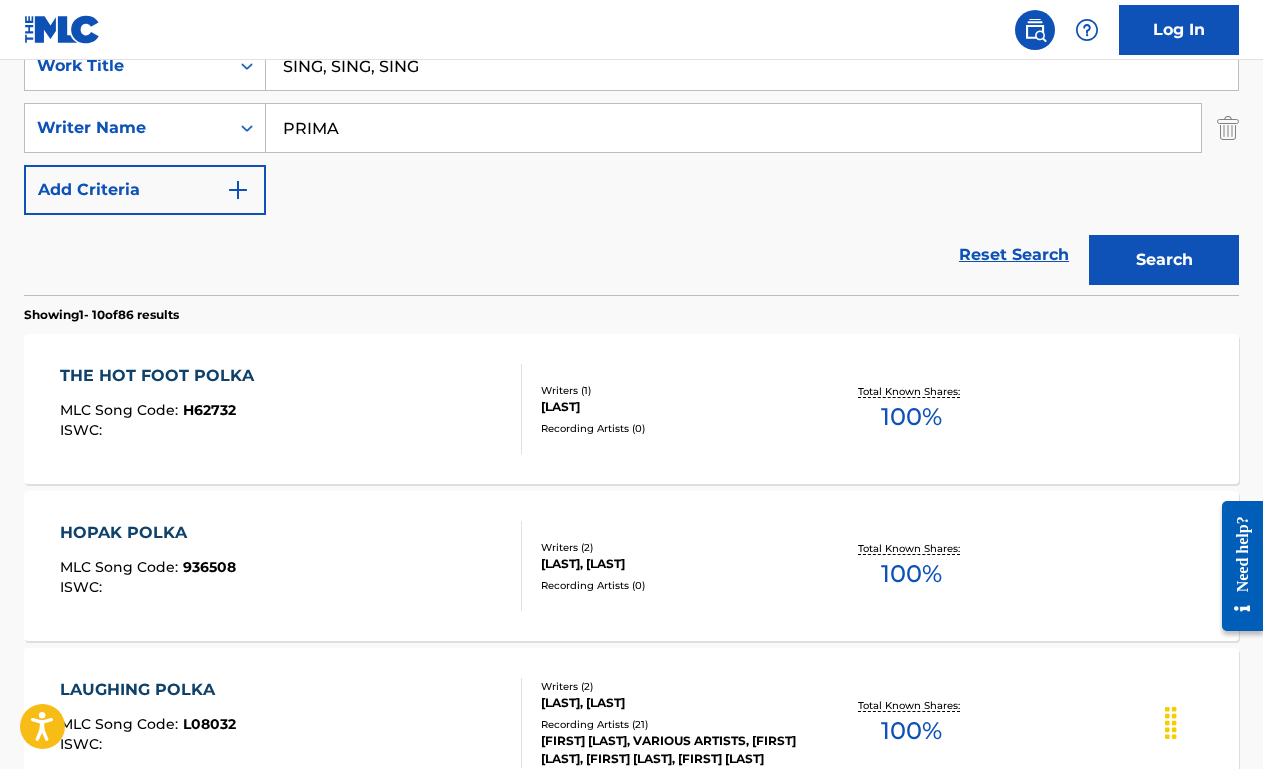 type on "PRIMA" 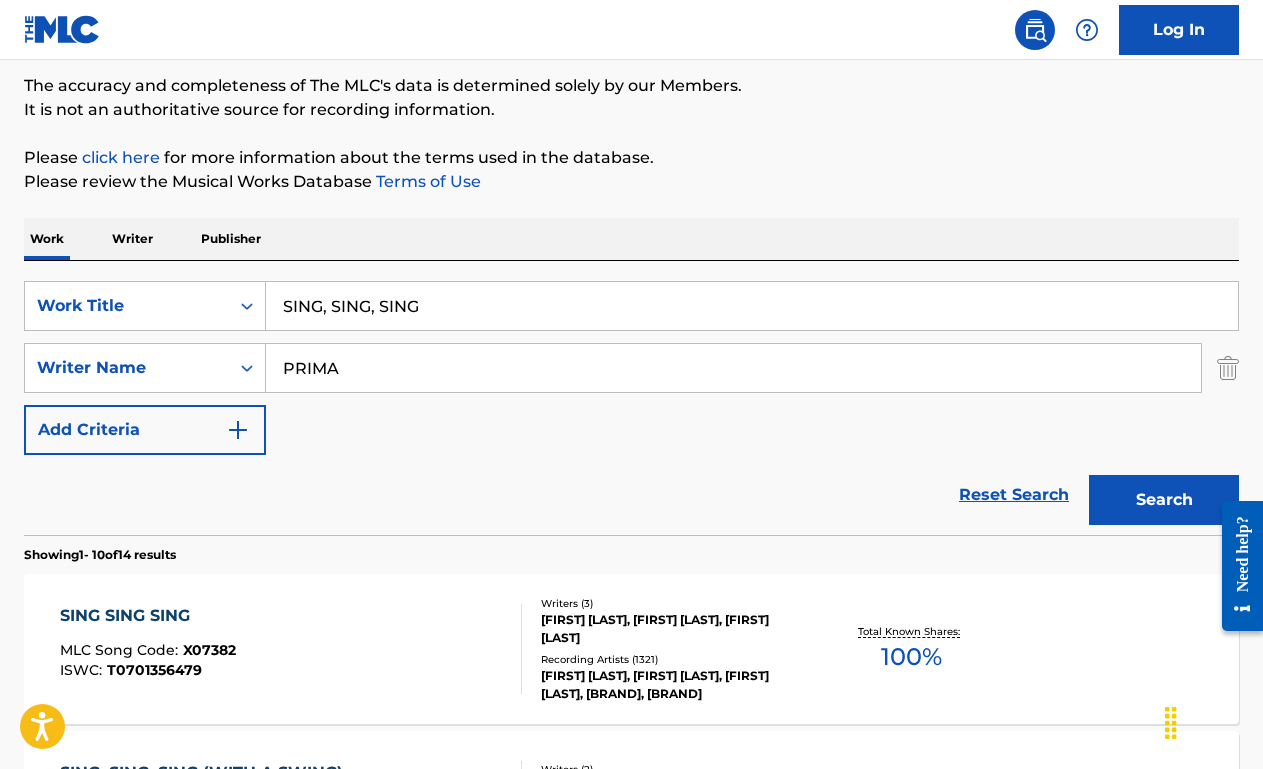 scroll, scrollTop: 404, scrollLeft: 0, axis: vertical 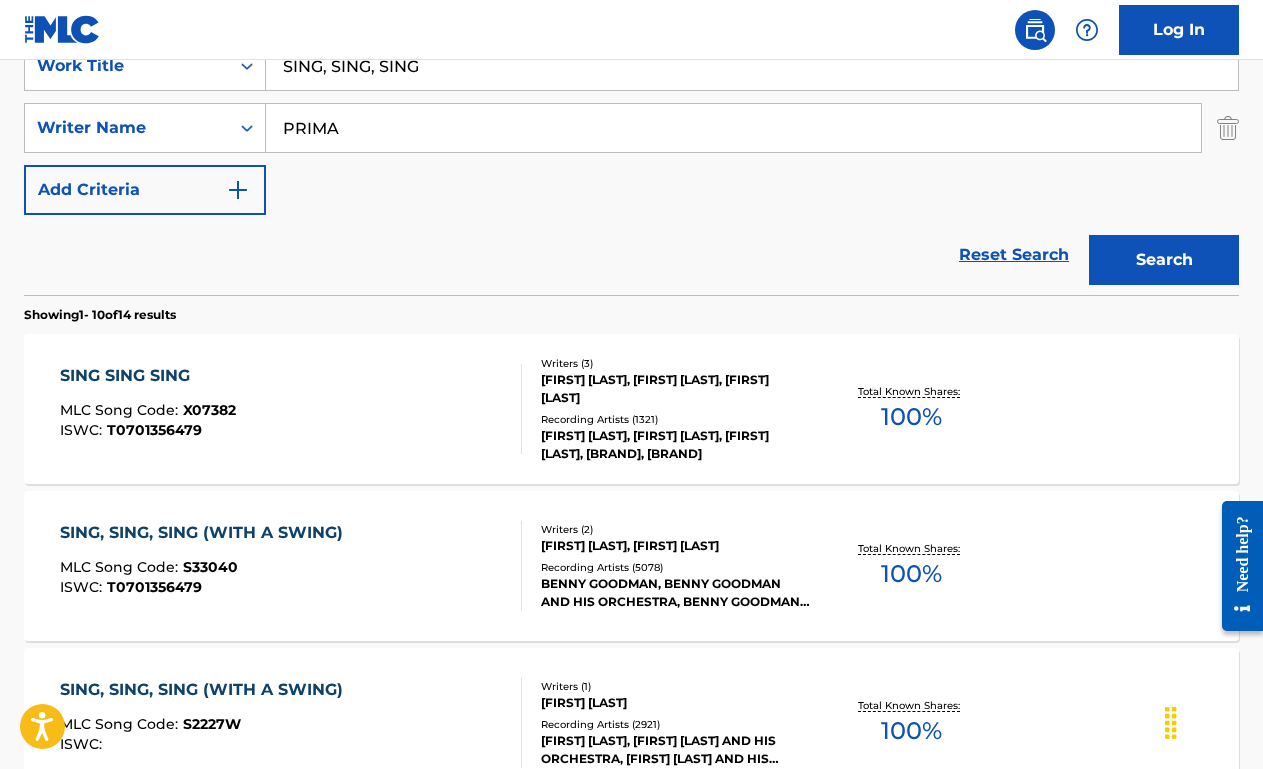 click on "SING SING SING MLC Song Code : X07382 ISWC : T0701356479" at bounding box center [291, 409] 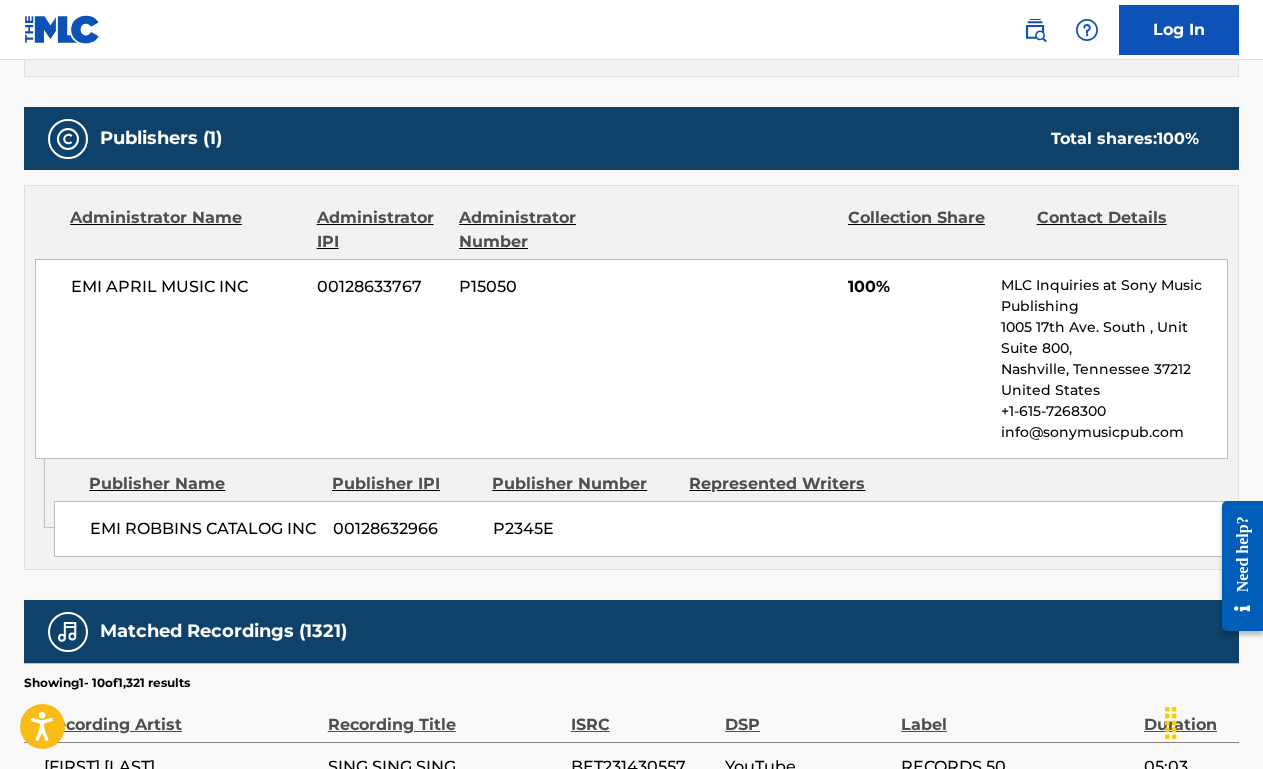scroll, scrollTop: 0, scrollLeft: 0, axis: both 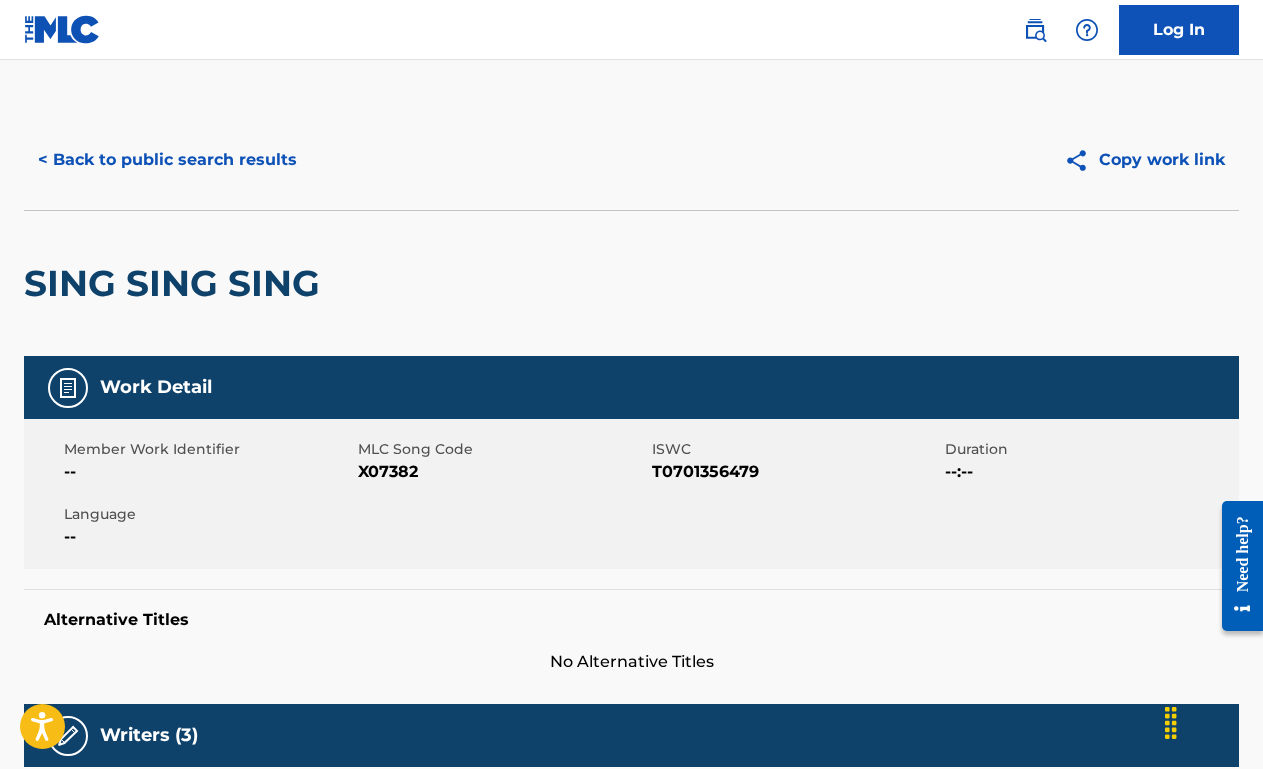 click on "< Back to public search results" at bounding box center [167, 160] 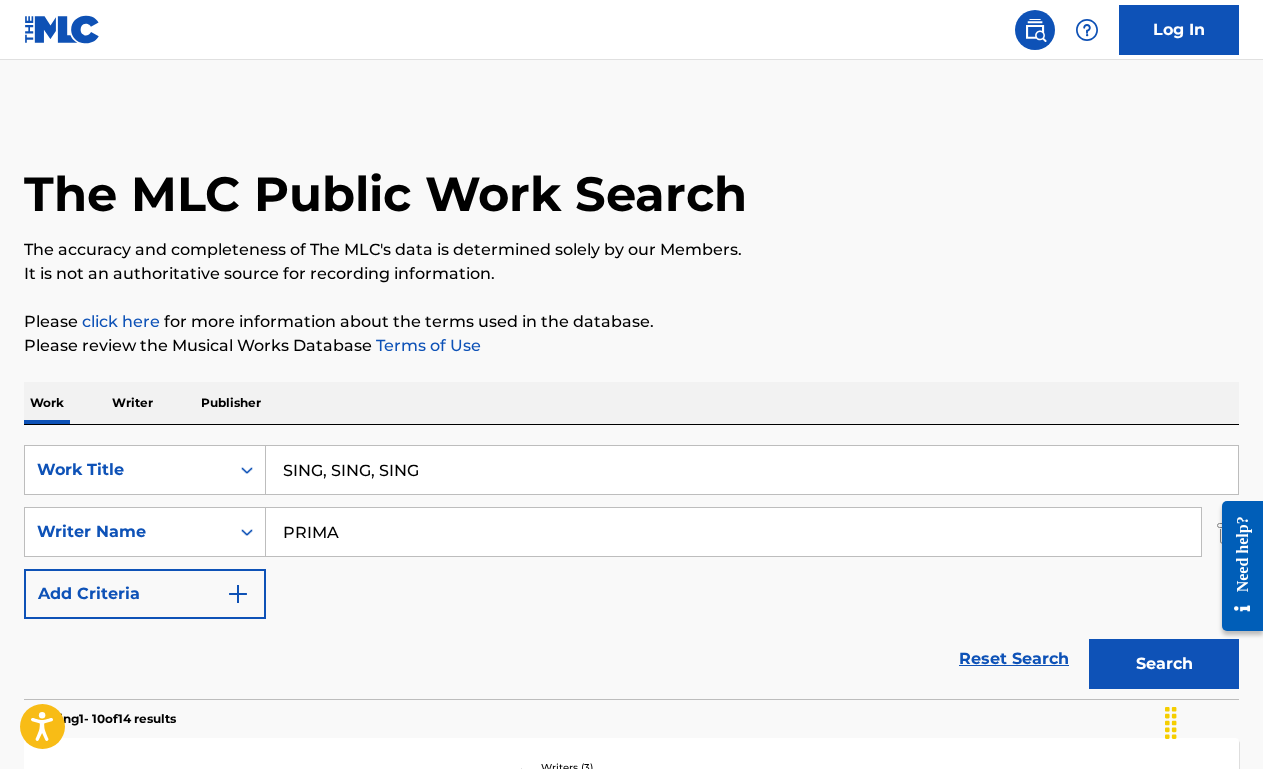 scroll, scrollTop: 403, scrollLeft: 0, axis: vertical 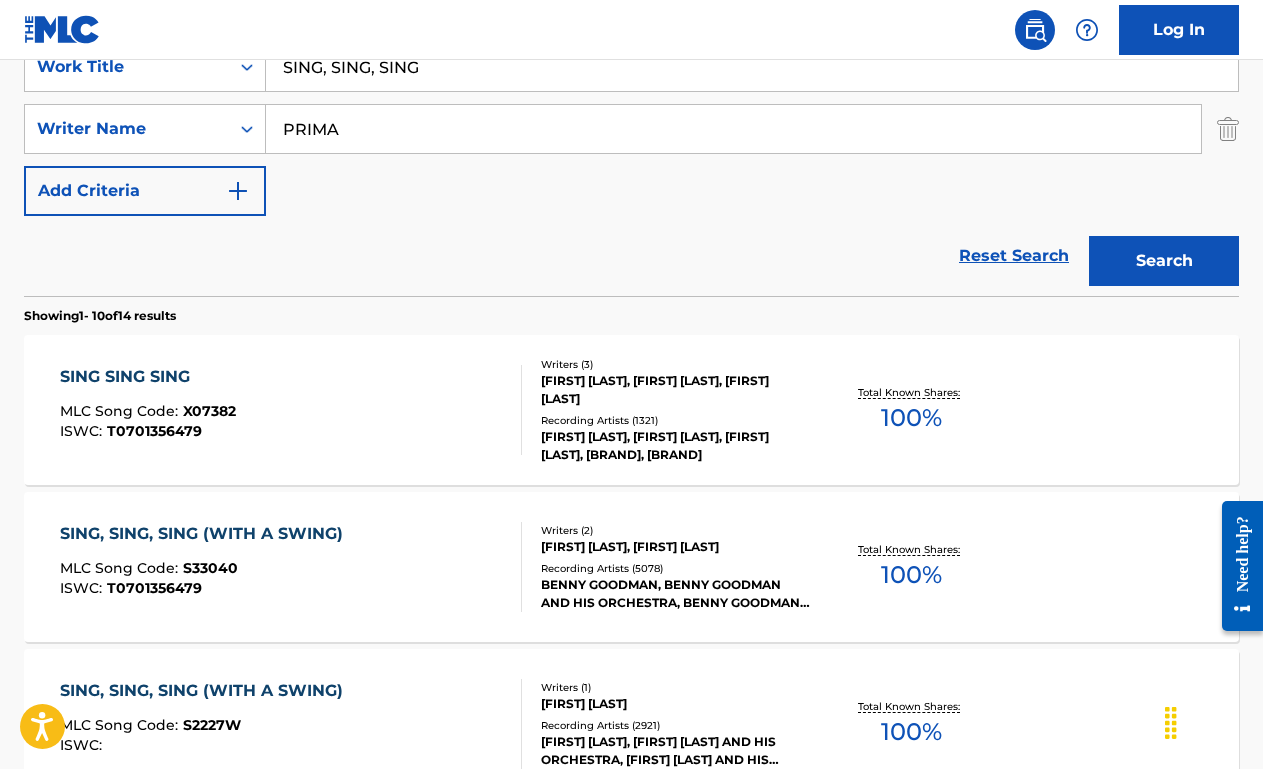 click on "SING, SING, SING" at bounding box center (752, 67) 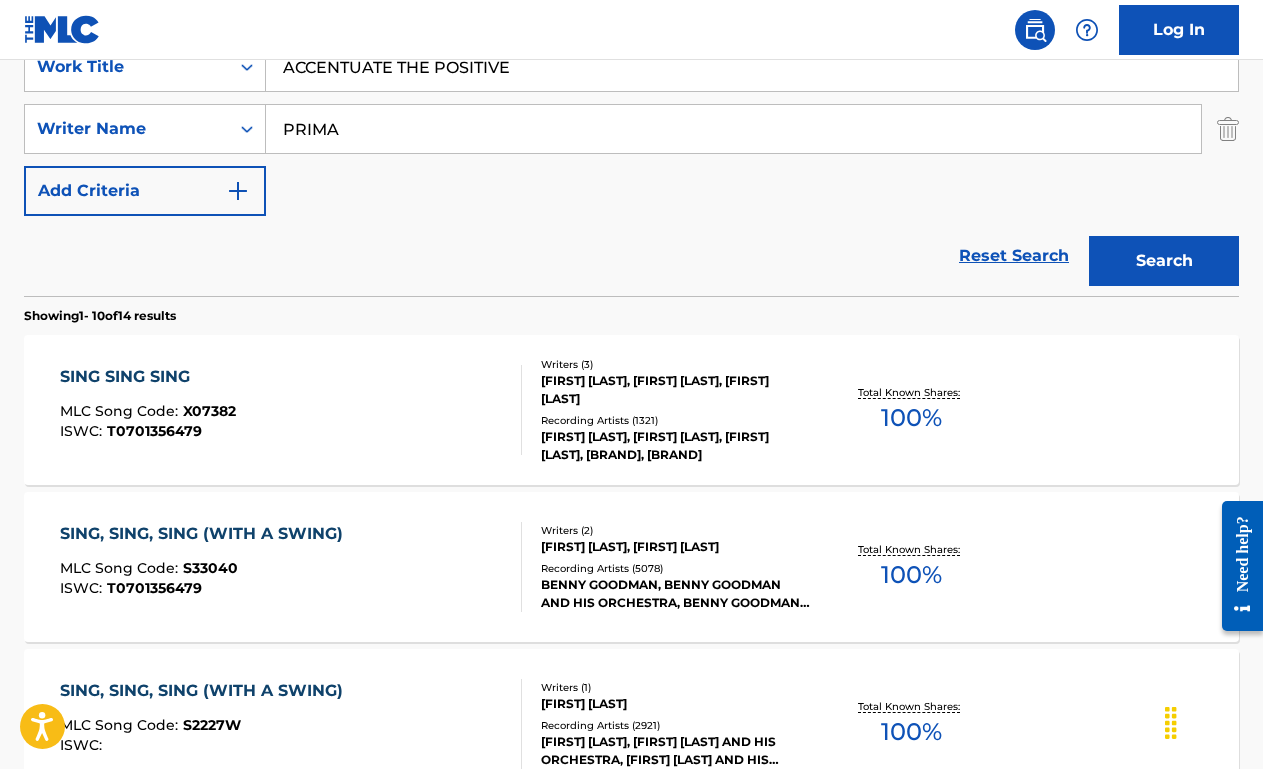 type on "ACCENTUATE THE POSITIVE" 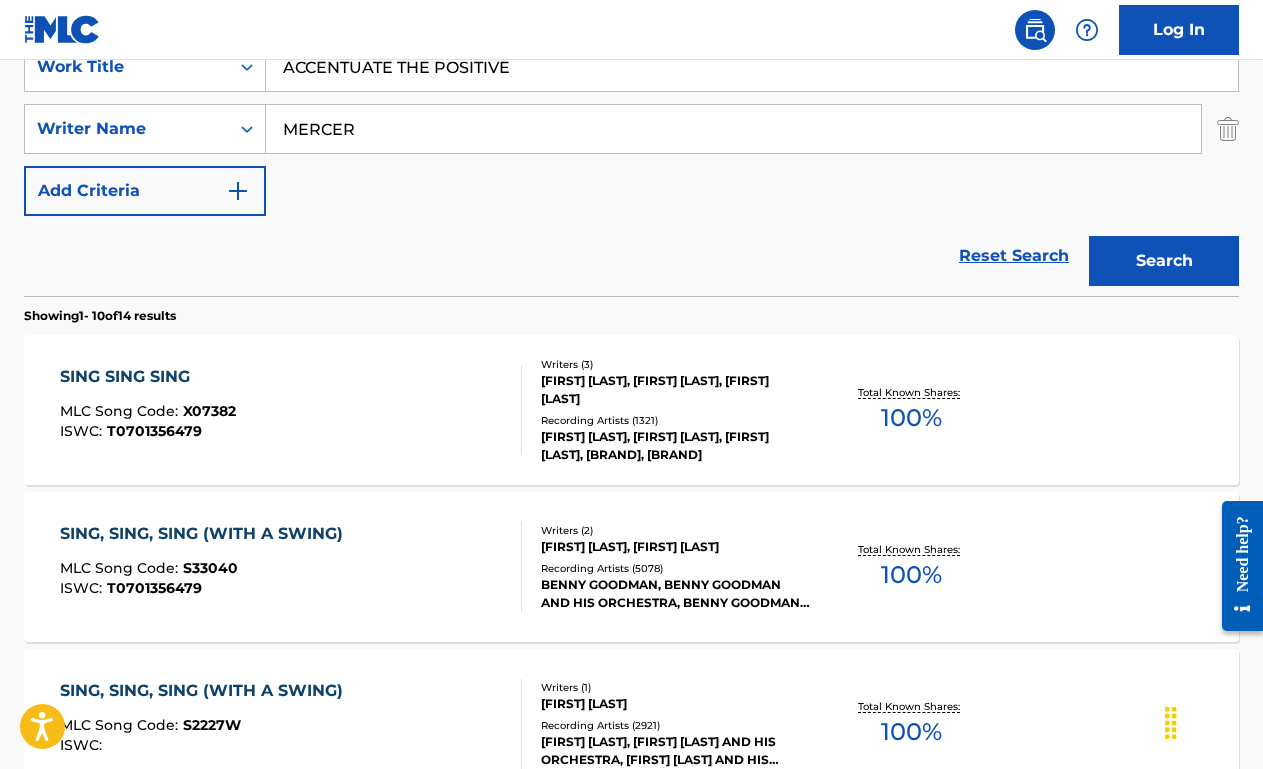 type on "MERCER" 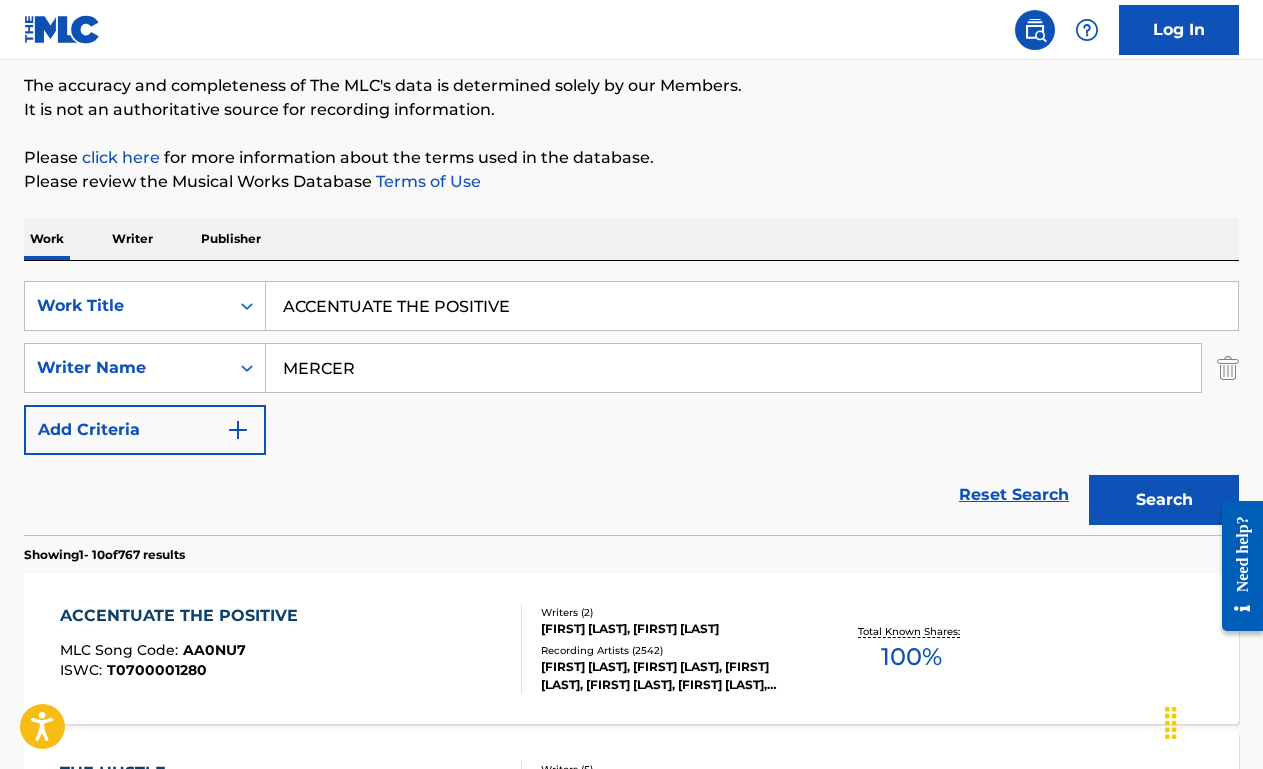 scroll, scrollTop: 403, scrollLeft: 0, axis: vertical 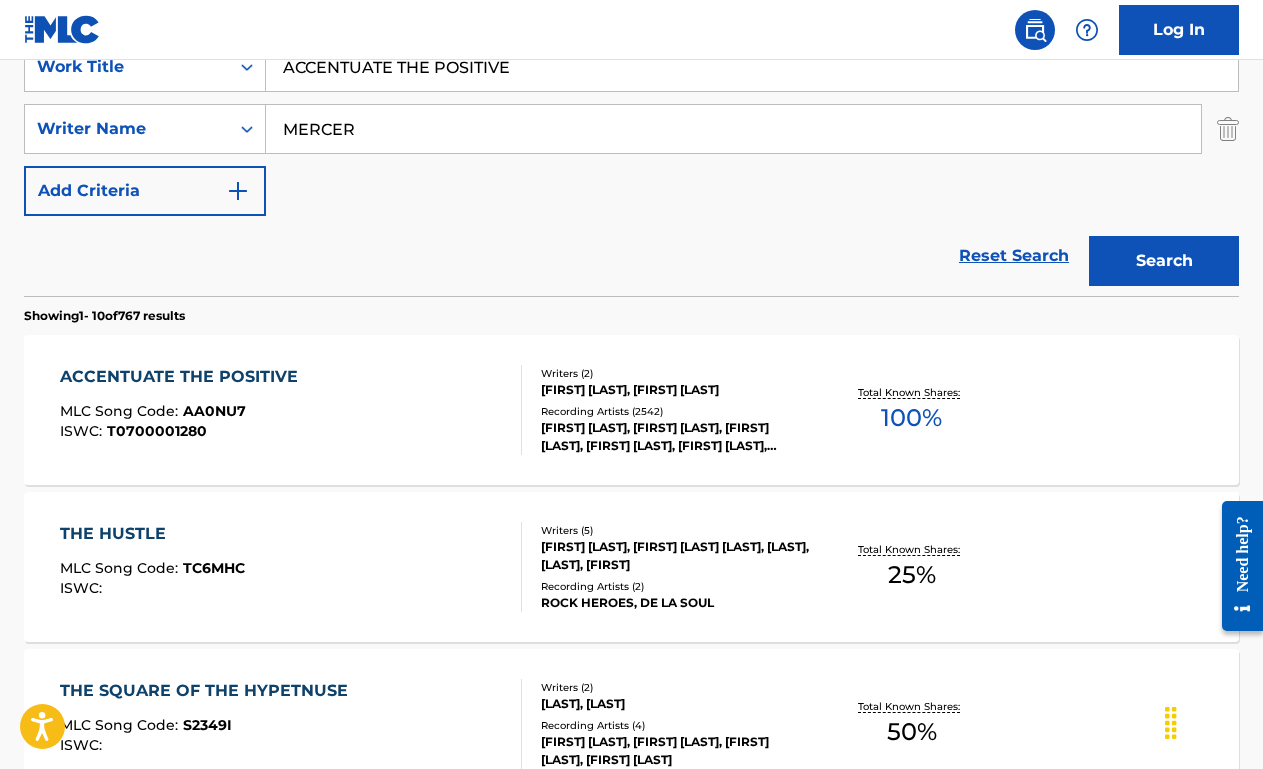 click on "ACCENTUATE THE POSITIVE MLC Song Code : AA0NU7 ISWC : T0700001280" at bounding box center (291, 410) 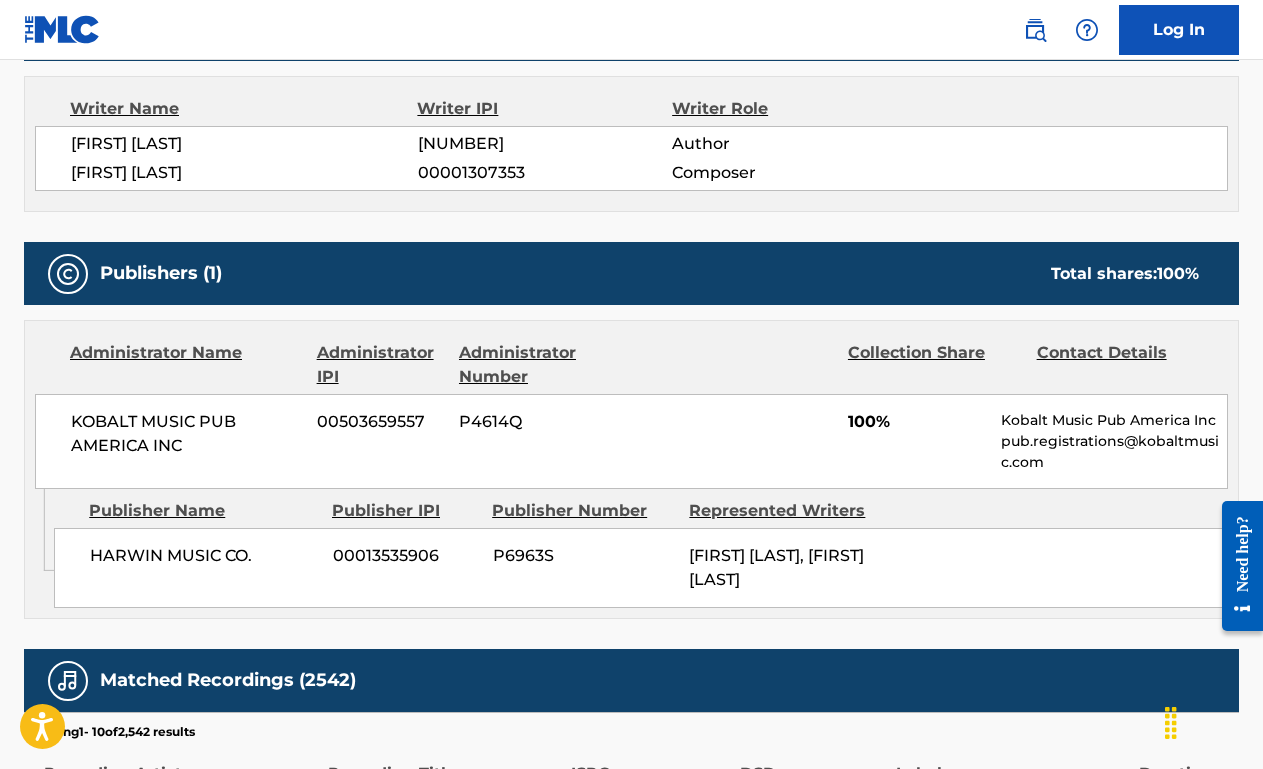 scroll, scrollTop: 0, scrollLeft: 0, axis: both 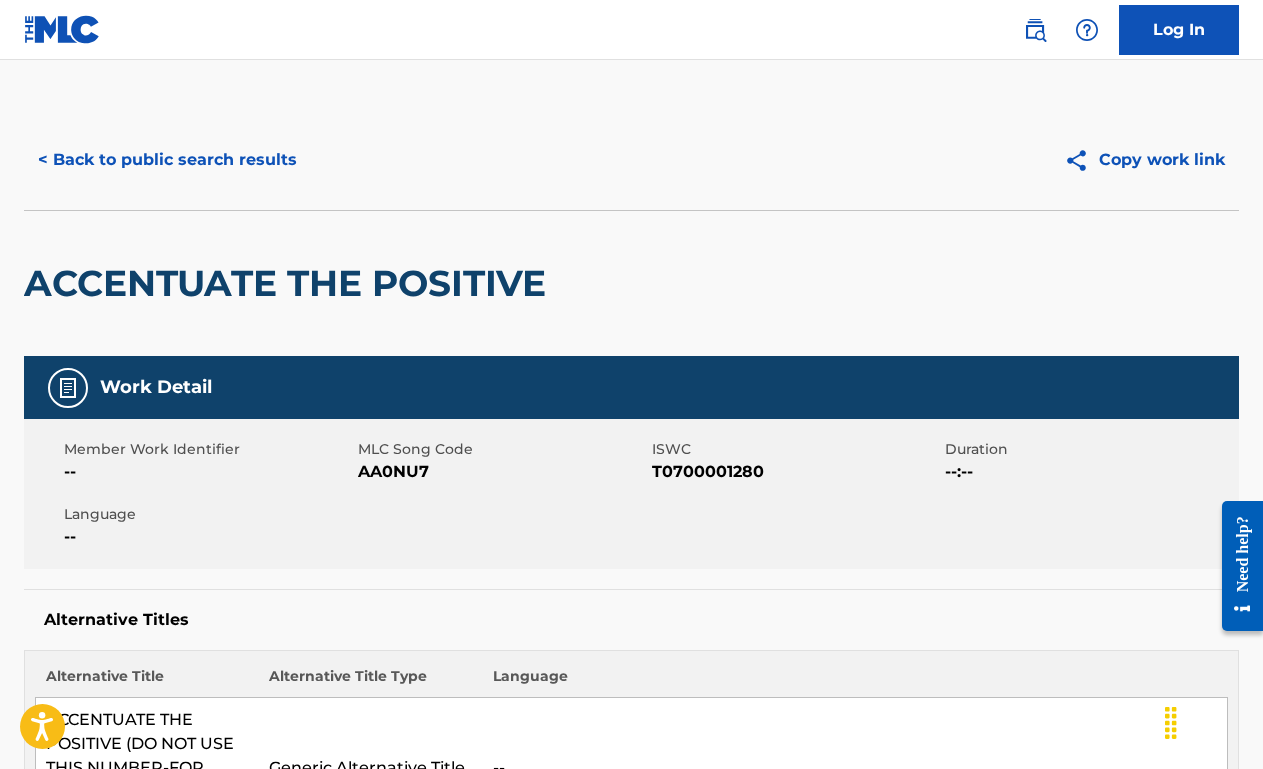 click on "< Back to public search results" at bounding box center [167, 160] 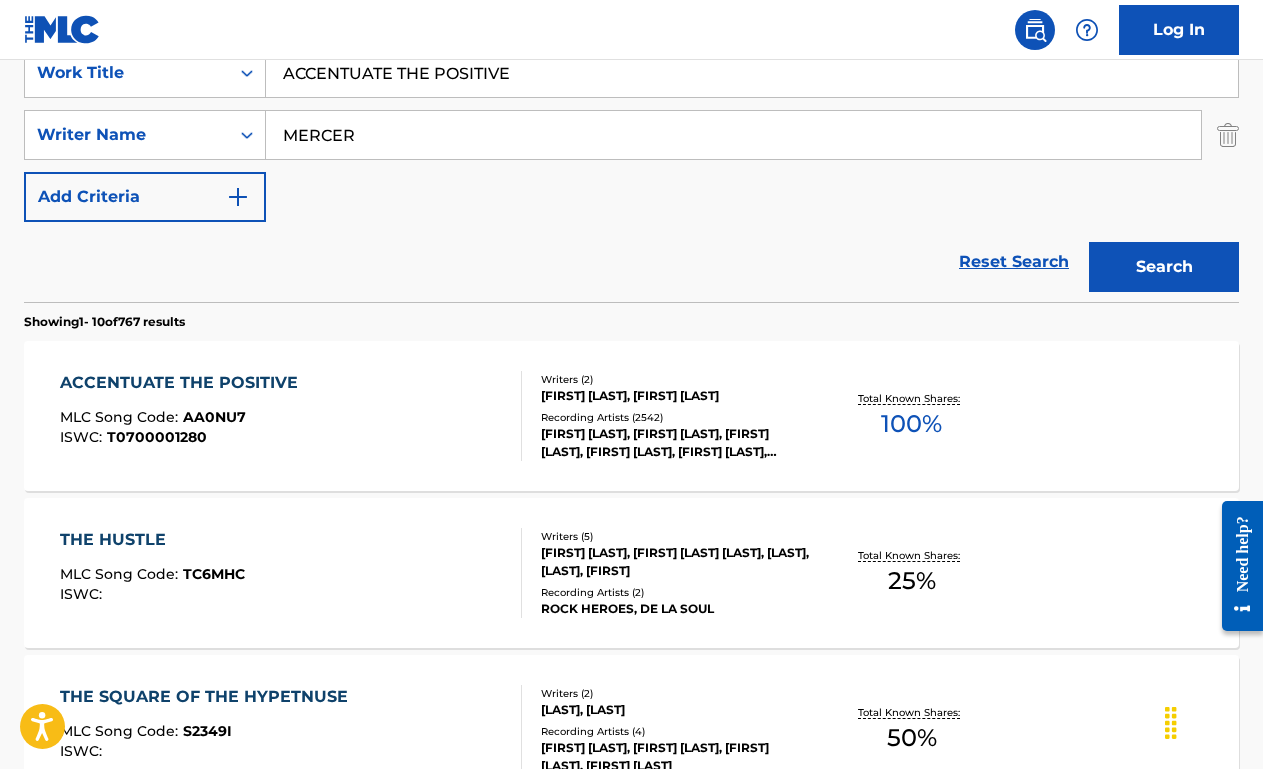 scroll, scrollTop: 397, scrollLeft: 0, axis: vertical 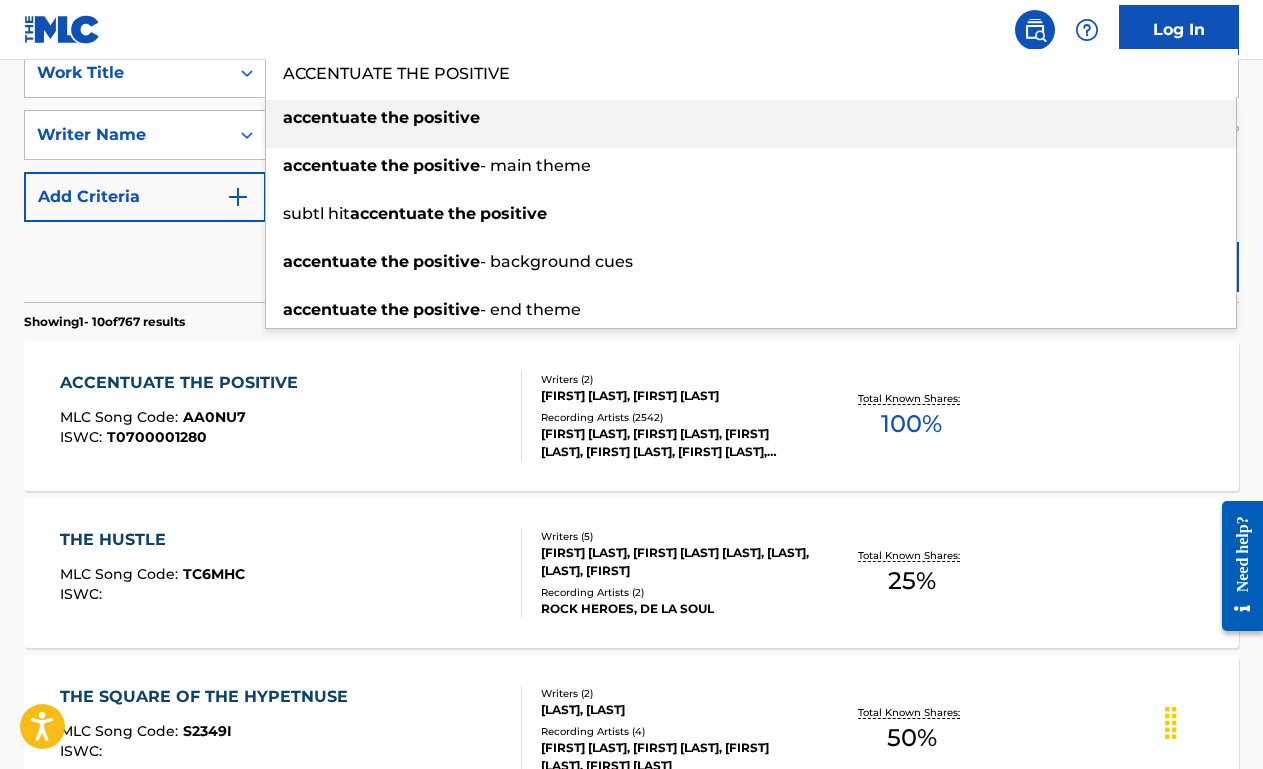 click on "ACCENTUATE THE POSITIVE" at bounding box center [752, 73] 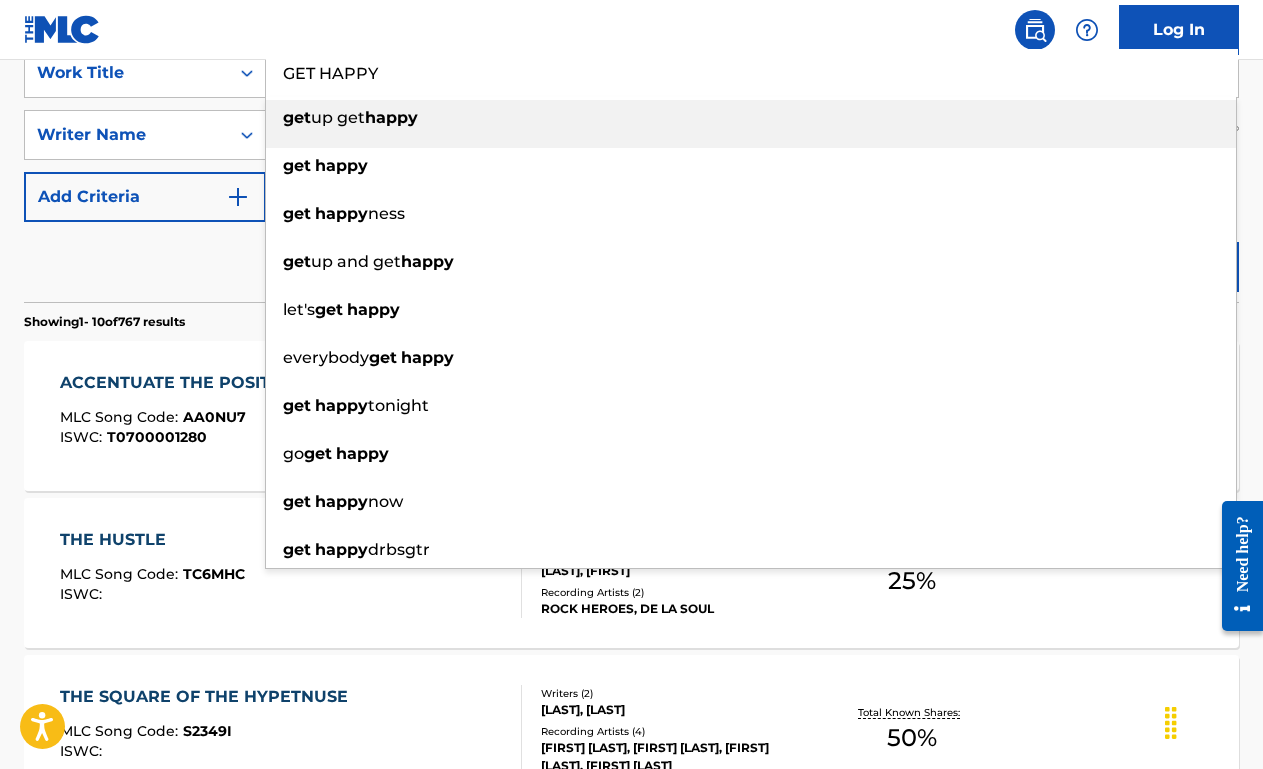 type on "GET HAPPY" 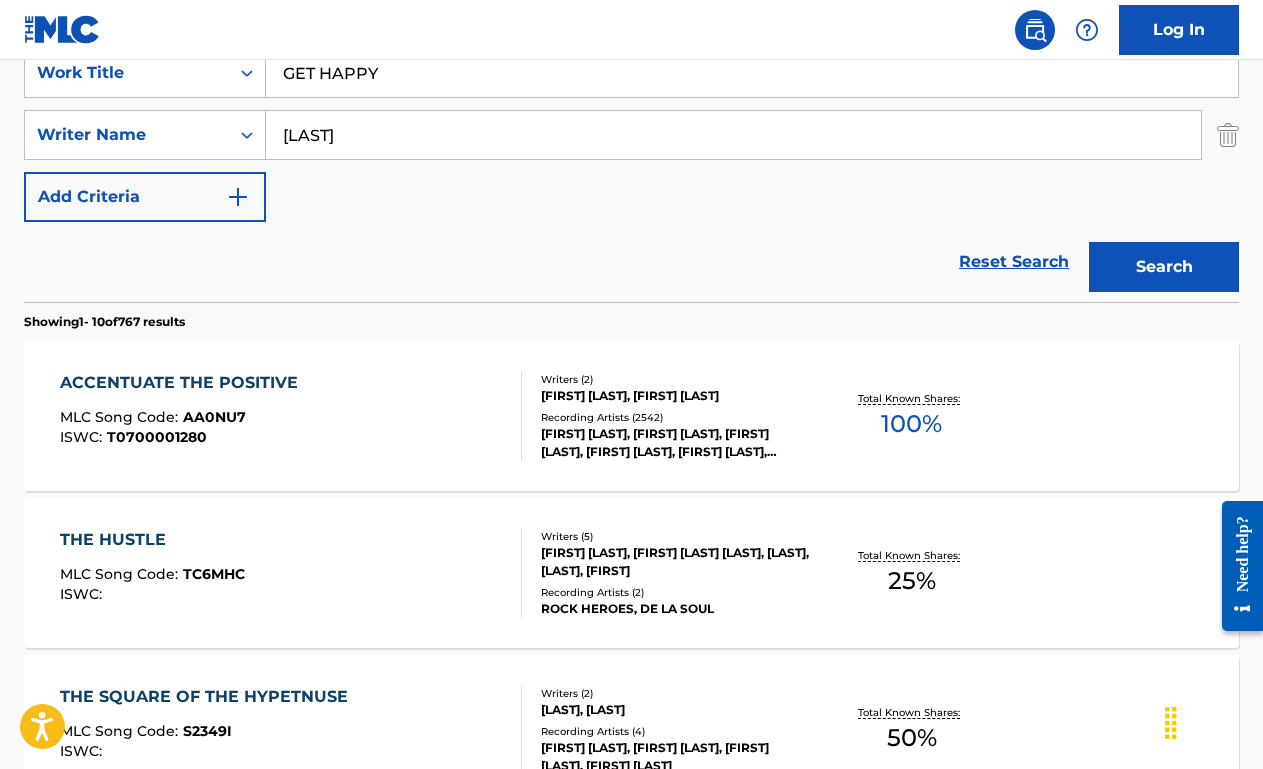 type on "[LAST]" 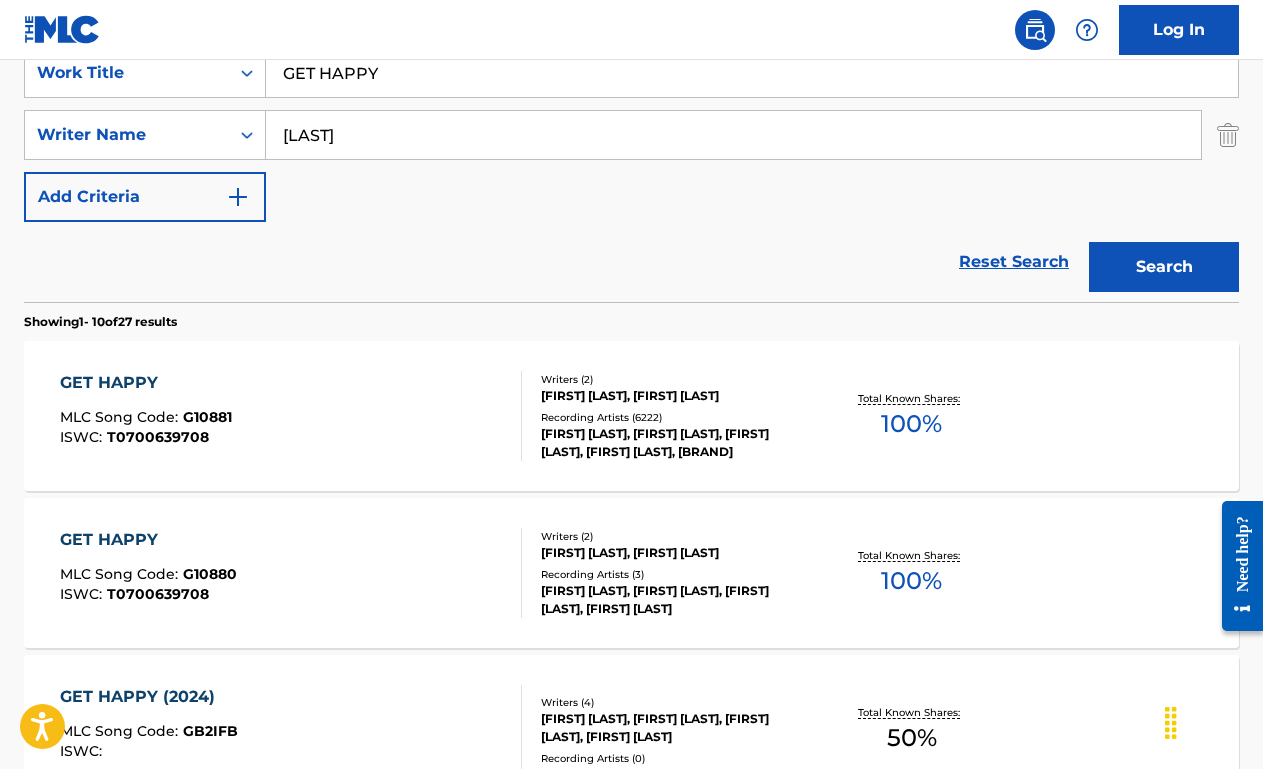 scroll, scrollTop: 414, scrollLeft: 0, axis: vertical 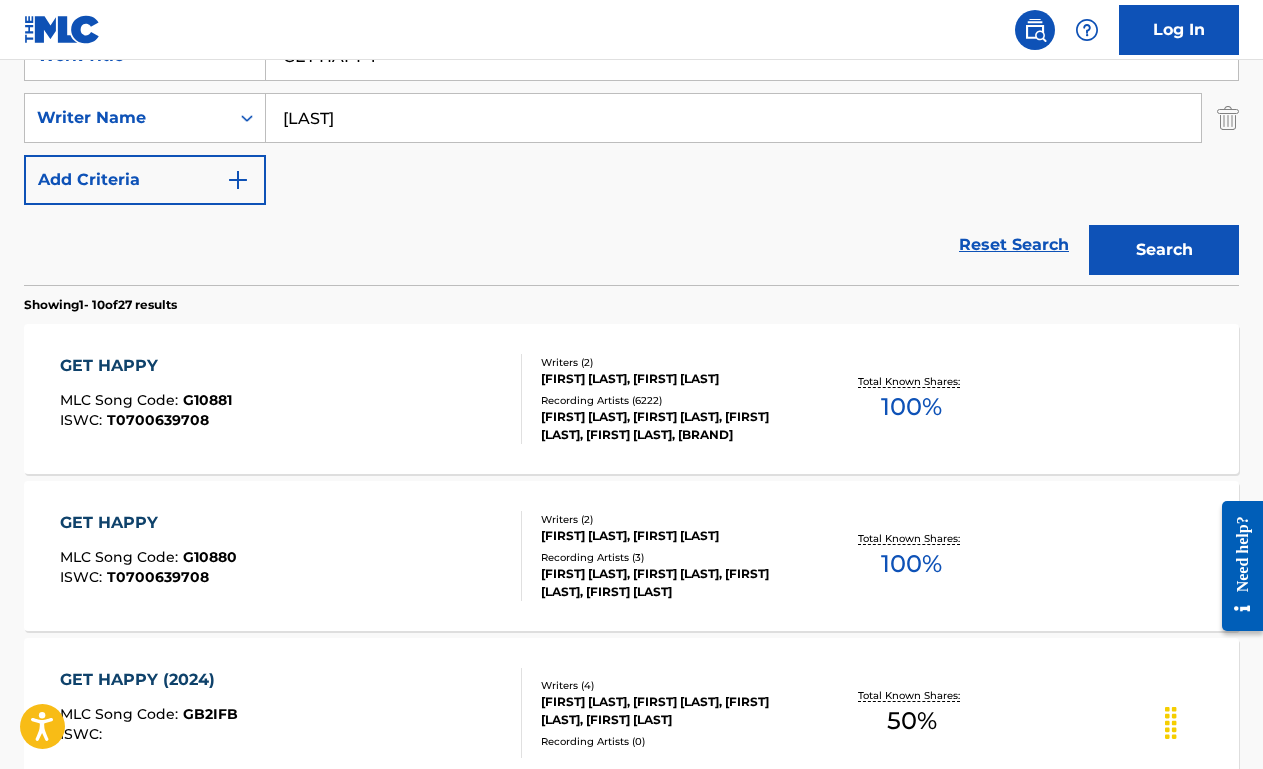 click on "GET HAPPY MLC Song Code : G10881 ISWC : T0700639708" at bounding box center (291, 399) 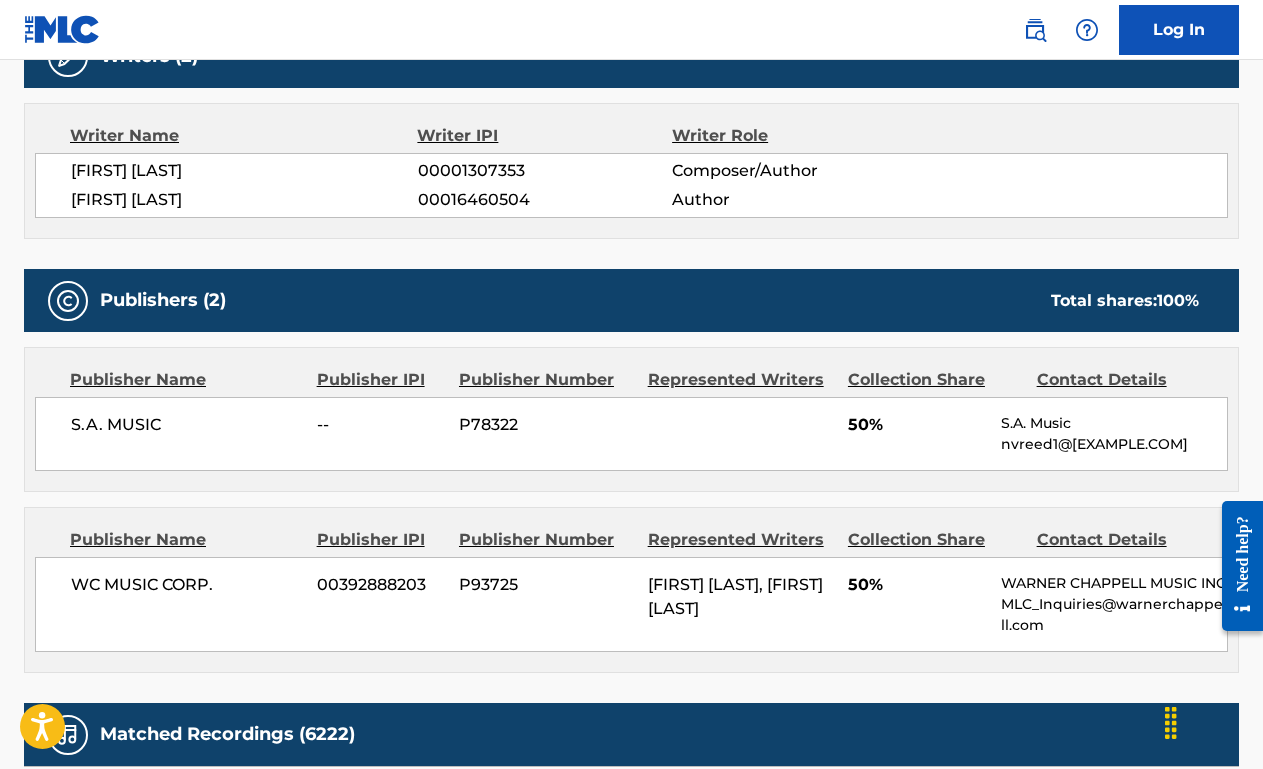 scroll, scrollTop: 0, scrollLeft: 0, axis: both 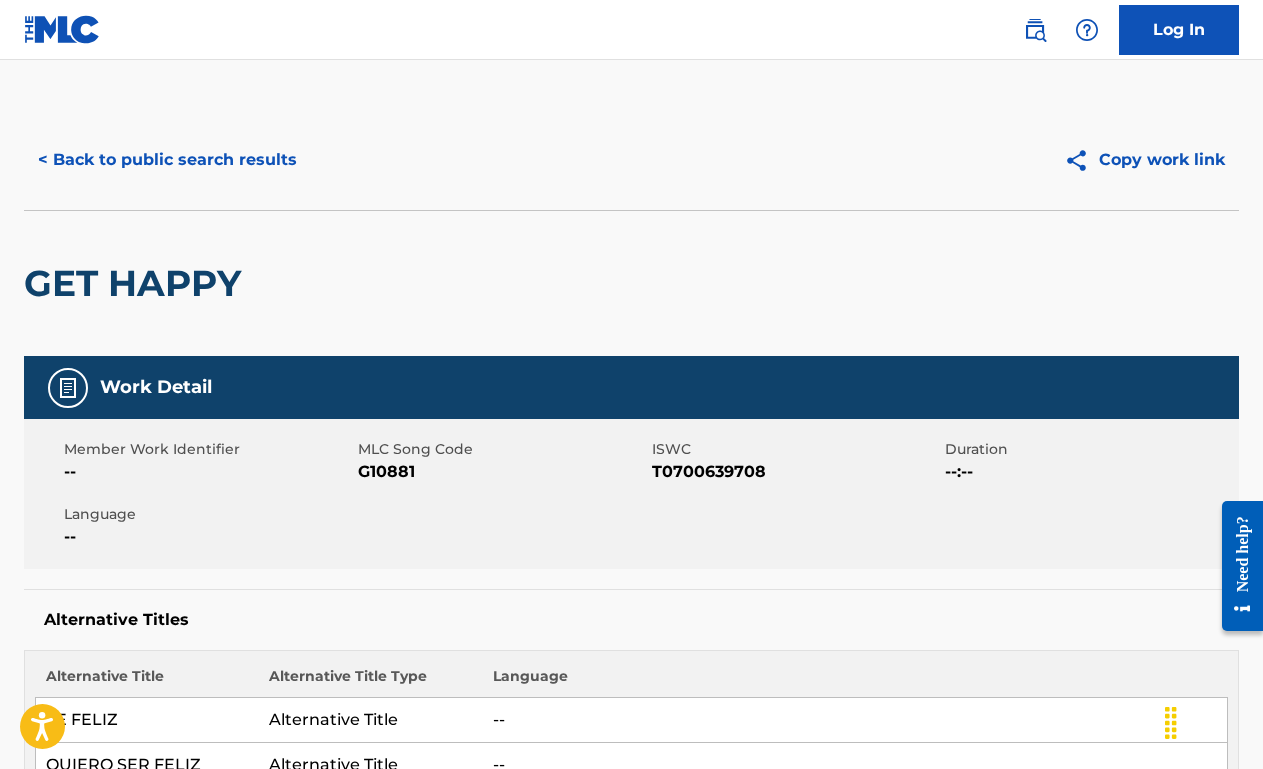 click on "< Back to public search results" at bounding box center (167, 160) 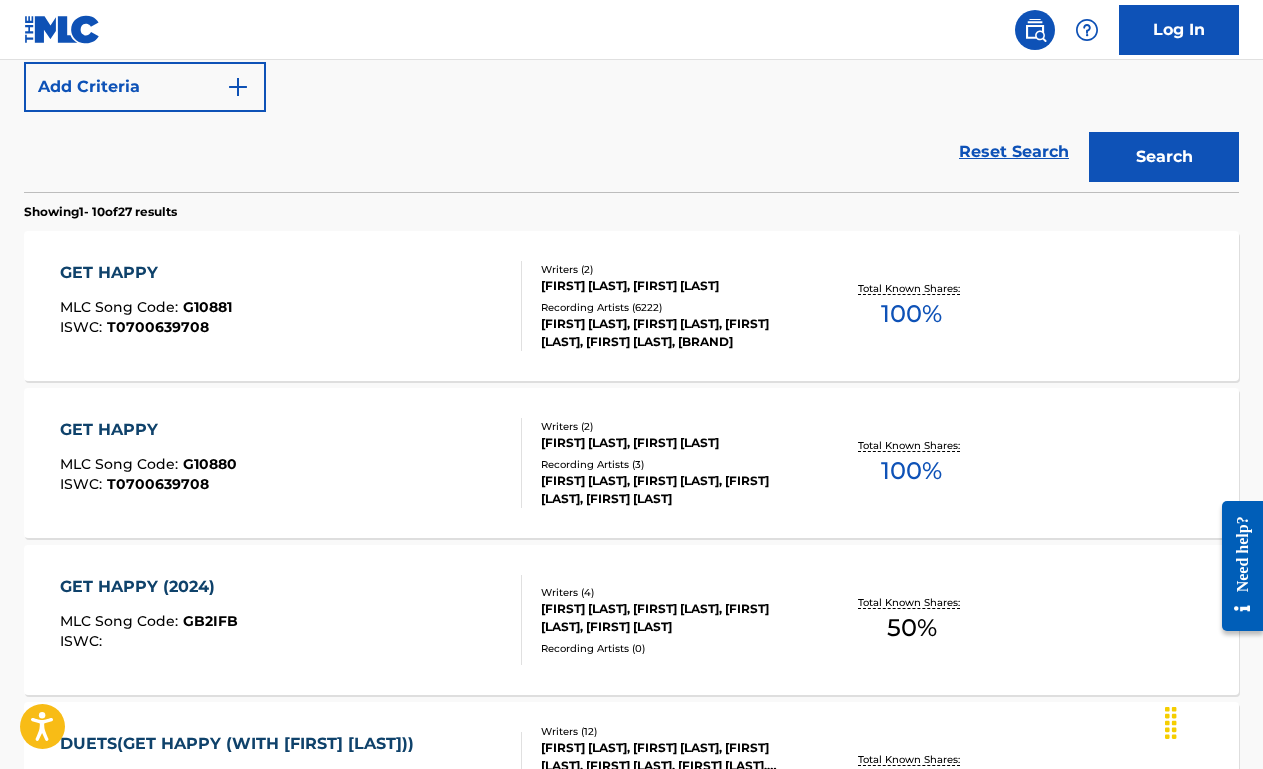 scroll, scrollTop: 518, scrollLeft: 0, axis: vertical 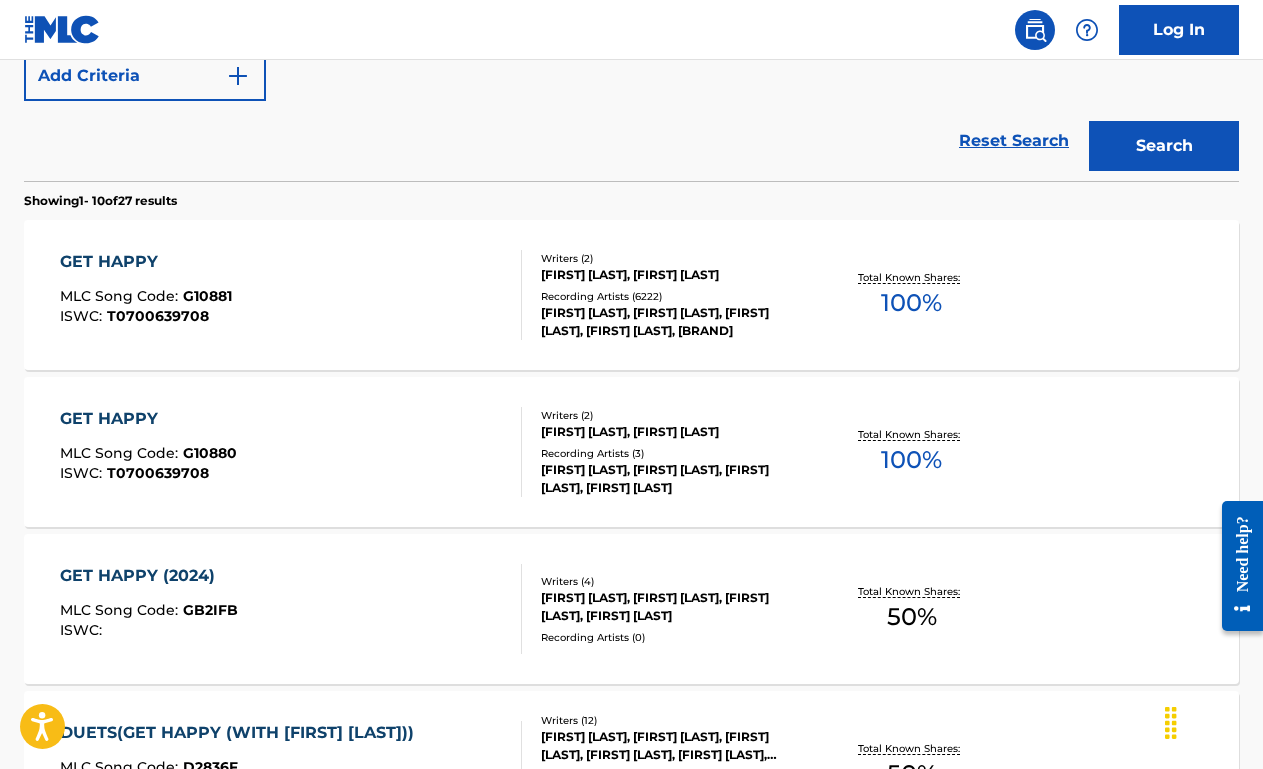 click on "GET HAPPY MLC Song Code : G10880 ISWC : T0700639708" at bounding box center [291, 452] 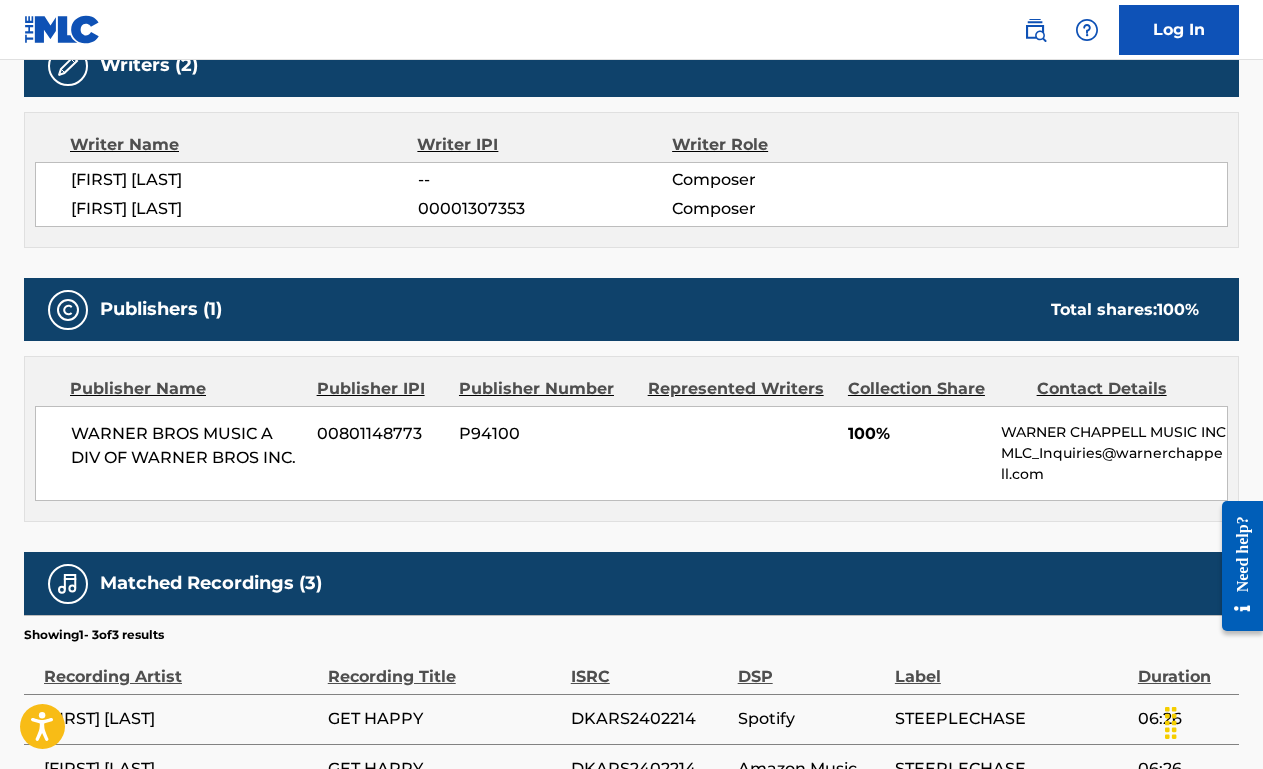 scroll, scrollTop: 0, scrollLeft: 0, axis: both 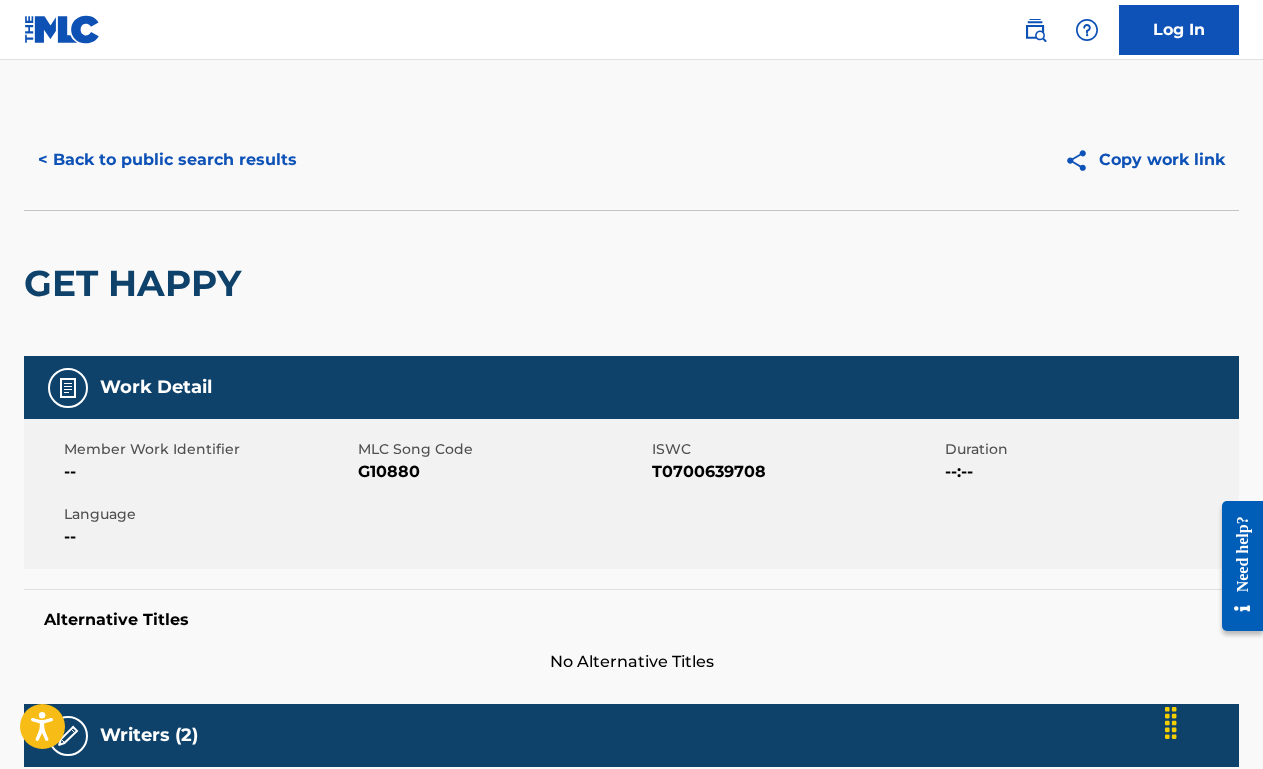 click on "< Back to public search results" at bounding box center [167, 160] 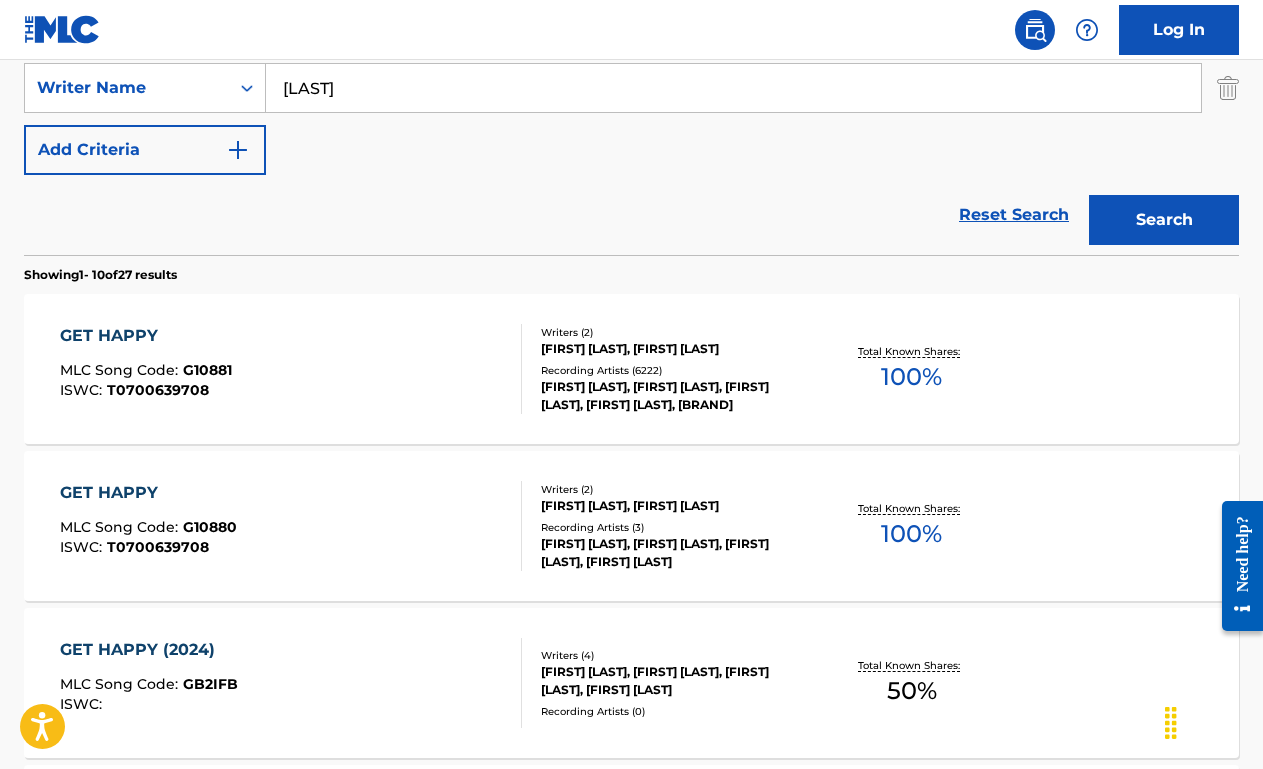 scroll, scrollTop: 372, scrollLeft: 0, axis: vertical 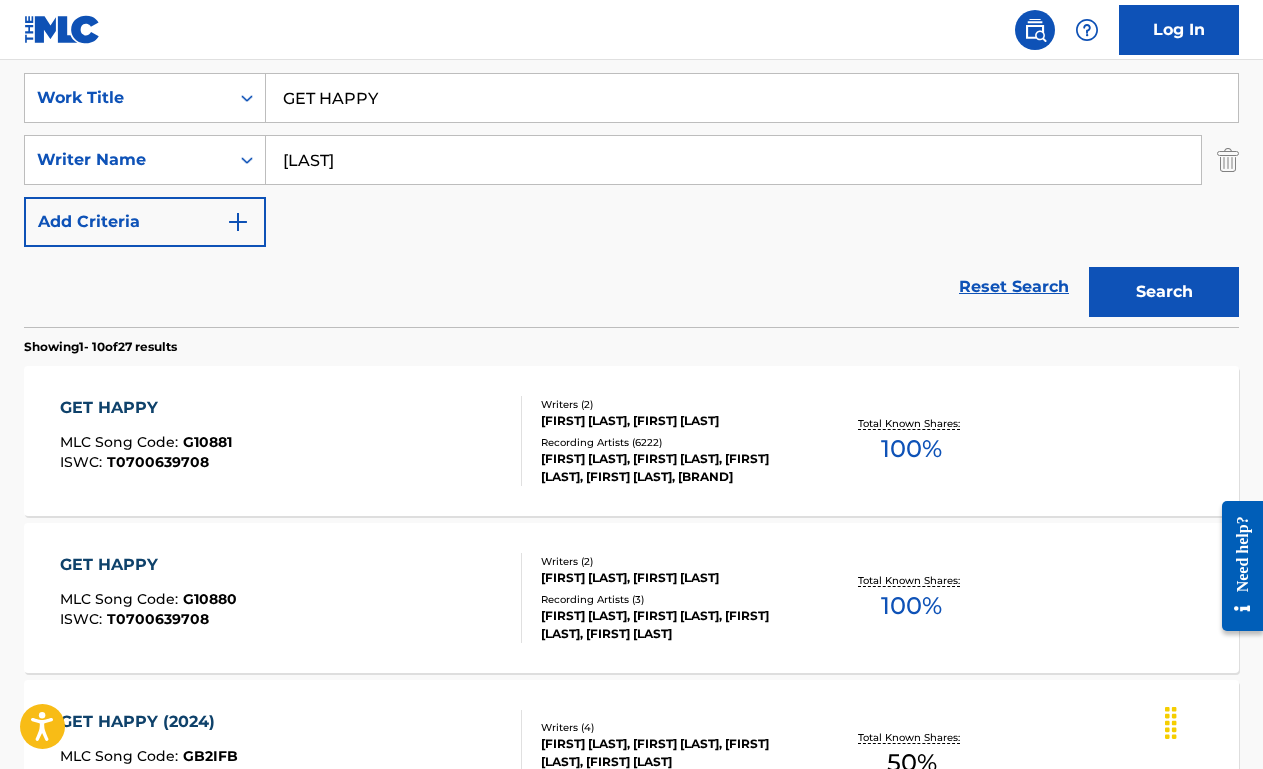 click on "GET HAPPY" at bounding box center [752, 98] 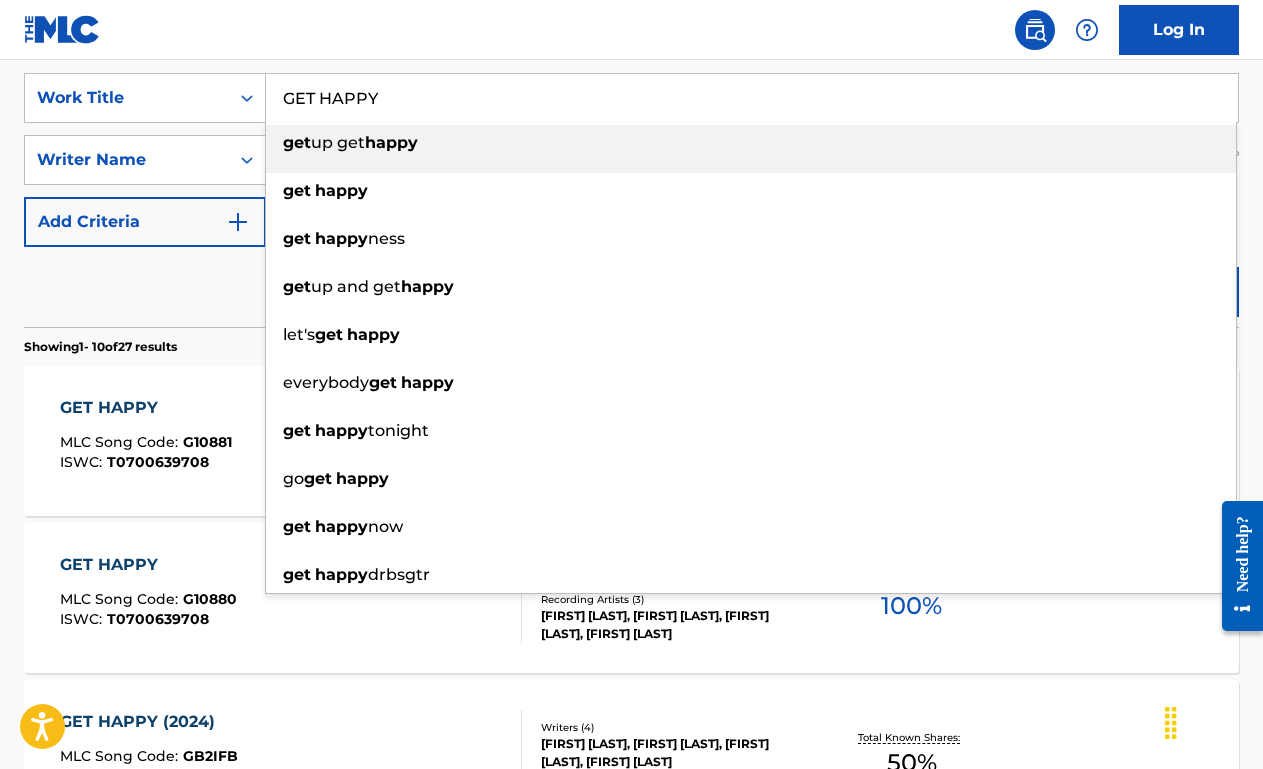 paste on "I'LL NEVER SMILE AGAIN" 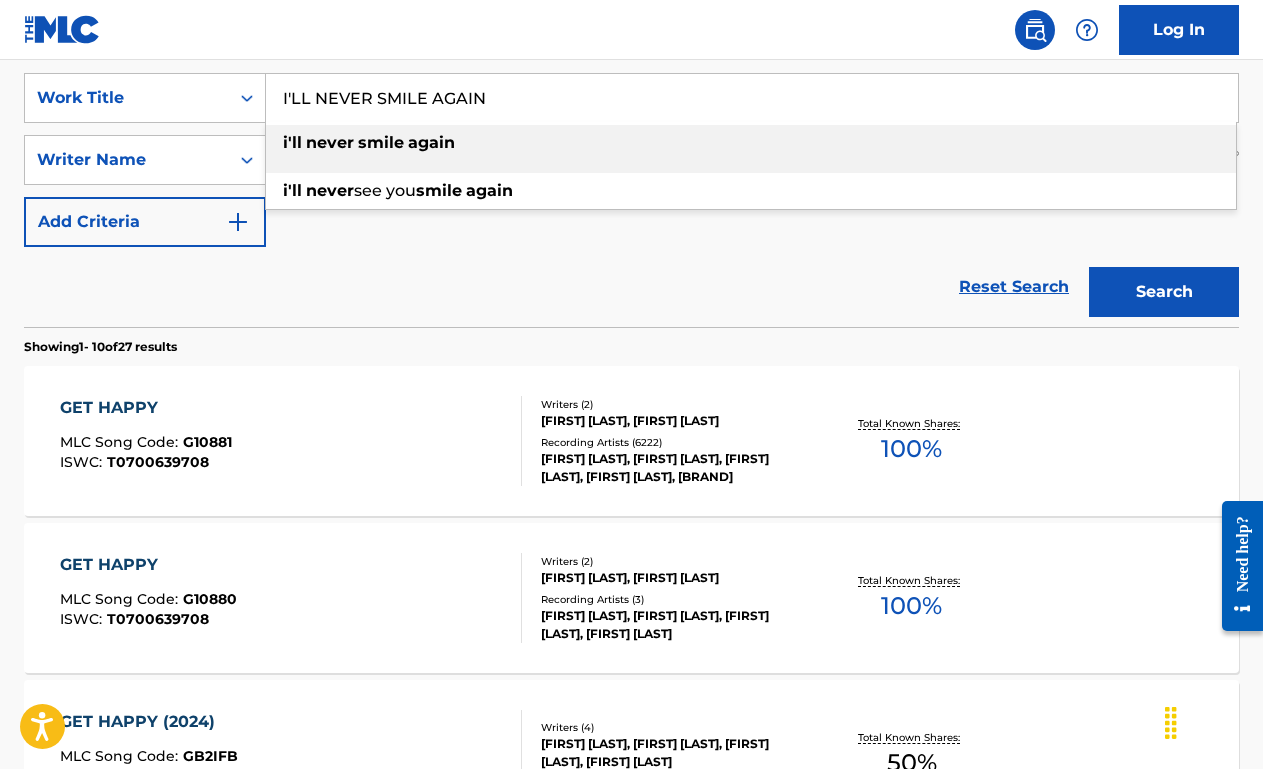 type on "I'LL NEVER SMILE AGAIN" 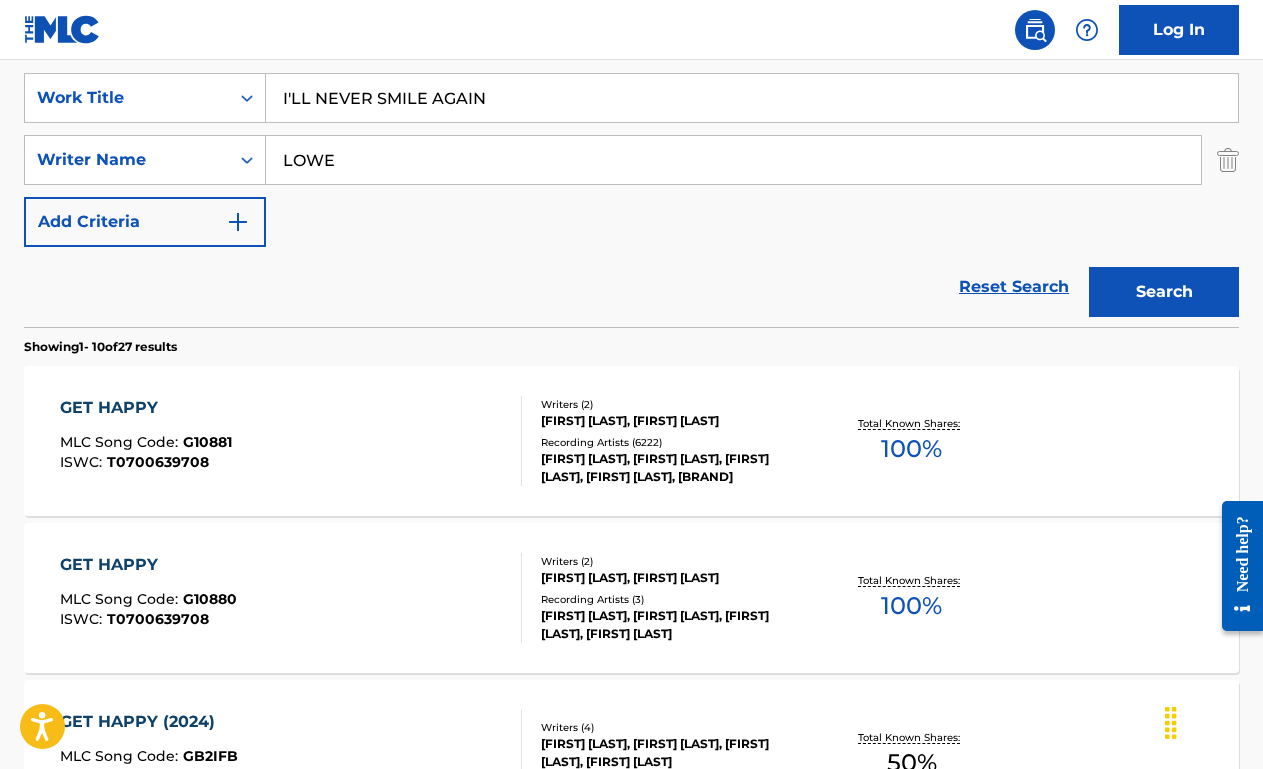 type on "LOWE" 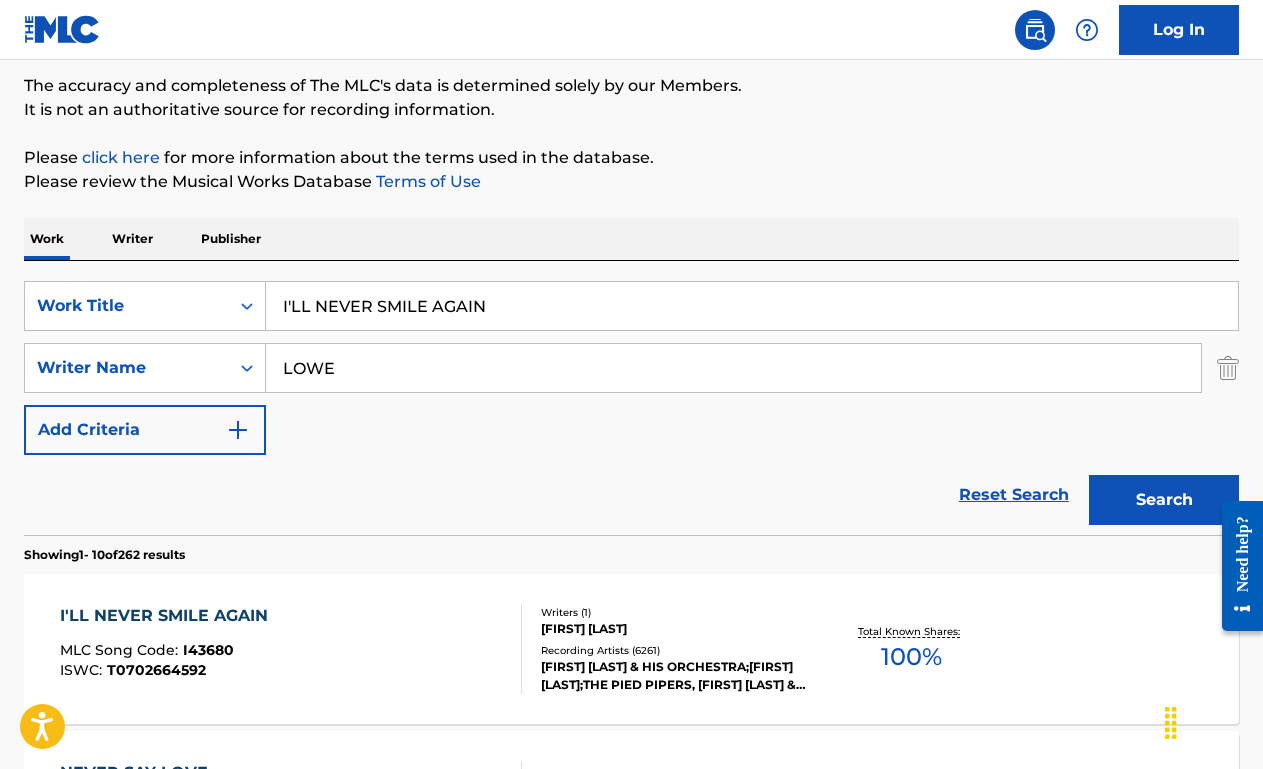 scroll, scrollTop: 372, scrollLeft: 0, axis: vertical 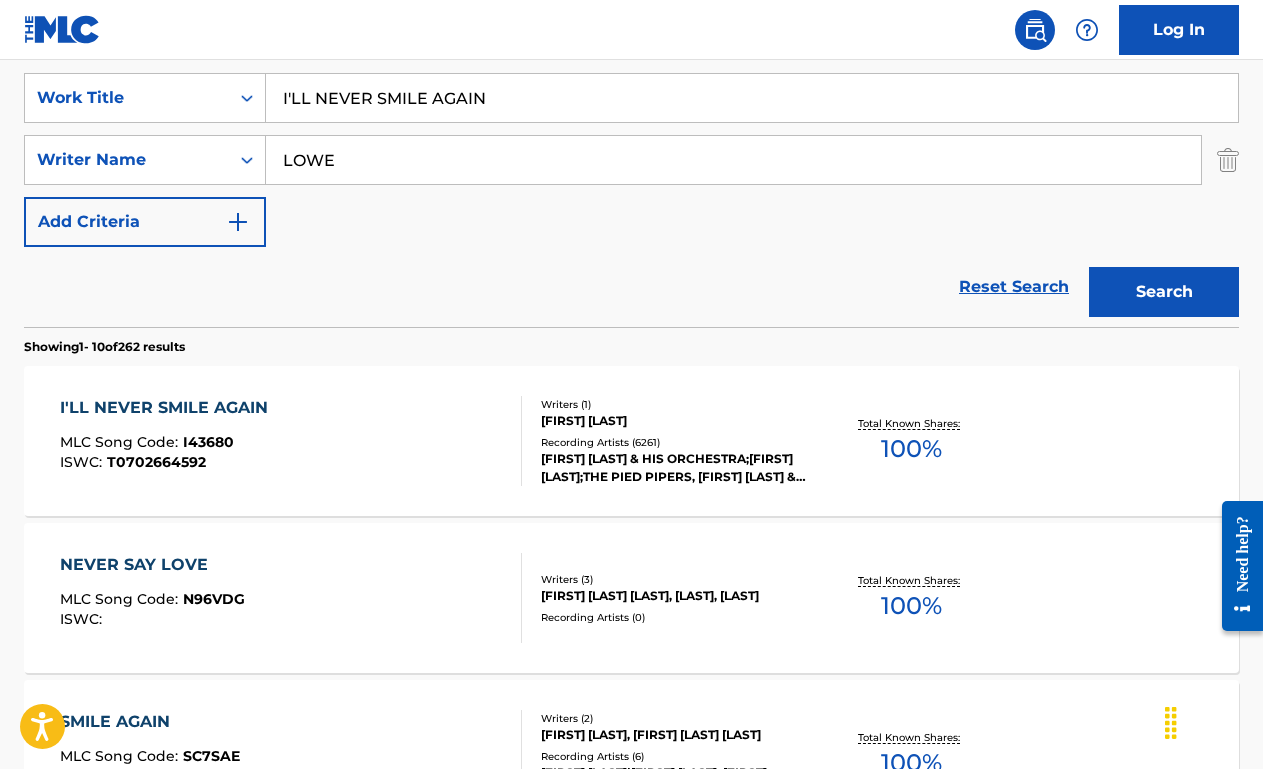 click on "I'LL NEVER SMILE AGAIN MLC Song Code : I43680 ISWC : T0702664592" at bounding box center (291, 441) 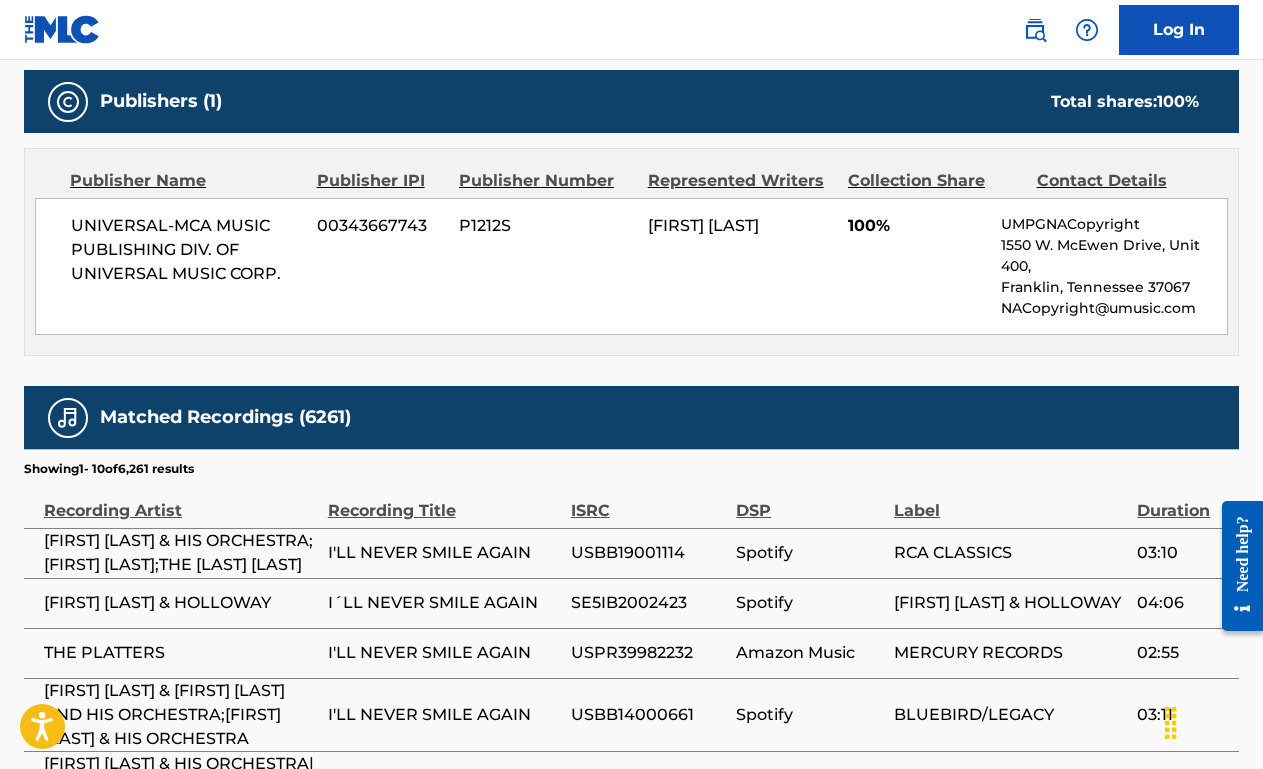 scroll, scrollTop: 877, scrollLeft: 0, axis: vertical 